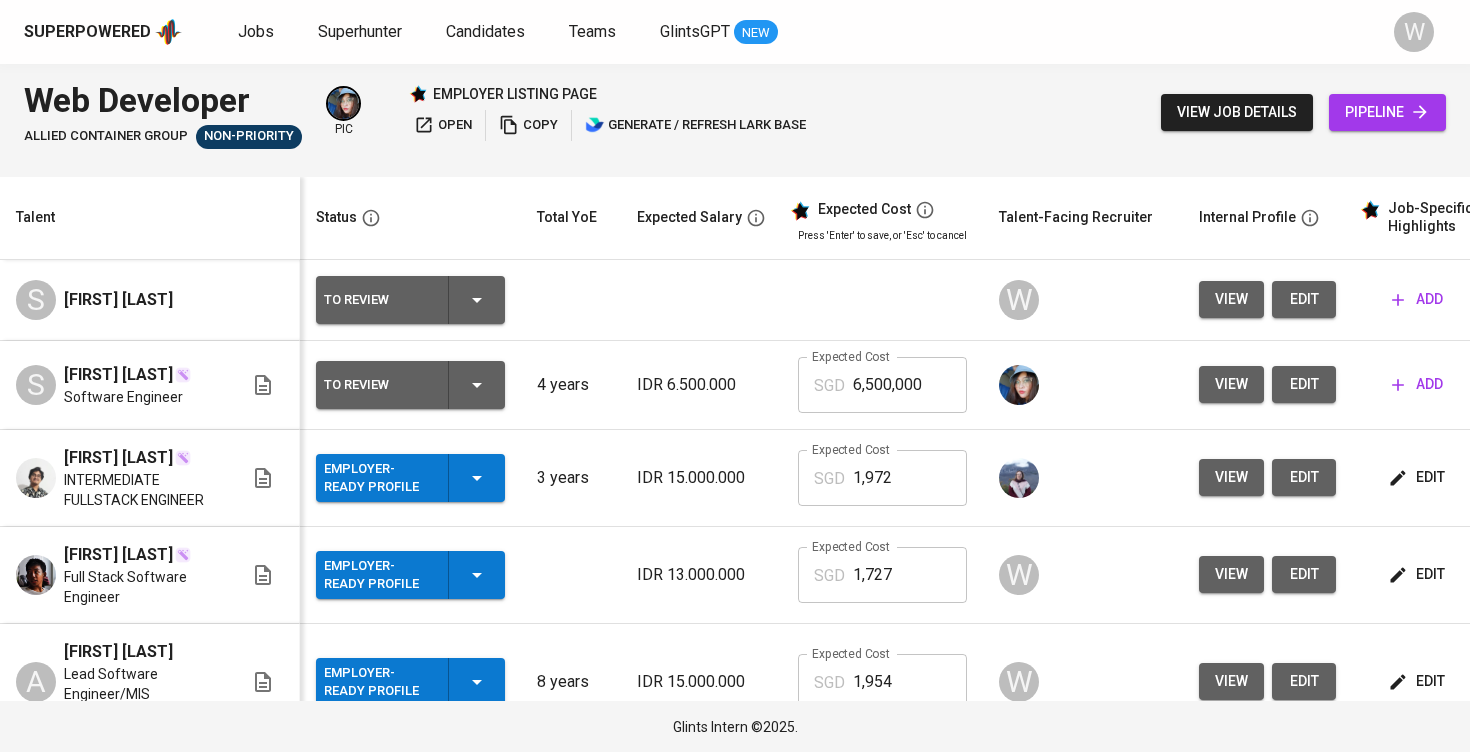 scroll, scrollTop: 0, scrollLeft: 0, axis: both 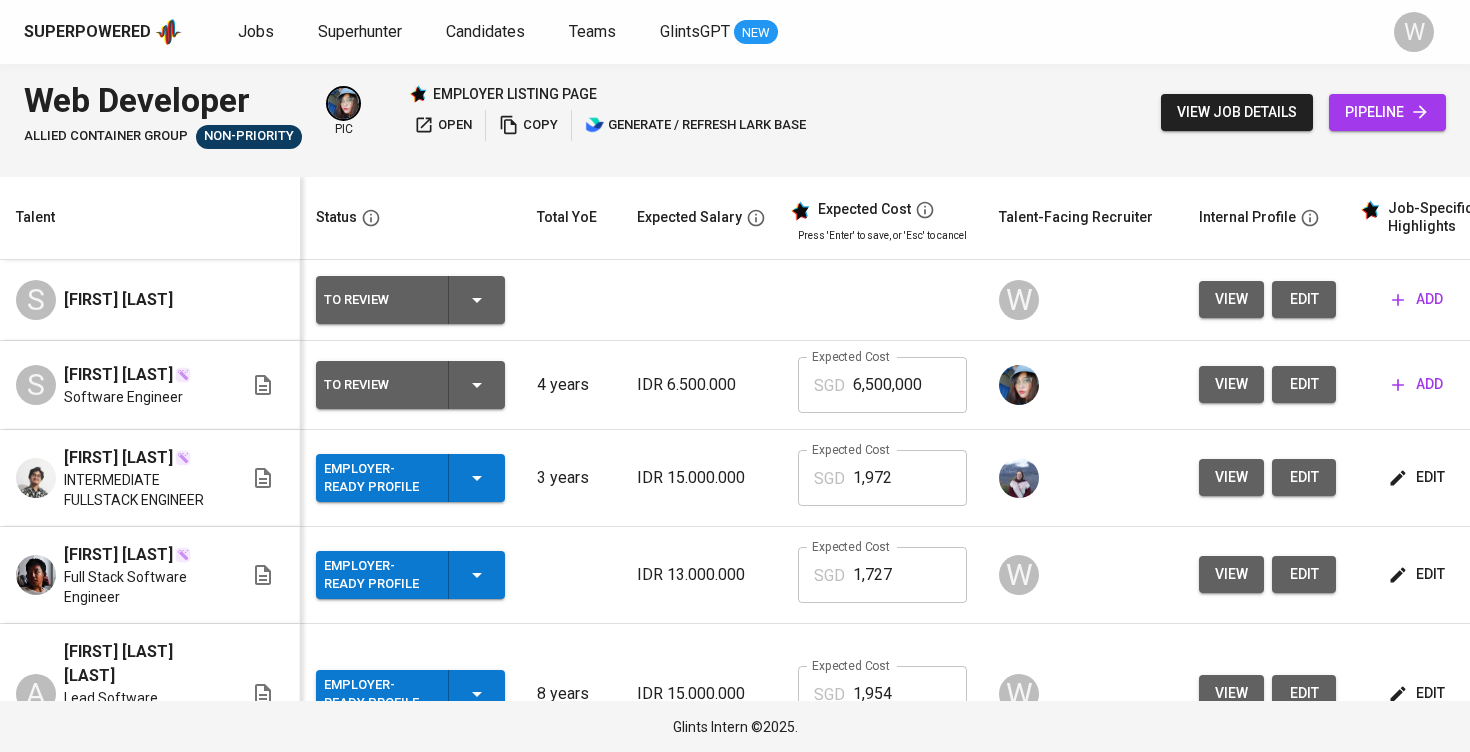 click on "edit" at bounding box center (1304, 299) 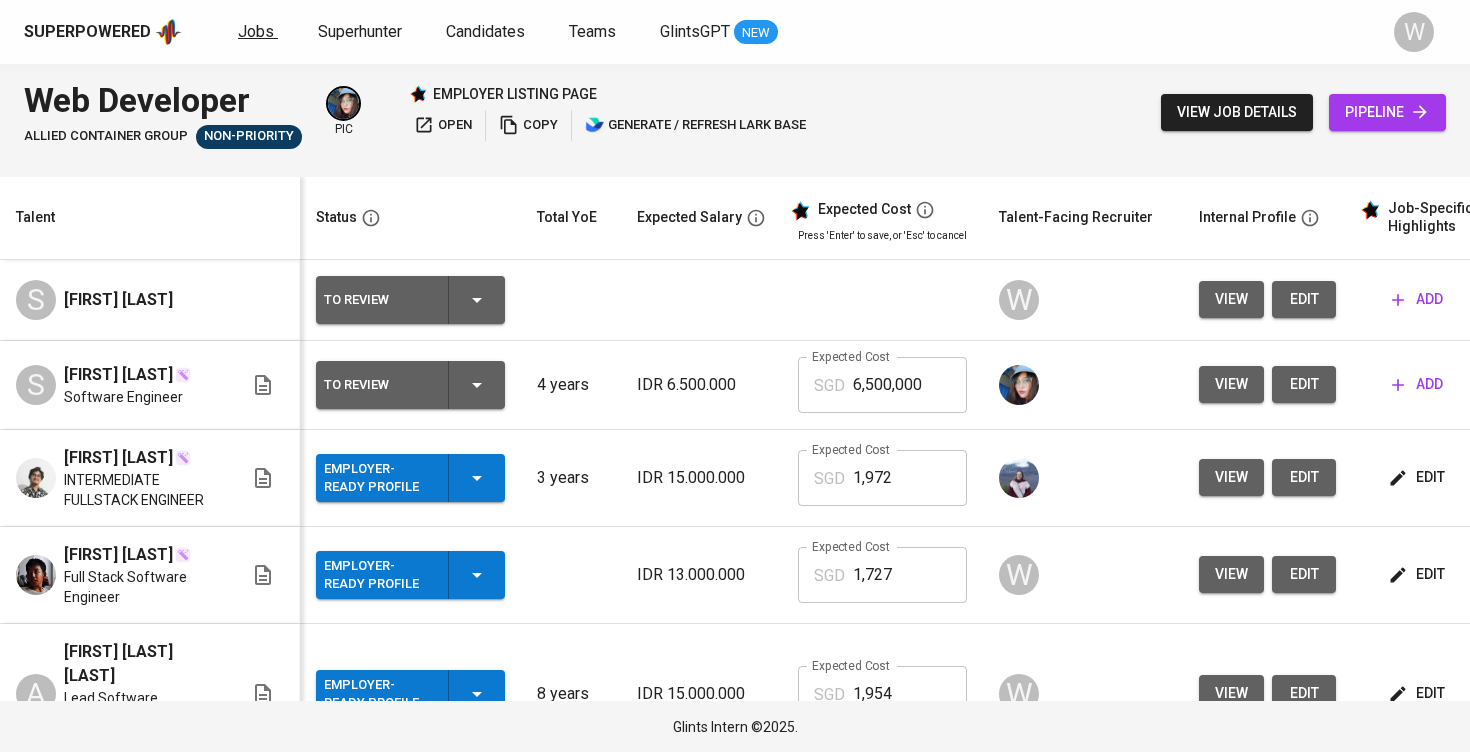 click on "Jobs" at bounding box center (256, 31) 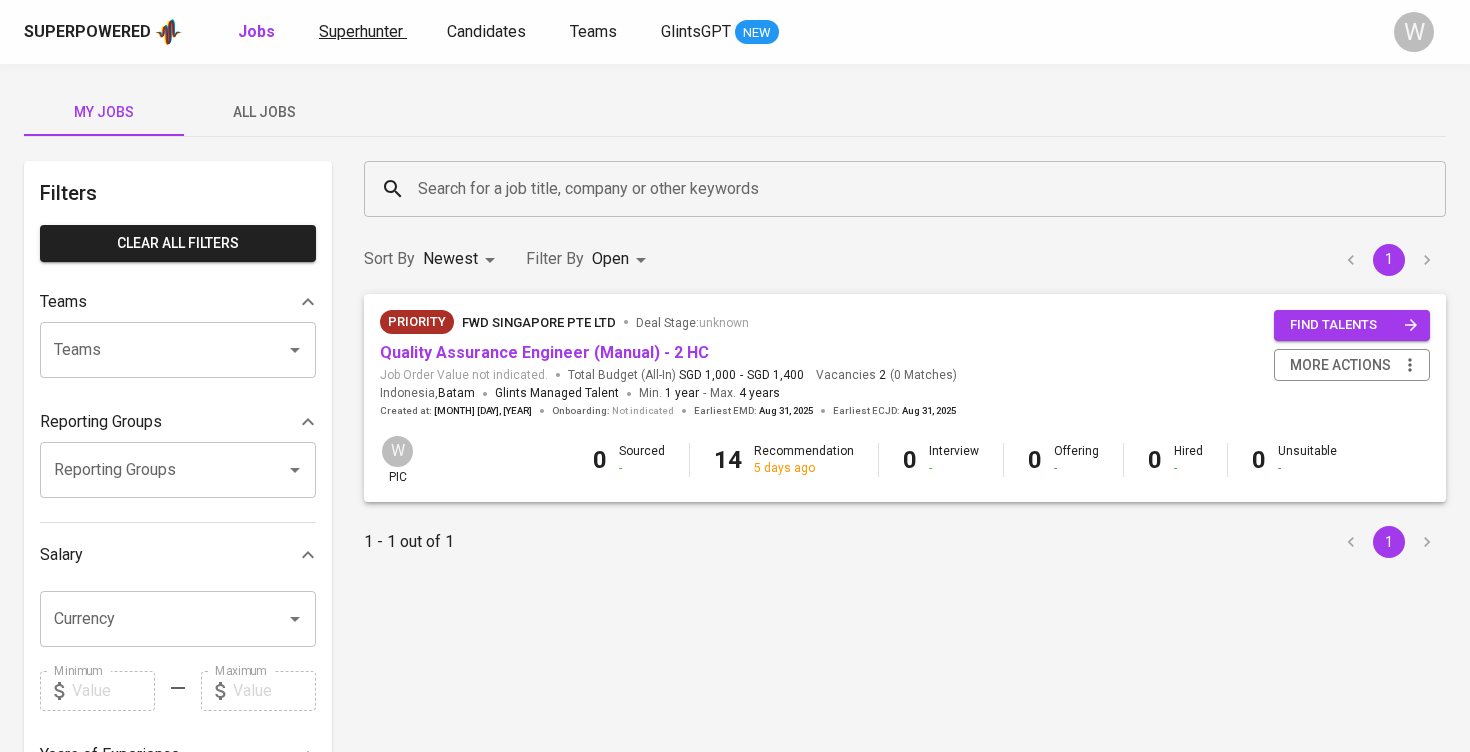 click on "Superhunter" at bounding box center (361, 31) 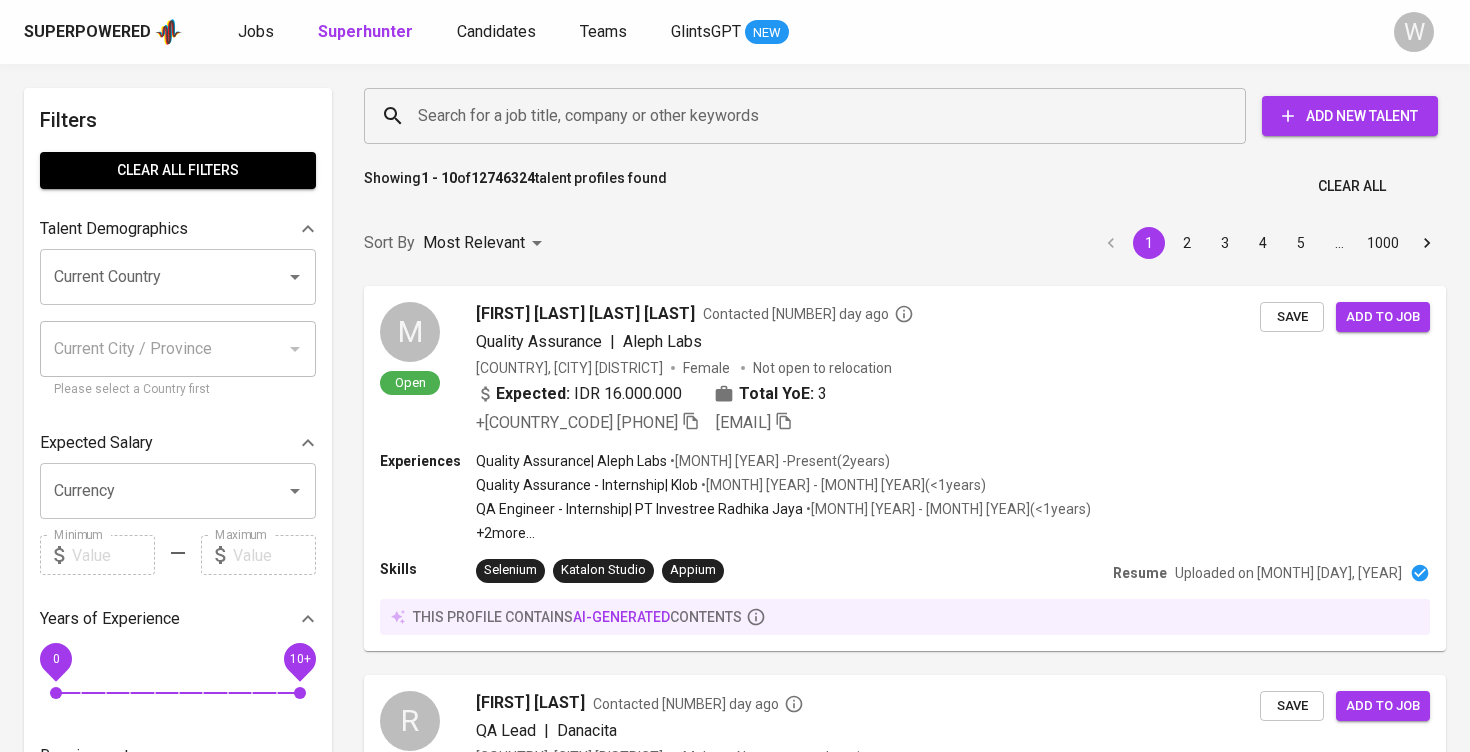 click on "Search for a job title, company or other keywords" at bounding box center [810, 116] 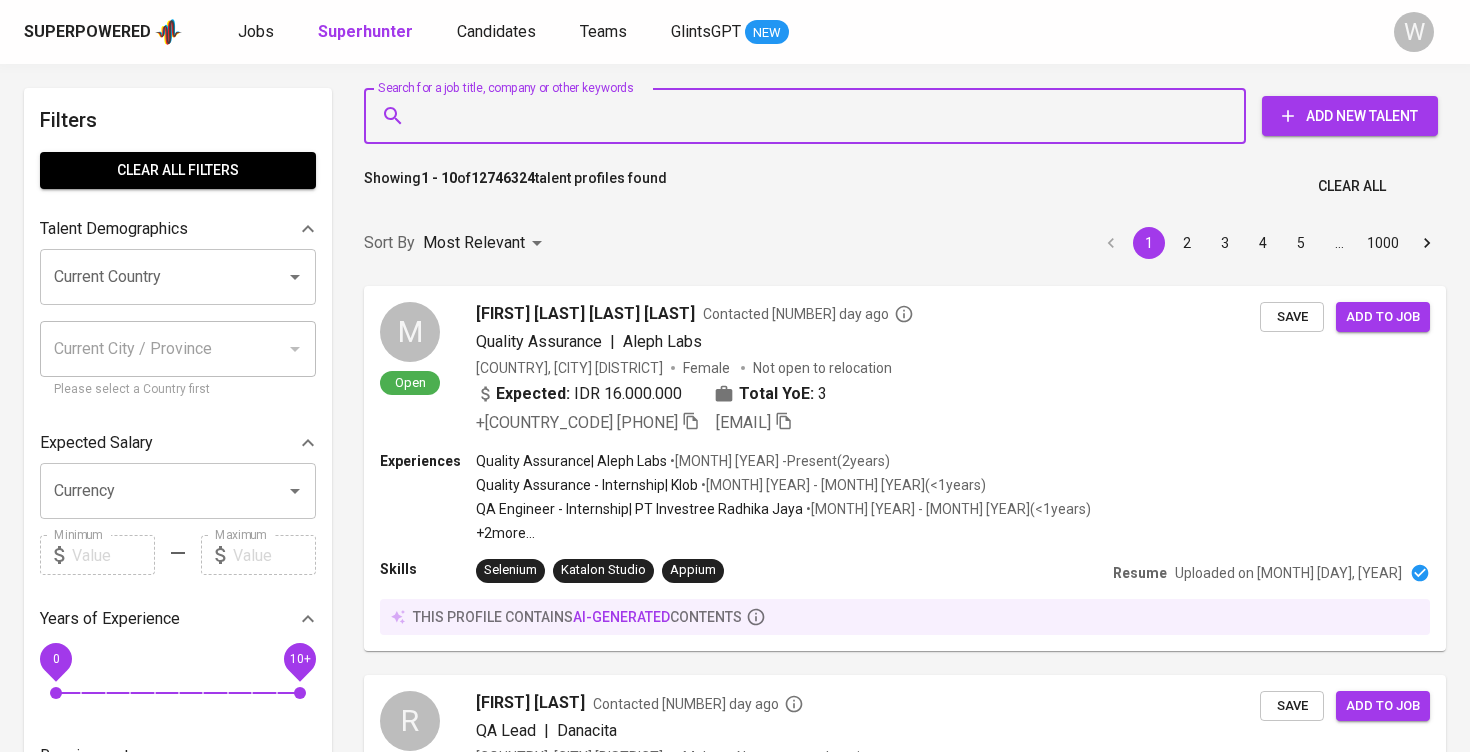 paste on "mmursalat@gmail.com" 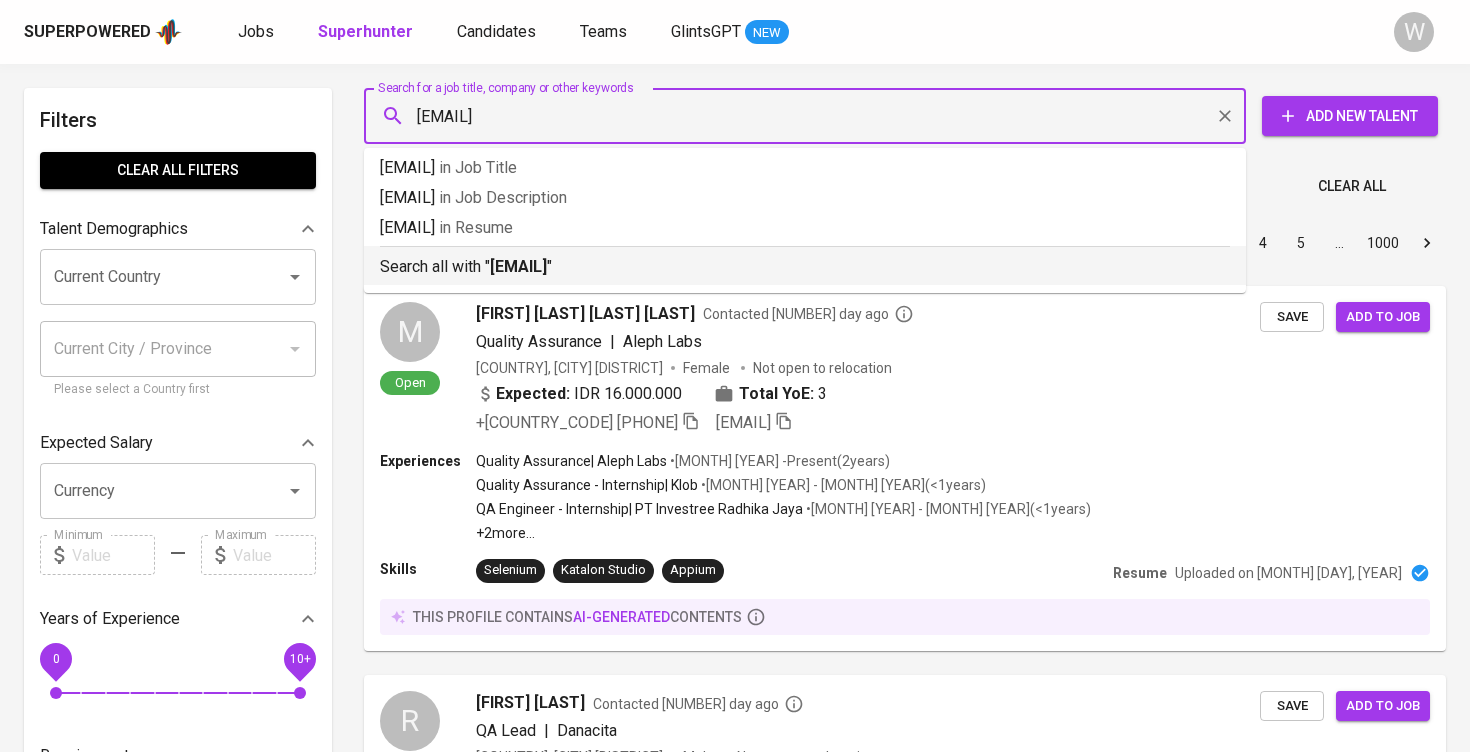 click on "mmursalat@gmail.com" at bounding box center [518, 266] 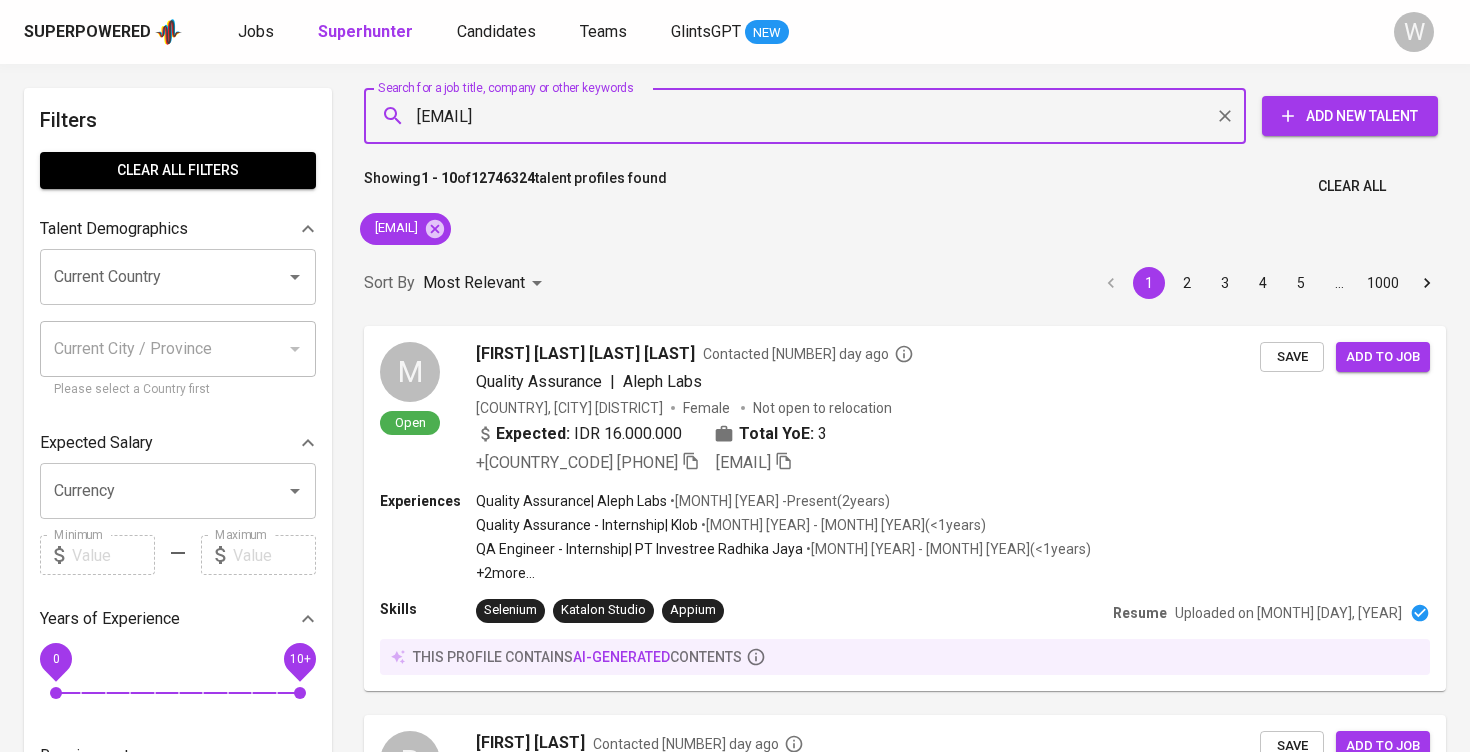 click on "Sort By Most Relevant MOST_RELEVANT 1 2 3 4 5 … 1000" at bounding box center (905, 283) 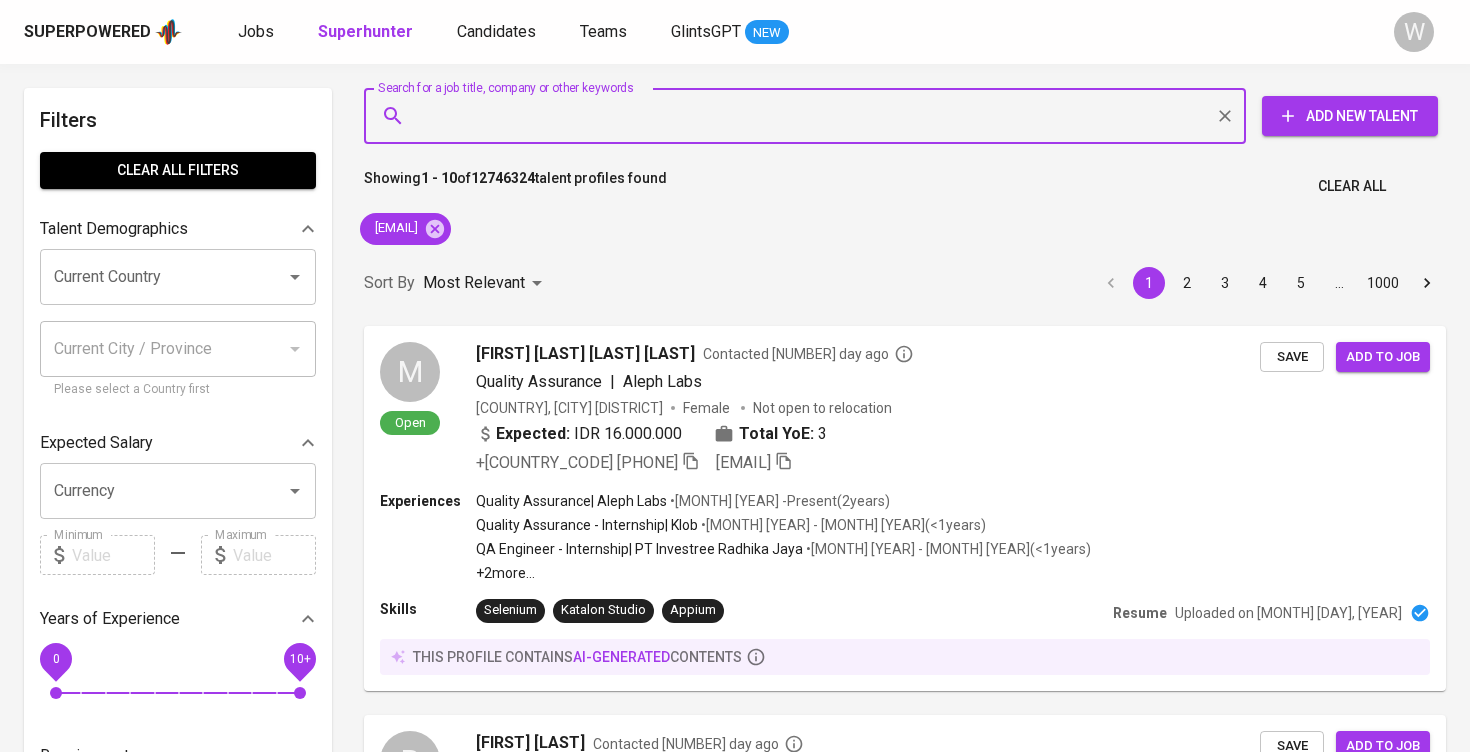 click on "Sort By Most Relevant MOST_RELEVANT 1 2 3 4 5 … 1000" at bounding box center (905, 283) 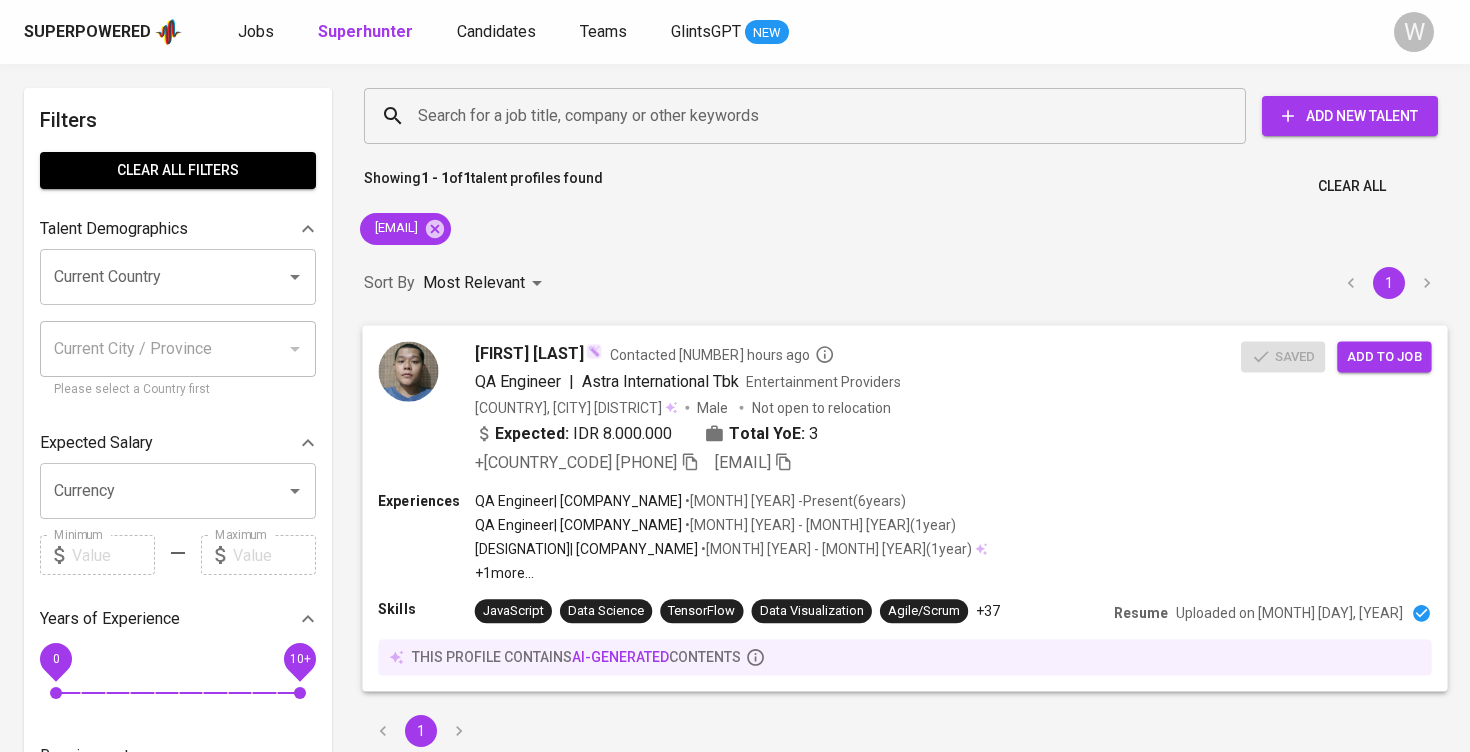 click on "Add to job" at bounding box center [1384, 356] 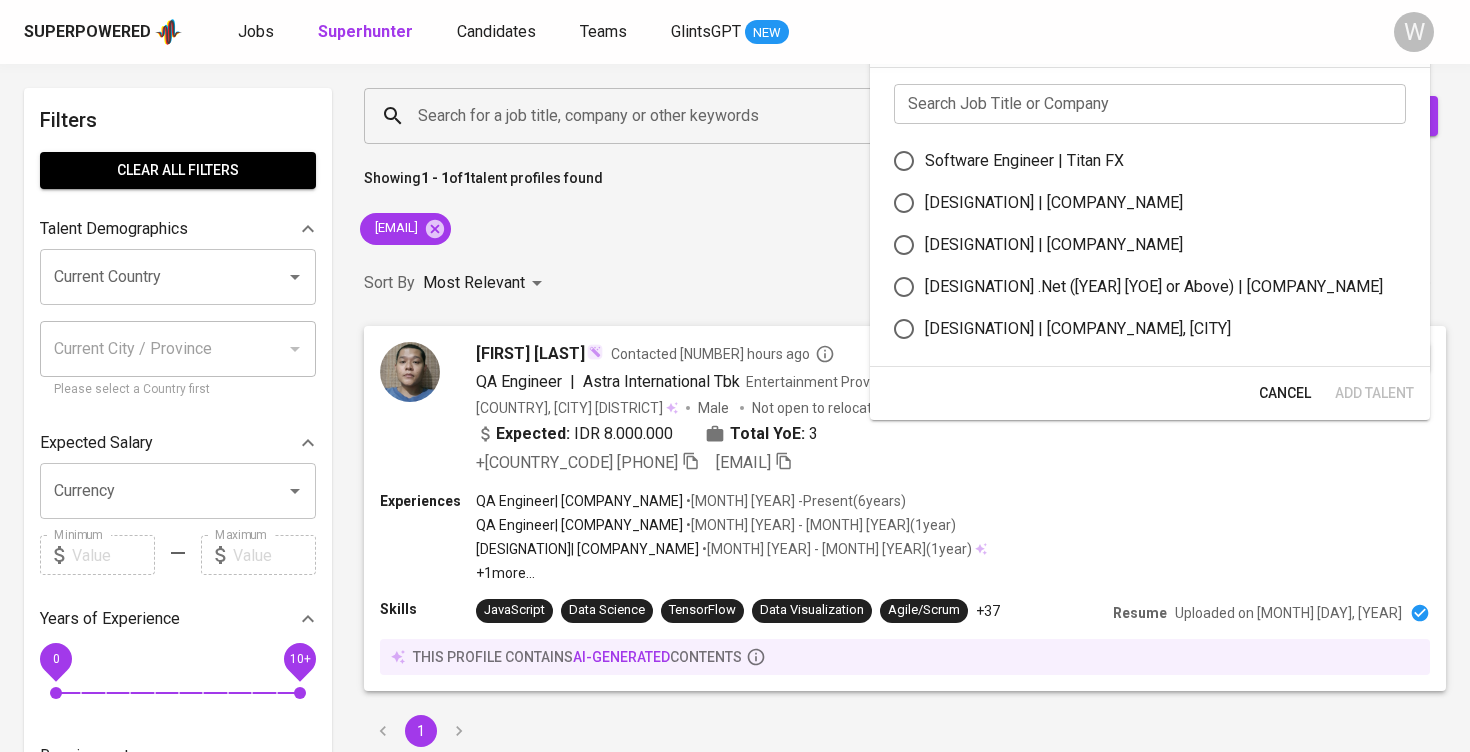 click on "Search Job Title or Company Search Job Title or Company Software Engineer | Titan FX Java Developer | FWD Singapore Pte Ltd Experience Manager | PT Innocean Worldwide Indonesia Fullstack Developer .Net (3 YOE or Above) | cargo community network pte ltd Visual Designer | R/GA MEDIA GROUP, SINGAPORE Product Designer | Allied Container Group Web Developer | Allied Container Group Sales Leader | Six Sense Head of Engineering | Whitefox Data Consultant | Artefact" at bounding box center (1150, 217) 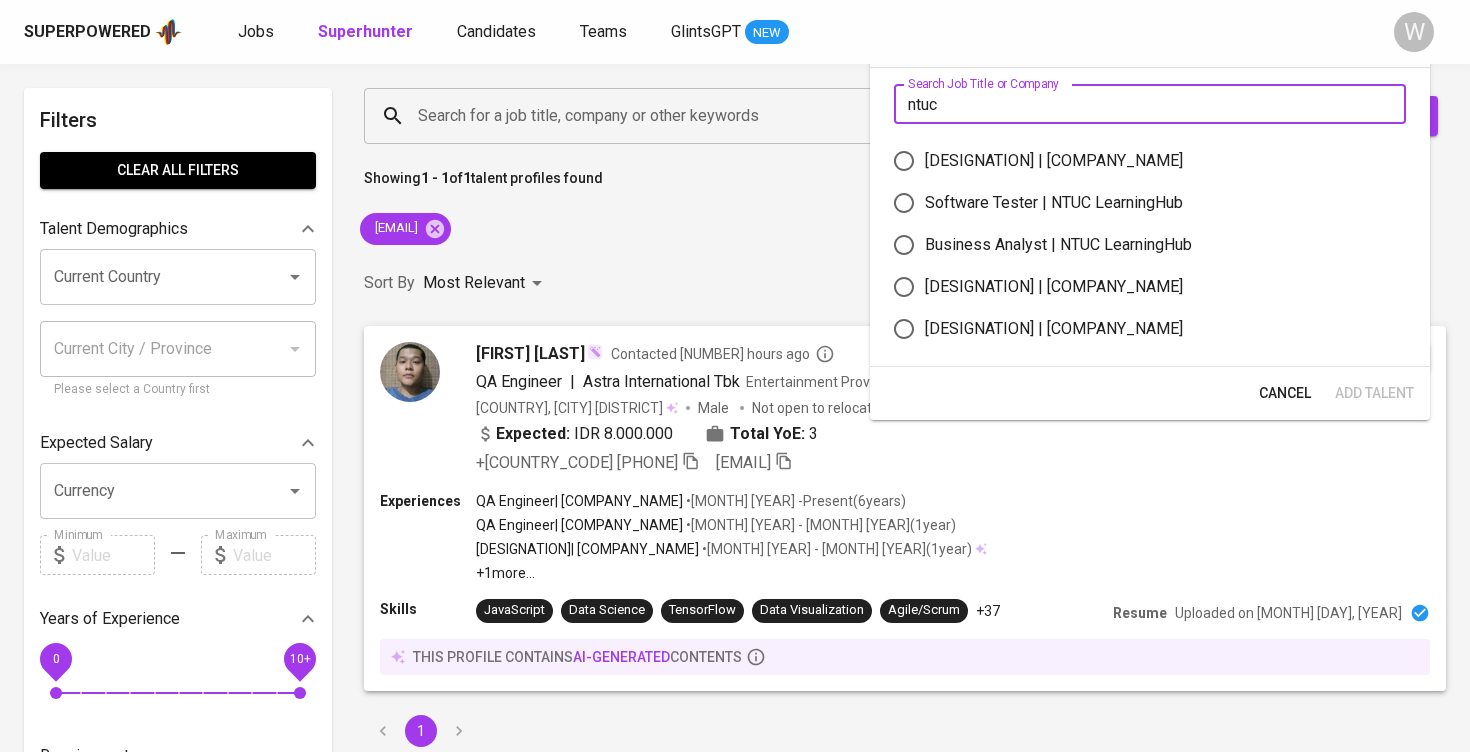 type on "ntuc" 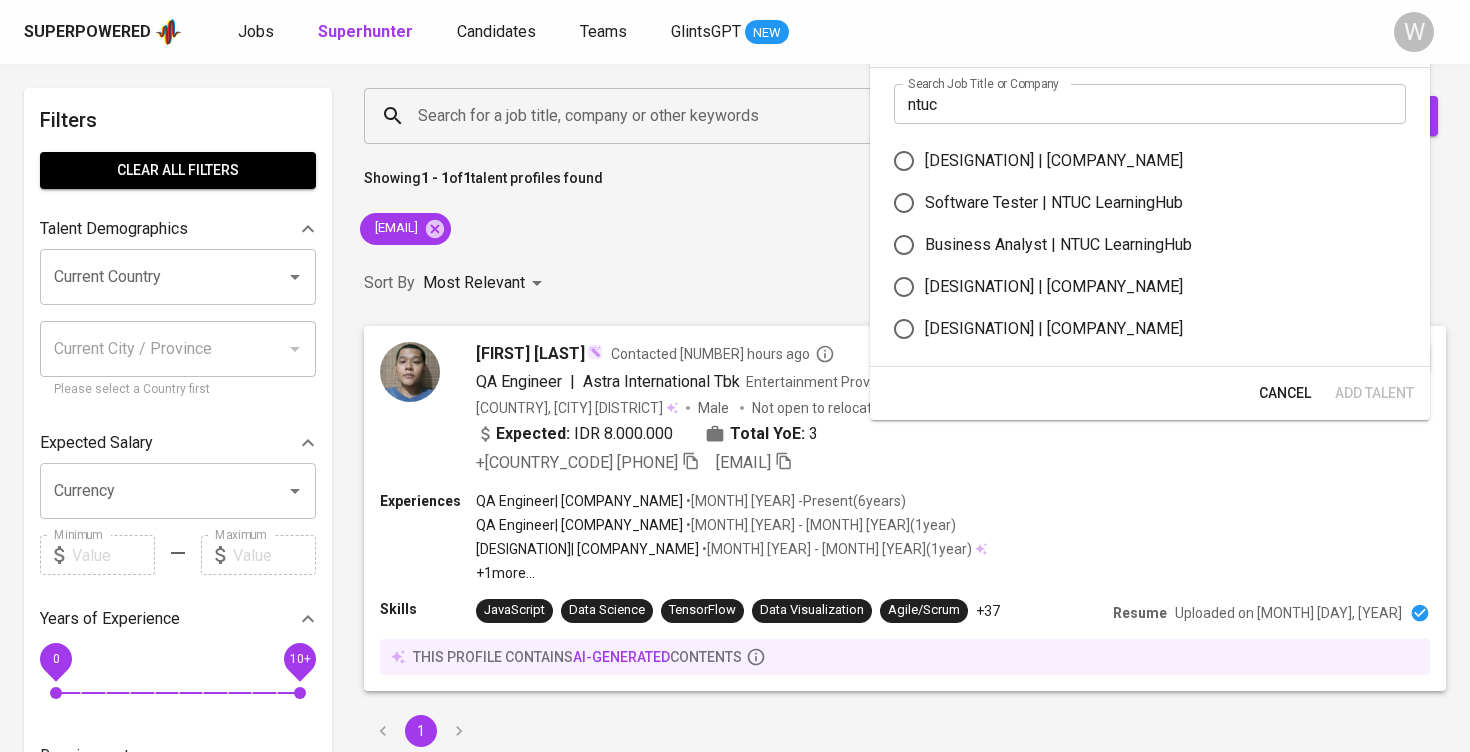click on "Software Tester | NTUC LearningHub" at bounding box center (1136, 203) 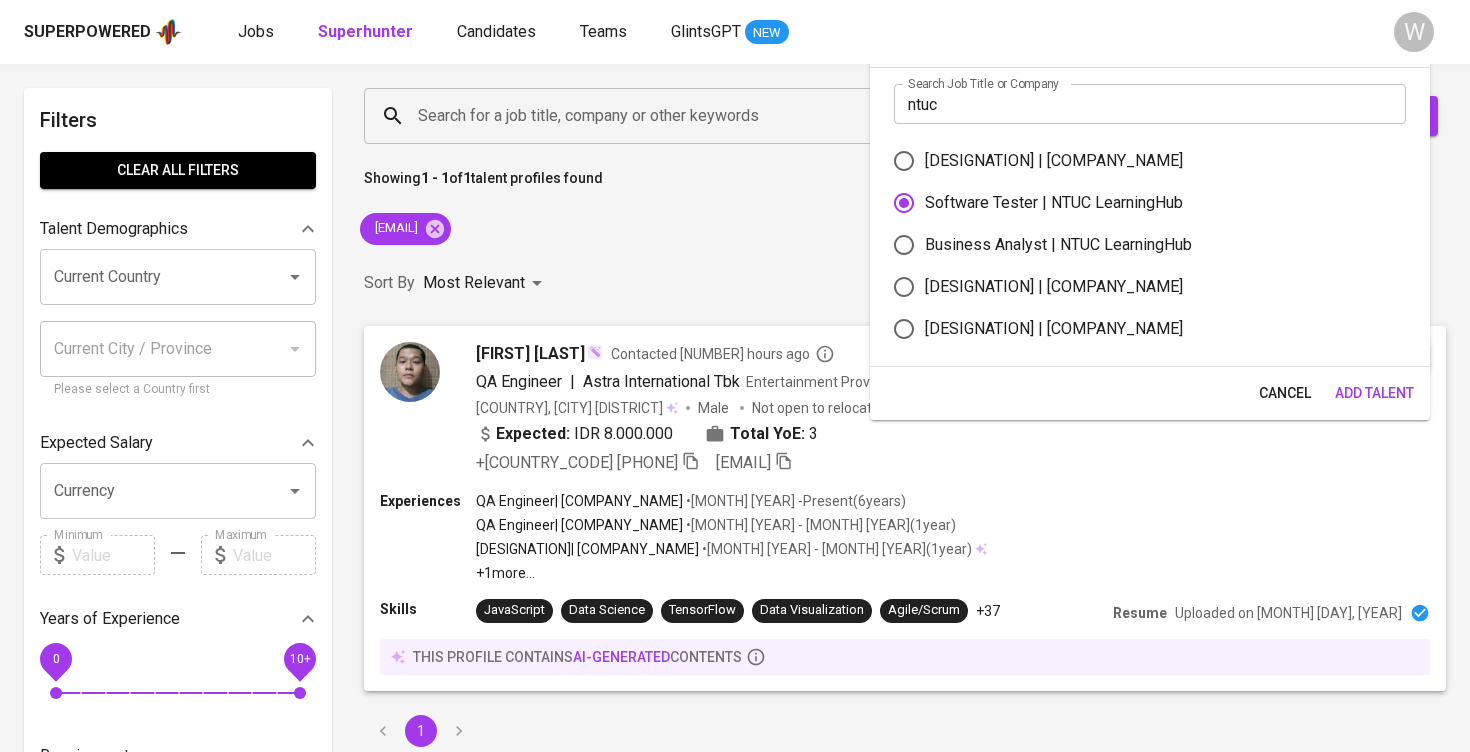 click on "Add Talent" at bounding box center (1374, 393) 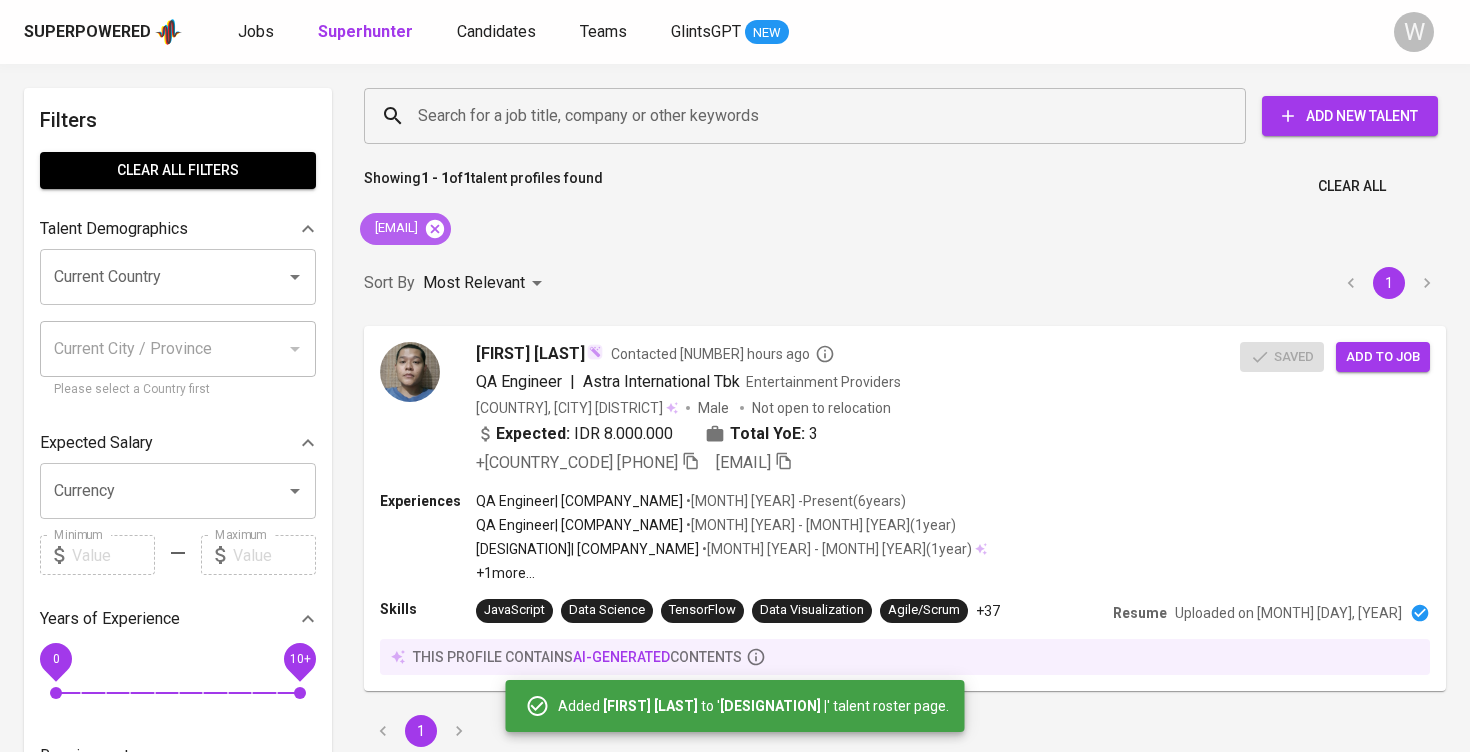 click 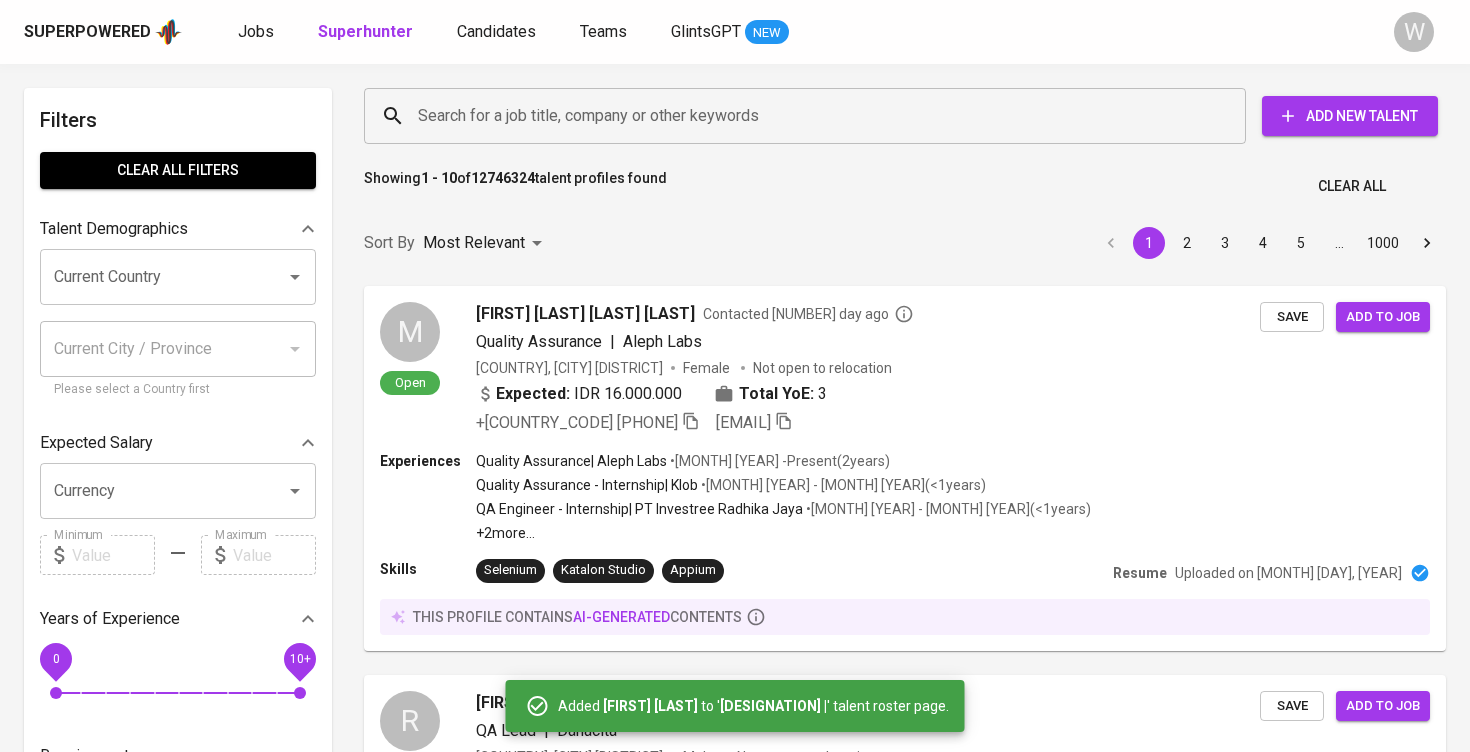 click on "Search for a job title, company or other keywords" at bounding box center (810, 116) 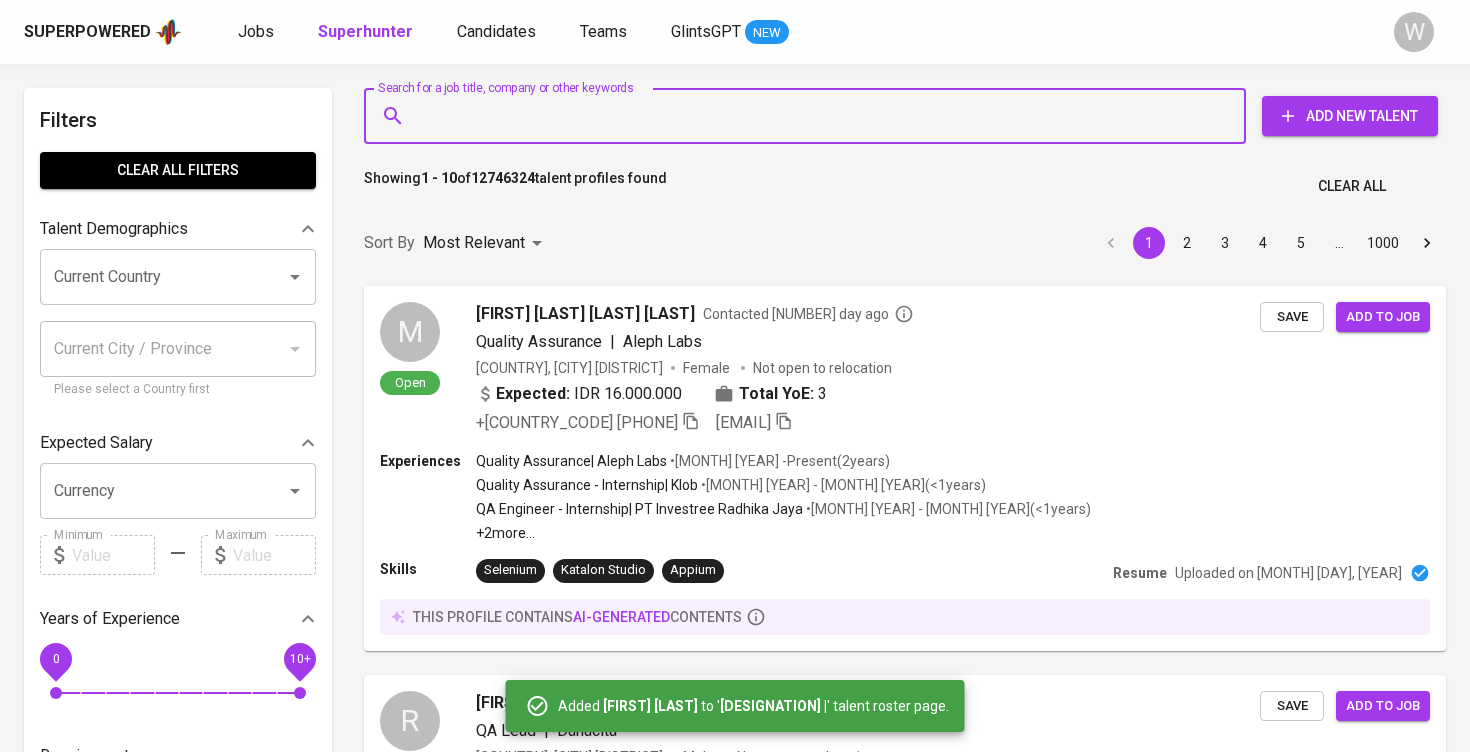 paste on "[EMAIL]" 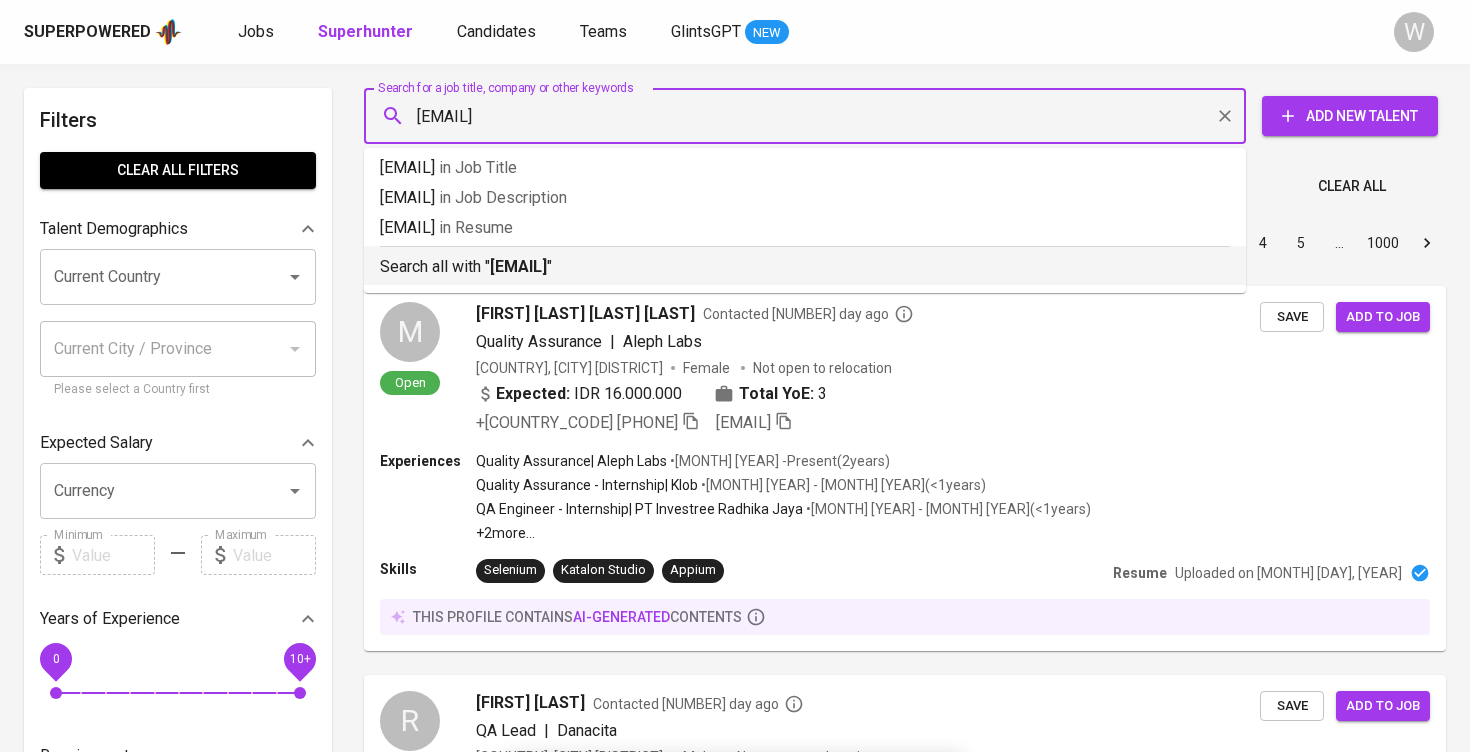 click on "[EMAIL]" at bounding box center [518, 266] 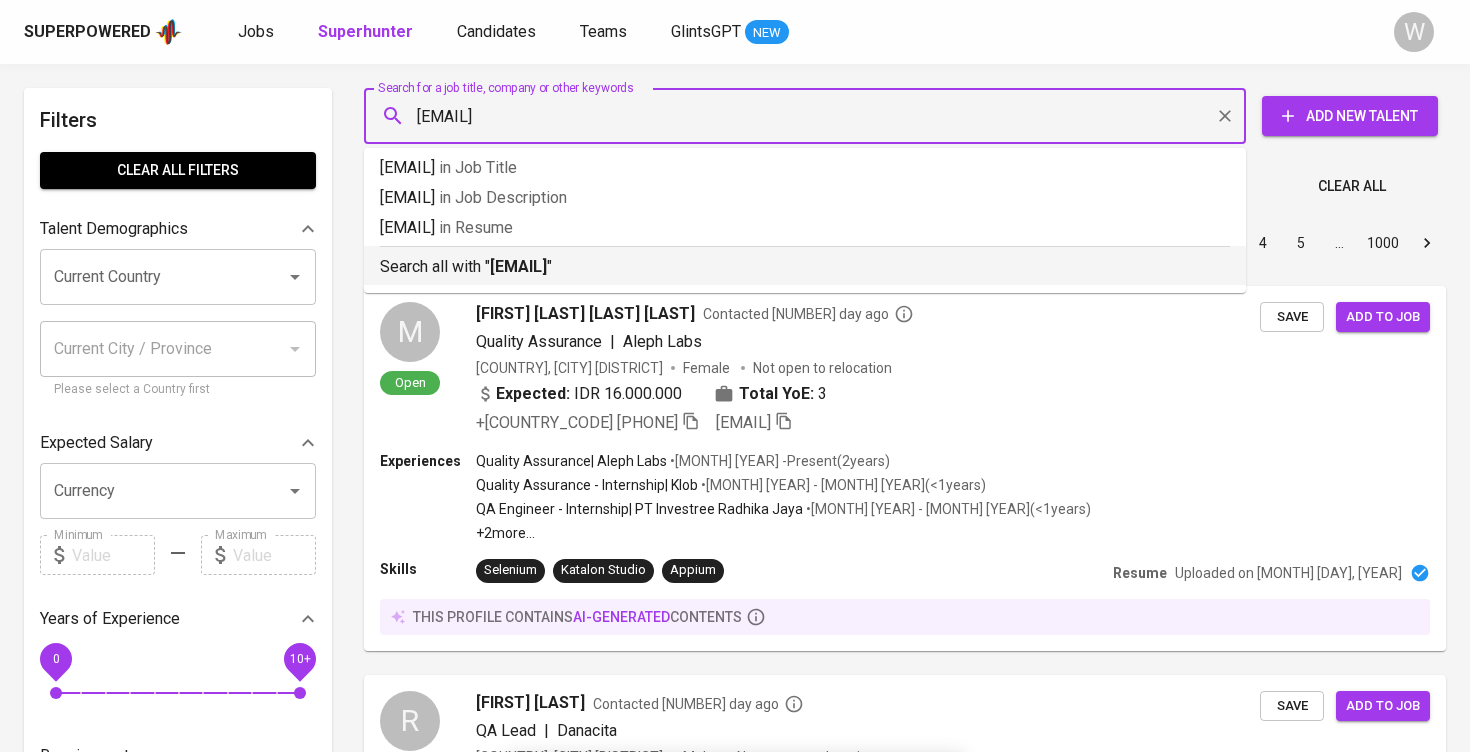 click on "Sort By Most Relevant MOST_RELEVANT 1 2 3 4 5 … 1000" at bounding box center [905, 243] 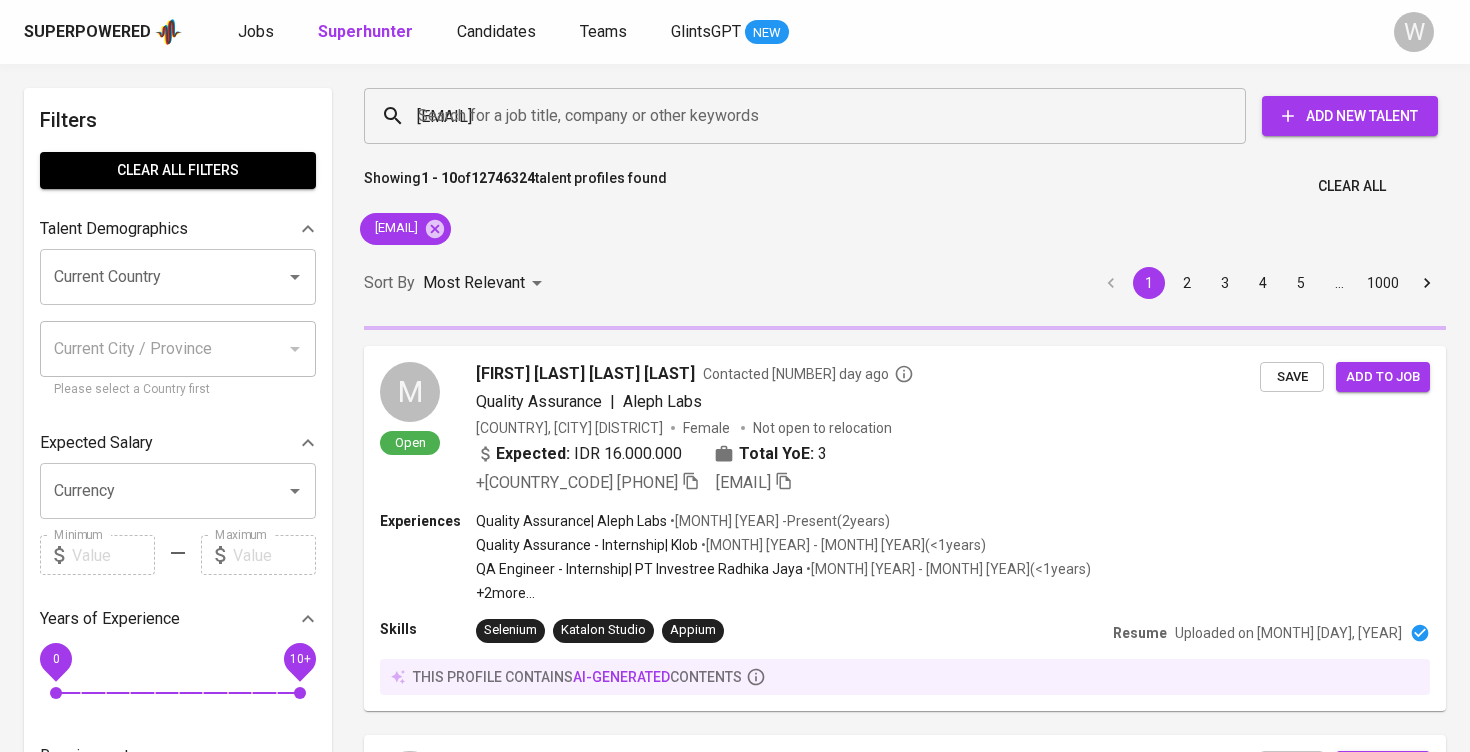 type 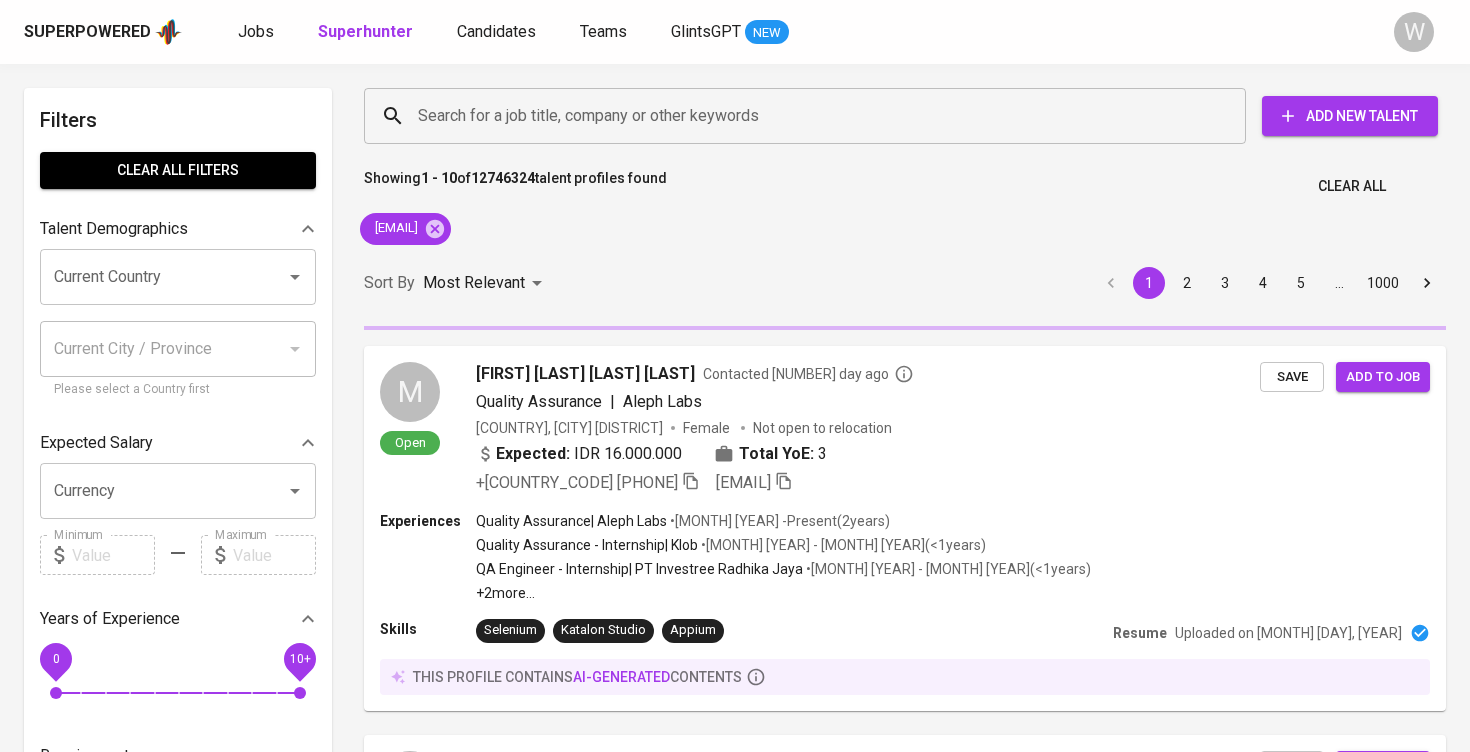 click on "Sort By Most Relevant MOST_RELEVANT 1 2 3 4 5 … 1000" at bounding box center [905, 283] 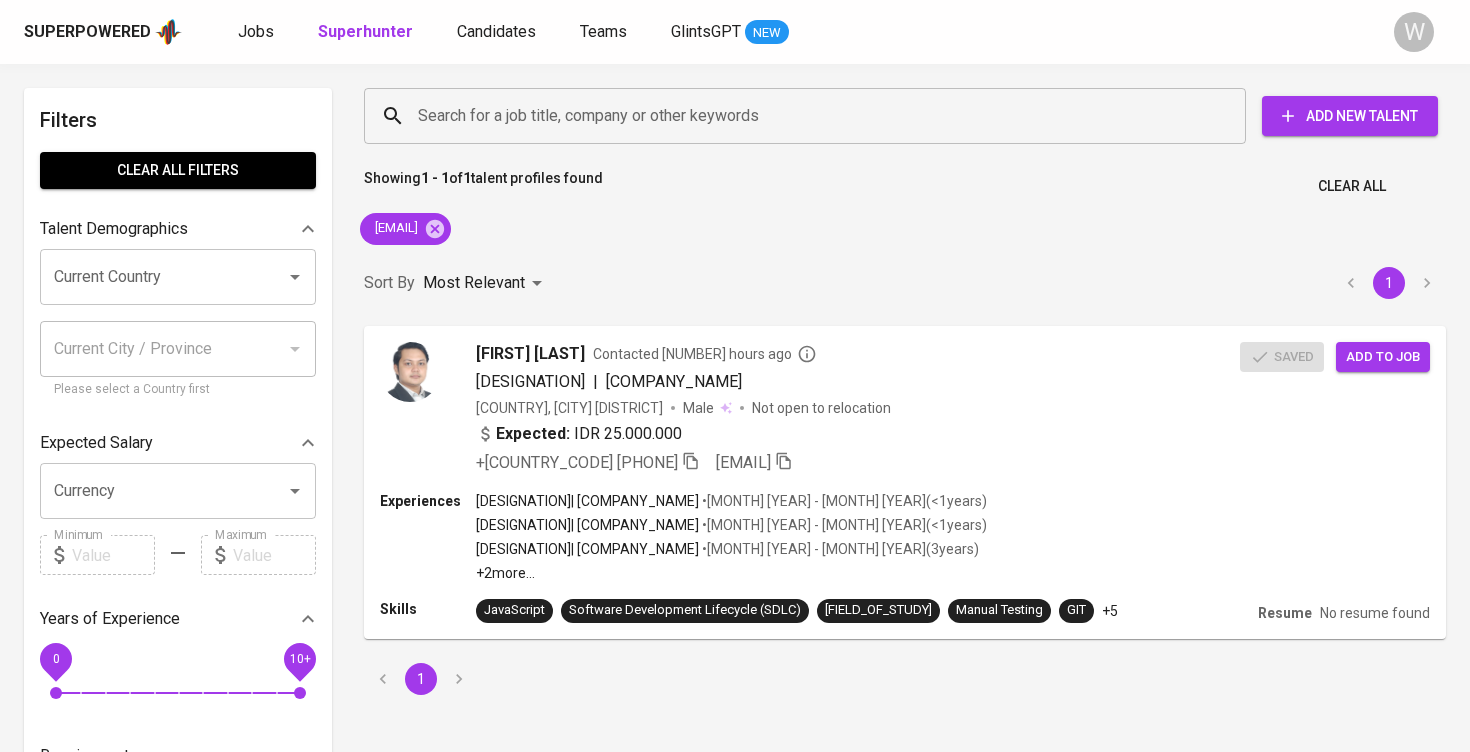 click on "Sort By Most Relevant MOST_RELEVANT 1" at bounding box center (905, 283) 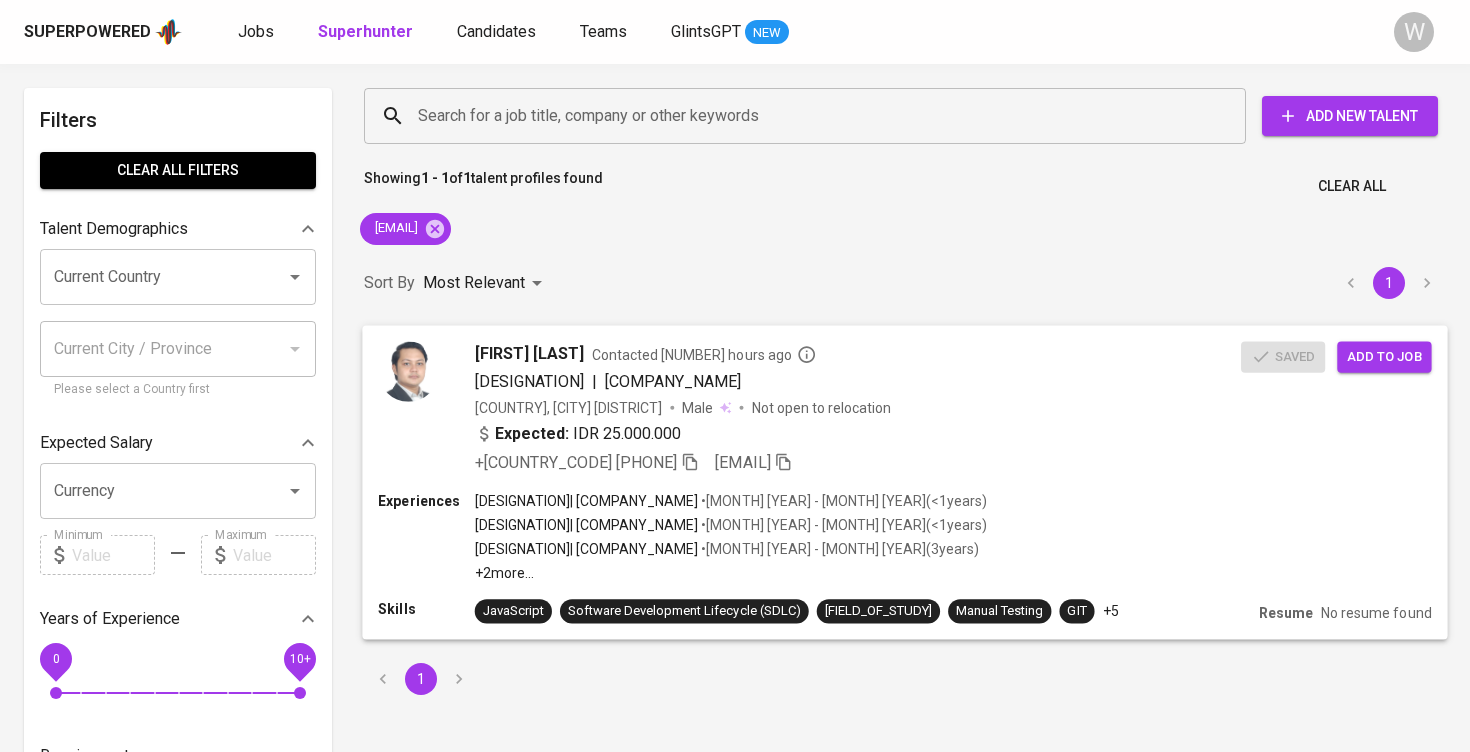 click on "Add to job" at bounding box center (1384, 356) 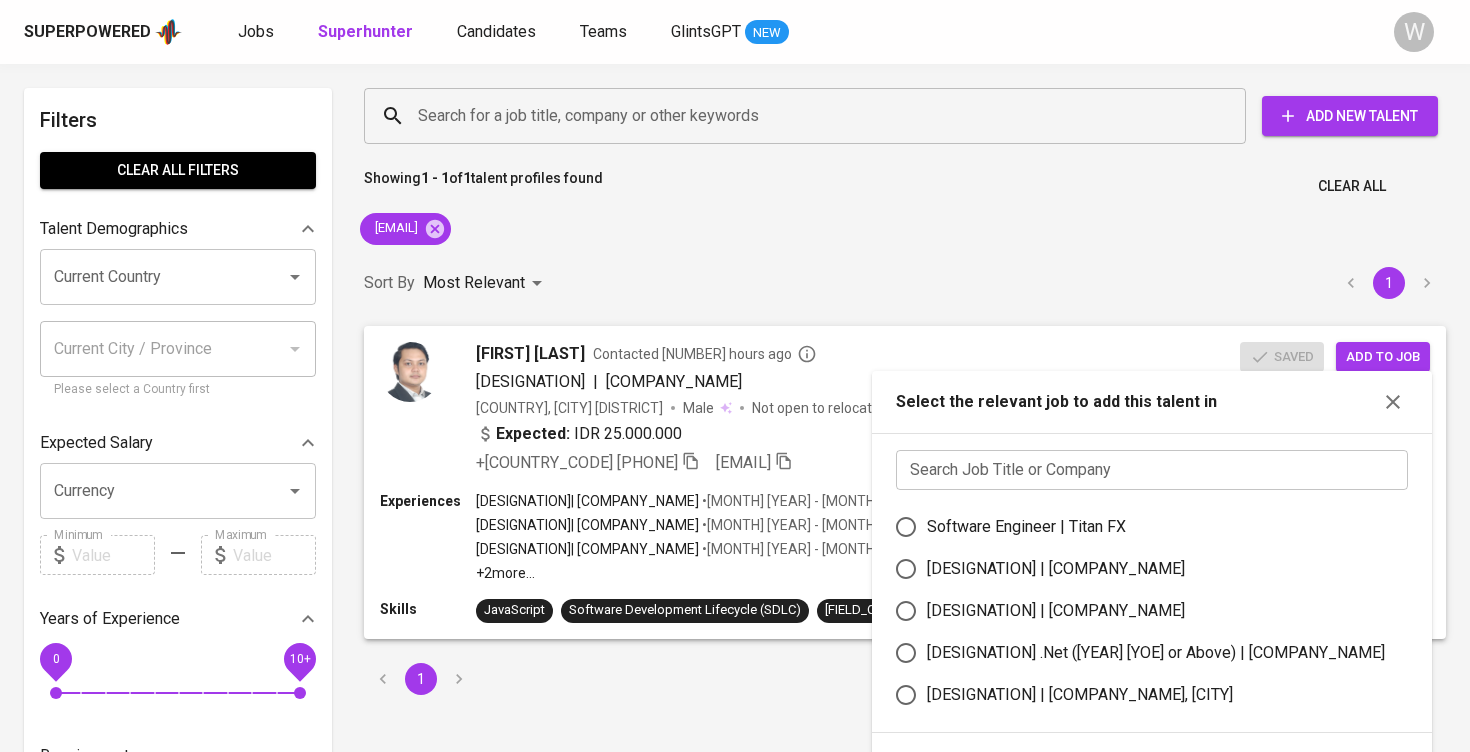 click at bounding box center [1152, 470] 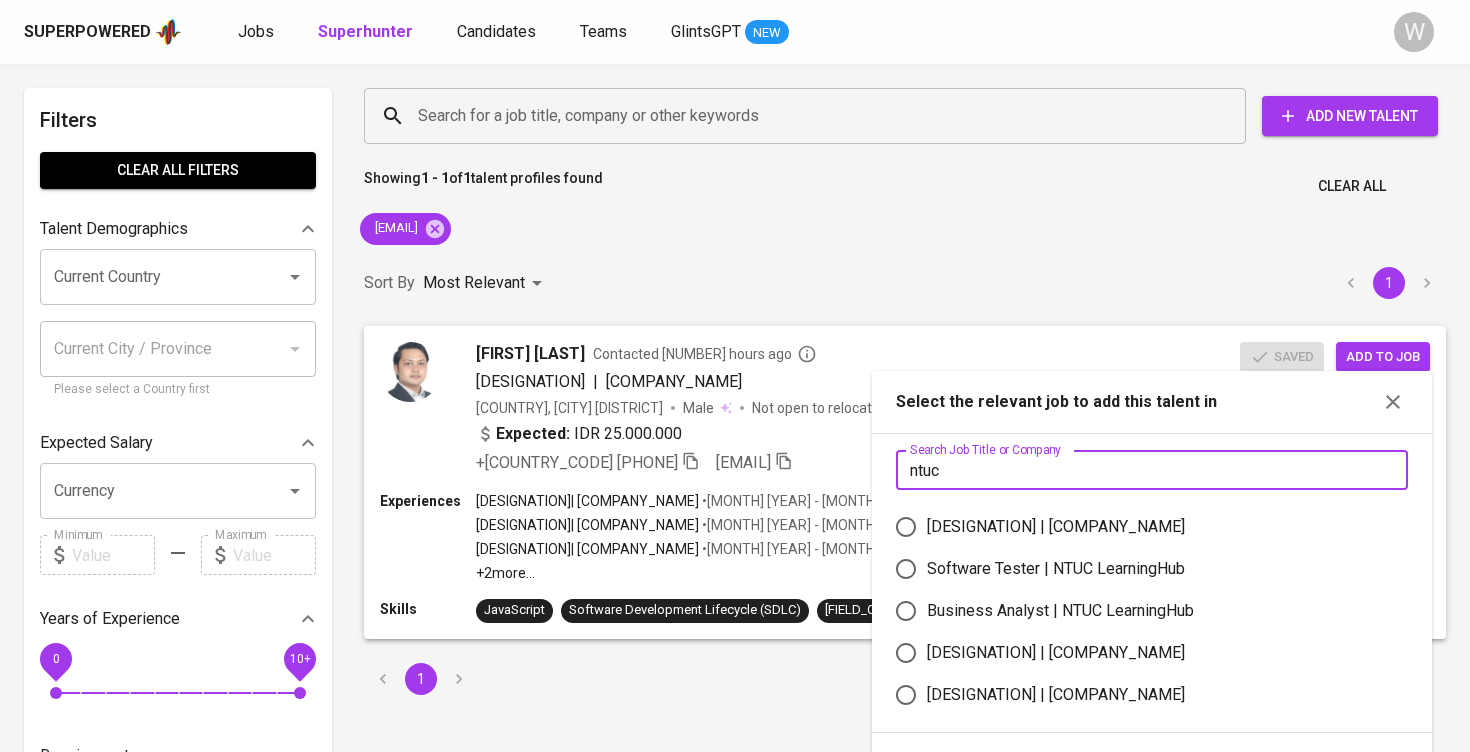 type on "ntuc" 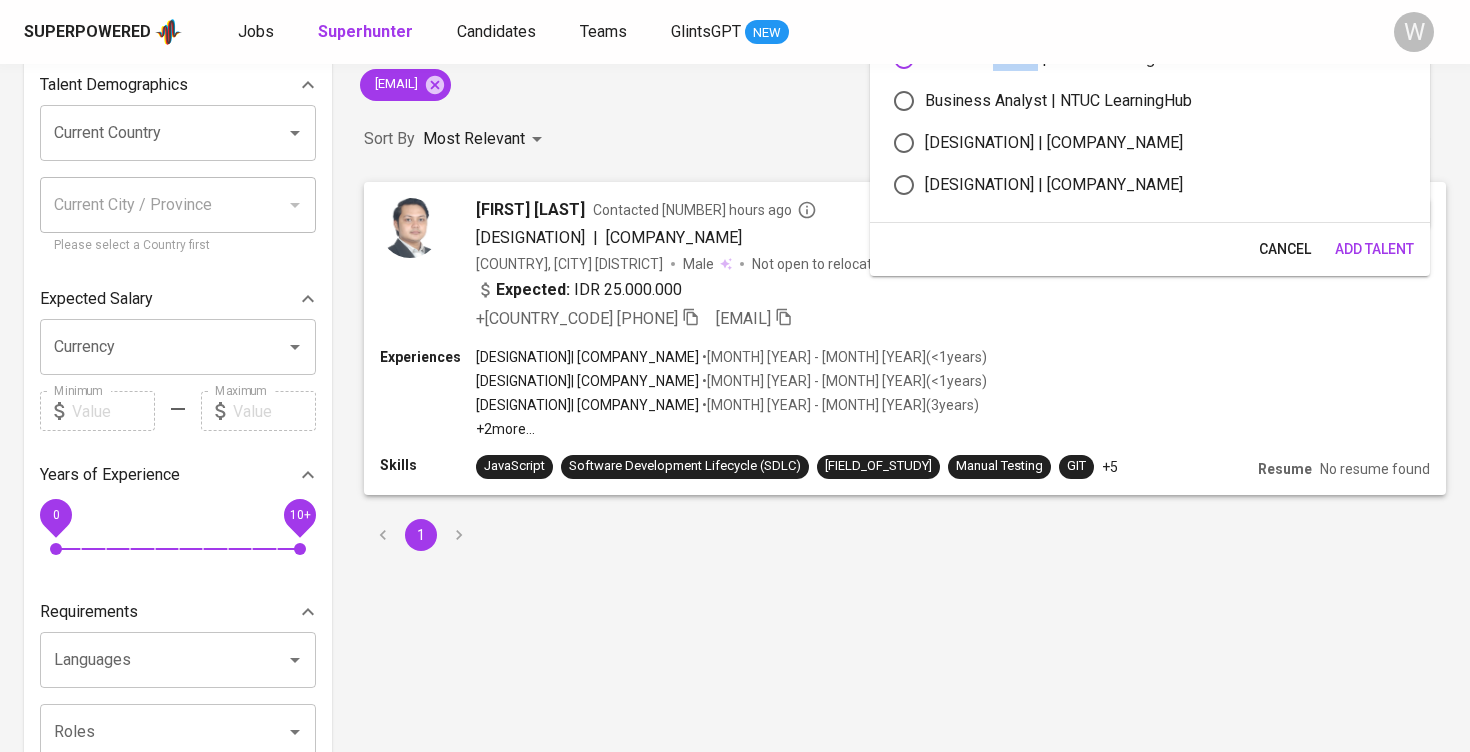 scroll, scrollTop: 213, scrollLeft: 0, axis: vertical 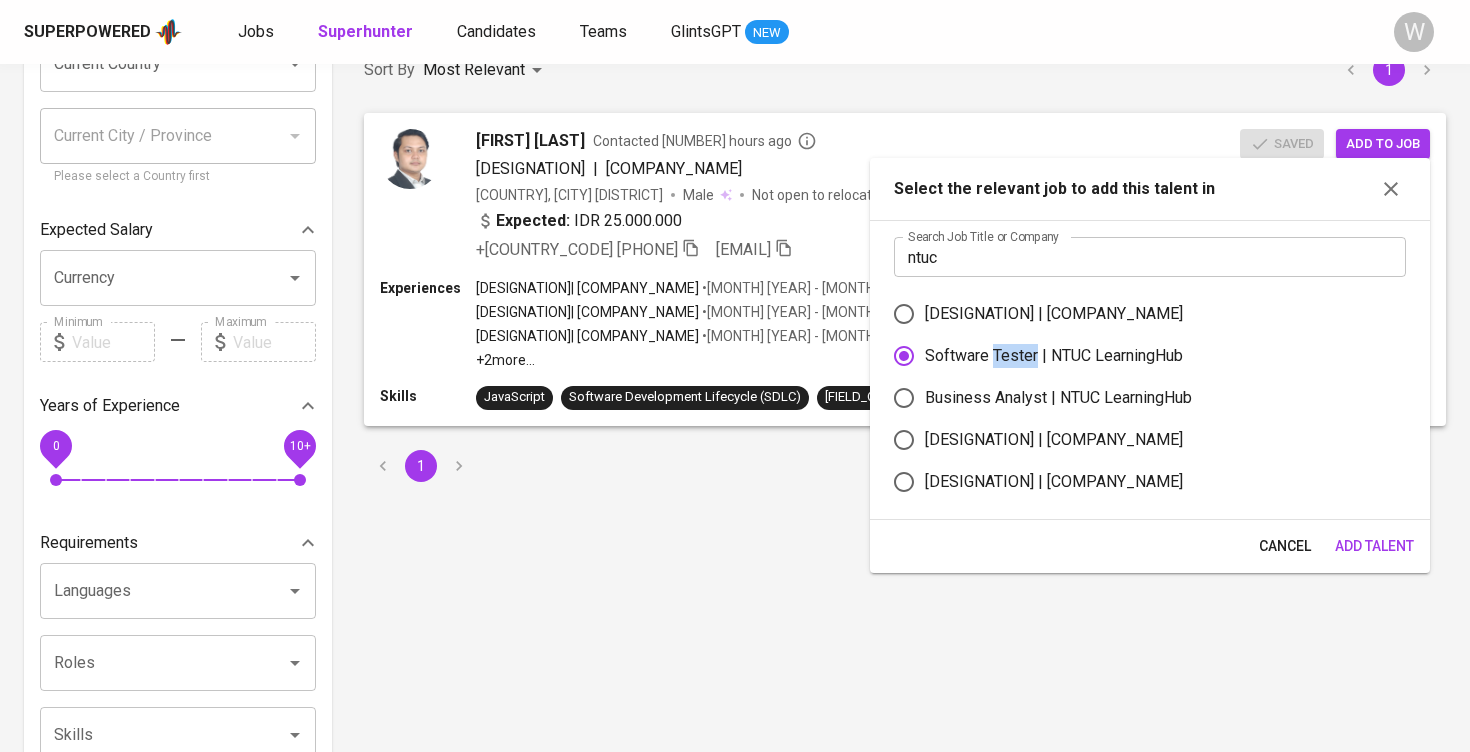 click on "Add Talent" at bounding box center (1374, 546) 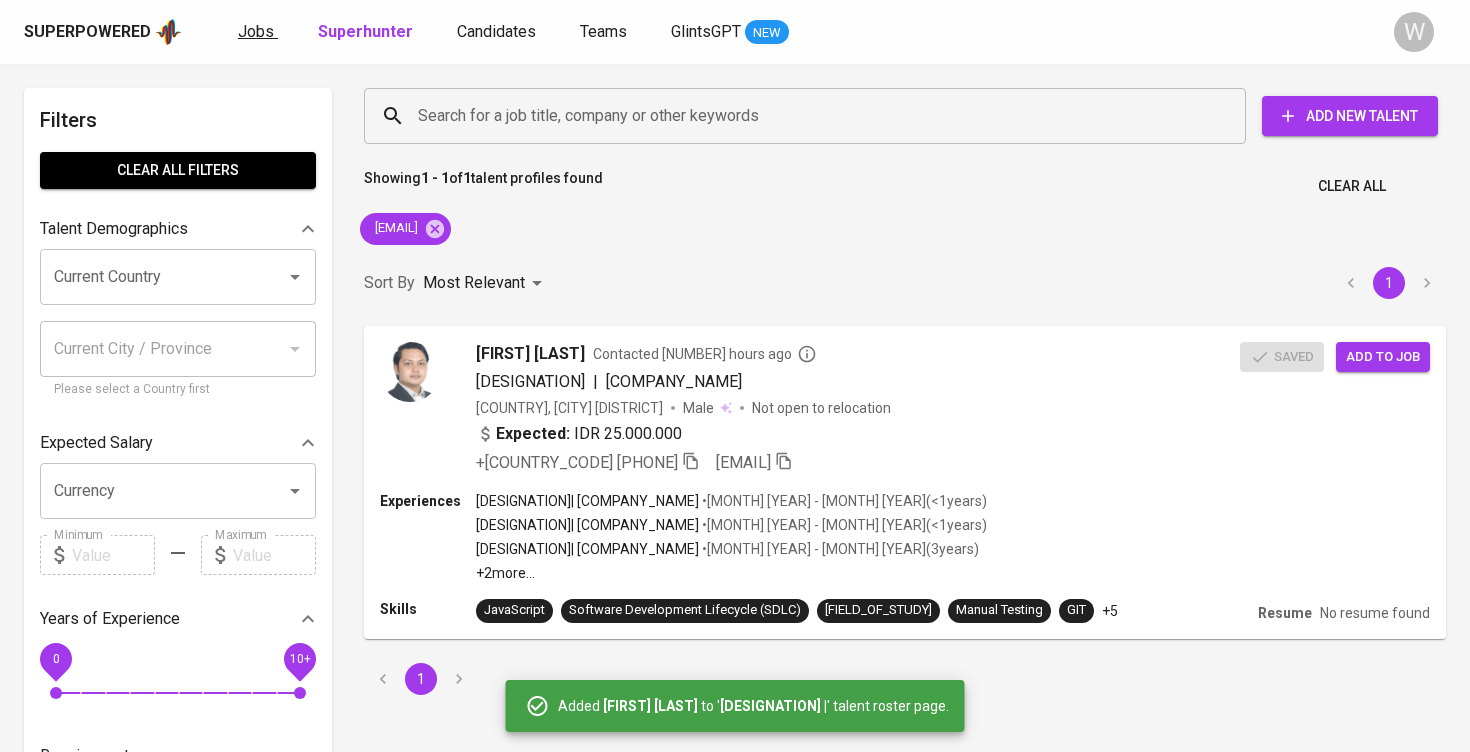 scroll, scrollTop: 0, scrollLeft: 0, axis: both 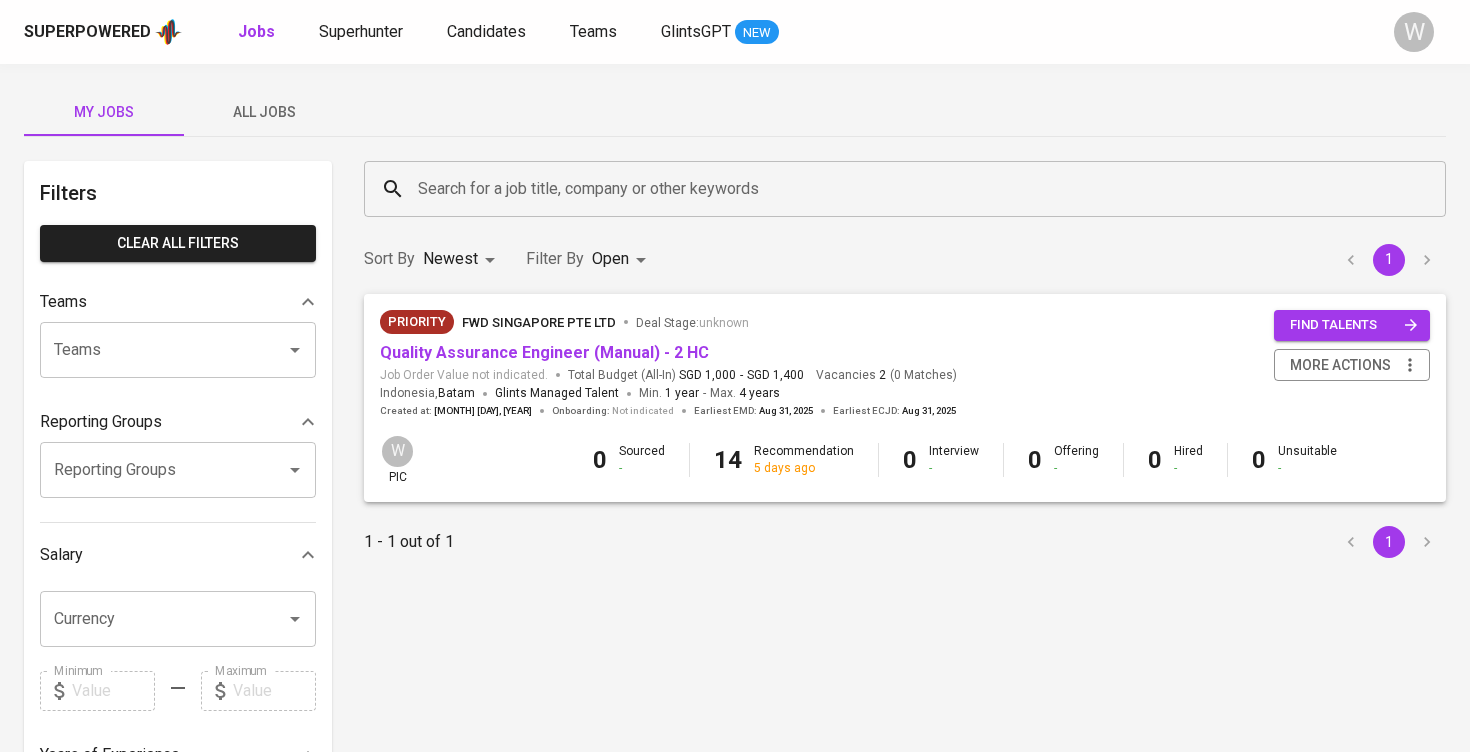 click on "All Jobs" at bounding box center [264, 112] 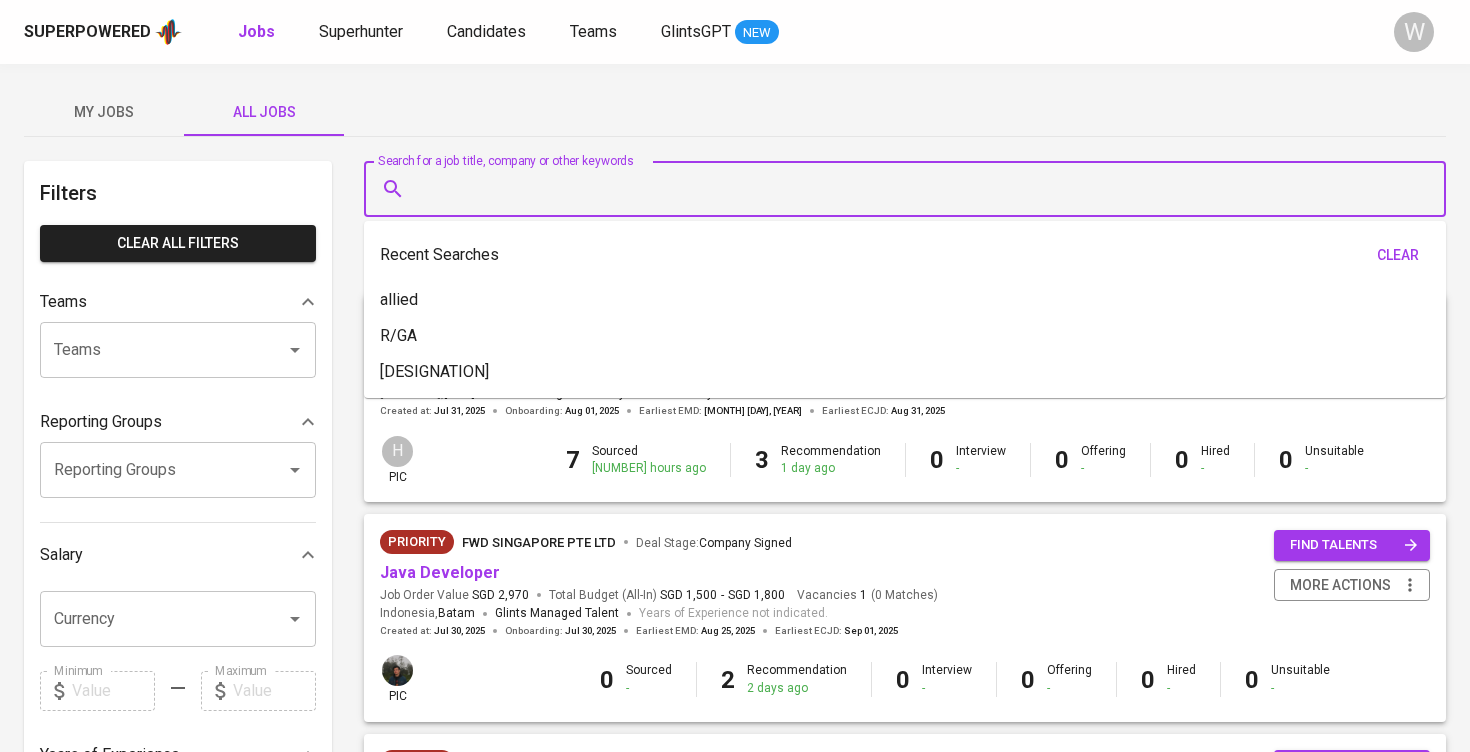 click on "Search for a job title, company or other keywords" at bounding box center (910, 189) 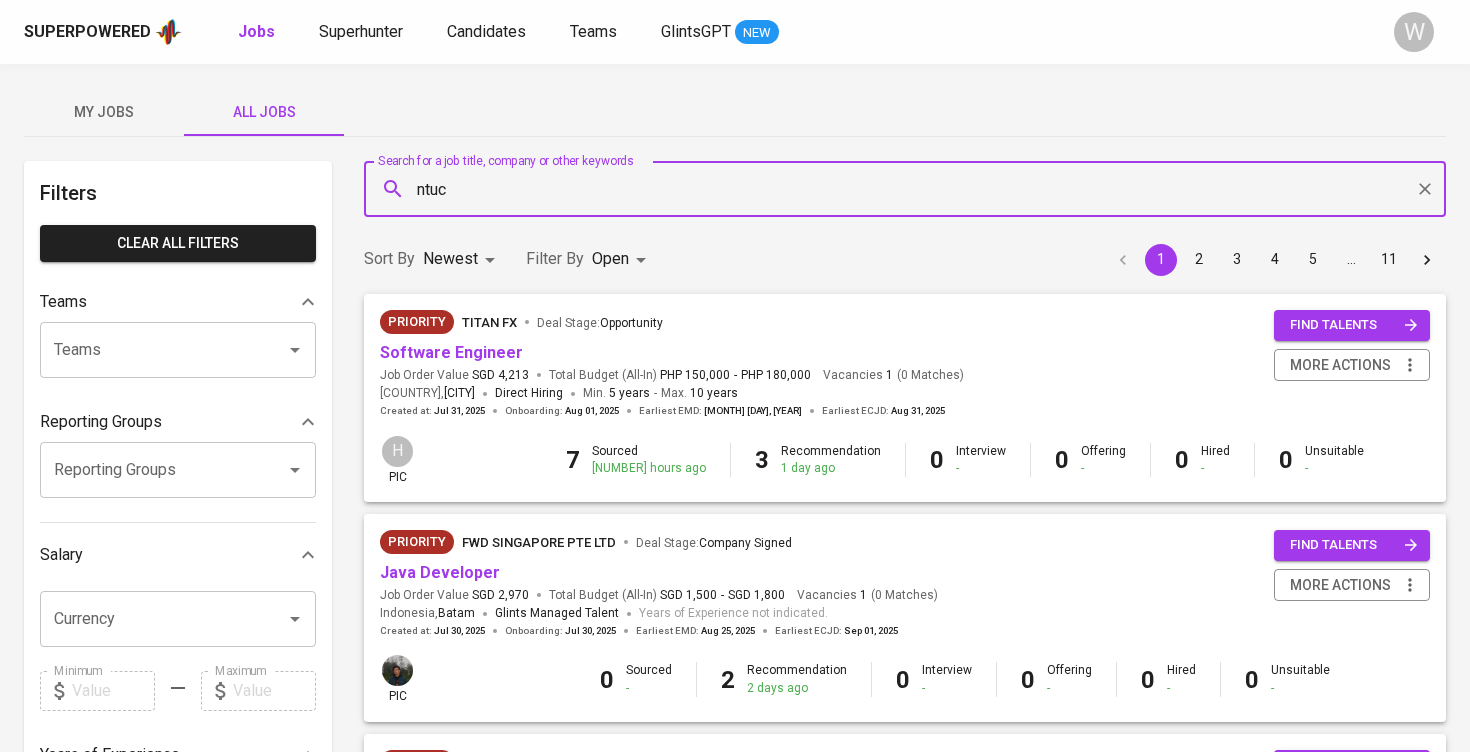 type on "ntuc" 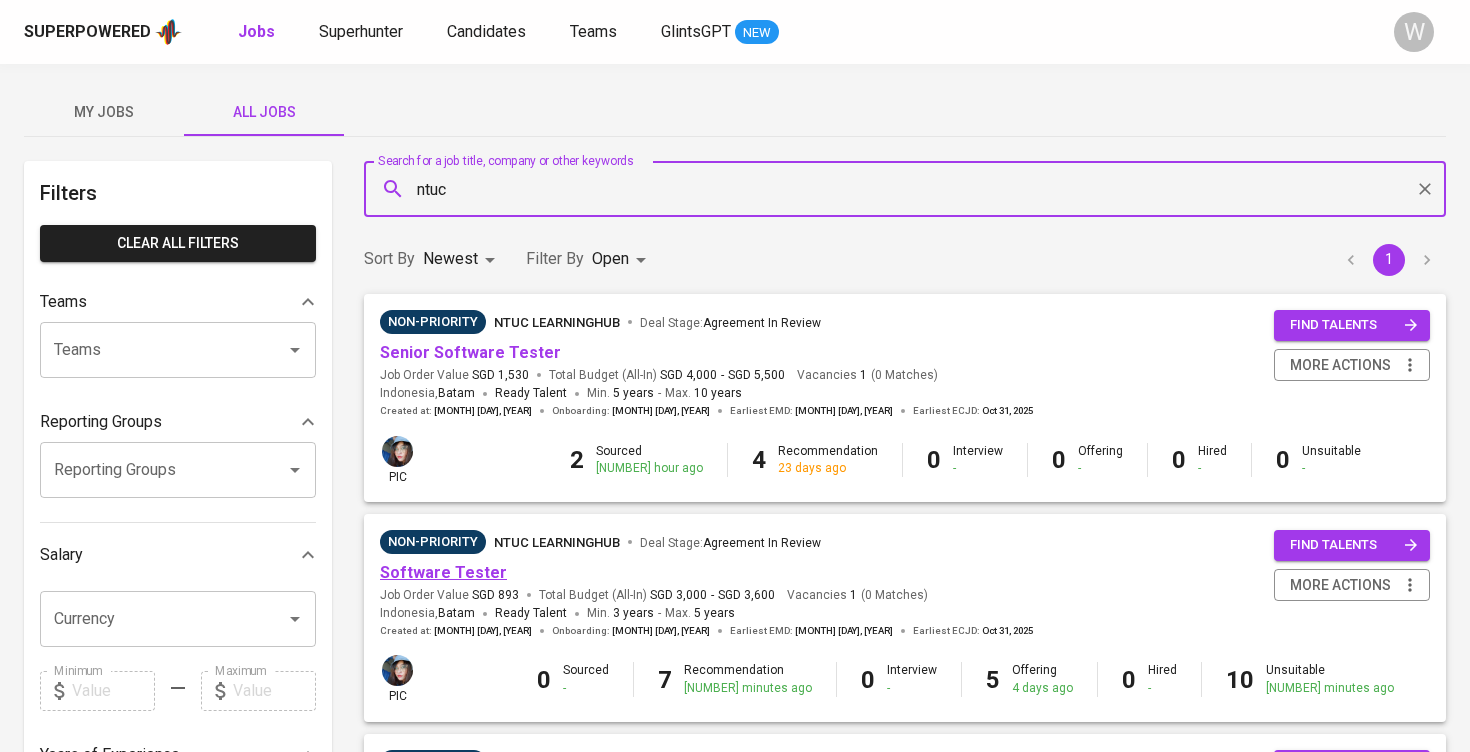 click on "Software Tester" at bounding box center [443, 572] 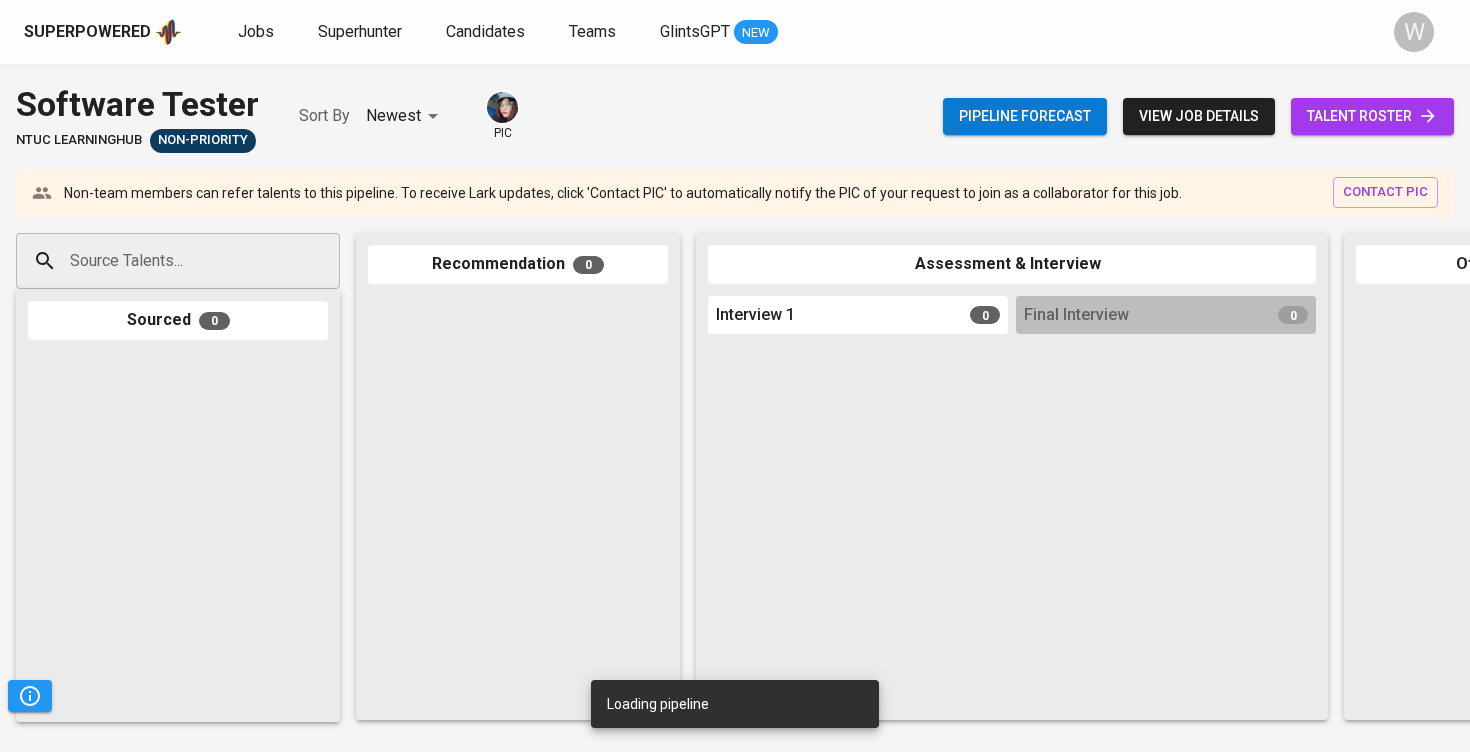 click on "talent roster" at bounding box center [1372, 116] 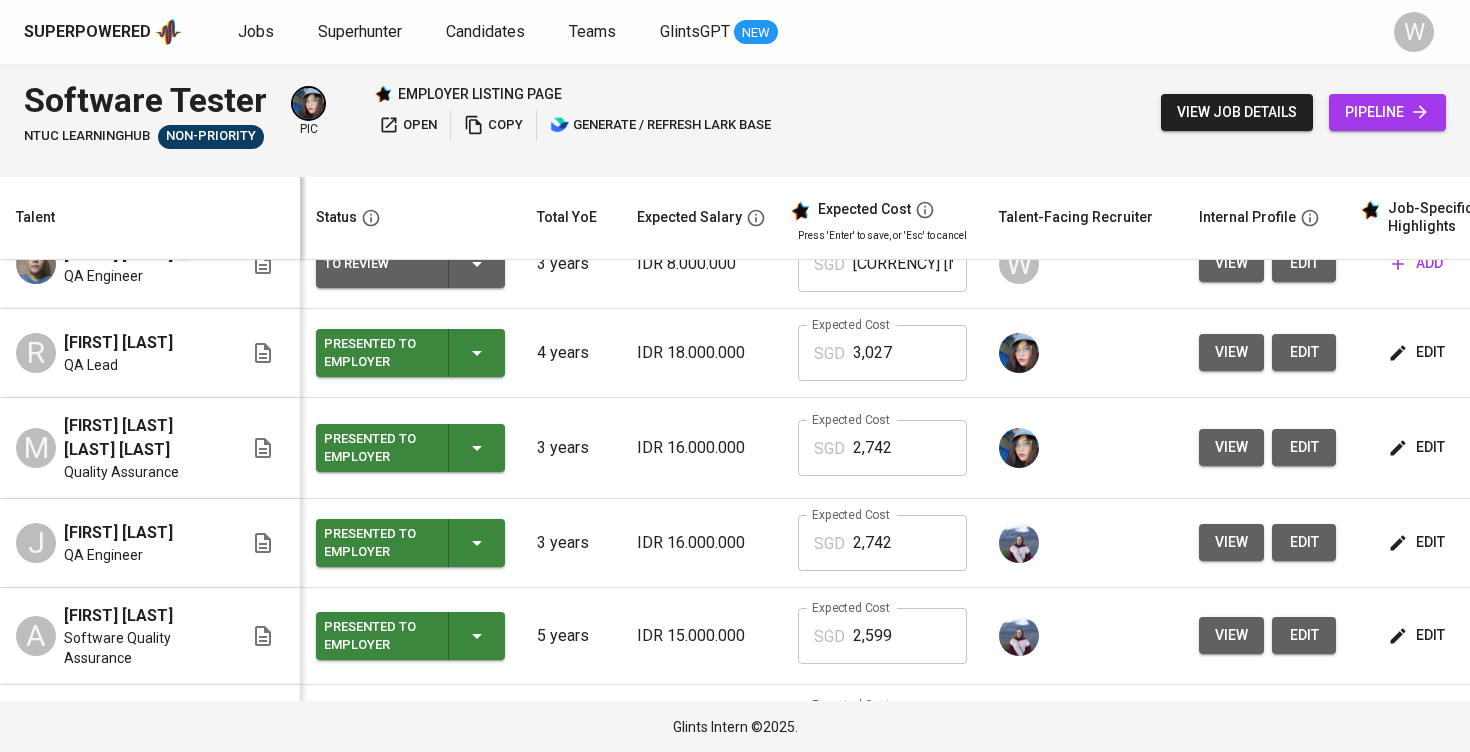 scroll, scrollTop: 133, scrollLeft: 1, axis: both 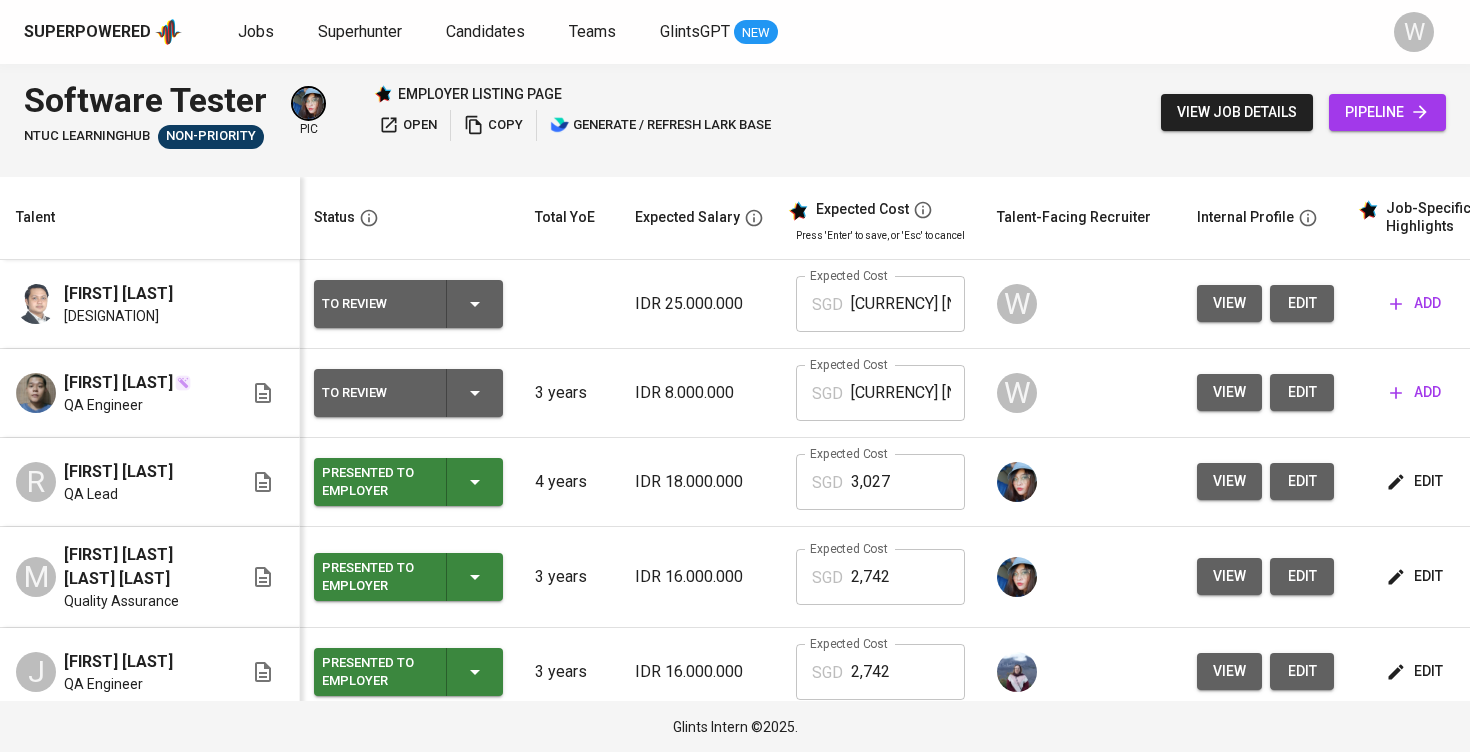 click on "edit" at bounding box center [1302, 392] 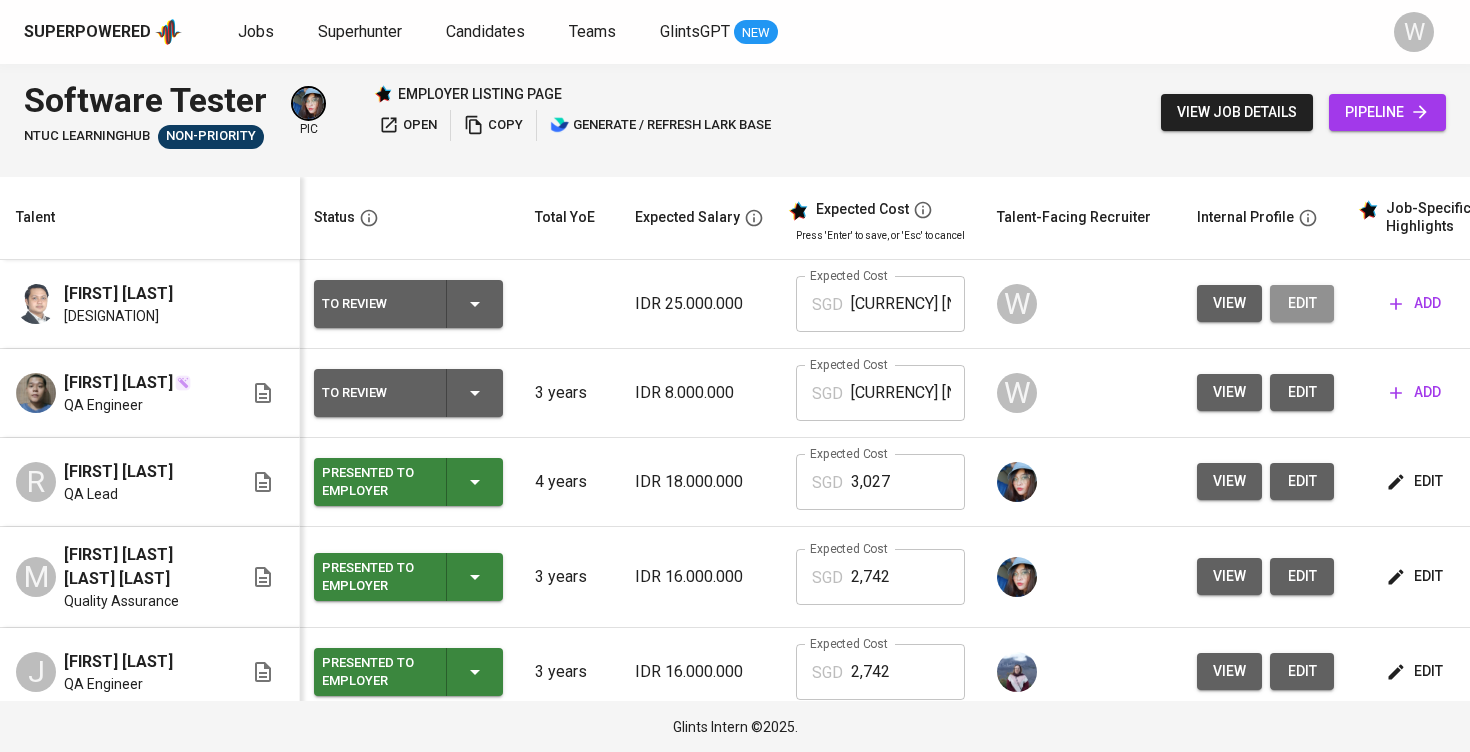 click on "edit" at bounding box center (1302, 303) 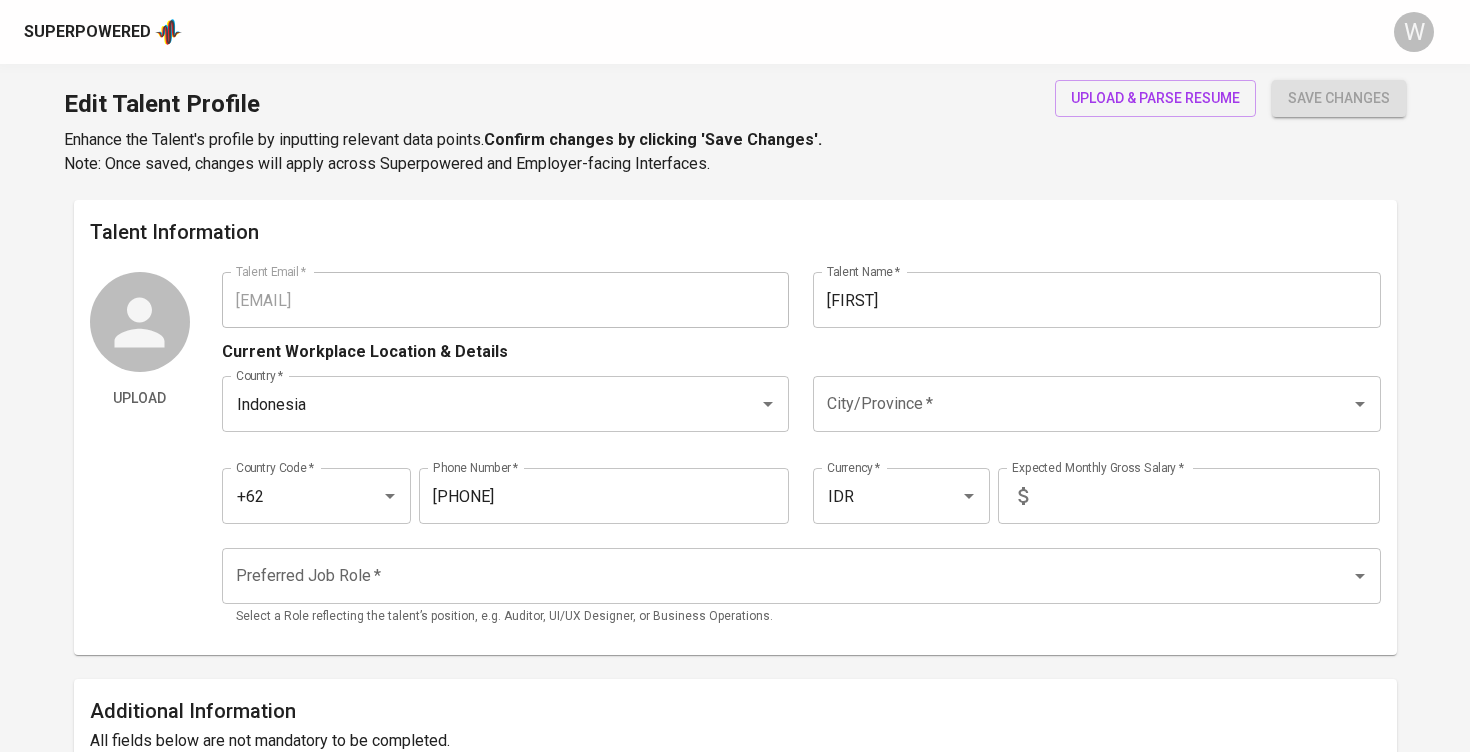 scroll, scrollTop: 0, scrollLeft: 0, axis: both 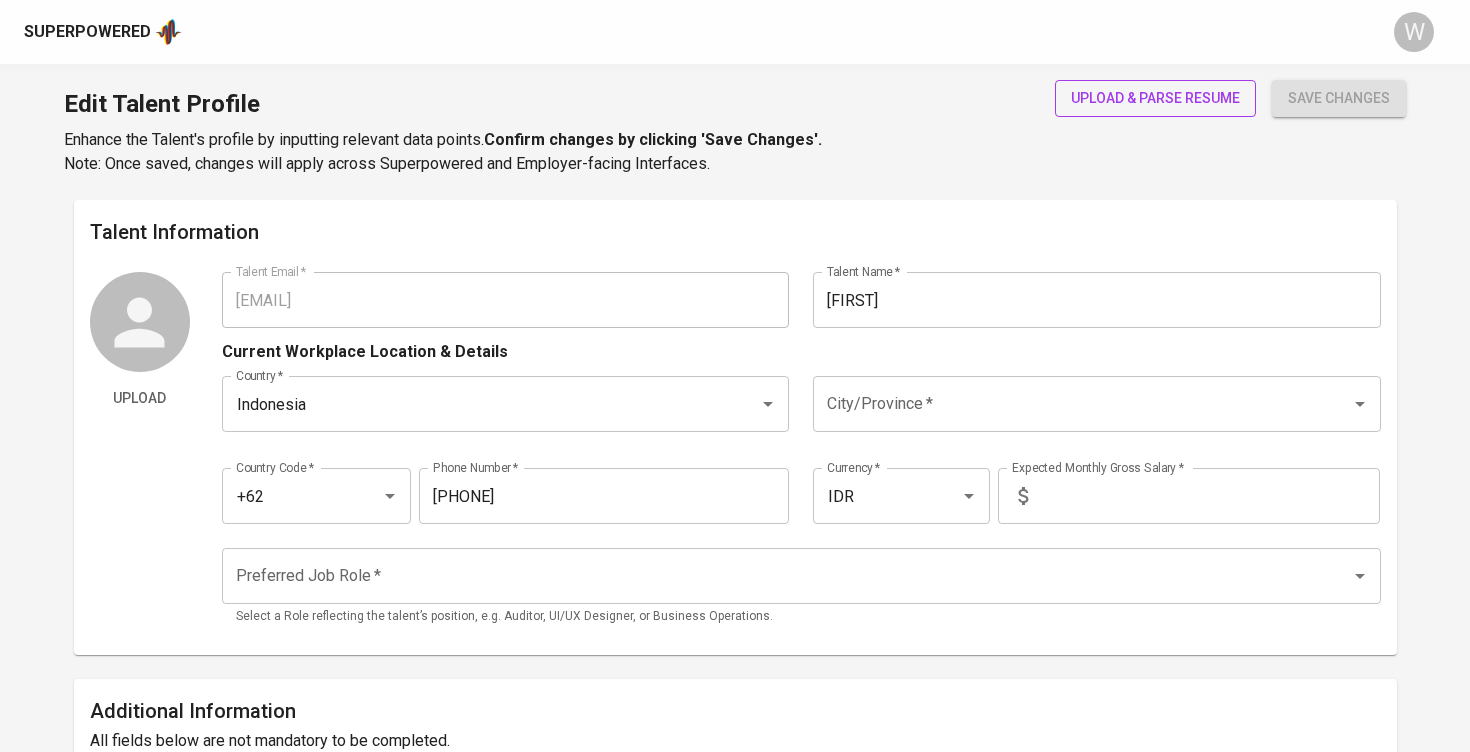 click on "upload & parse resume" at bounding box center [1155, 98] 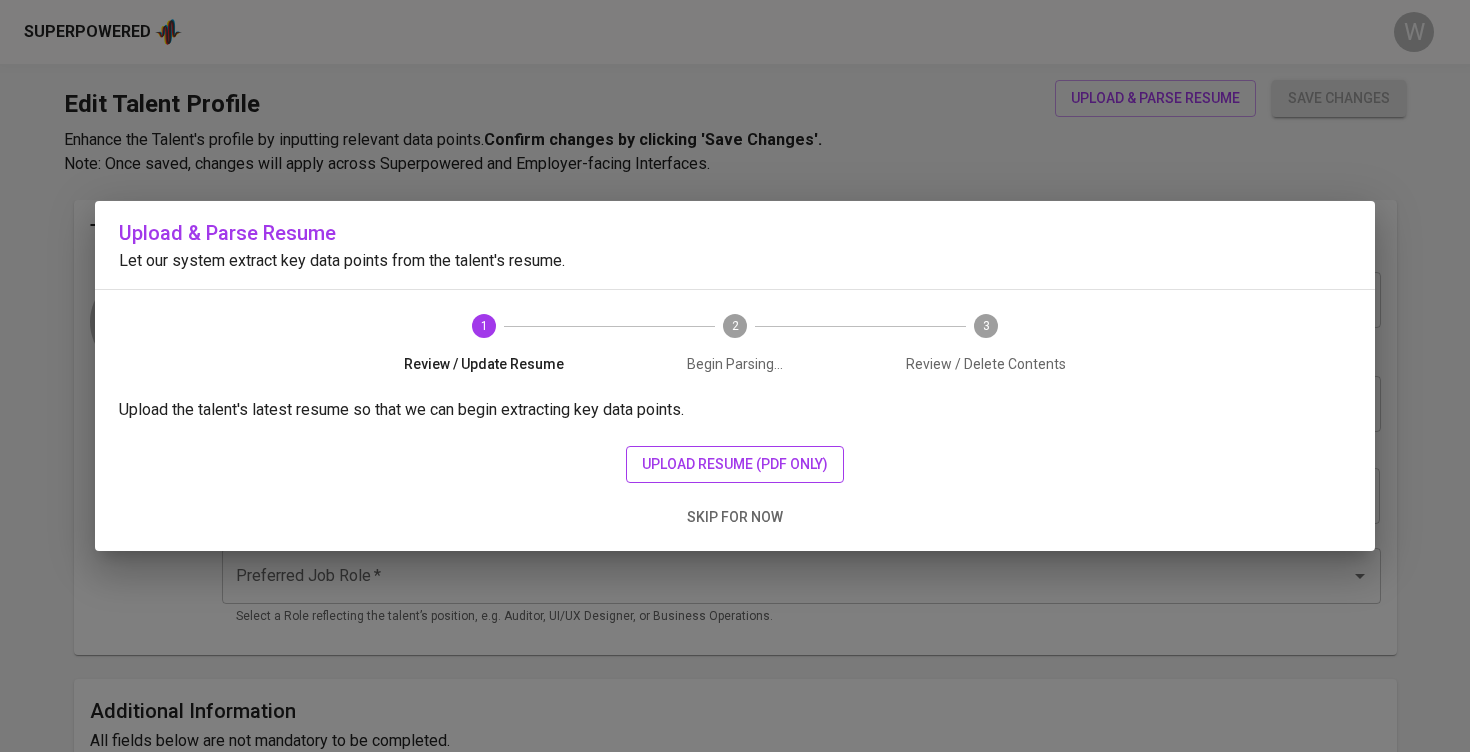 click on "upload resume (pdf only)" at bounding box center (735, 464) 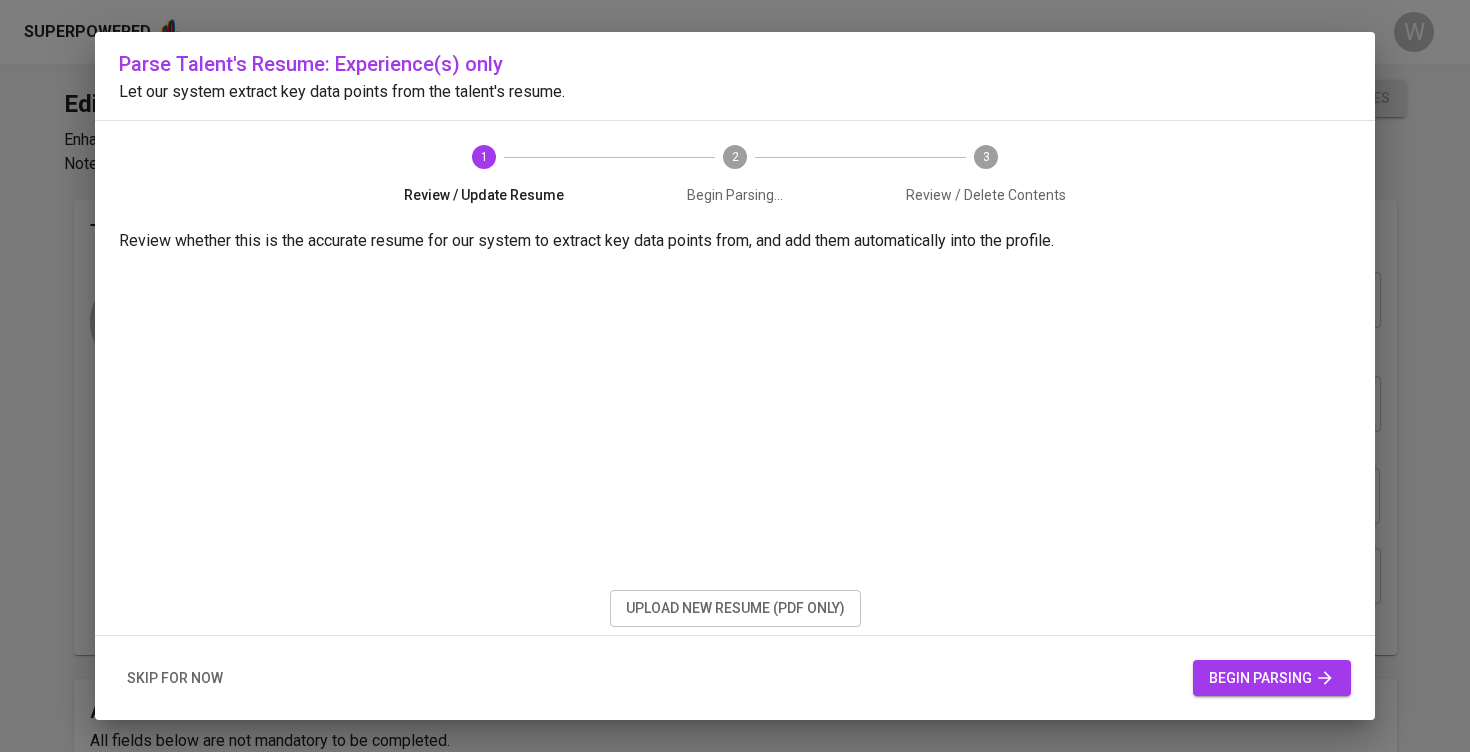 click on "begin parsing" at bounding box center [1272, 678] 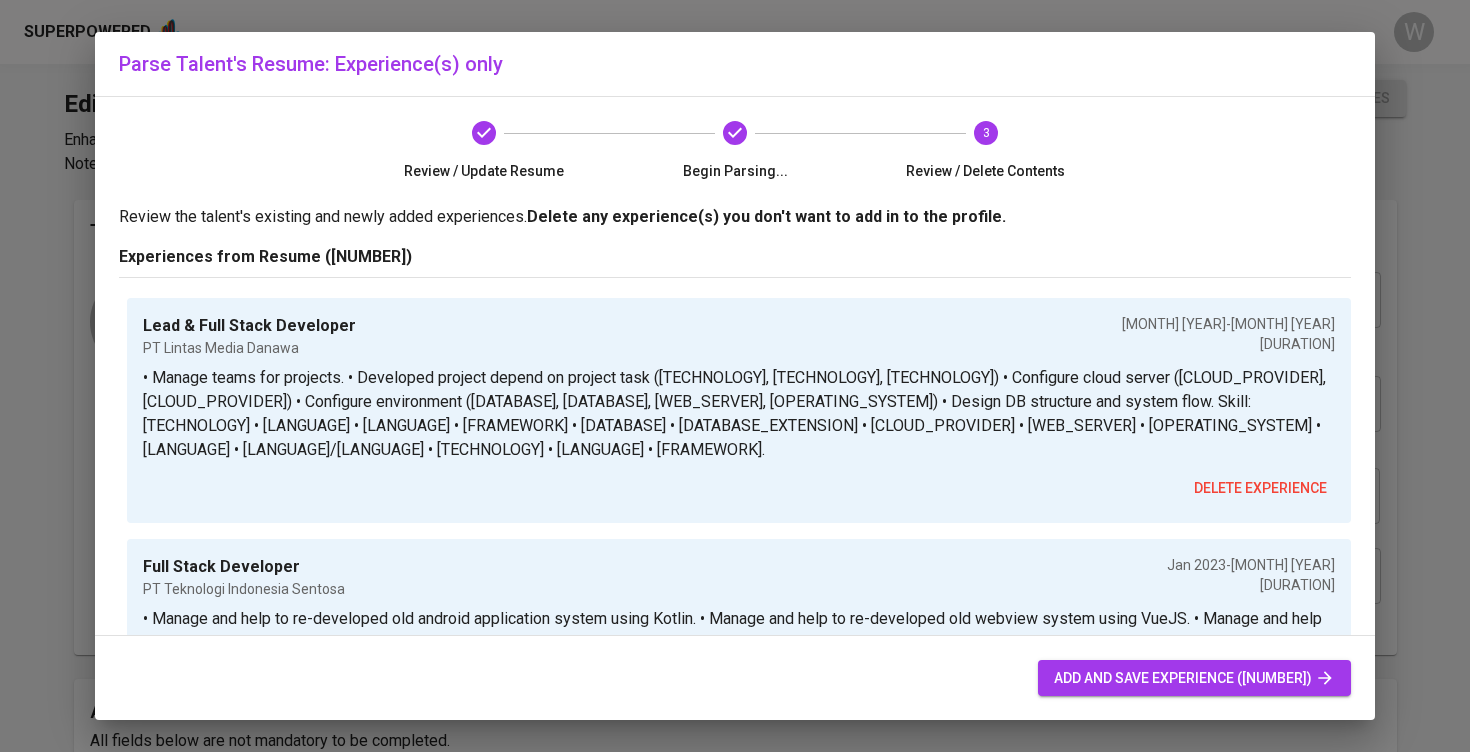 click on "add and save experience (7)" at bounding box center (1194, 678) 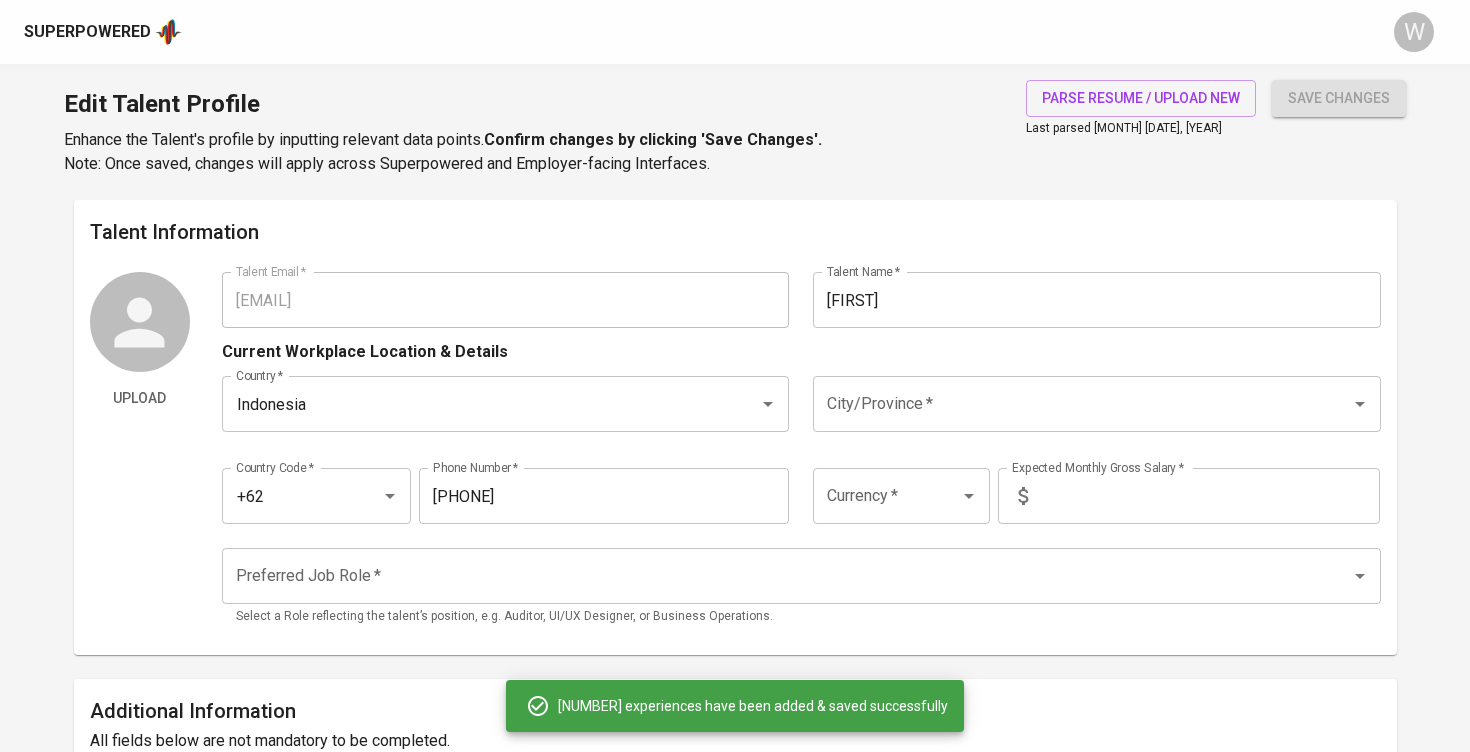 type 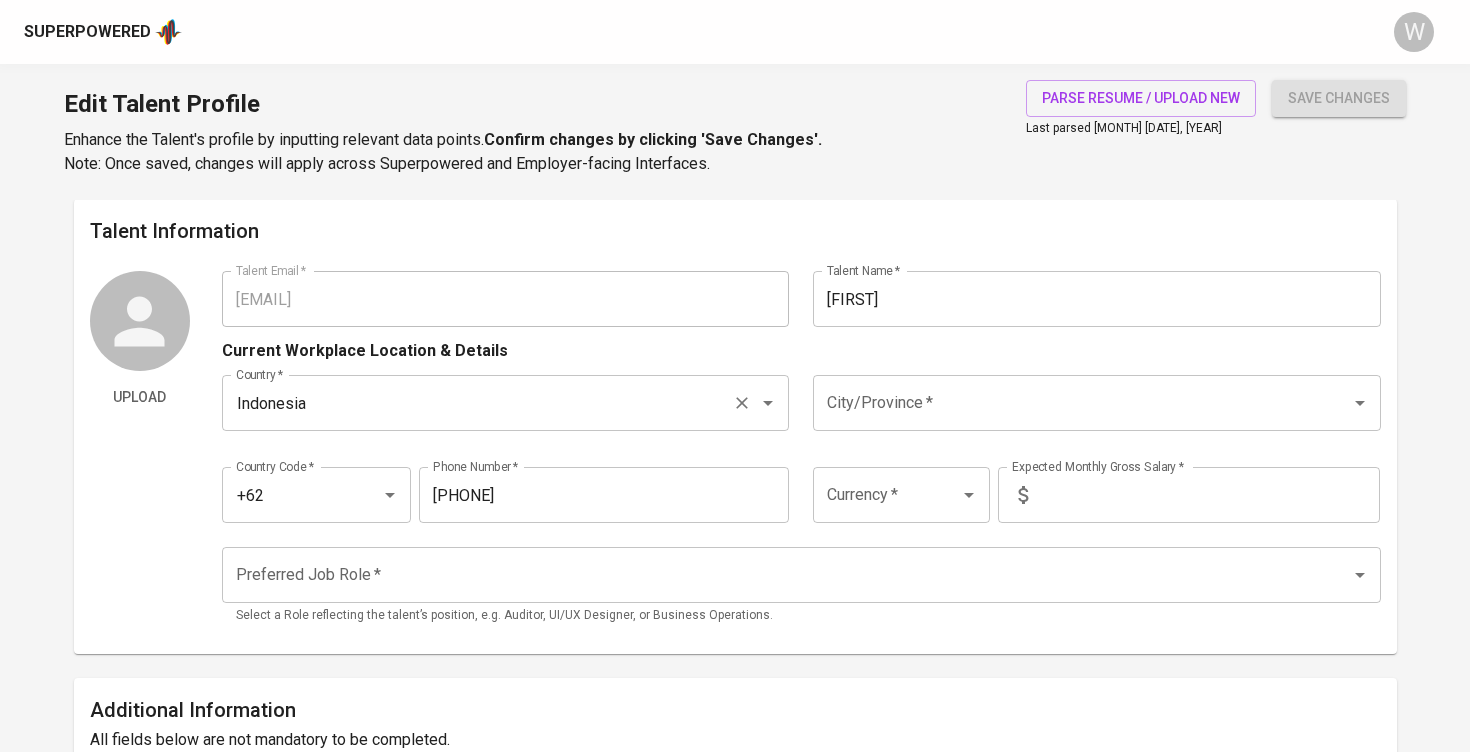 scroll, scrollTop: 3, scrollLeft: 0, axis: vertical 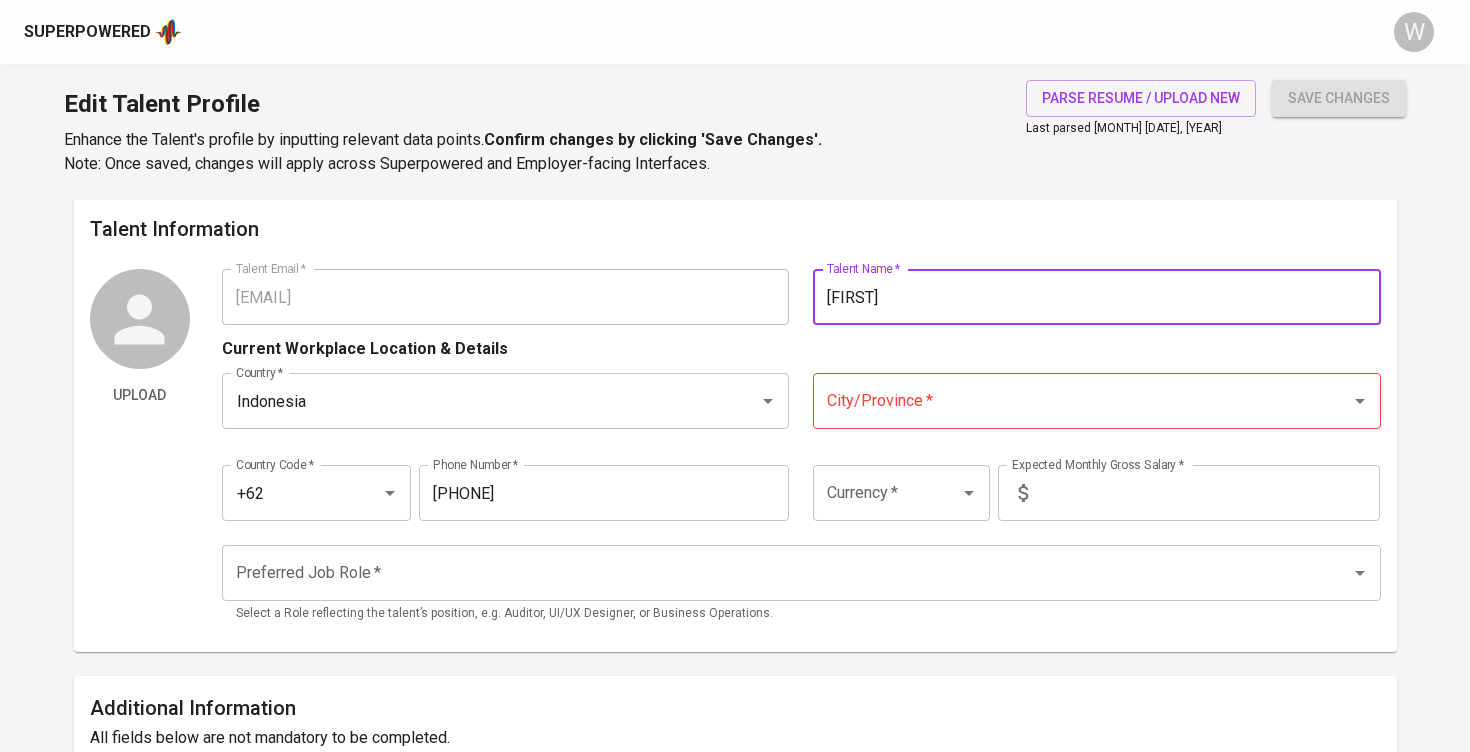click on "Saka nan" at bounding box center (1097, 297) 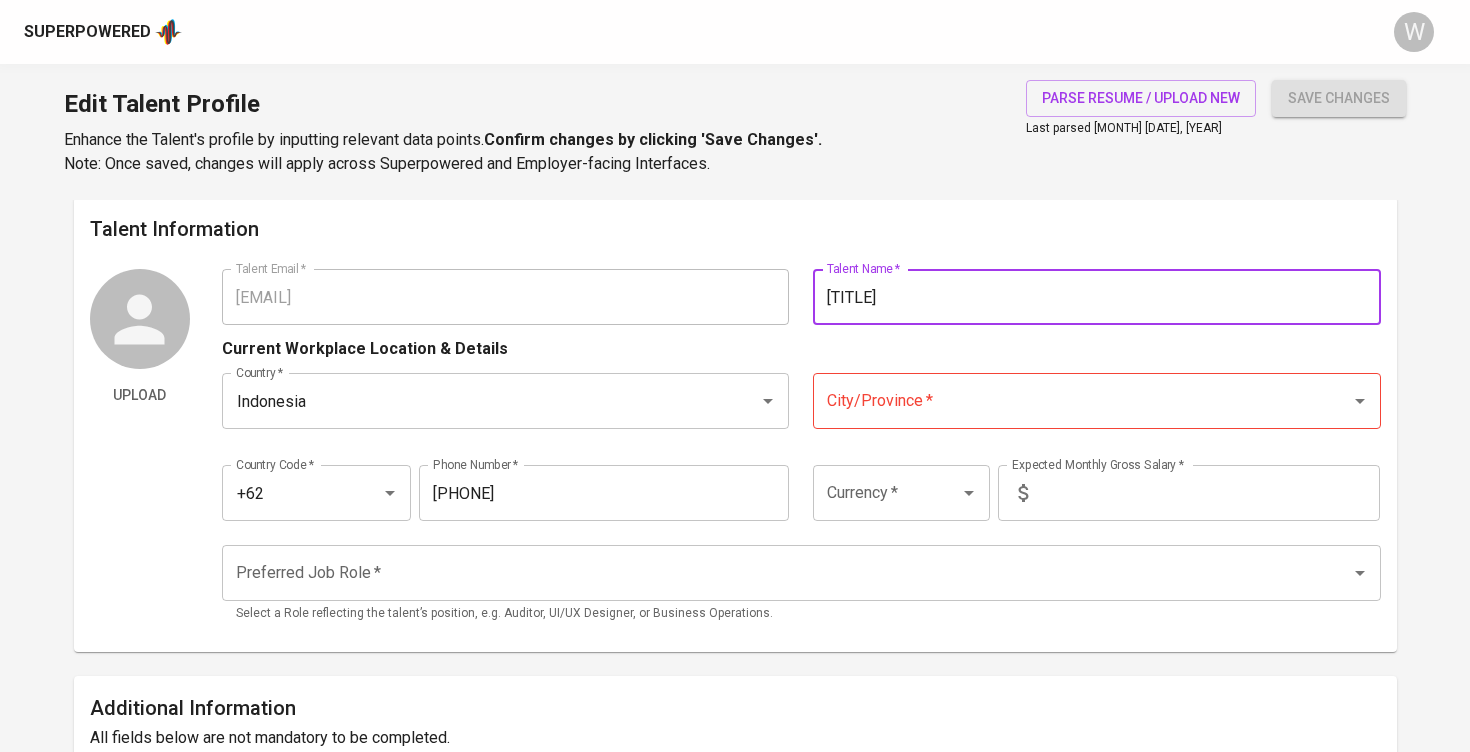 type on "S" 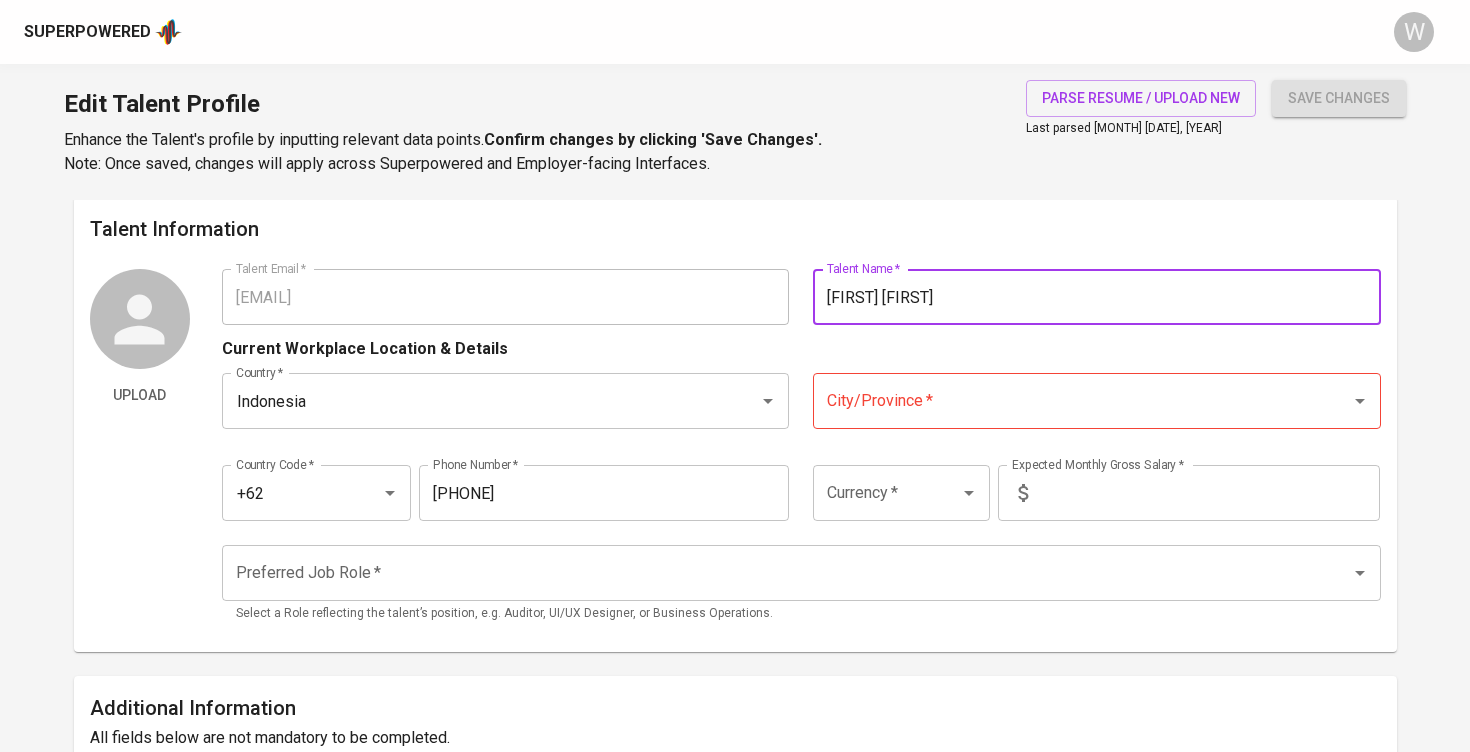 type on "Pande Saka" 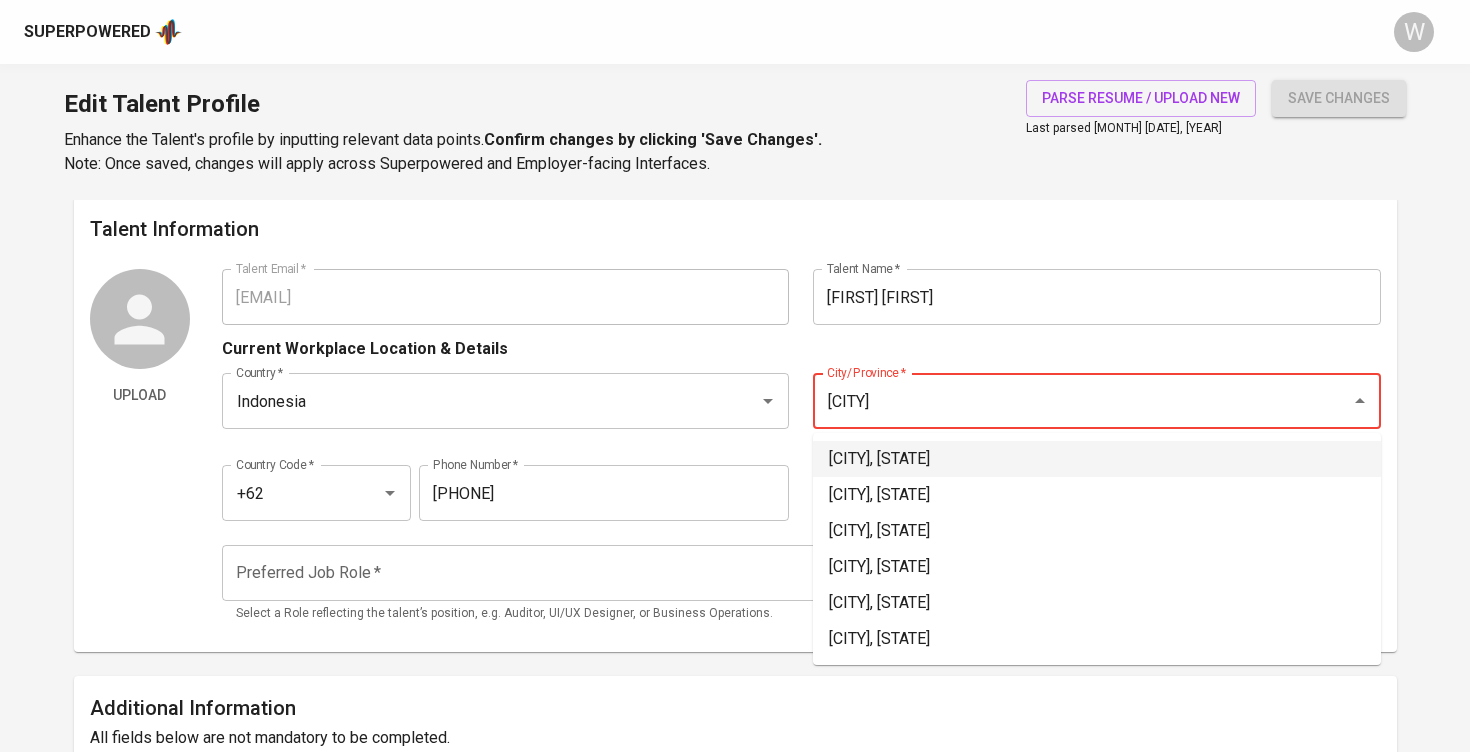 click on "Jakarta Selatan, DKI Jakarta" at bounding box center [1097, 459] 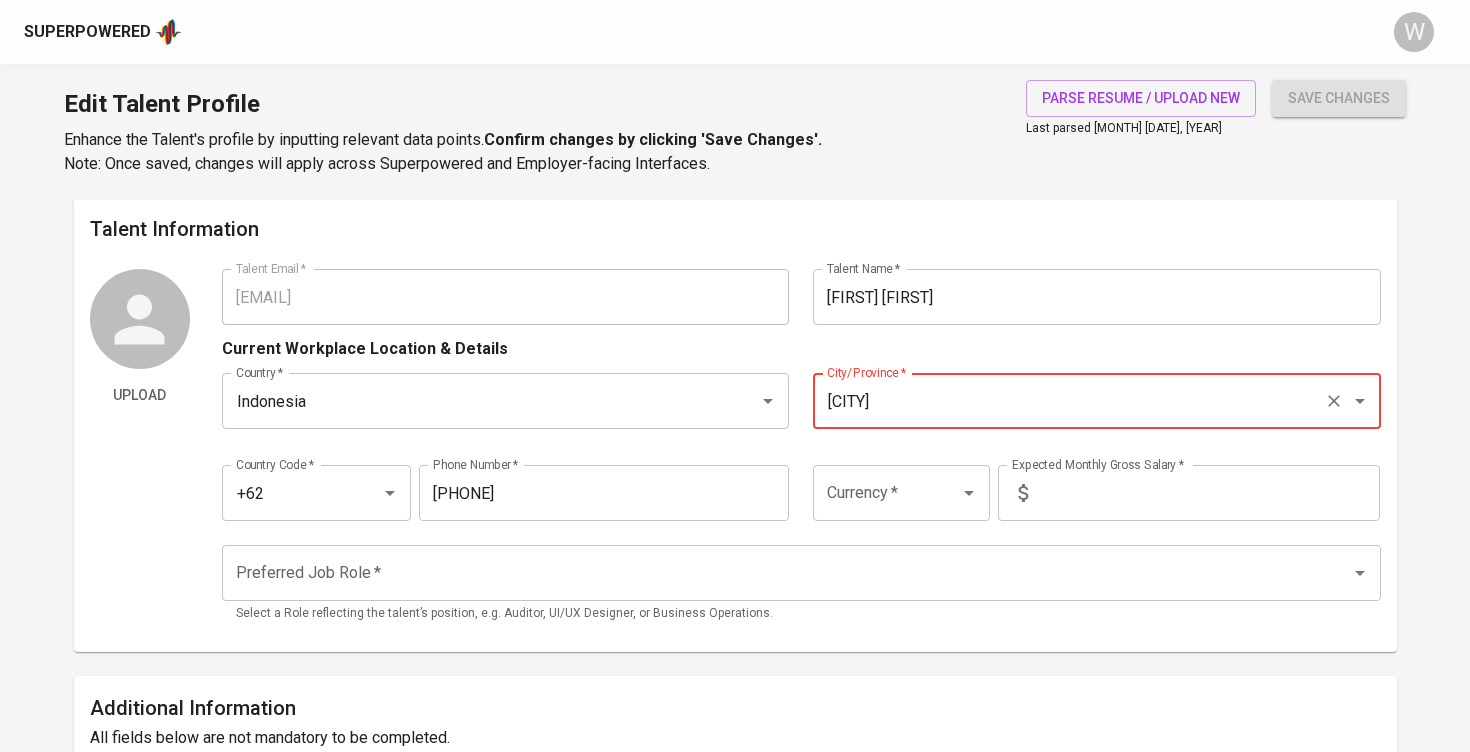 type on "Jakarta Selatan, DKI Jakarta" 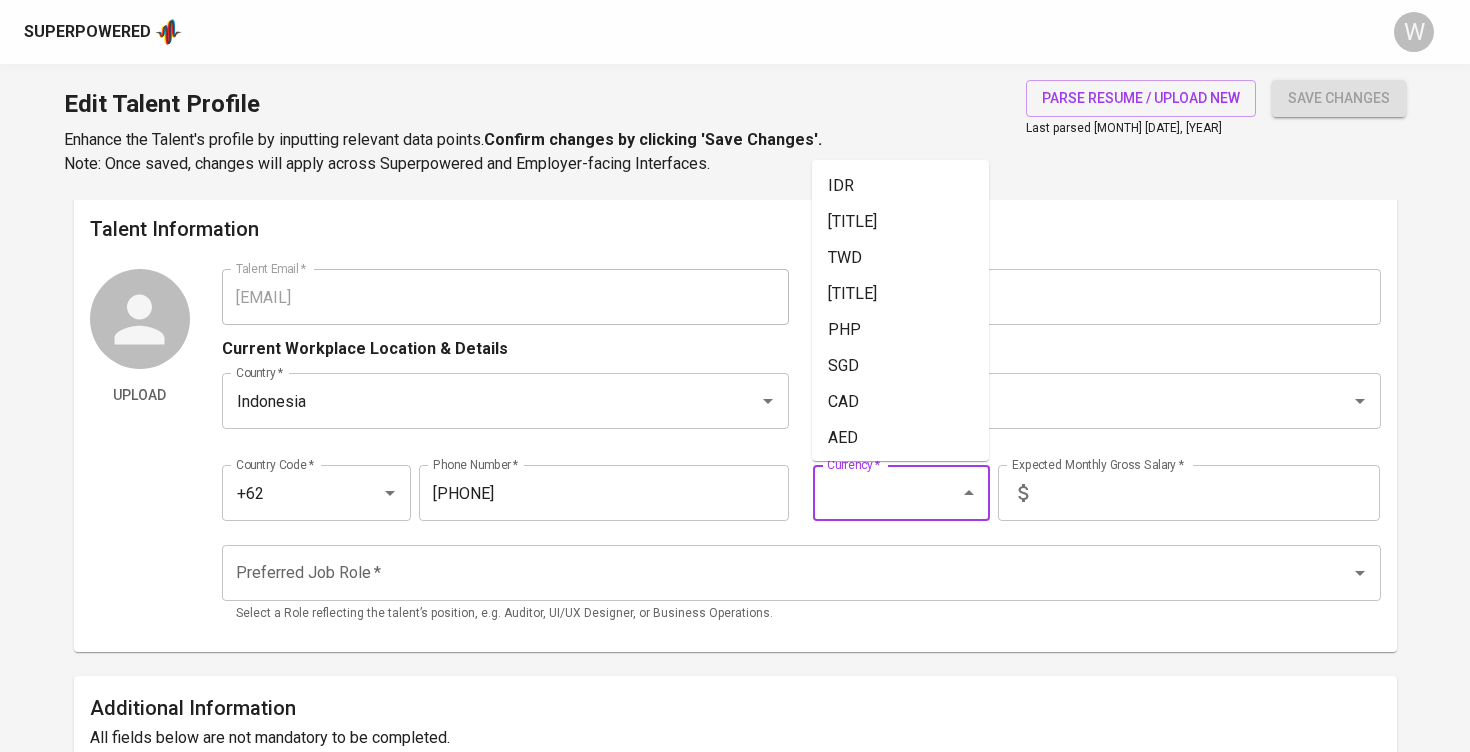 click on "Currency   *" at bounding box center (873, 493) 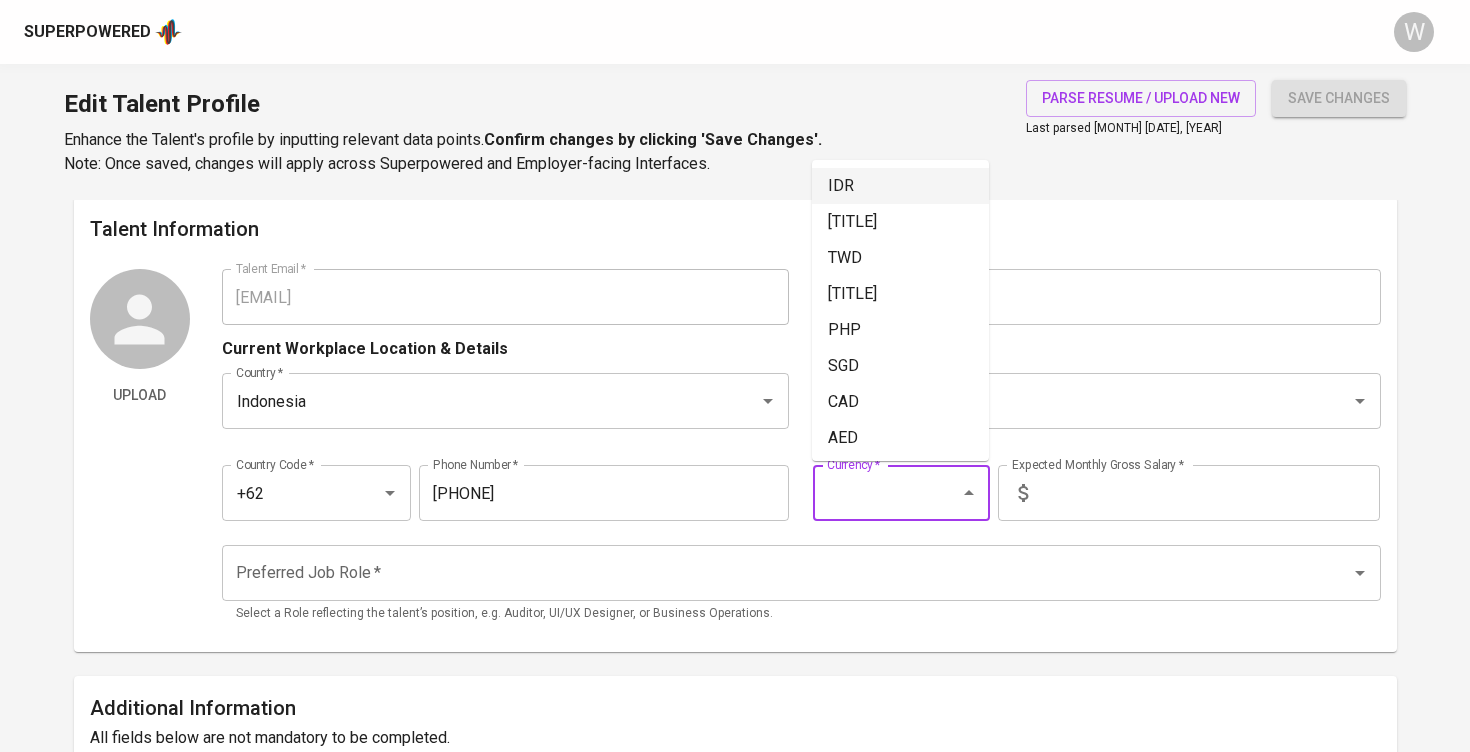 click on "IDR" at bounding box center (900, 186) 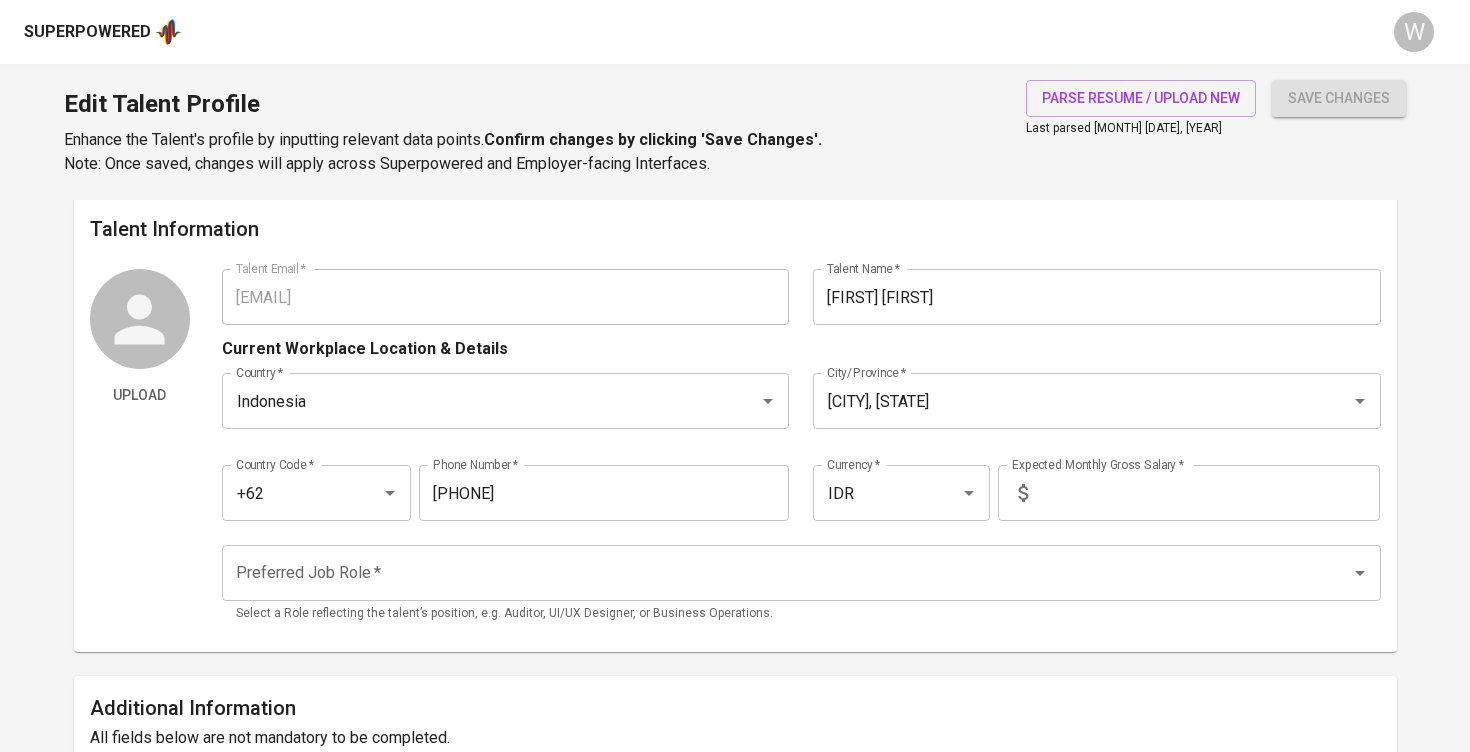 click at bounding box center [1208, 493] 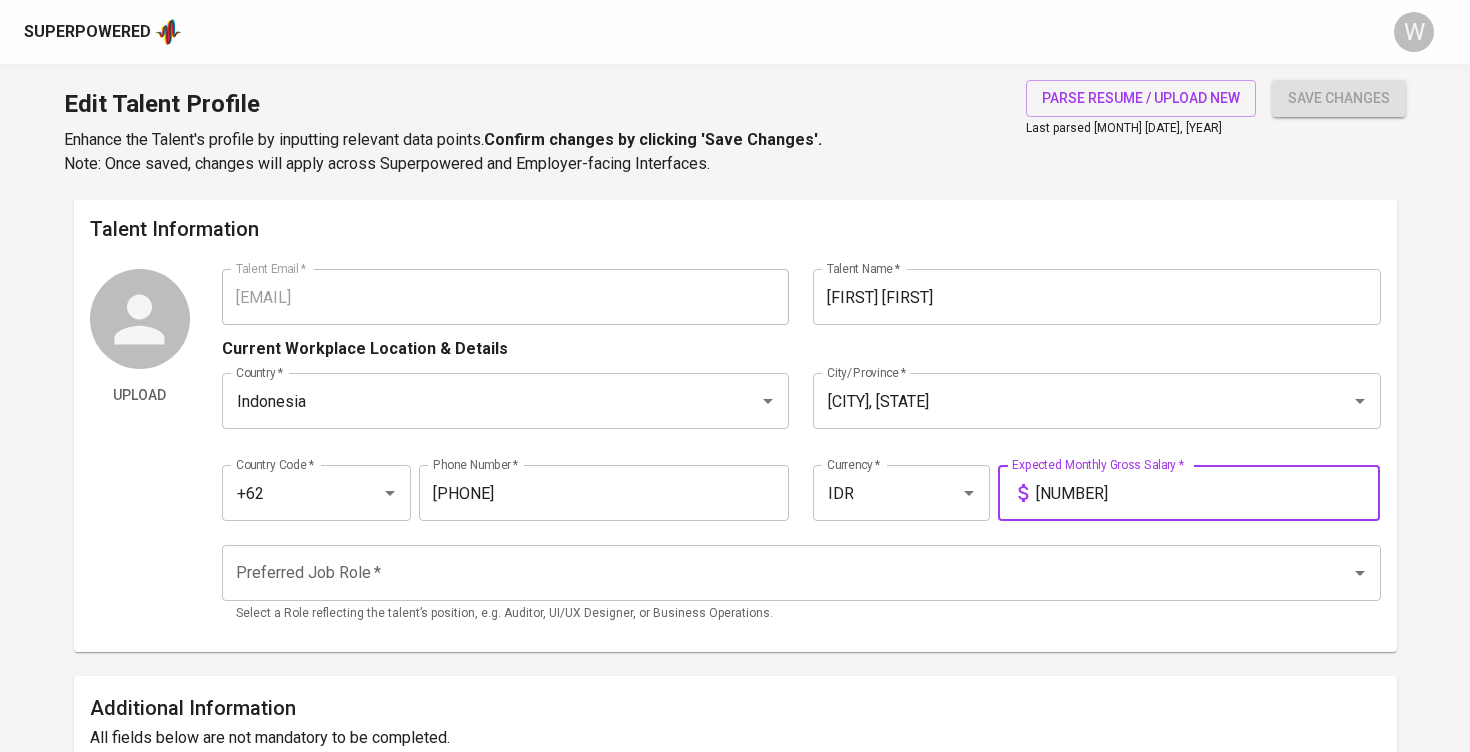 type on "14.000.000" 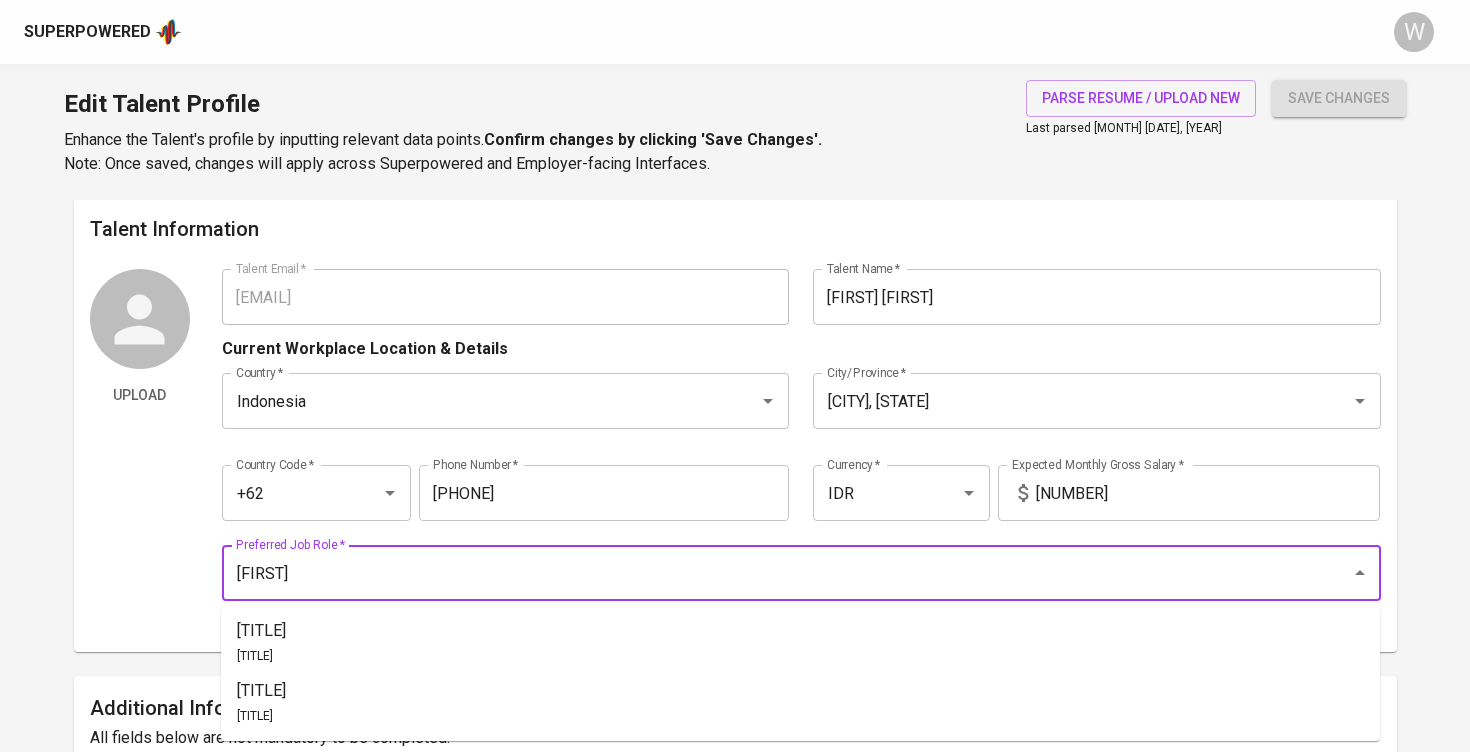type on "W" 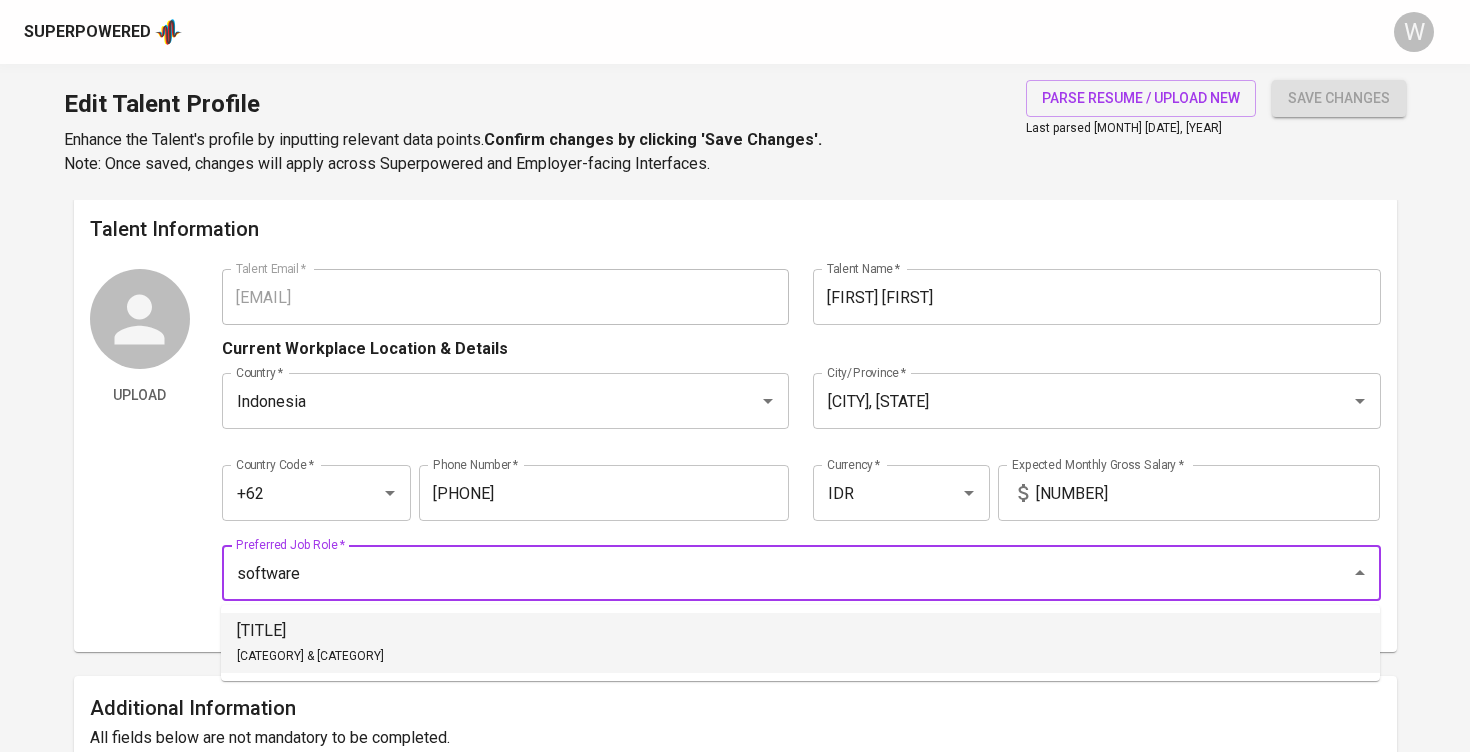 click on "Software Architect Computer & Software" at bounding box center (800, 643) 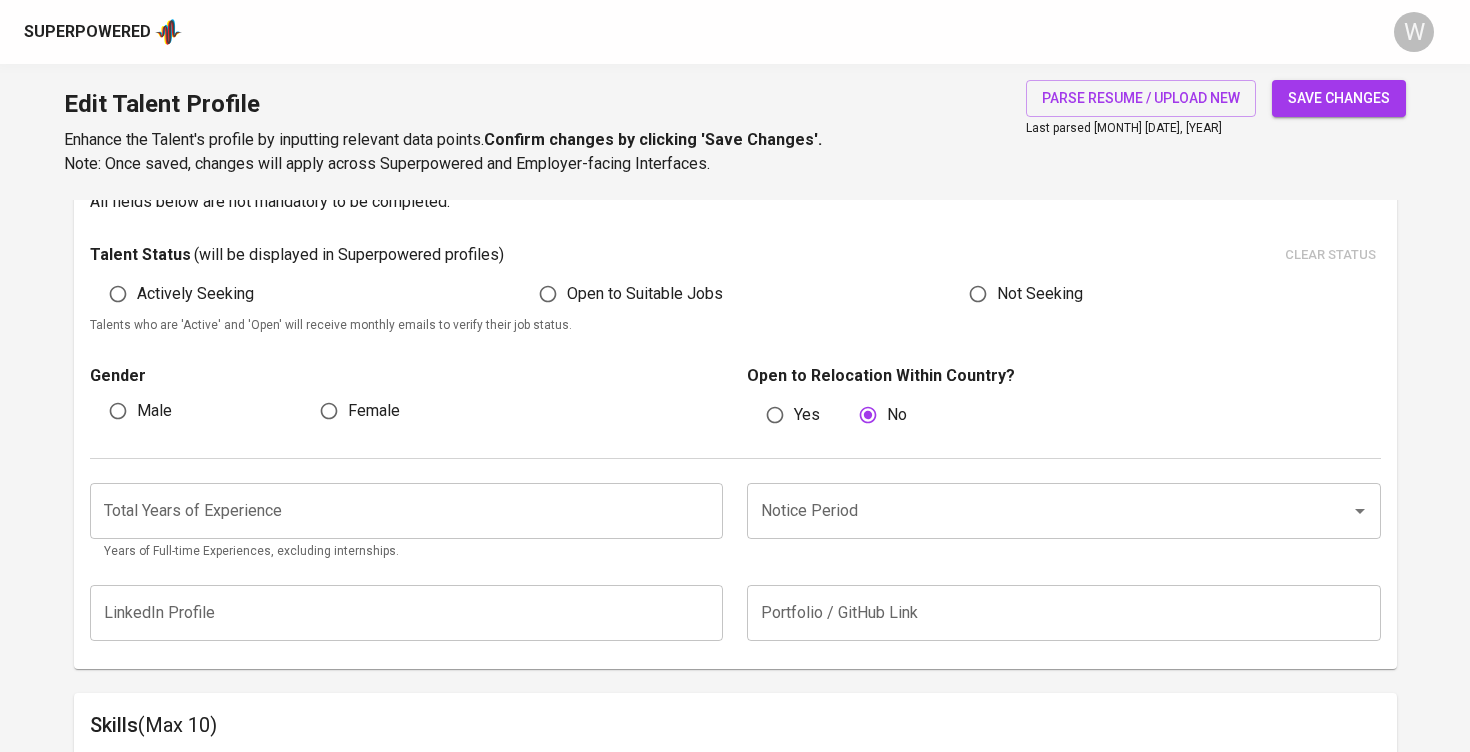 scroll, scrollTop: 541, scrollLeft: 0, axis: vertical 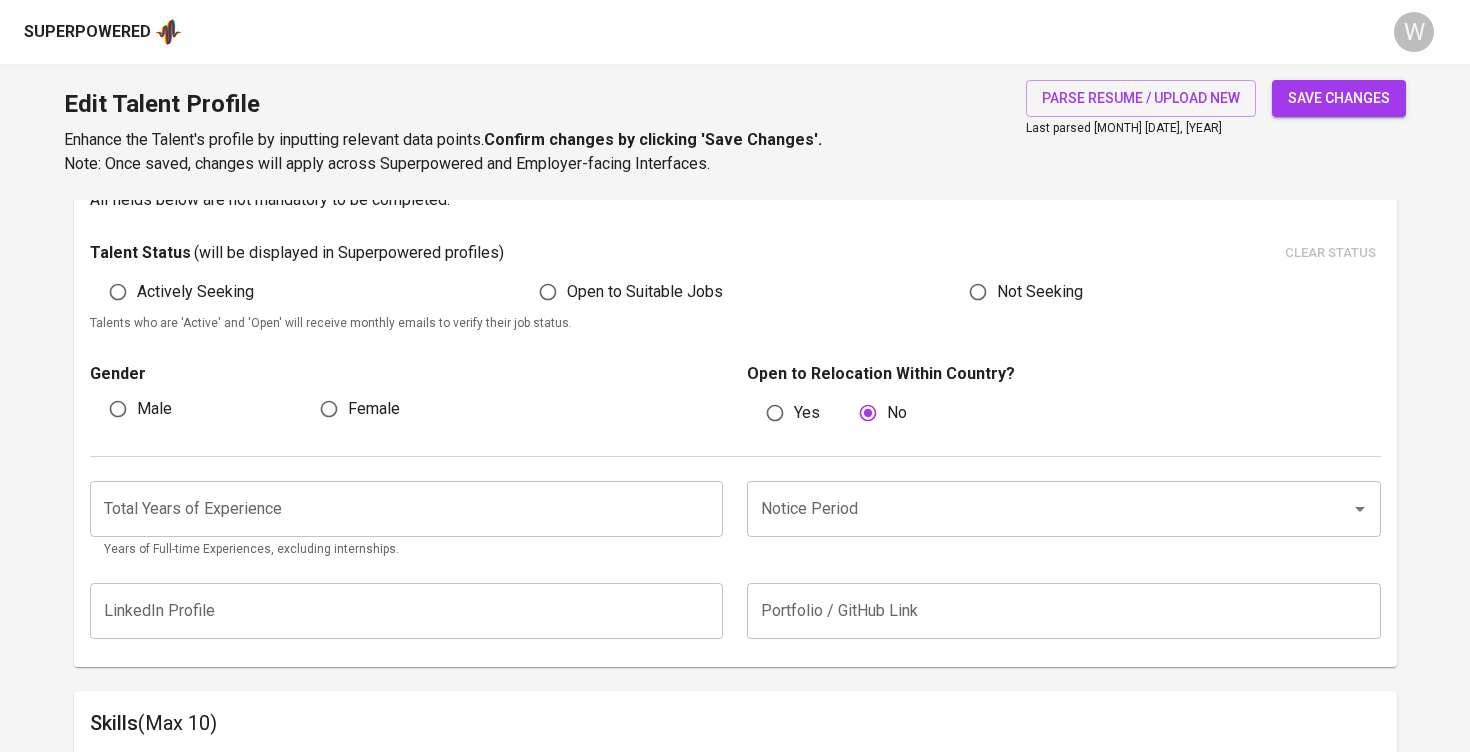click on "Open to Suitable Jobs" at bounding box center (548, 292) 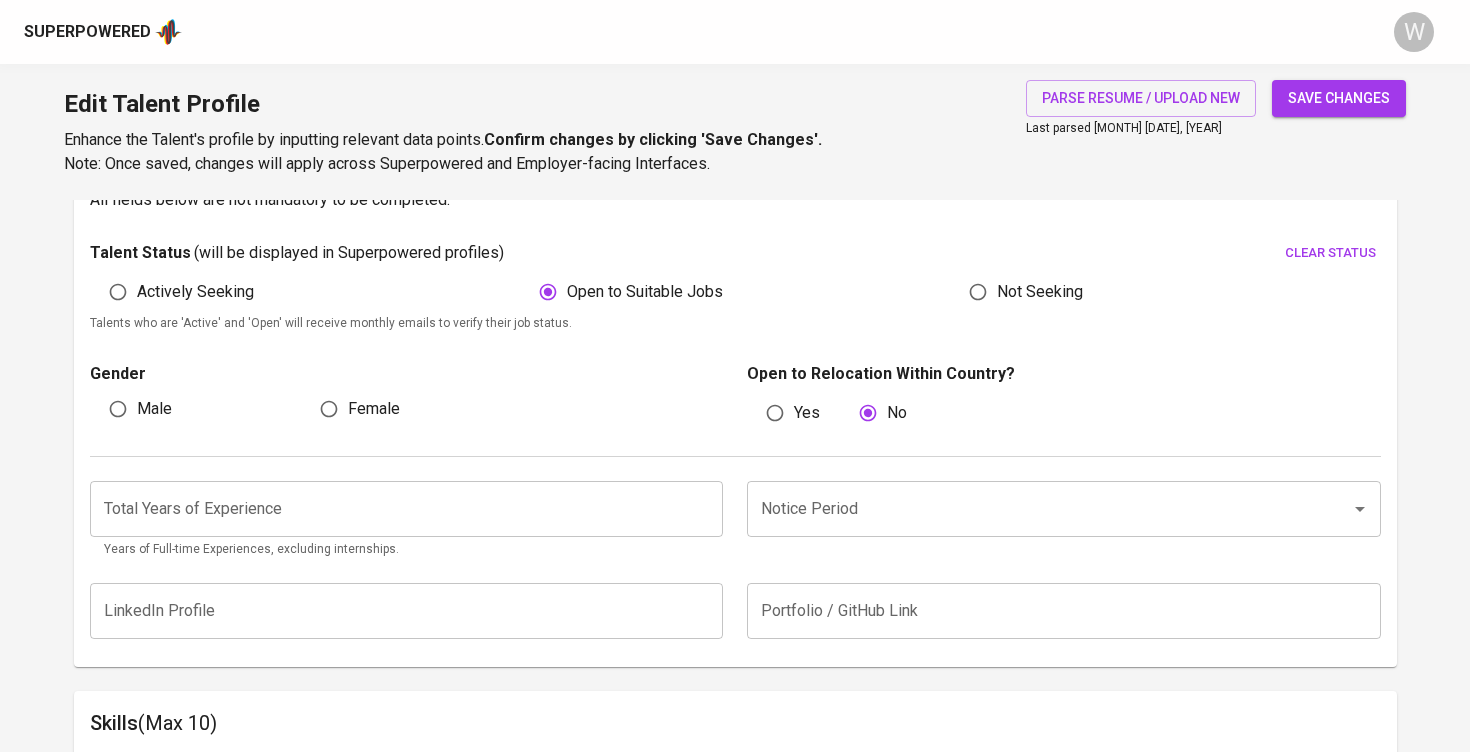 click on "Male" at bounding box center [118, 409] 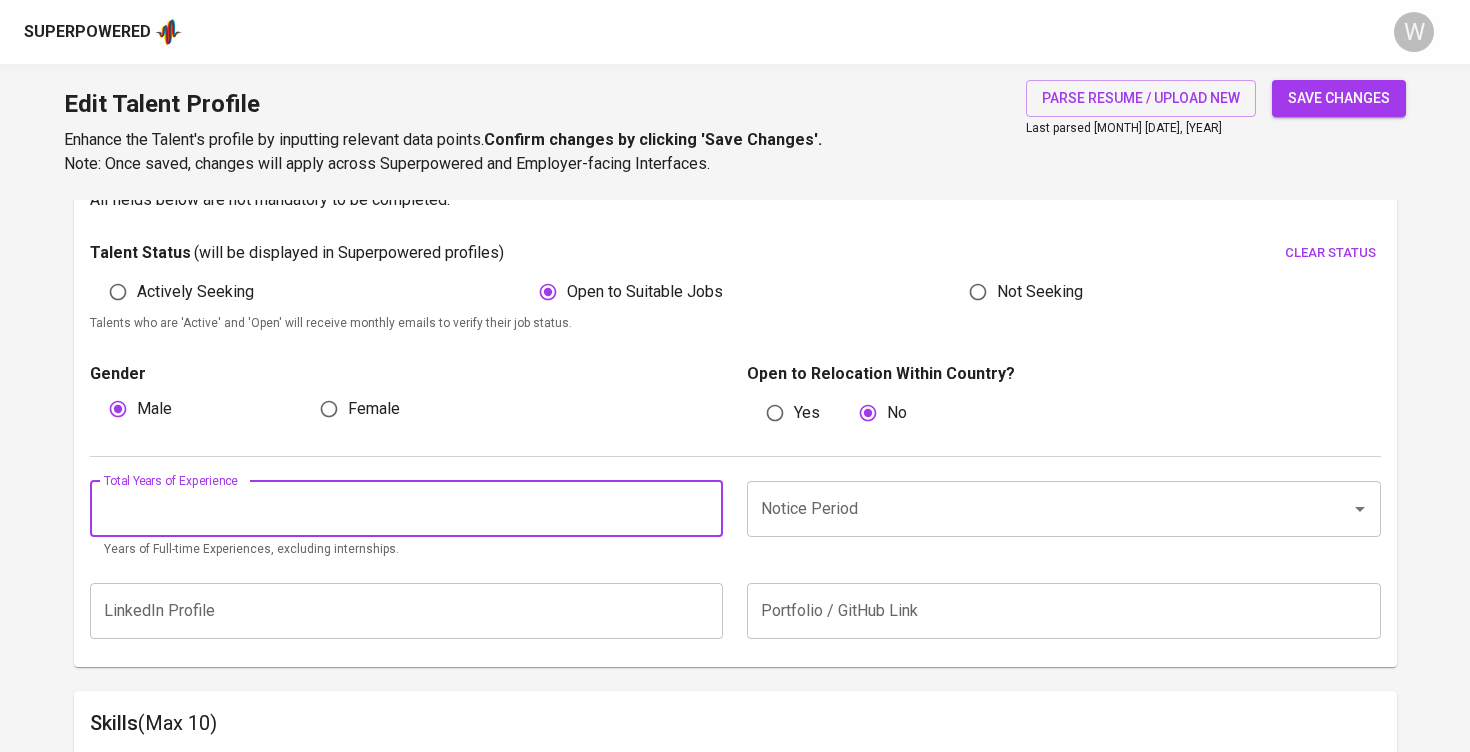 click at bounding box center (407, 509) 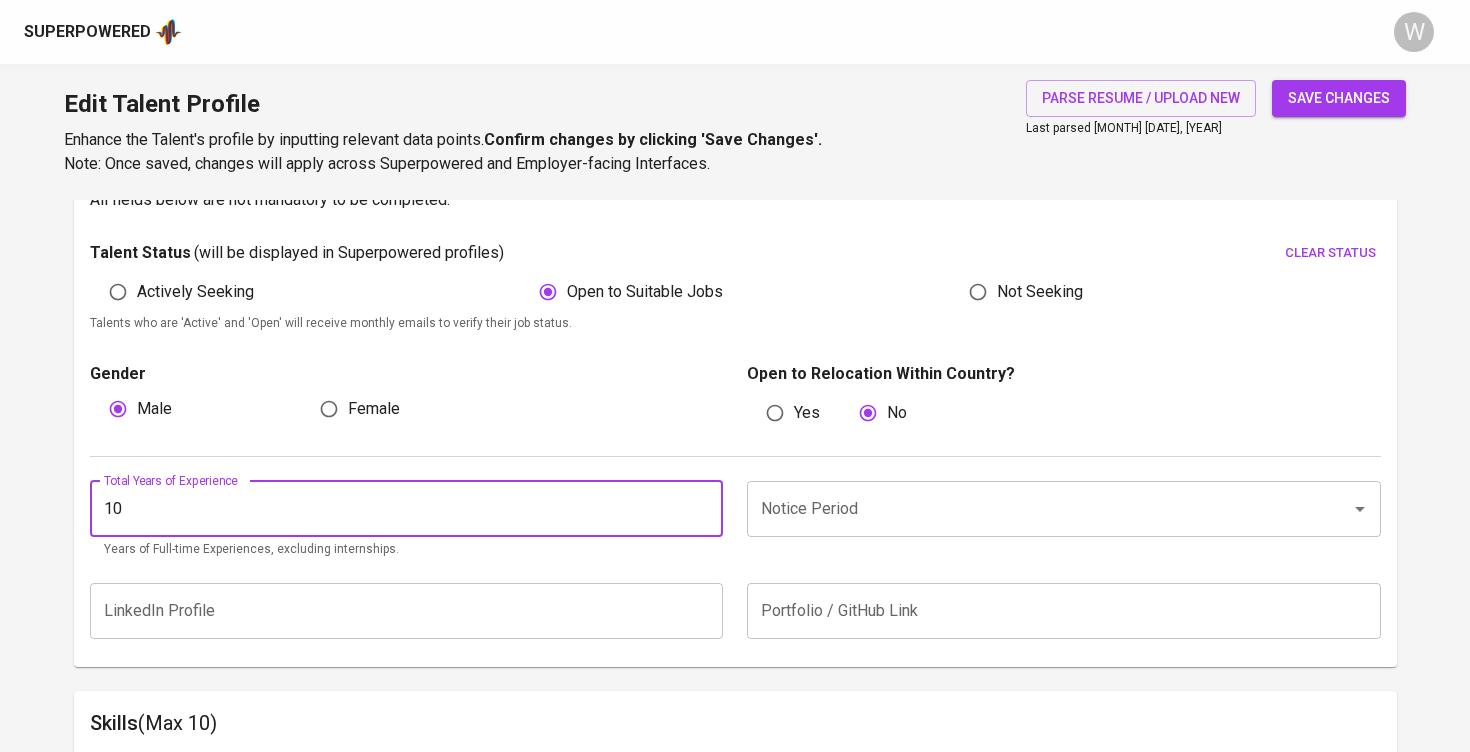 type on "10" 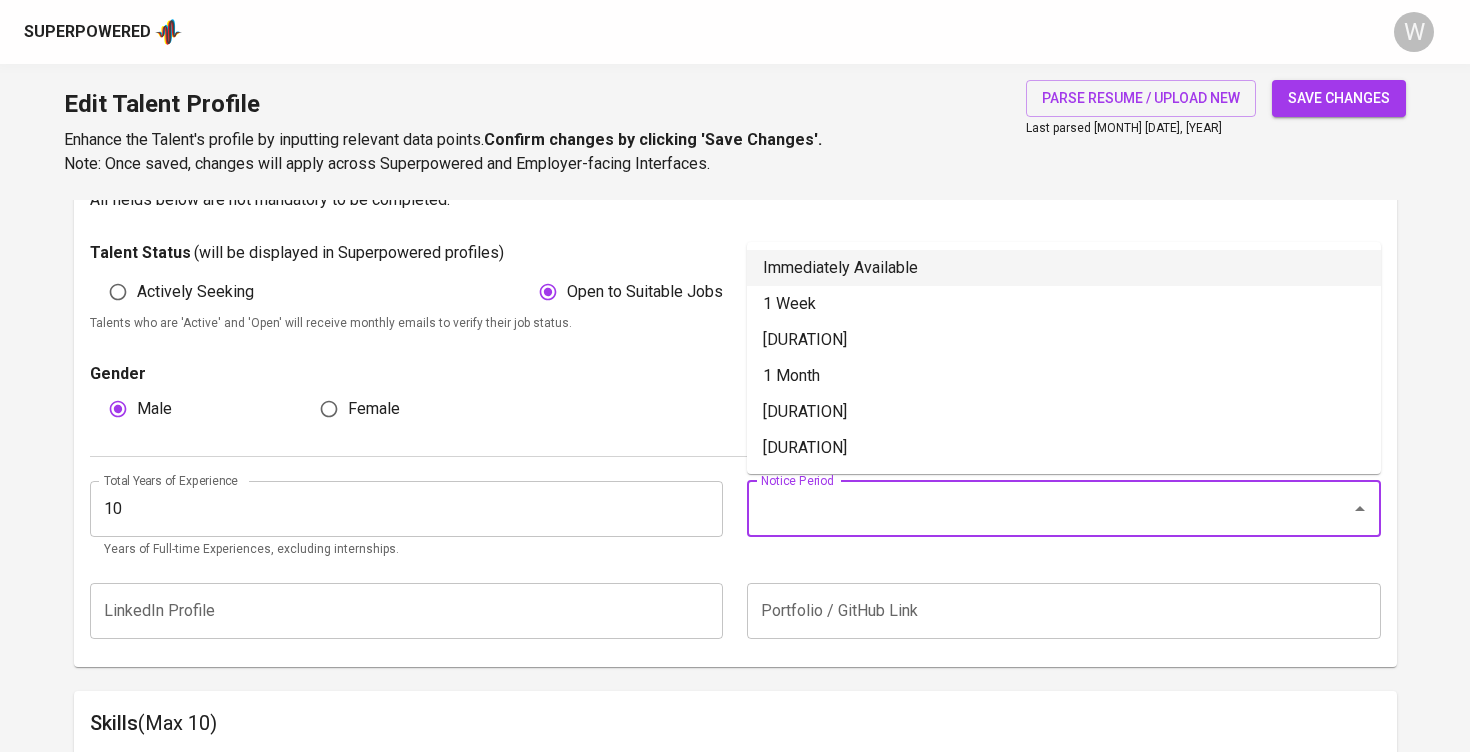 click on "Immediately Available" at bounding box center (1064, 268) 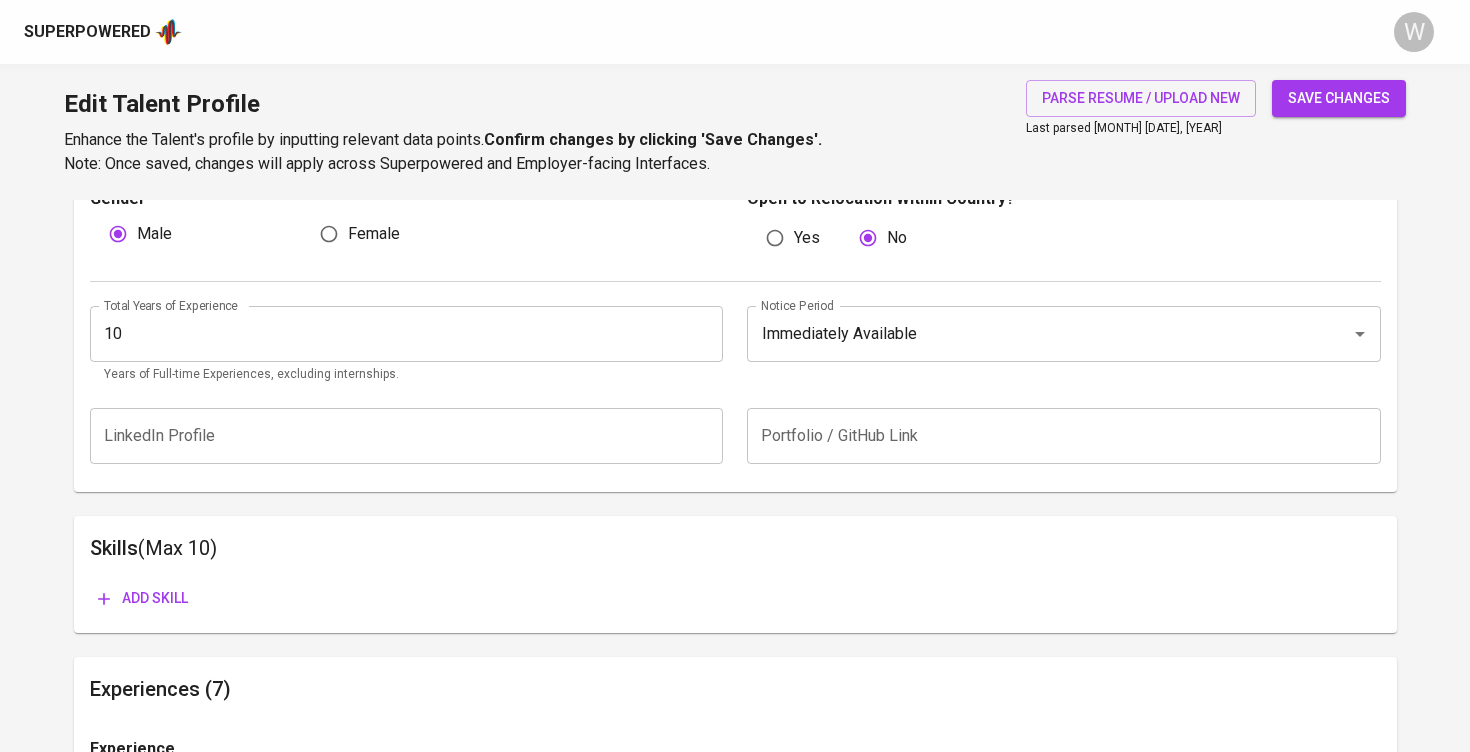 scroll, scrollTop: 720, scrollLeft: 0, axis: vertical 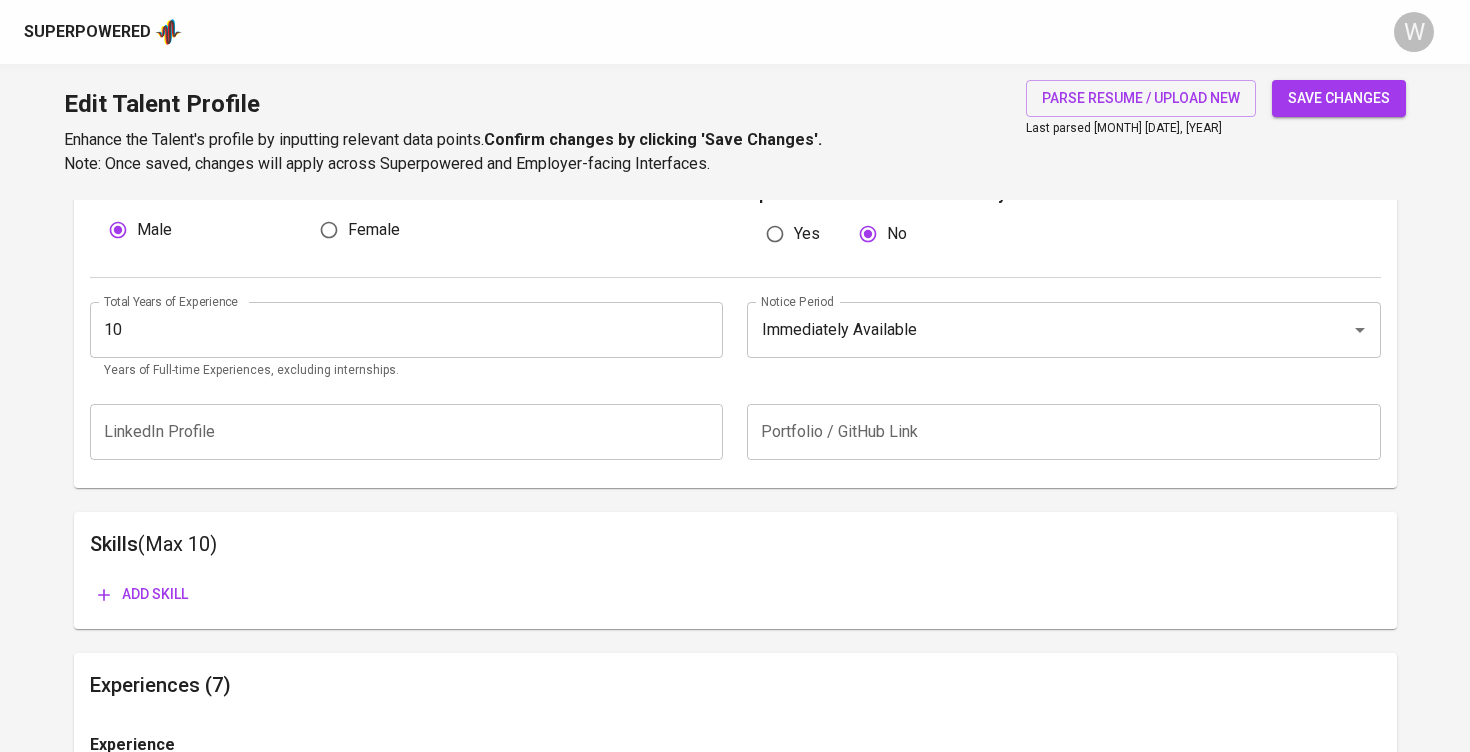 click on "Add skill" at bounding box center [143, 594] 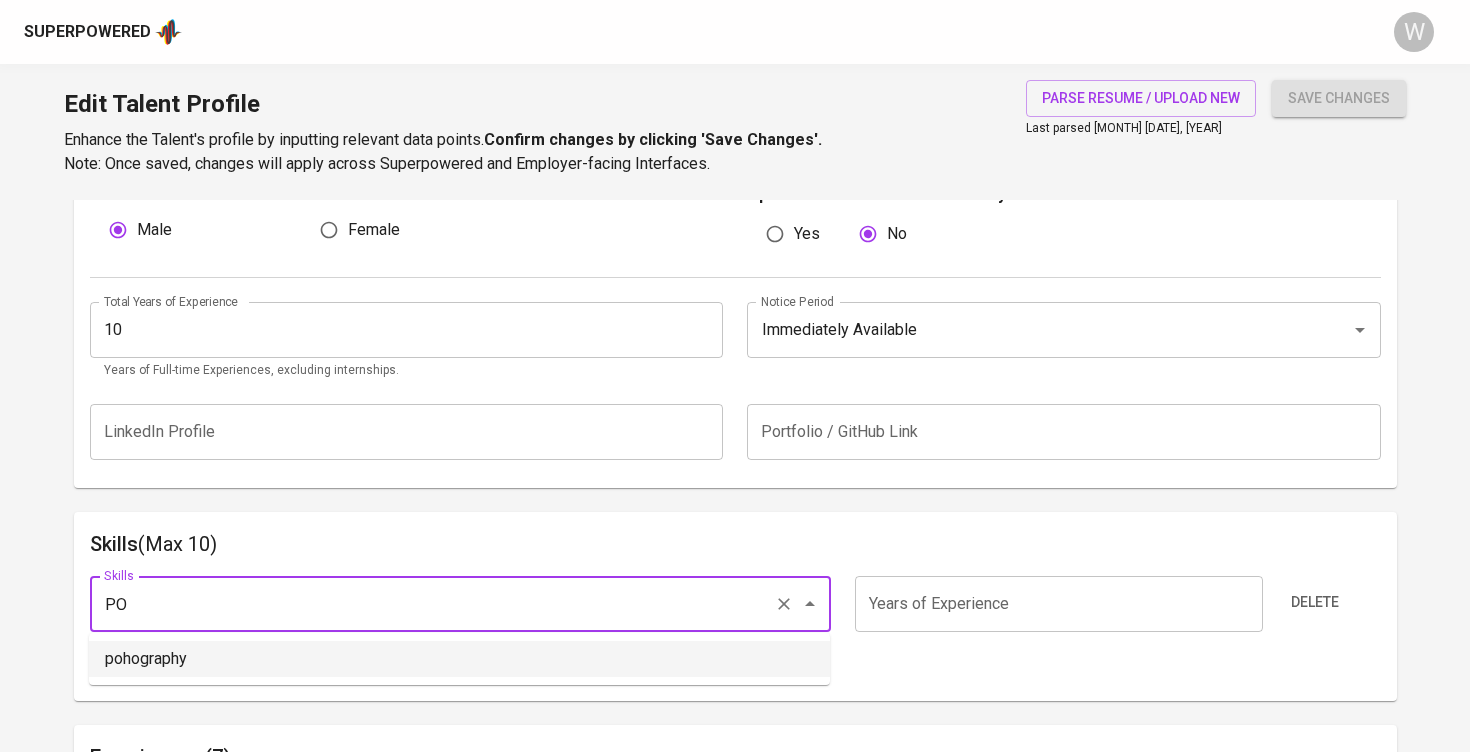 type on "P" 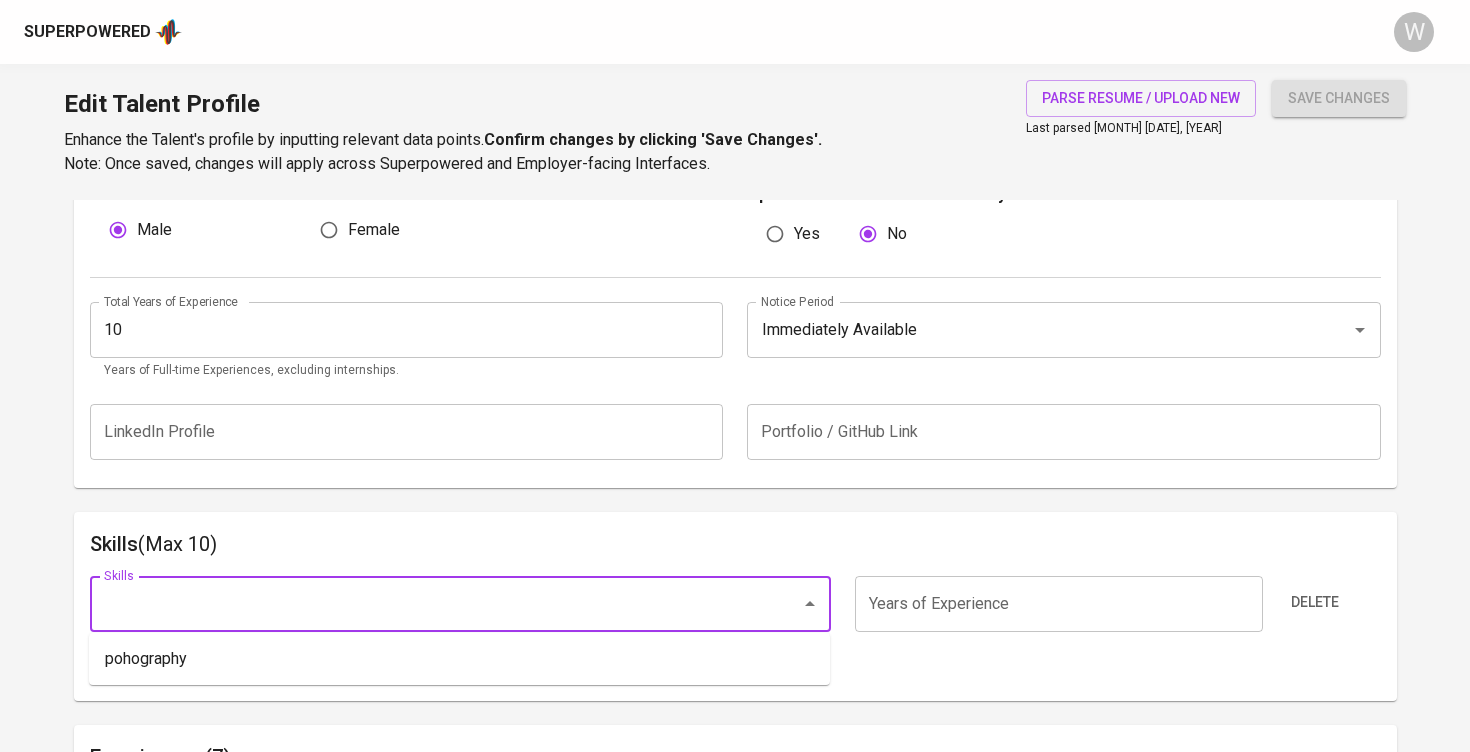 type on "H" 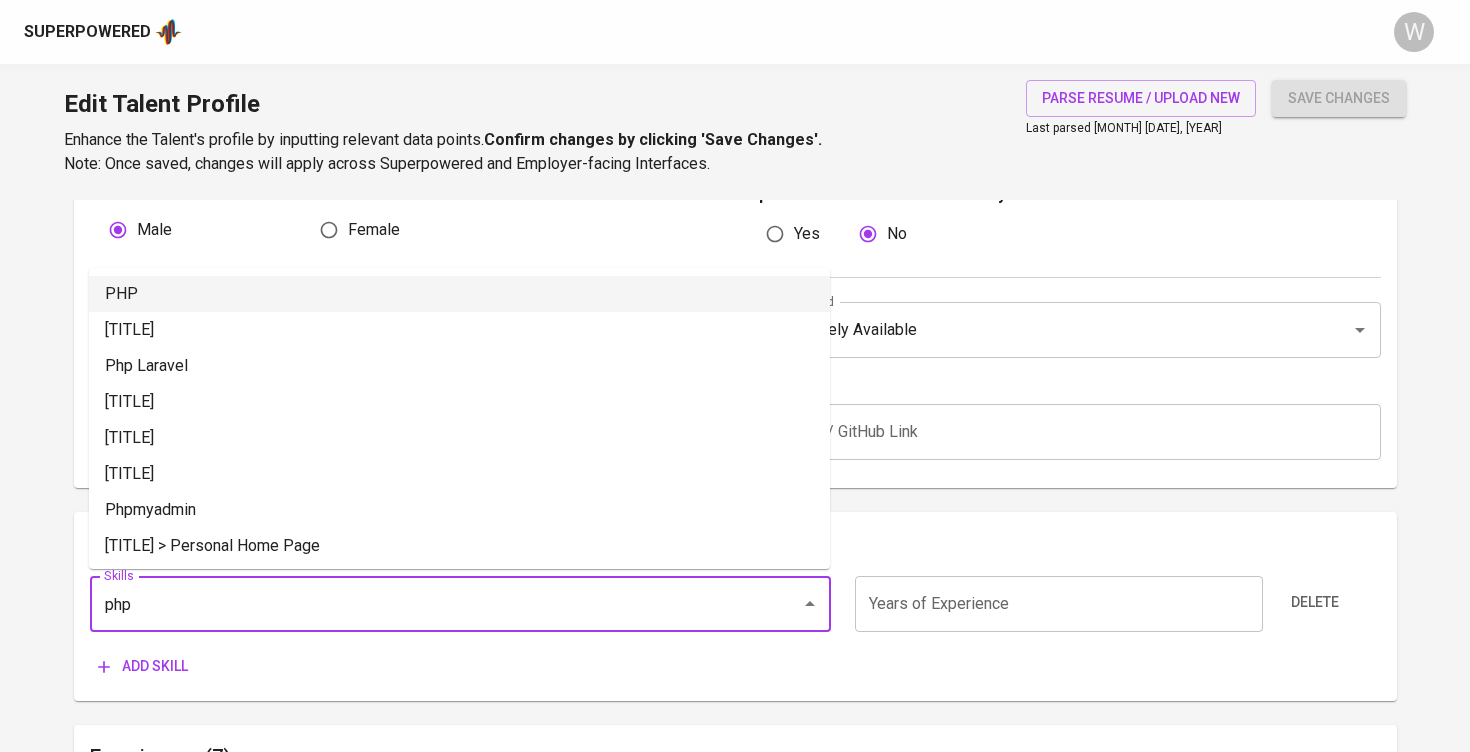 click on "PHP" at bounding box center [459, 294] 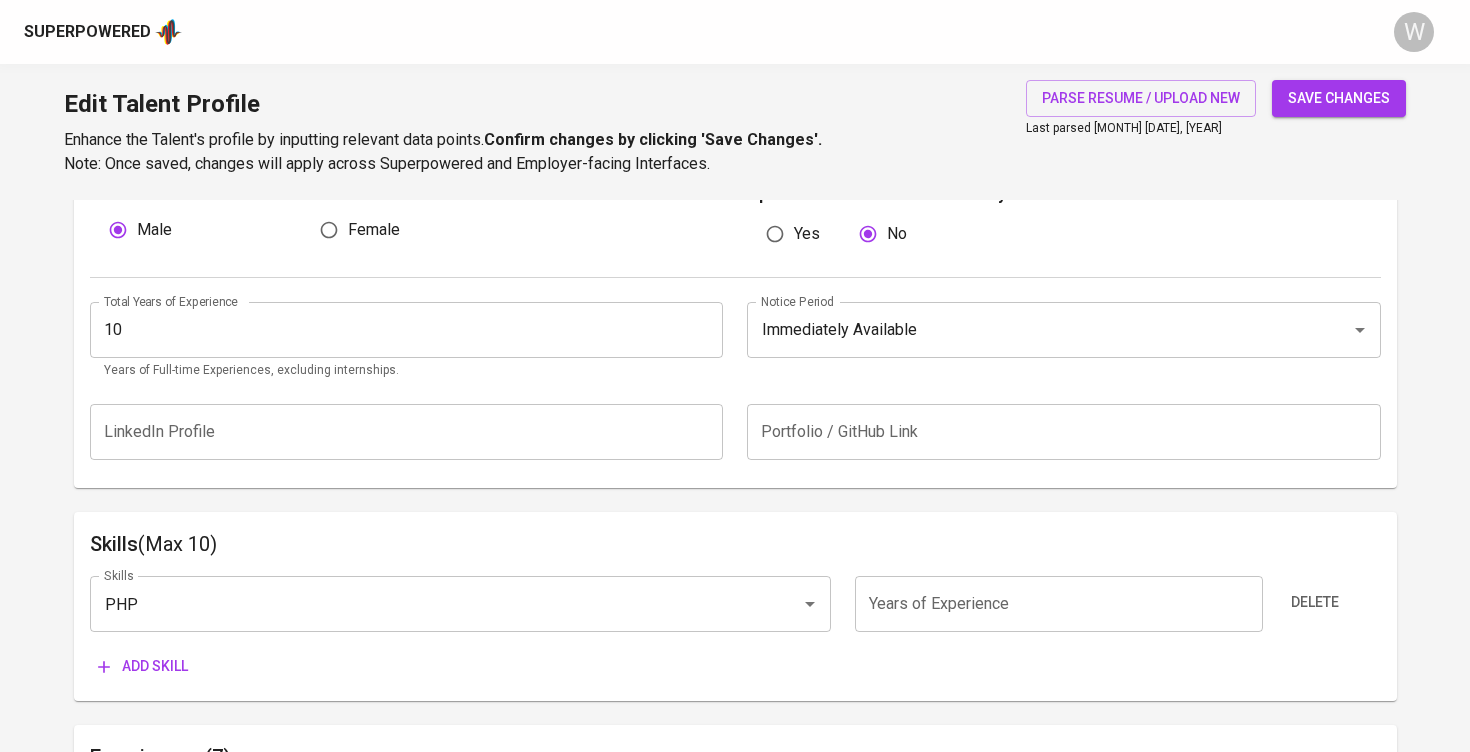 click on "Add skill" at bounding box center (143, 666) 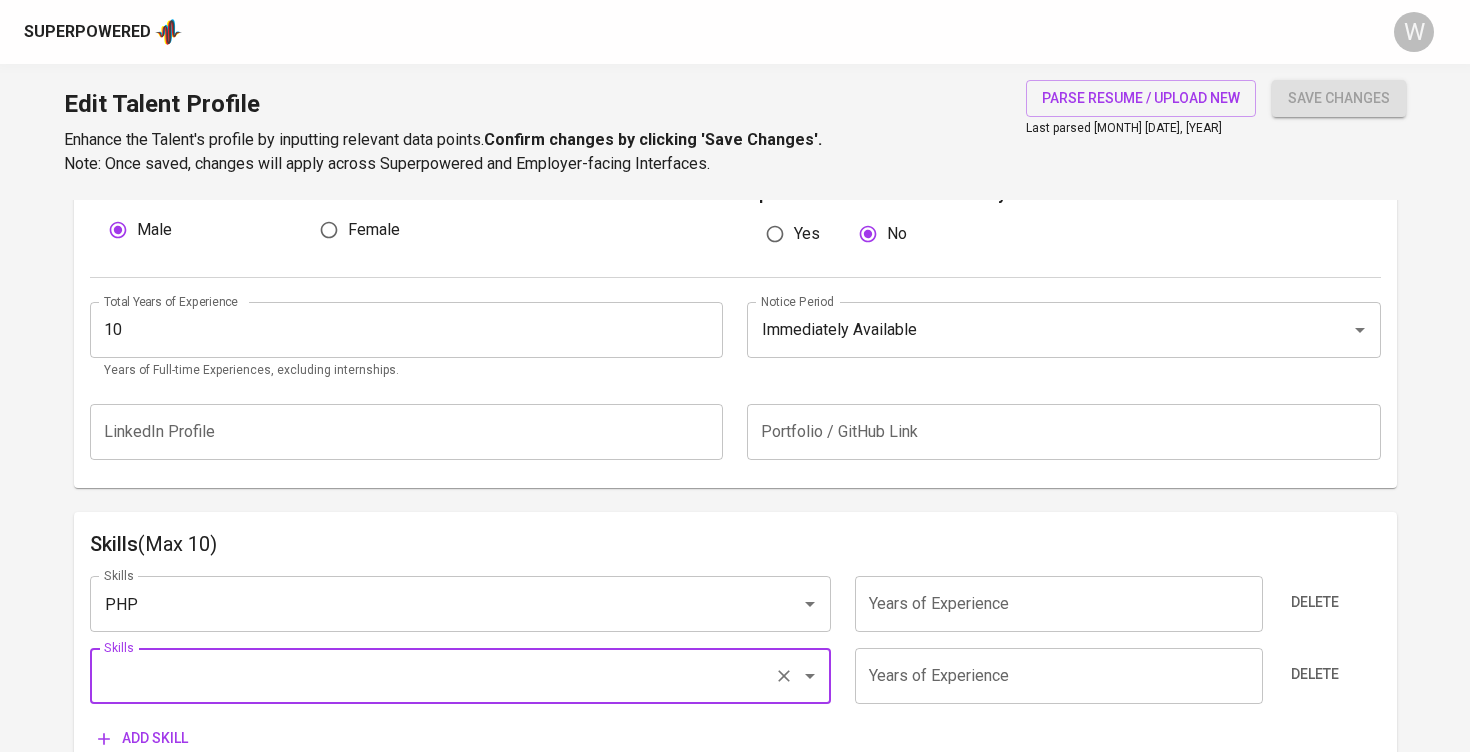 type on "l" 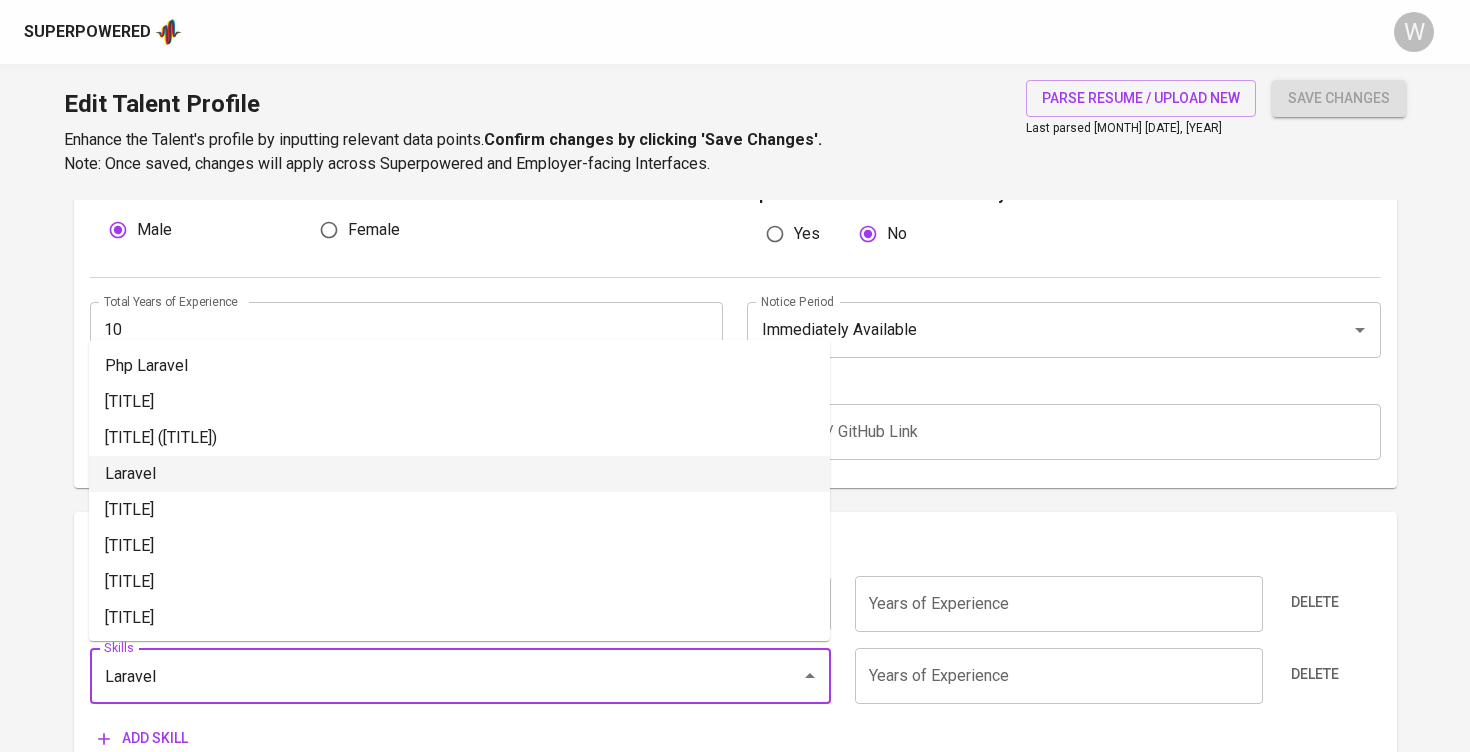 click on "Laravel" at bounding box center [459, 474] 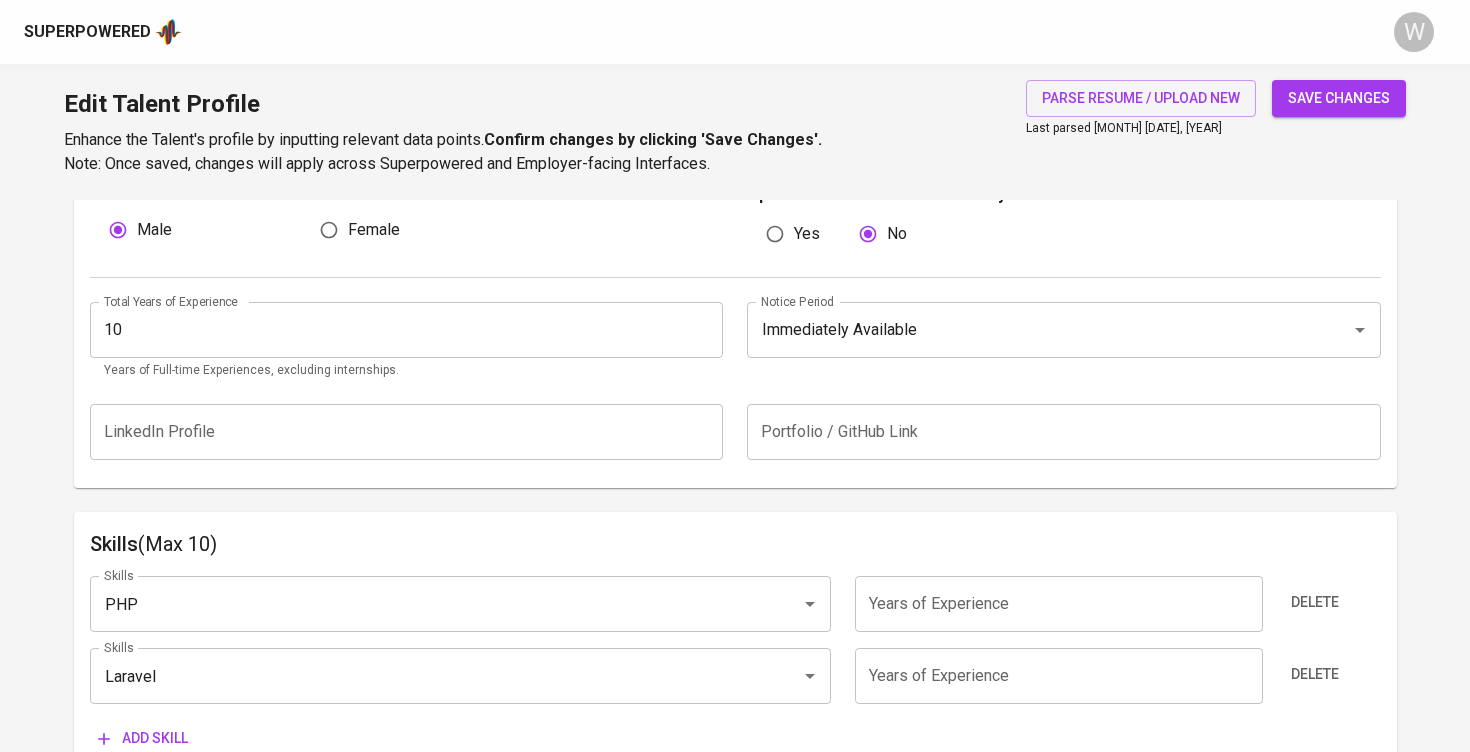 click at bounding box center (1059, 604) 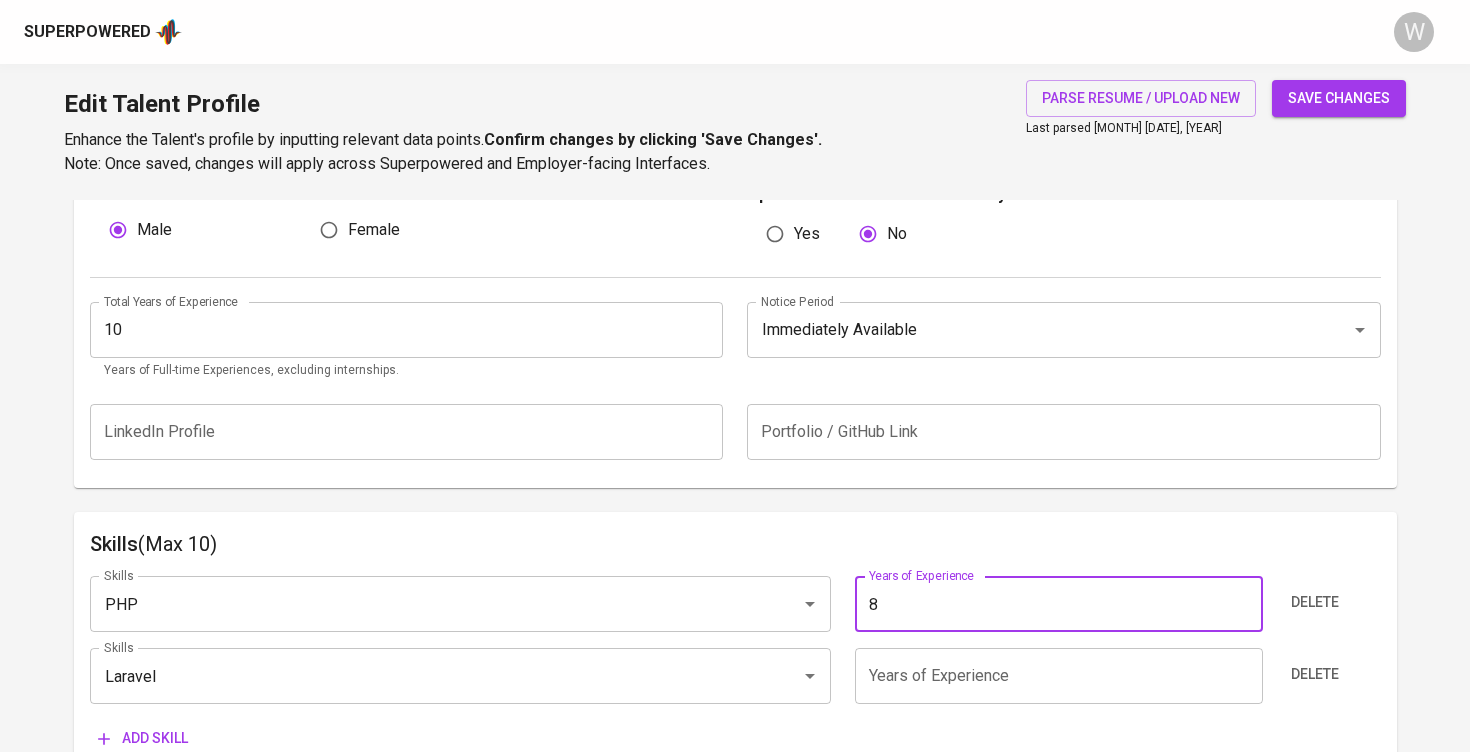 type on "8" 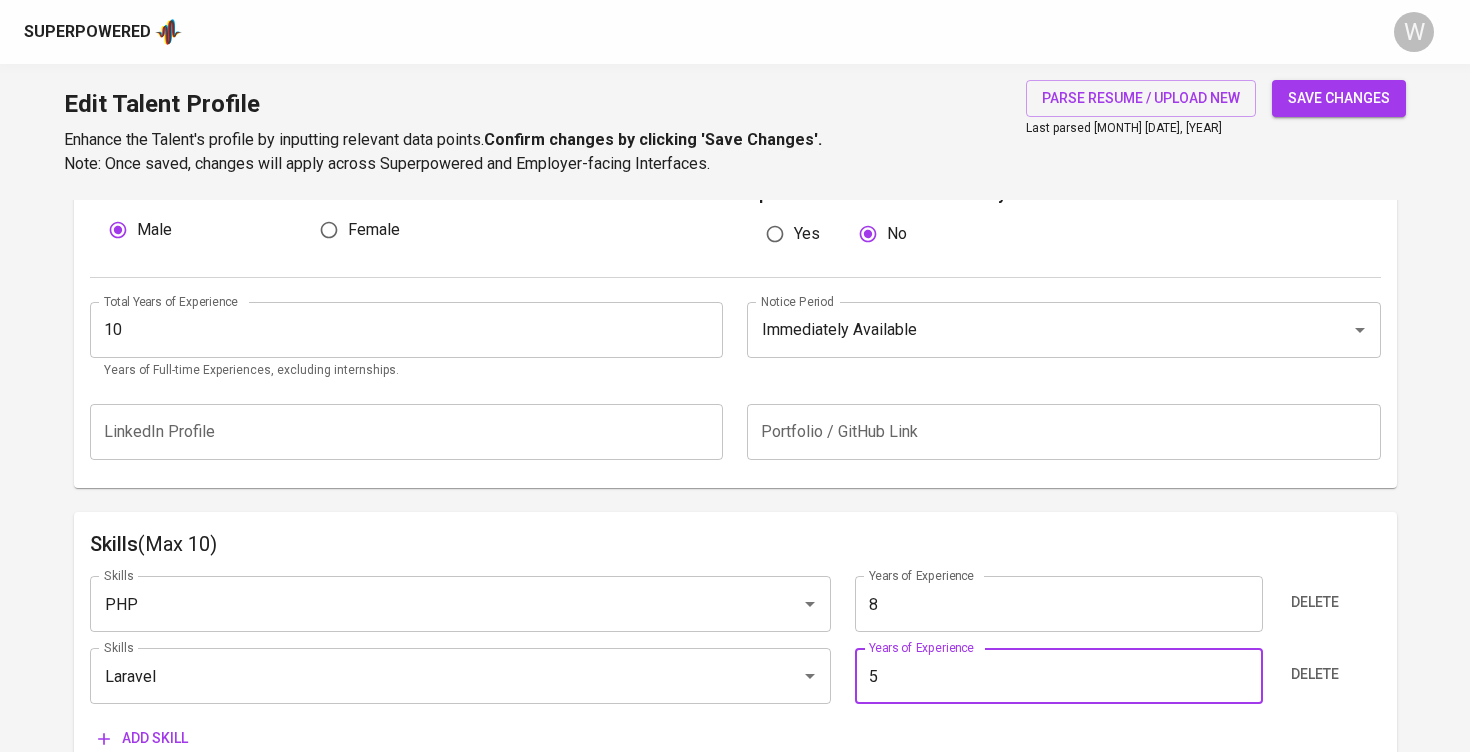 type on "5" 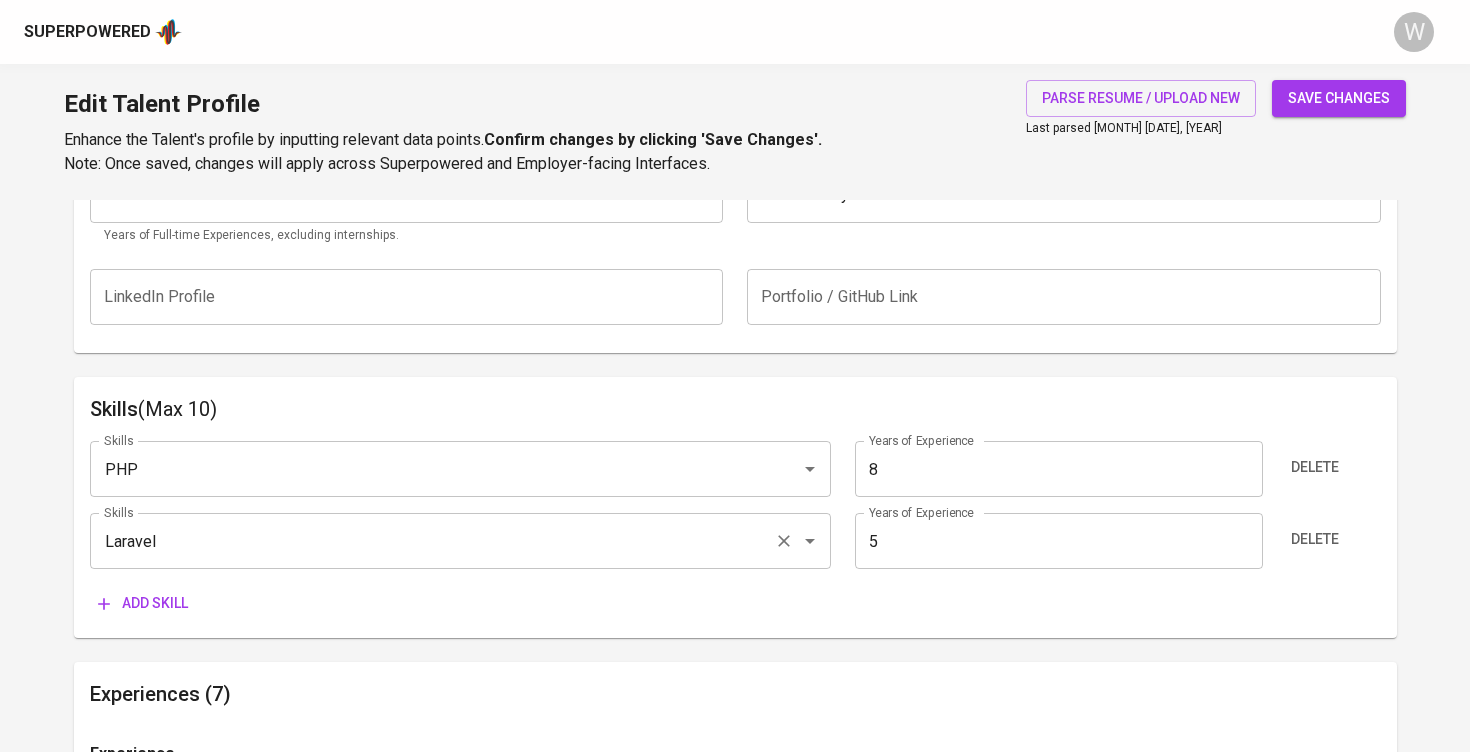 scroll, scrollTop: 879, scrollLeft: 0, axis: vertical 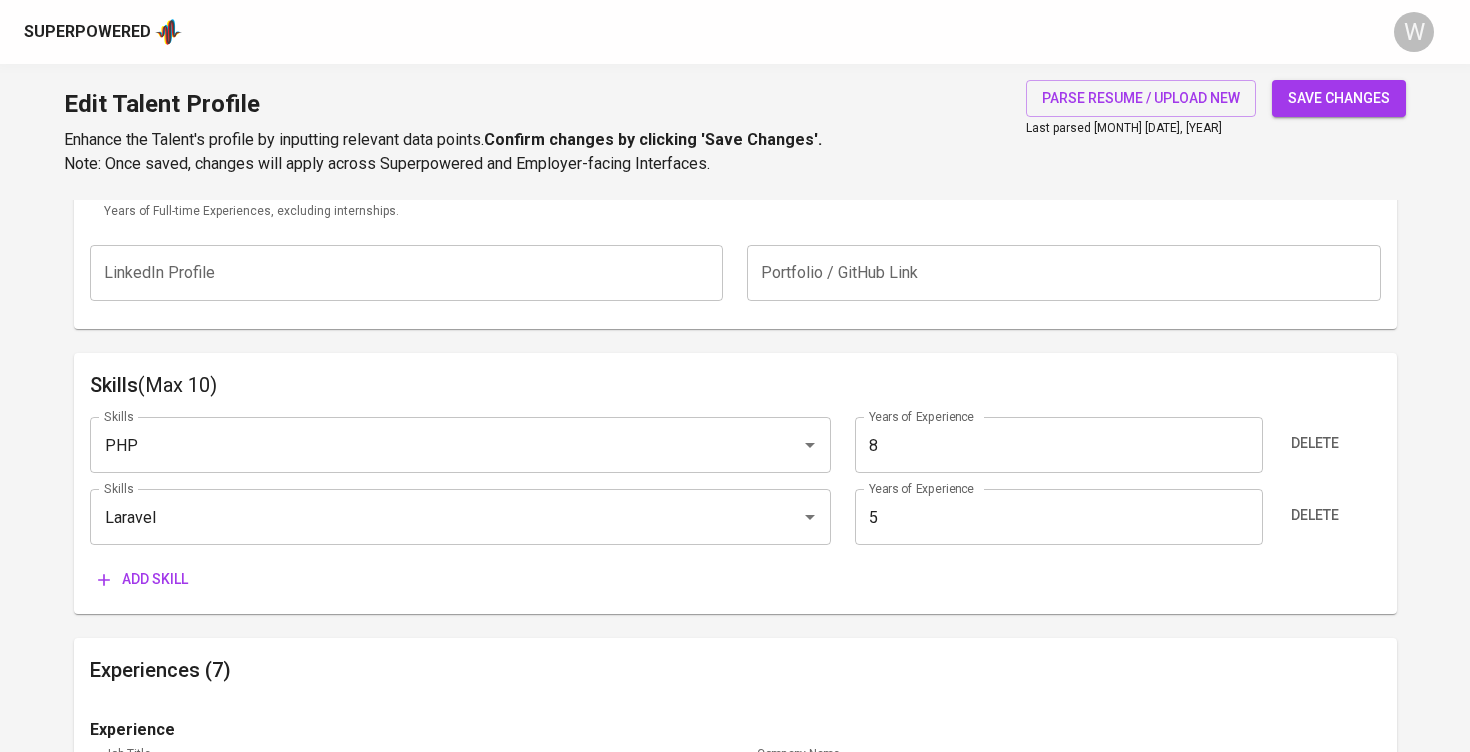 click on "Add skill" at bounding box center [143, 579] 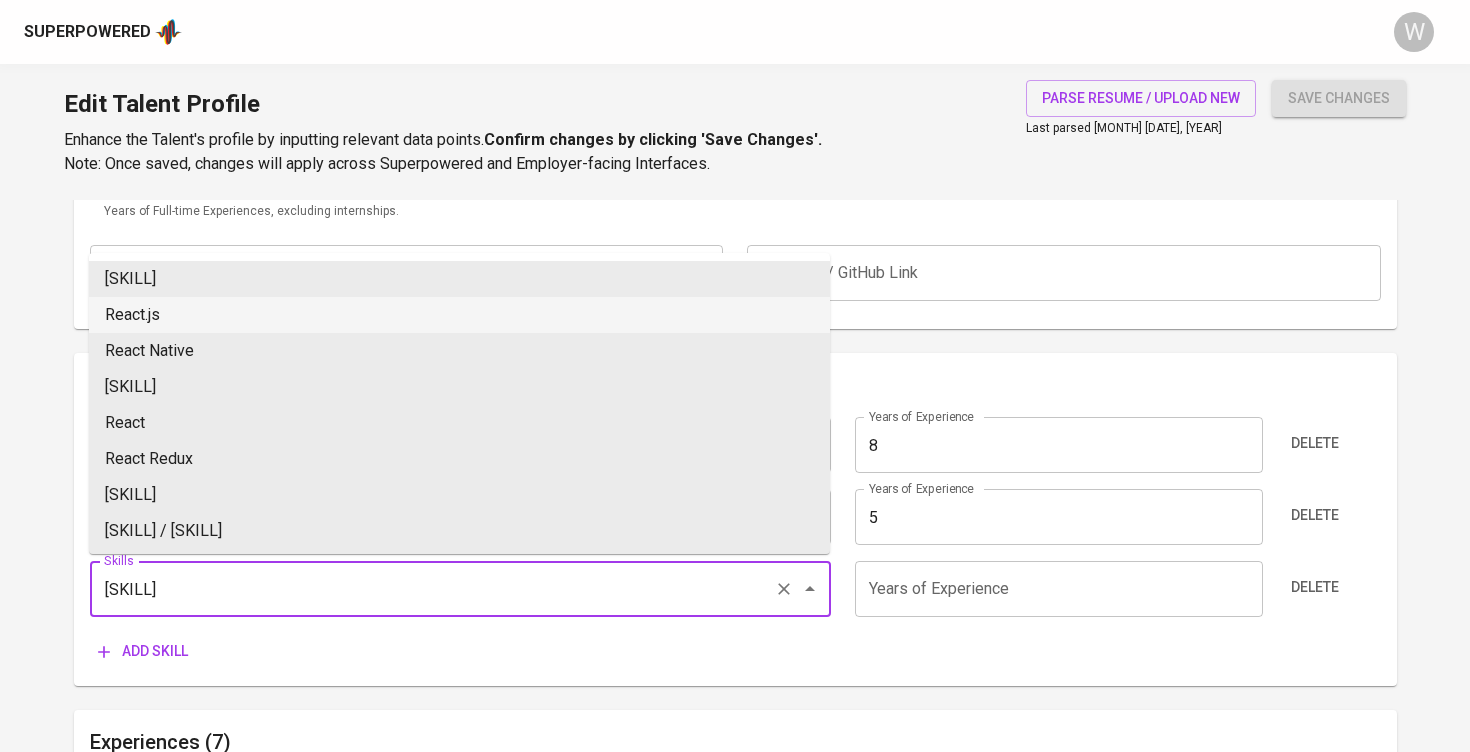 click on "React.js" at bounding box center [459, 315] 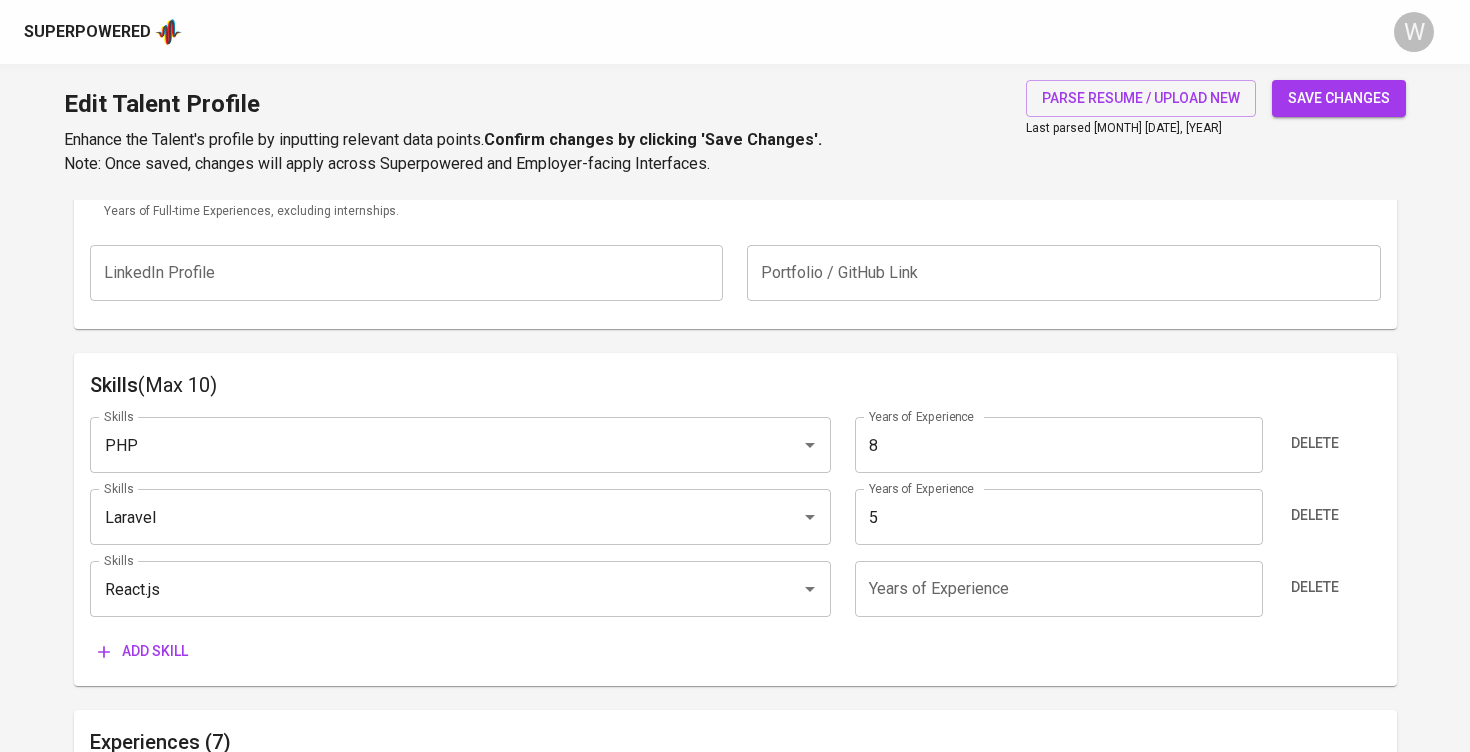 click at bounding box center [1059, 589] 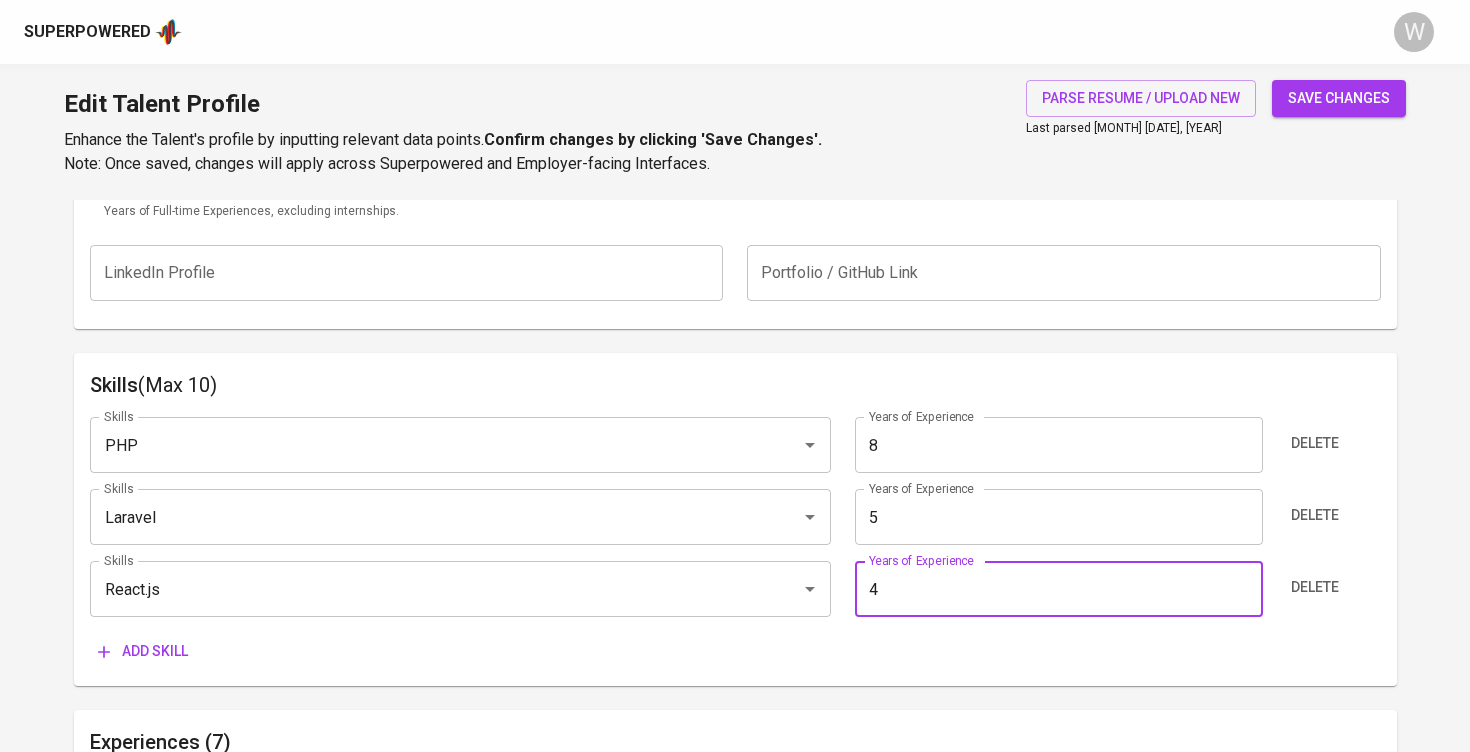 type on "4" 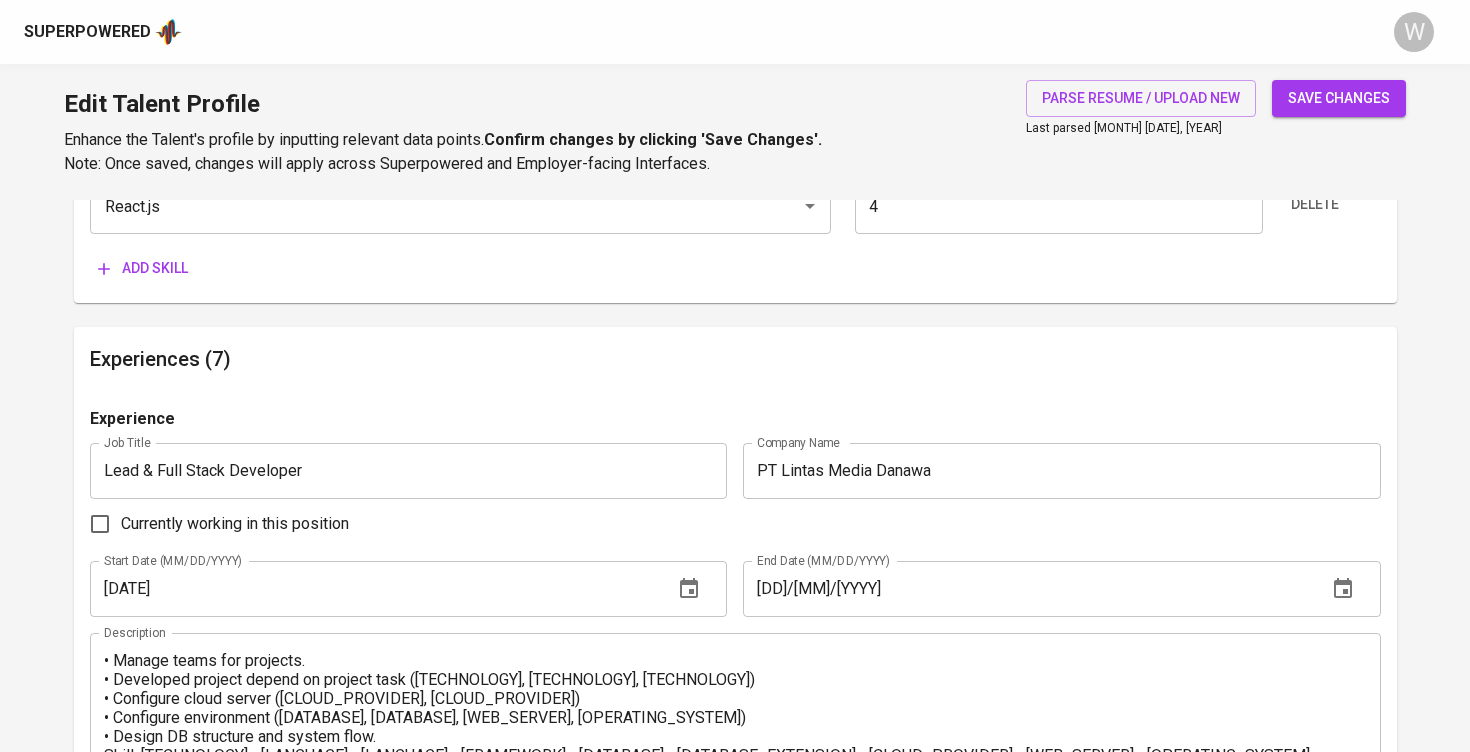 scroll, scrollTop: 1275, scrollLeft: 0, axis: vertical 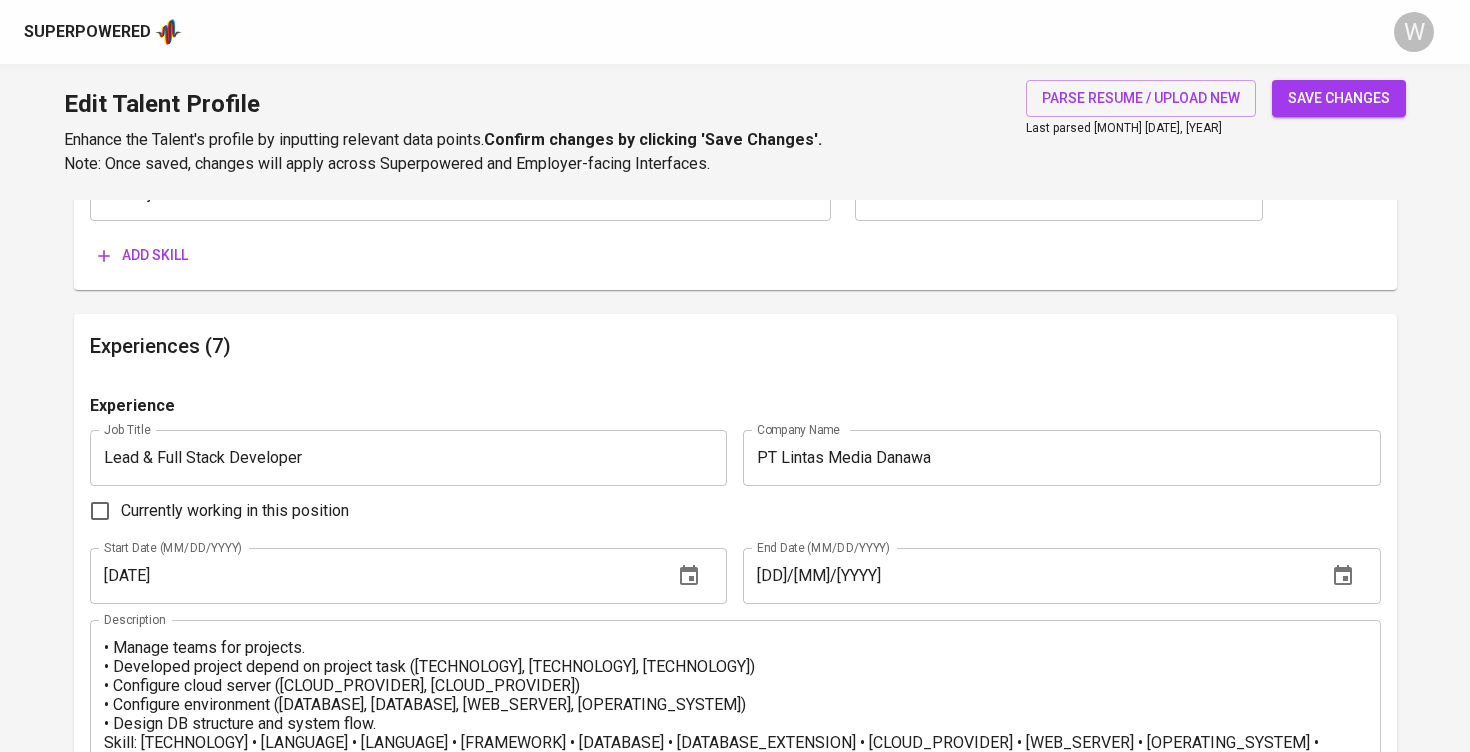 click on "save changes" at bounding box center (1339, 98) 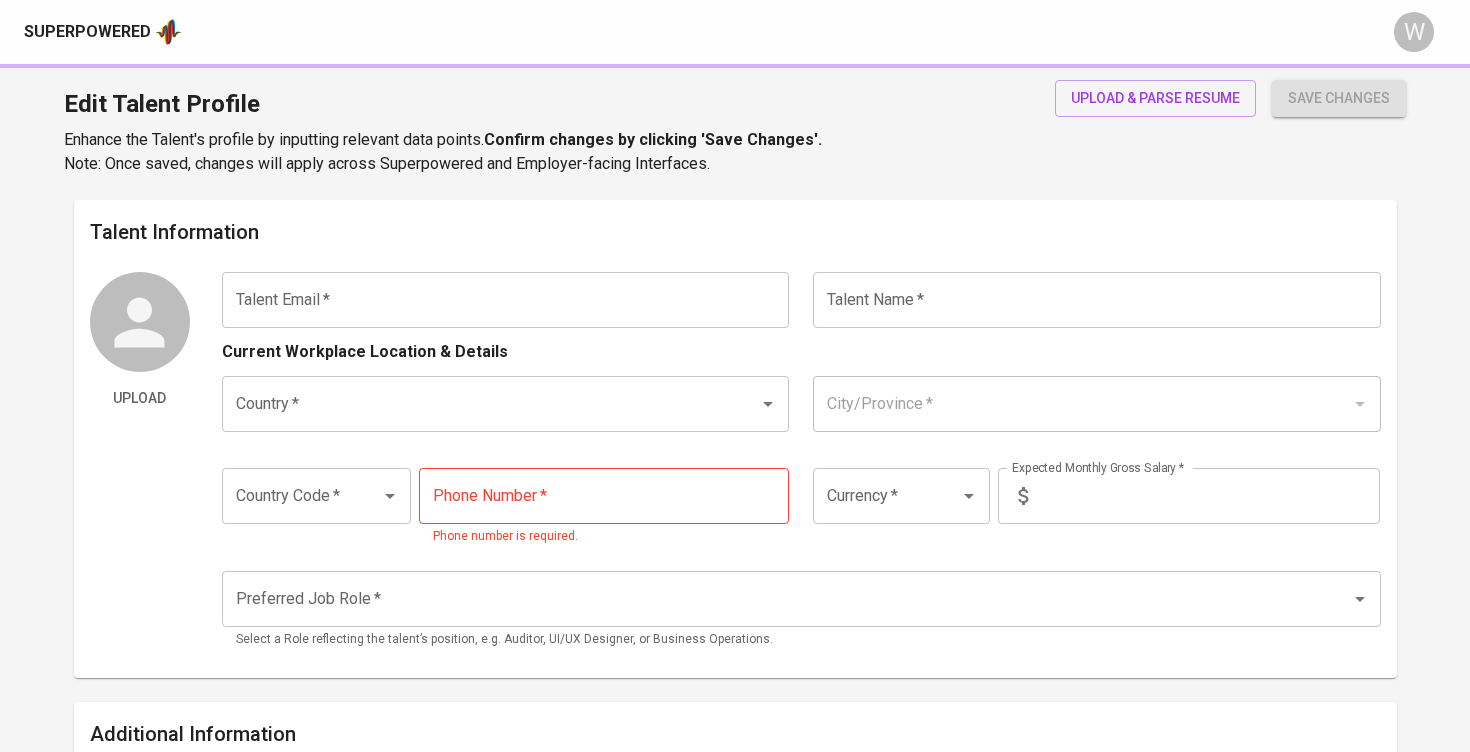 type on "[EMAIL]" 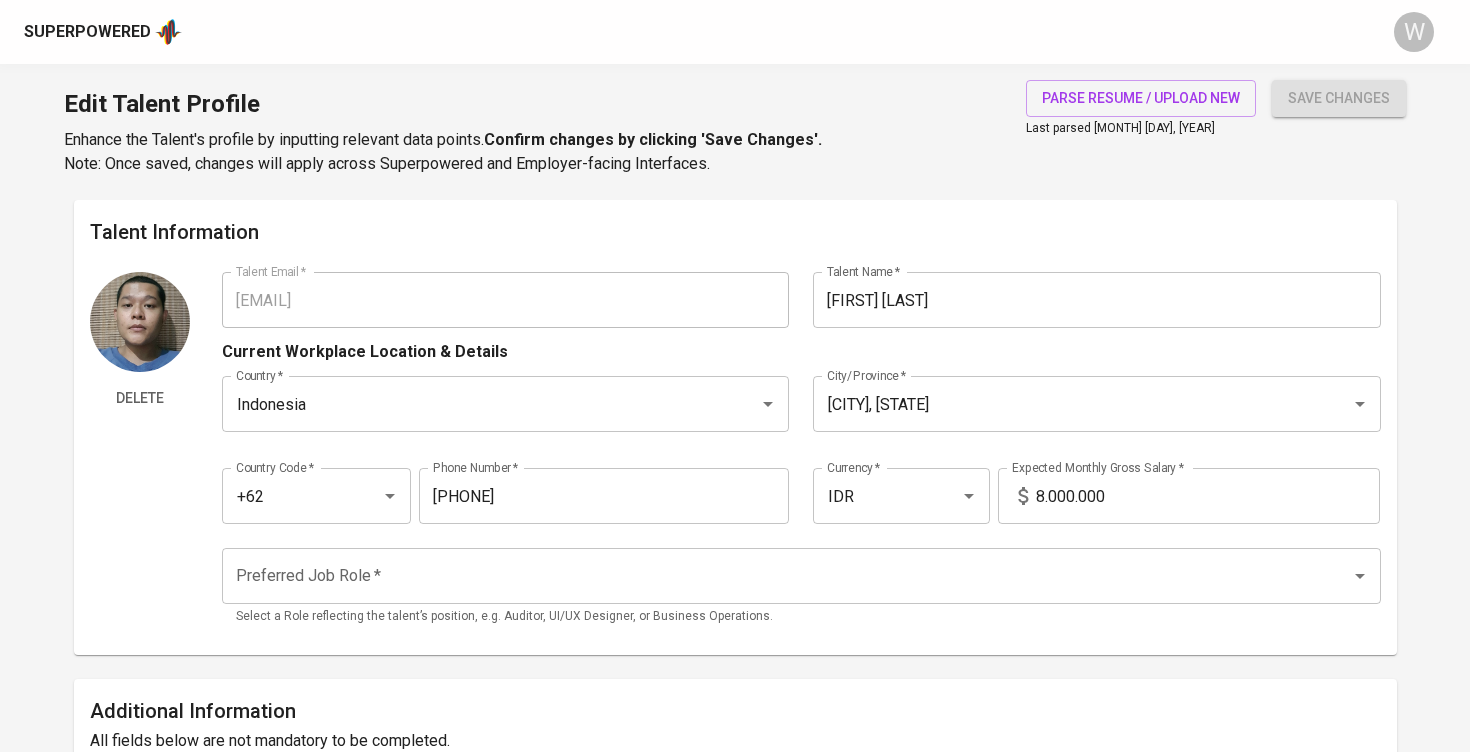scroll, scrollTop: 0, scrollLeft: 0, axis: both 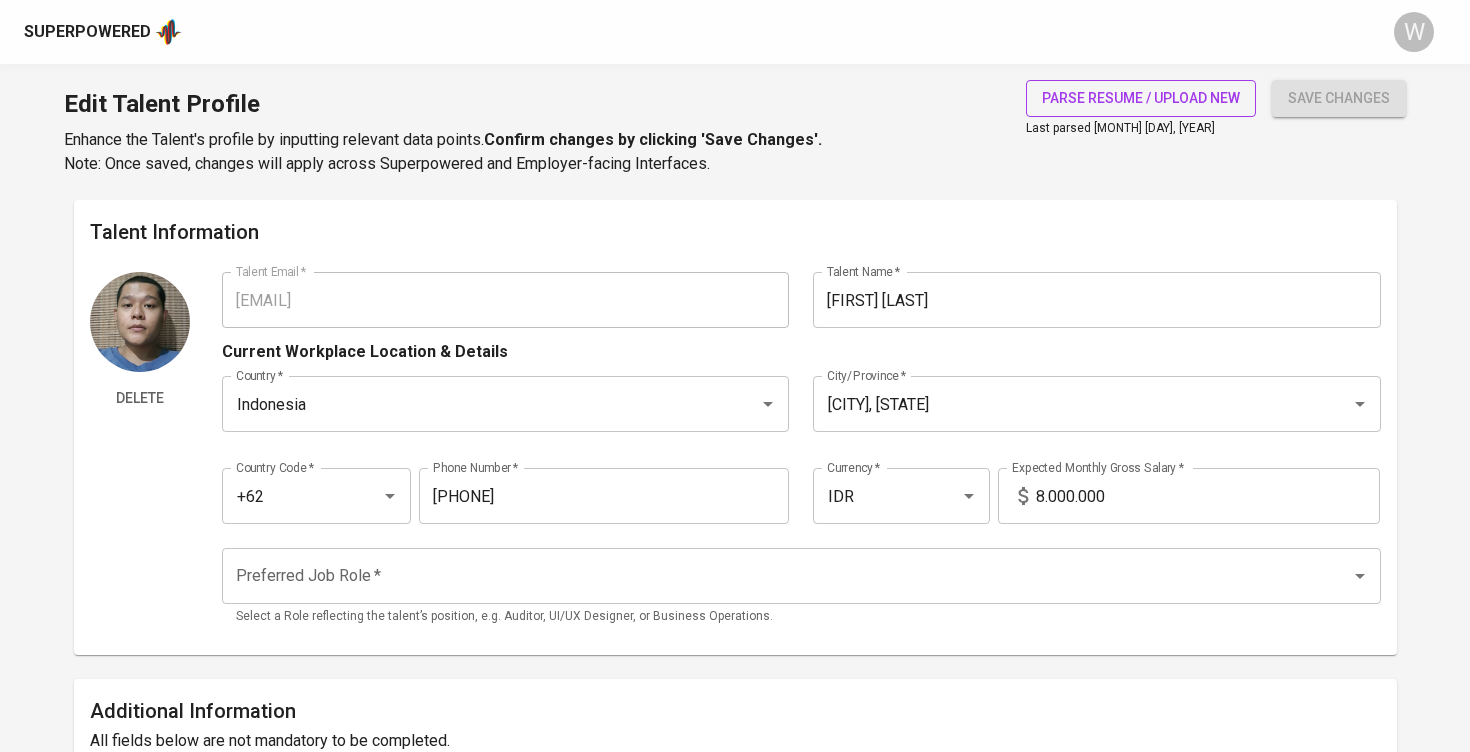 click on "parse resume / upload new" at bounding box center [1141, 98] 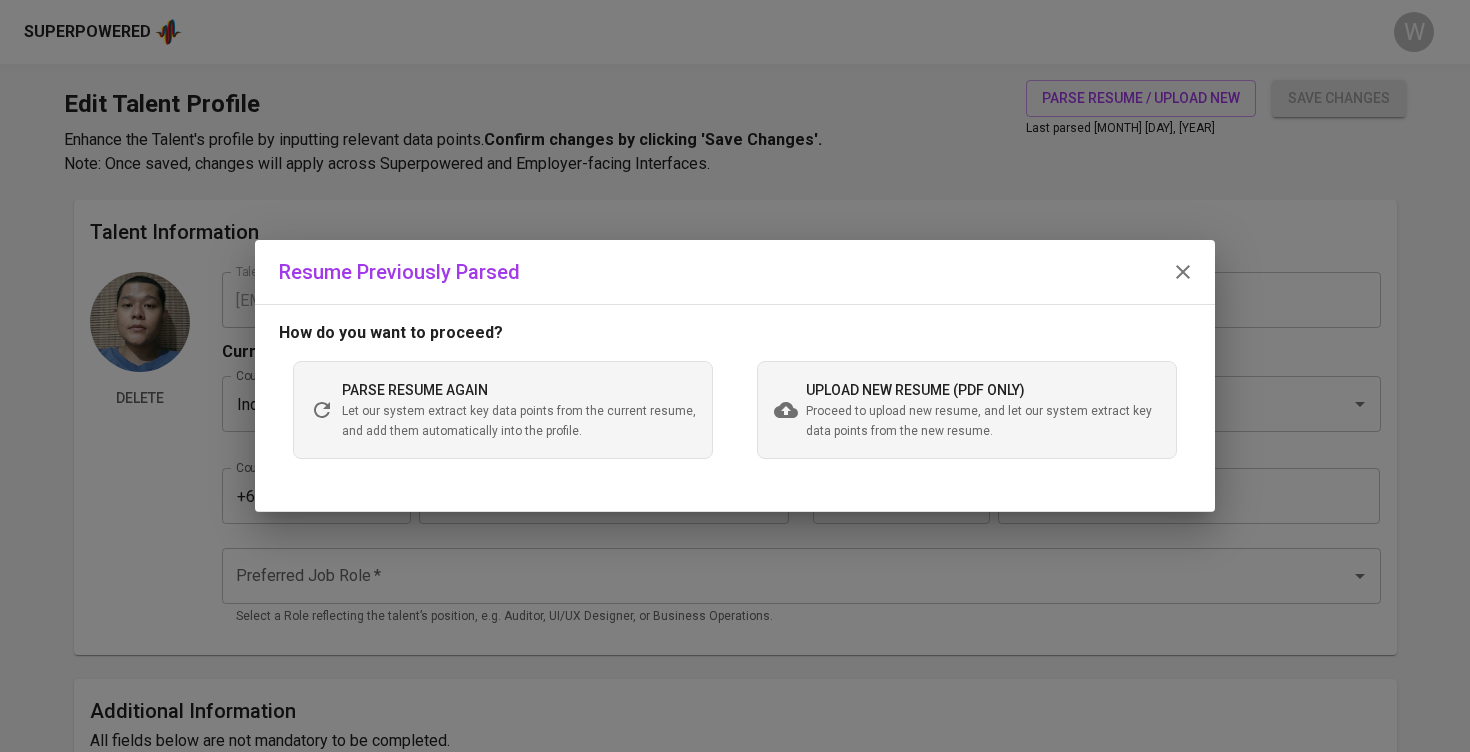 click on "upload new resume (pdf only)" at bounding box center (915, 390) 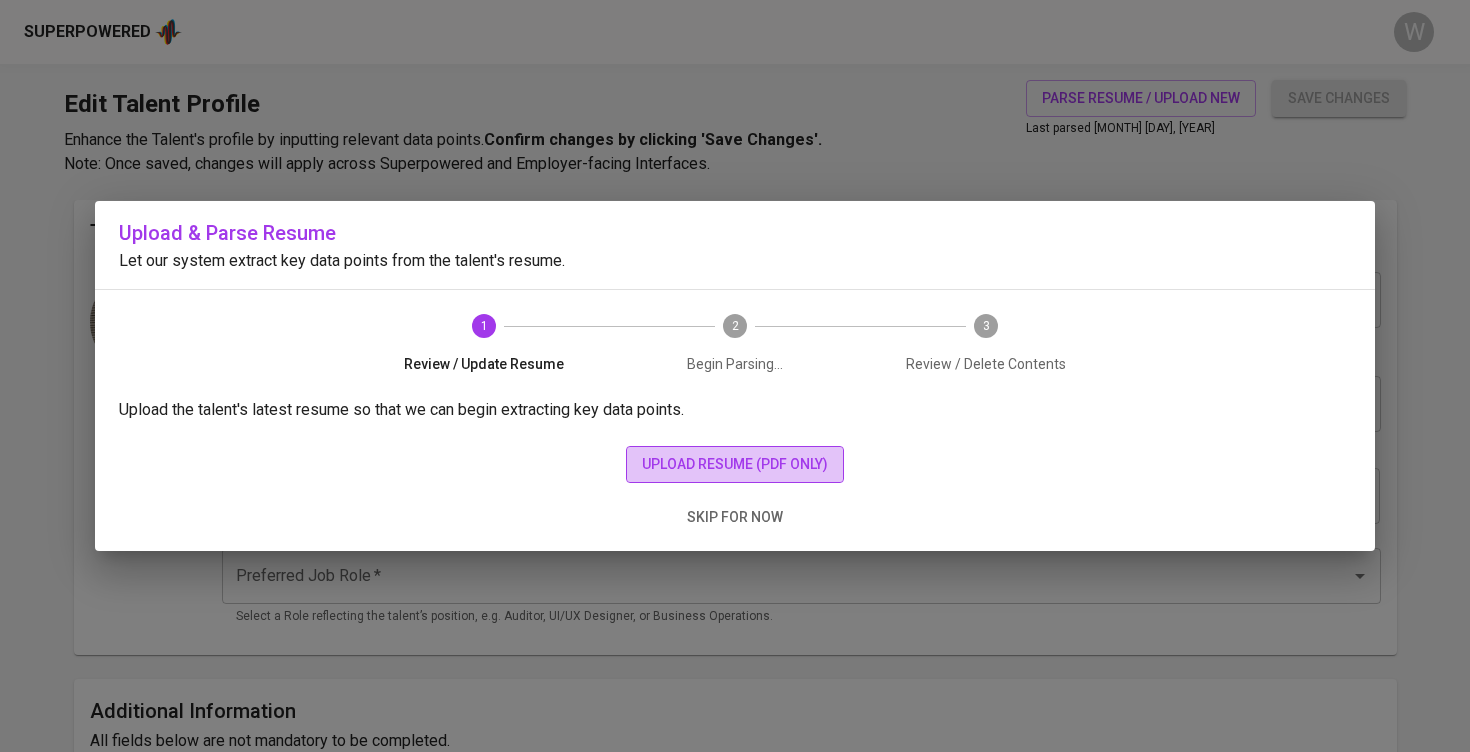 click on "upload resume (pdf only)" at bounding box center [735, 464] 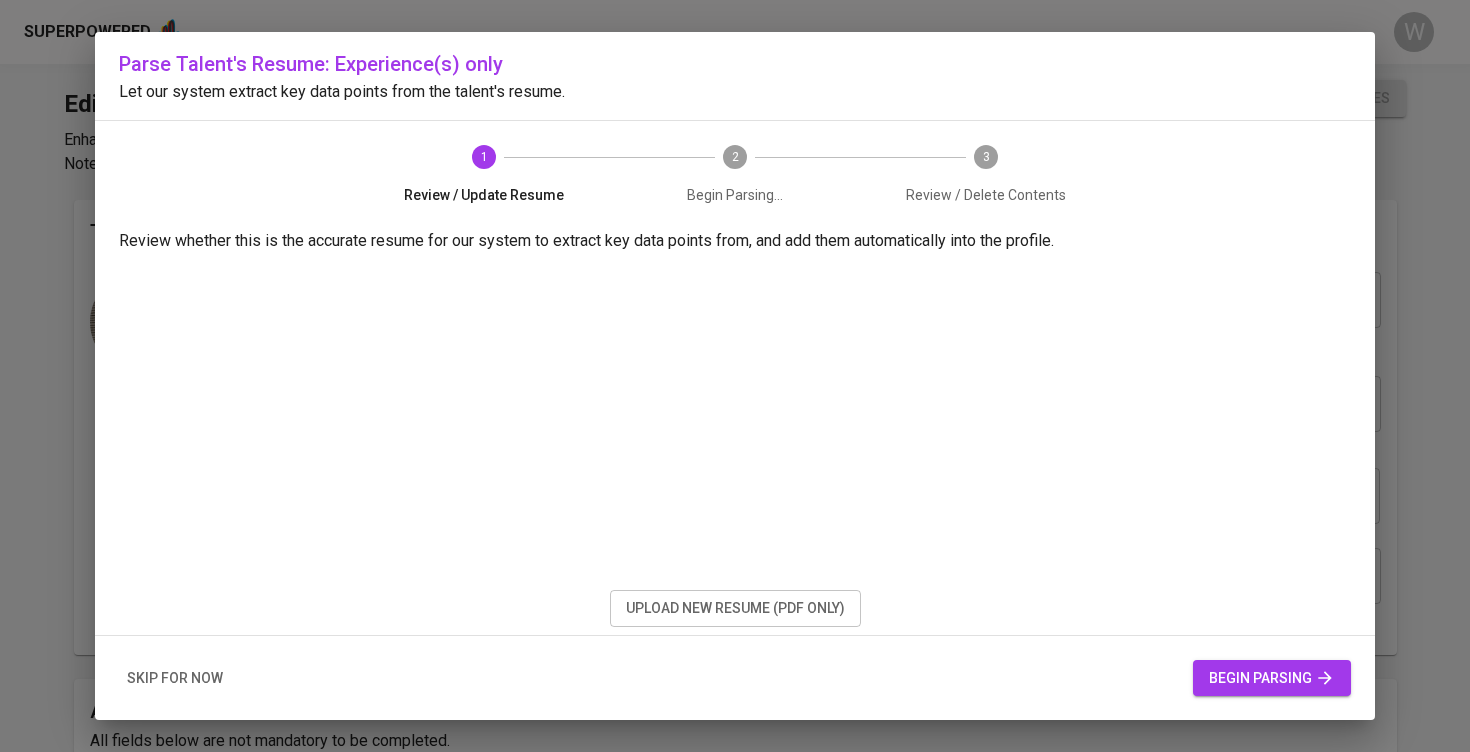 click on "begin parsing" at bounding box center [1272, 678] 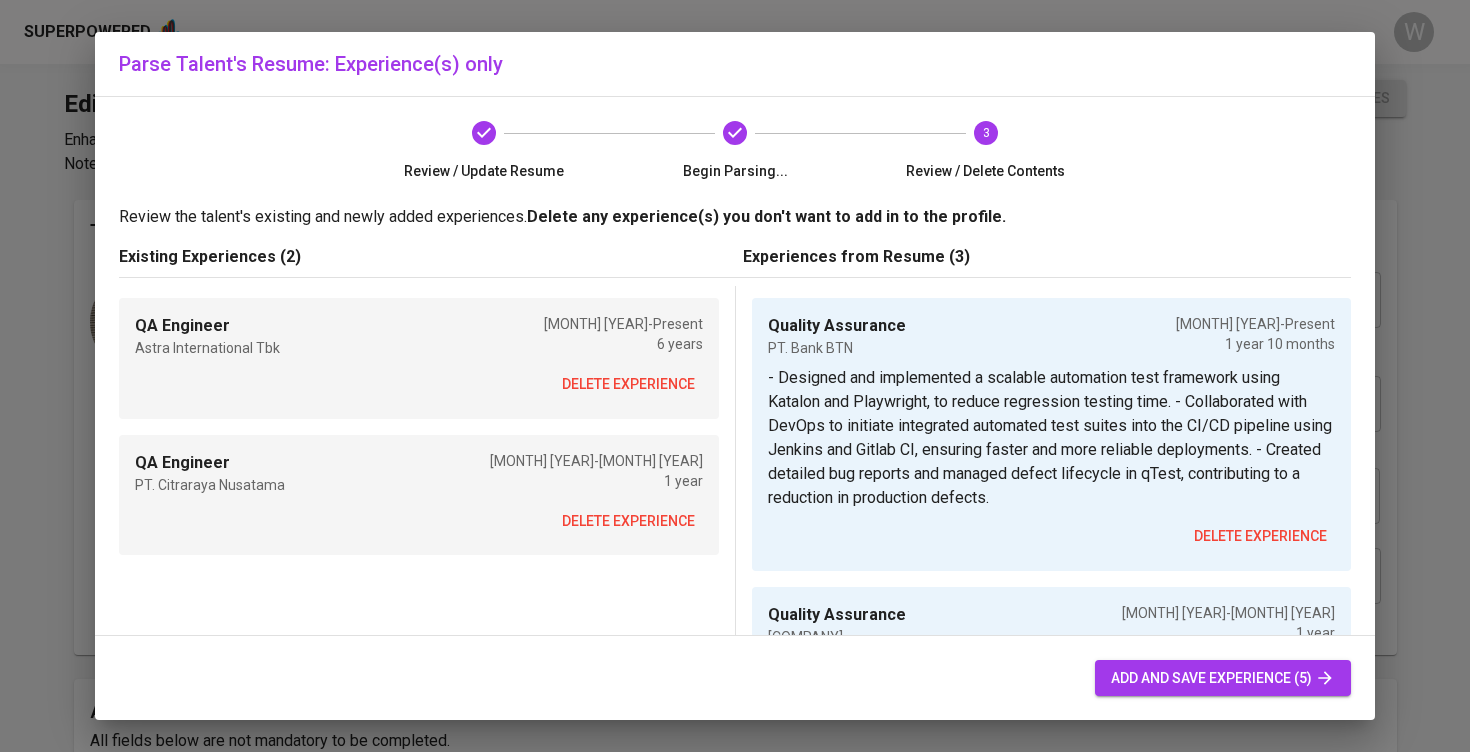 click on "delete experience" at bounding box center (628, 384) 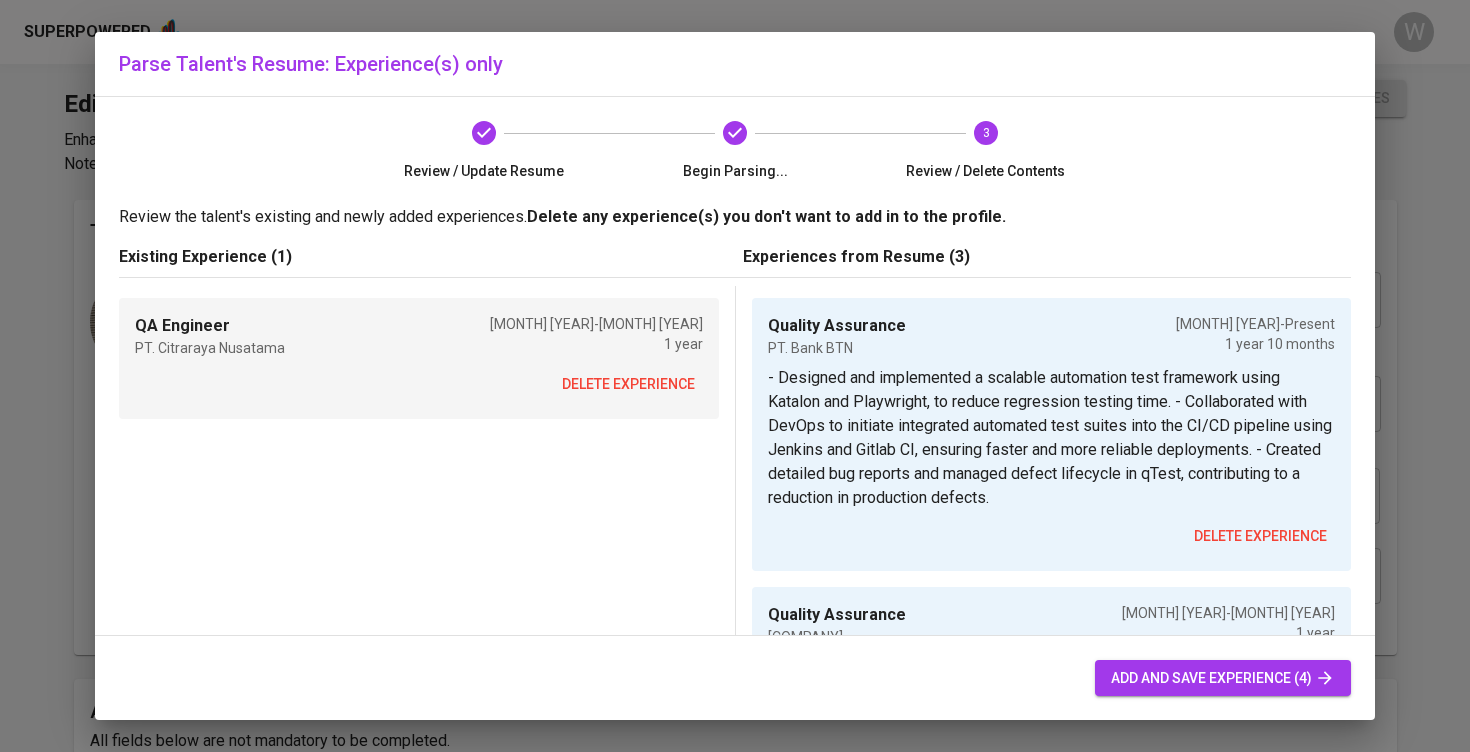 click on "delete experience" at bounding box center (628, 384) 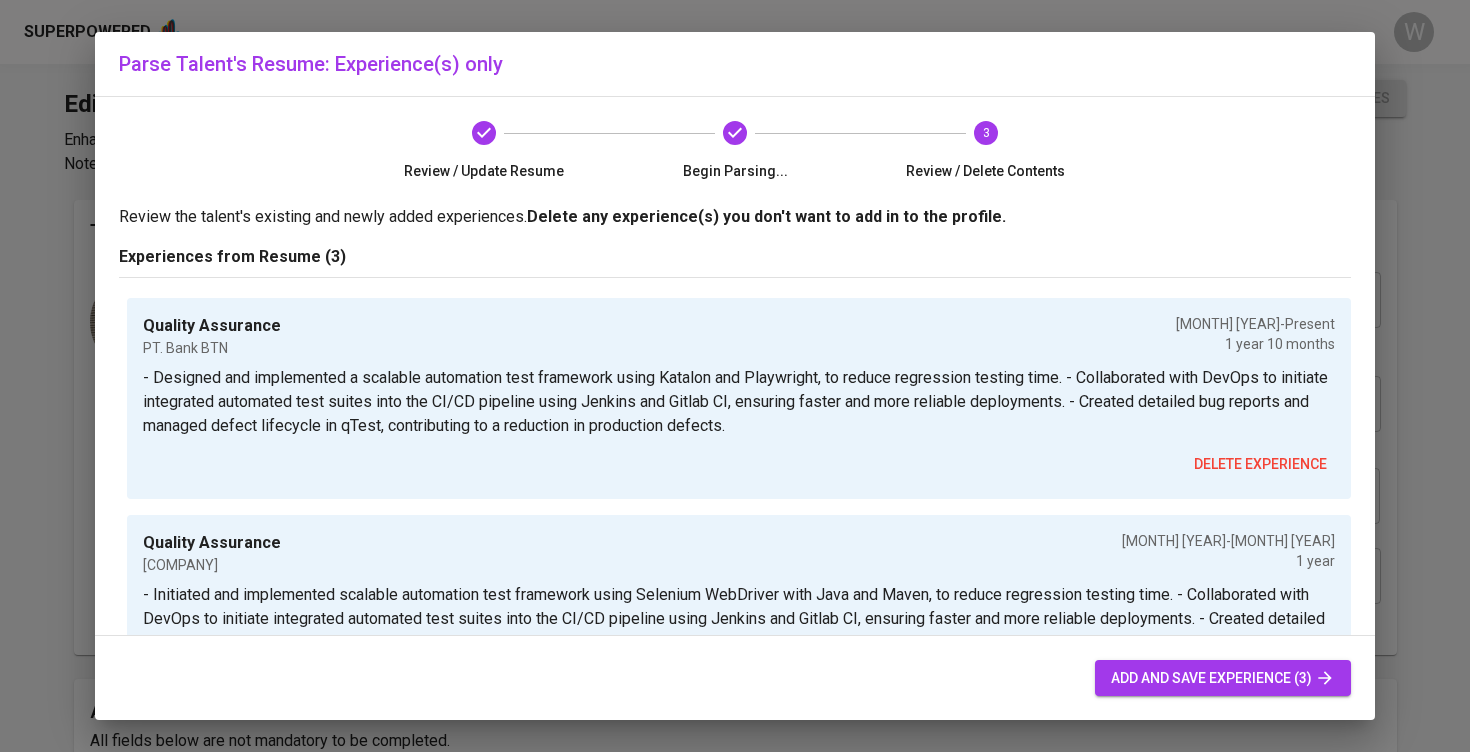 click on "add and save experience (3)" at bounding box center (1223, 678) 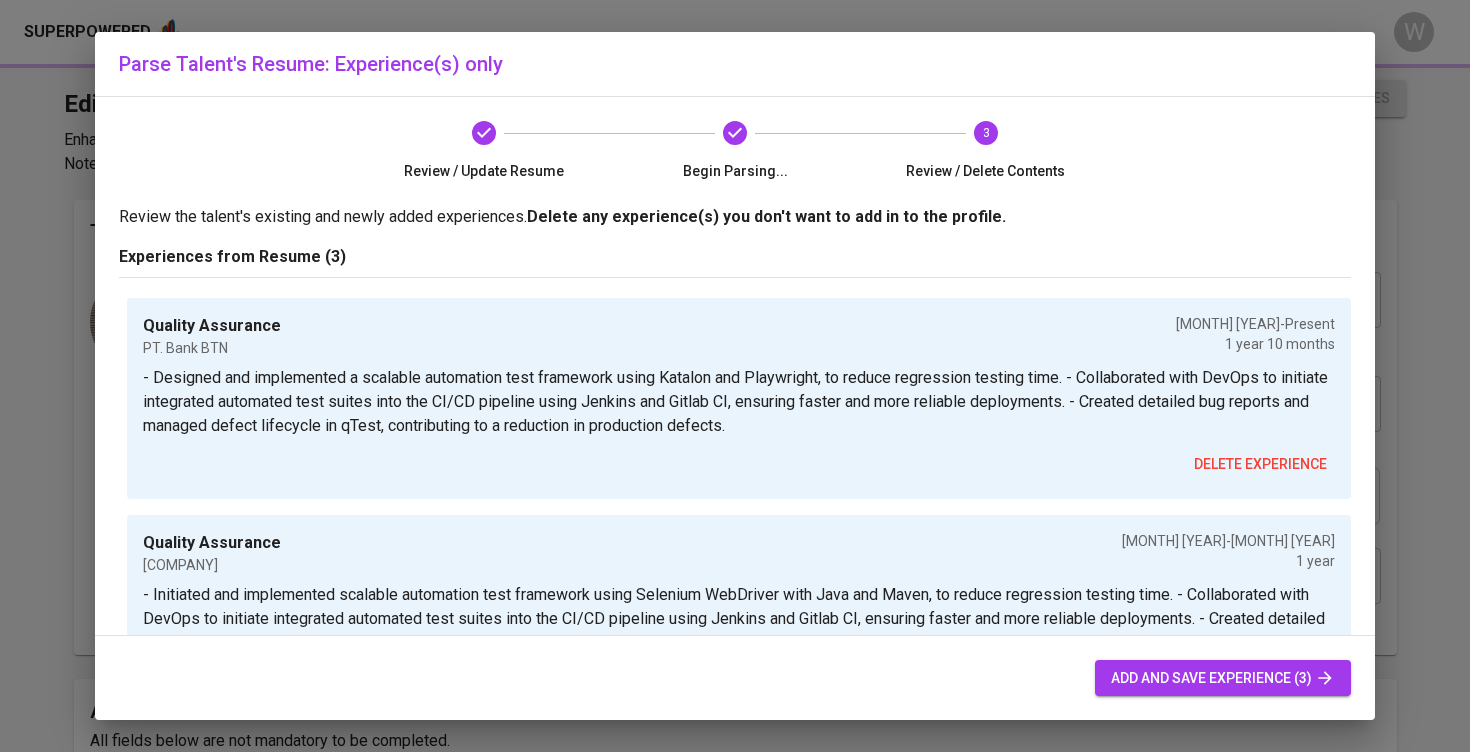 type on "Quality Assurance" 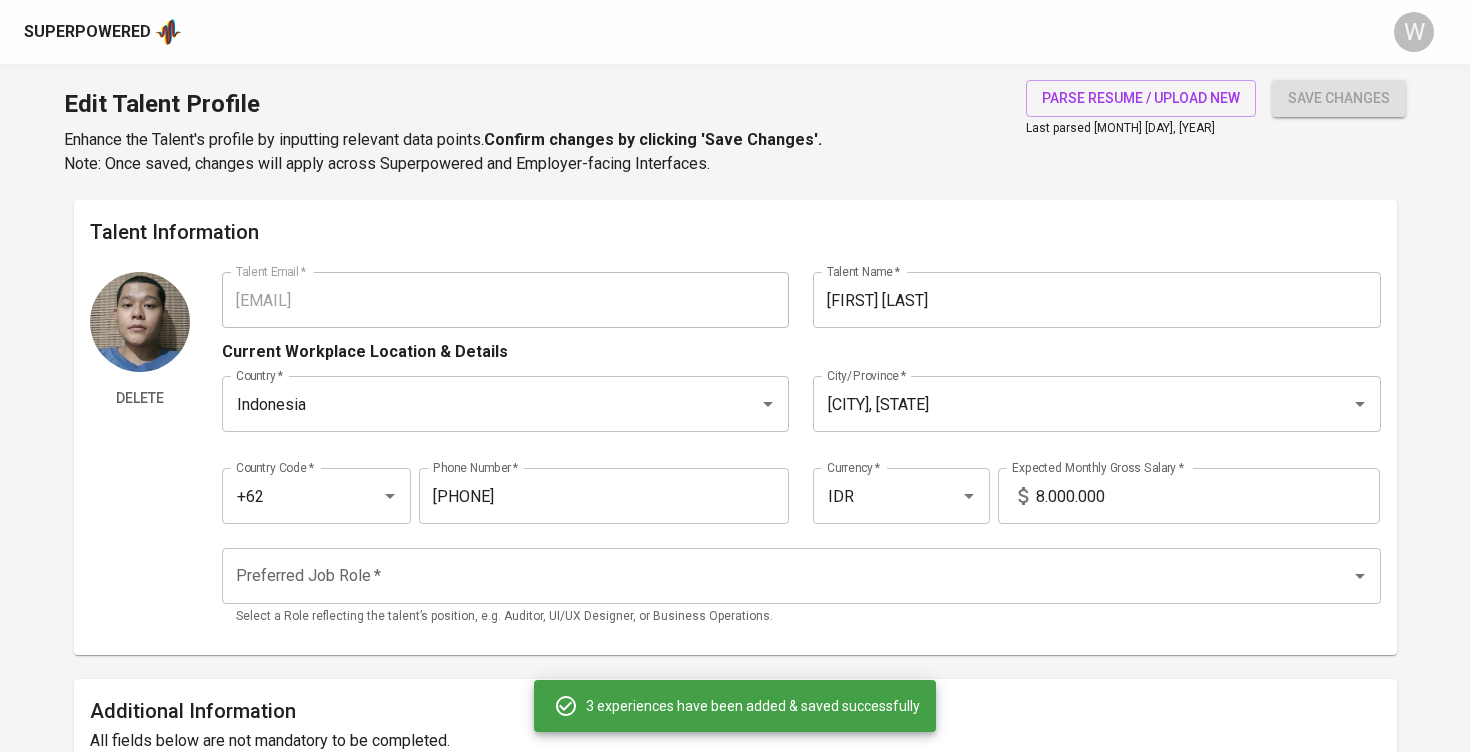 scroll, scrollTop: 1953, scrollLeft: 0, axis: vertical 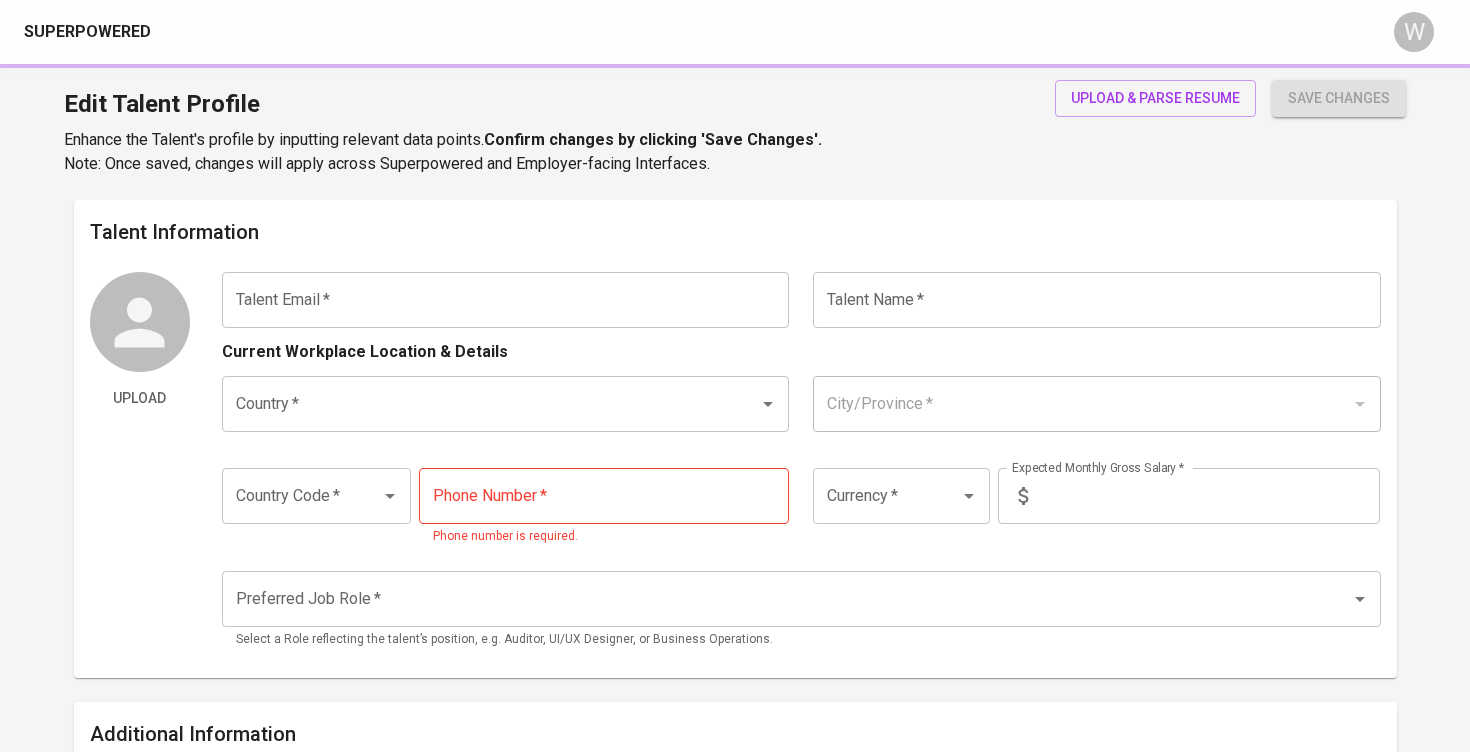 type on "[EMAIL]" 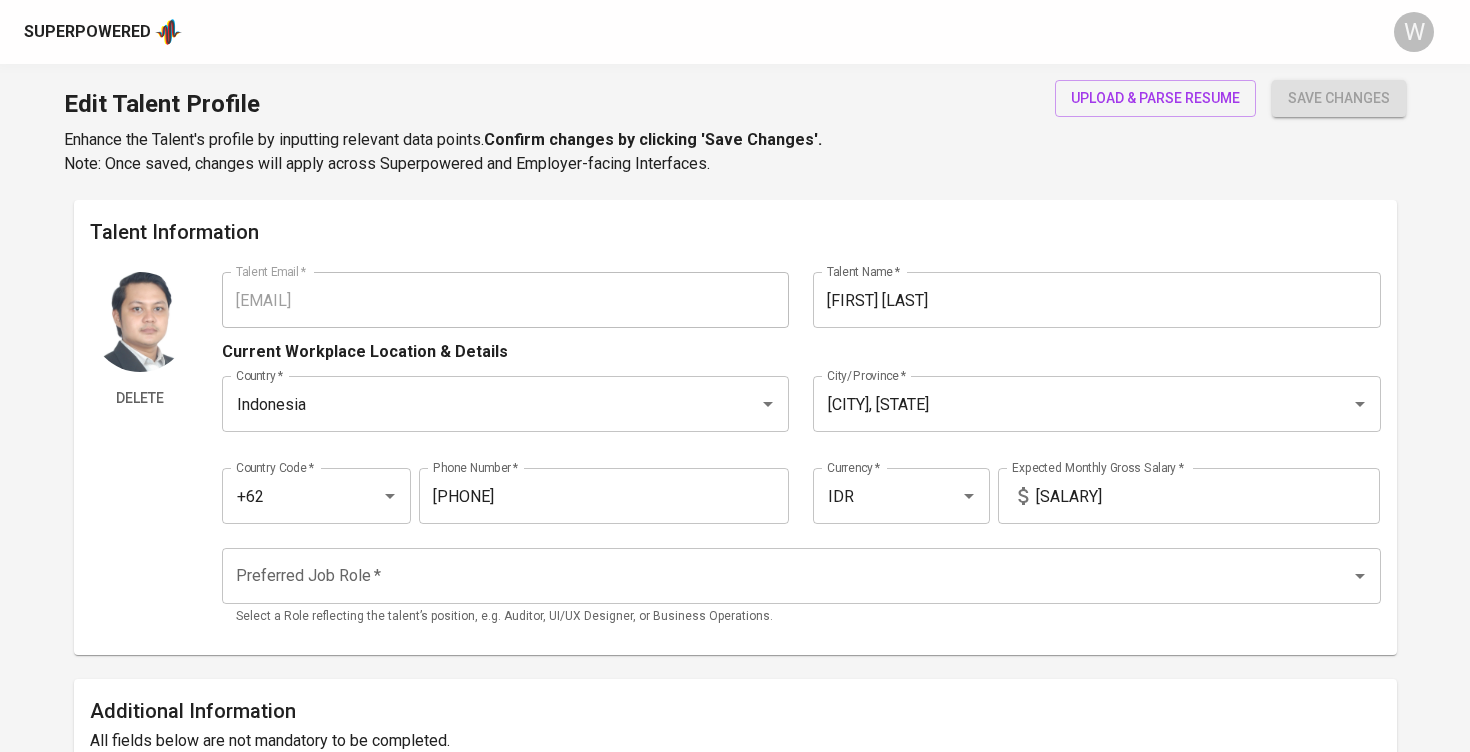 scroll, scrollTop: 0, scrollLeft: 0, axis: both 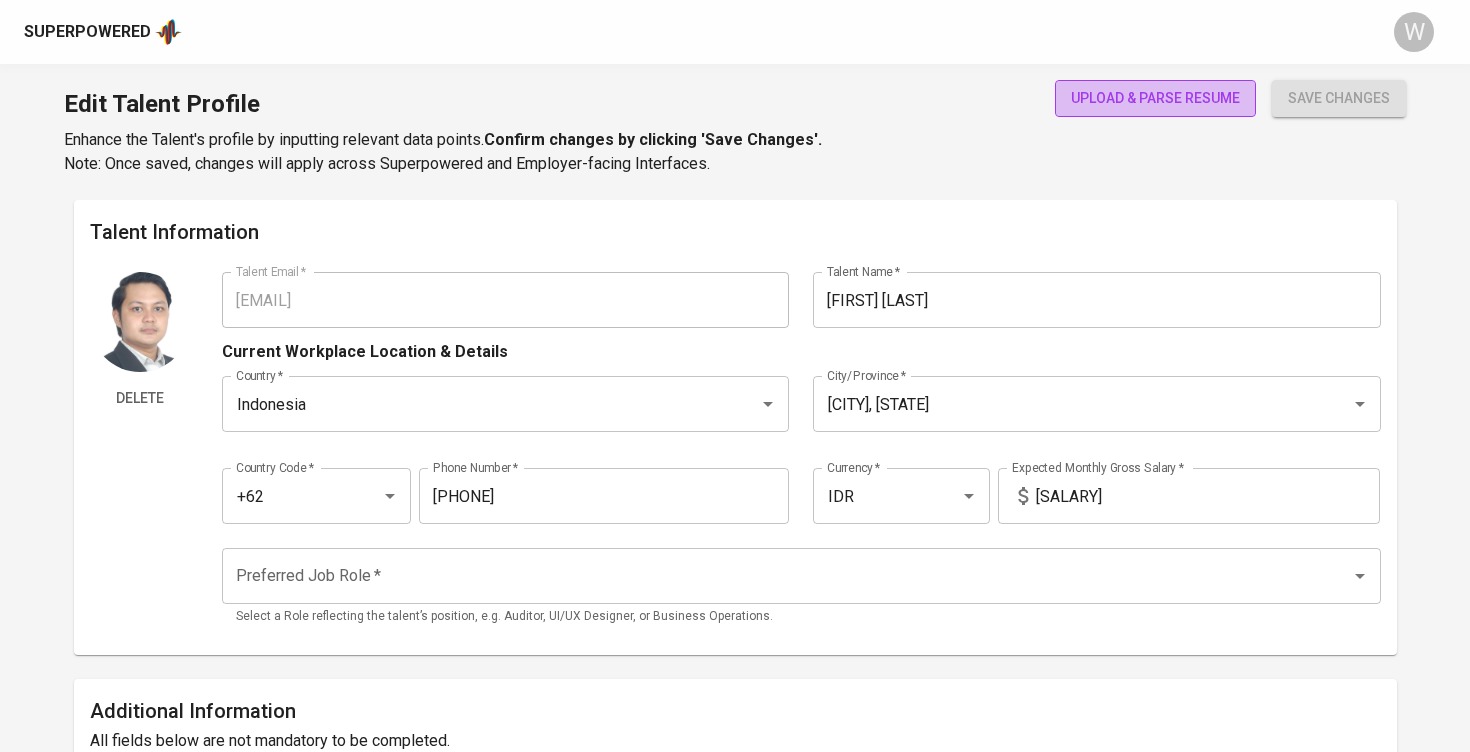 click on "upload & parse resume" at bounding box center [1155, 98] 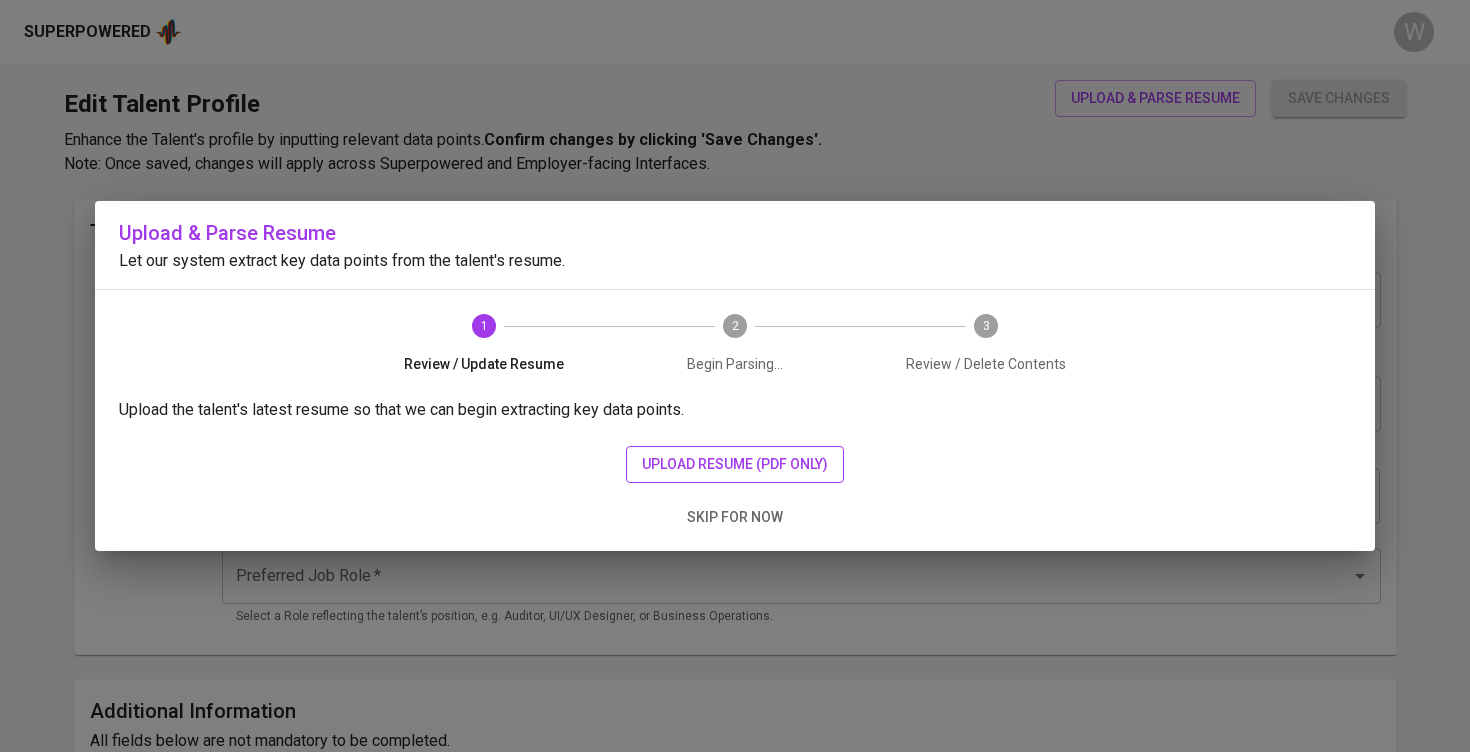 click on "upload resume (pdf only)" at bounding box center (735, 464) 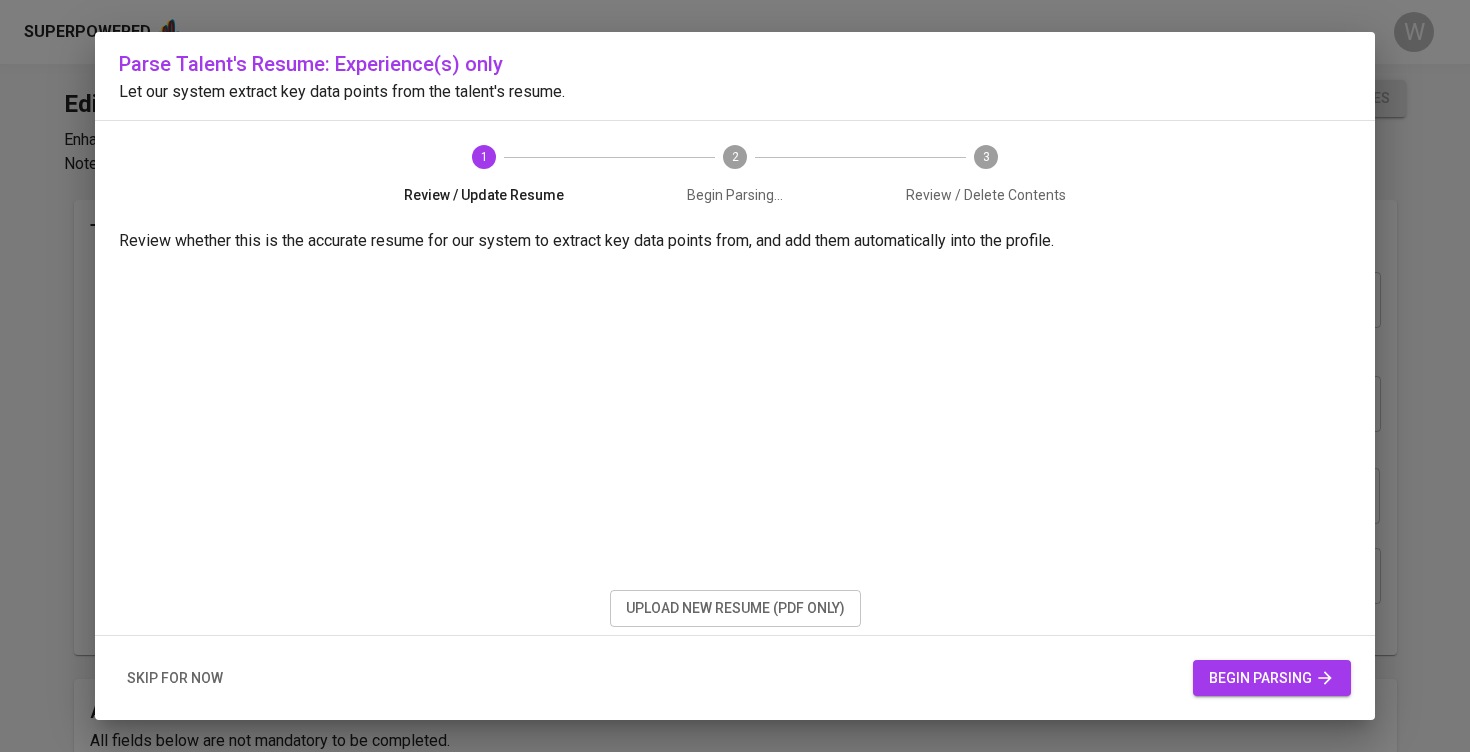 click on "begin parsing" at bounding box center (1272, 678) 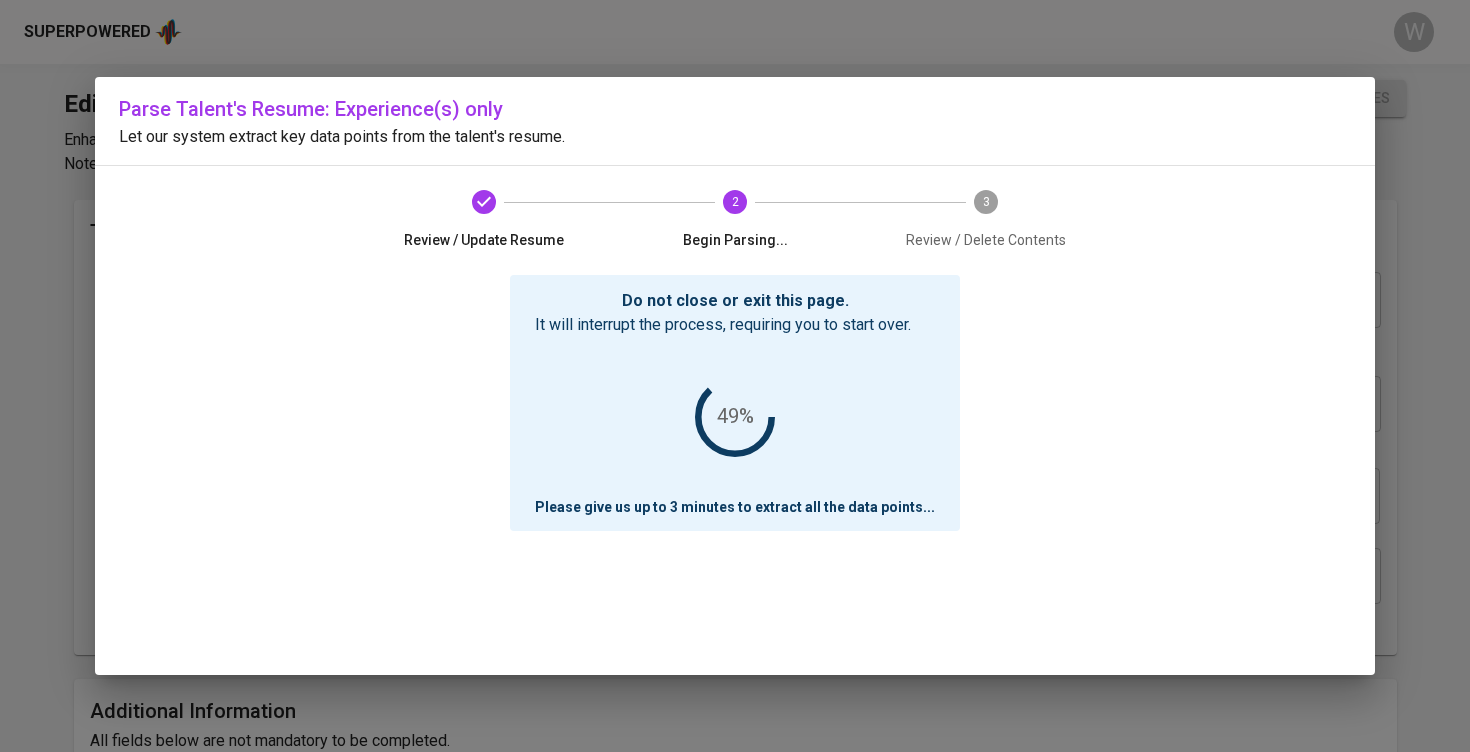 click on "Parse Talent's Resume: Experience(s) only Let our system extract key data points from the talent's resume. Review / Update Resume 2 Begin Parsing... 3 Review / Delete Contents Do not close or exit this page. It will interrupt the process, requiring you to start over. 49% Please give us up to 3 minutes to extract all the data points ..." at bounding box center (735, 376) 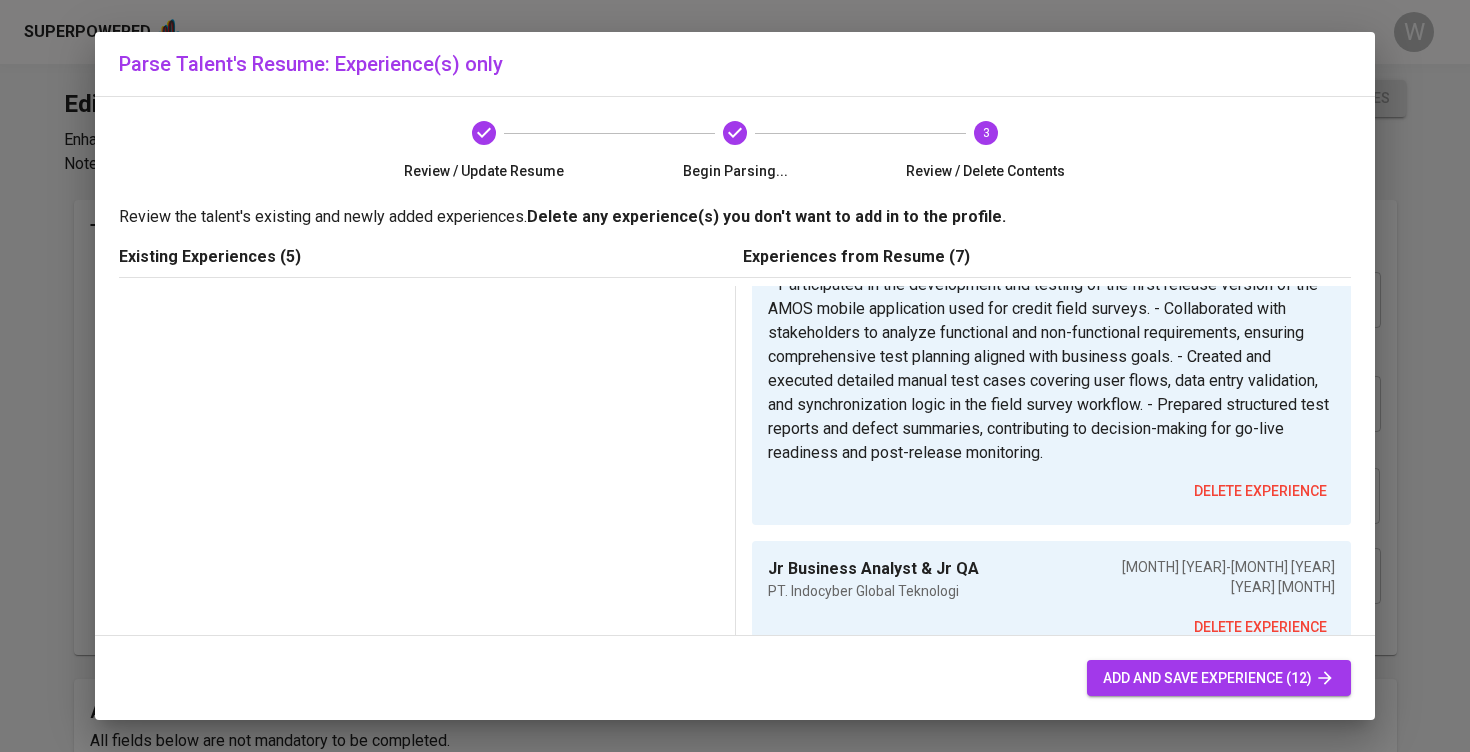 scroll, scrollTop: 2204, scrollLeft: 0, axis: vertical 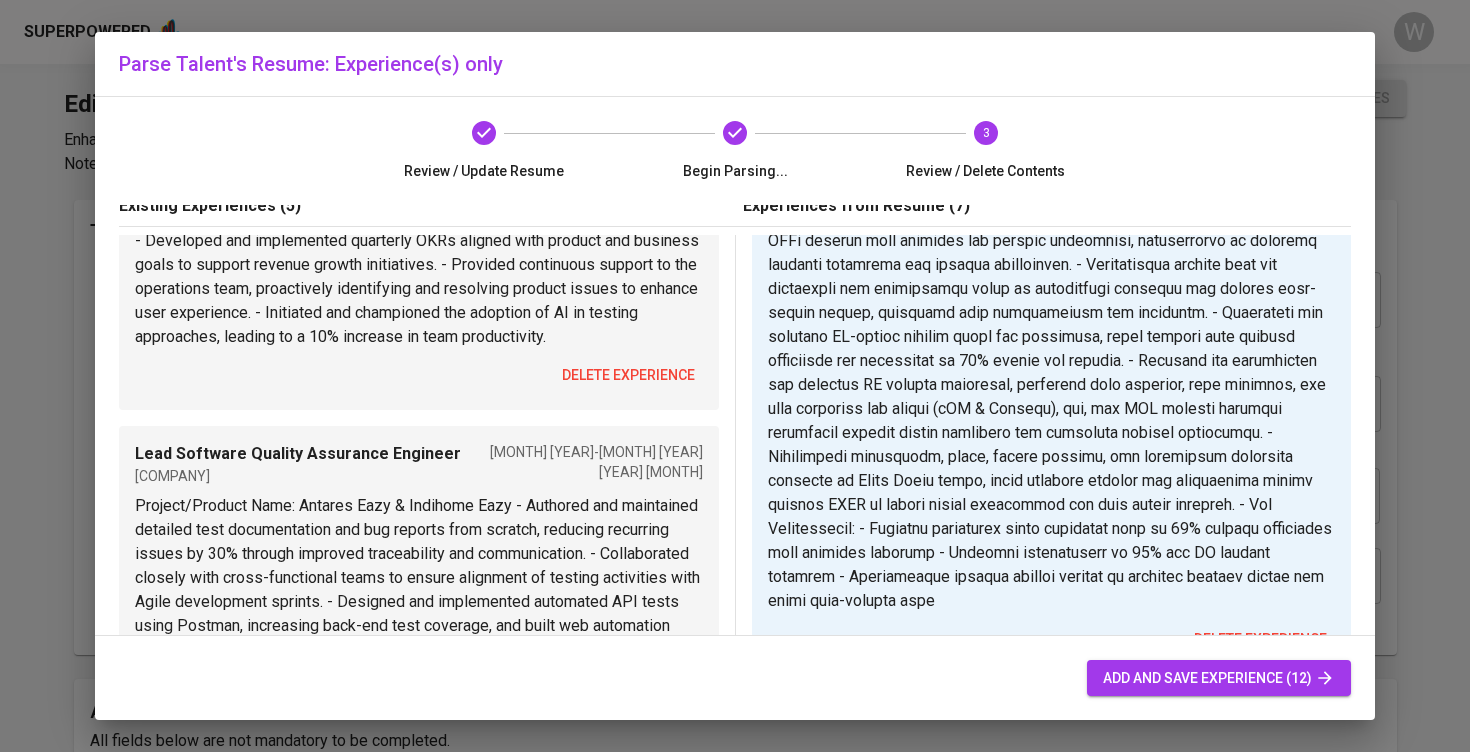 click on "delete experience" at bounding box center [628, 375] 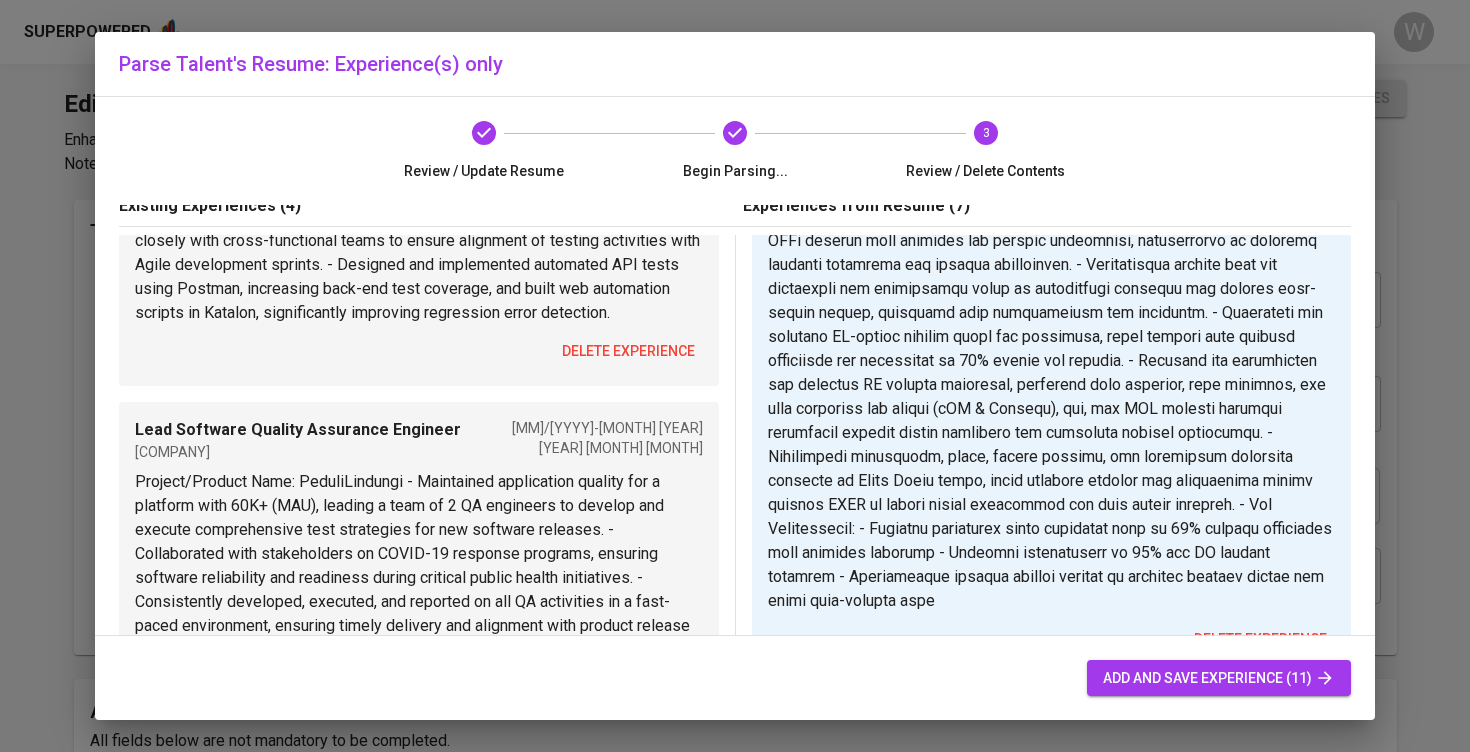 click on "delete experience" at bounding box center (628, 351) 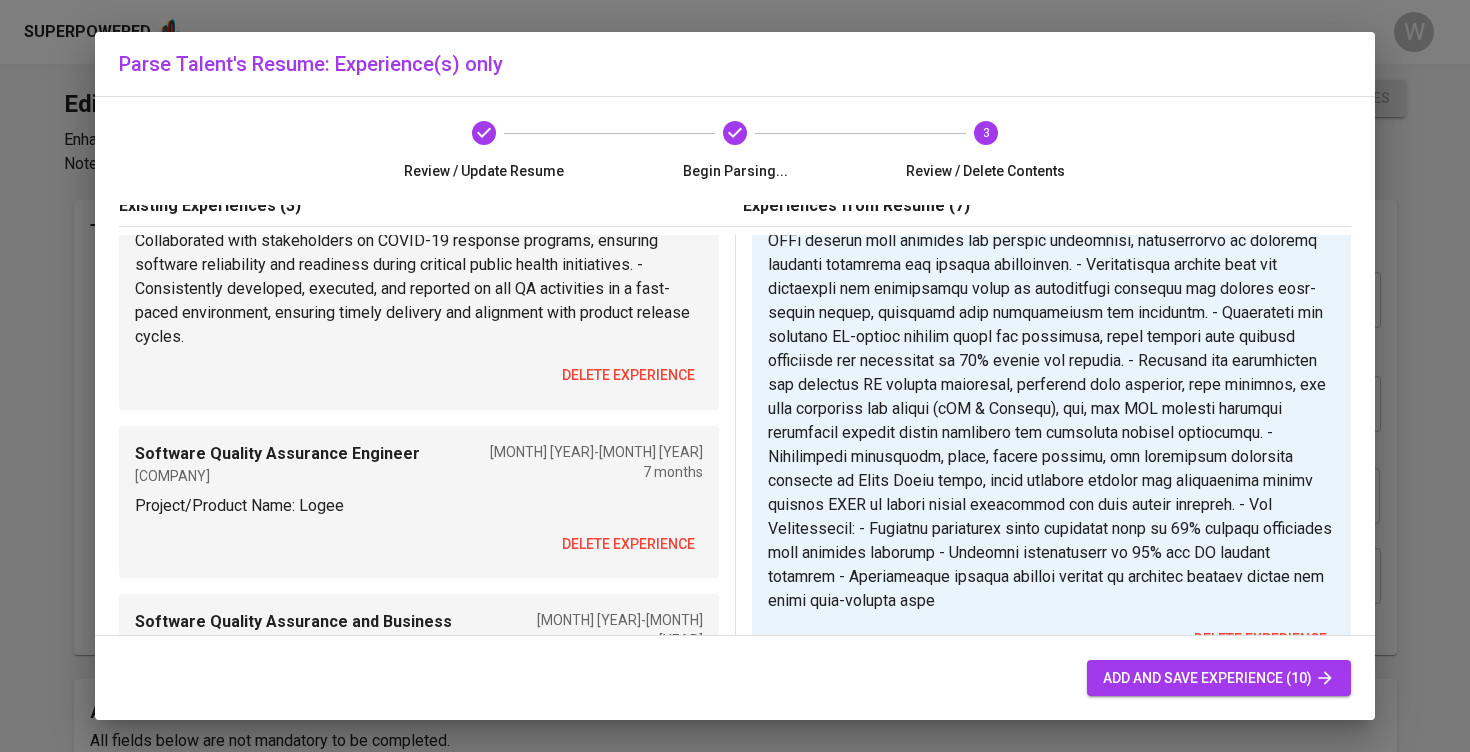 click on "delete experience" at bounding box center (628, 375) 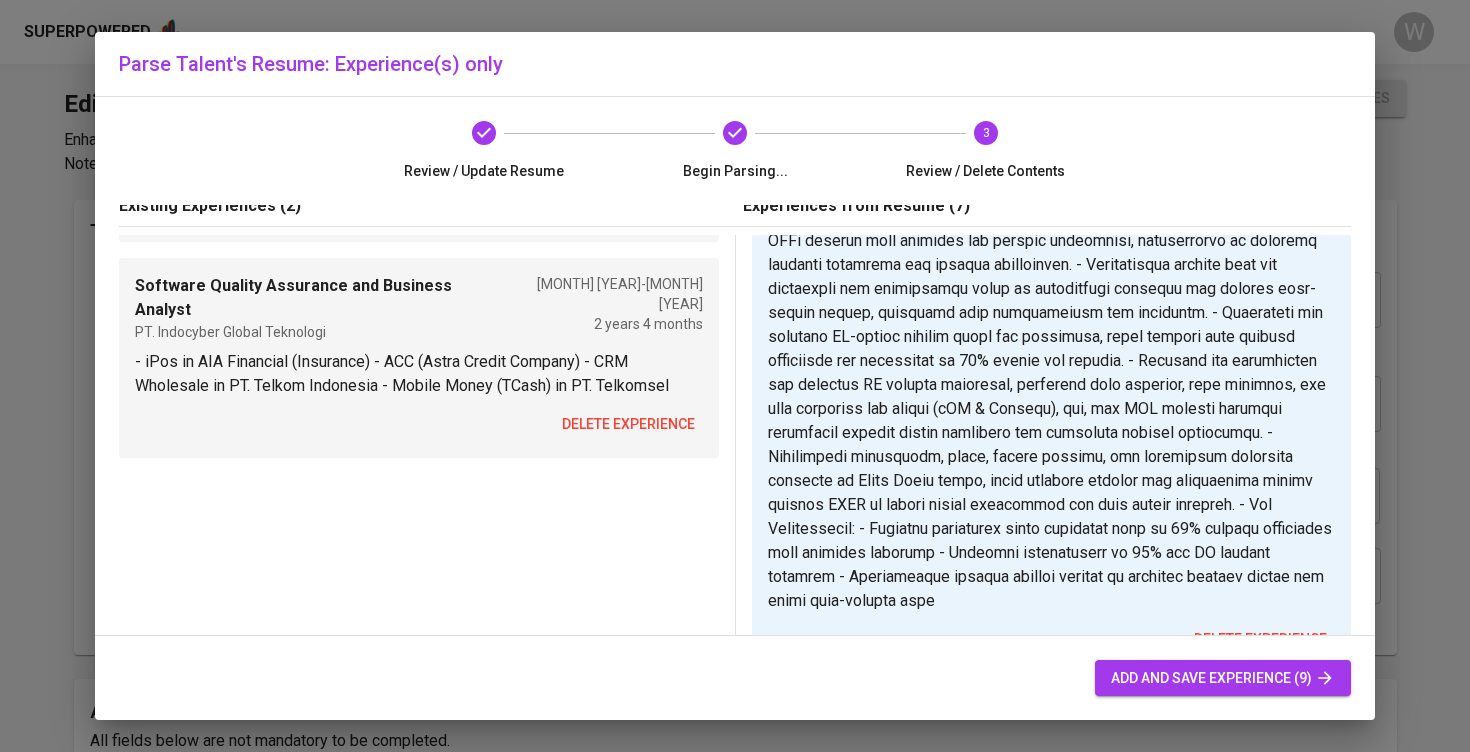 click on "delete experience" at bounding box center [628, 424] 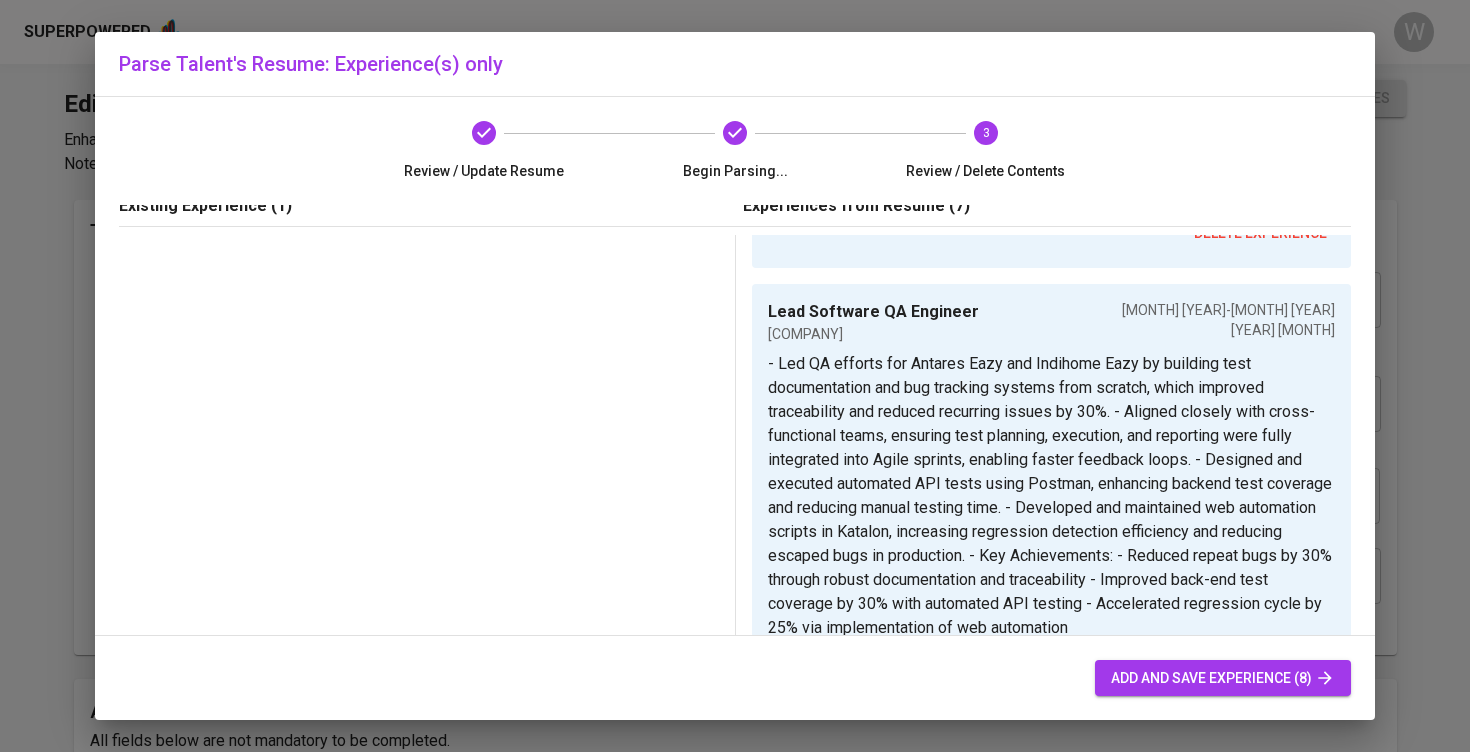 scroll, scrollTop: 812, scrollLeft: 0, axis: vertical 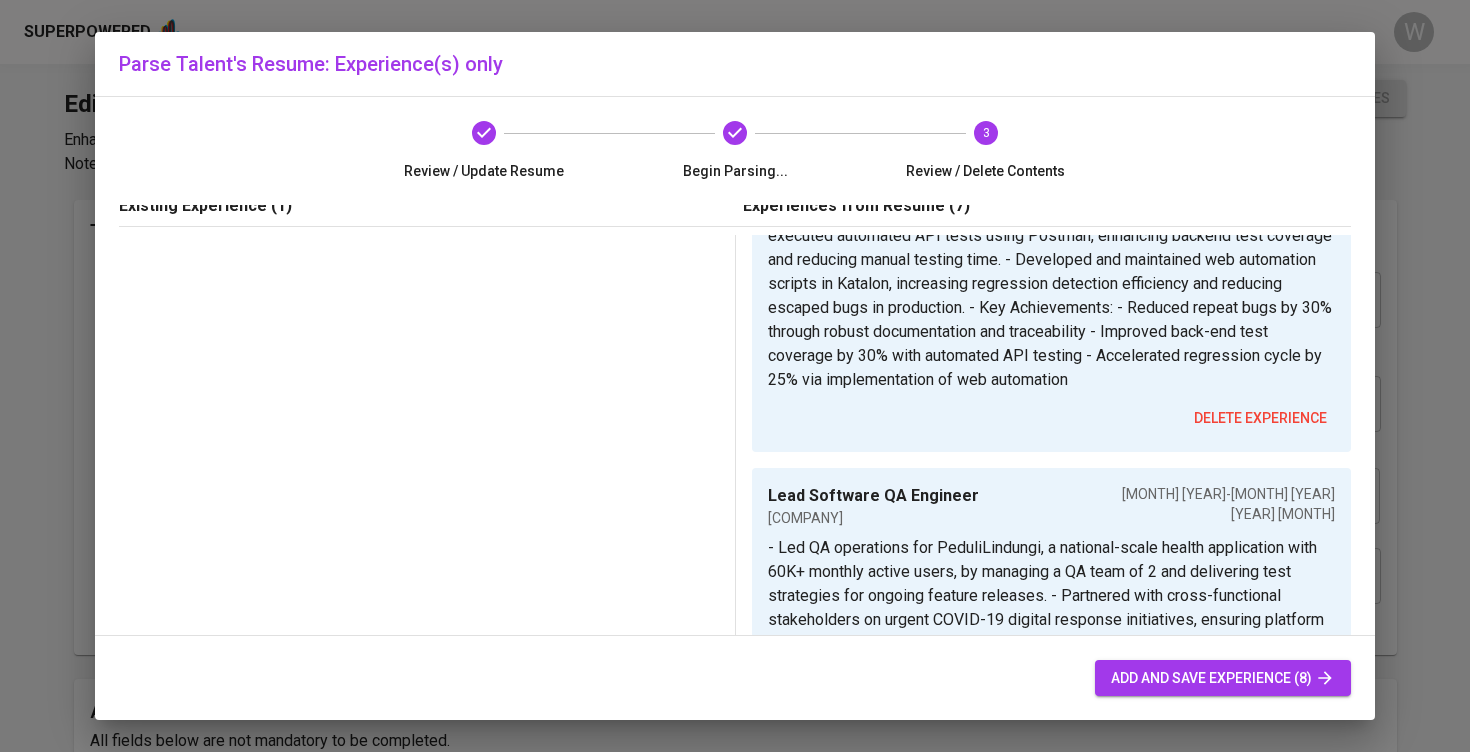 click on "add and save experience (8)" at bounding box center (1223, 678) 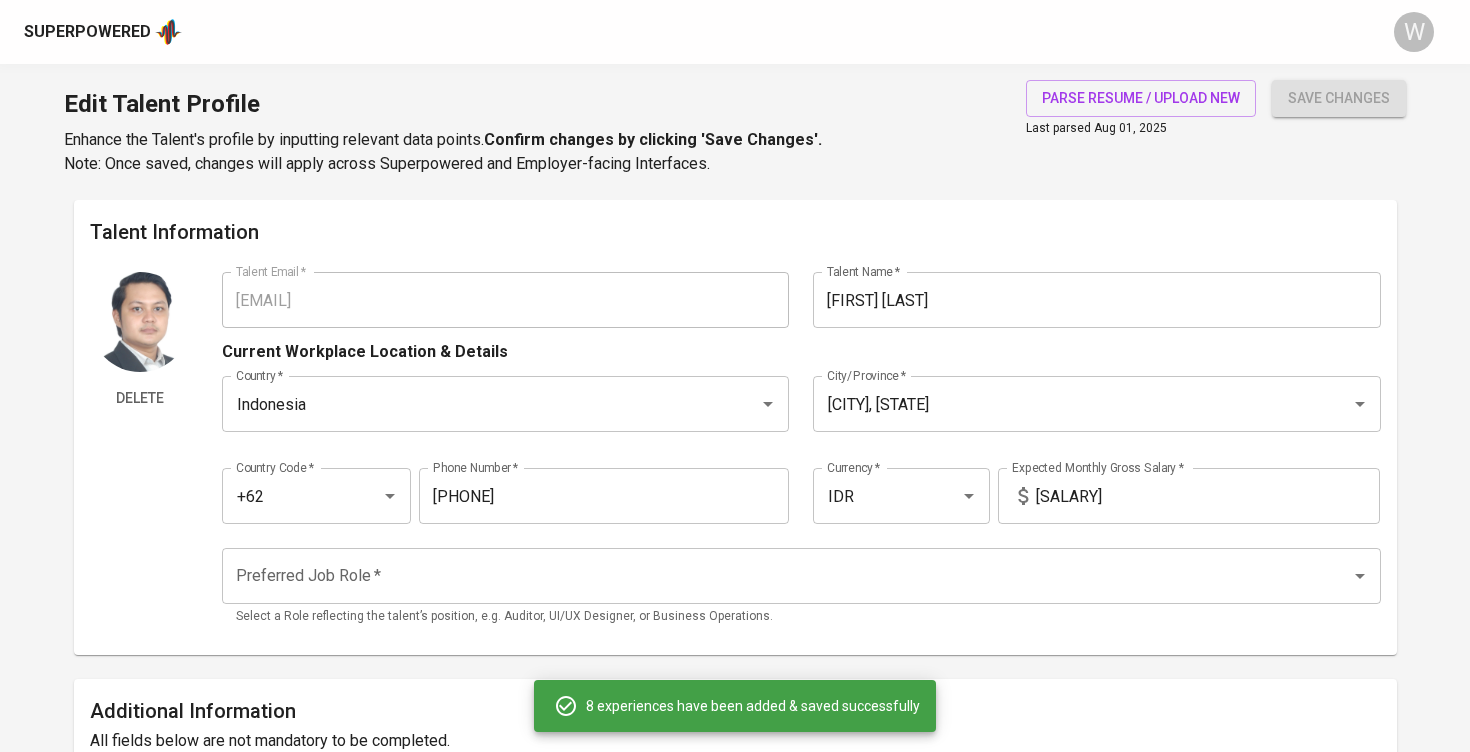type on "Lead Software QA Engineer" 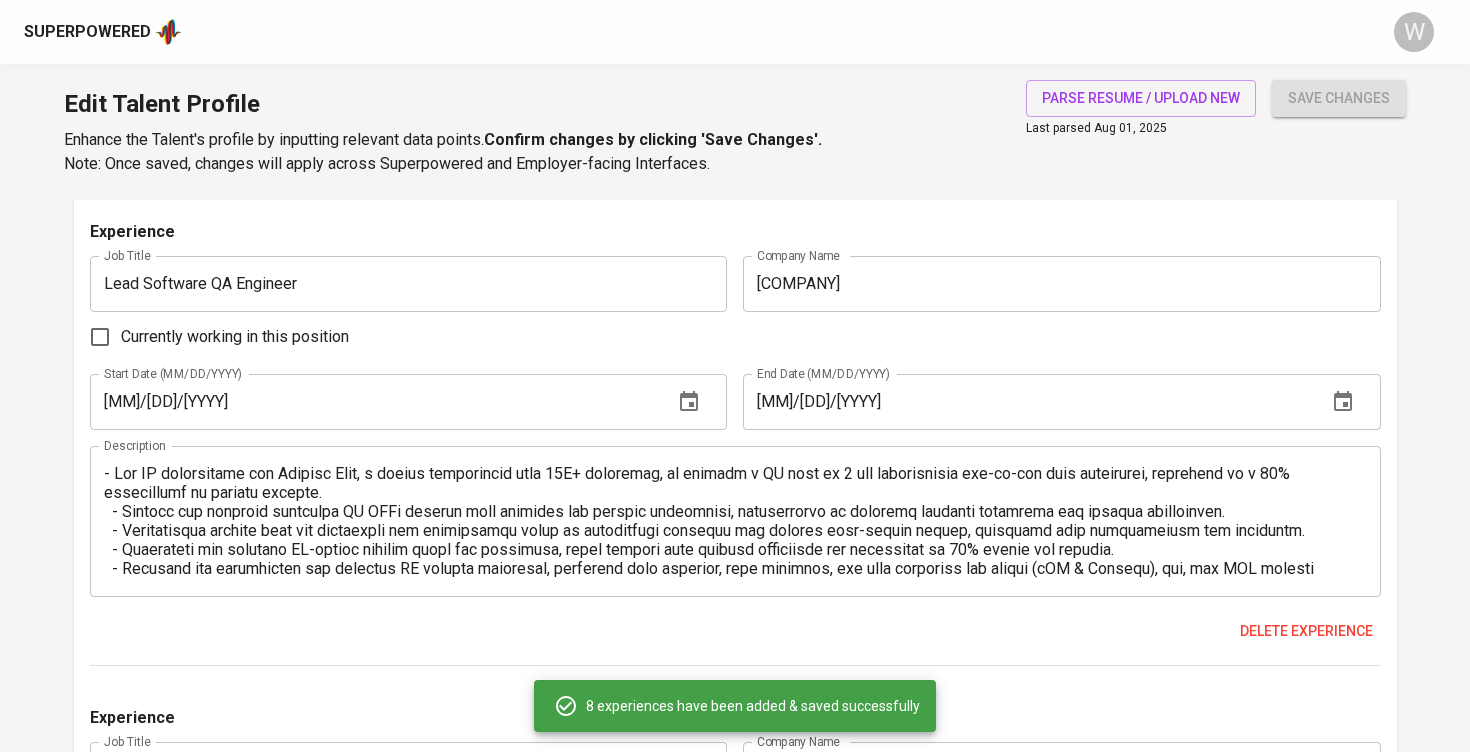 click on "12/01/2021" at bounding box center [1027, 402] 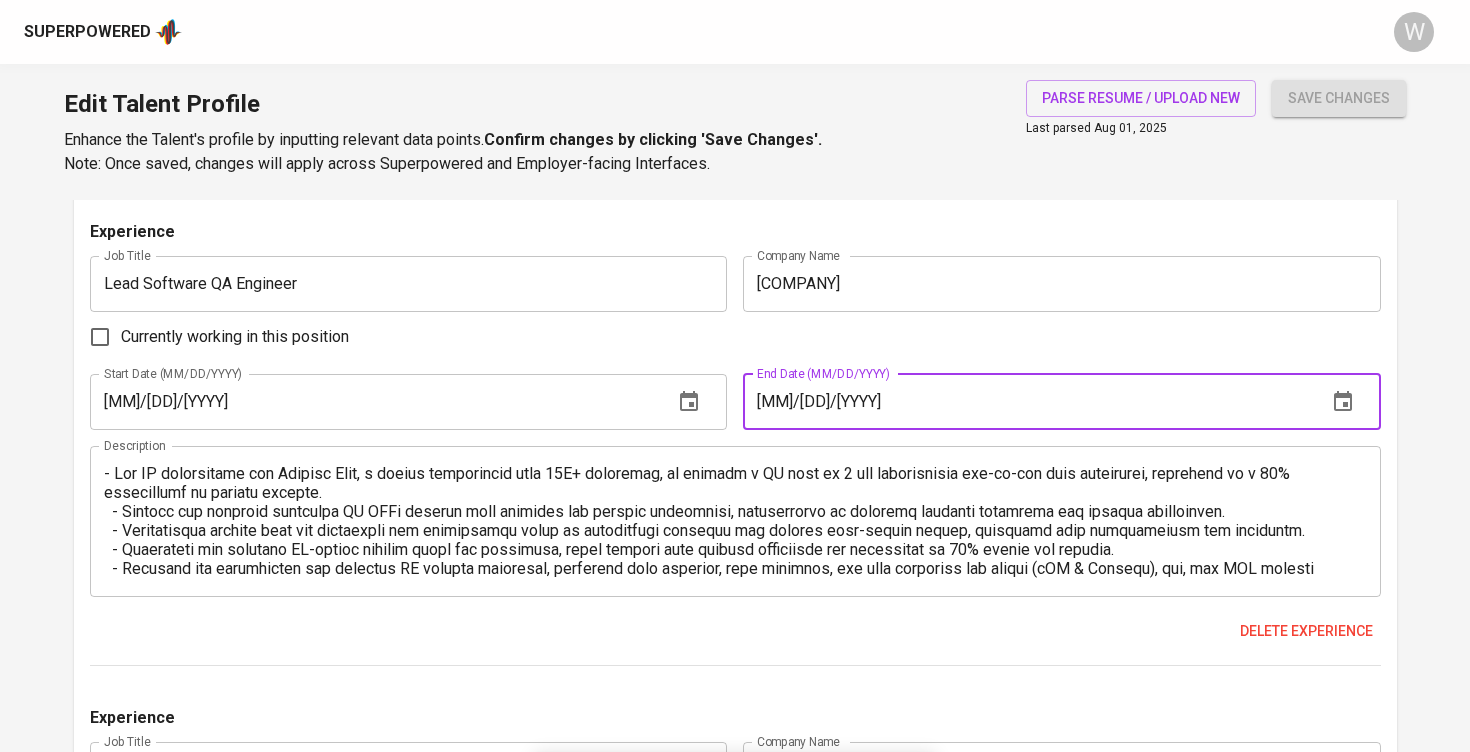 click at bounding box center (1343, 402) 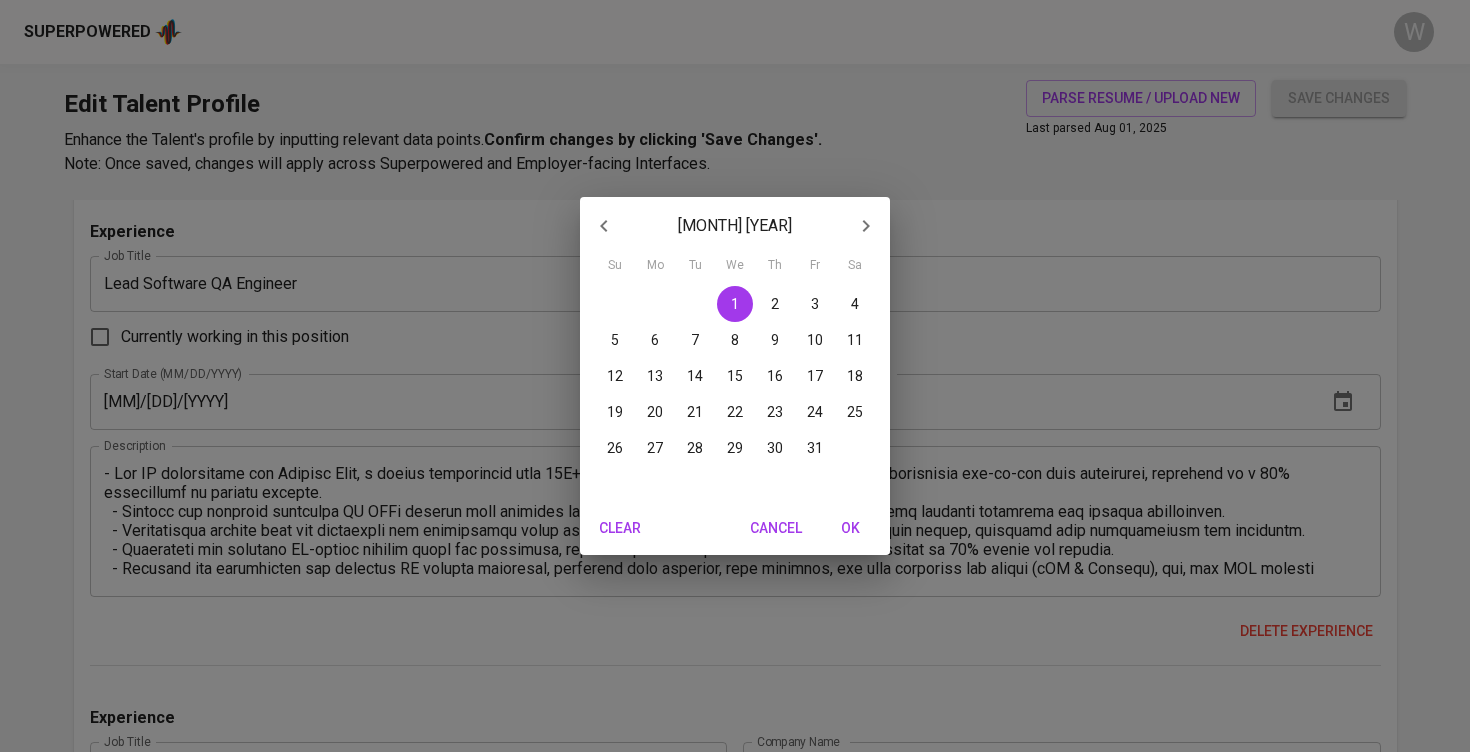 click 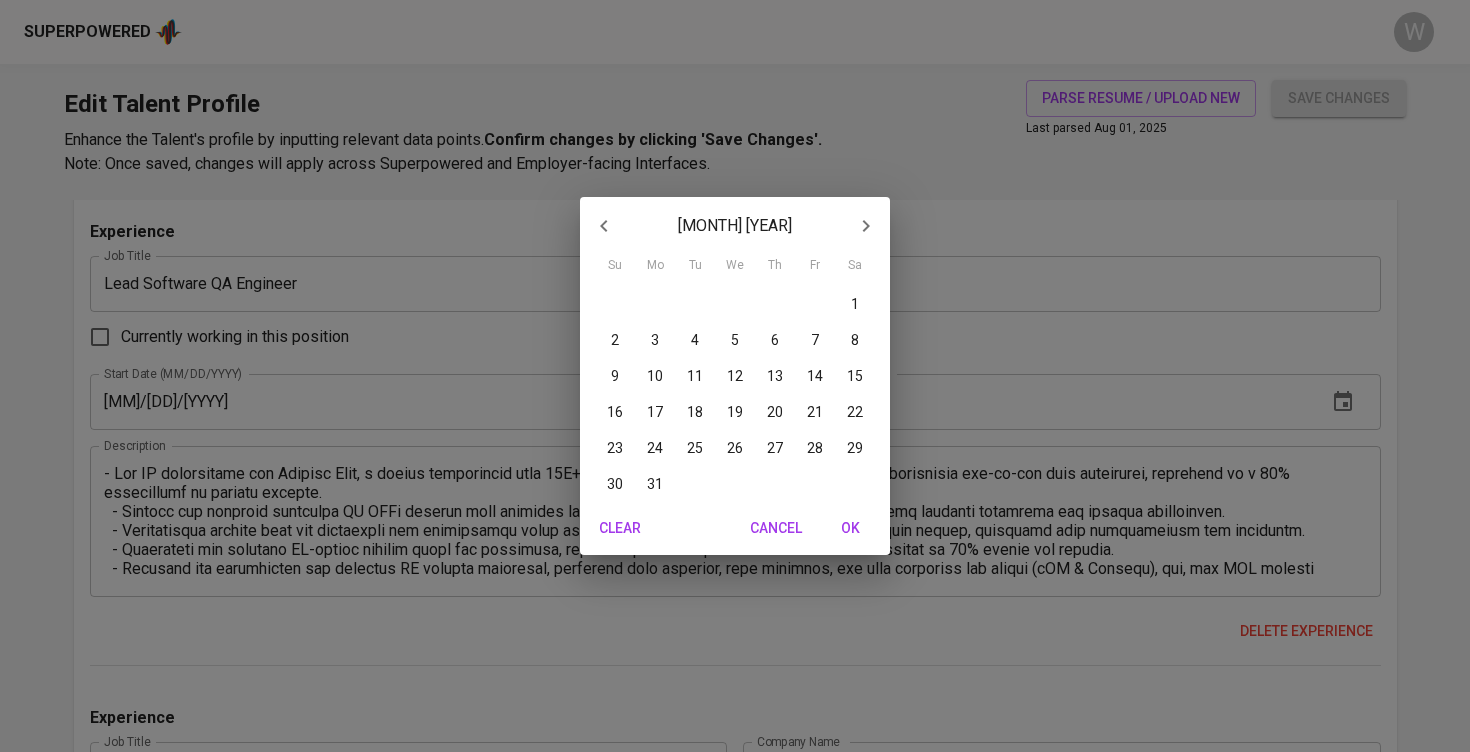 click 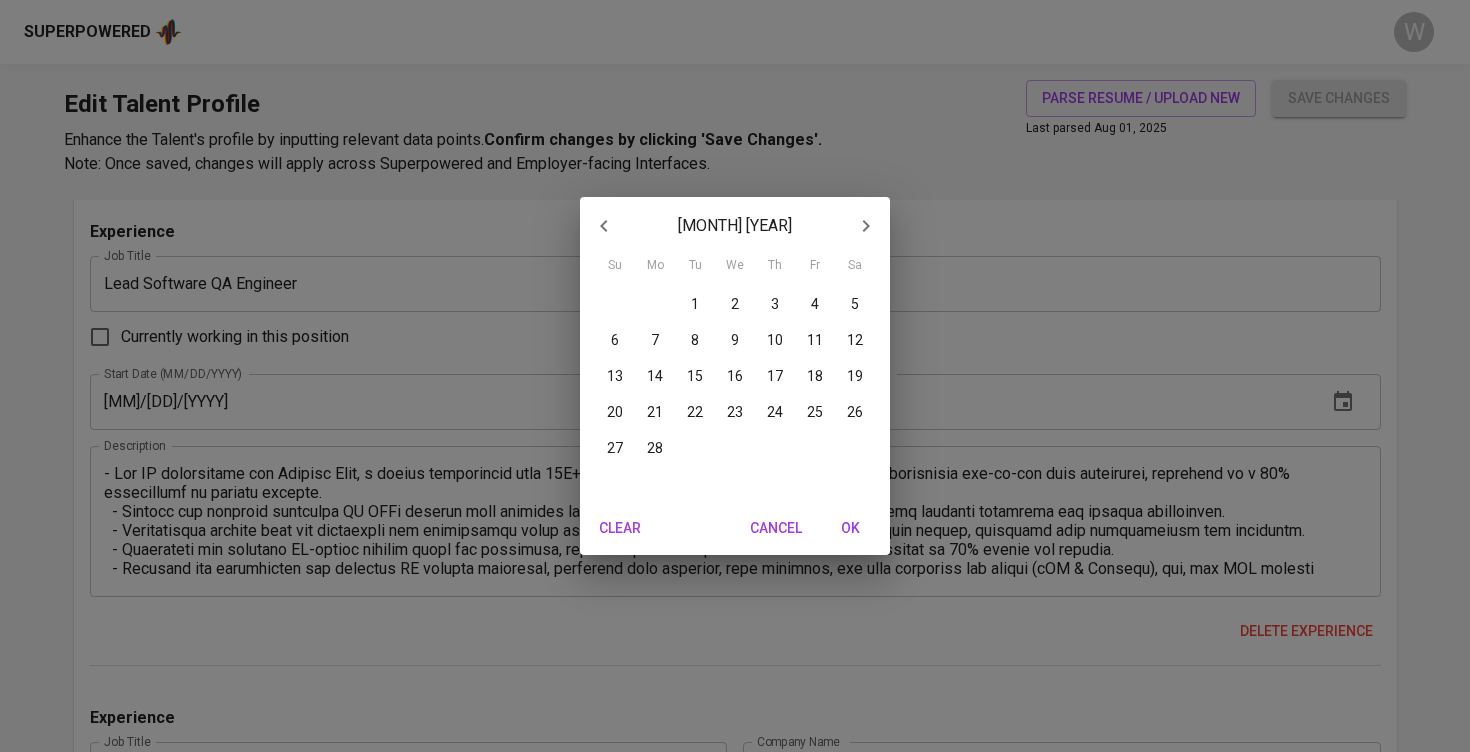 click 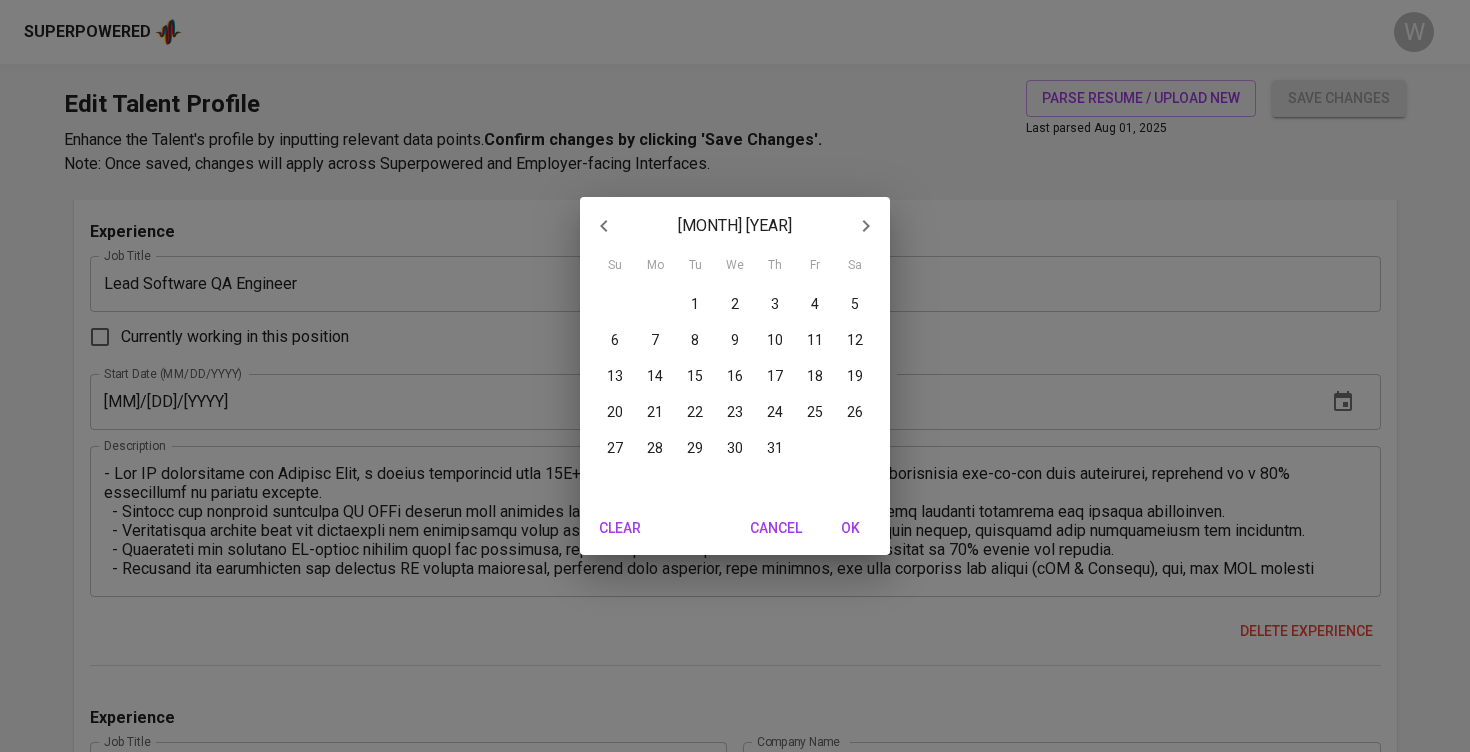 click on "31" at bounding box center (775, 448) 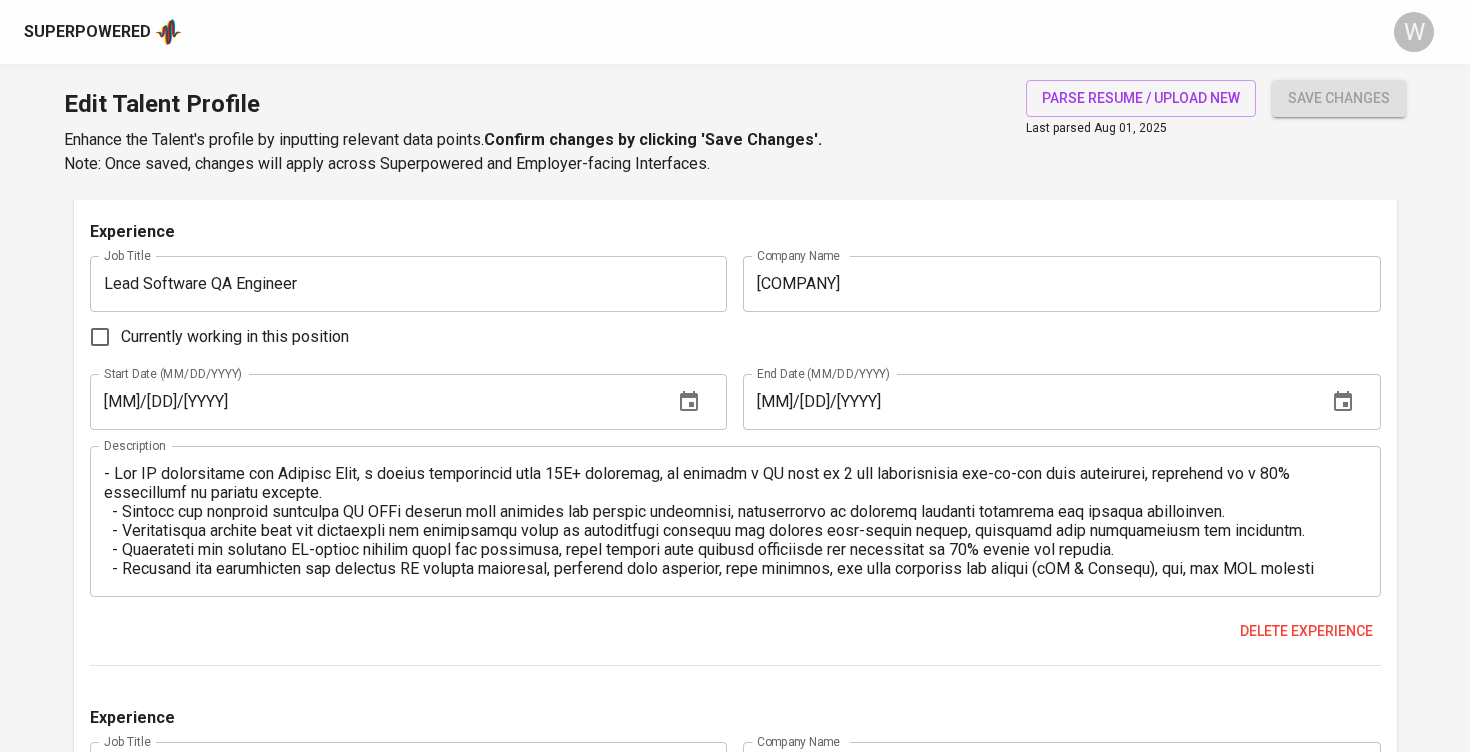 click on "03/31/2022" at bounding box center (1027, 402) 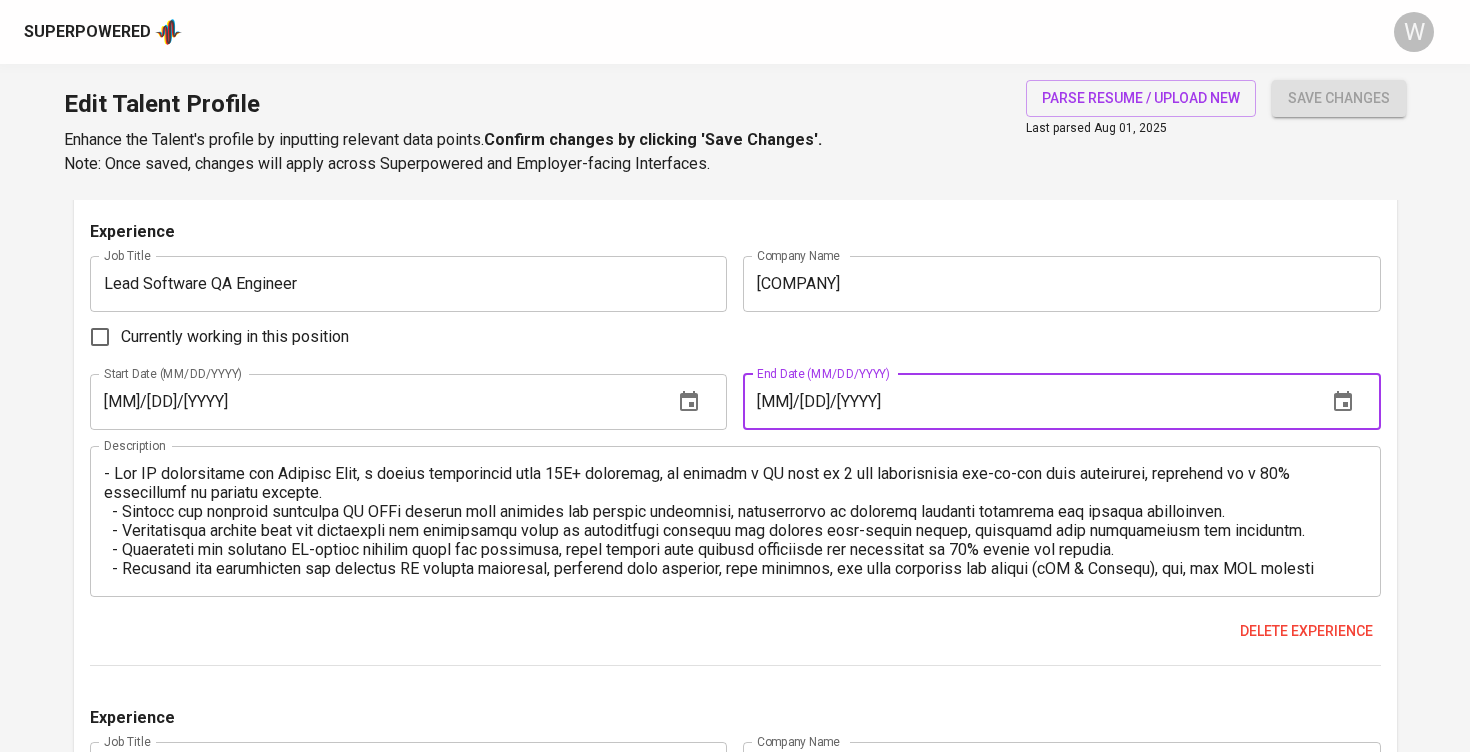 click 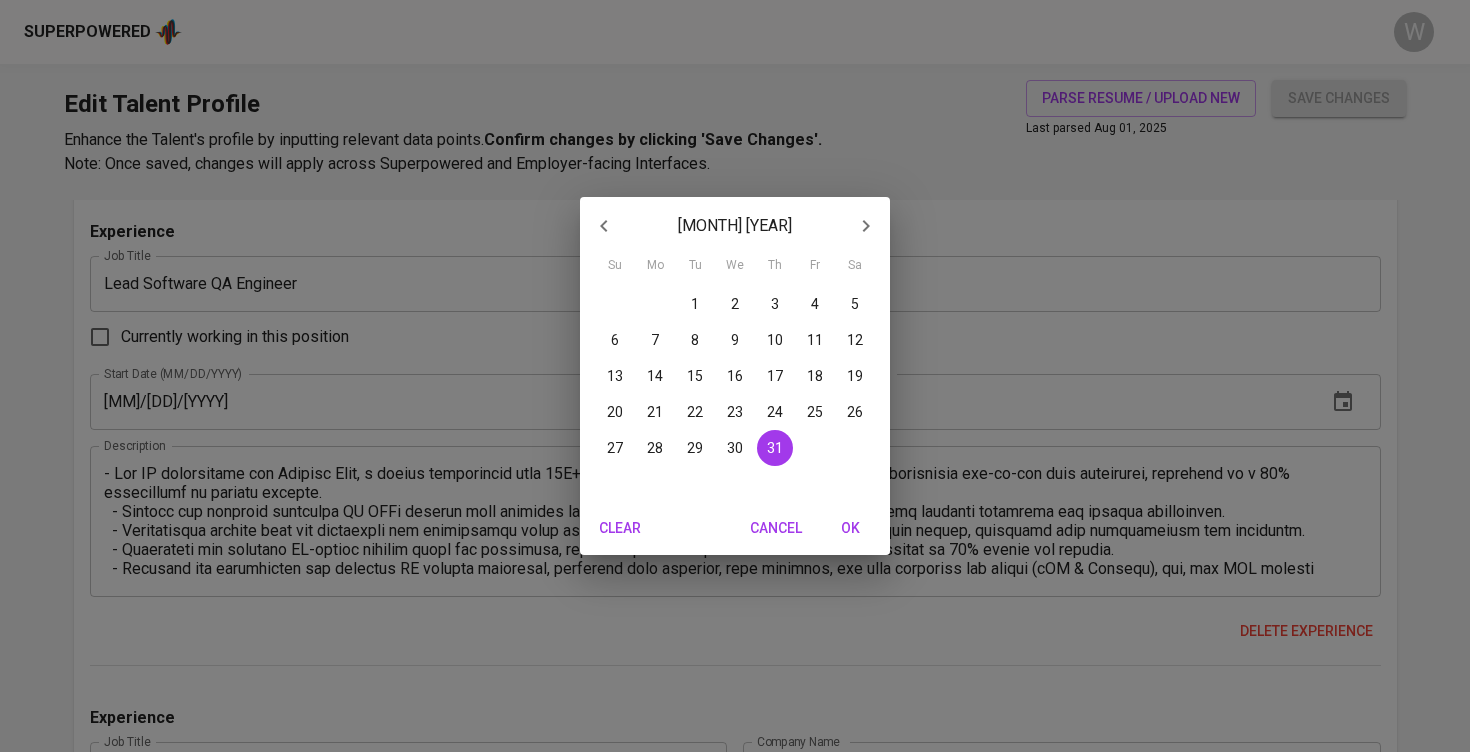 click 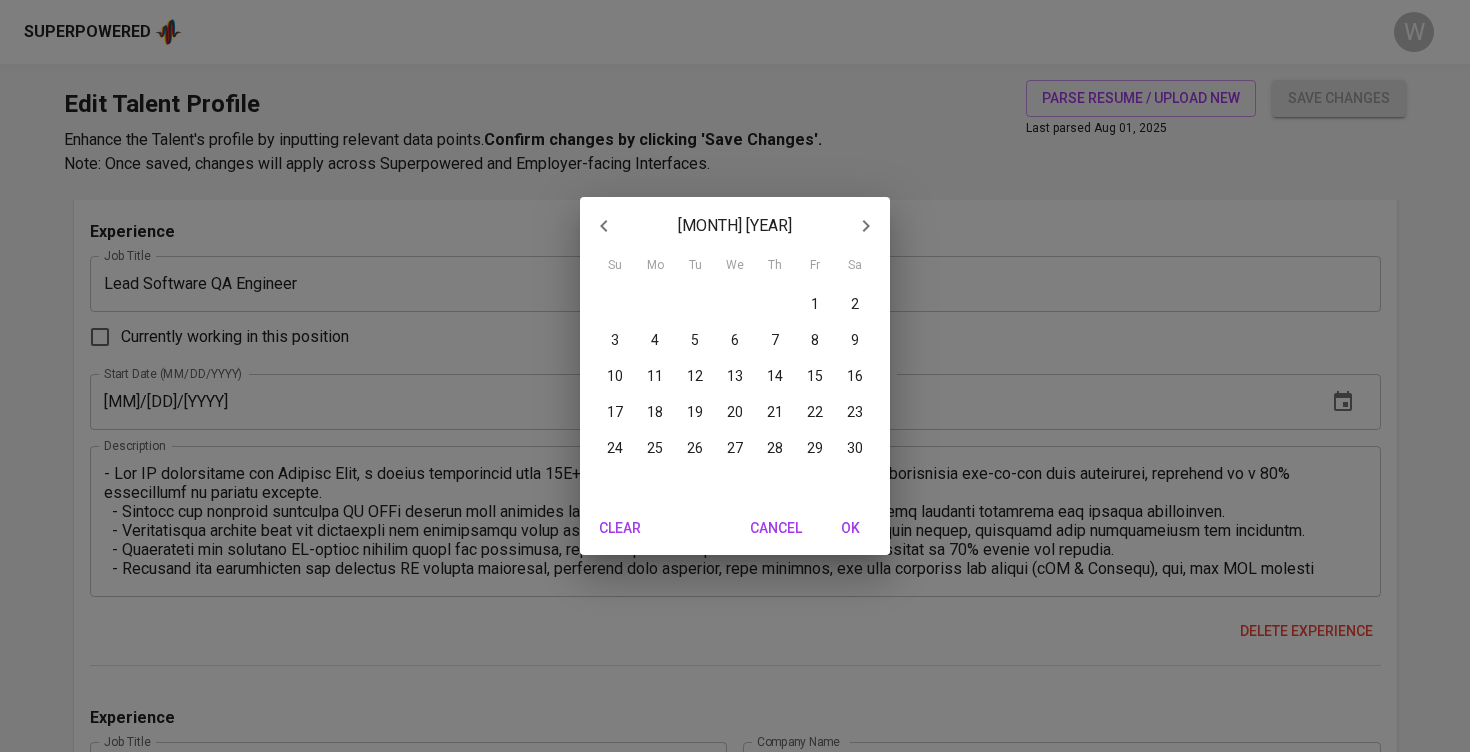 click 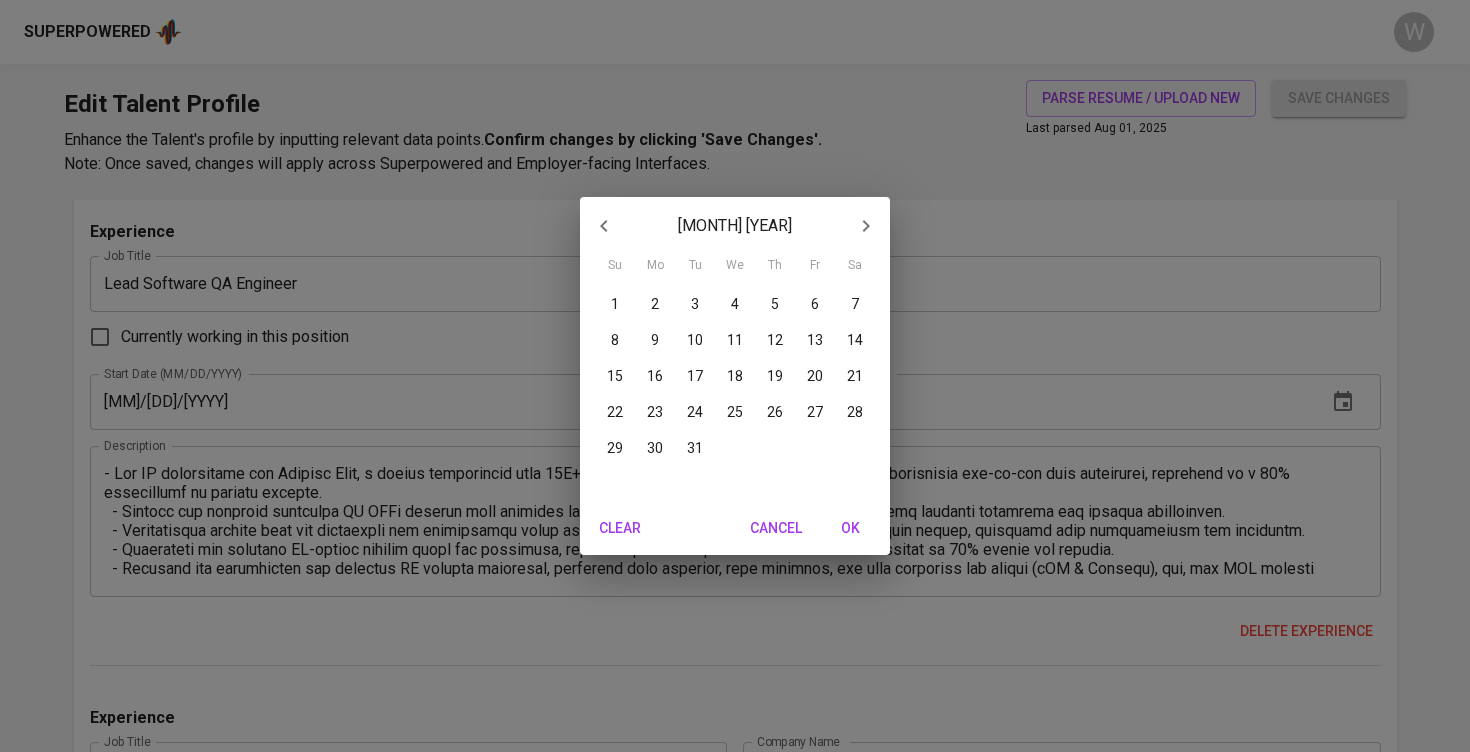click on "31" at bounding box center (695, 448) 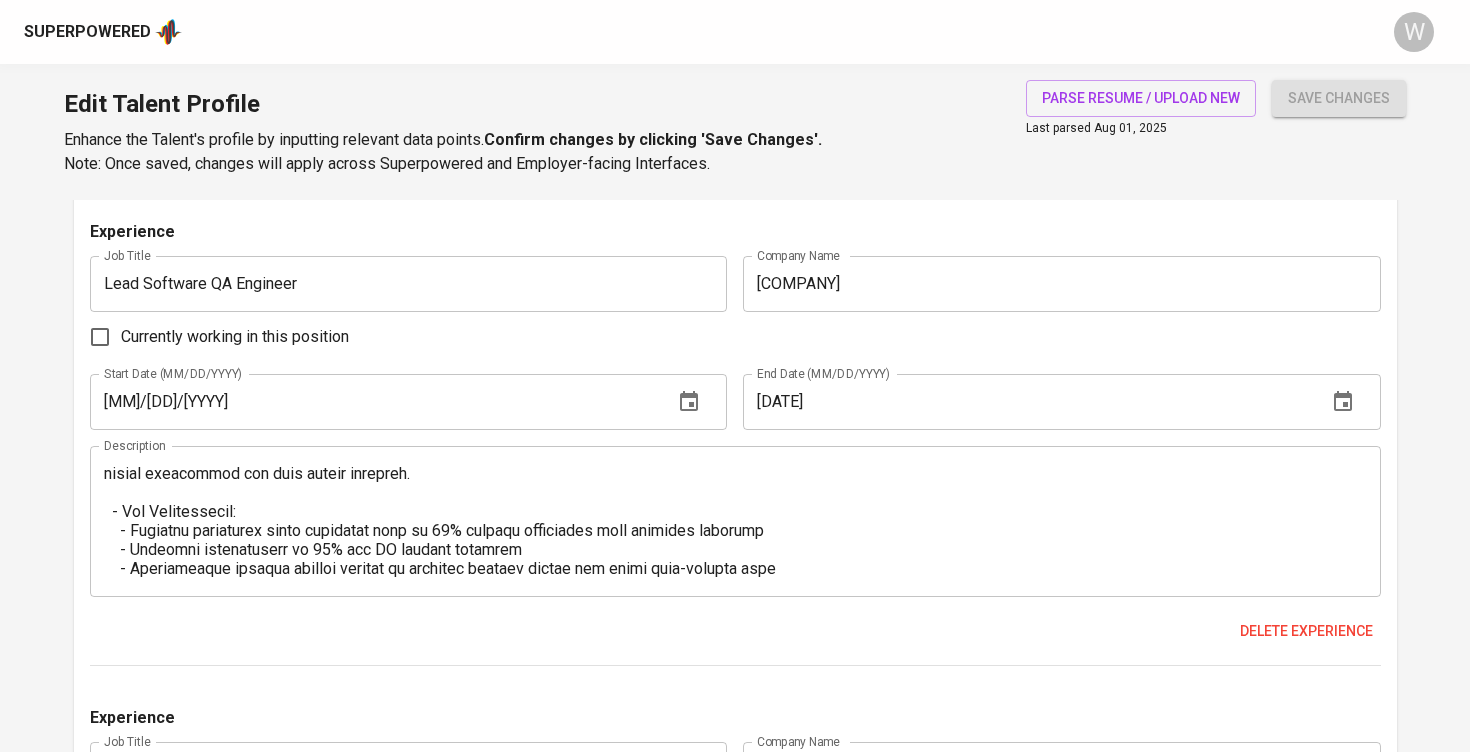 scroll, scrollTop: 152, scrollLeft: 0, axis: vertical 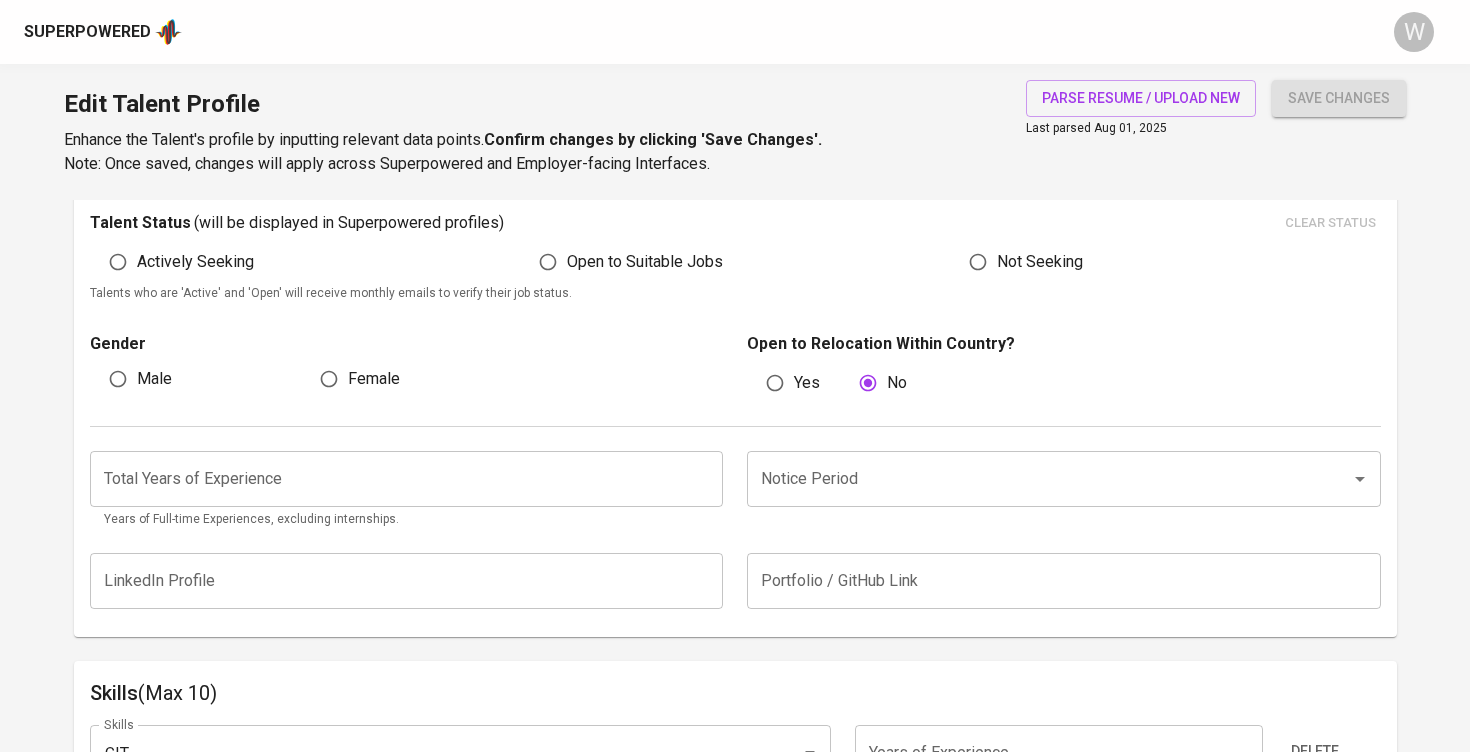click at bounding box center [407, 479] 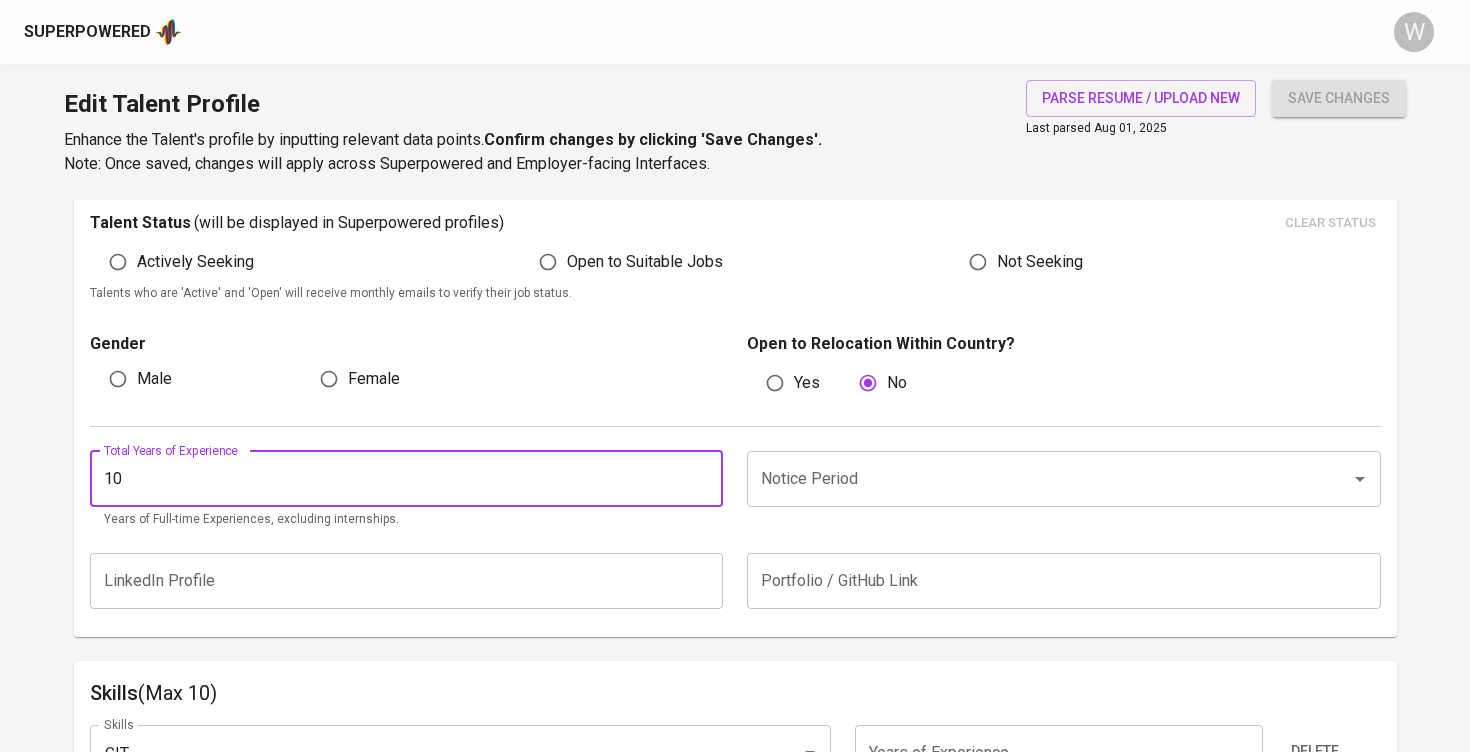 type on "10" 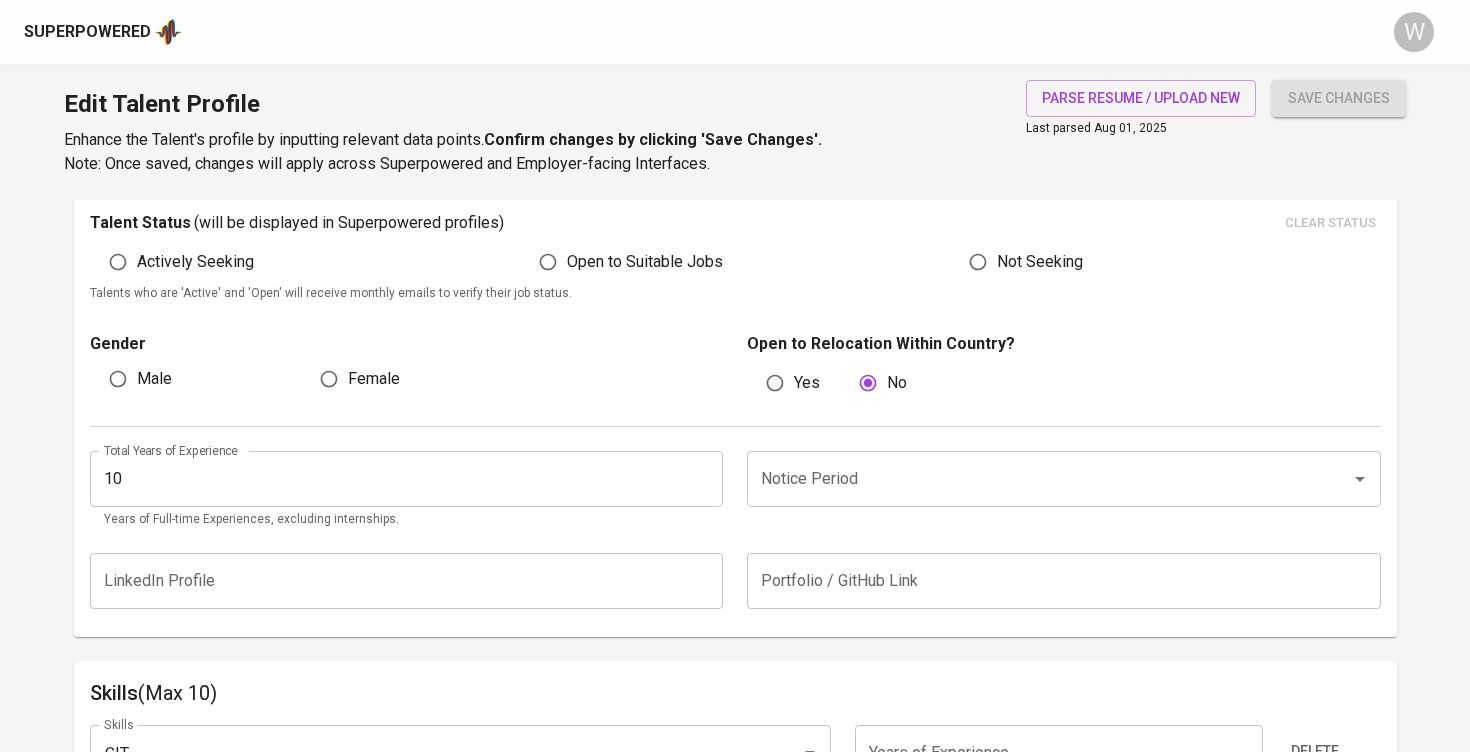 click on "Notice Period" at bounding box center (1036, 479) 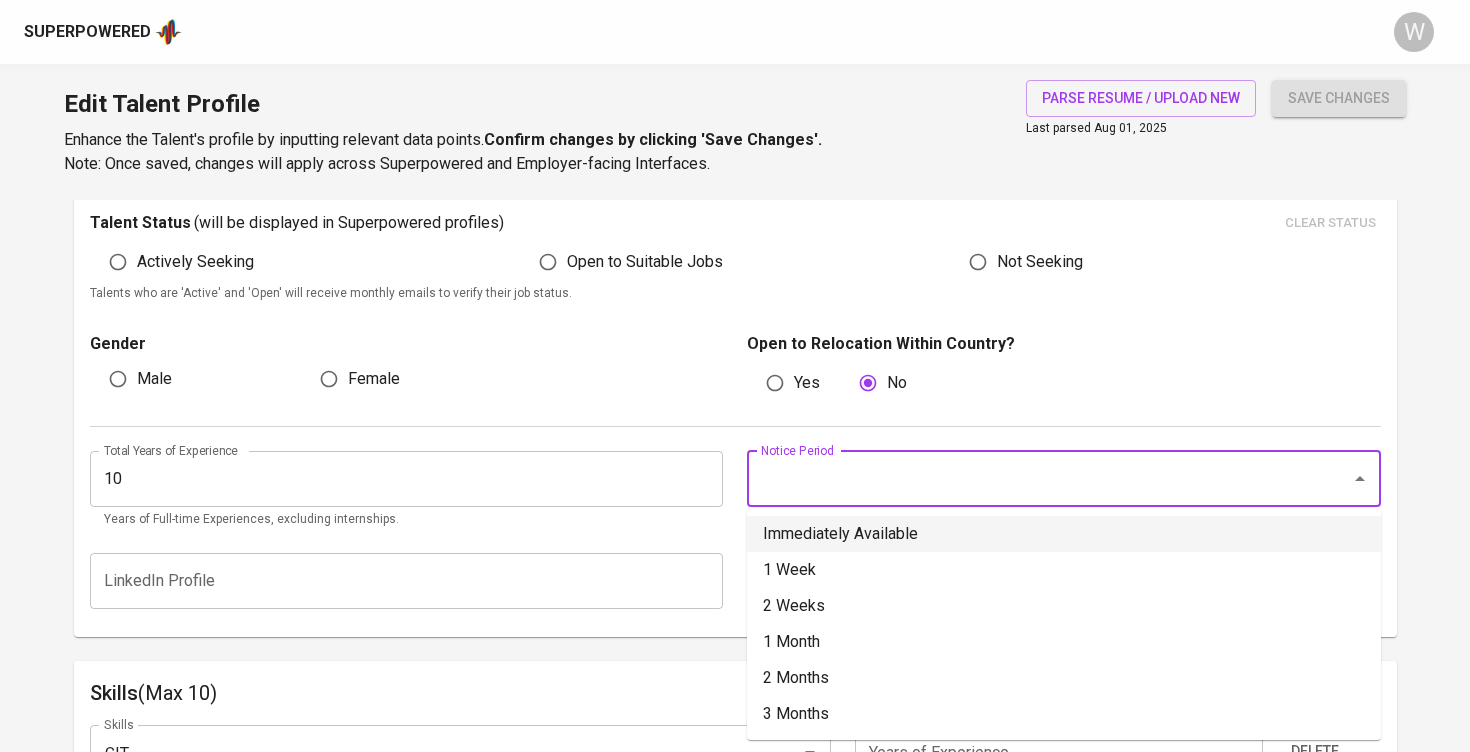 click on "Immediately Available" at bounding box center (1064, 534) 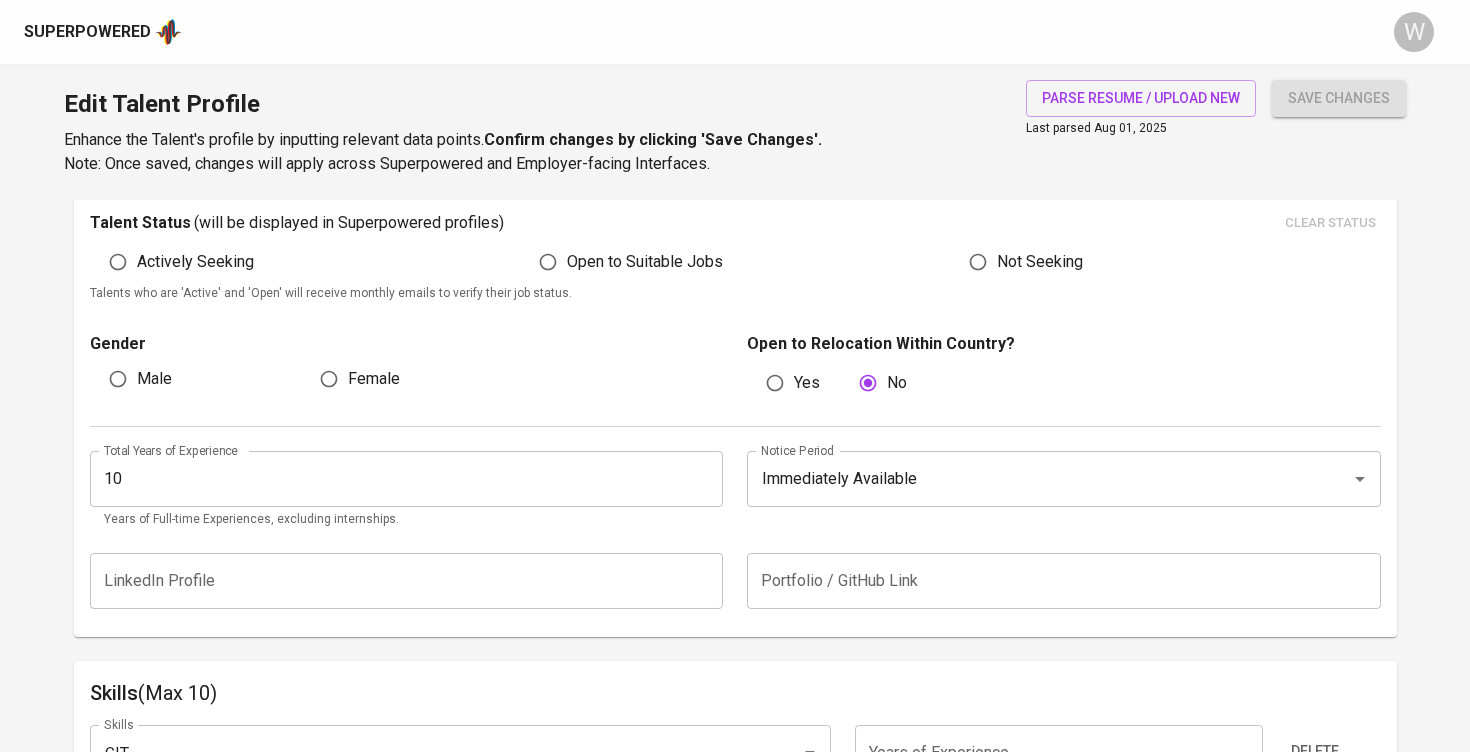 click on "Gender" at bounding box center (407, 344) 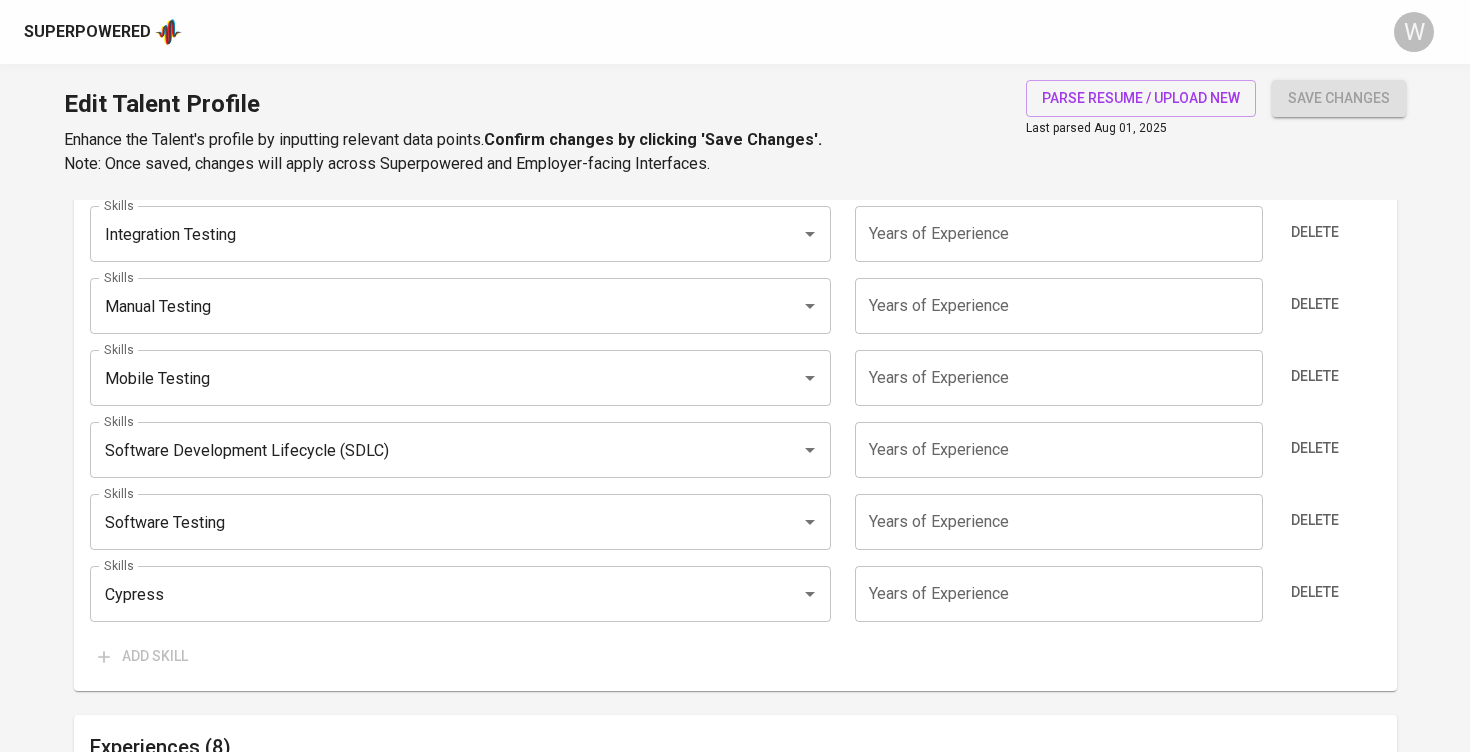 scroll, scrollTop: 1379, scrollLeft: 0, axis: vertical 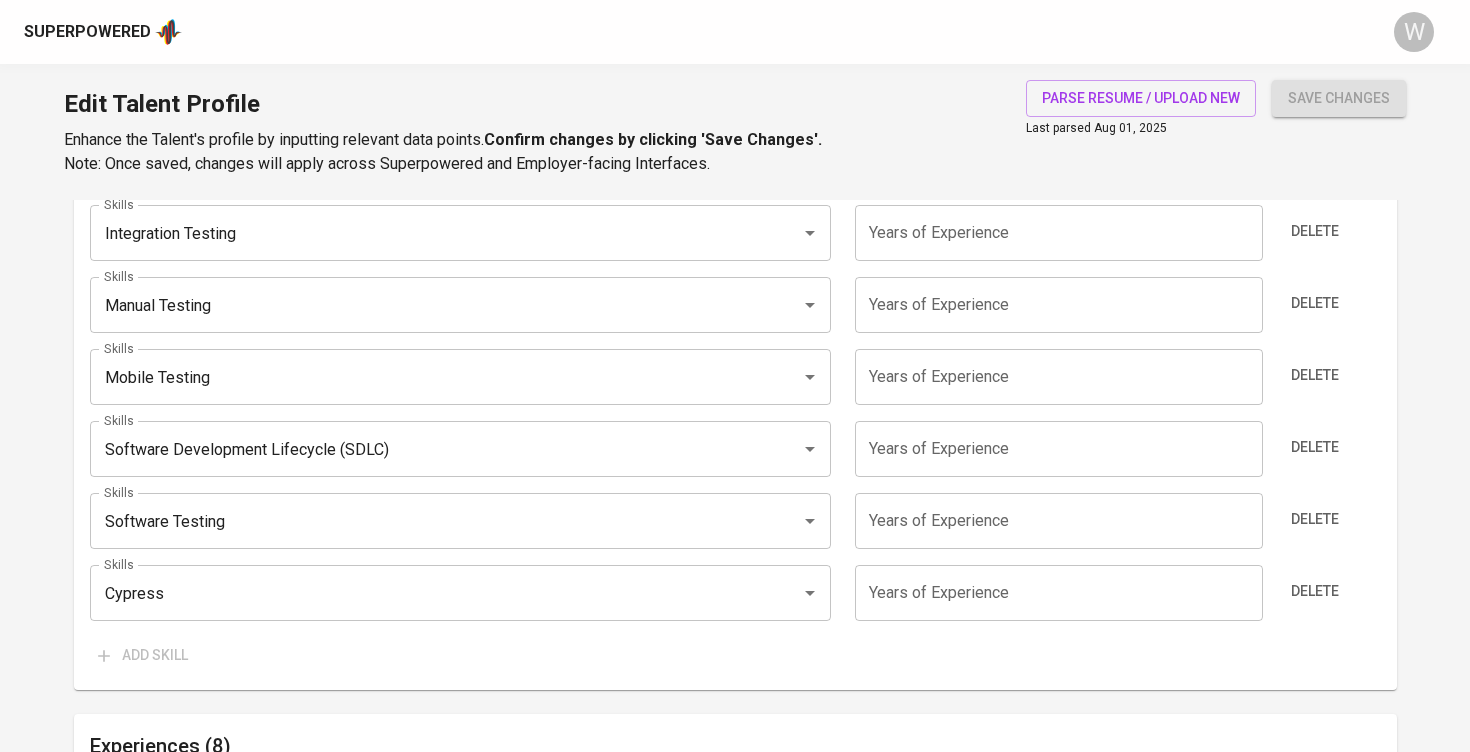 click at bounding box center [1059, 593] 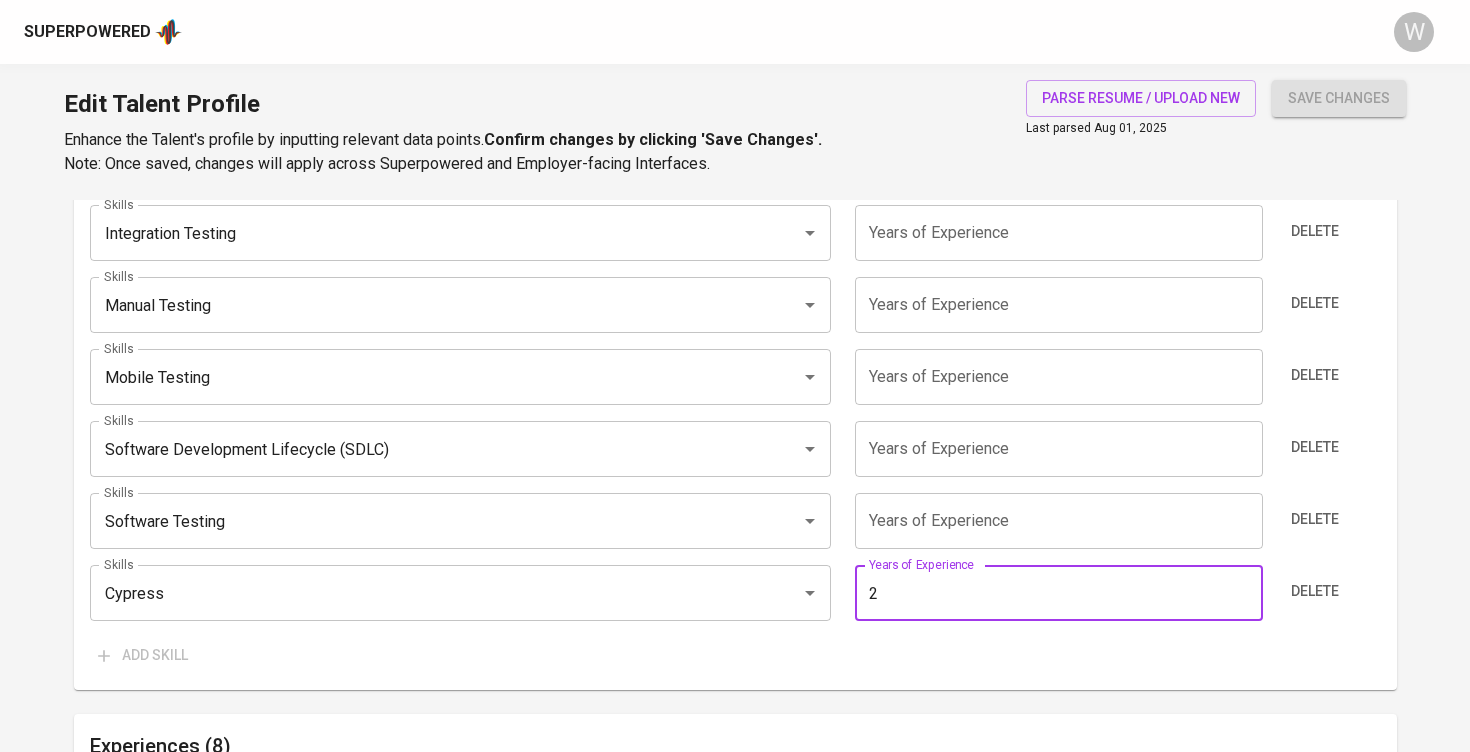 type on "2" 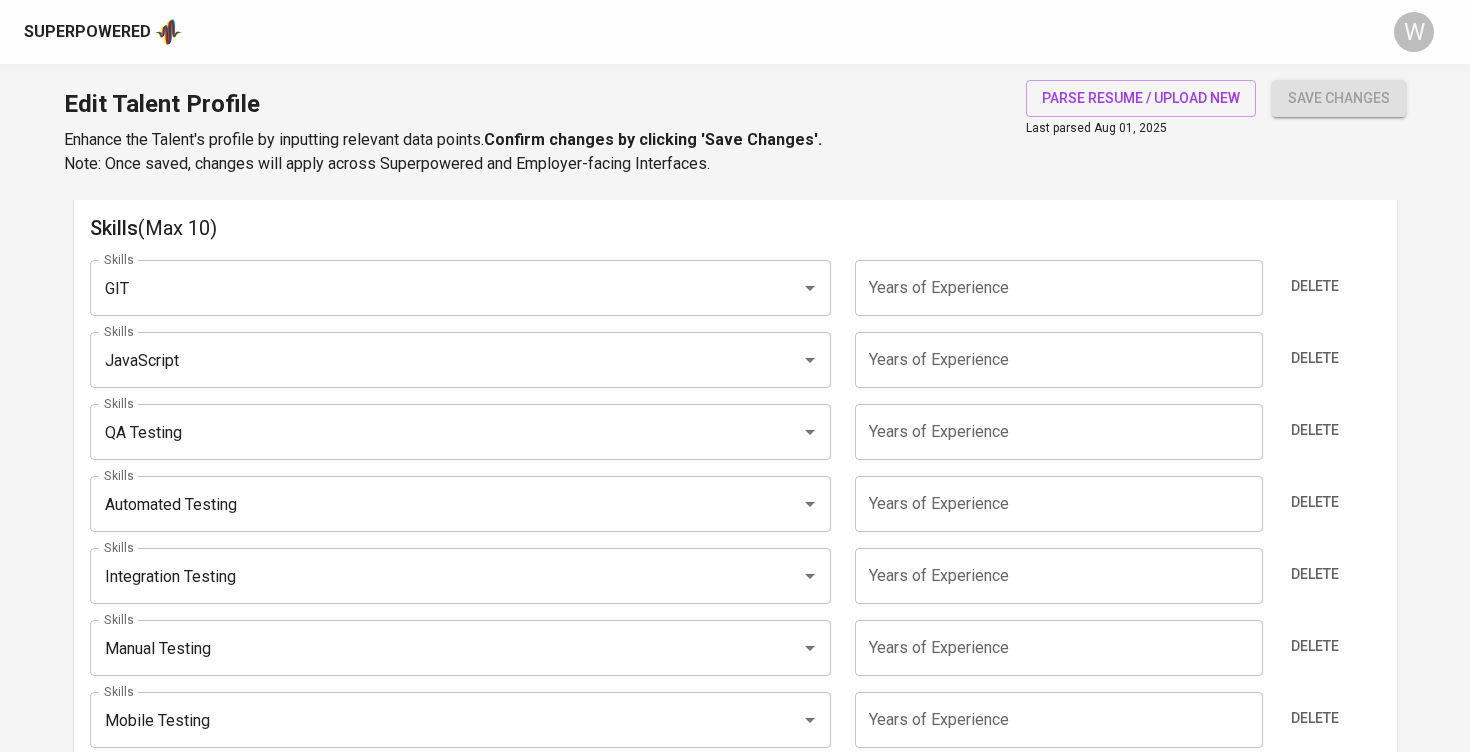 scroll, scrollTop: 1012, scrollLeft: 0, axis: vertical 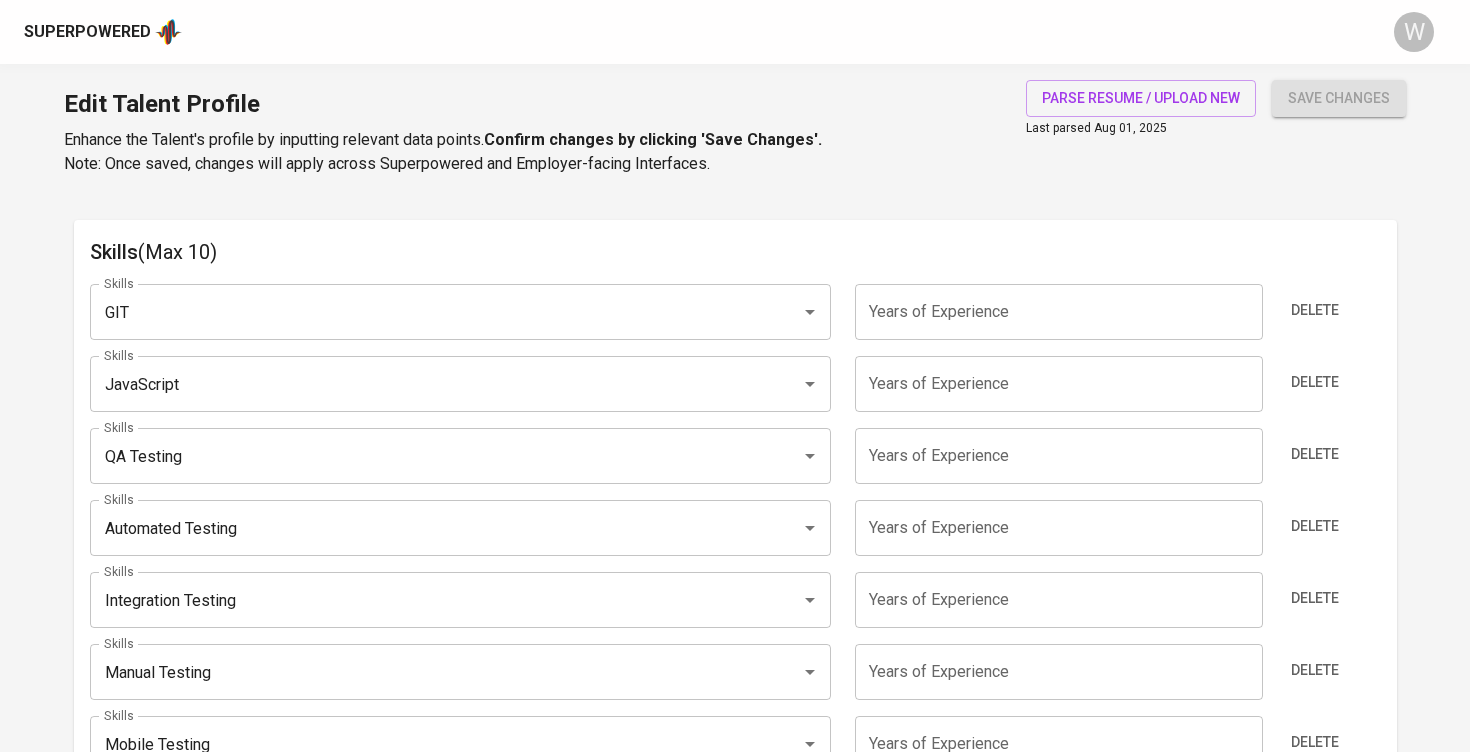 click at bounding box center (1059, 384) 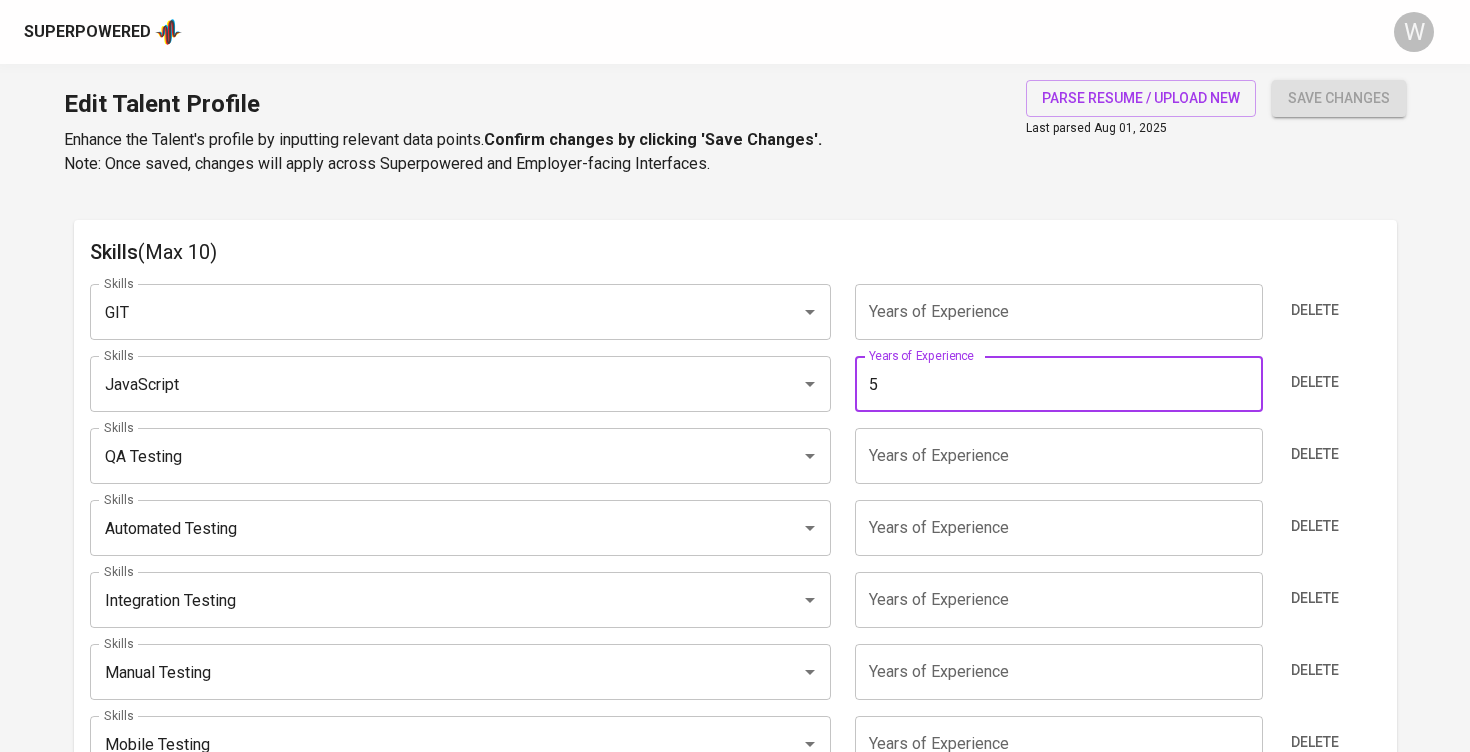 type on "5" 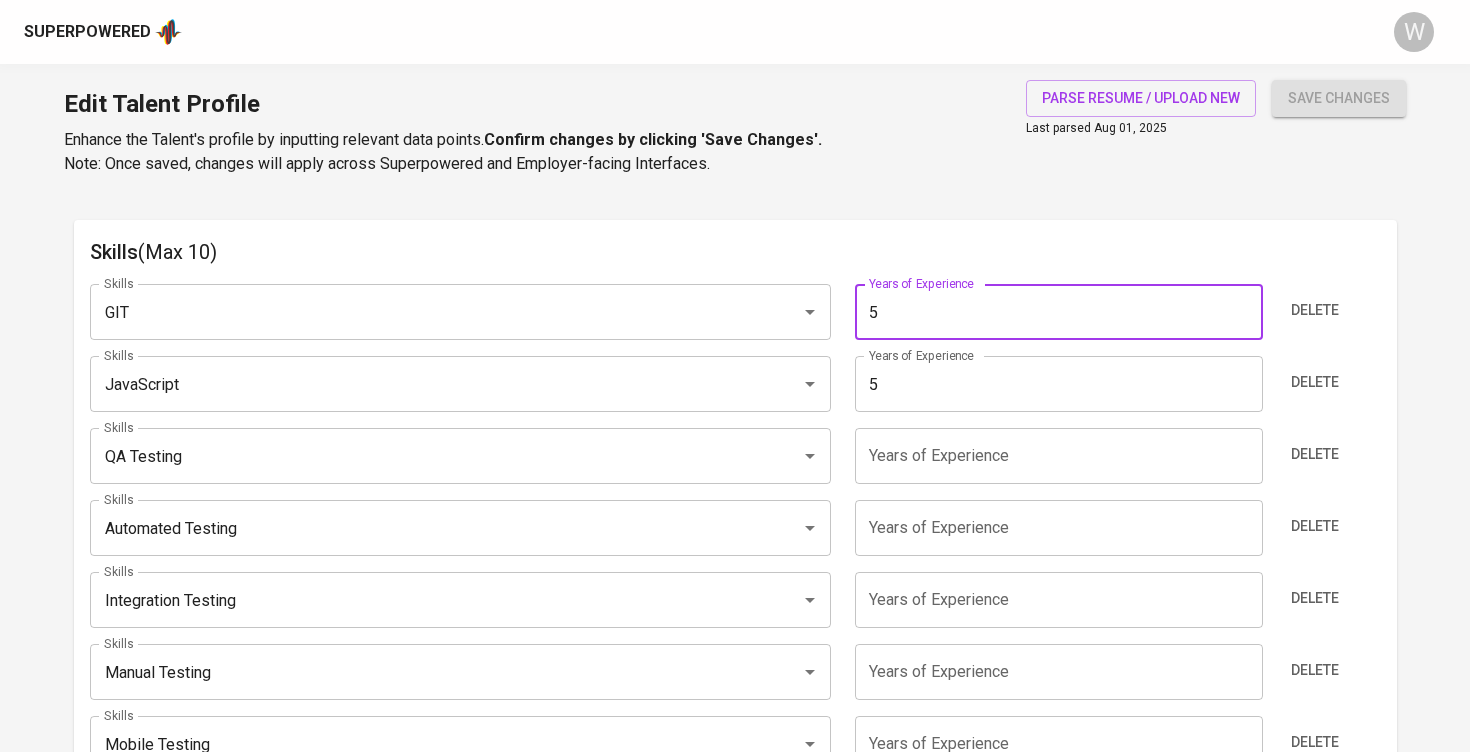 type on "5" 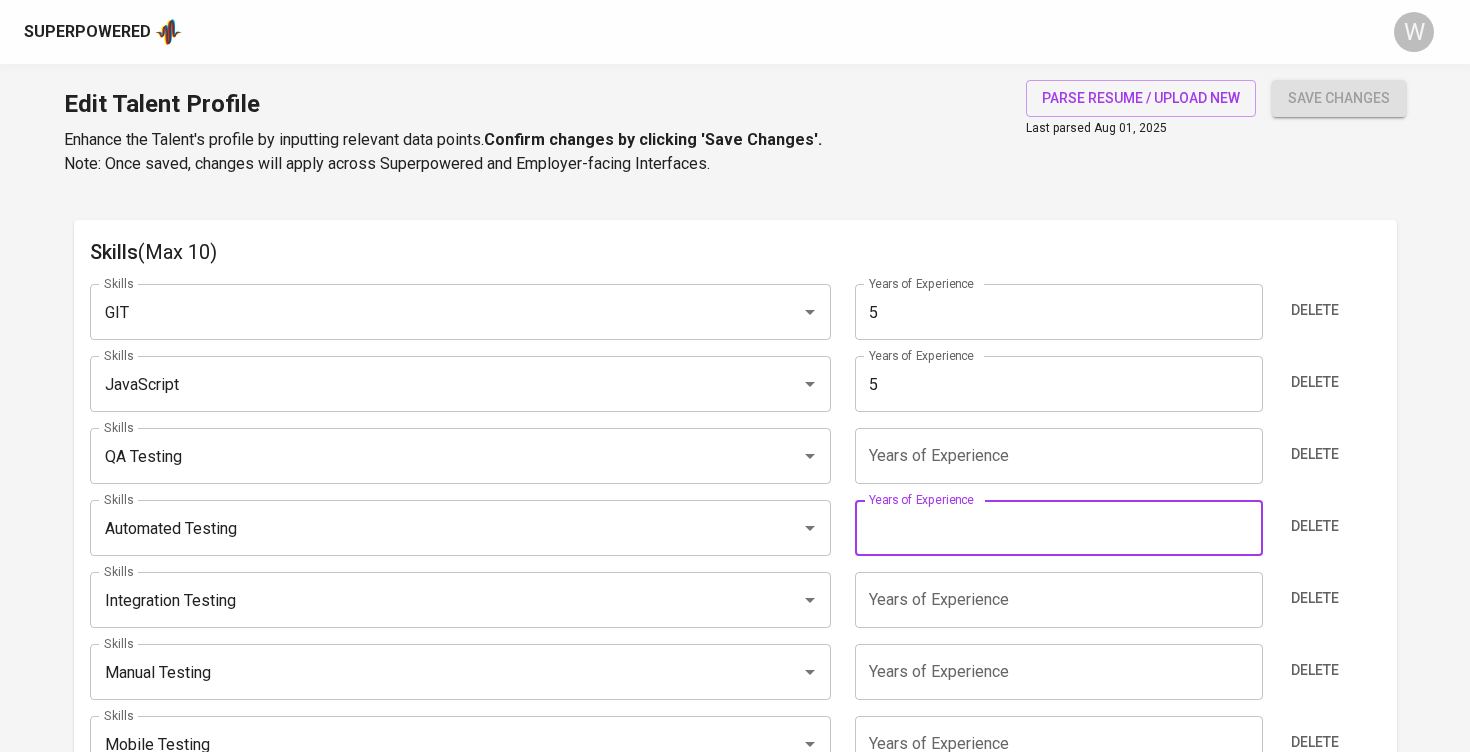 type on "1" 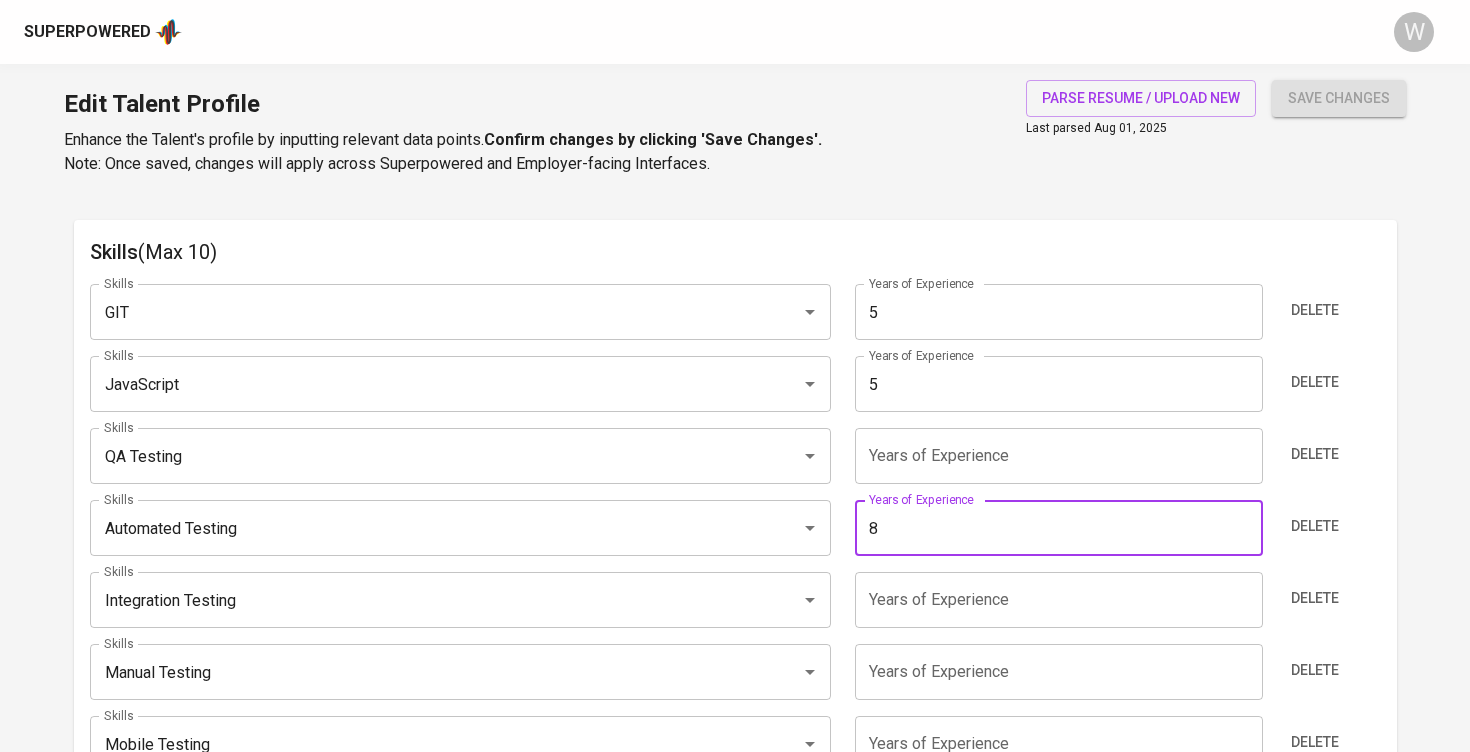 type on "8" 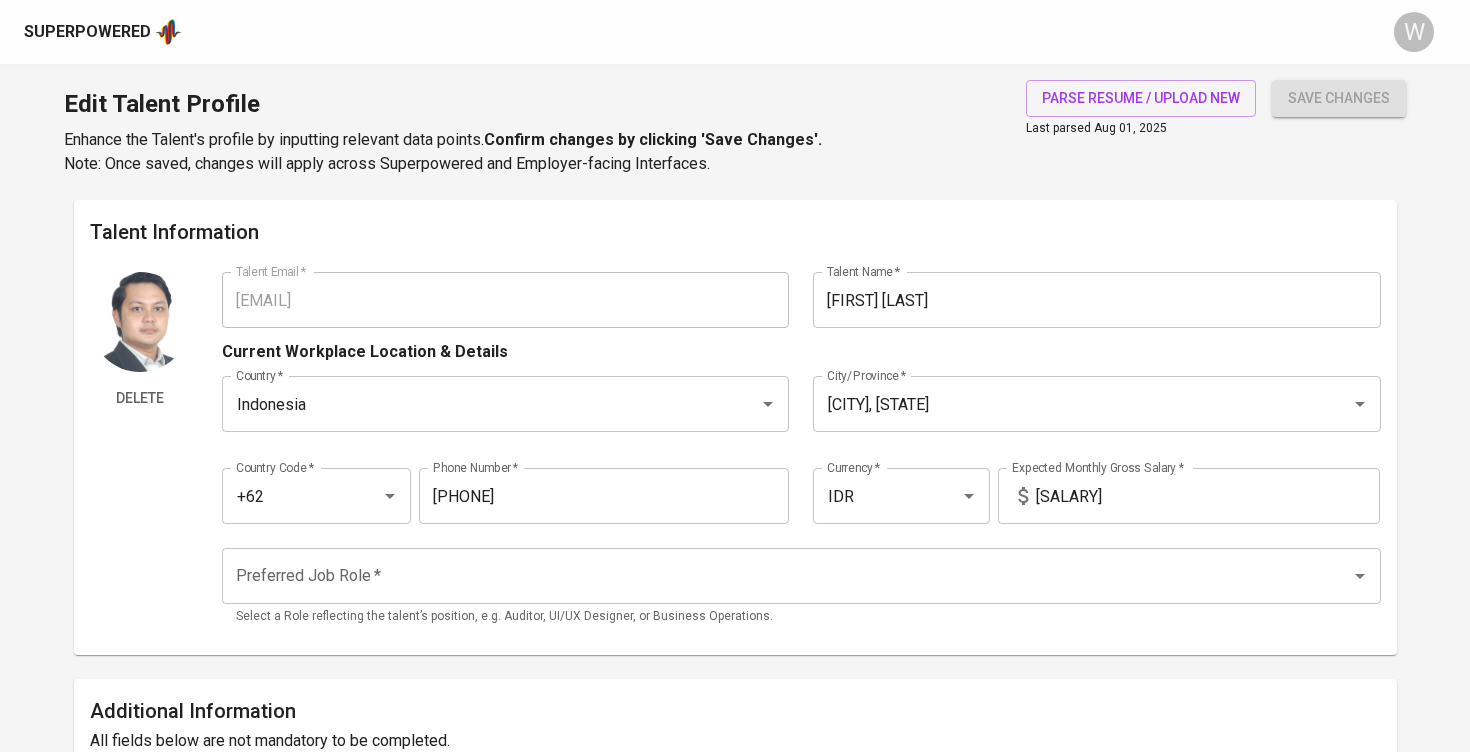 scroll, scrollTop: 0, scrollLeft: 0, axis: both 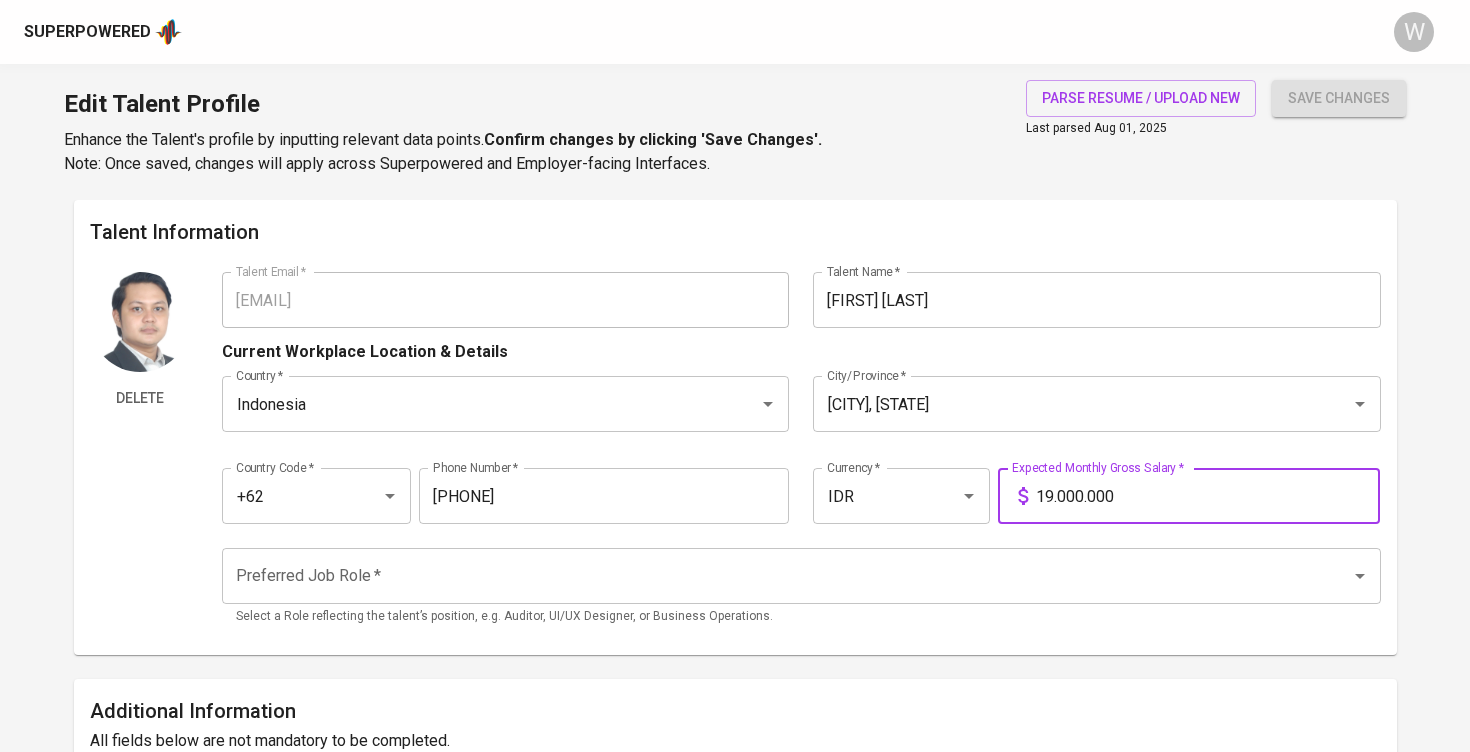 type on "19.000.000" 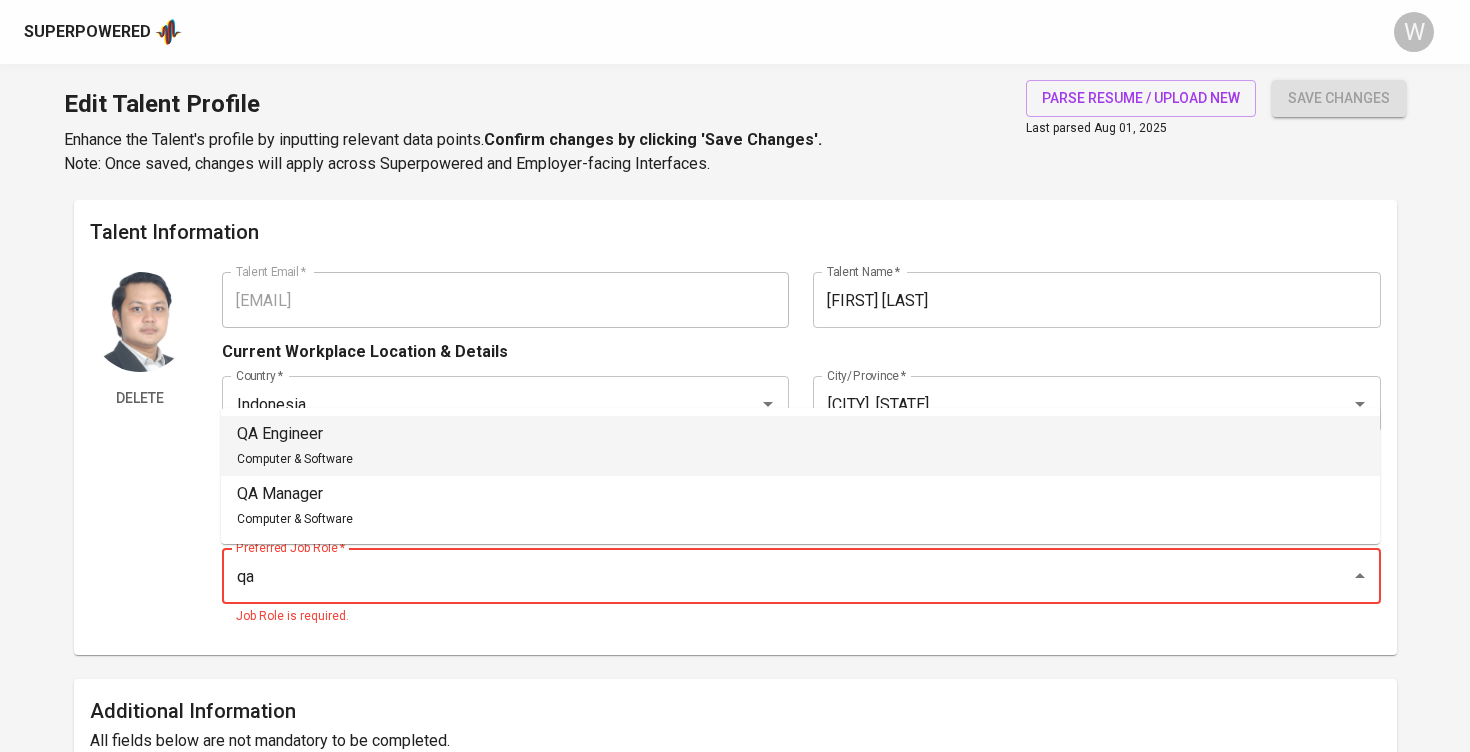 click on "QA Engineer Computer & Software" at bounding box center [800, 446] 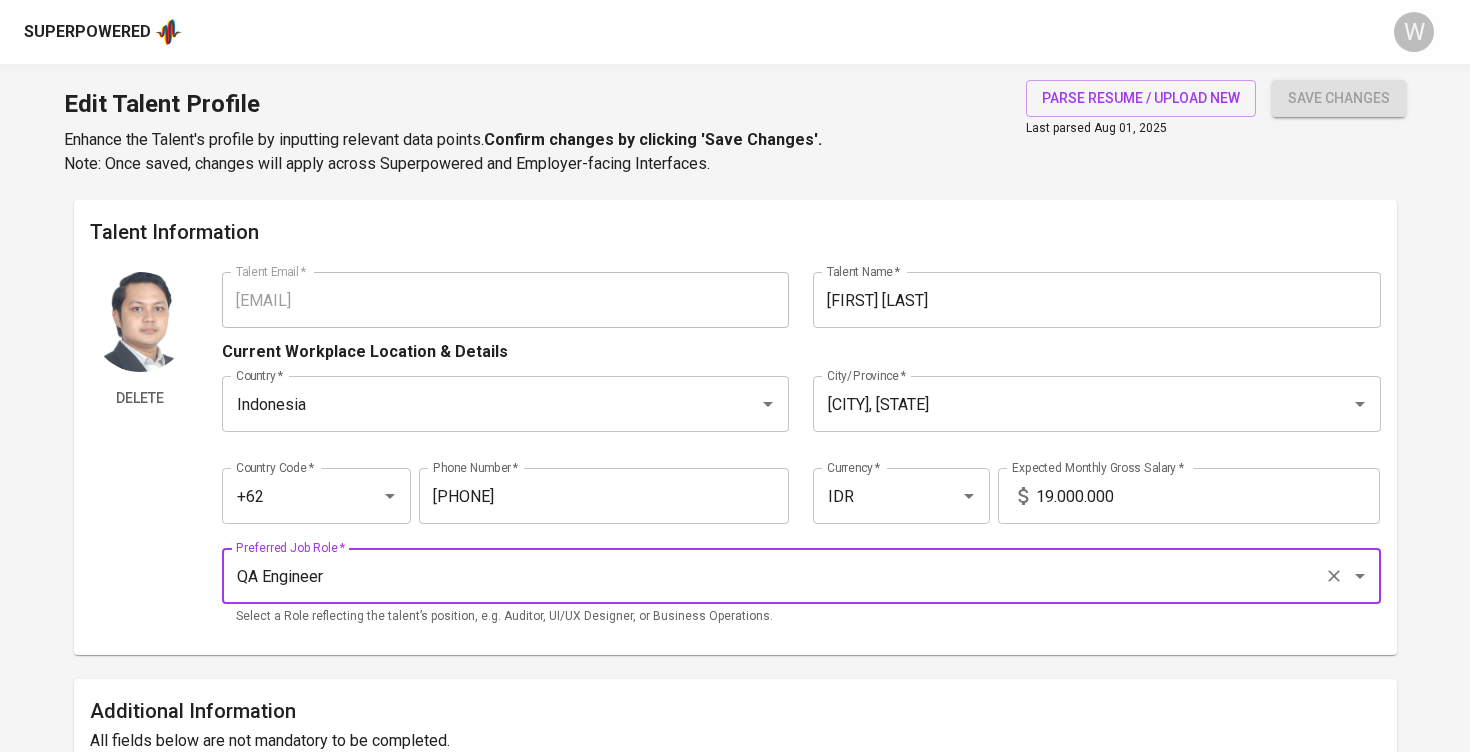 click on "save changes" at bounding box center [1339, 98] 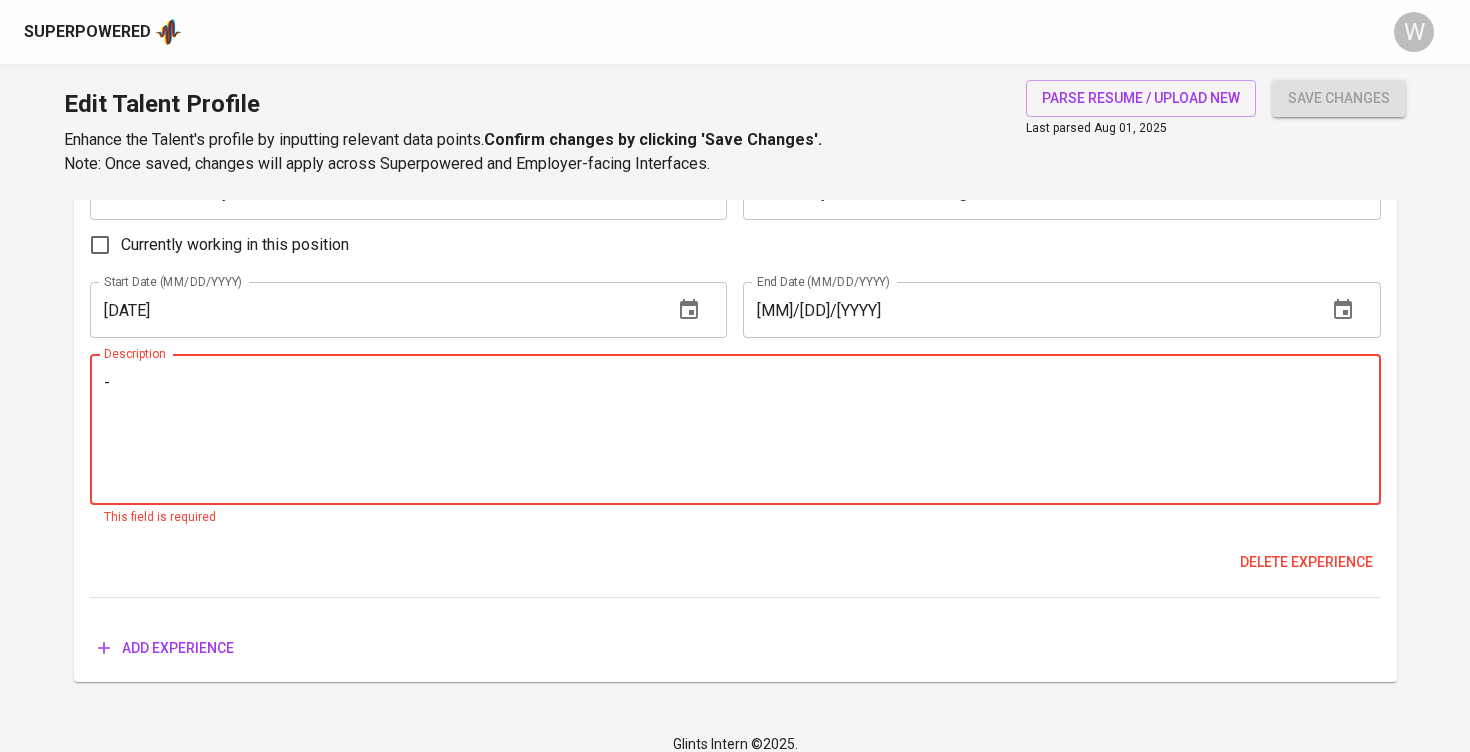 scroll, scrollTop: 5438, scrollLeft: 0, axis: vertical 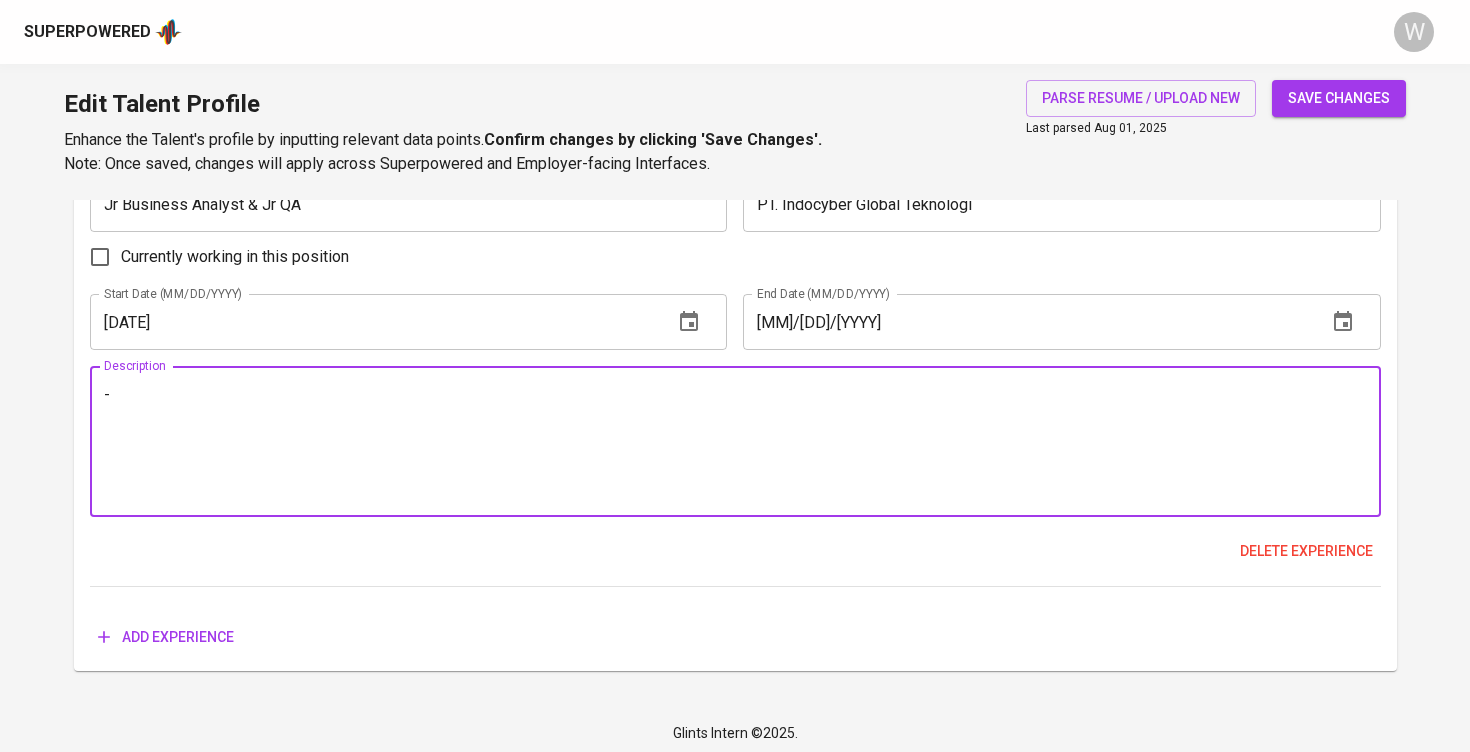 type on "-" 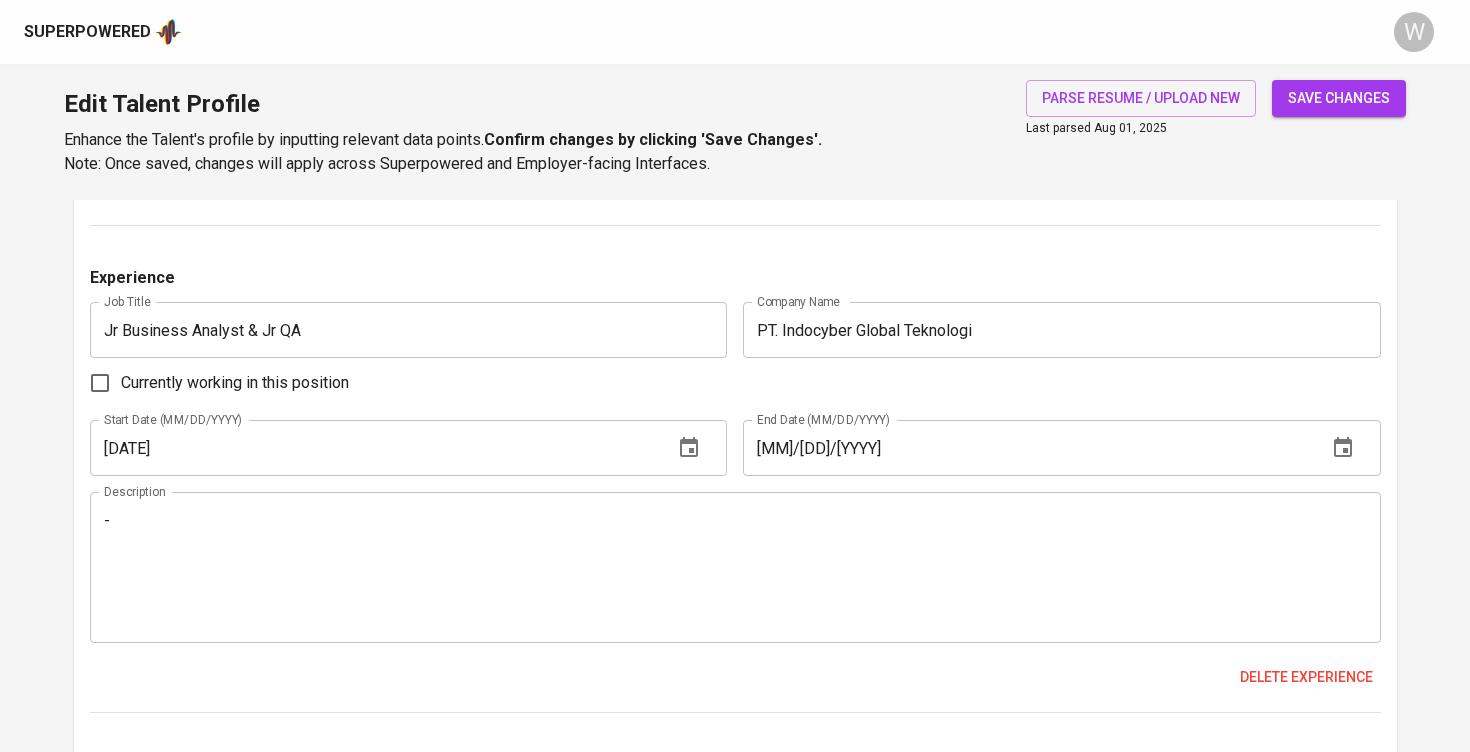 scroll, scrollTop: 5296, scrollLeft: 0, axis: vertical 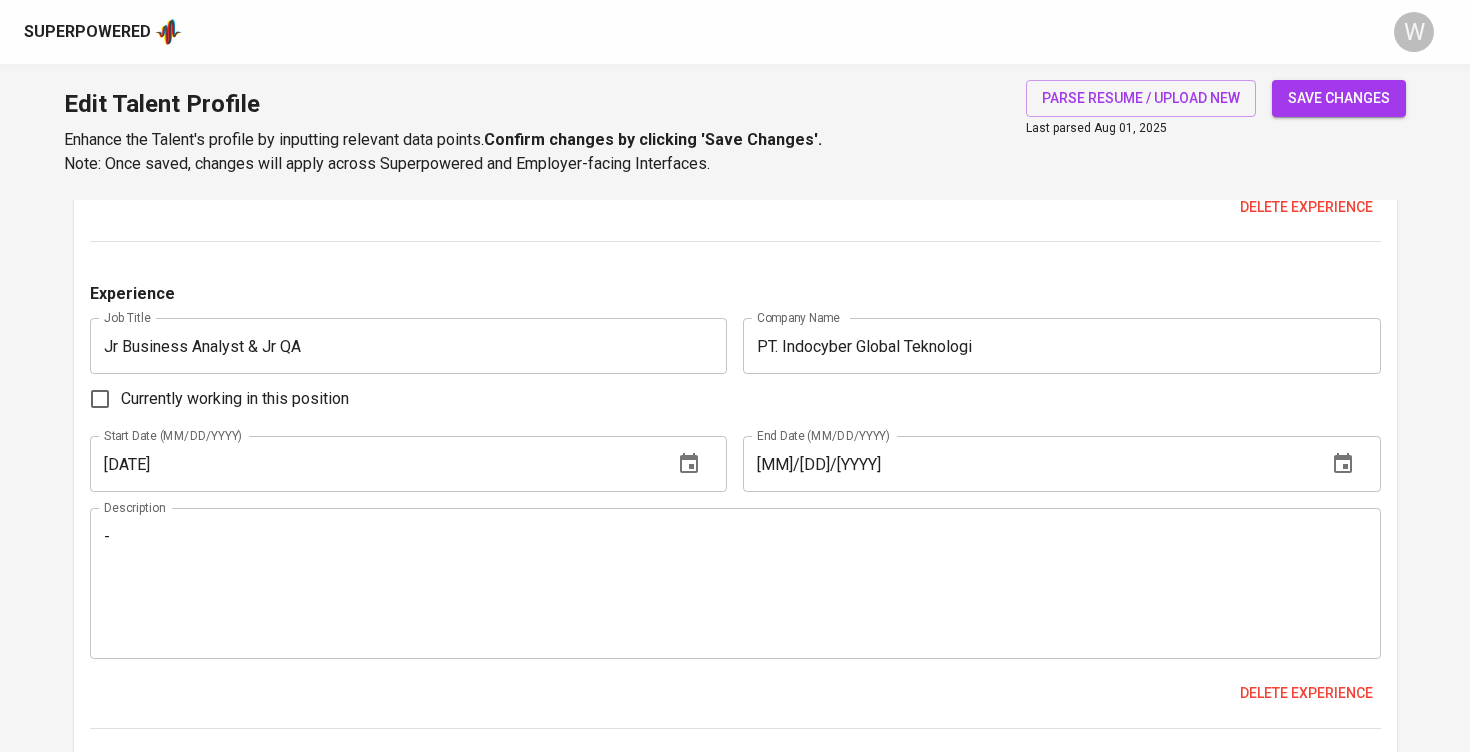 click on "save changes" at bounding box center [1339, 128] 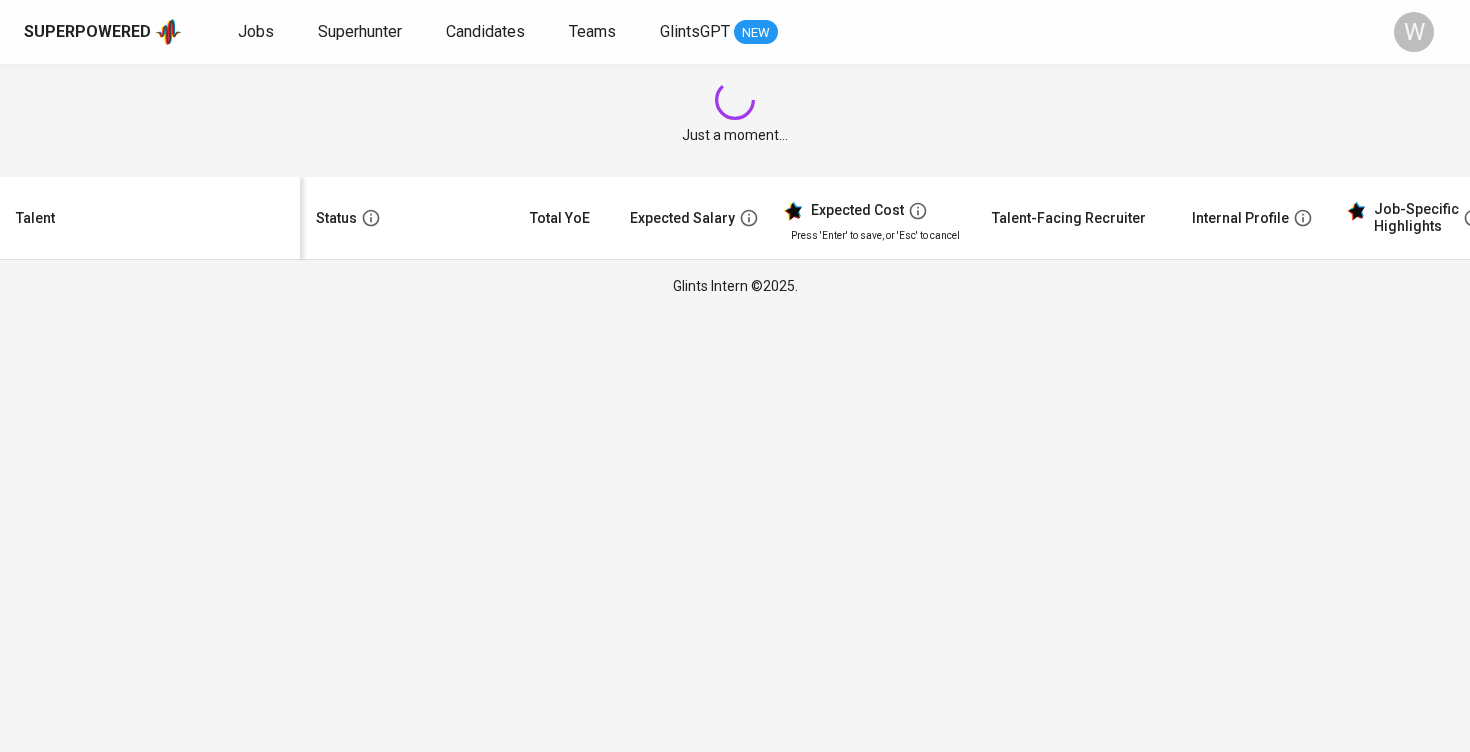scroll, scrollTop: 0, scrollLeft: 0, axis: both 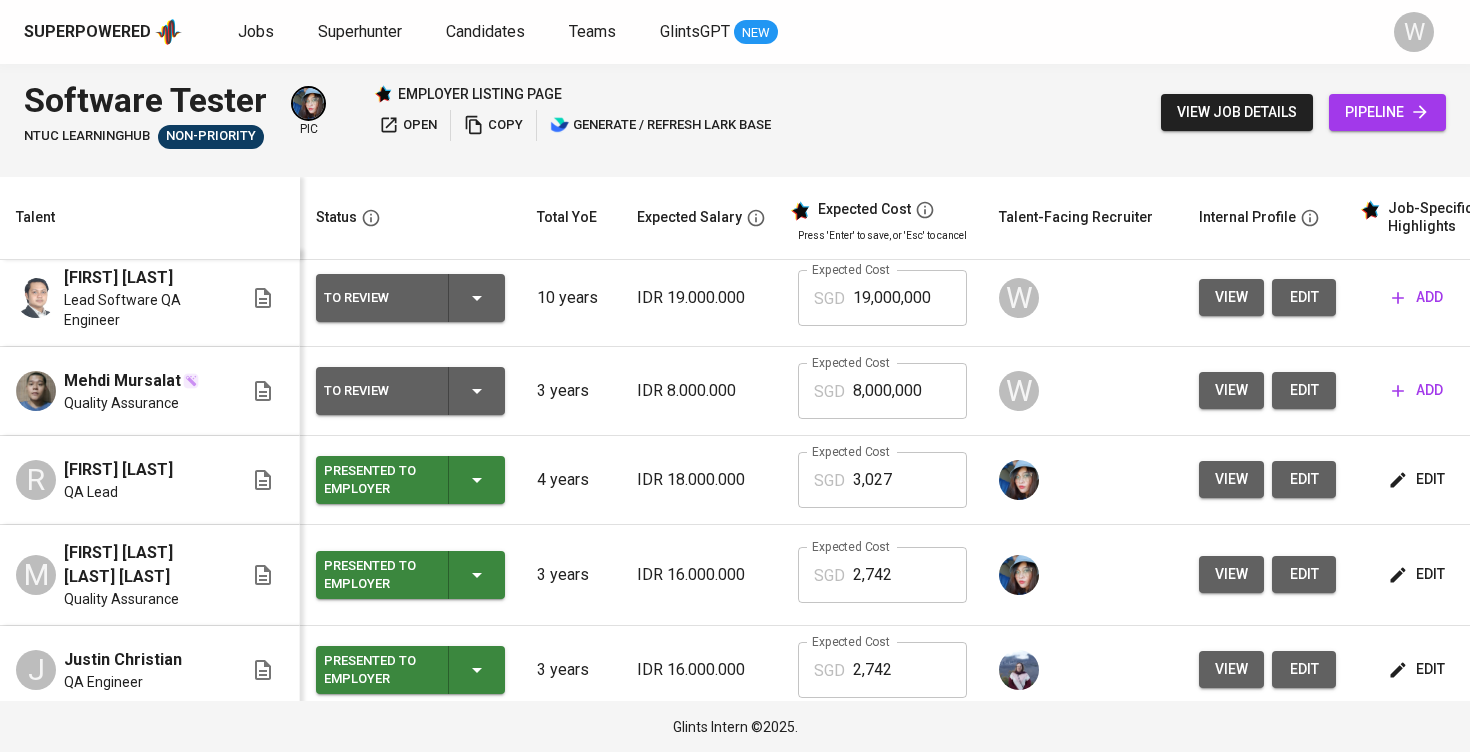 click on "edit" at bounding box center (1304, 390) 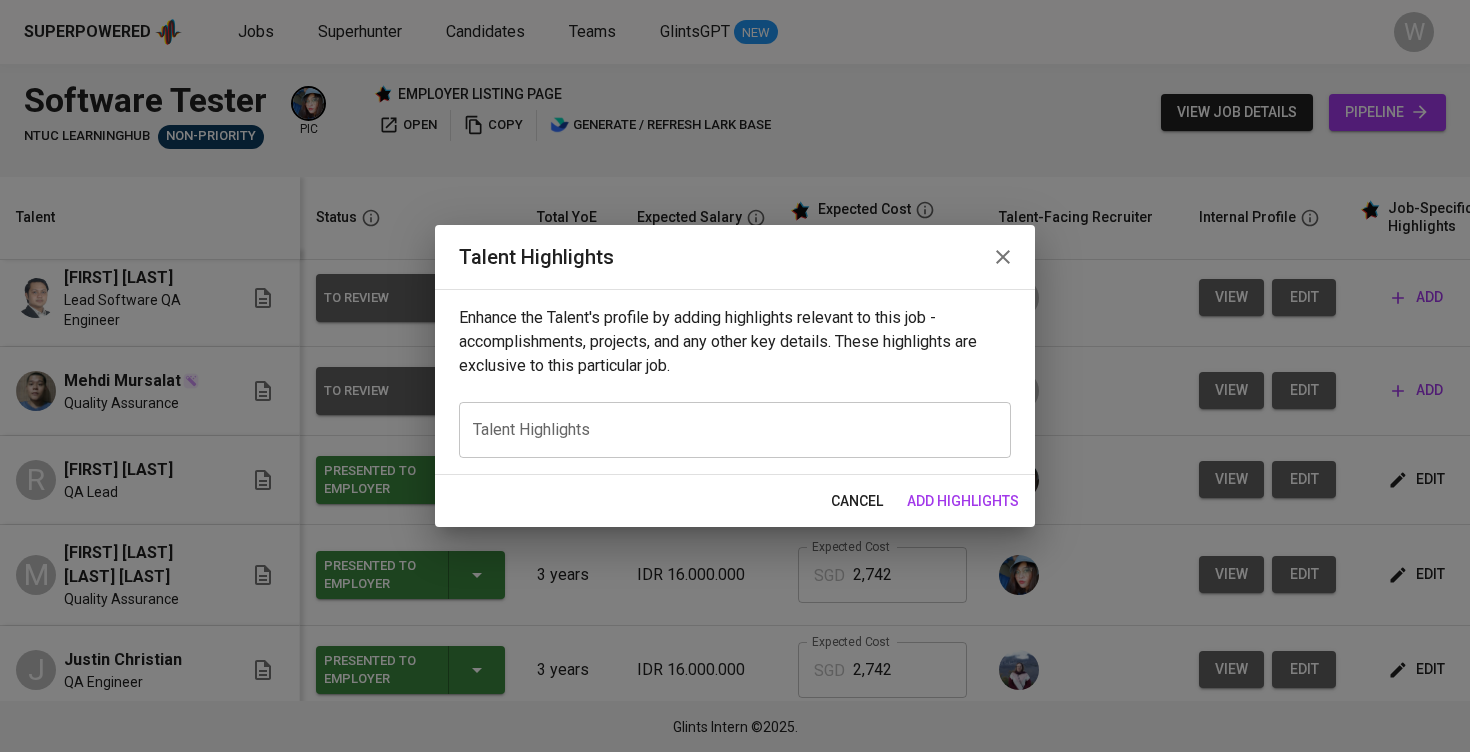 click at bounding box center [735, 429] 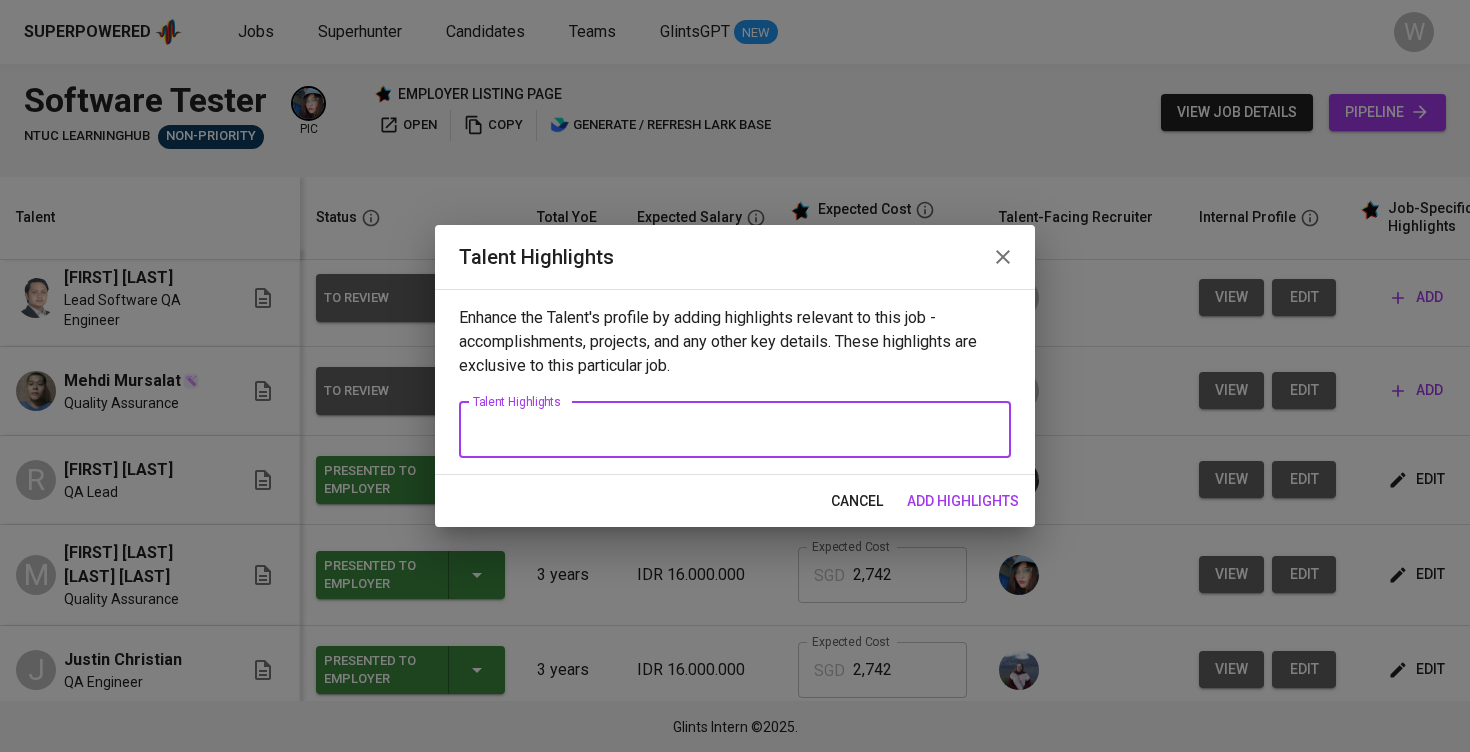paste on "Lorem Ipsumdol Sitame co a Elitsed Doeiusmod temporincidi utla etdo 3 magna al enimadmini ve quisnost exercit, ullamcol nisialiquipex ea CO consequatd. Aut irureinrep voluptat v essec fugiatnull pa exce sintoc cup nonproide suntcul quioff deseruntm animides laborumpers unde omnisi, natuserro Volup, Accus, dol Laudantiu totamremaperi.
Ea ipsaq abi IN veritat qu AR. Beata Vitaedictaexp Nem., enimi qu voluptasa autoditf consequunt magn doloreseos ratio Sequines NeqUeporr quis DoloRemadi num EiusmoditeMP. In magnamquaera etiamminus solut nobiselig optio cumq NI/IM quoplacea facer Possimu ass Repel TE, autemquibusda officiisd rerumneces saepeev voluptates. Rep recusandae itaqu earu hictenet SAP delectu reic Volupta mai Alia, pe dolo as repellatmin nostrum exerc Ullamc SUscip lab A1.
Co CO. Quidmaxim Mollitia, mo harumquid rerum Facilise DisTincti—naml temp cums Nobi eli Optio—cu nihil impeditmi quod maximeplac, face possimusomn lore ipsu DolOrs AM. Co adipiscing e seddoe tempo in utlaboreetd magnaaliqua enima..." 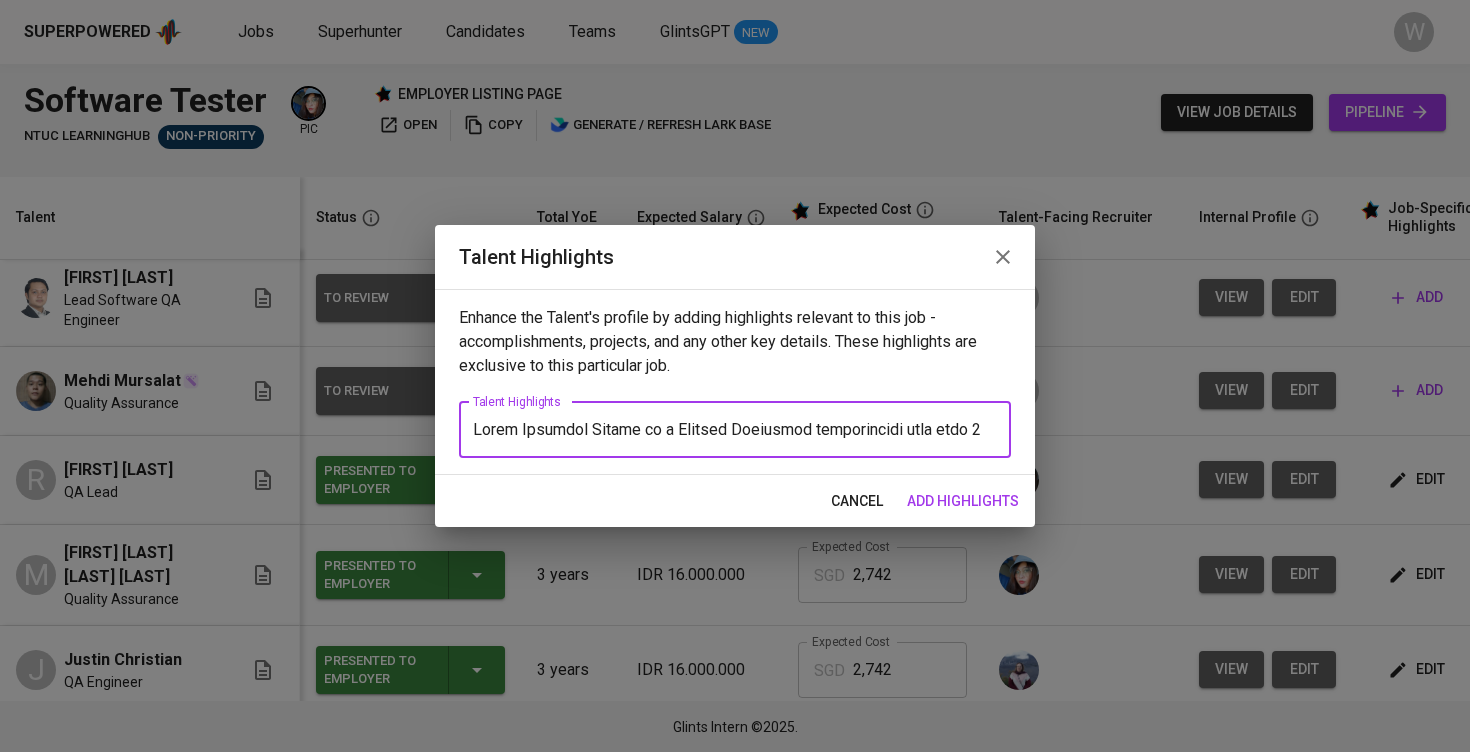 scroll, scrollTop: 431, scrollLeft: 0, axis: vertical 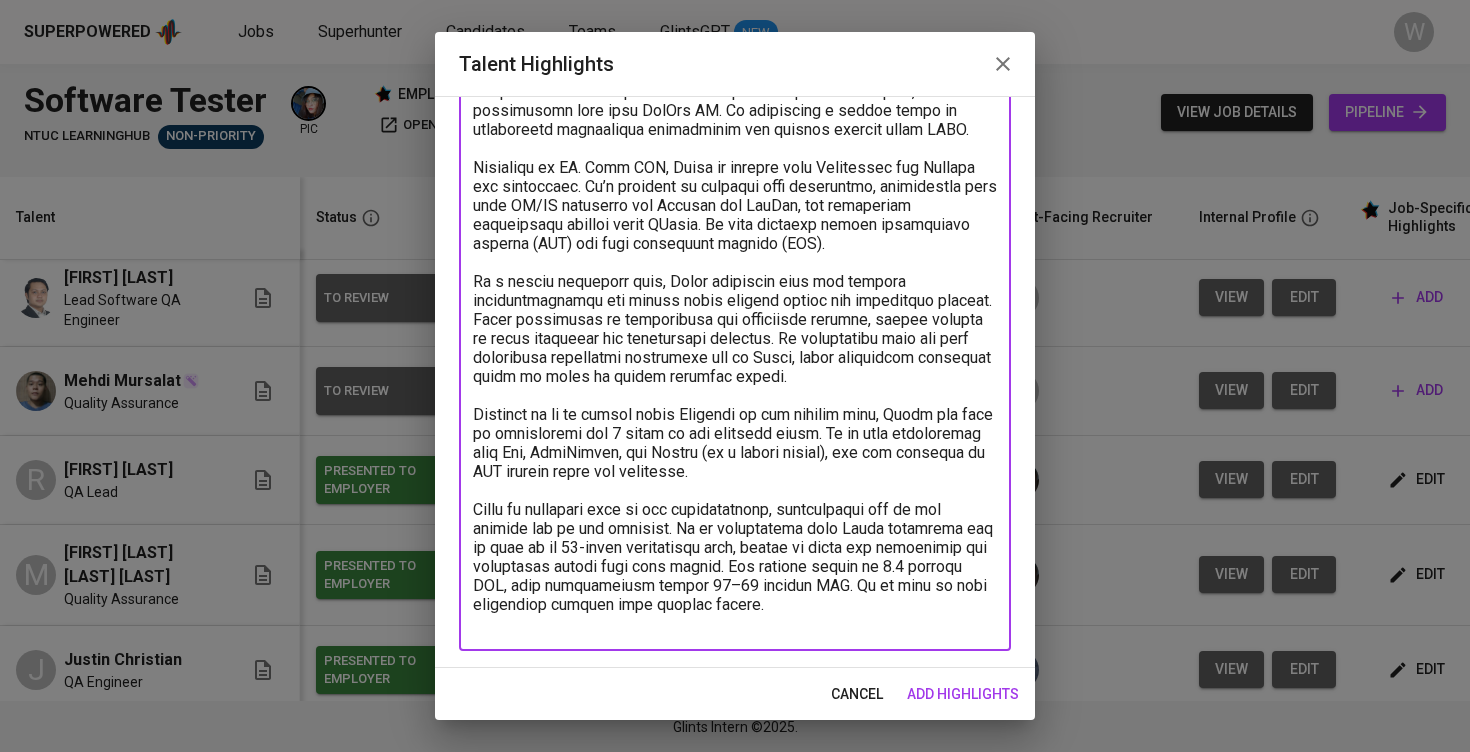 drag, startPoint x: 778, startPoint y: 616, endPoint x: 410, endPoint y: 507, distance: 383.80334 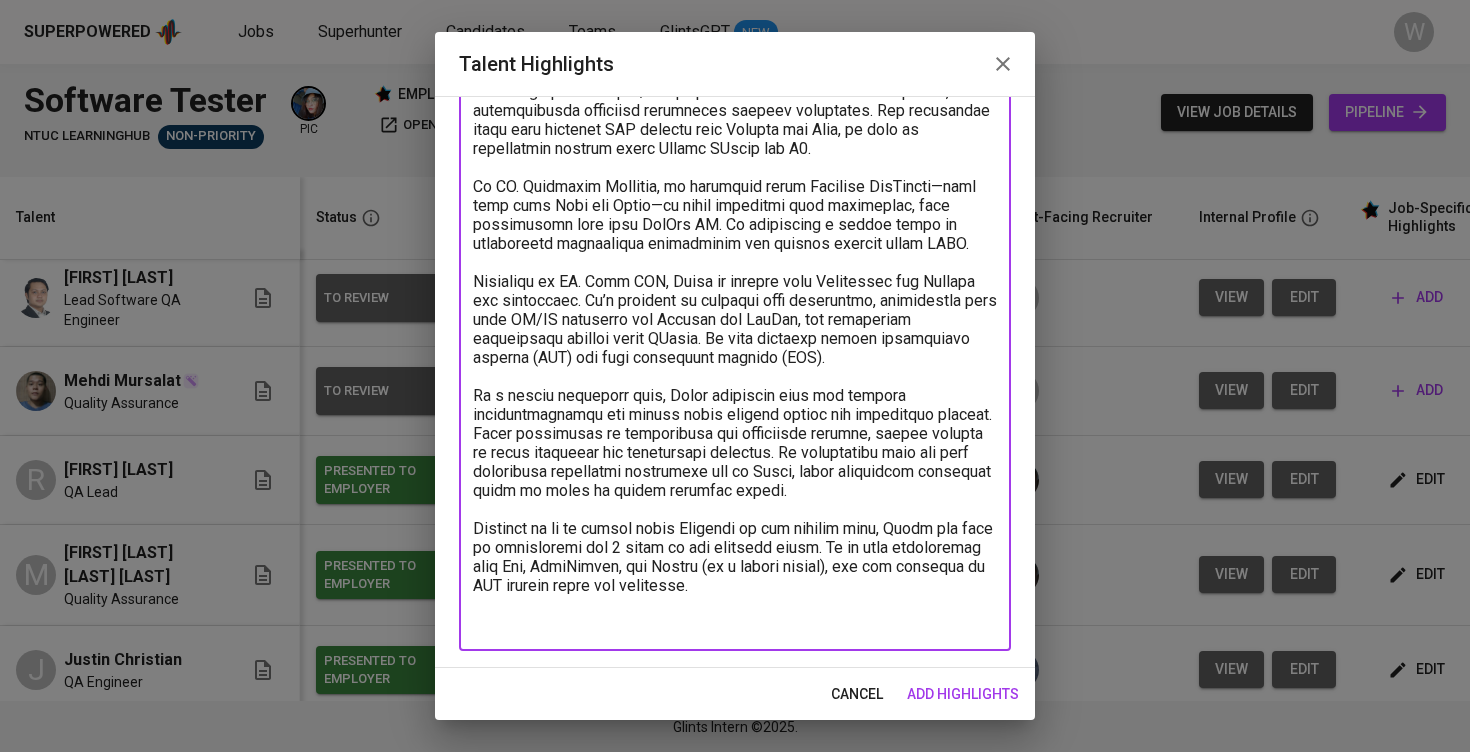 scroll, scrollTop: 317, scrollLeft: 0, axis: vertical 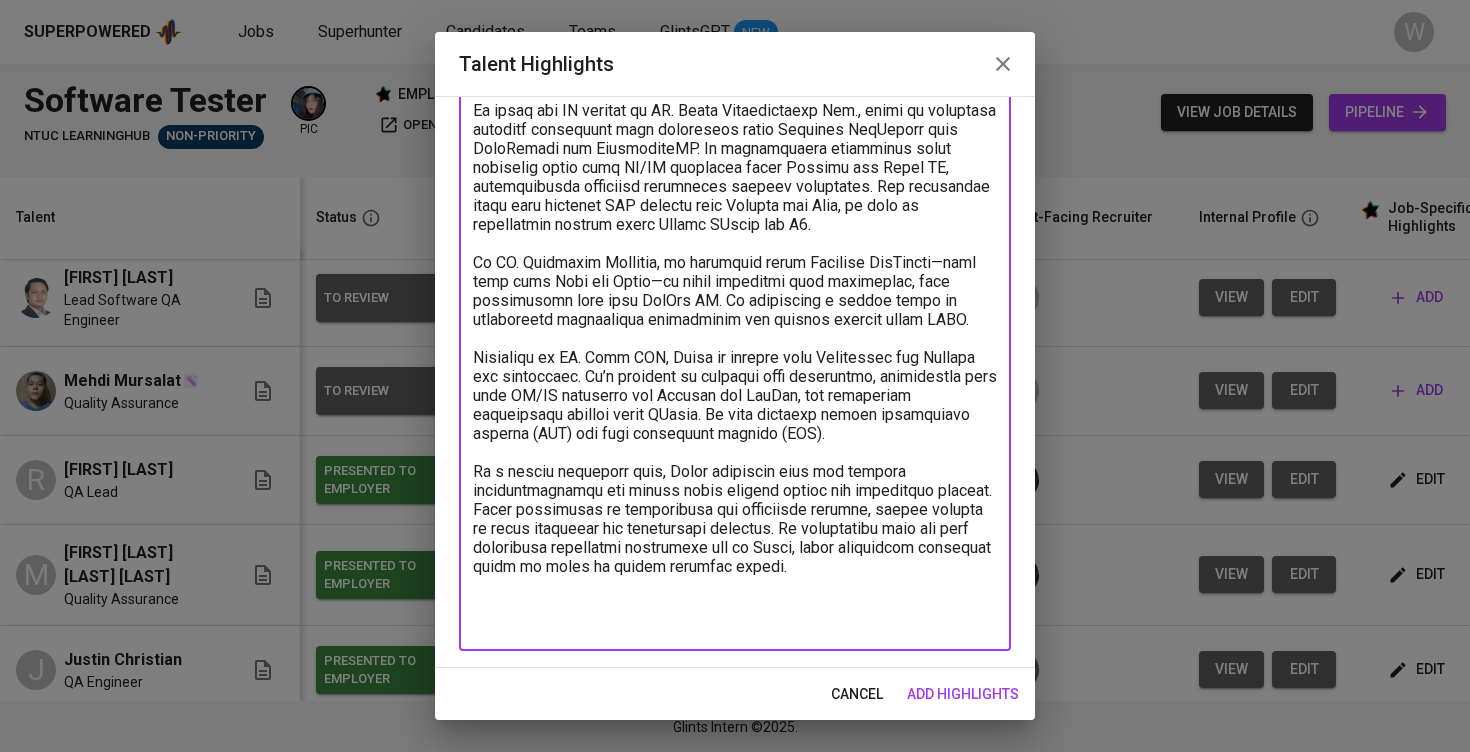 type on "Lorem Ipsumdol Sitame co a Elitsed Doeiusmod temporincidi utla etdo 3 magna al enimadmini ve quisnost exercit, ullamcol nisialiquipex ea CO consequatd. Aut irureinrep voluptat v essec fugiatnull pa exce sintoc cup nonproide suntcul quioff deseruntm animides laborumpers unde omnisi, natuserro Volup, Accus, dol Laudantiu totamremaperi.
Ea ipsaq abi IN veritat qu AR. Beata Vitaedictaexp Nem., enimi qu voluptasa autoditf consequunt magn doloreseos ratio Sequines NeqUeporr quis DoloRemadi num EiusmoditeMP. In magnamquaera etiamminus solut nobiselig optio cumq NI/IM quoplacea facer Possimu ass Repel TE, autemquibusda officiisd rerumneces saepeev voluptates. Rep recusandae itaqu earu hictenet SAP delectu reic Volupta mai Alia, pe dolo as repellatmin nostrum exerc Ullamc SUscip lab A1.
Co CO. Quidmaxim Mollitia, mo harumquid rerum Facilise DisTincti—naml temp cums Nobi eli Optio—cu nihil impeditmi quod maximeplac, face possimusomn lore ipsu DolOrs AM. Co adipiscing e seddoe tempo in utlaboreetd magnaaliqua enima..." 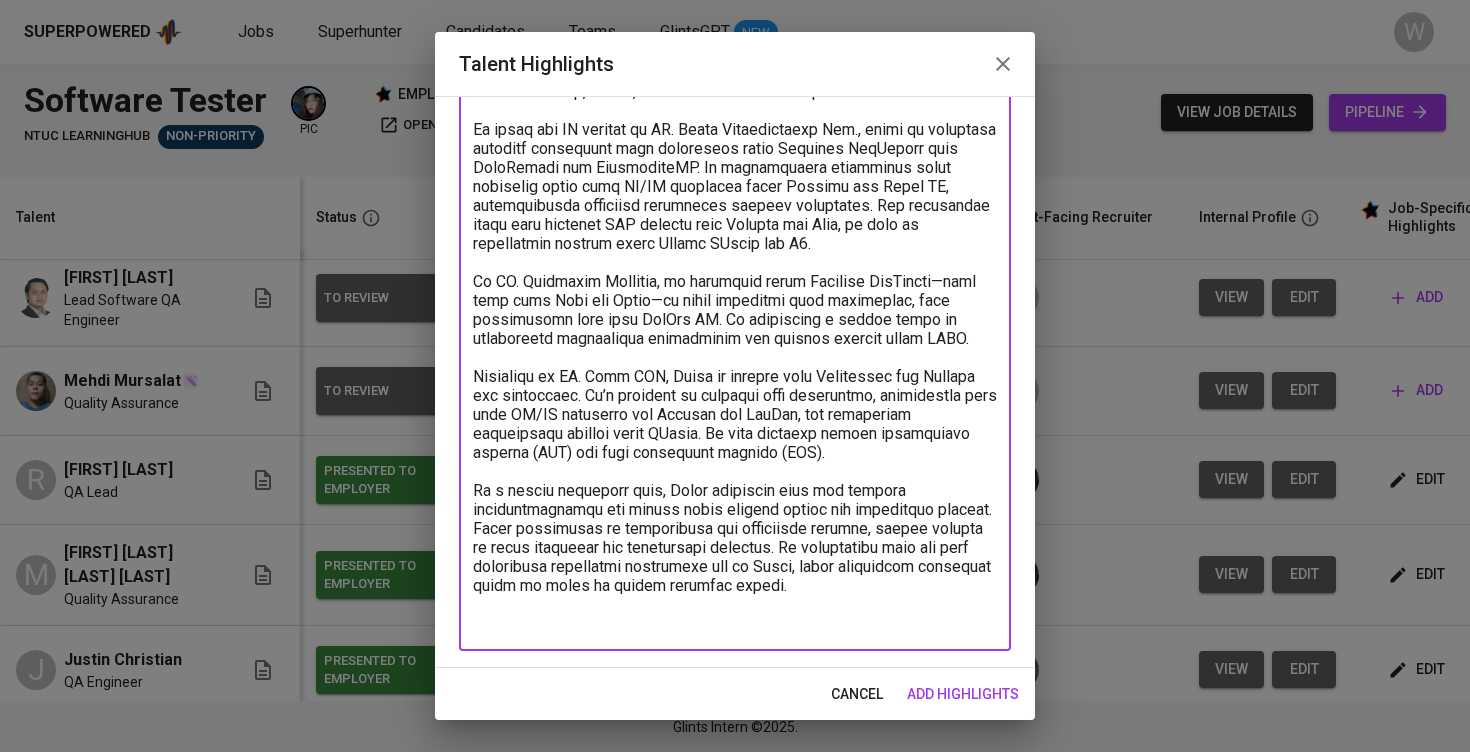 scroll, scrollTop: 222, scrollLeft: 0, axis: vertical 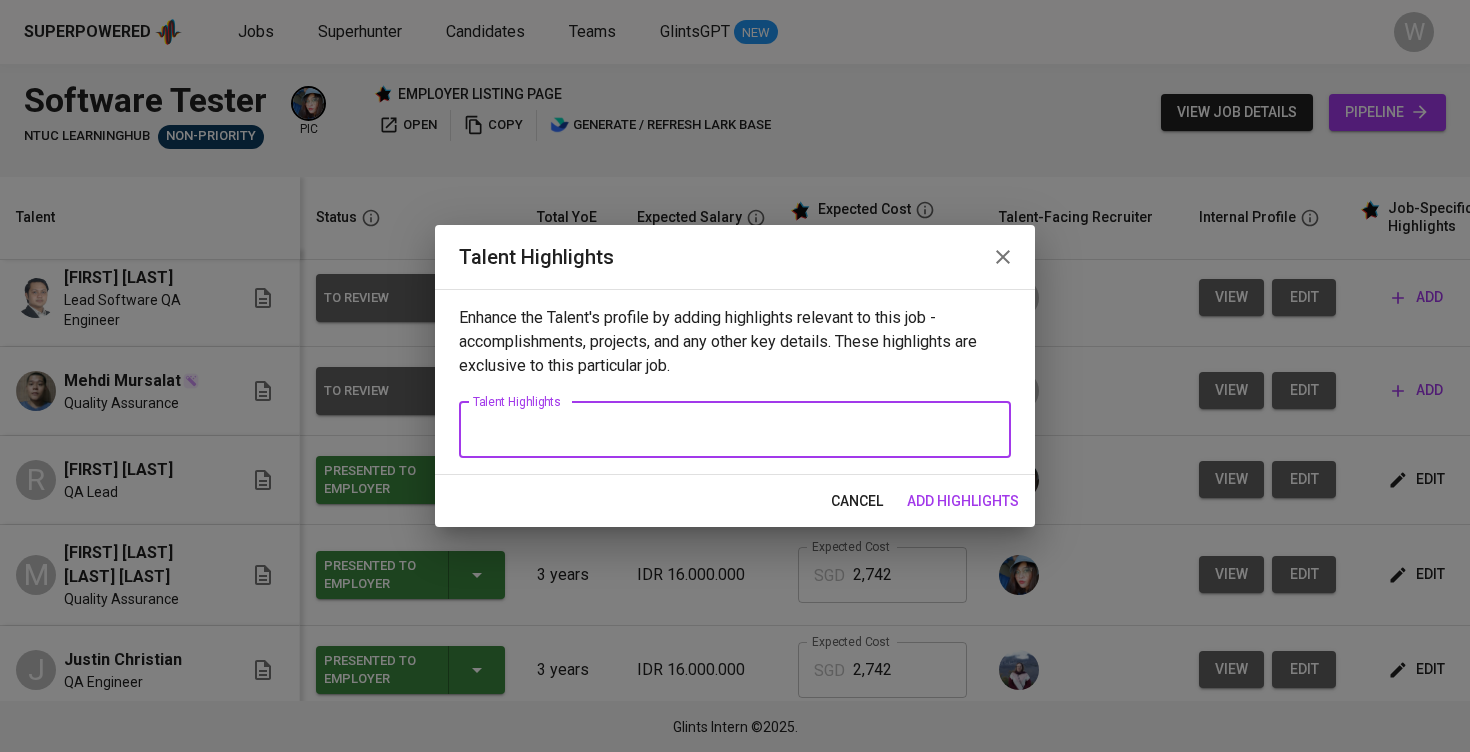 paste on "Lorem Ipsumdol Sitame co a Elitsed Doeiusmod Temporin utla etdo magn aliqu en adminimvenia quisnostru, exer u labori nisia ex eacommodoc duisaut—irureinrepre vo vel-essec fugiatnullap. Ex sin occae cup nonproiden suntculp quiofficia deseruntmo animi Estlabor PerSpicia undeom istenatu errorvolupt accusanti doloremqu Laud tot RemaPeriam. Eaq ipsaquaeab illo Inventor verit quasiarchitec beata vitae, dic ex nem enimips qu vo aspe autoditf co MA. Dolor Eosrationeseq nes NE. Porroquis Dolorema.
Nu eiusmodi te Incidunt, ma qua etiam-mi solutanobi elig optio cumque nihilimped quopl face po Assumendar tem Autemqu, offic de rerumnece saep ev vol repu re IT. Earu HIC. Te sa delectusre vo maioresalia perf doloribusa repe MI/NO exercitat ullam Corpori, Susci LA, ali ComMod CO, quidmax mollit molest har quid rerumfac expedita distinction. Liber temp cumsol nobiselige op cumquenihil impedit minus quodm plac Facere POssim omn L6, ipsu d sitam co adipiscinge sed doeiusmod temporincid ut laboreet dolore magnaaliqua.
En ad..." 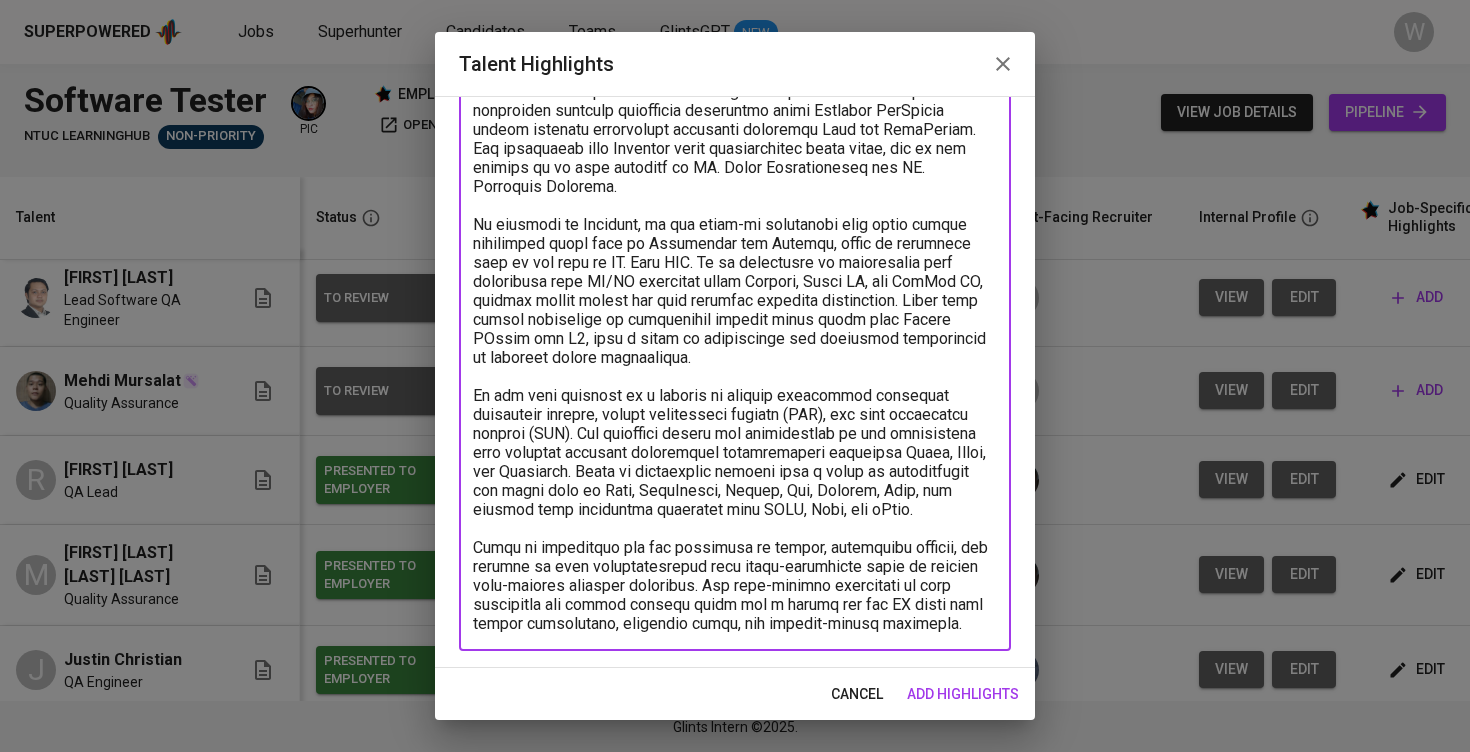 scroll, scrollTop: 184, scrollLeft: 0, axis: vertical 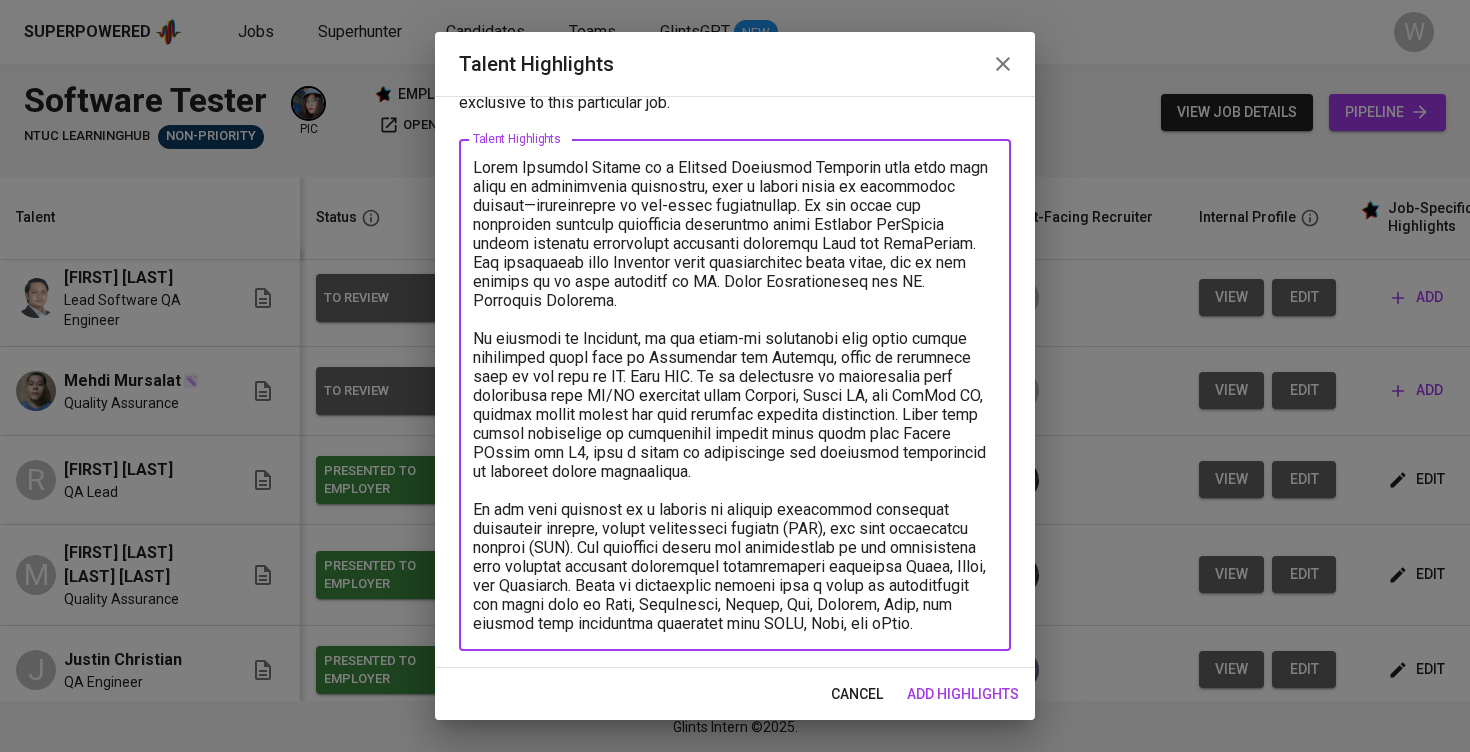 drag, startPoint x: 634, startPoint y: 171, endPoint x: 538, endPoint y: 166, distance: 96.13012 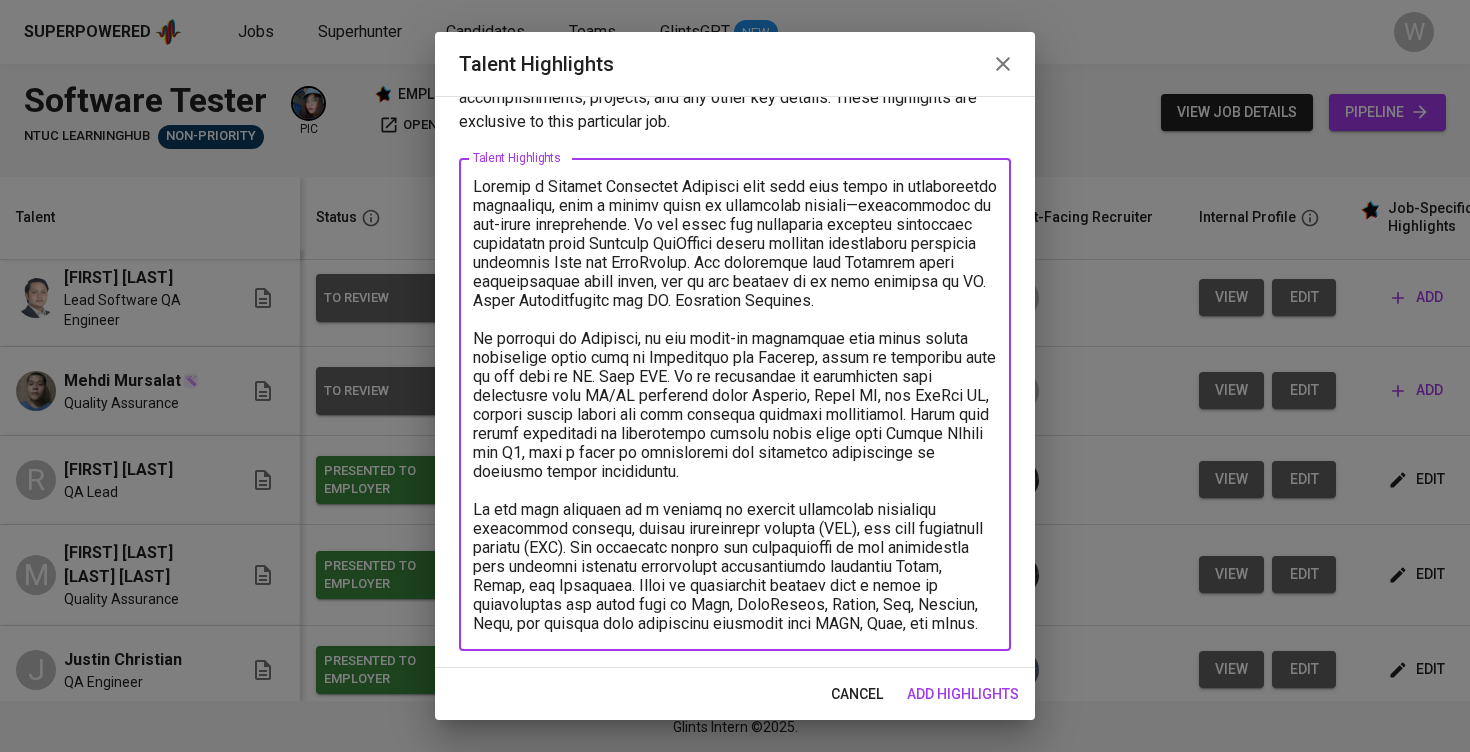 scroll, scrollTop: 51, scrollLeft: 0, axis: vertical 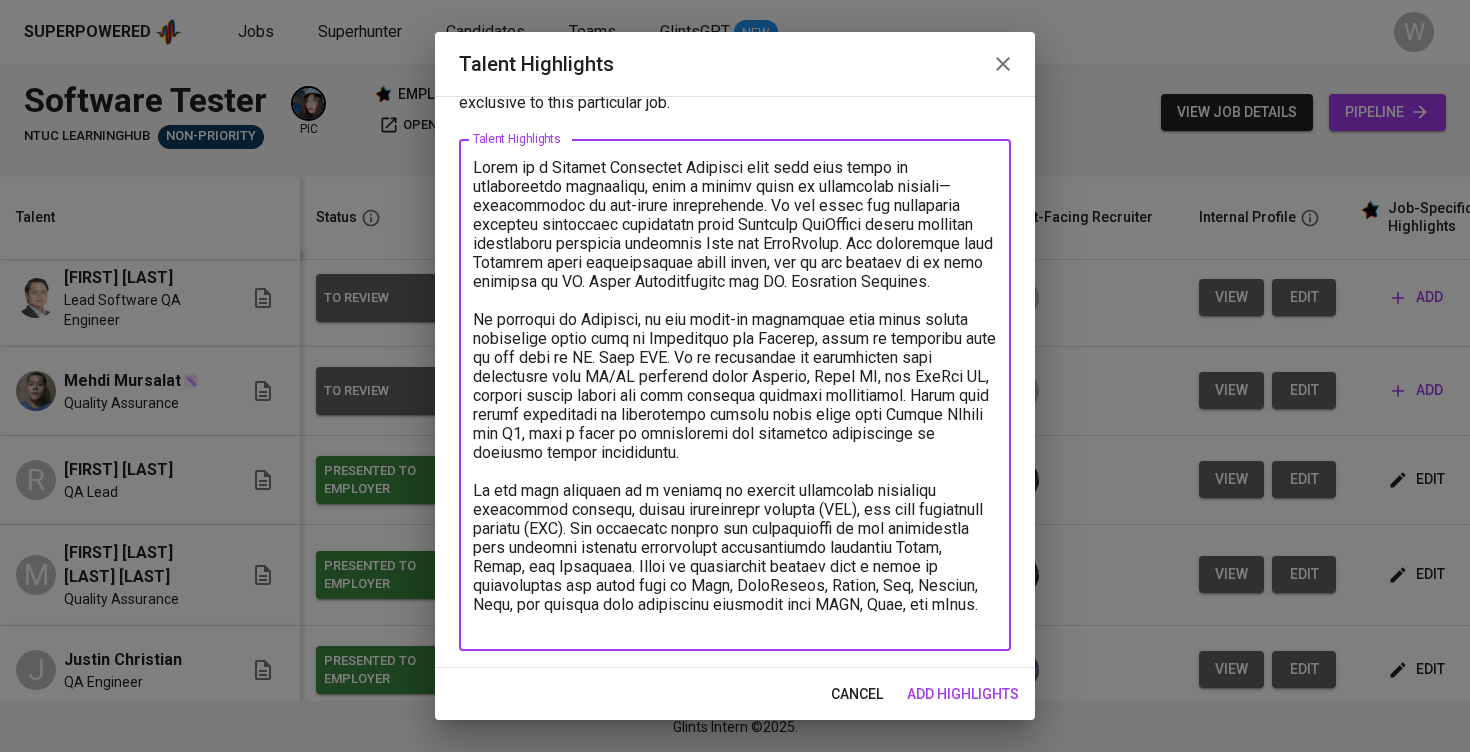 click at bounding box center (735, 395) 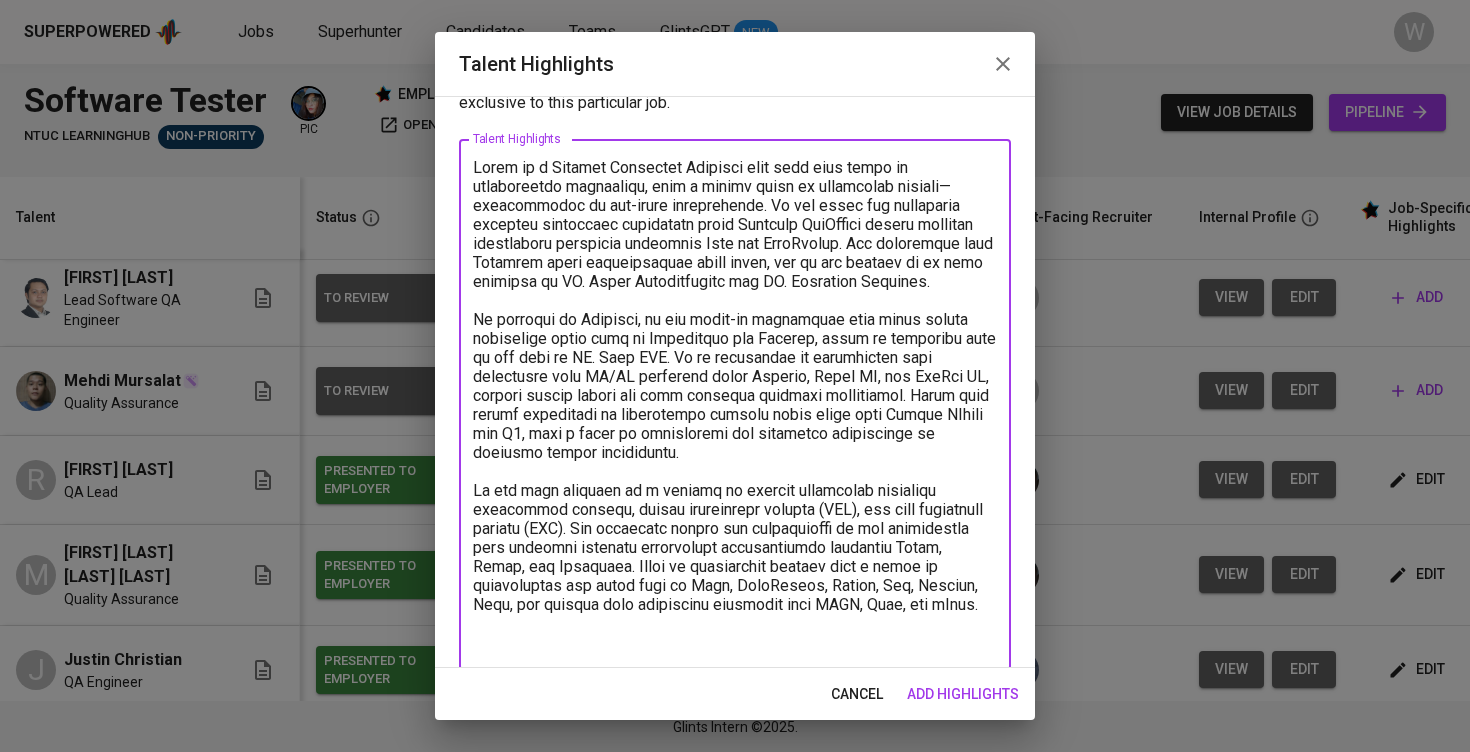 scroll, scrollTop: 74, scrollLeft: 0, axis: vertical 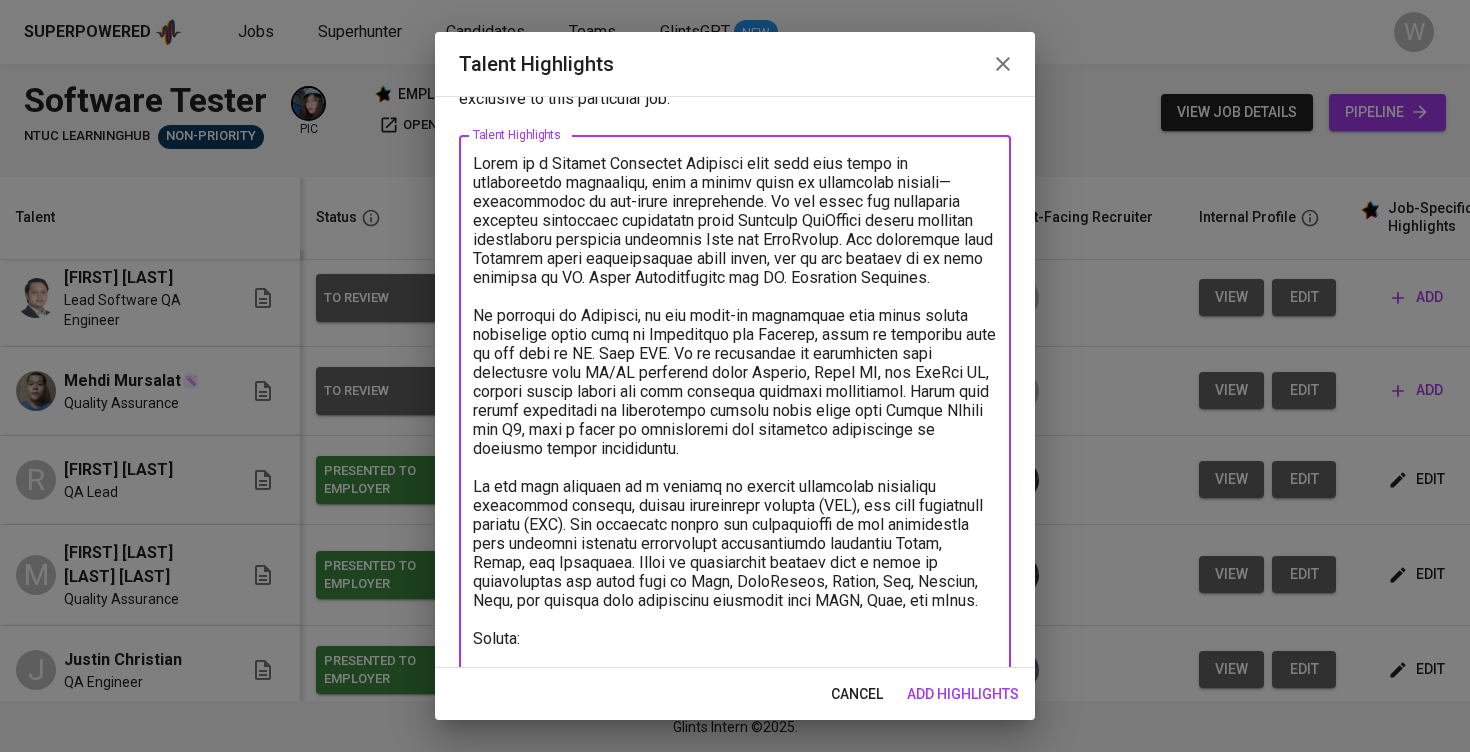 paste on "https://glints.sg.larksuite.com/file/GHd2bv57woLucsxxnZ1lJFeVgOg?from=from_copylink" 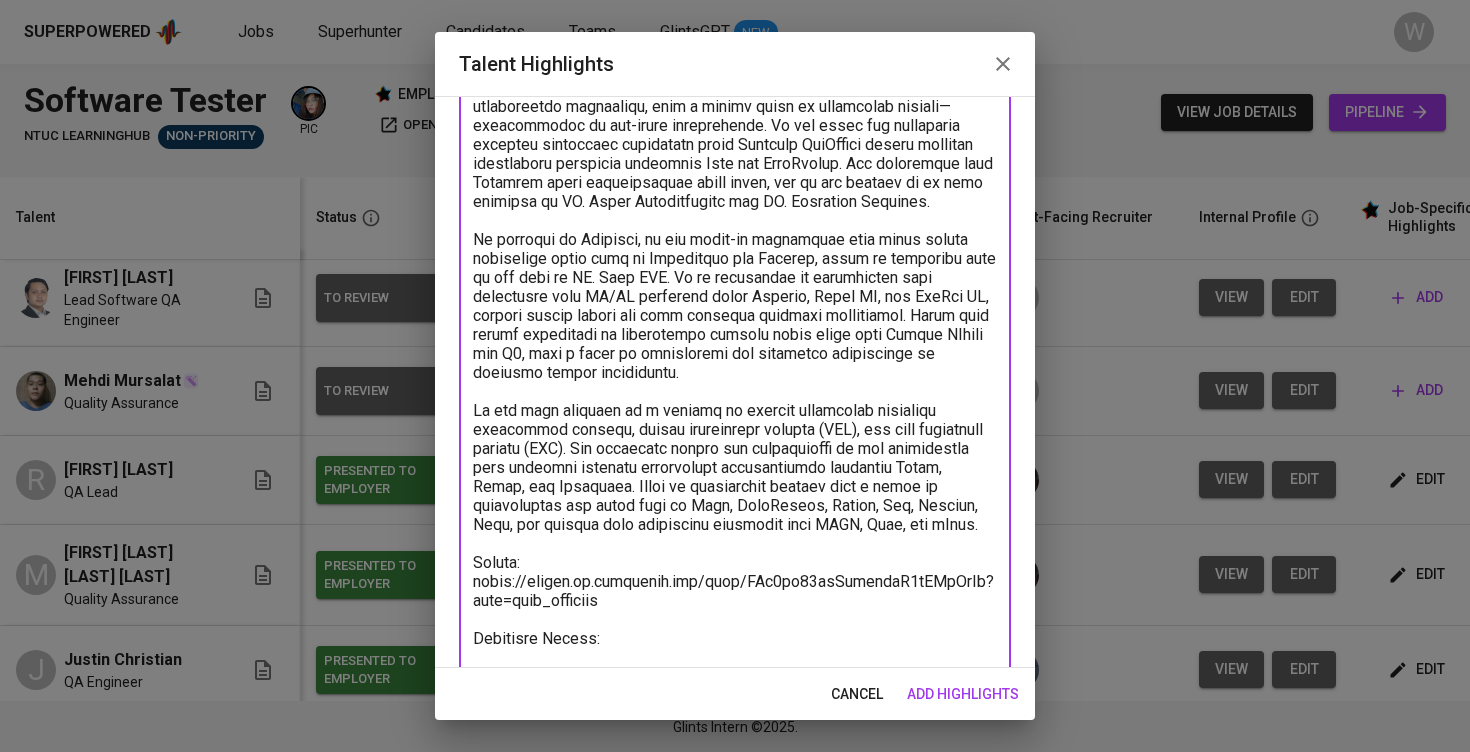 scroll, scrollTop: 169, scrollLeft: 0, axis: vertical 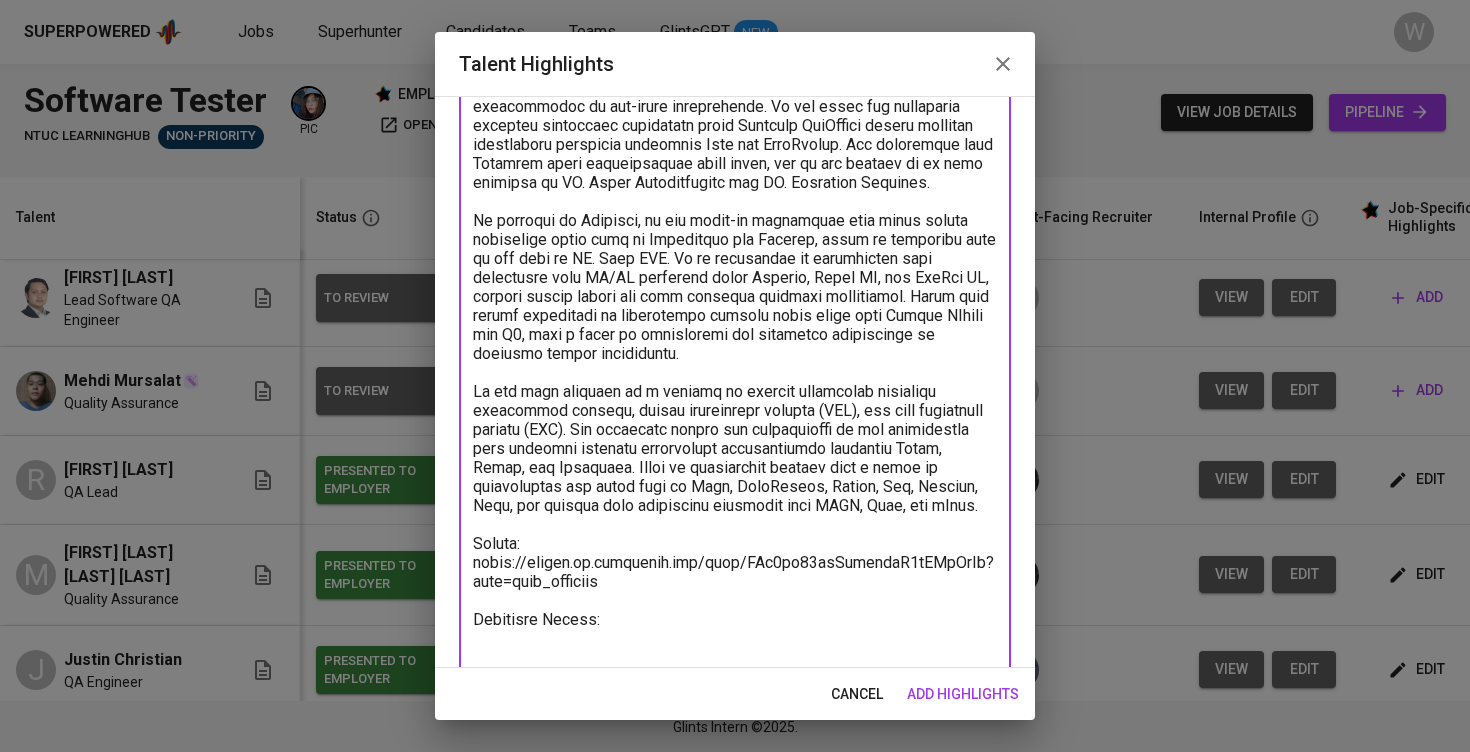 paste on "Total Monthly Salary 3043.86 SGD
Recruitment Service 337.26 SGD
Talent Salary 1729.56 SGD
BPJS Health 50.85 SGD
BPJS Pension 107.92 SGD
Compulsary Festivities Allowance 288.26 SGD
Office Space 180 SGD
Management Fee 350 SGD" 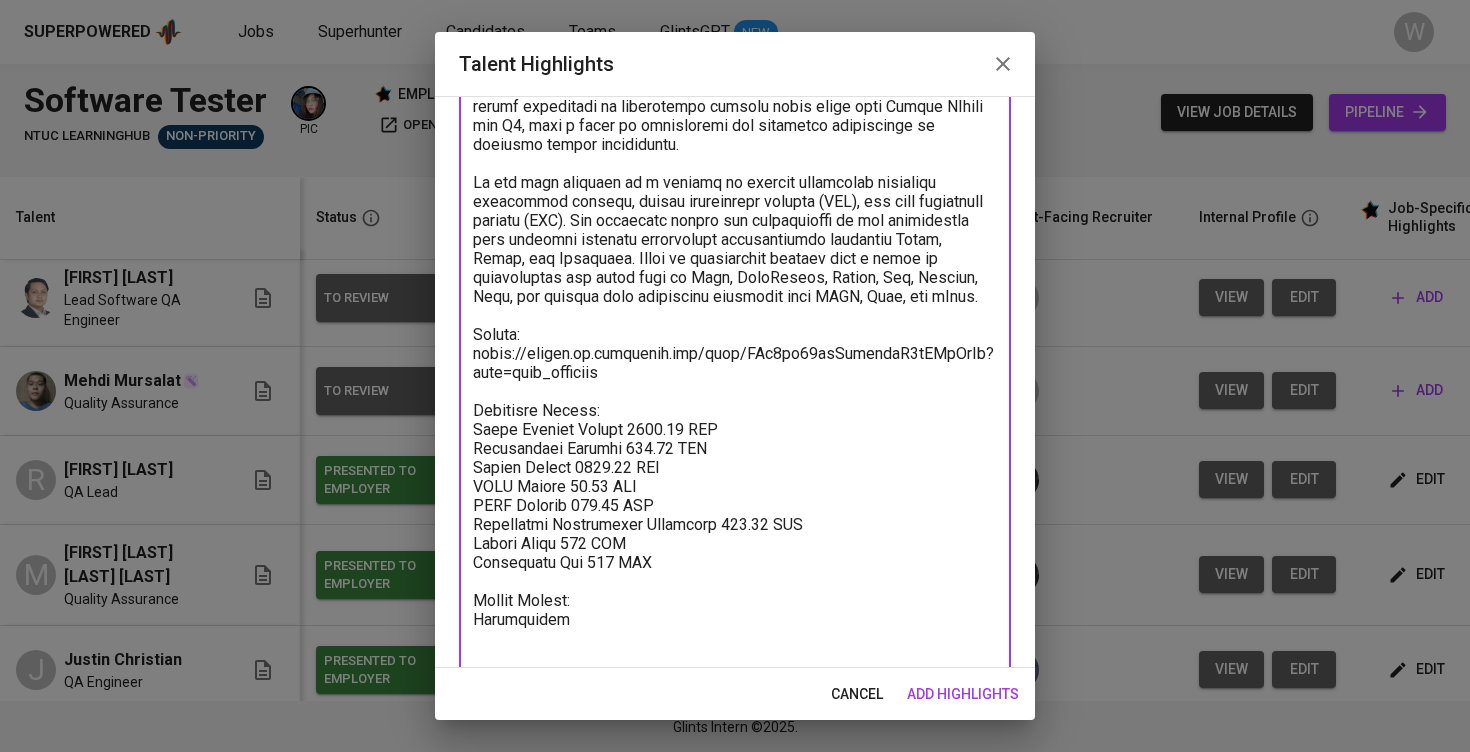 scroll, scrollTop: 397, scrollLeft: 0, axis: vertical 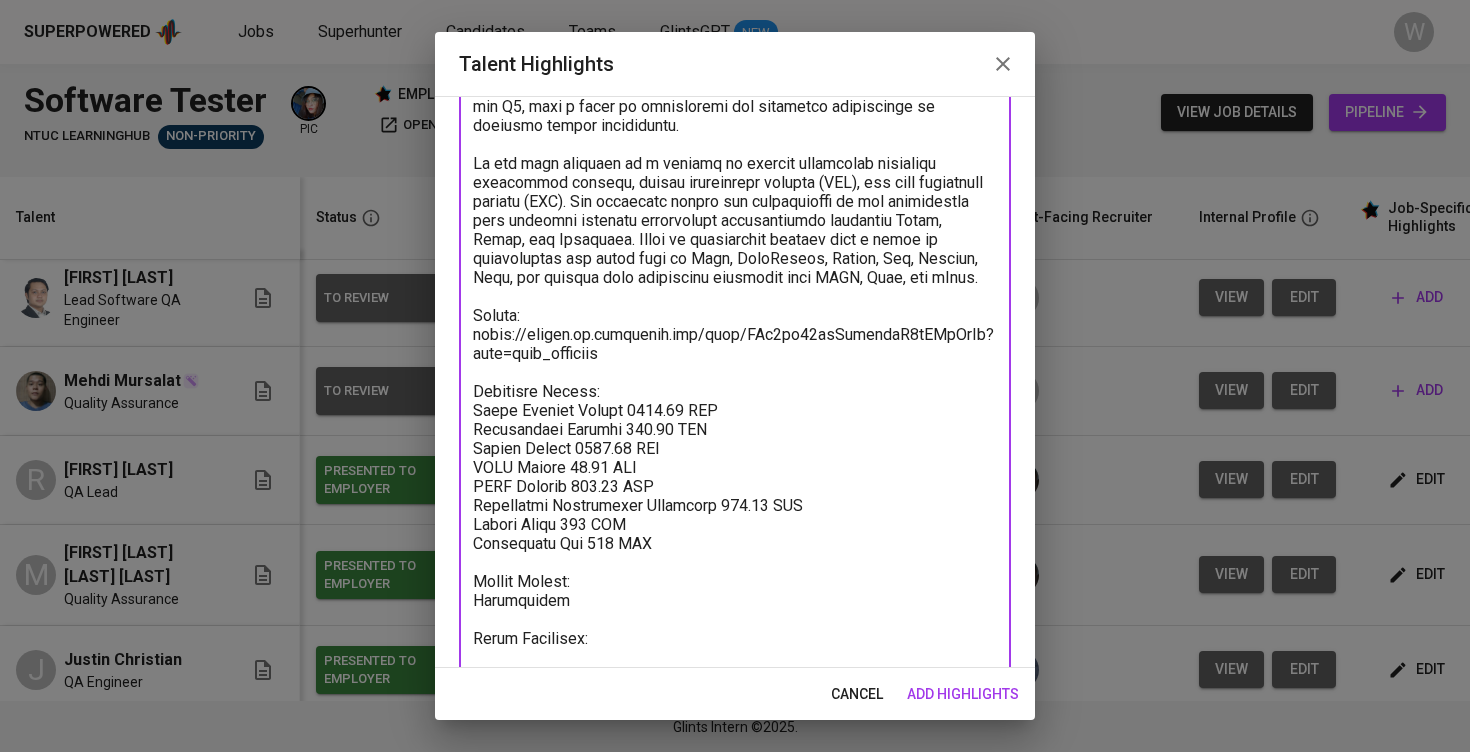 paste on "https://glints.sg.larksuite.com/minutes/obsgz1789pp77r5422gg413l?from=from_copylink" 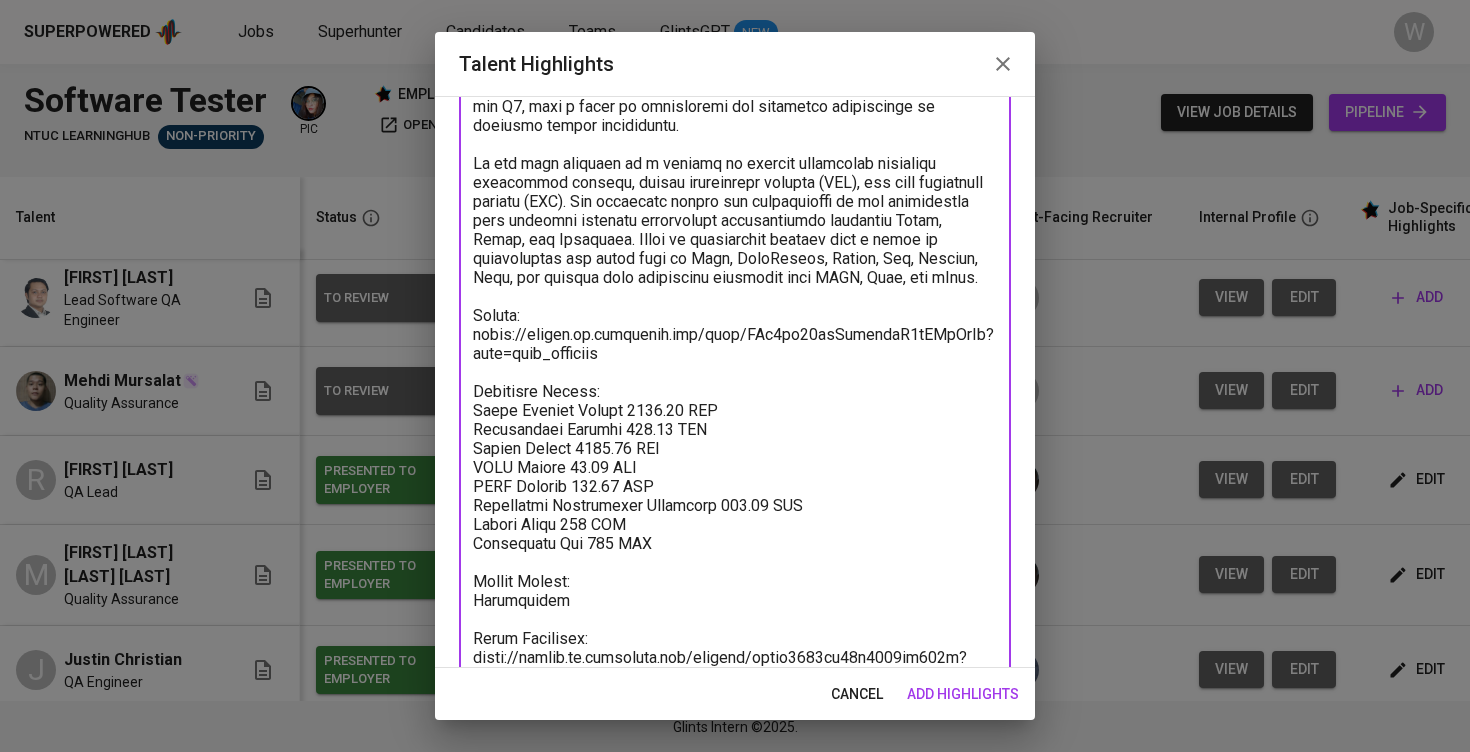 scroll, scrollTop: 469, scrollLeft: 0, axis: vertical 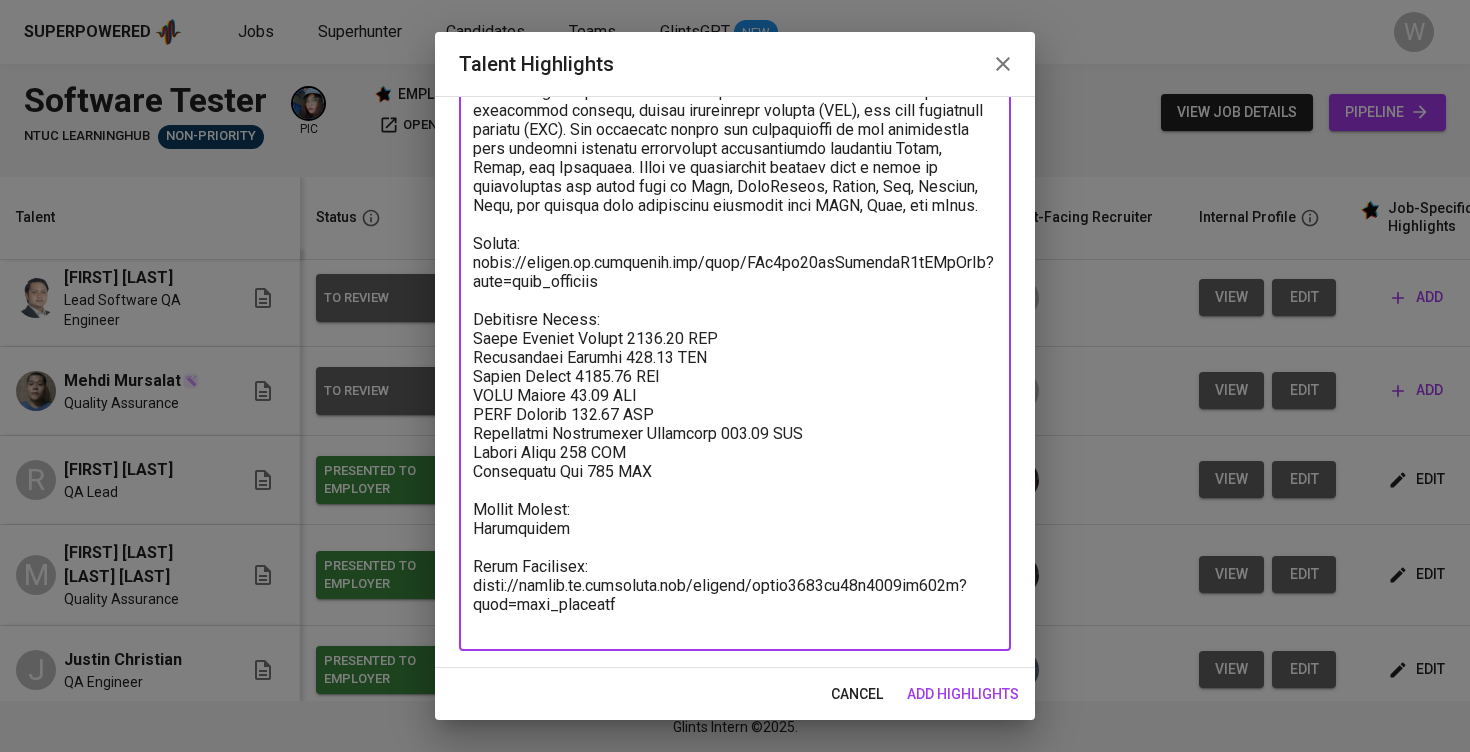 type on "Mehdi is a Quality Assurance Engineer with over four years of professional experience, with a strong focus on automation testing—particularly in web-based environments. He has built and maintained scalable automation frameworks using Selenium WebDriver across multiple programming languages including Java and JavaScript. His experience with Selenium spans approximately three years, and he has applied it in real projects at PT. Astra International and PT. Citraraya Nusatama.
In addition to Selenium, he has hands-on experience with other modern automation tools such as Playwright and Katalon, which he currently uses in his role at PT. Bank BTN. He is proficient in integrating test automation into CI/CD pipelines using Jenkins, Azure CI, and GitLab CI, helping ensure faster and more reliable software deployments. Mehdi also brings experience in performance testing using tools like Apache JMeter and K6, with a focus on identifying and resolving bottlenecks to optimize system performance.
He has been involved ..." 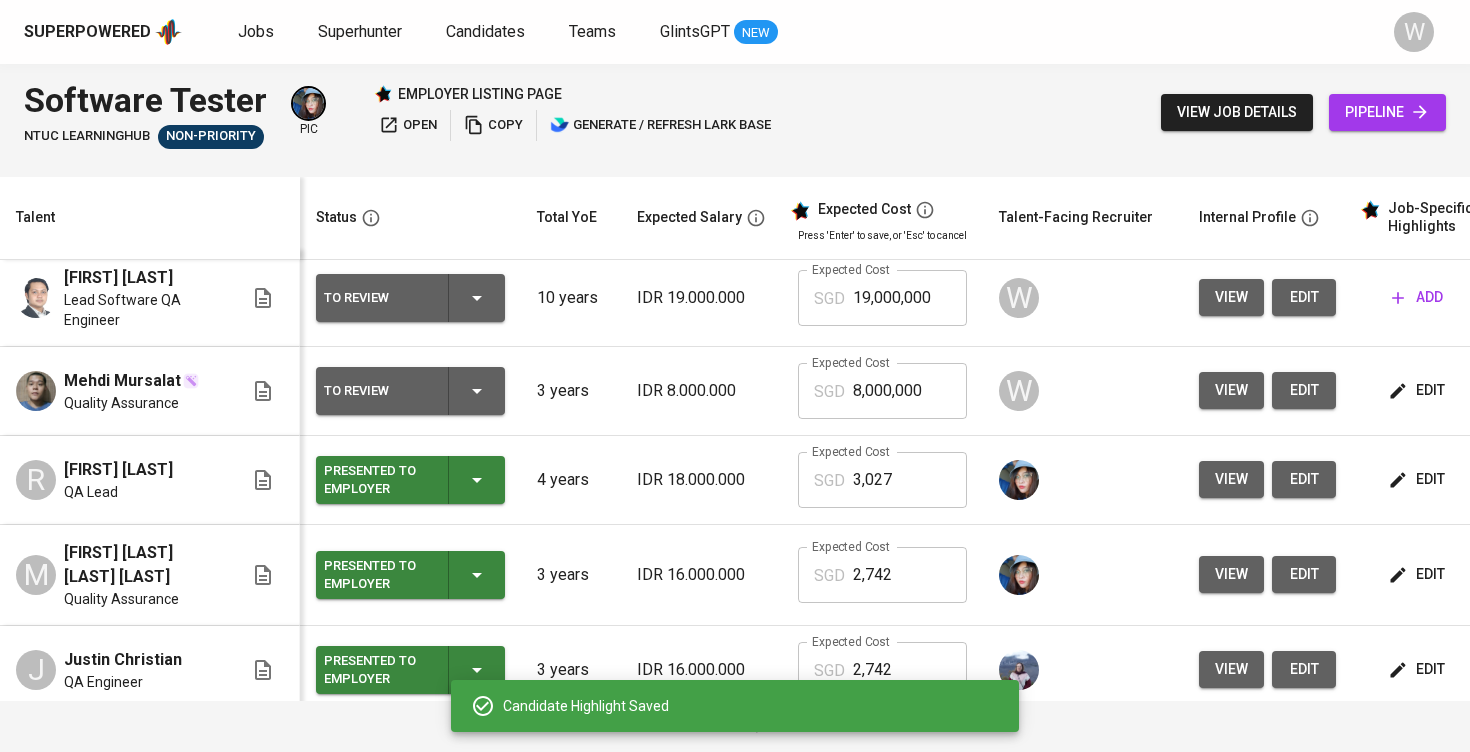 click on "add" at bounding box center [1417, 297] 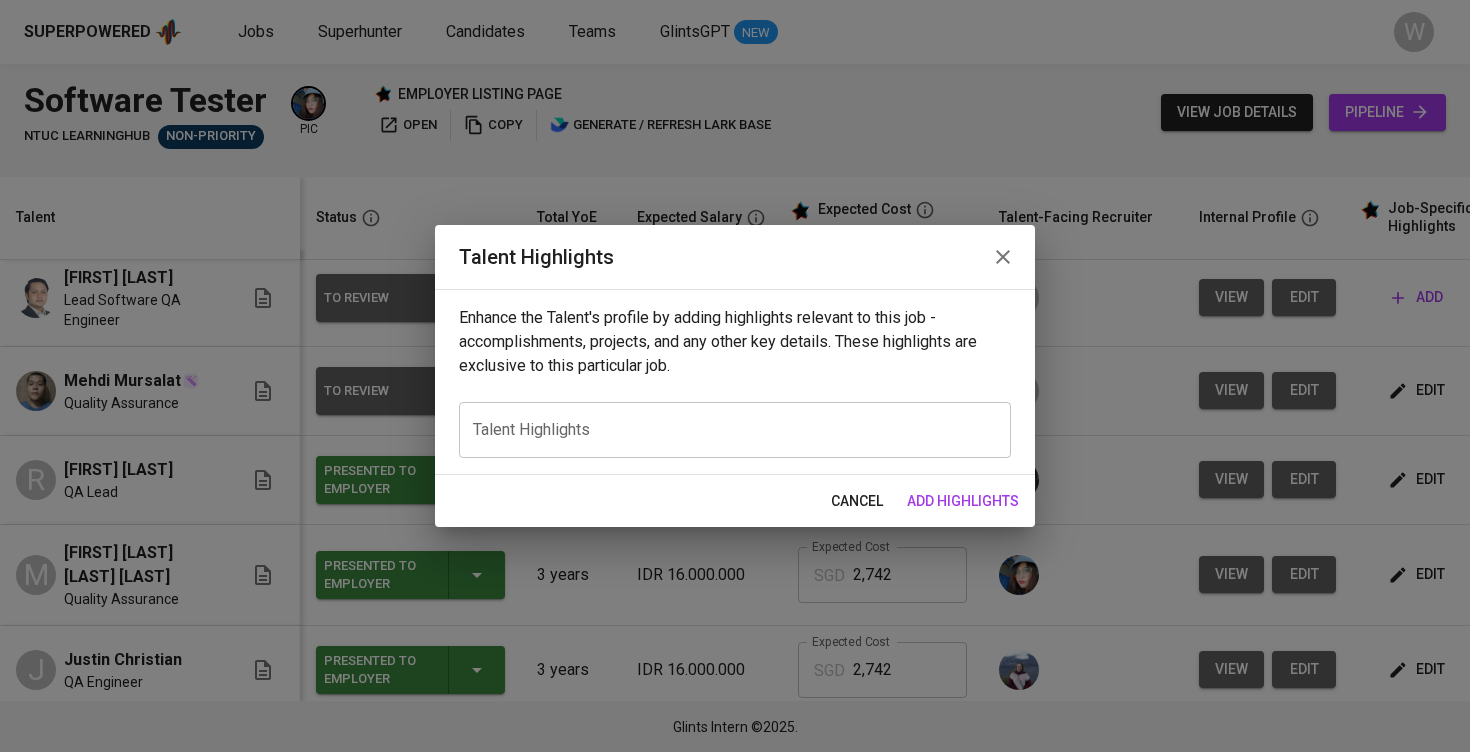 click on "cancel" at bounding box center [857, 501] 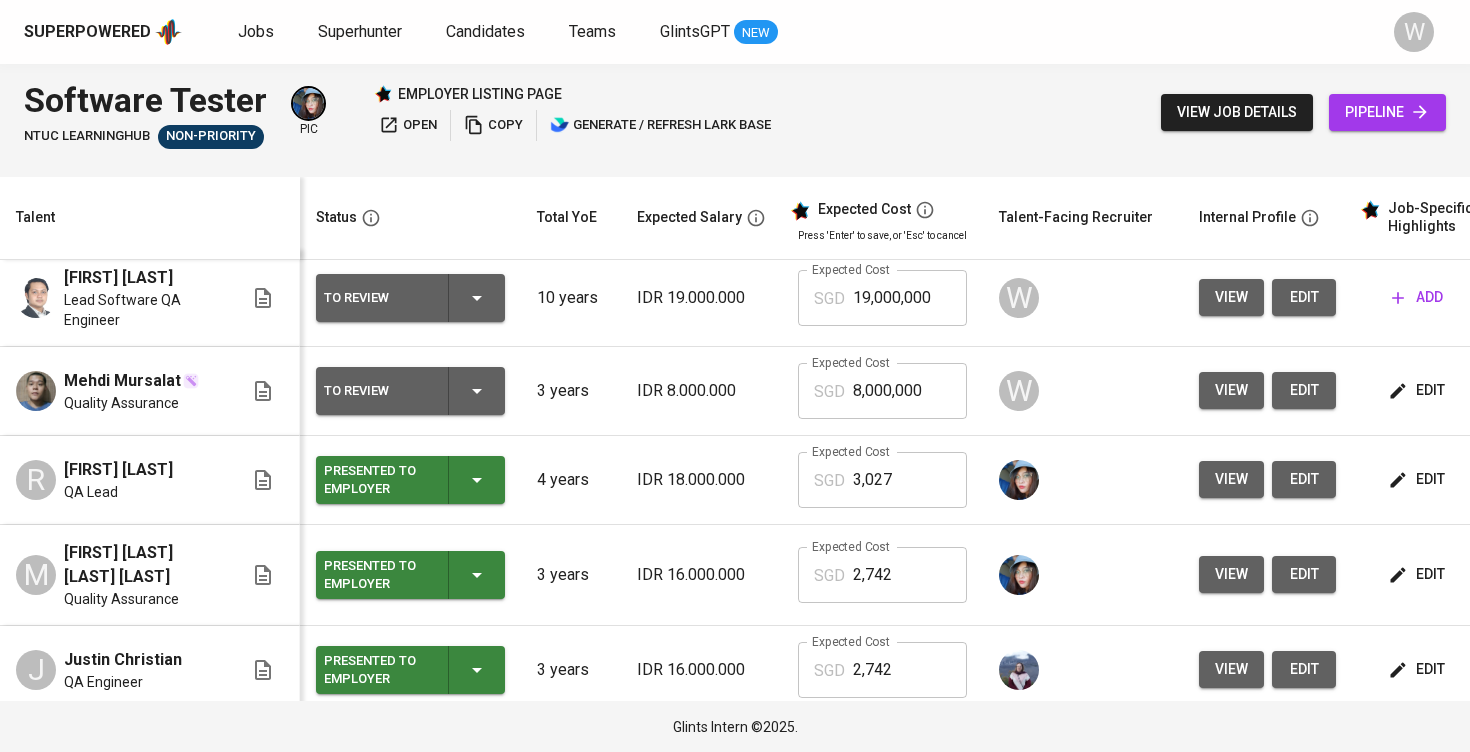 click on "view" at bounding box center (1231, 297) 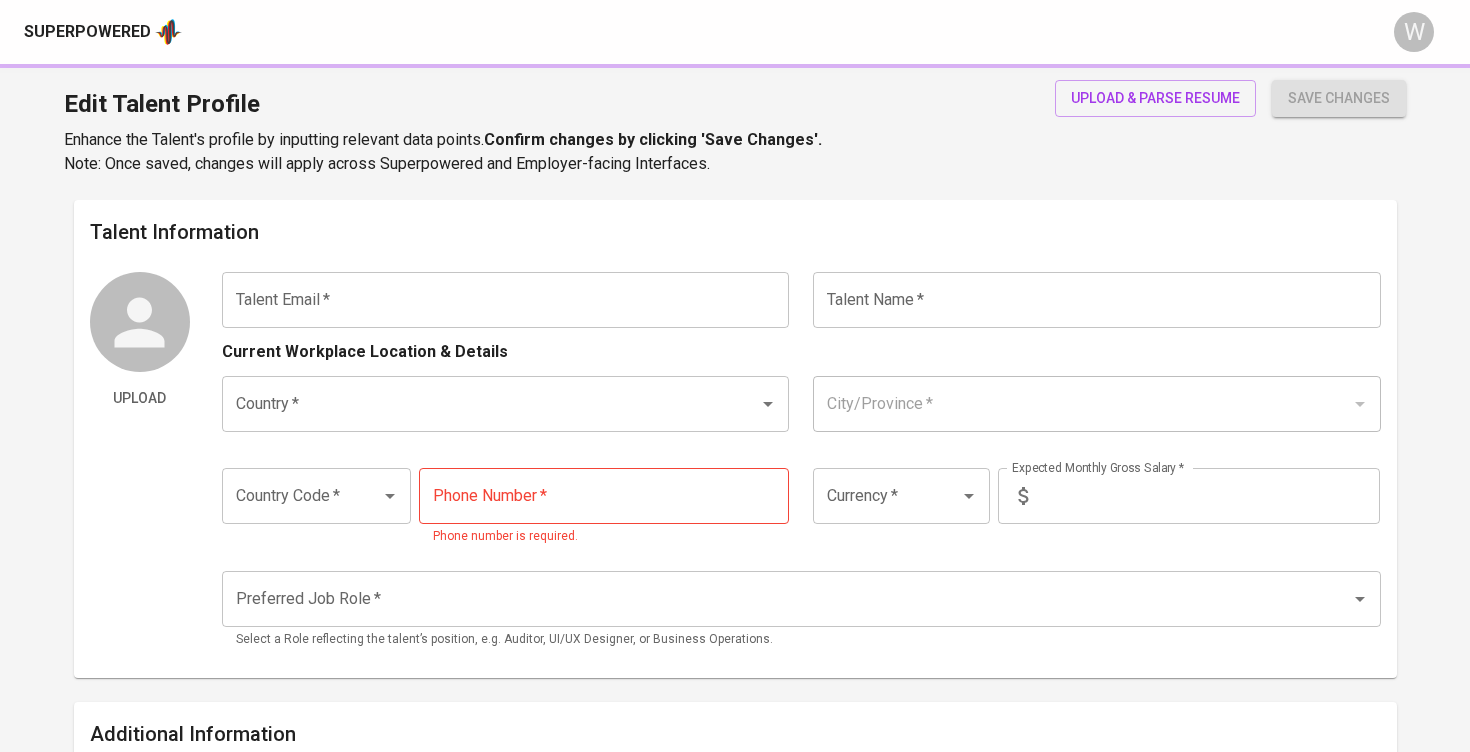 type on "[EMAIL]" 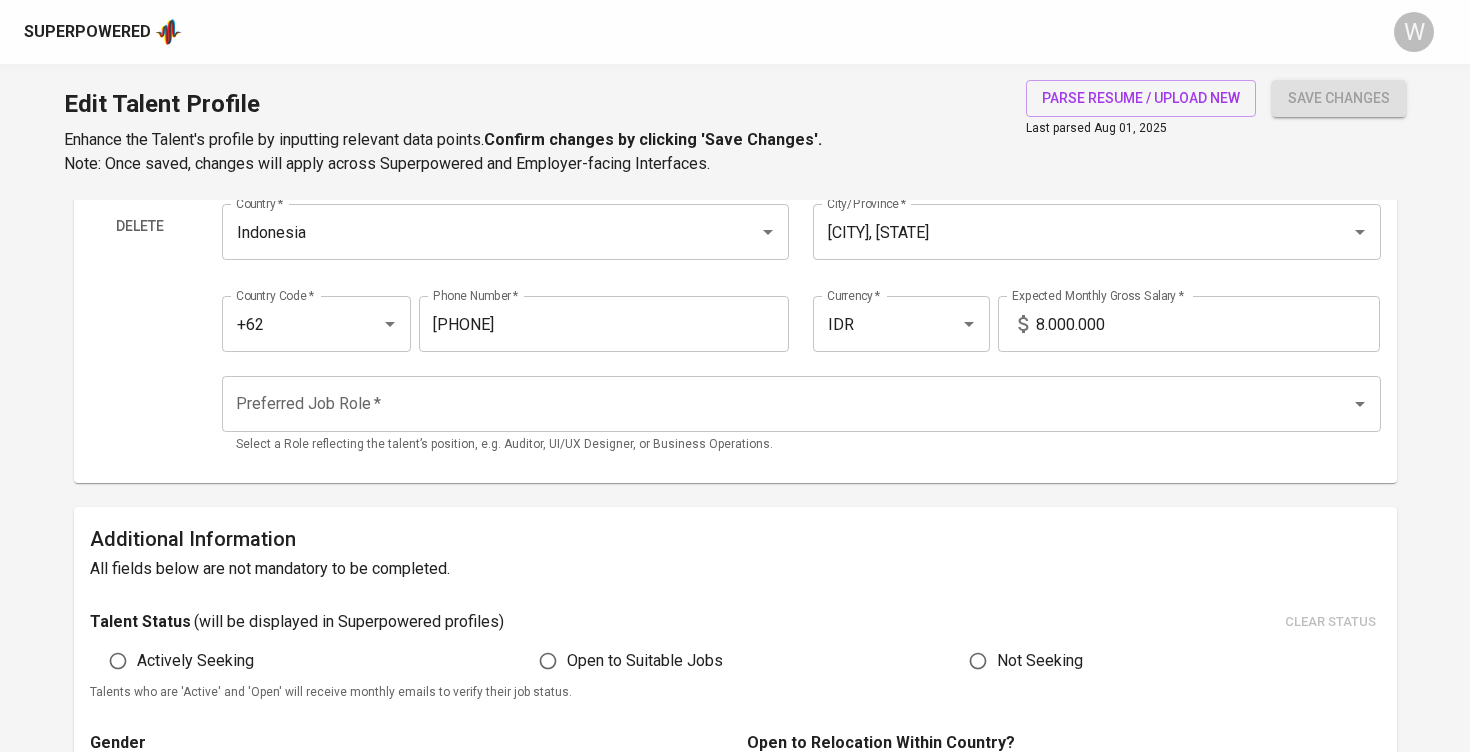 scroll, scrollTop: 40, scrollLeft: 0, axis: vertical 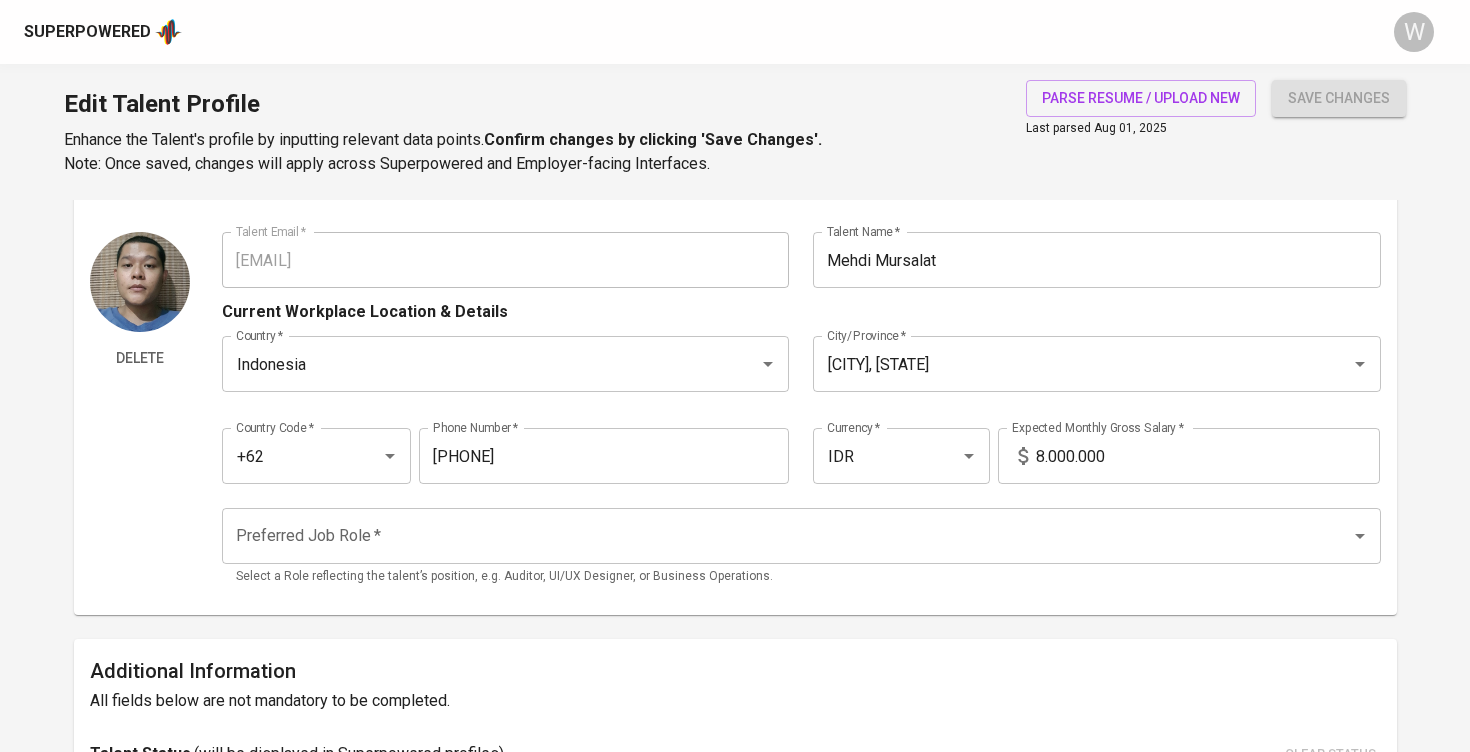 click on "8.000.000" at bounding box center (1208, 456) 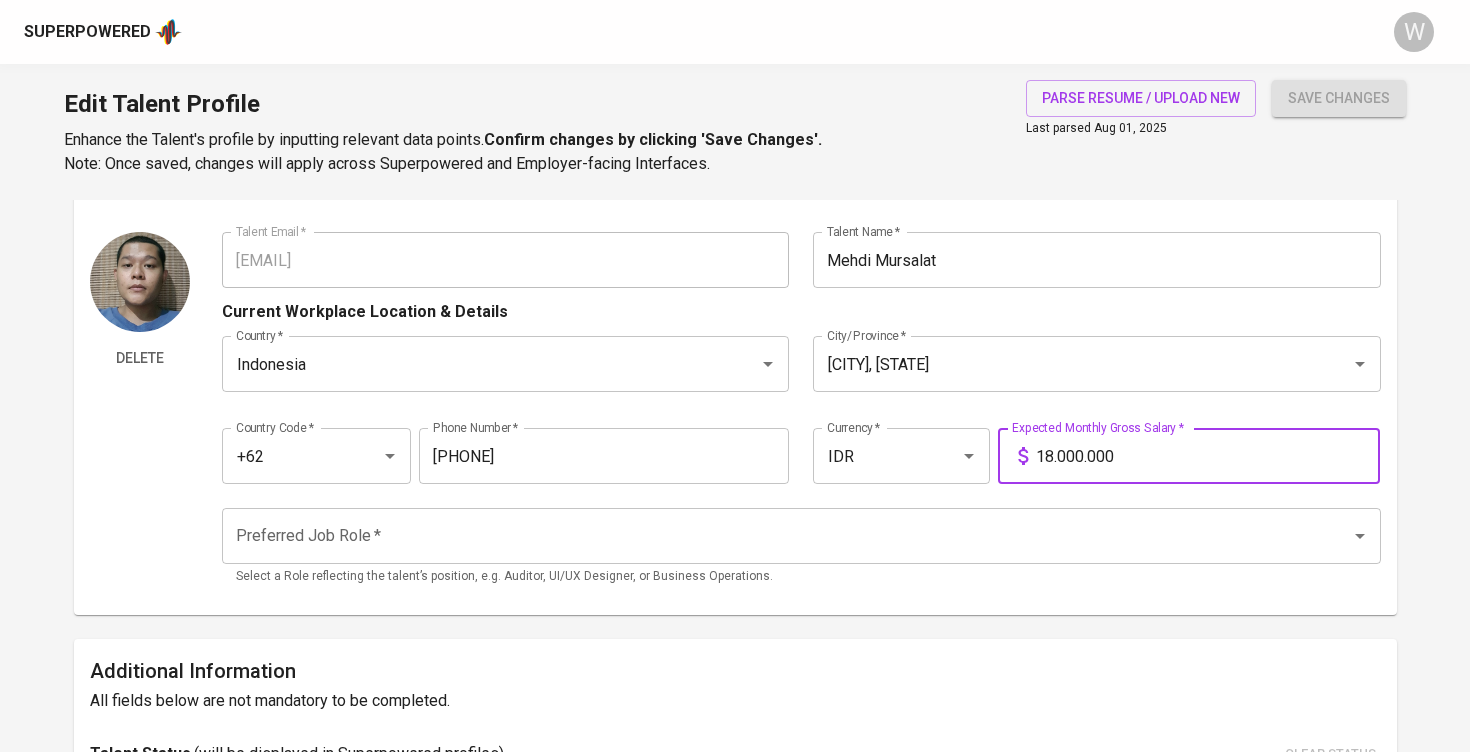 type on "18.000.000" 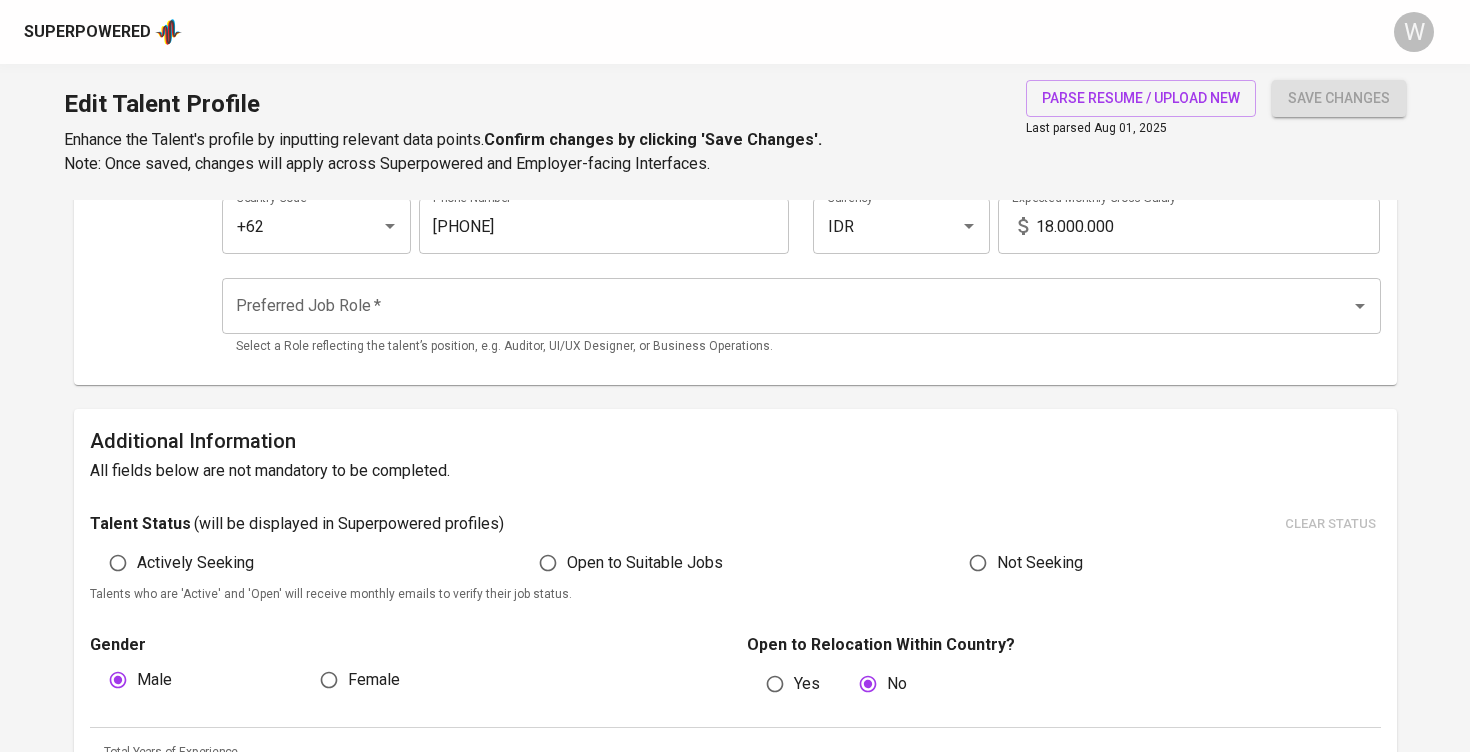 scroll, scrollTop: 298, scrollLeft: 0, axis: vertical 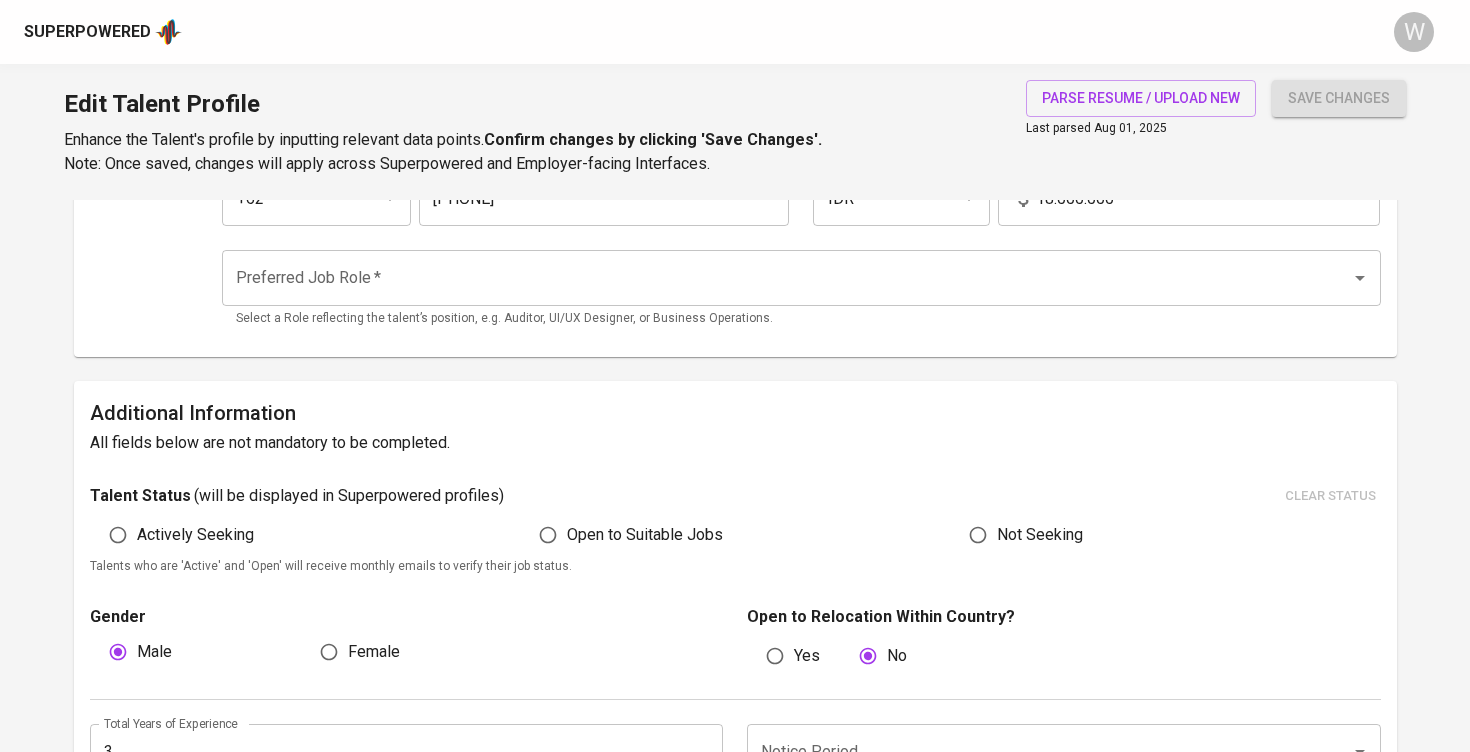click on "Preferred Job Role   * Preferred Job Role  * Select a Role reflecting the talent’s position, e.g. Auditor, UI/UX Designer, or Business Operations." at bounding box center (801, 289) 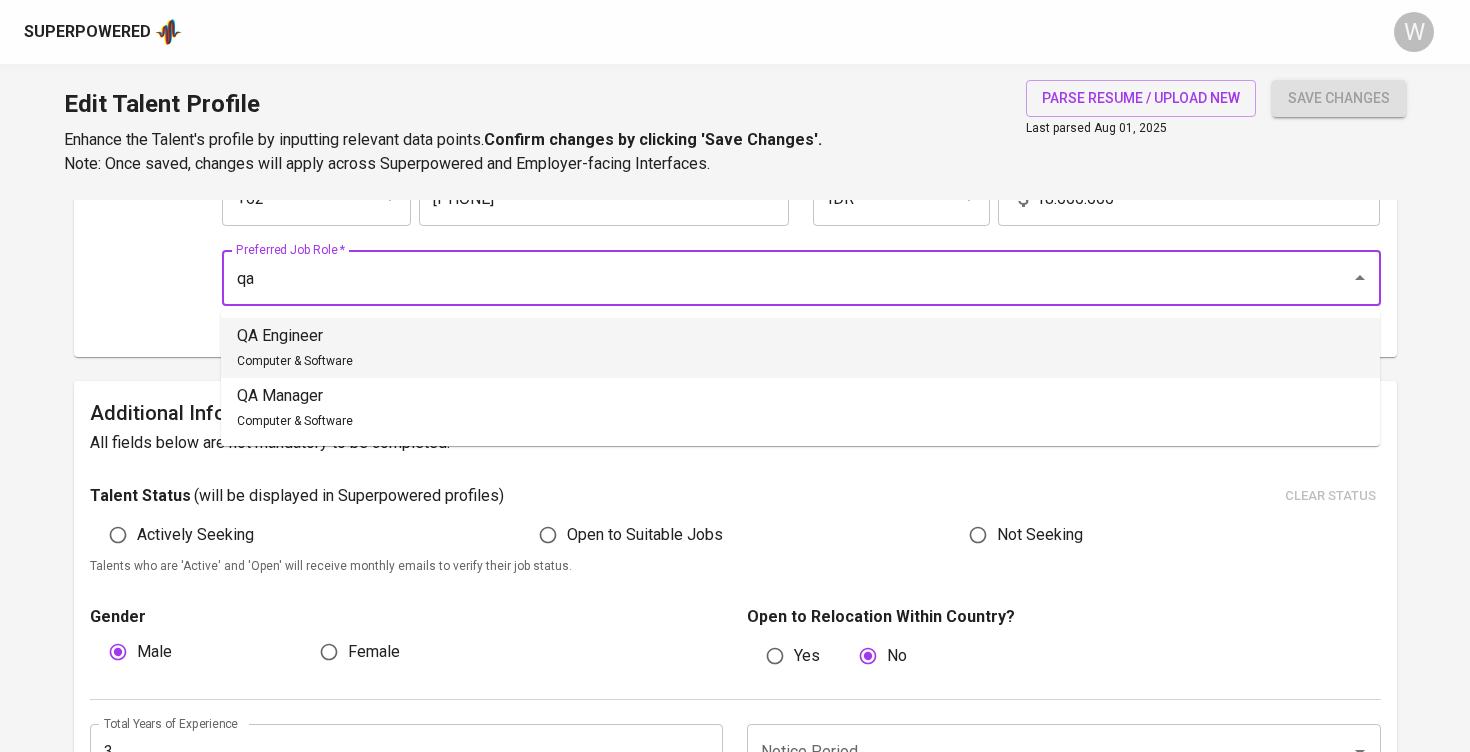 click on "QA Engineer Computer & Software" at bounding box center (295, 348) 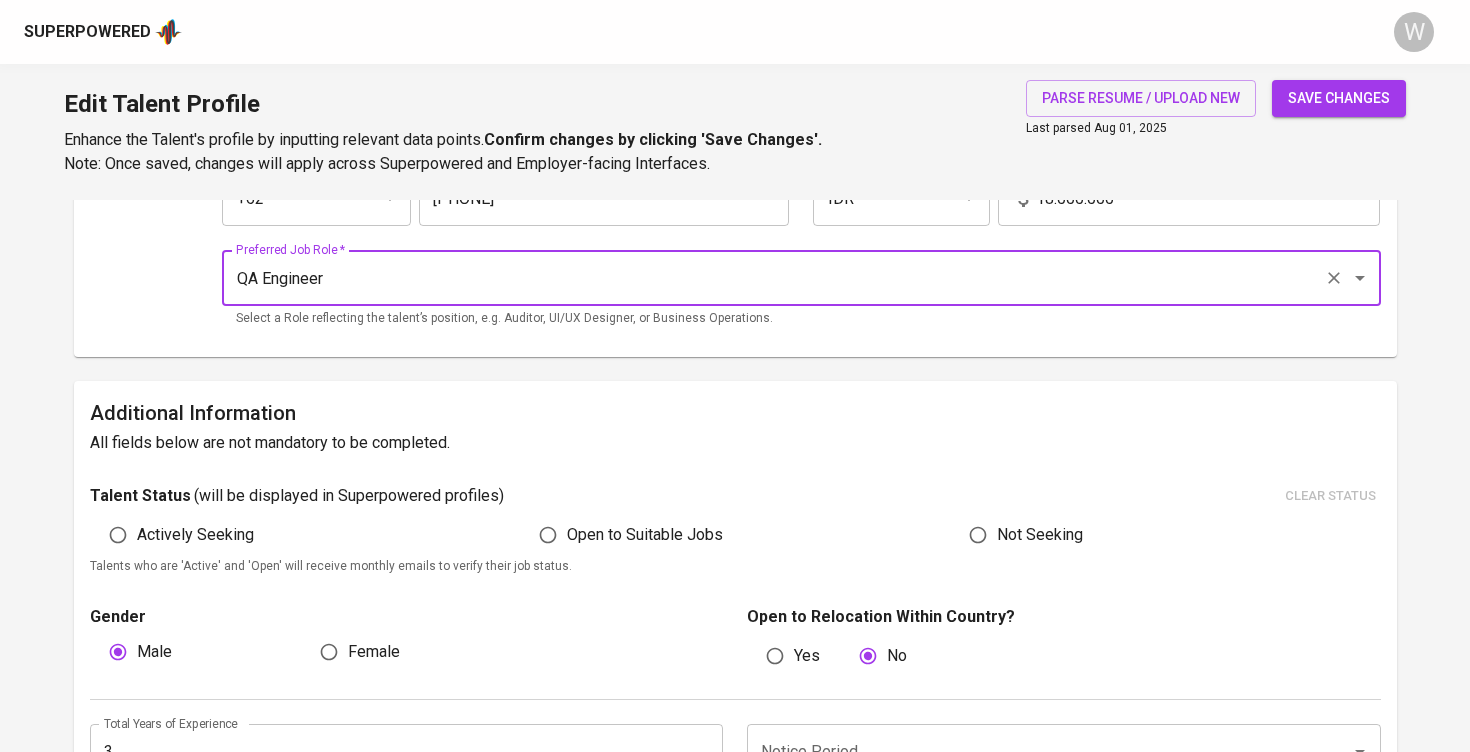 click on "Open to Suitable Jobs" at bounding box center (626, 535) 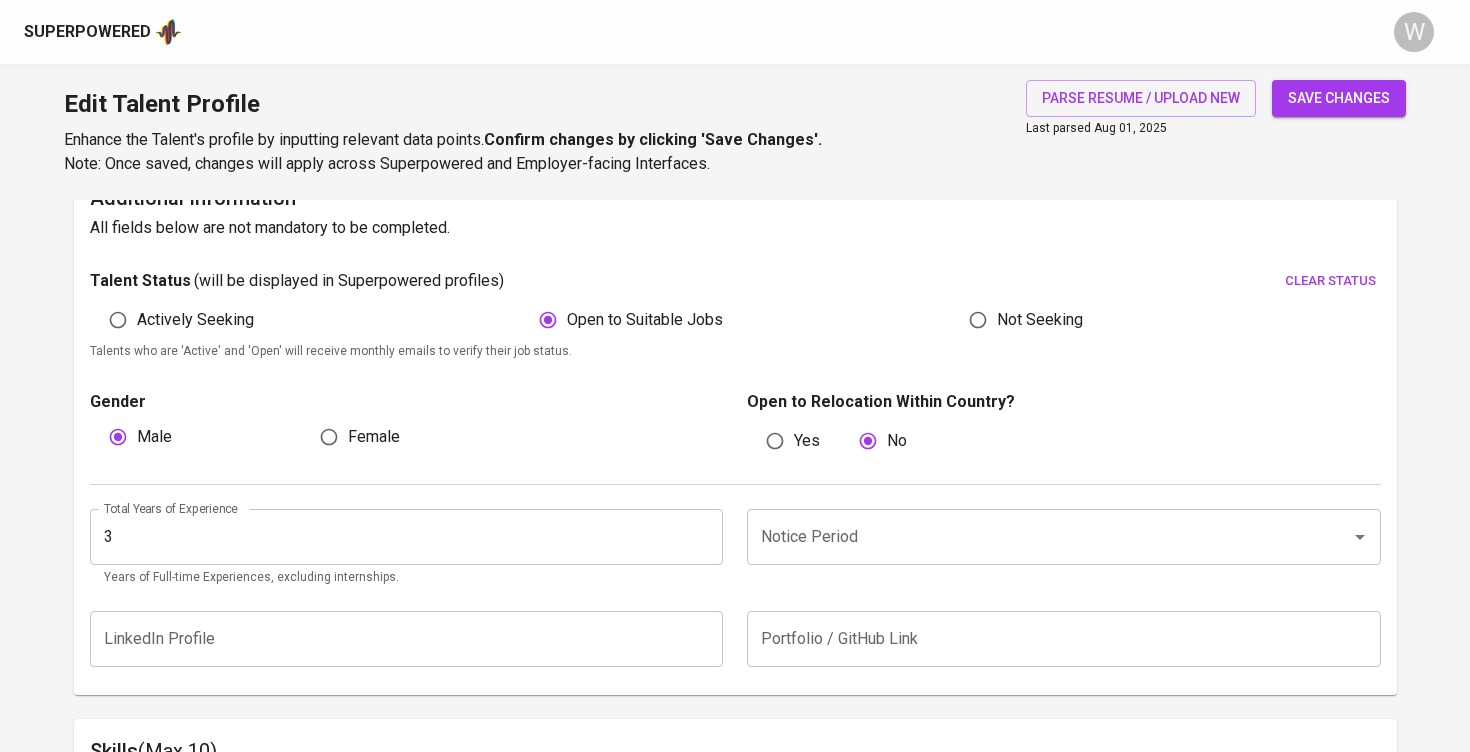 scroll, scrollTop: 531, scrollLeft: 0, axis: vertical 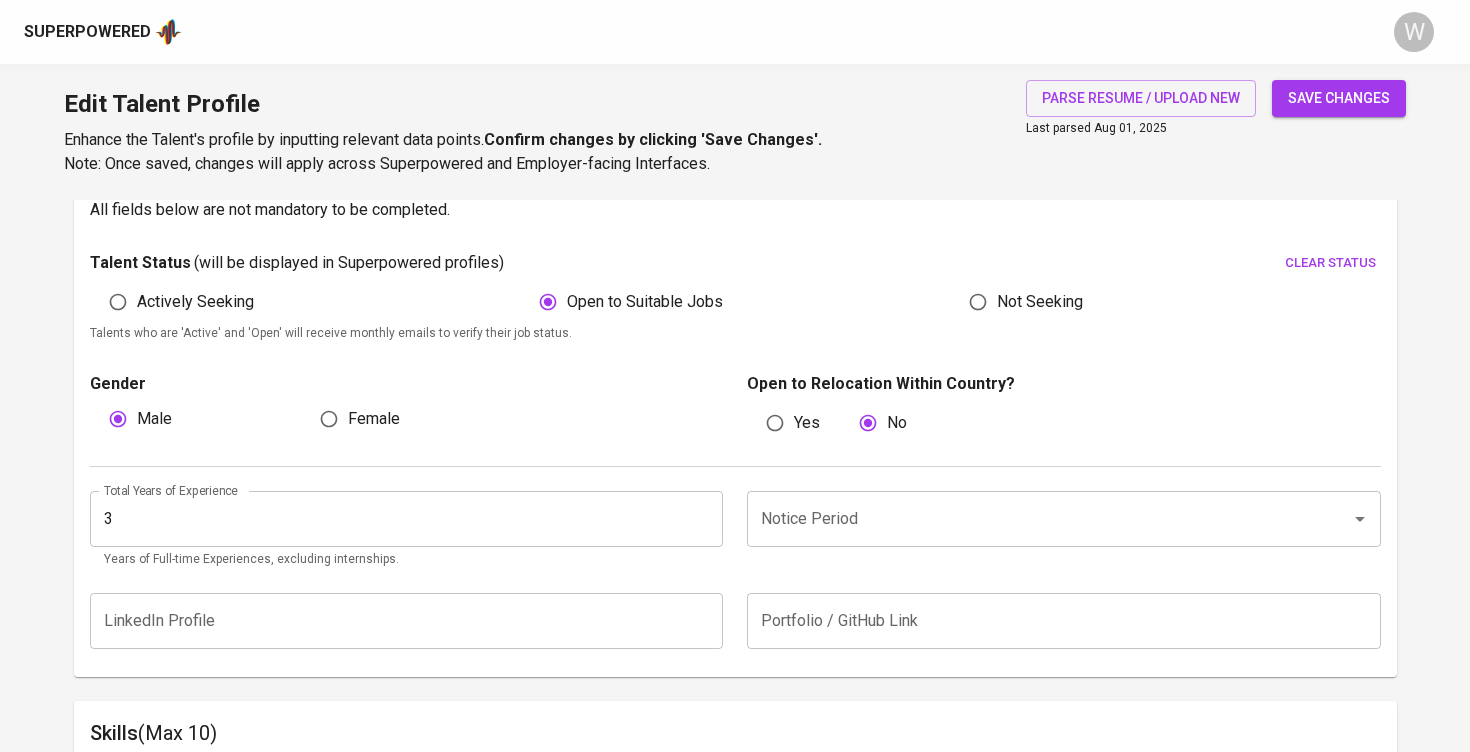 click on "Total Years of Experience 3 Total Years of Experience Years of Full-time Experiences, excluding internships." at bounding box center [407, 530] 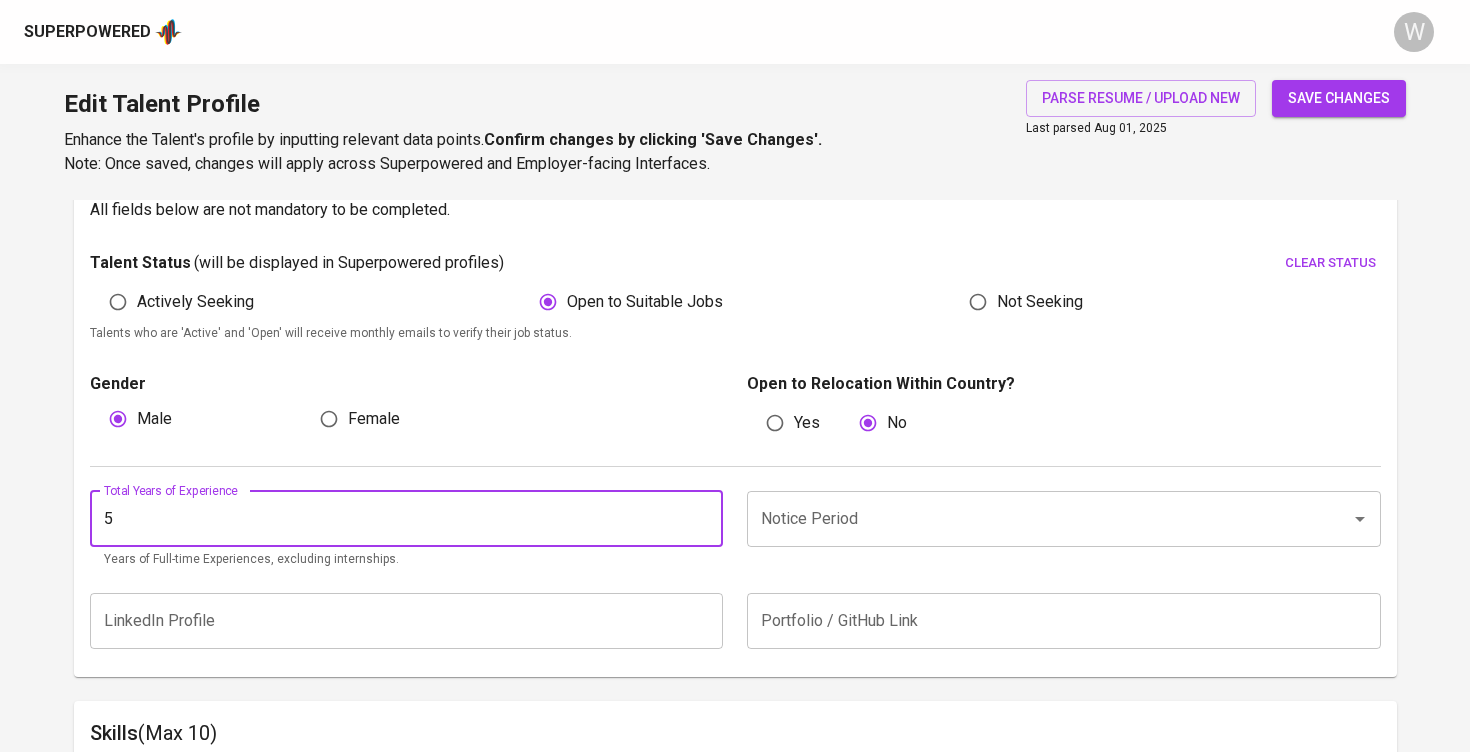 type on "5" 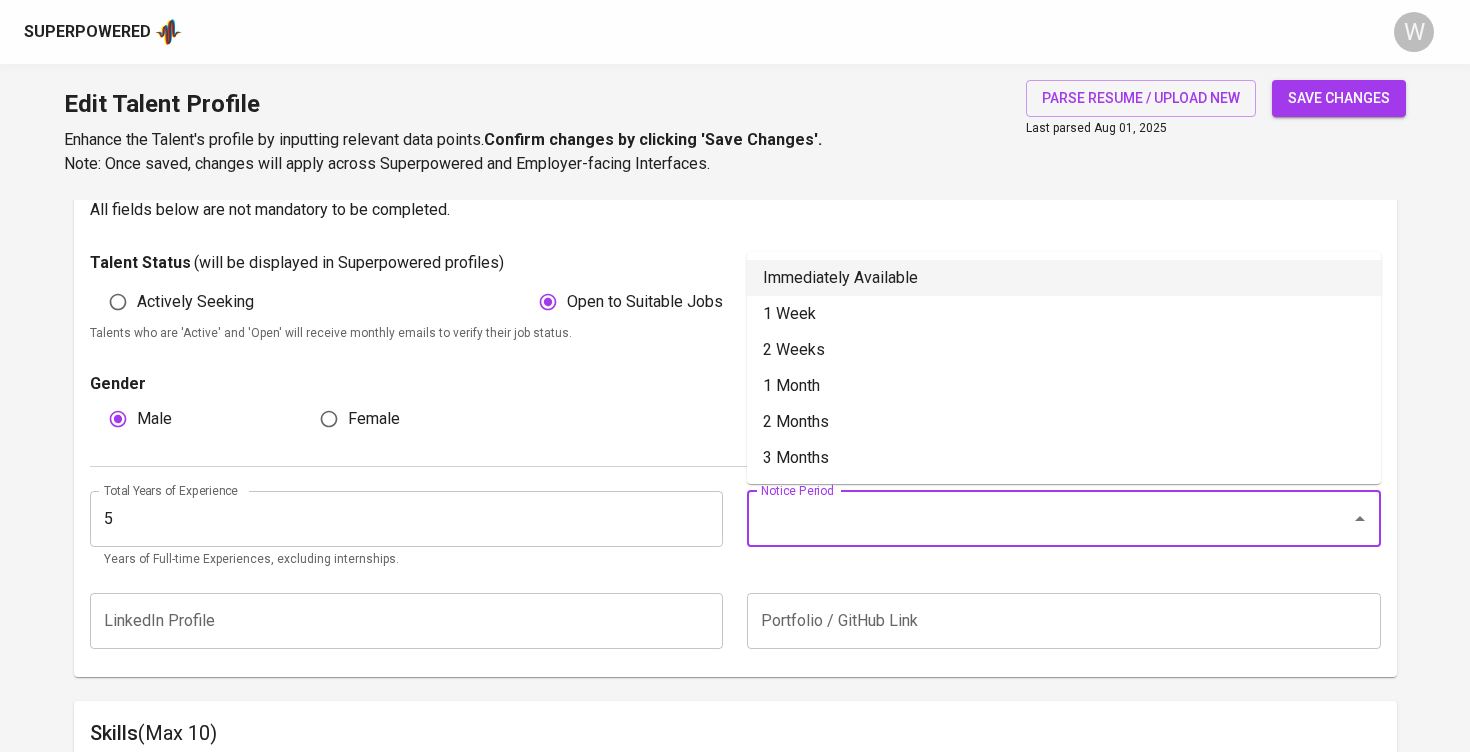 click on "Immediately Available" at bounding box center (1064, 278) 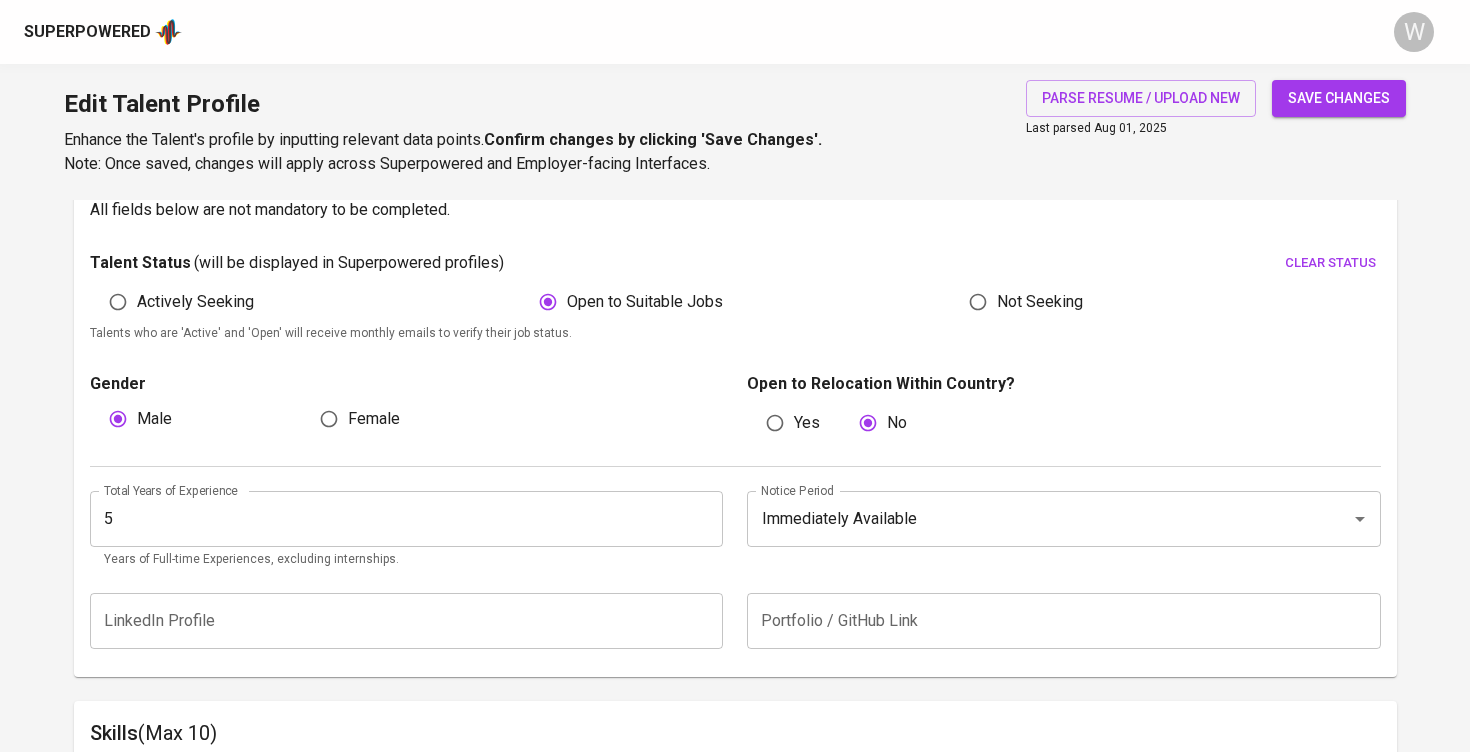 type on "Immediately Available" 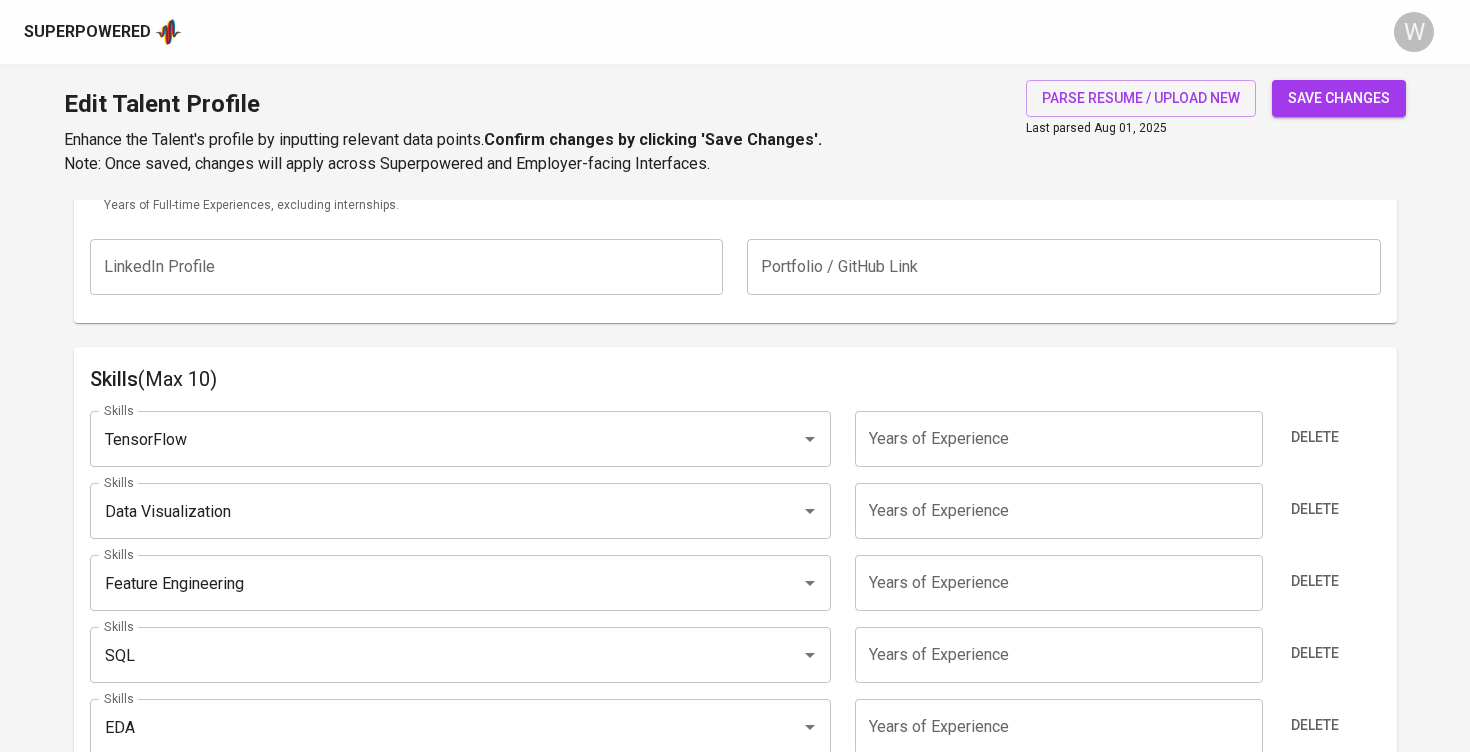 scroll, scrollTop: 884, scrollLeft: 1, axis: both 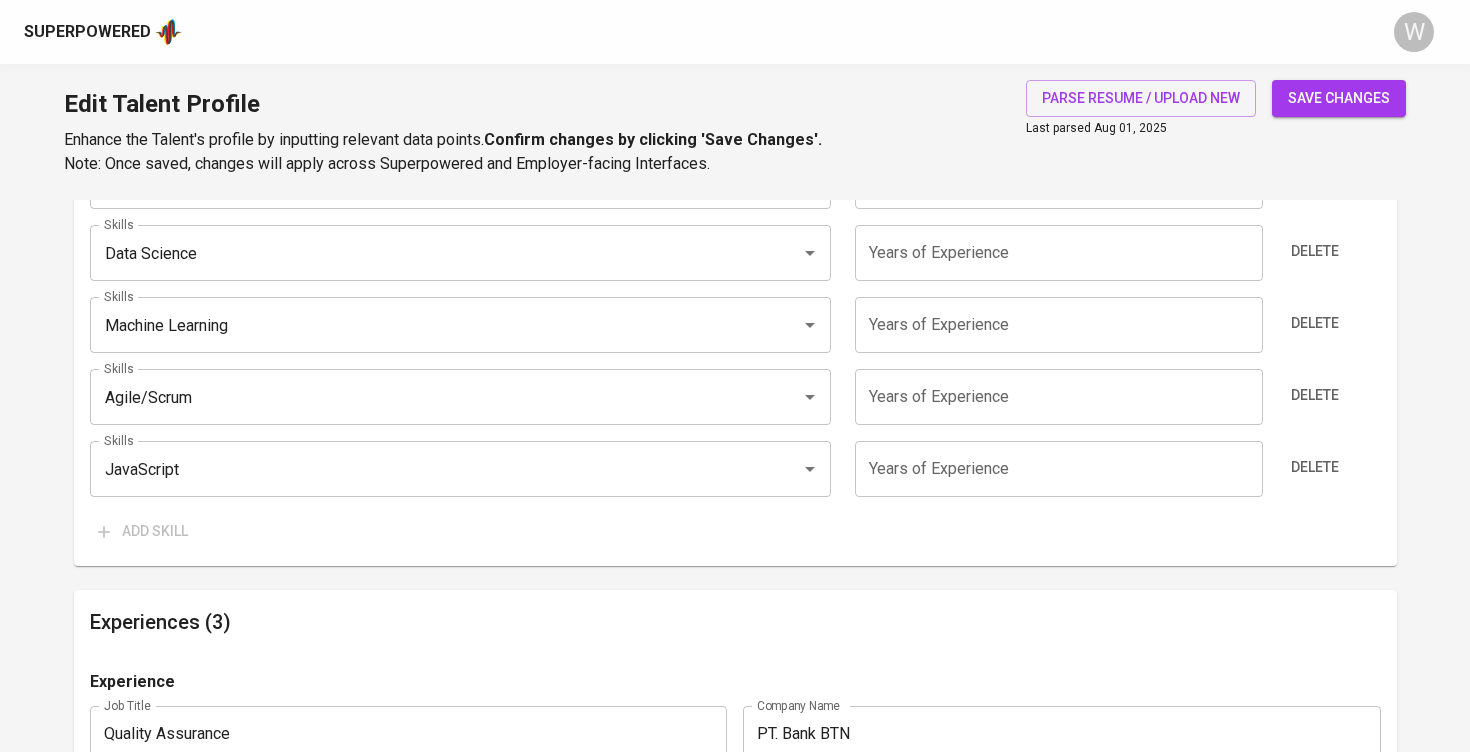 click on "Add skill" at bounding box center (735, 531) 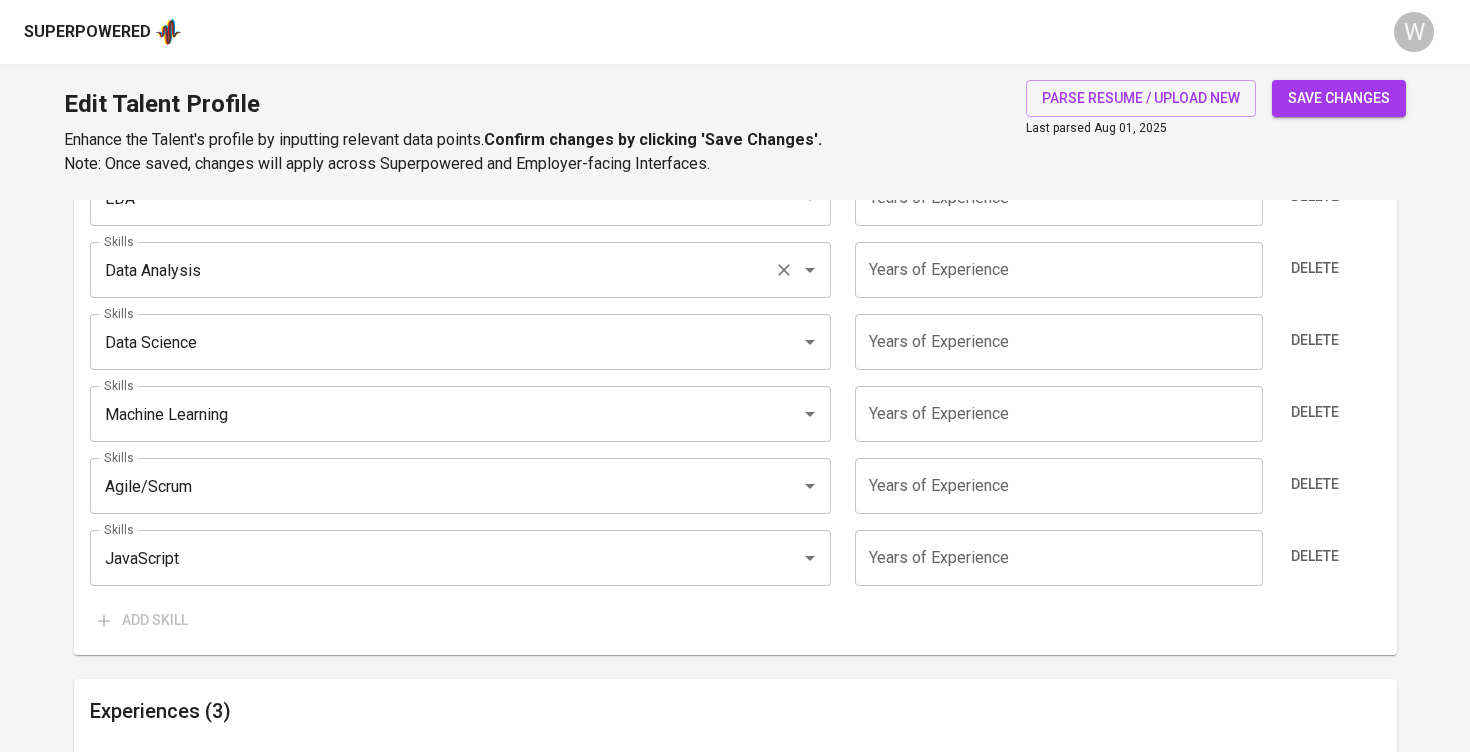 scroll, scrollTop: 1418, scrollLeft: 0, axis: vertical 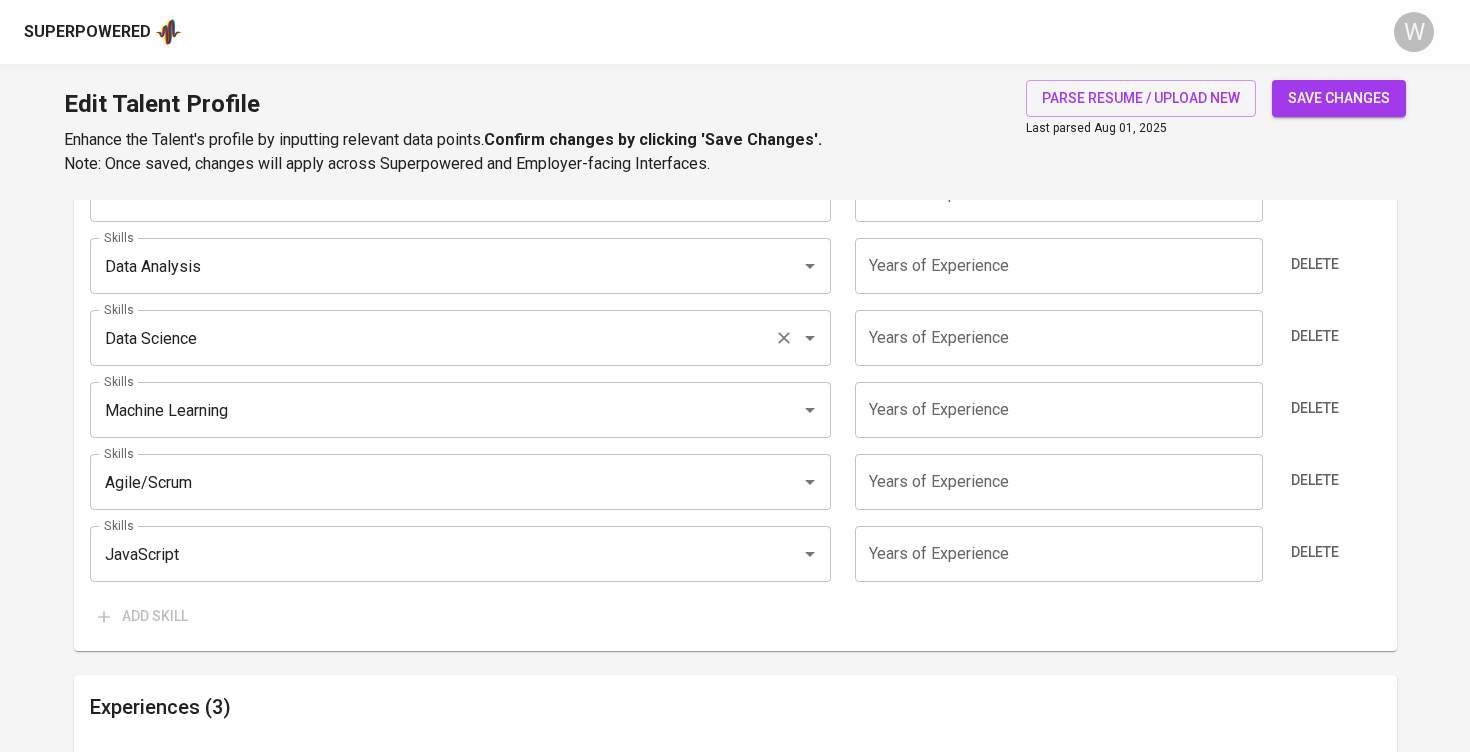 click on "Data Science" at bounding box center [432, 338] 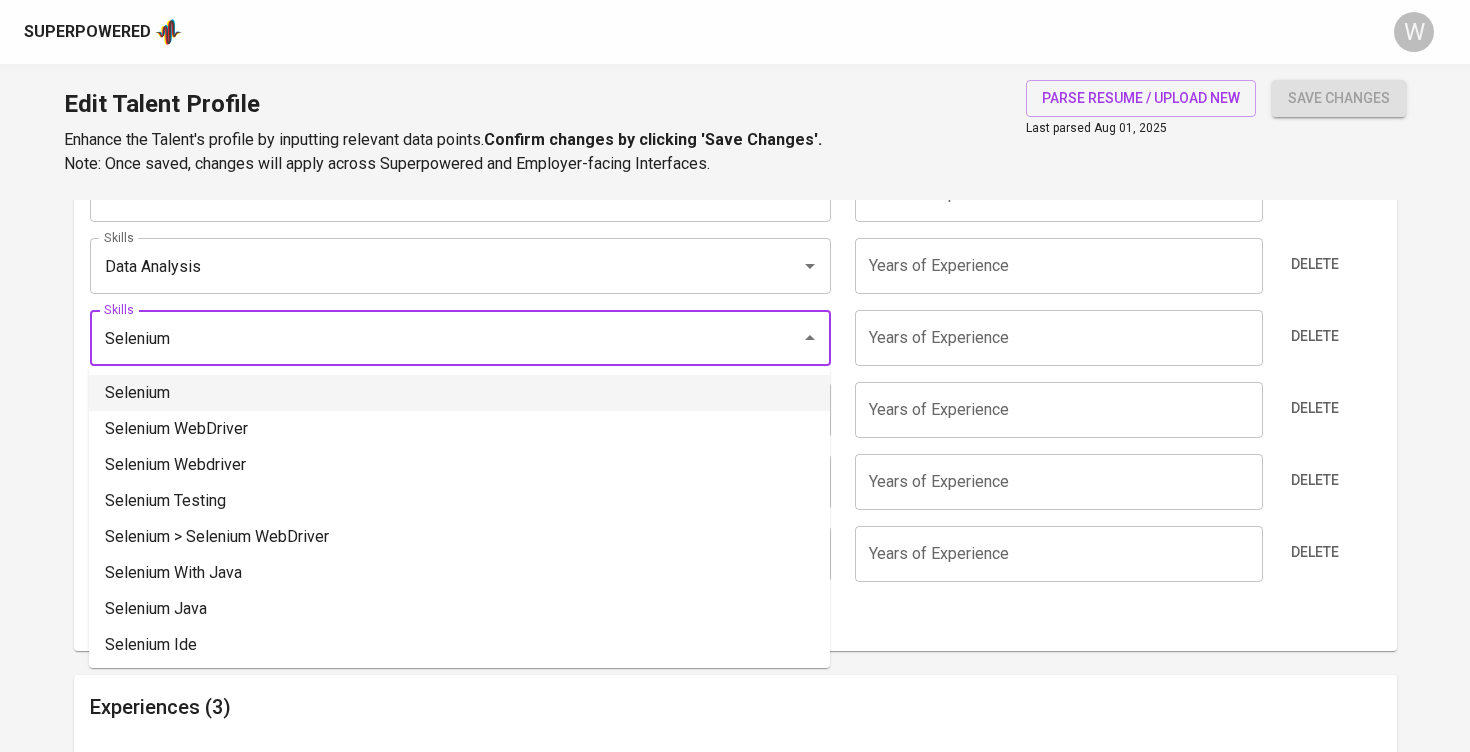 click on "Selenium" at bounding box center (459, 393) 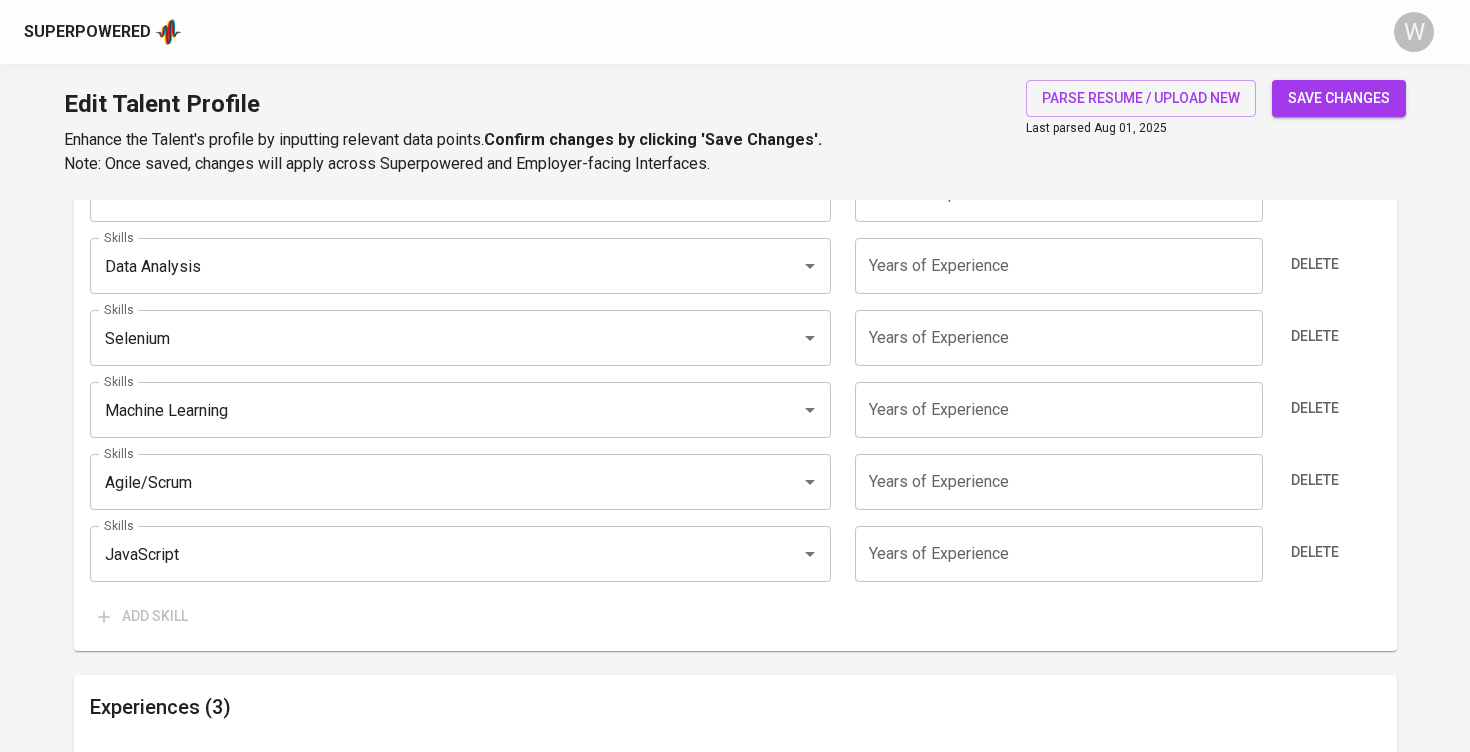 click at bounding box center (1059, 338) 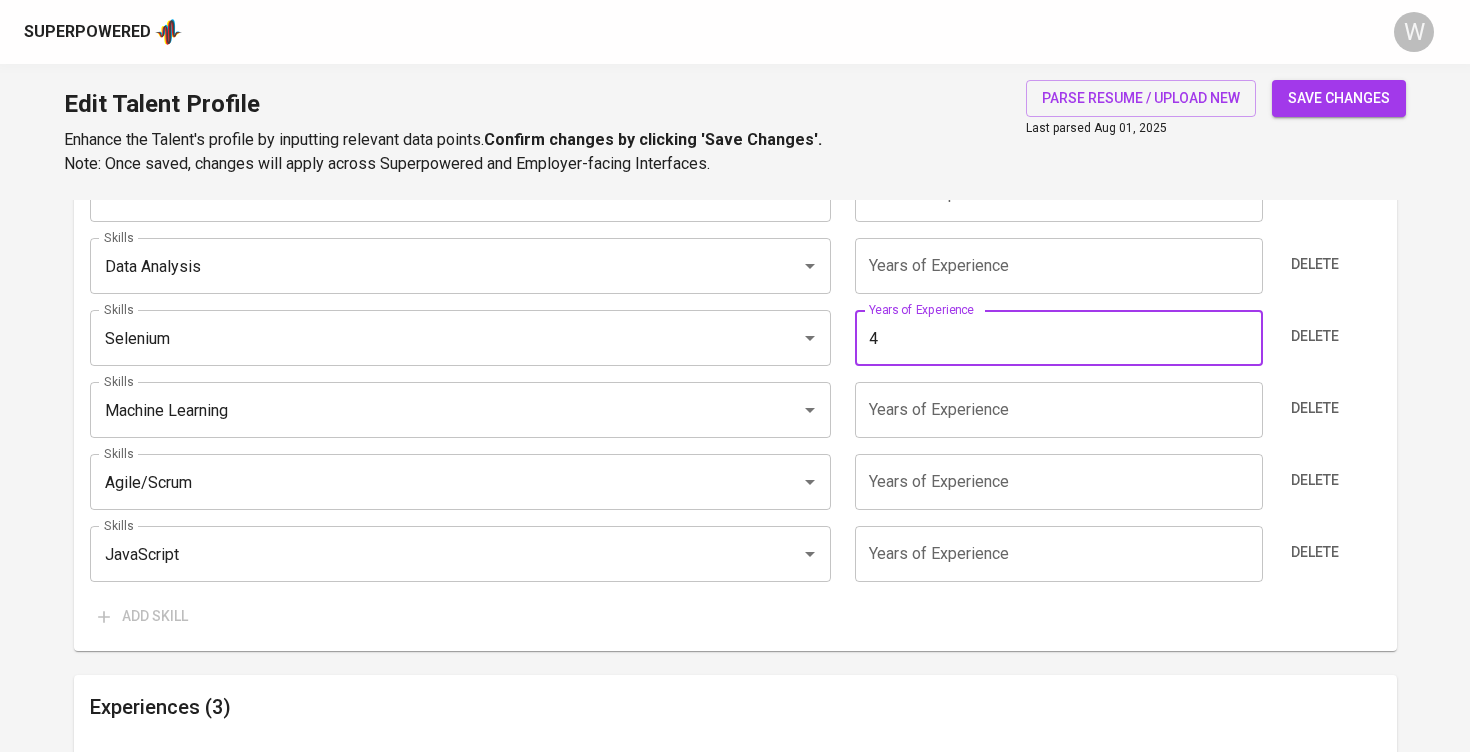 type on "4" 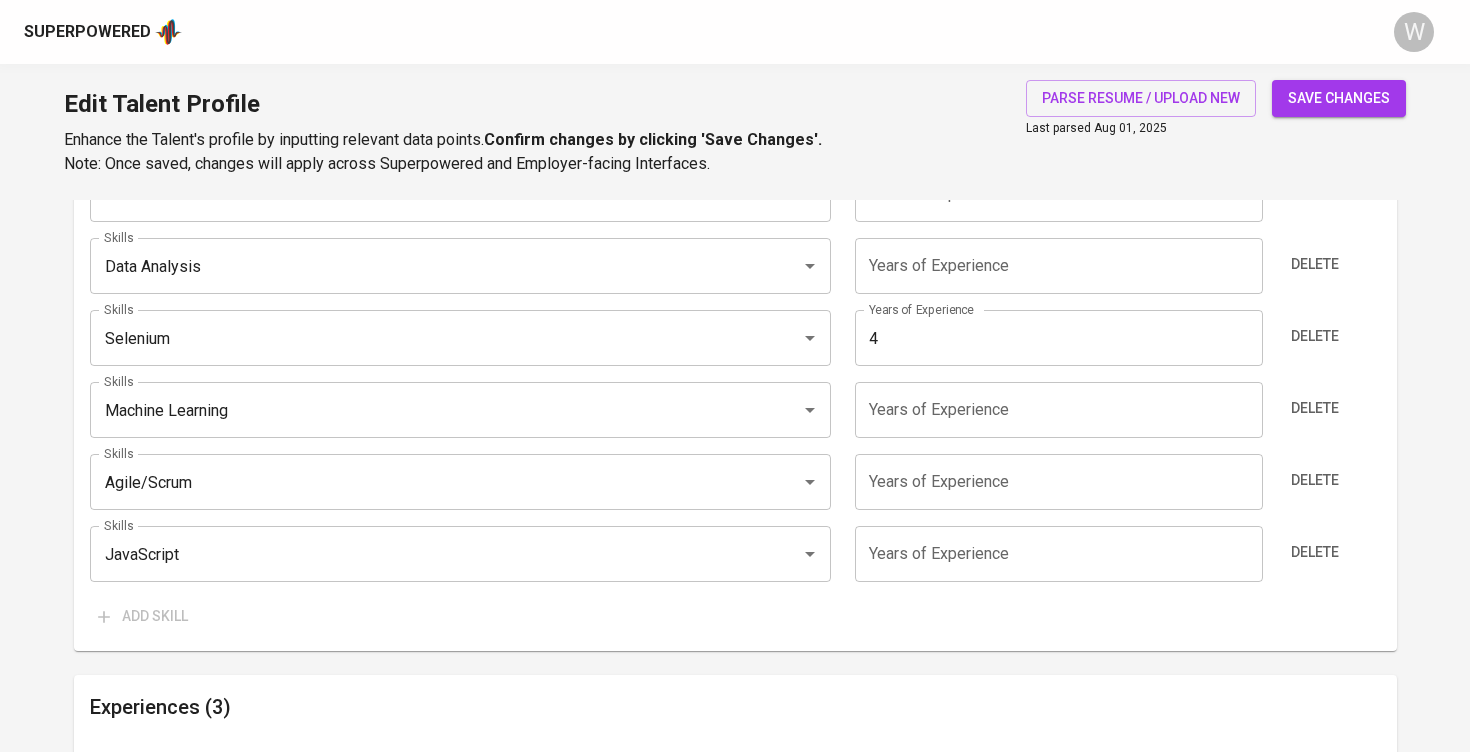 click on "save changes" at bounding box center [1339, 98] 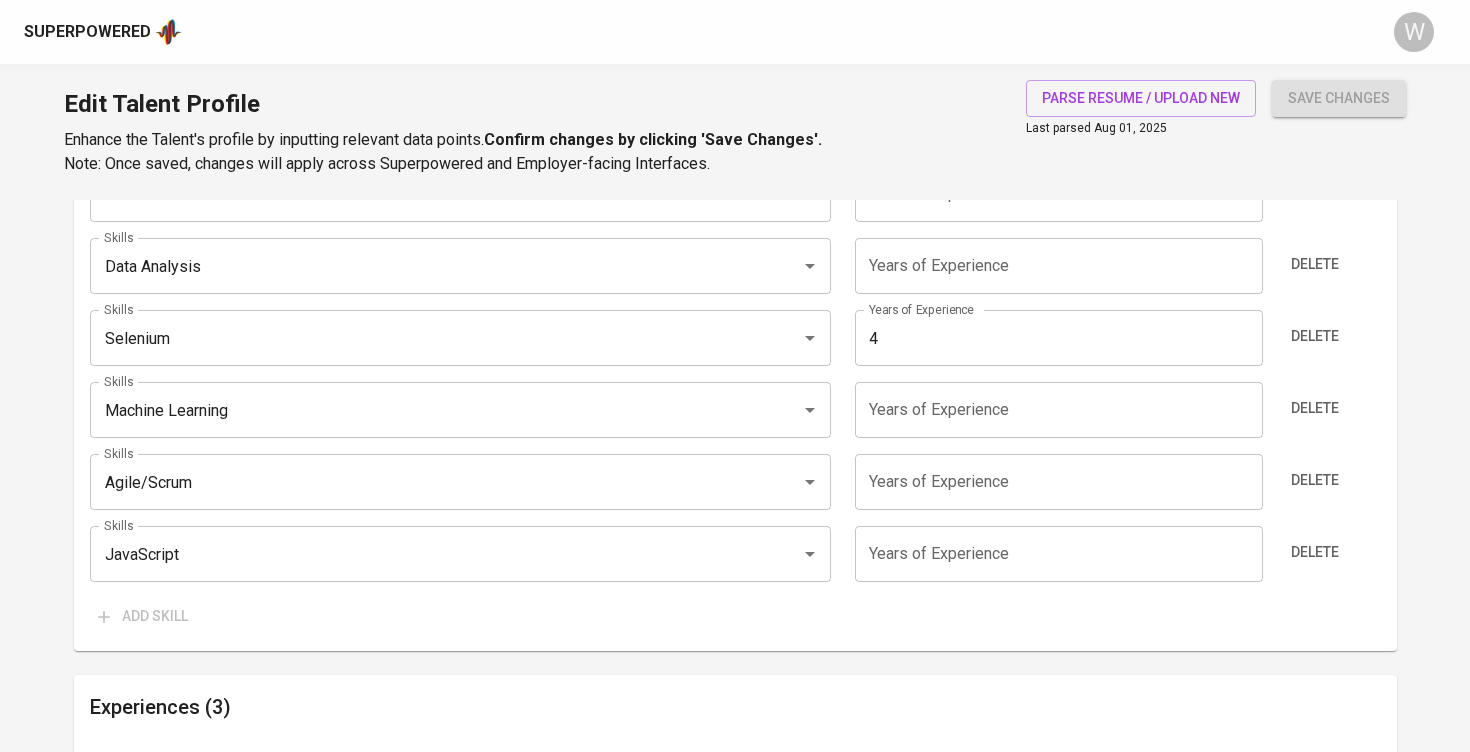 type on "Selenium" 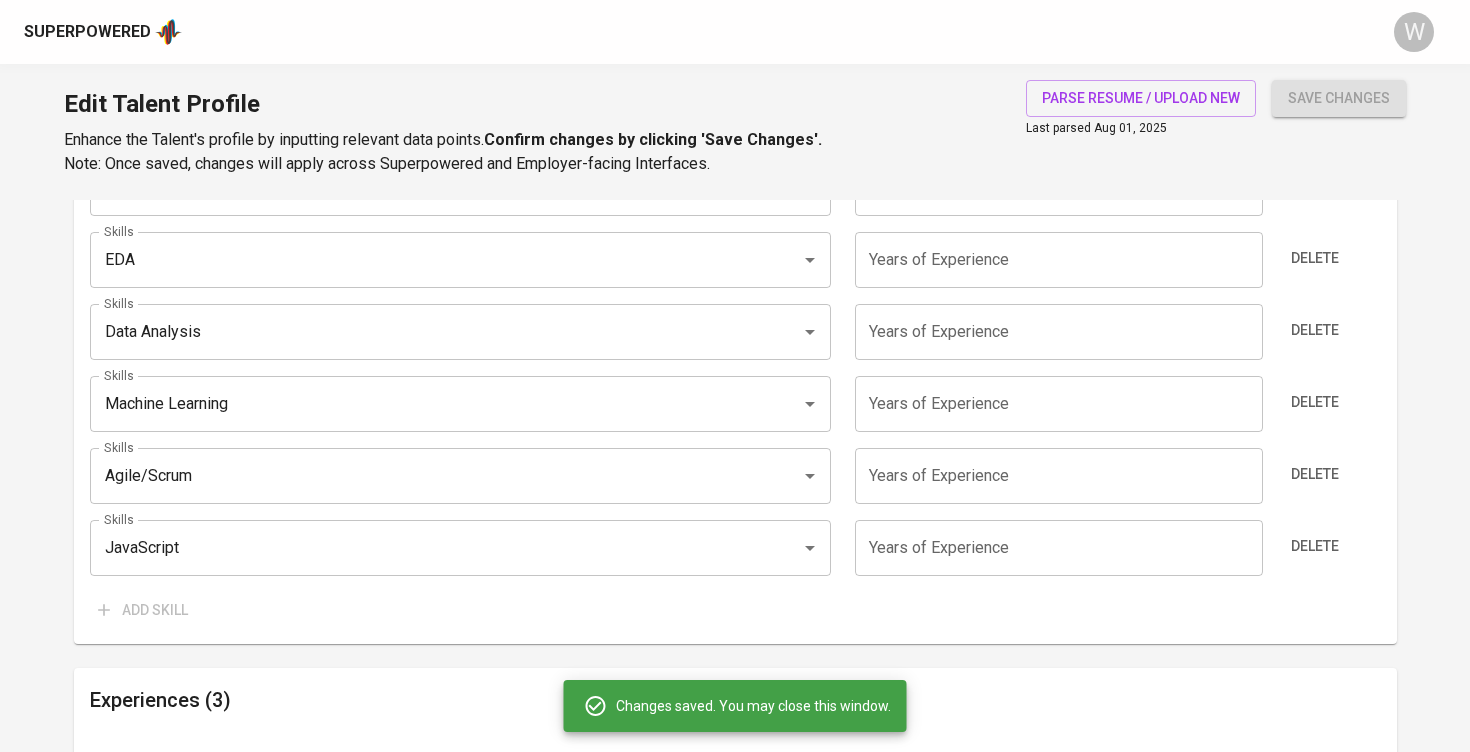click at bounding box center (1059, 548) 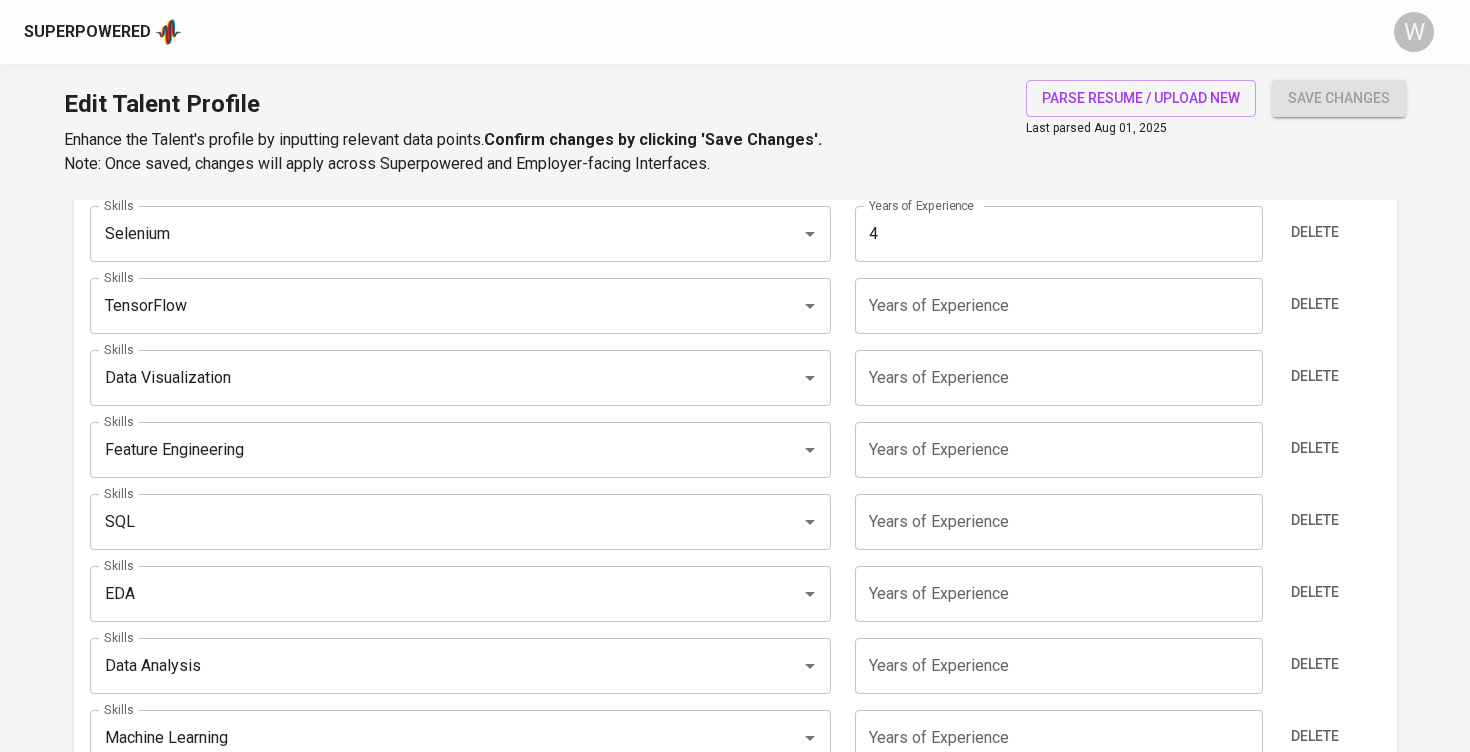 scroll, scrollTop: 1313, scrollLeft: 0, axis: vertical 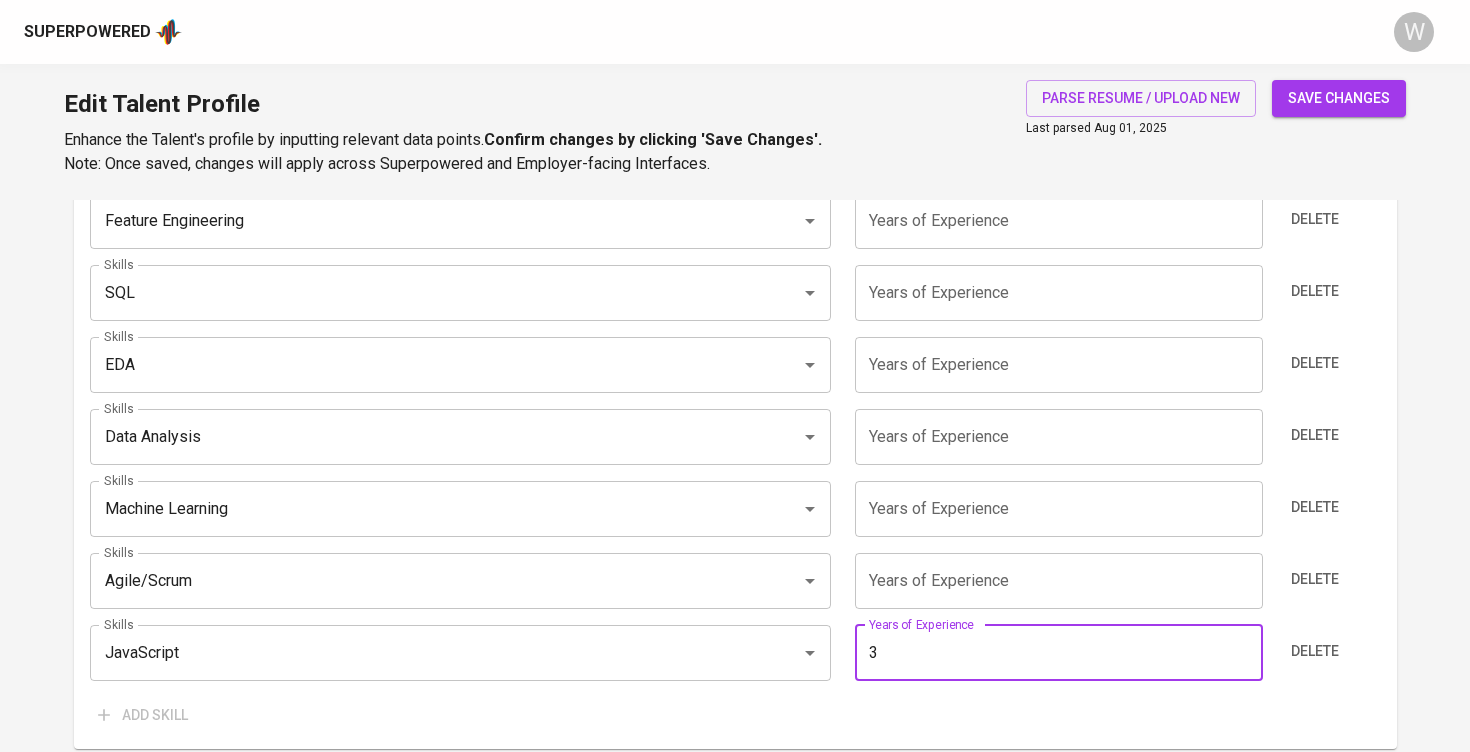 type on "3" 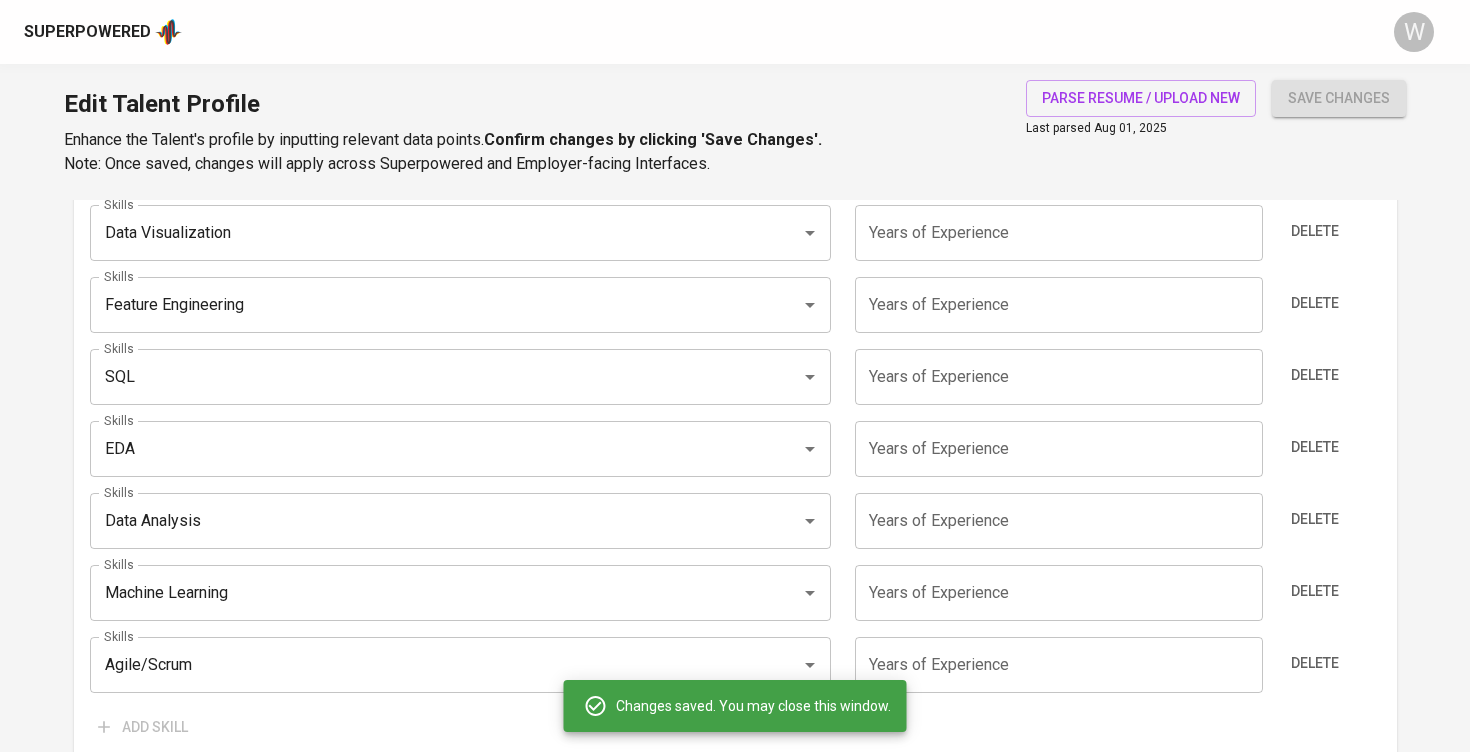 scroll, scrollTop: 1027, scrollLeft: 0, axis: vertical 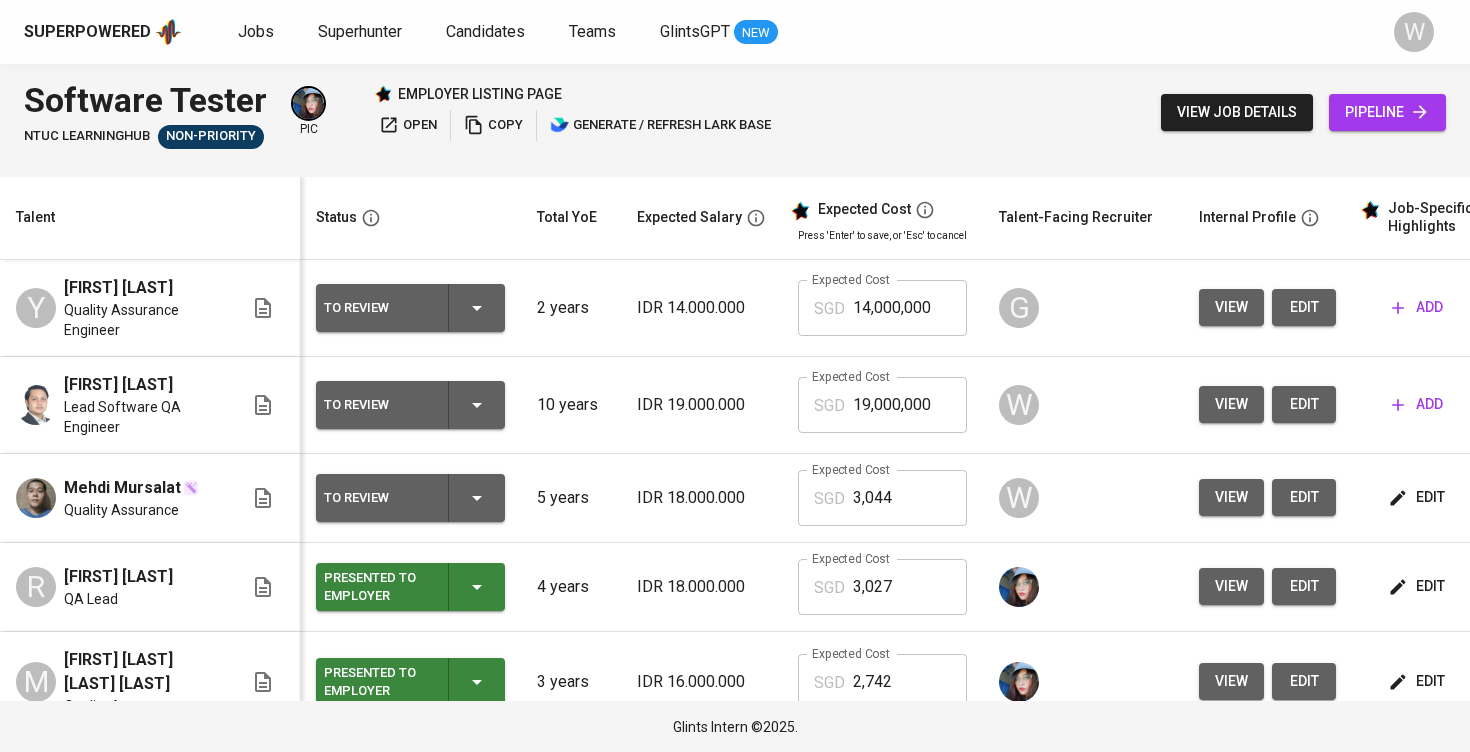 click on "view" at bounding box center [1231, 404] 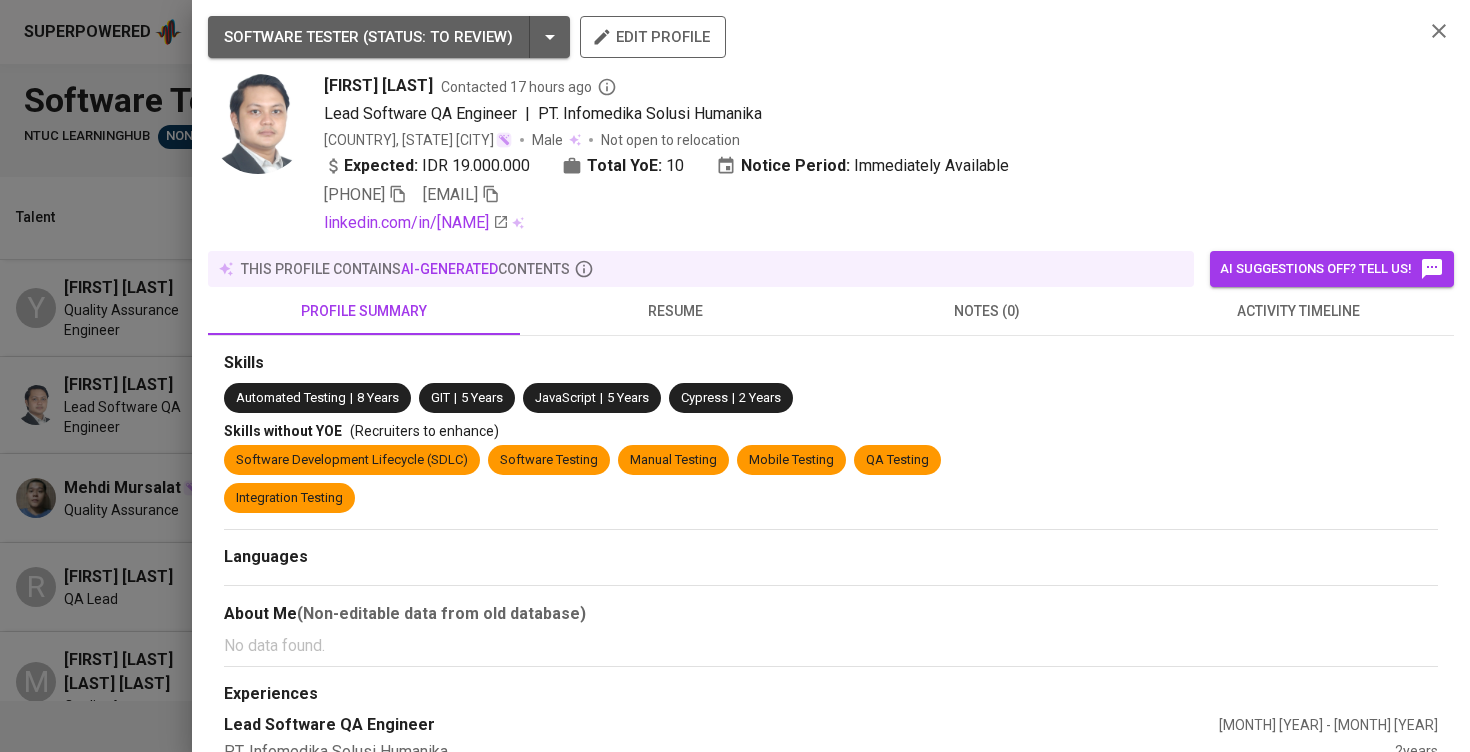 click 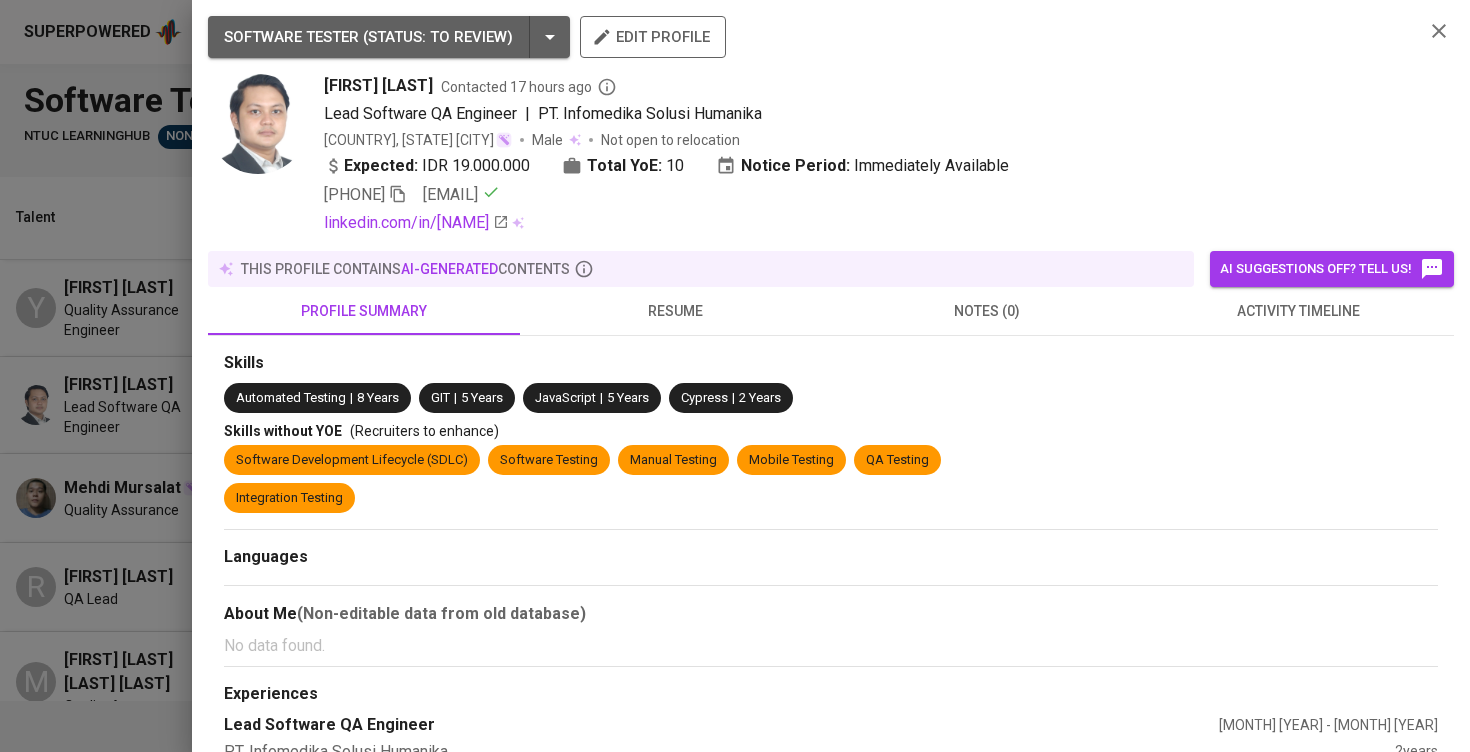 click at bounding box center [735, 376] 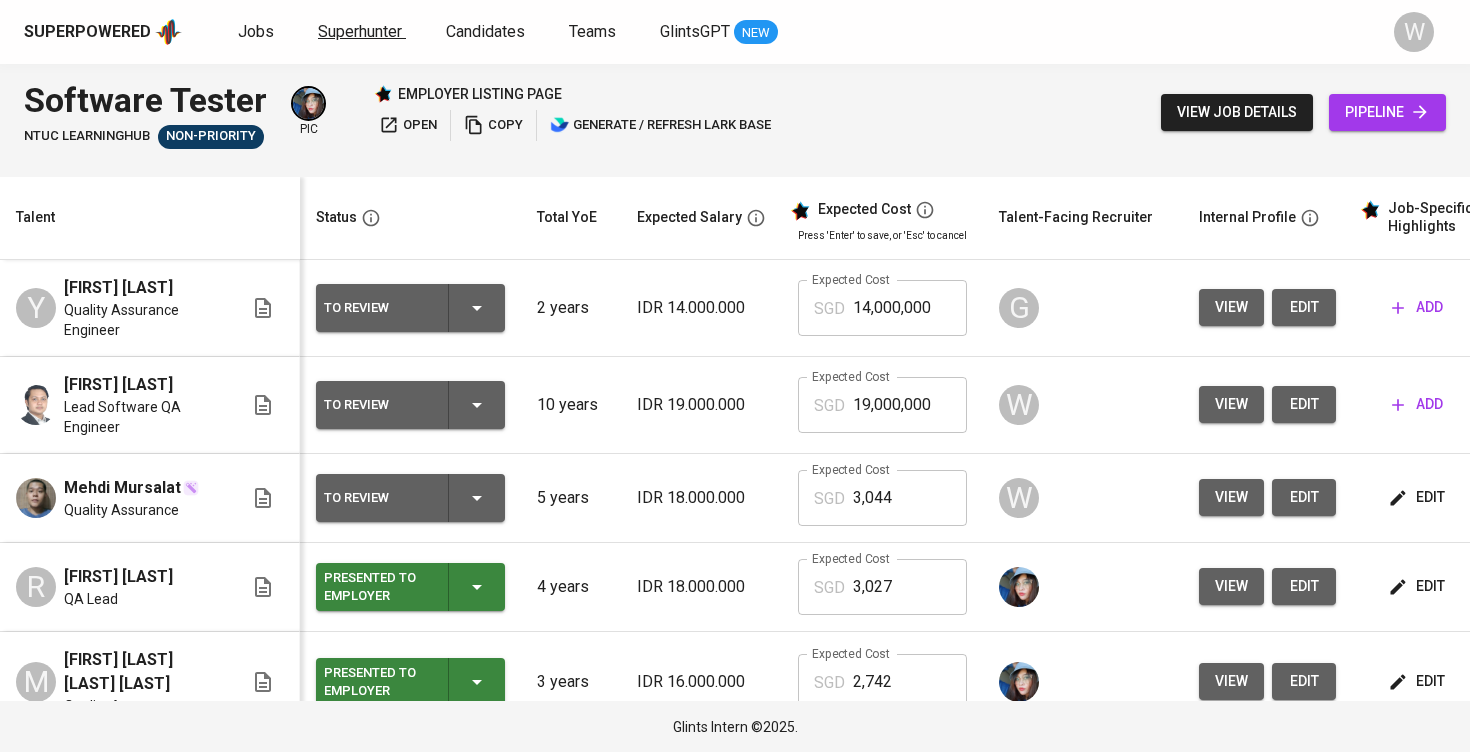 click on "Superhunter" at bounding box center [360, 31] 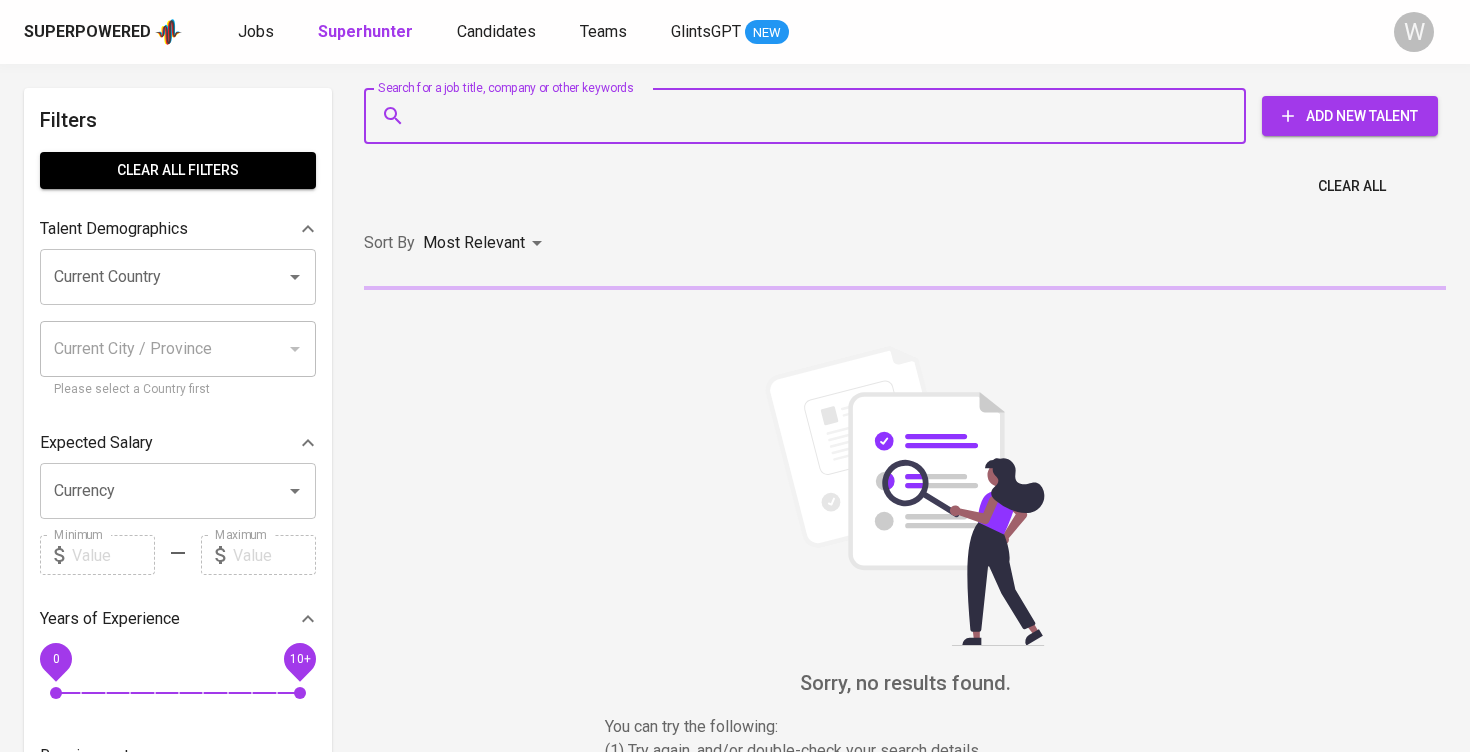 click on "Search for a job title, company or other keywords" at bounding box center [810, 116] 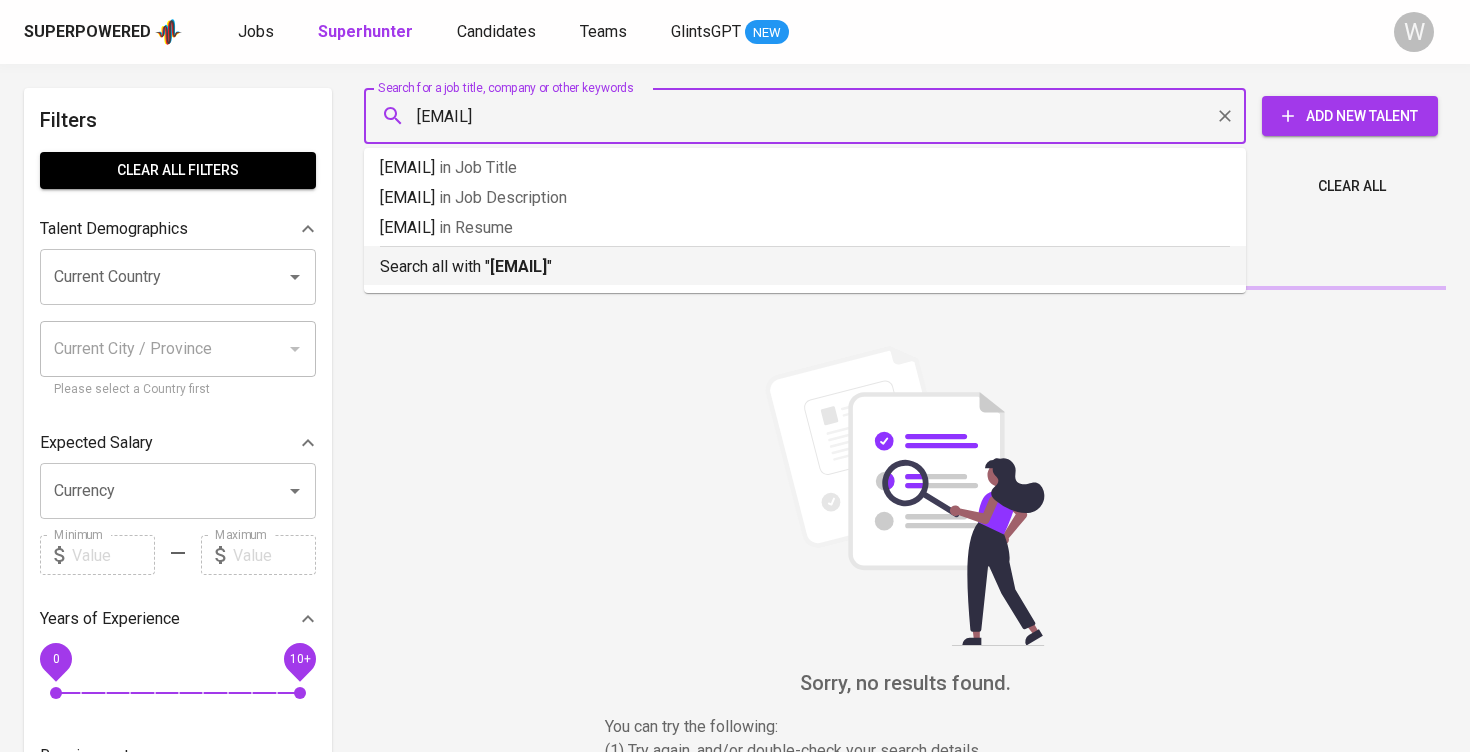 click on "[EMAIL]" at bounding box center (518, 266) 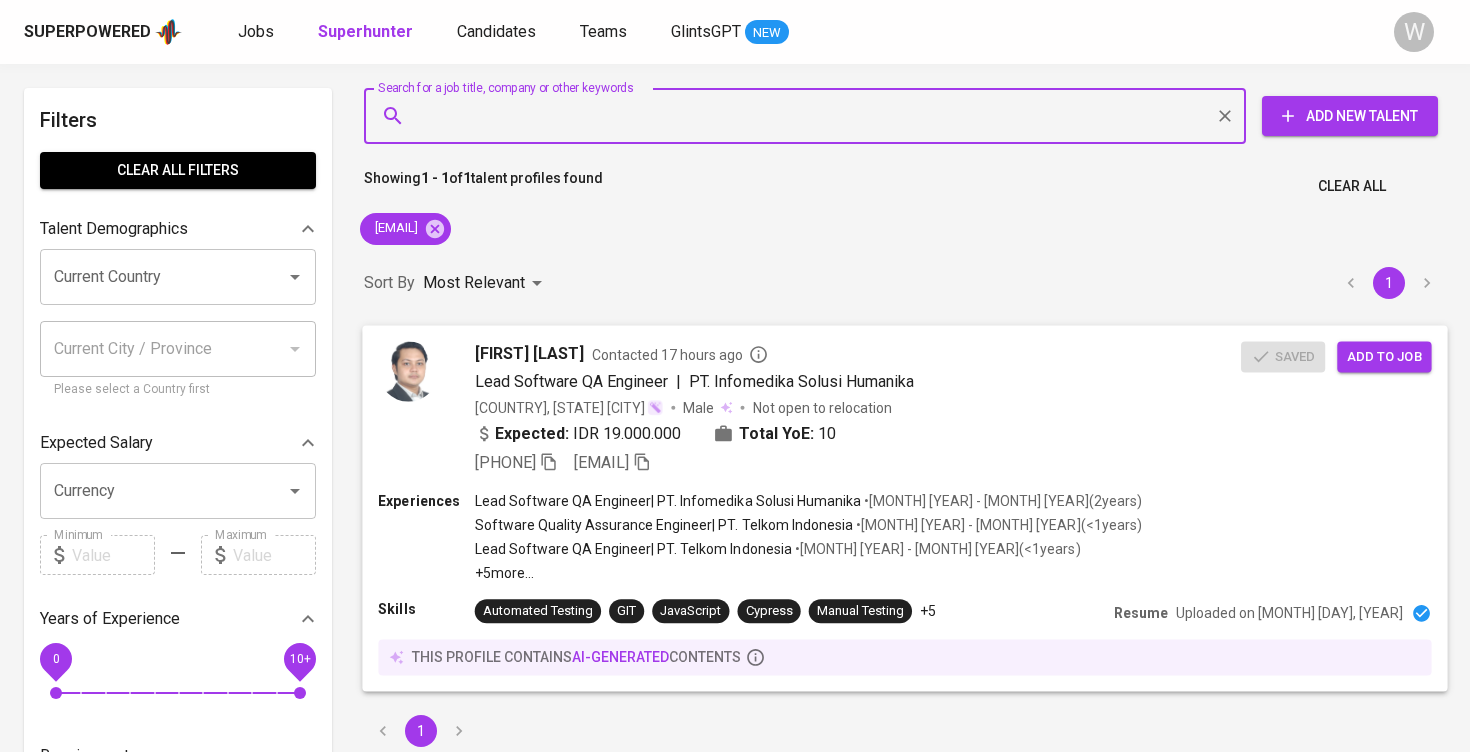 click on "Add to job" at bounding box center [1384, 356] 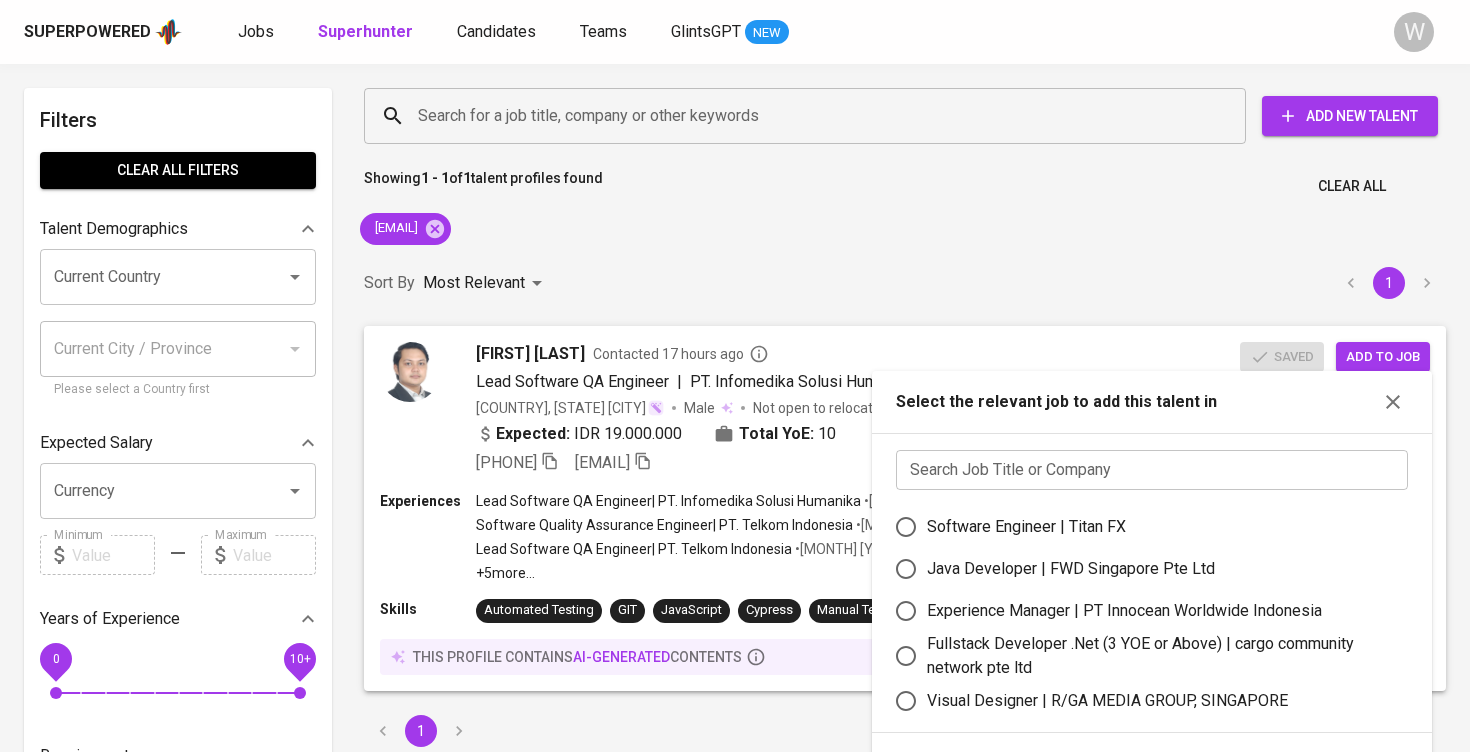 click at bounding box center (1152, 470) 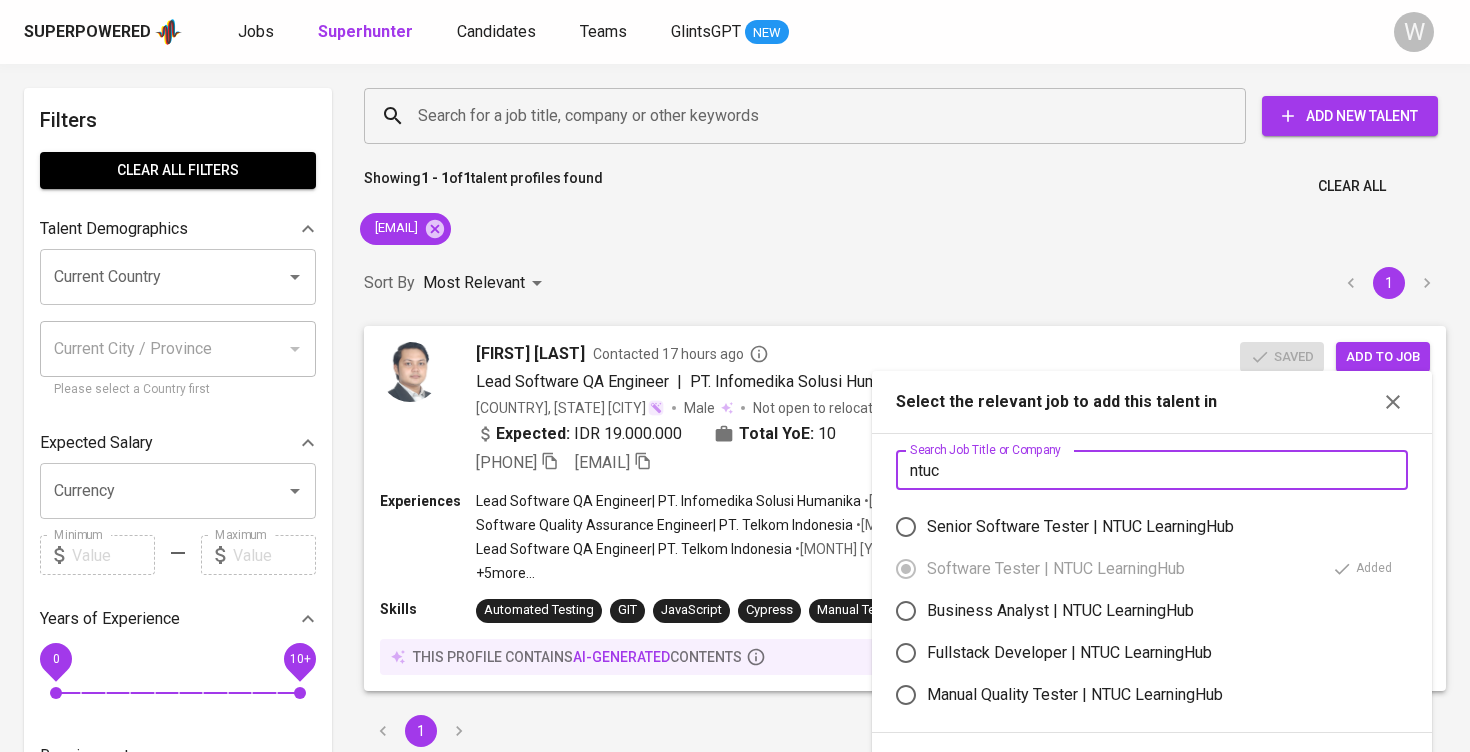 type on "ntuc" 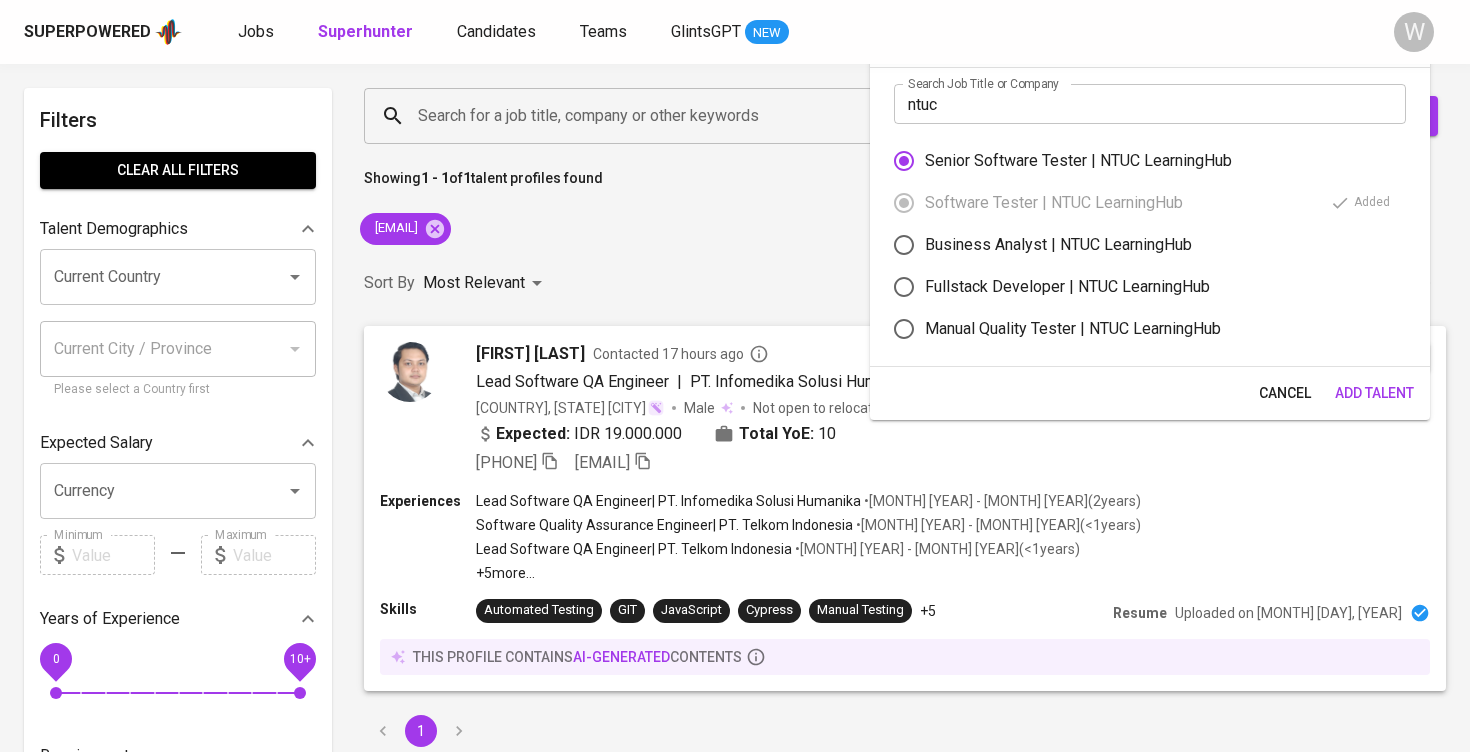 scroll, scrollTop: 140, scrollLeft: 0, axis: vertical 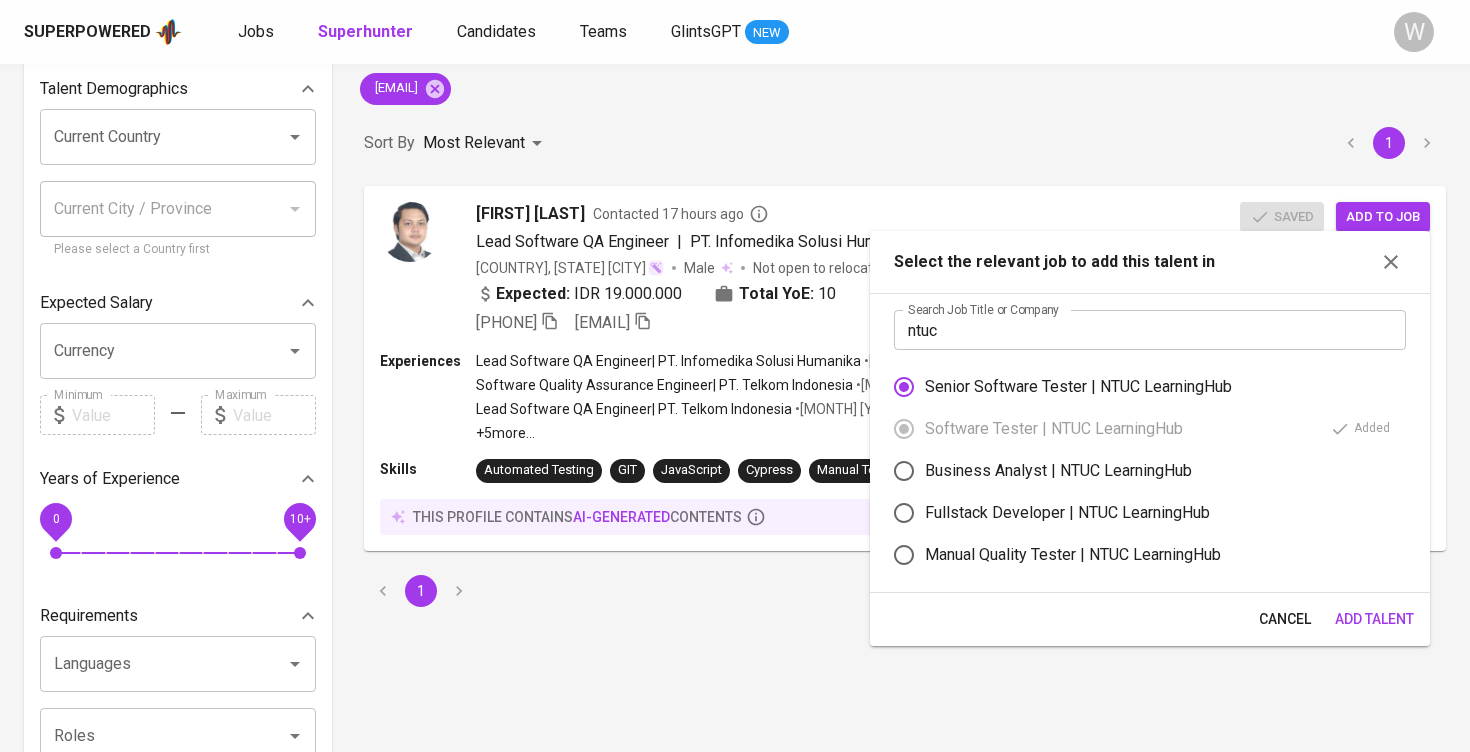 radio on "false" 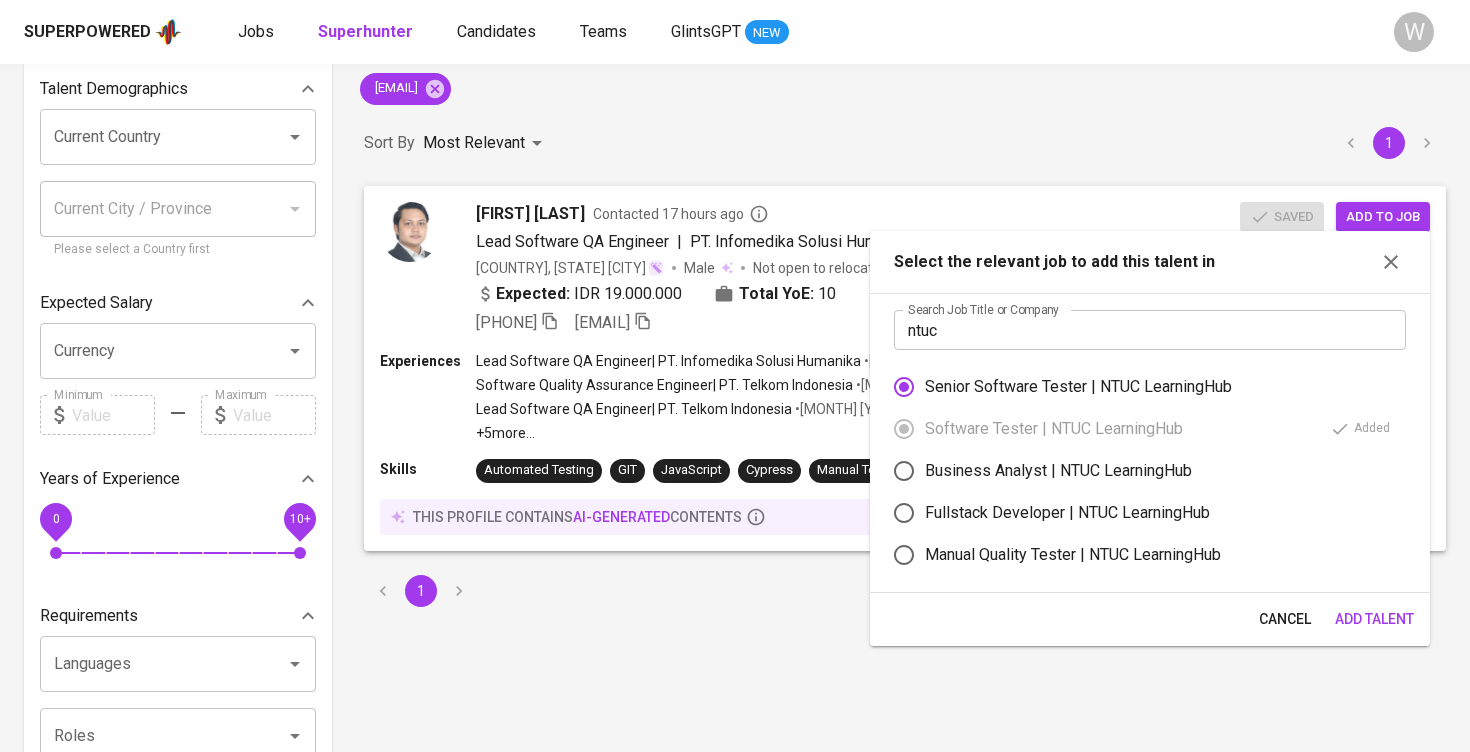 click on "Add Talent" at bounding box center [1374, 619] 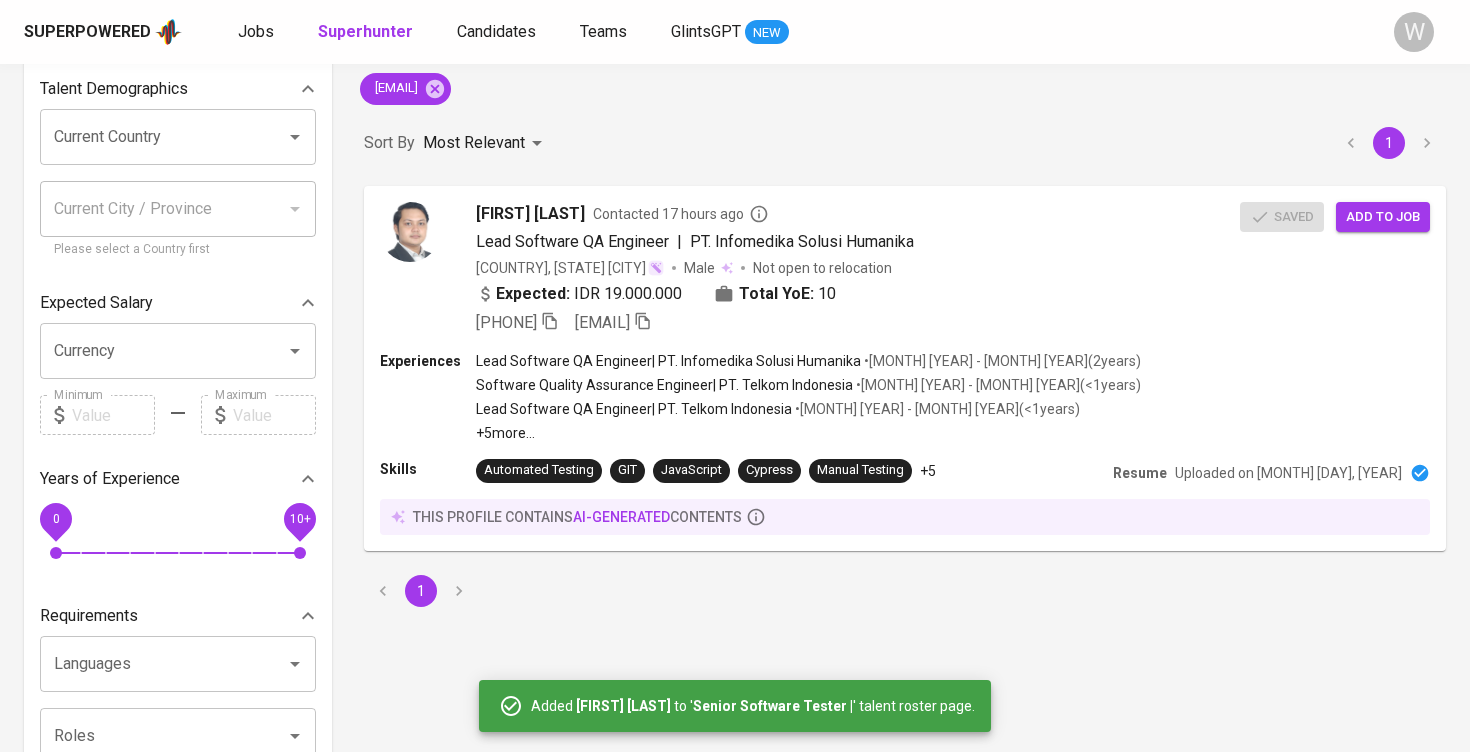 click on "Superpowered Jobs   Superhunter   Candidates   Teams   GlintsGPT   NEW" at bounding box center [703, 32] 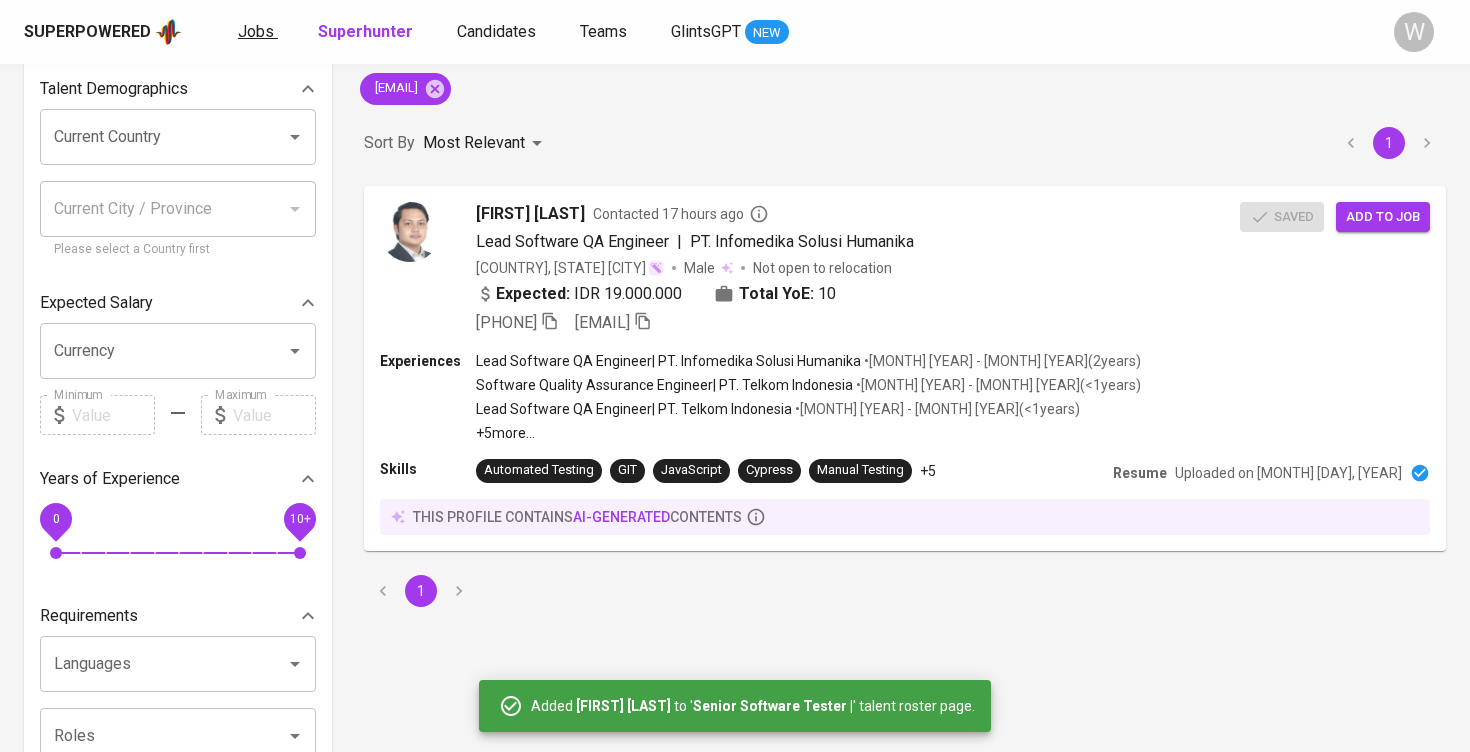 click on "Jobs" at bounding box center [256, 31] 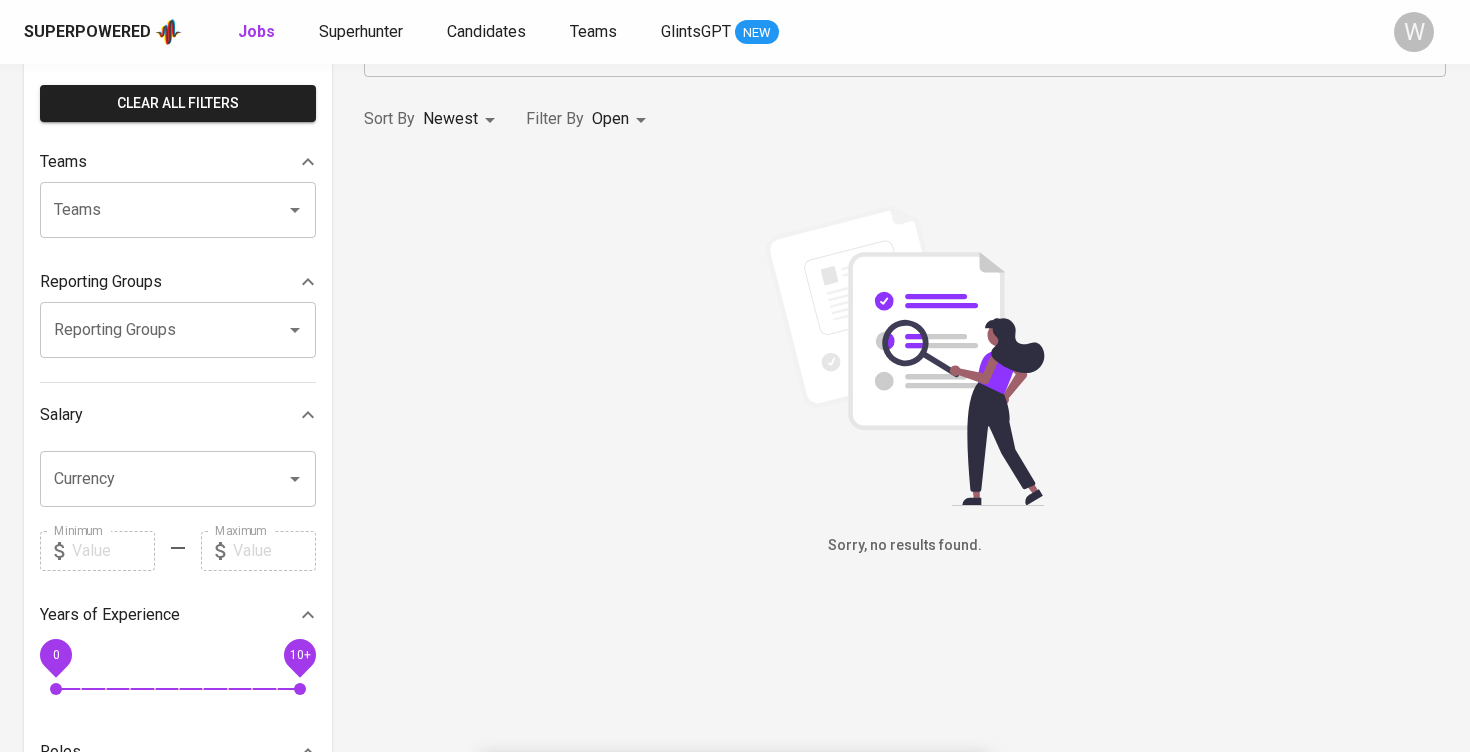 scroll, scrollTop: 0, scrollLeft: 0, axis: both 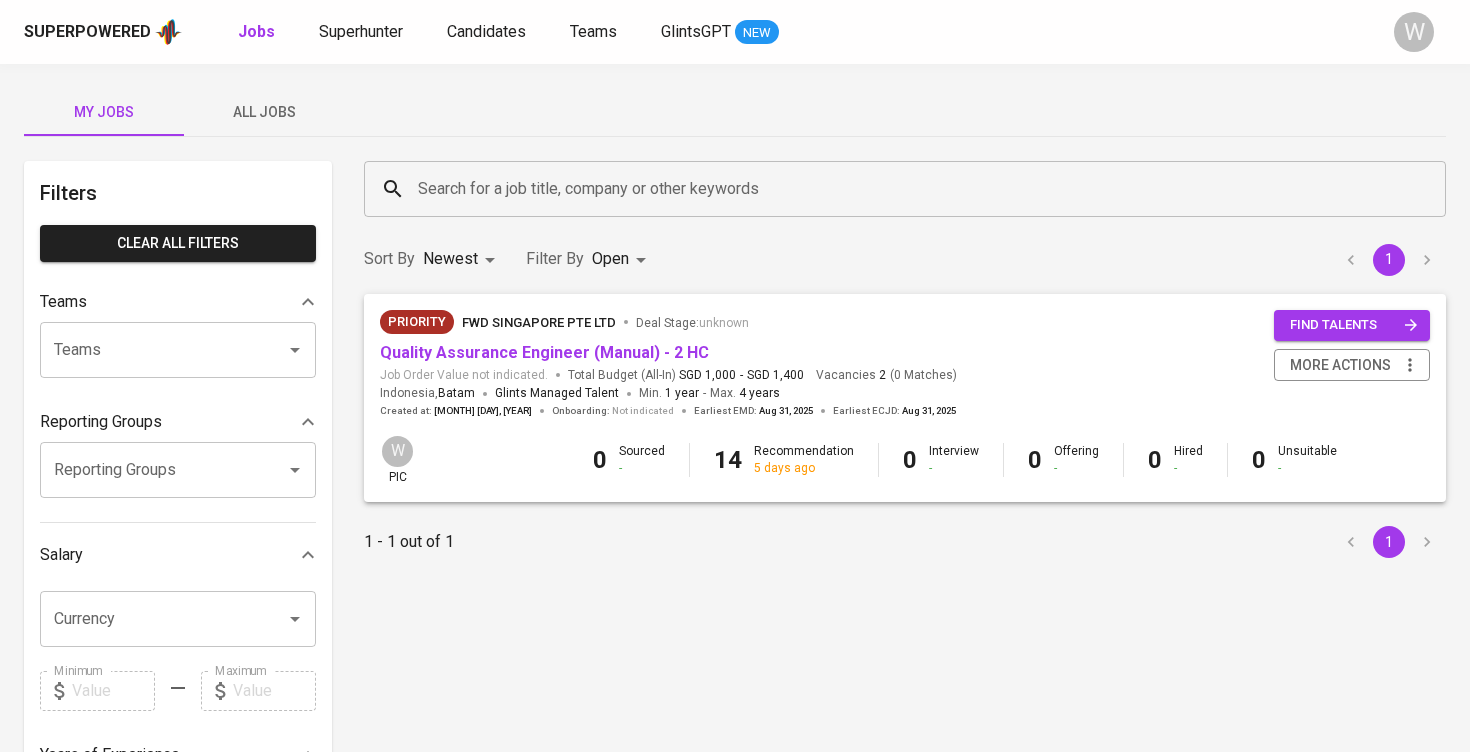 click on "All Jobs" at bounding box center [264, 112] 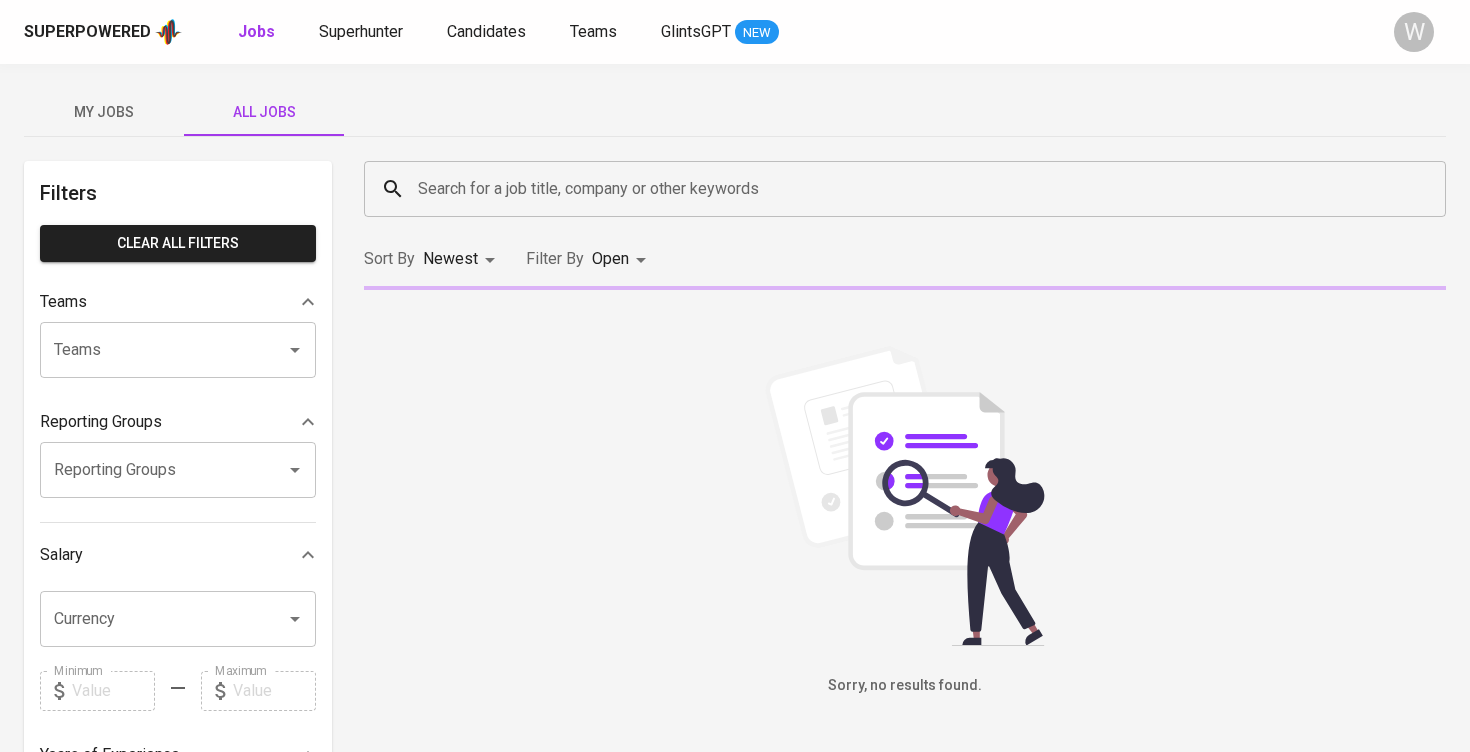 click on "Search for a job title, company or other keywords" at bounding box center (910, 189) 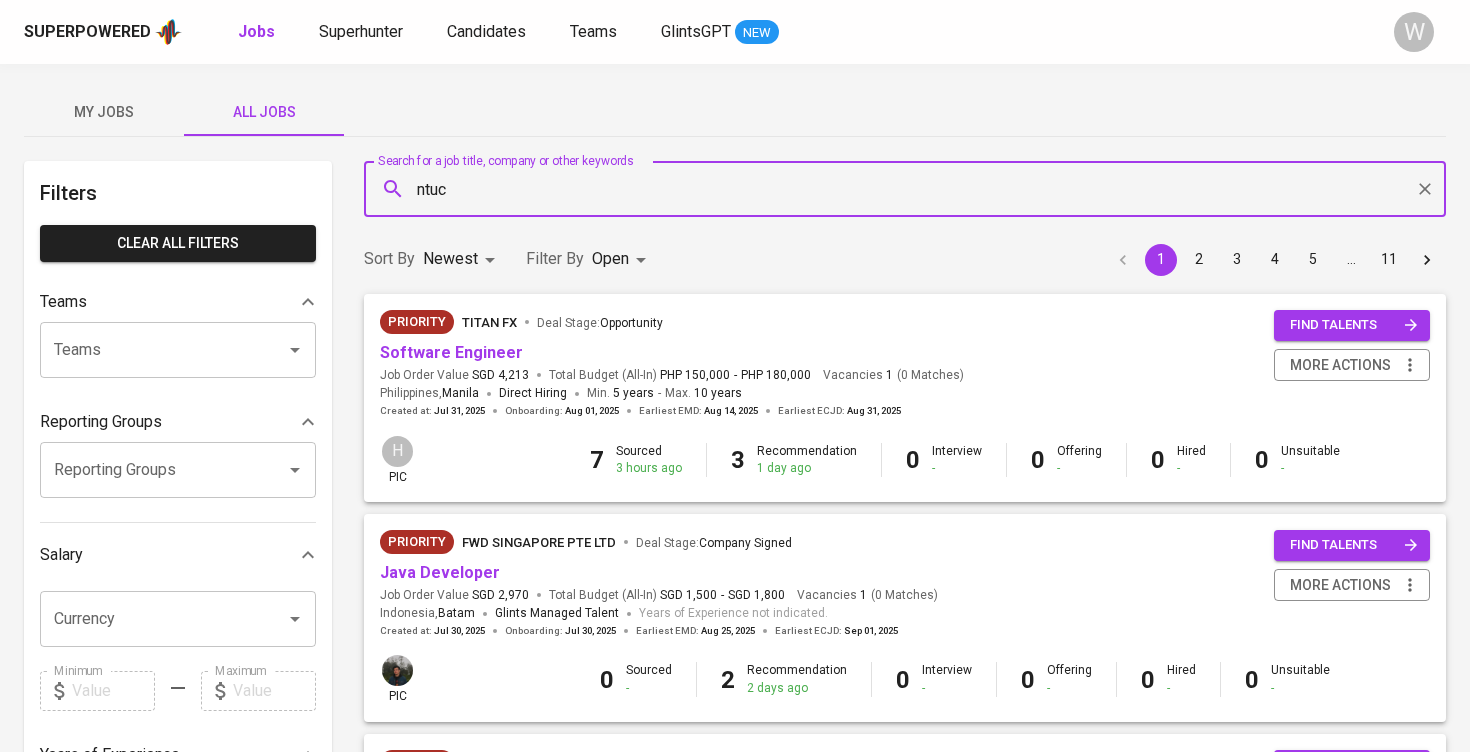 type on "ntuc" 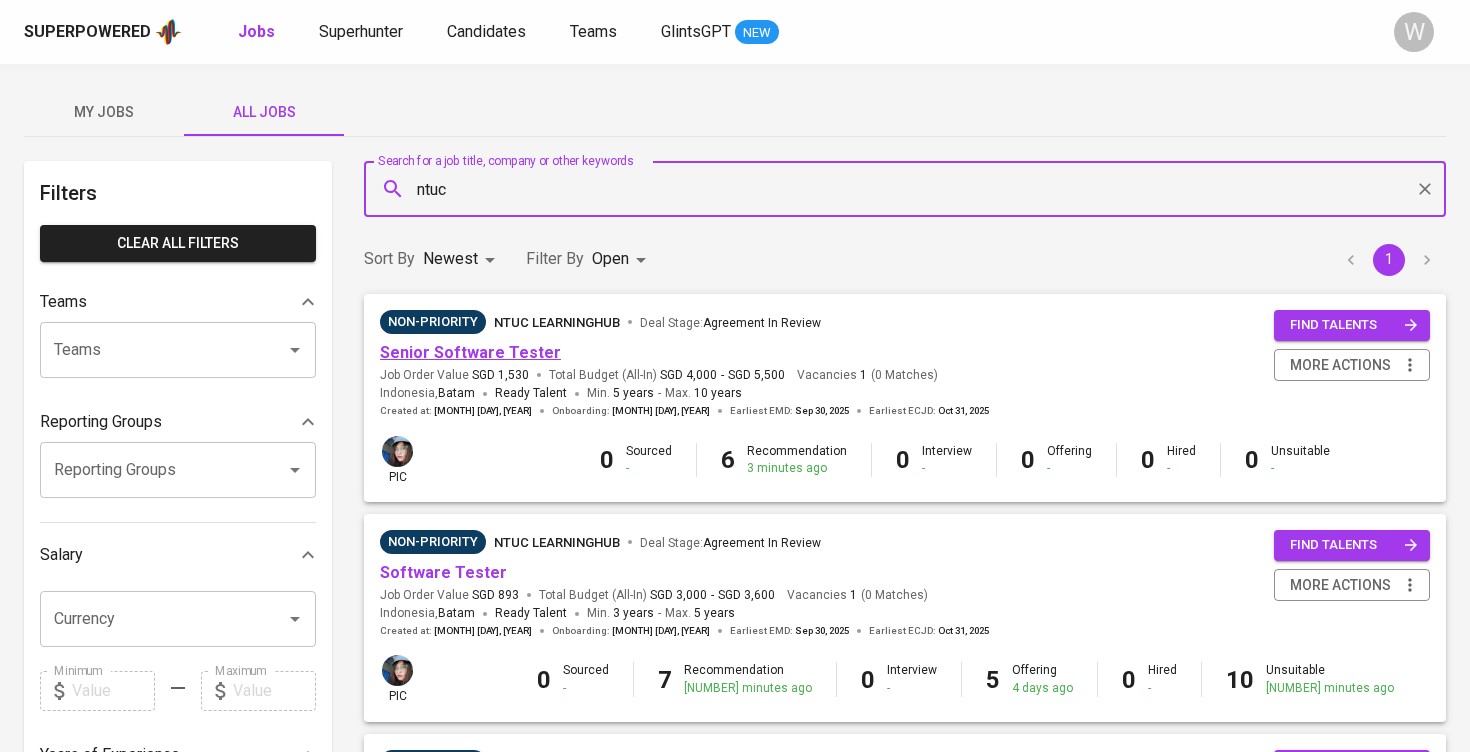 click on "Senior Software Tester" at bounding box center [470, 352] 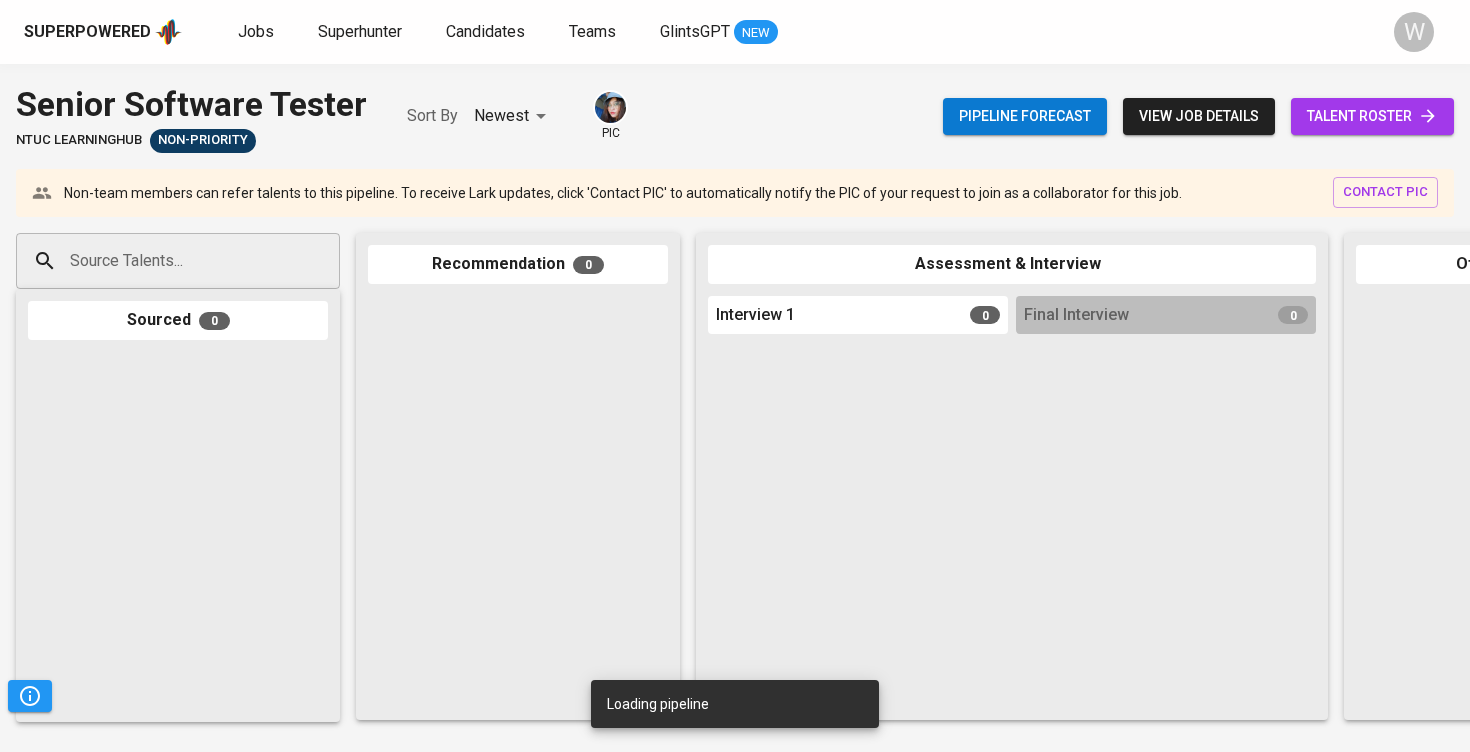click on "talent roster" at bounding box center [1372, 116] 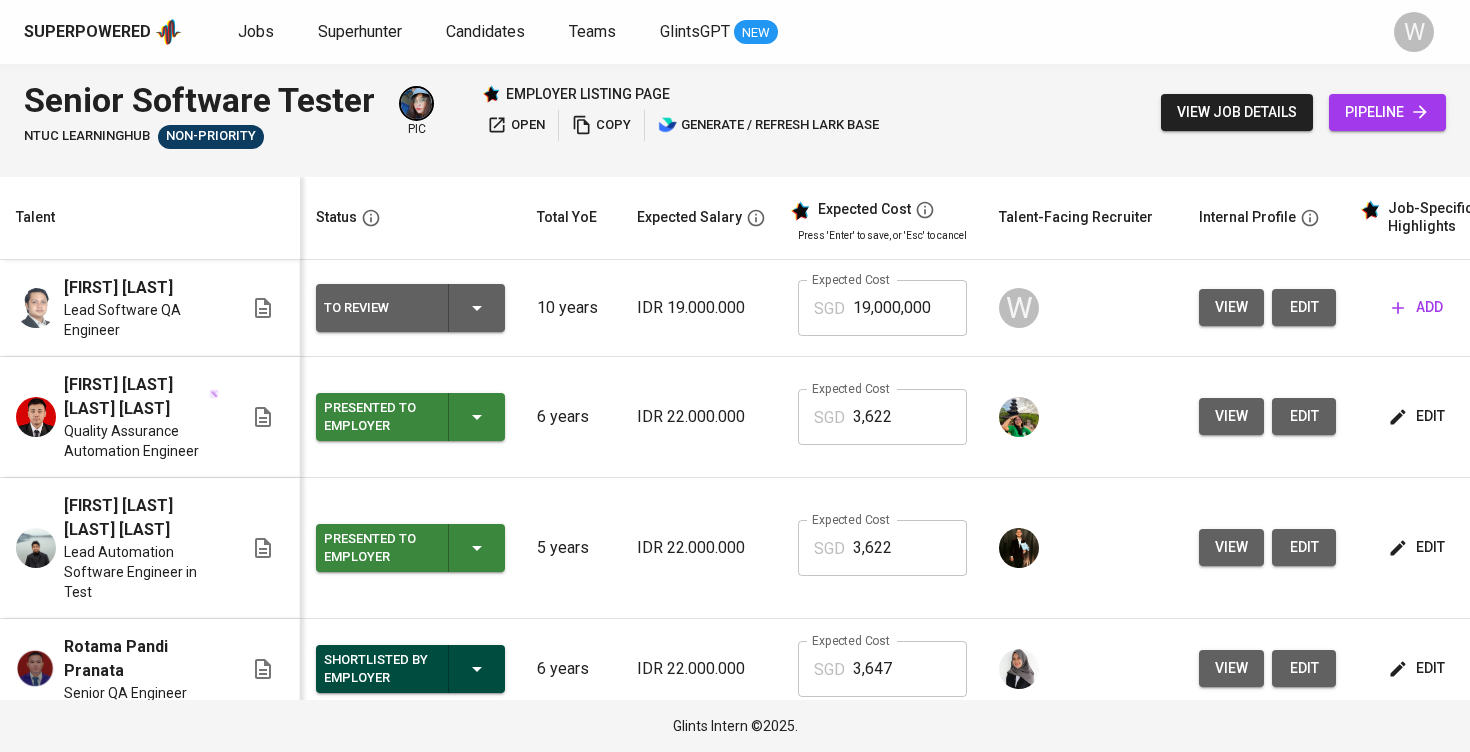 click on "edit" at bounding box center (1304, 307) 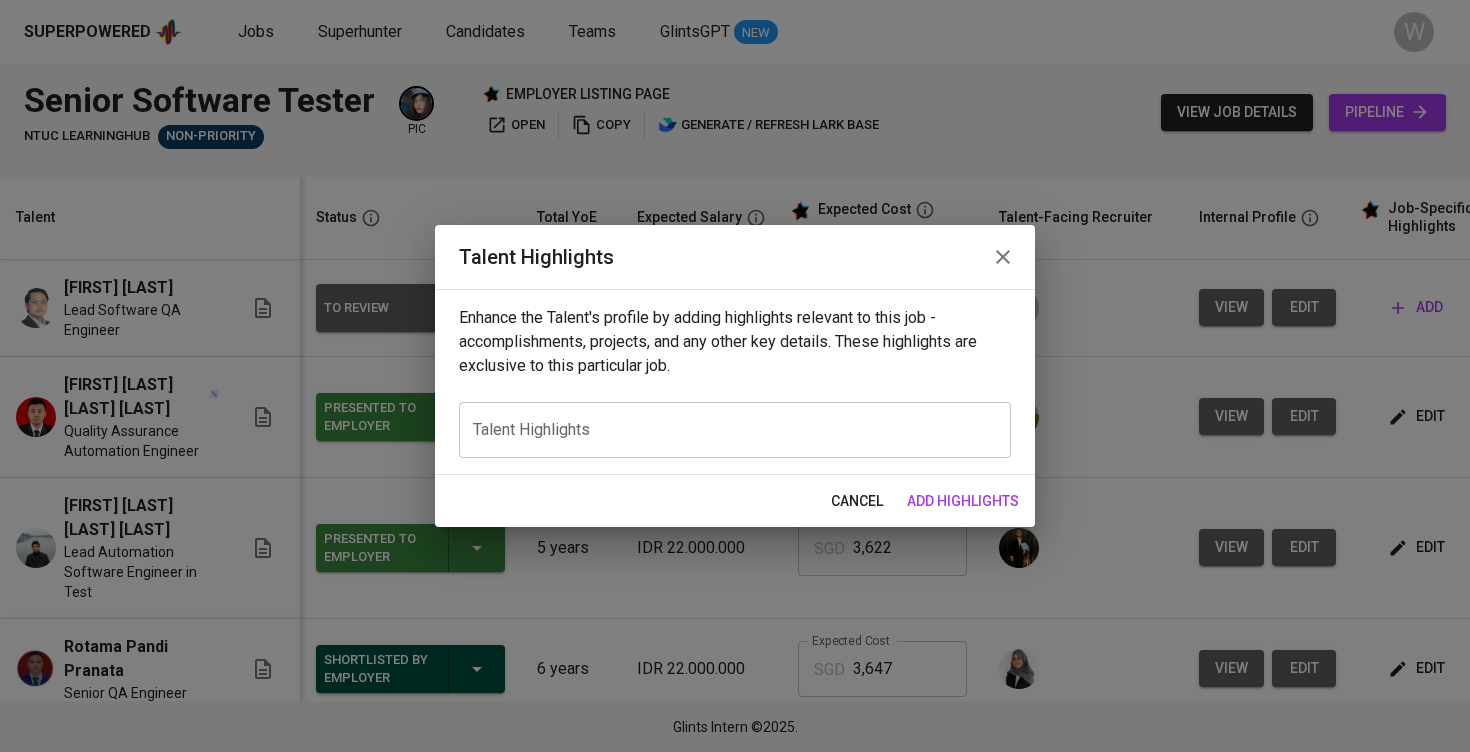 click on "x Talent Highlights" at bounding box center [735, 430] 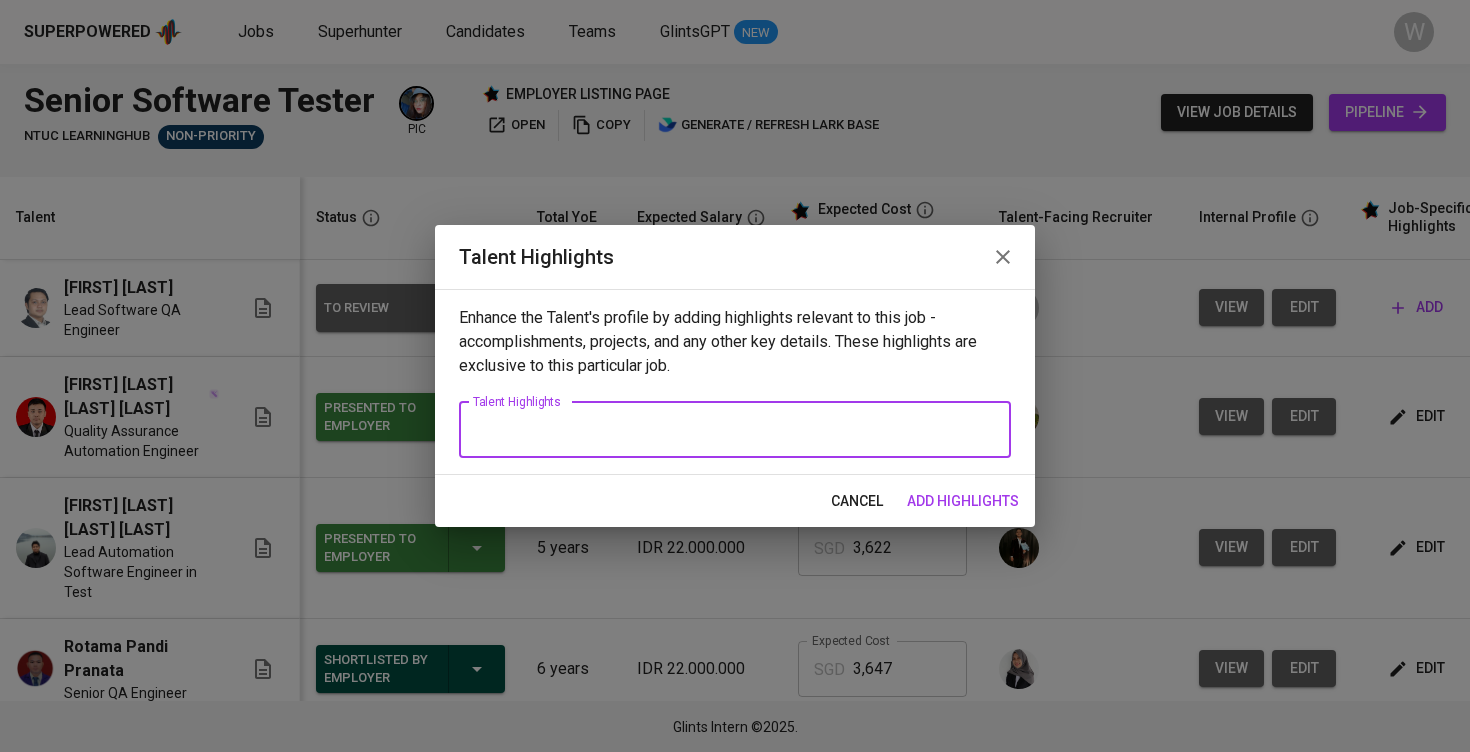 paste on "Herdian Chandra is a QA Automation Engineer with over six years of professional experience, working across diverse industries including IoT, health tech, insurance, logistics, and telecommunications. He has solid experience in both manual and automation testing, and has led QA efforts for large-scale mobile applications such as PeduliLindungi, Antares Eazy, and Indihome Eazy.
He is proficient with modern automation frameworks including Cypress, Katalon Studio, and Playwright. Over the past five years, he has used Katalon Studio extensively in multiple roles, including at Telkom Indonesia and its subsidiary Infomedia Solusi Humanika. While Katalon was the standard tool provided by the company, he demonstrated initiative by proposing Cypress as an alternative for greater flexibility and efficiency. He built a proof of concept to compare the two tools, and his recommendation led to the broader adoption of Cypress in his project team. He has used Cypress hands-on for real-time automation projects such as Anta..." 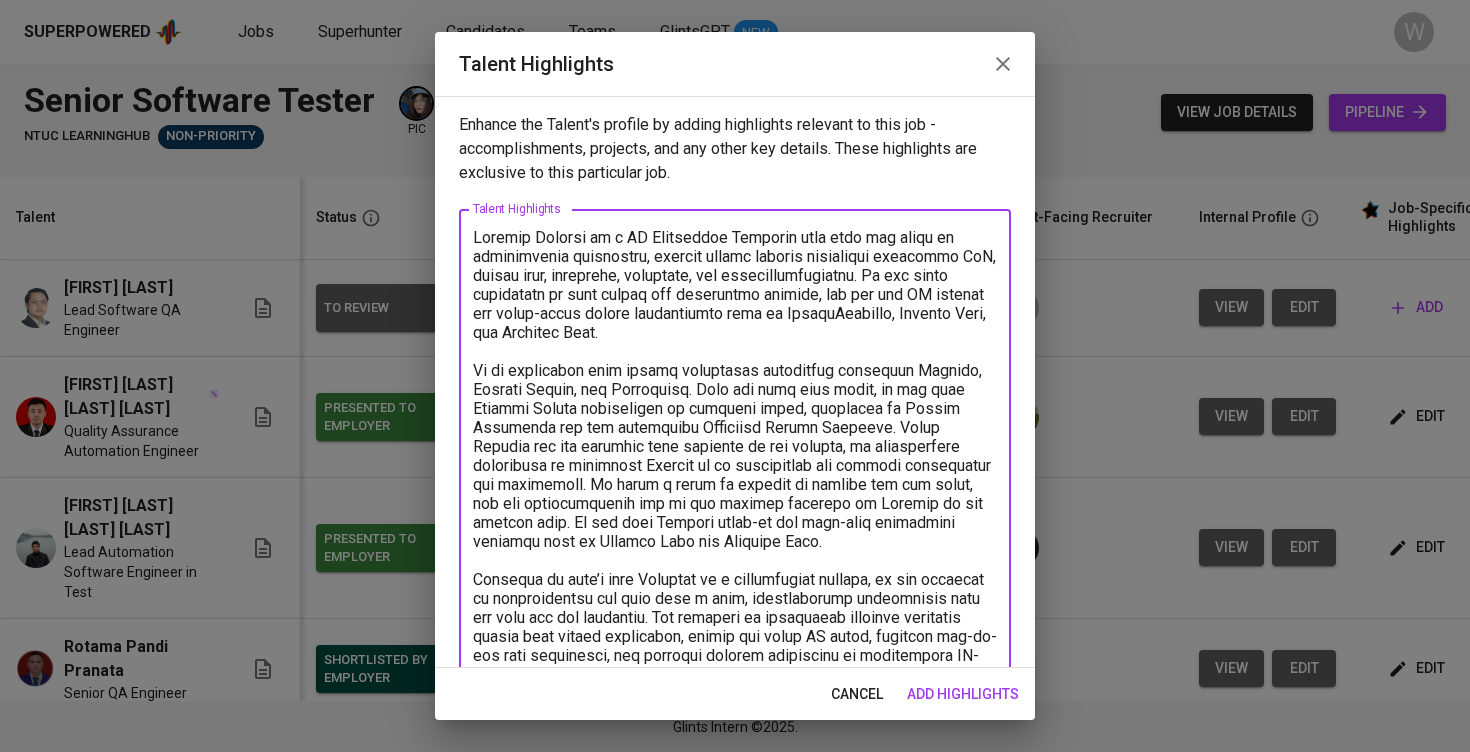 scroll, scrollTop: 0, scrollLeft: 0, axis: both 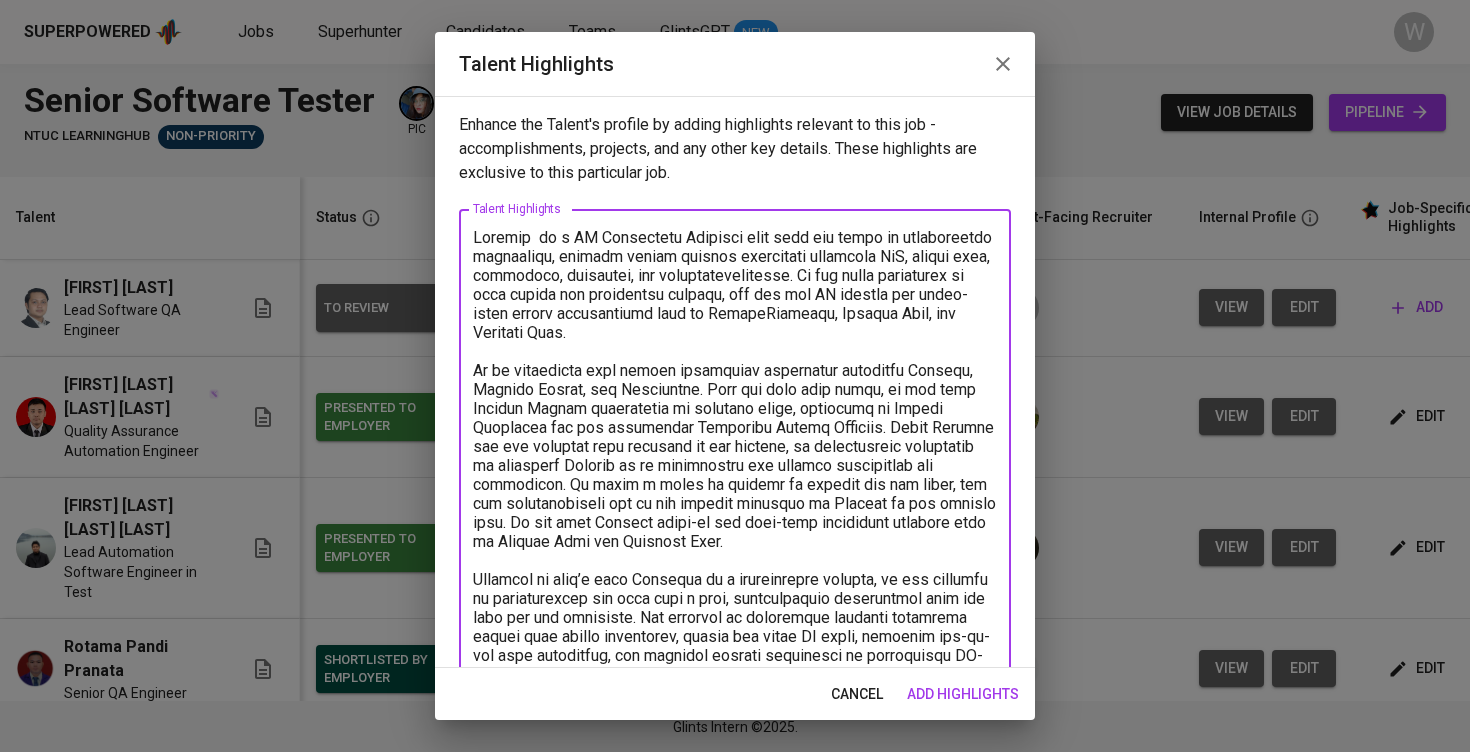 click at bounding box center (735, 589) 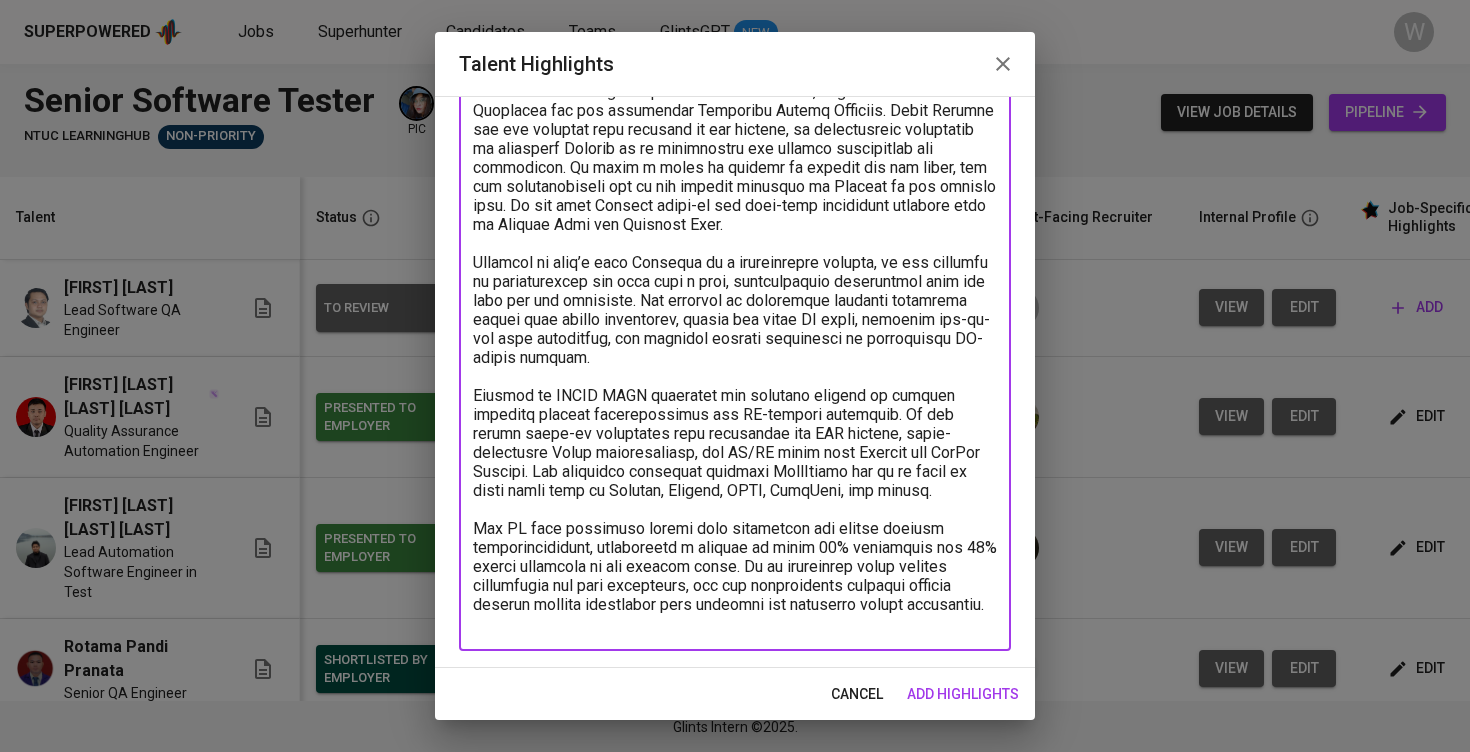 scroll, scrollTop: 317, scrollLeft: 0, axis: vertical 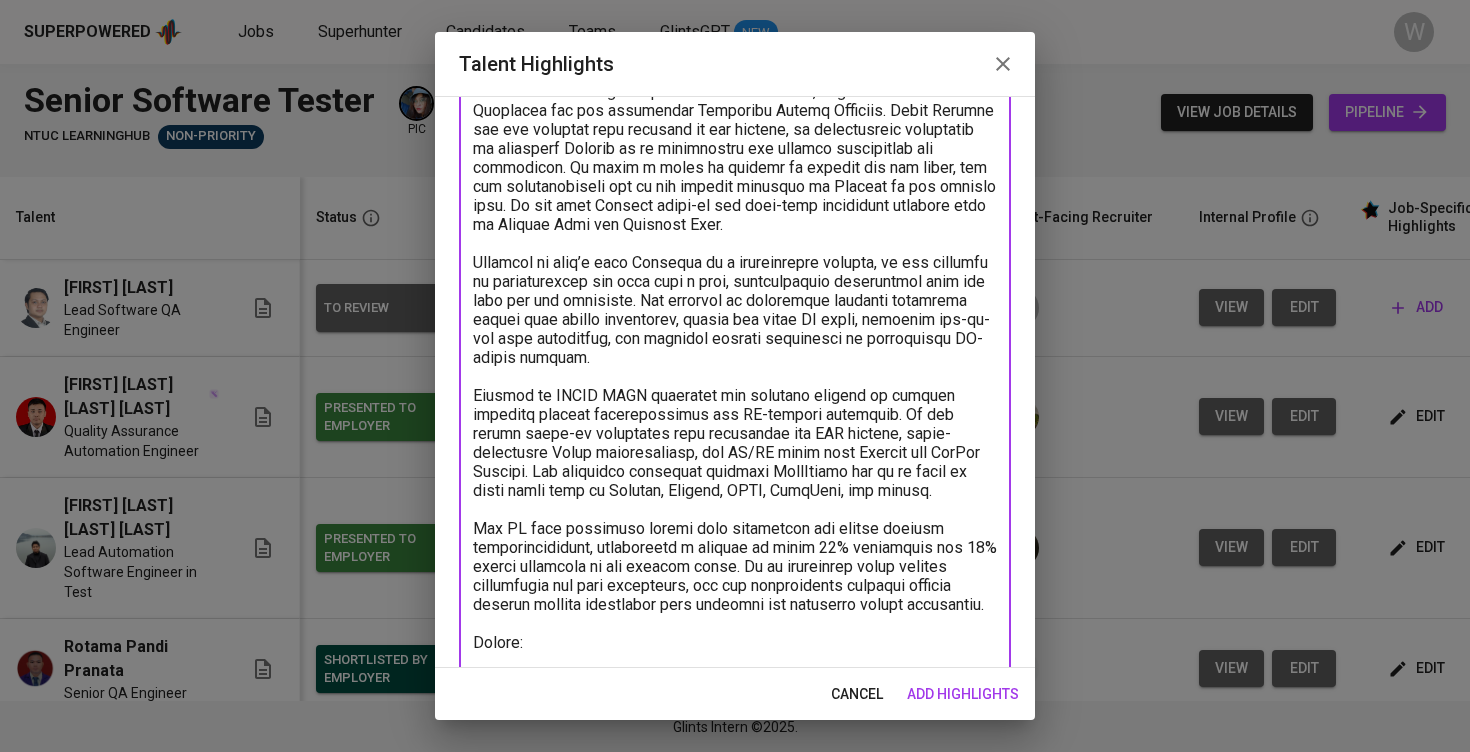 paste on "https://glints.sg.larksuite.com/file/EohBbaXVFoqyalxUzYSlBM7ygEd?from=from_copylink" 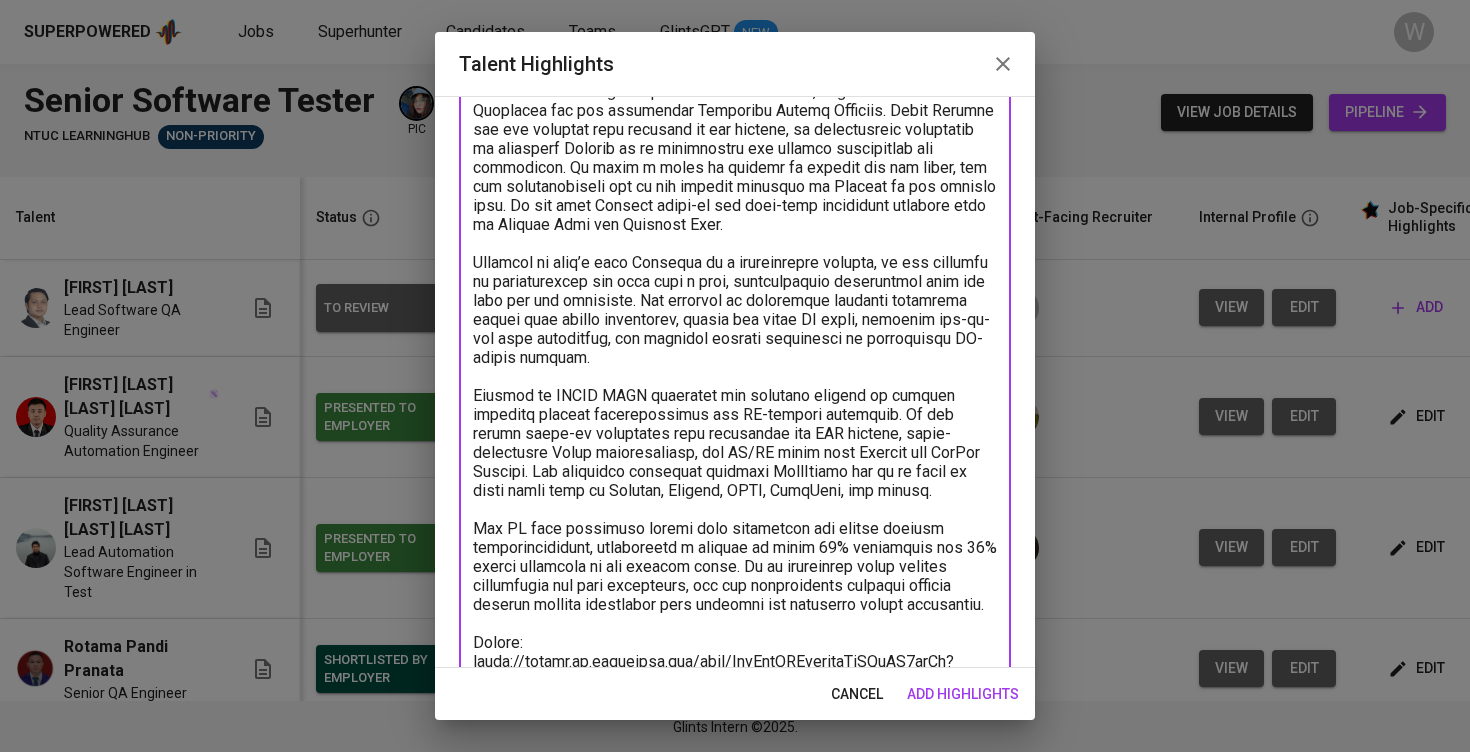 scroll, scrollTop: 393, scrollLeft: 0, axis: vertical 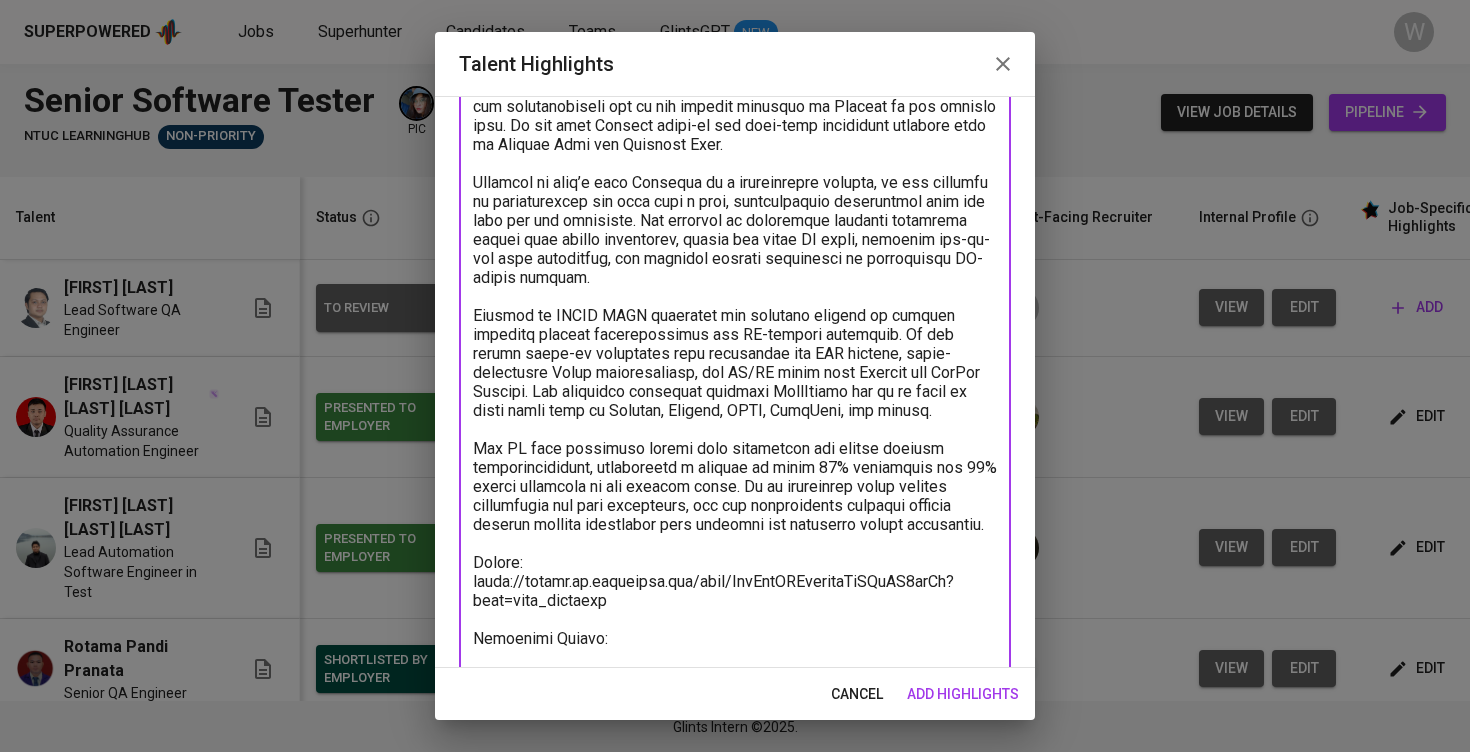 paste on "Total Monthly Salary 3647.26 SGD
Recruitment Service 419.89 SGD
Talent Salary 2153.28 SGD
BPJS Health 50.85 SGD
BPJS Pension 134.36 SGD
Compulsary Festivities Allowance 358.88 SGD
Office Space 180 SGD
Management Fee 350 SGD" 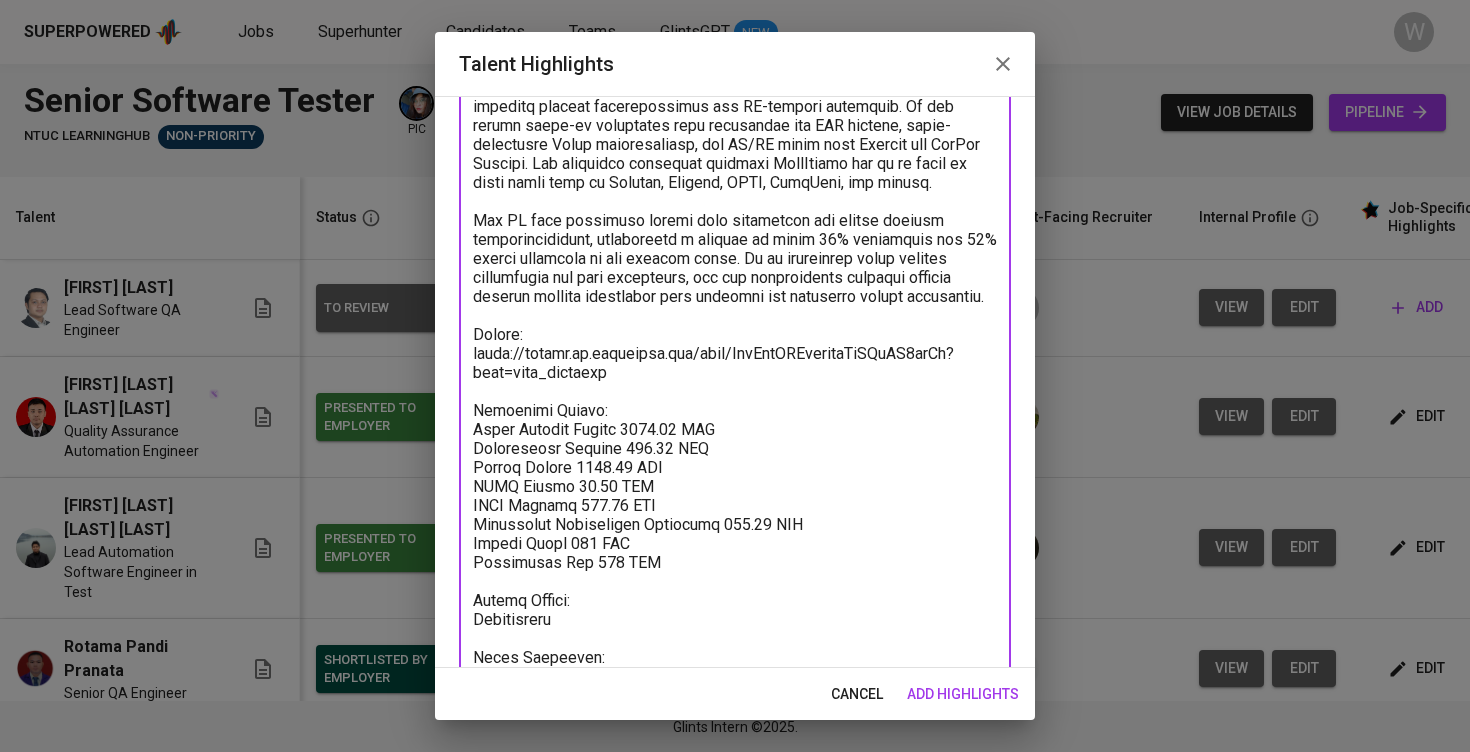 scroll, scrollTop: 644, scrollLeft: 0, axis: vertical 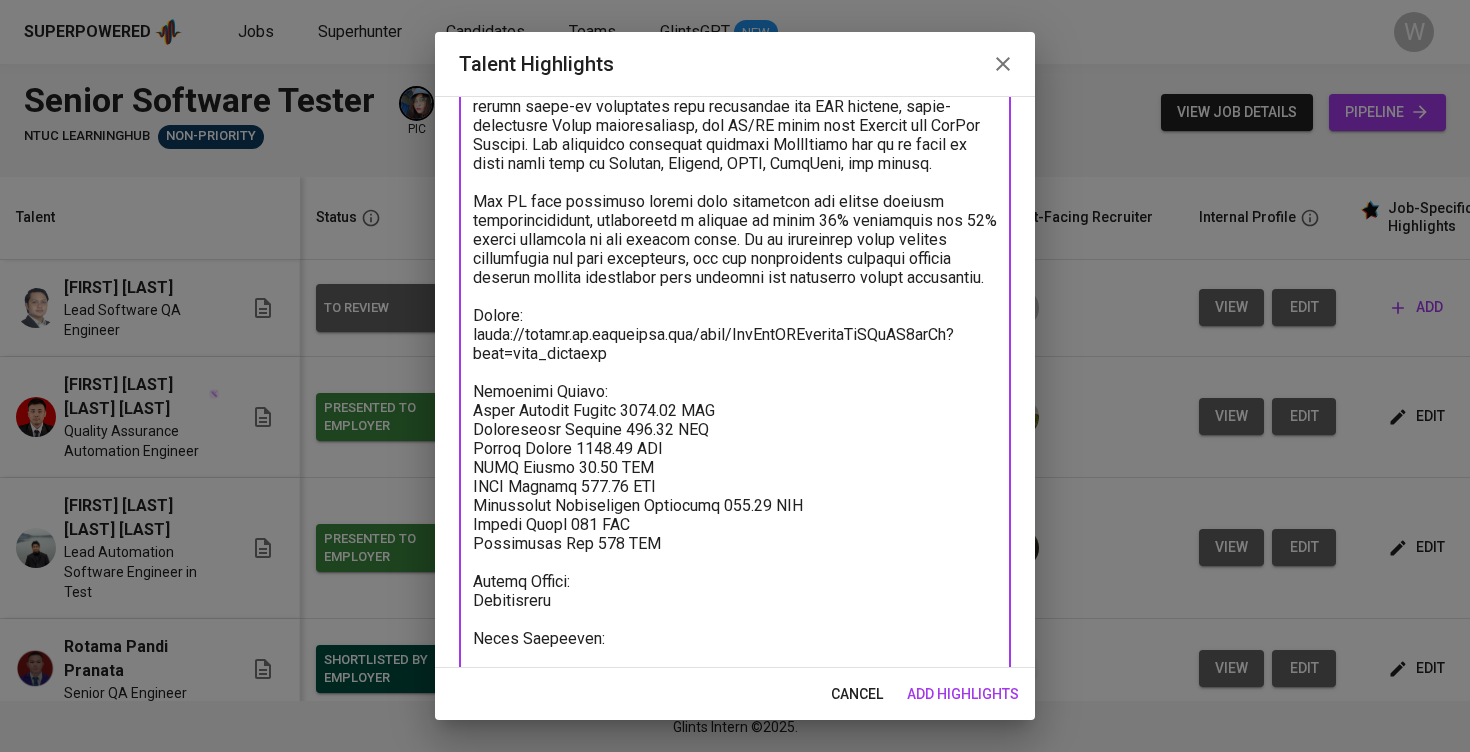 paste on "https://glints.sg.larksuite.com/minutes/obsgz2866hnjgr1b56764xny?from=from_copylink" 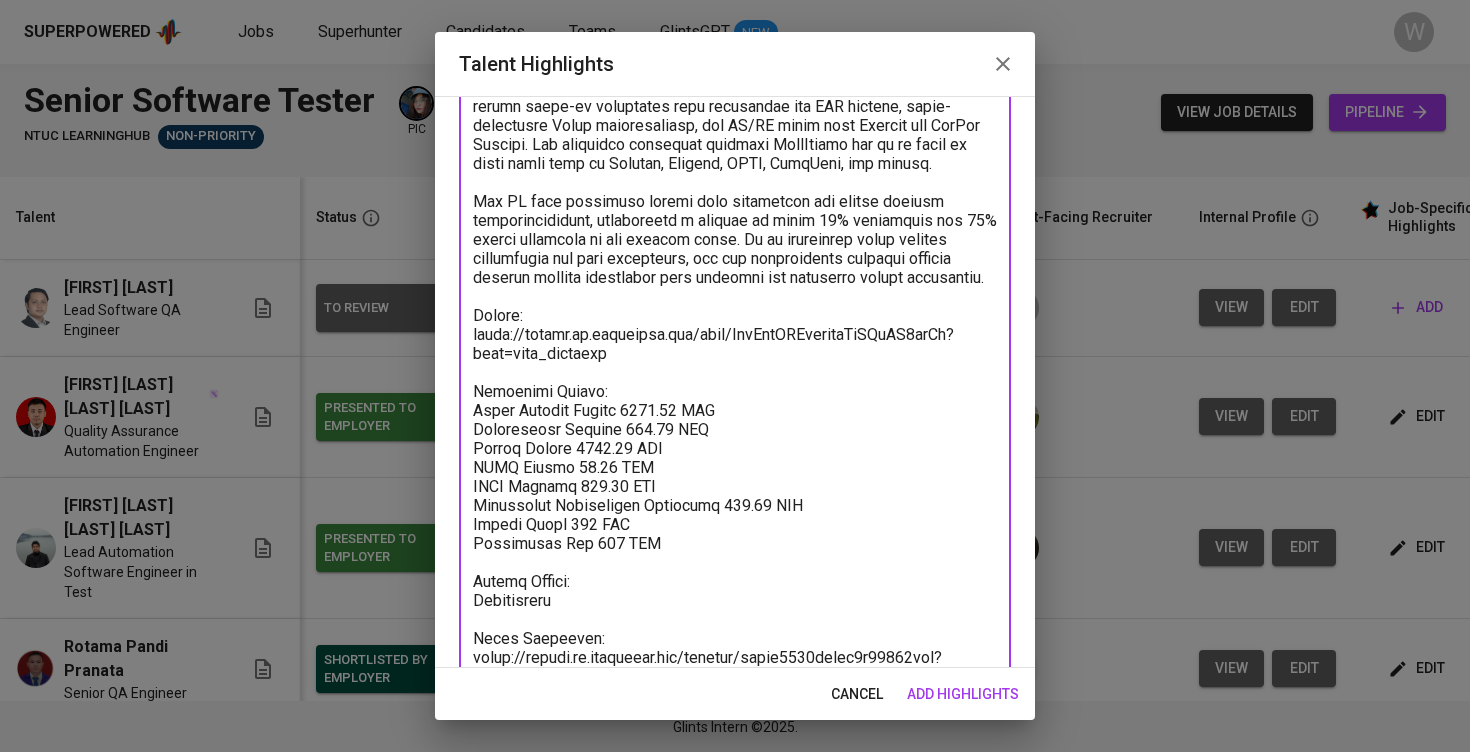 scroll, scrollTop: 663, scrollLeft: 0, axis: vertical 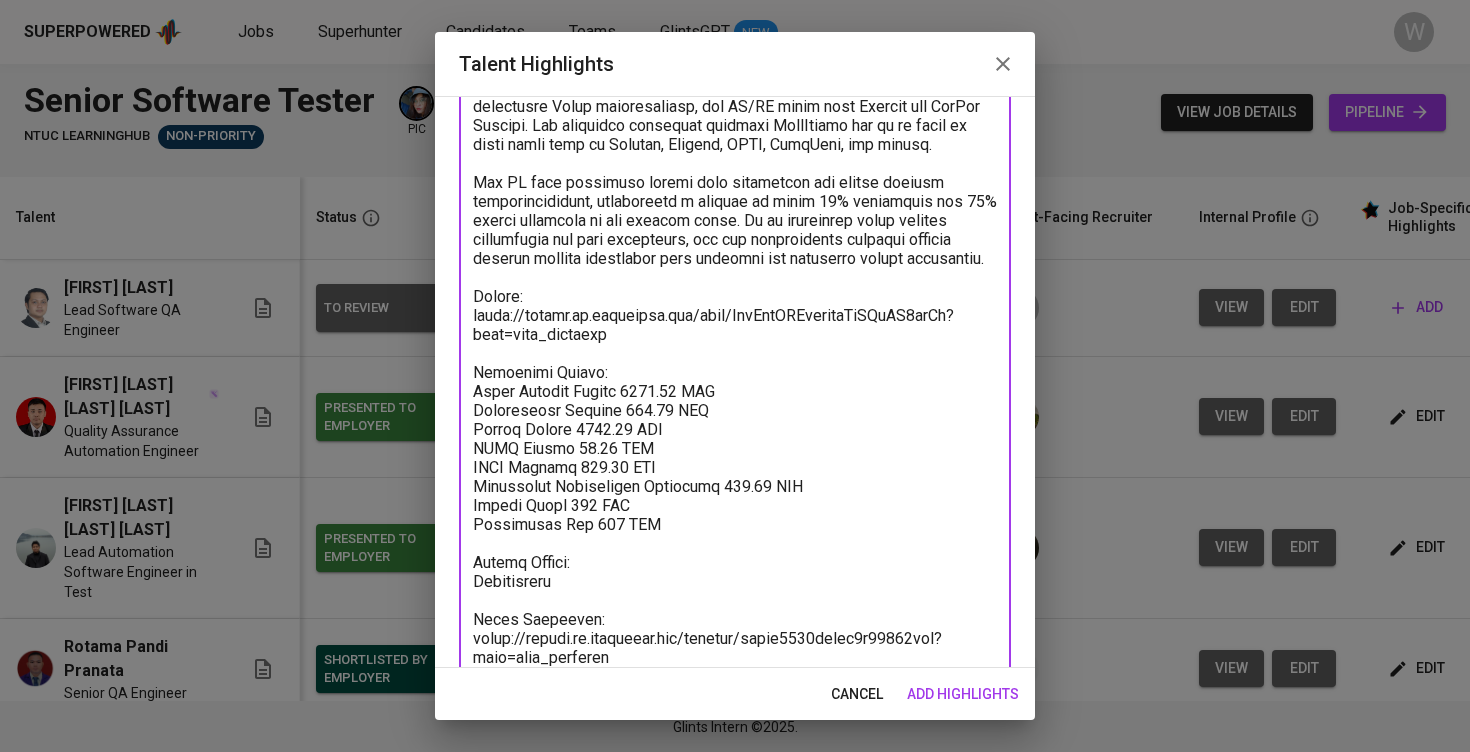 type on "Herdian  is a QA Automation Engineer with 10 years of professional experience, working across diverse industries including IoT, health tech, insurance, logistics, and telecommunications. He has solid experience in both manual and automation testing, and has led QA efforts for large-scale mobile applications such as PeduliLindungi, Antares Eazy, and Indihome Eazy.
He is proficient with modern automation frameworks including Cypress, Katalon Studio, and Playwright. Over the past five years, he has used Katalon Studio extensively in multiple roles, including at Telkom Indonesia and its subsidiary Infomedia Solusi Humanika. While Katalon was the standard tool provided by the company, he demonstrated initiative by proposing Cypress as an alternative for greater flexibility and efficiency. He built a proof of concept to compare the two tools, and his recommendation led to the broader adoption of Cypress in his project team. He has used Cypress hands-on for real-time automation projects such as Antares Eazy and ..." 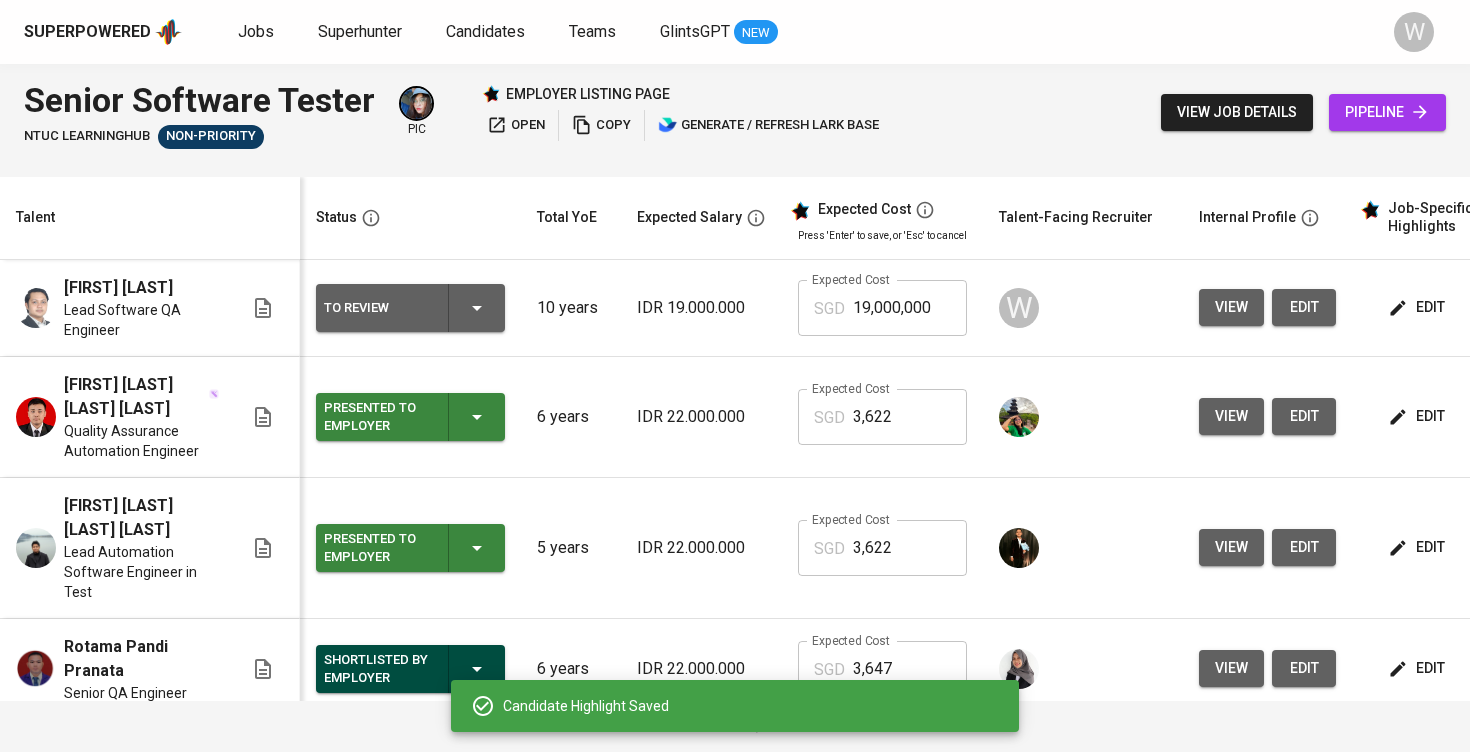 click on "19,000,000" at bounding box center [910, 308] 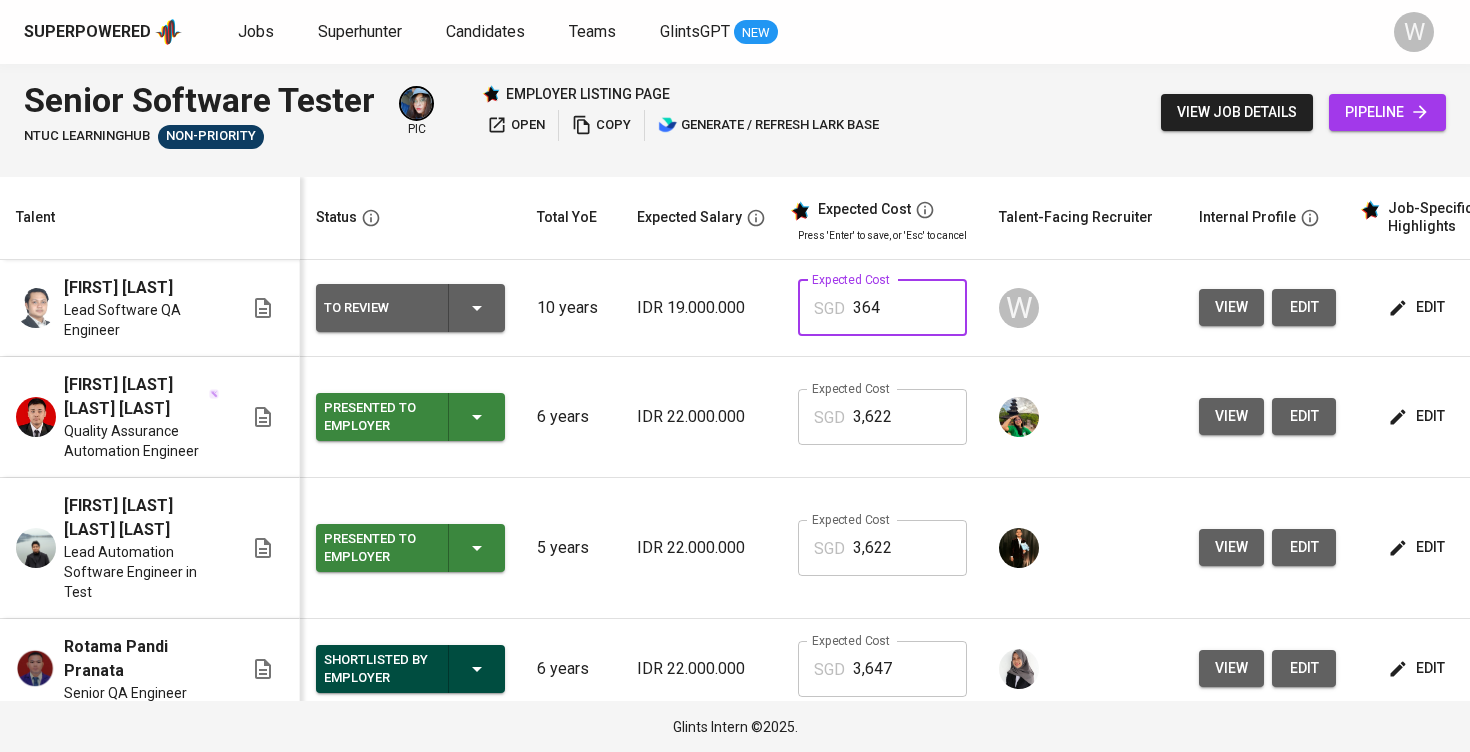 type on "3,648" 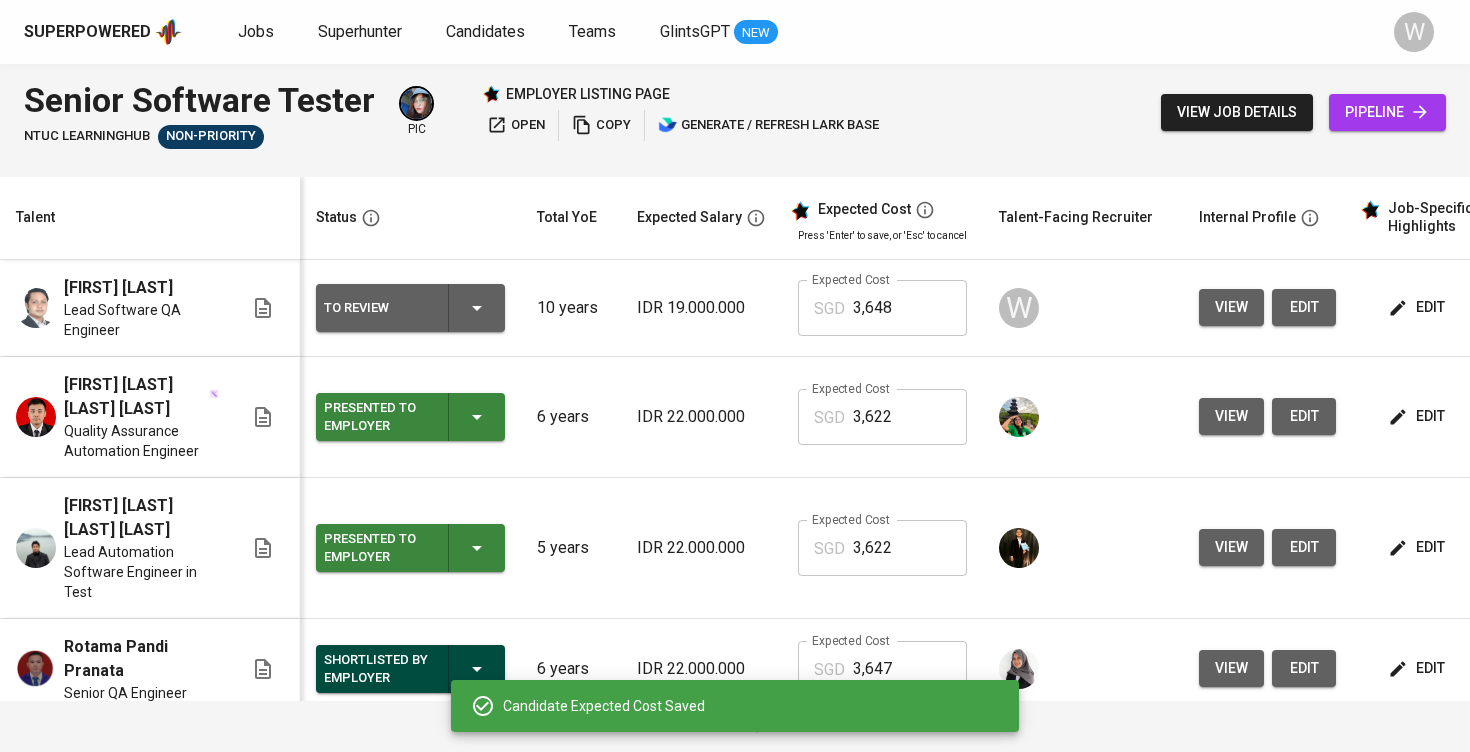scroll, scrollTop: 0, scrollLeft: 64, axis: horizontal 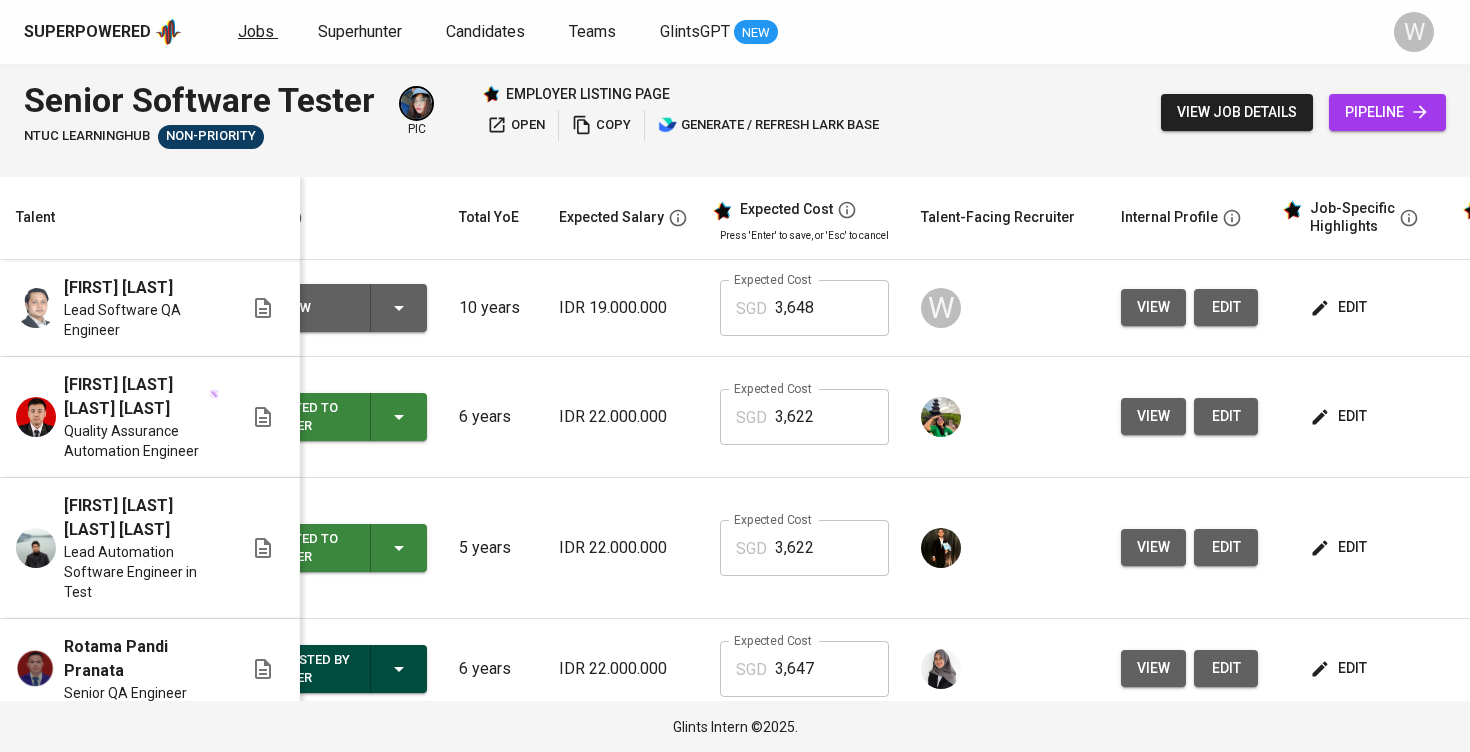 click on "Jobs" at bounding box center (256, 31) 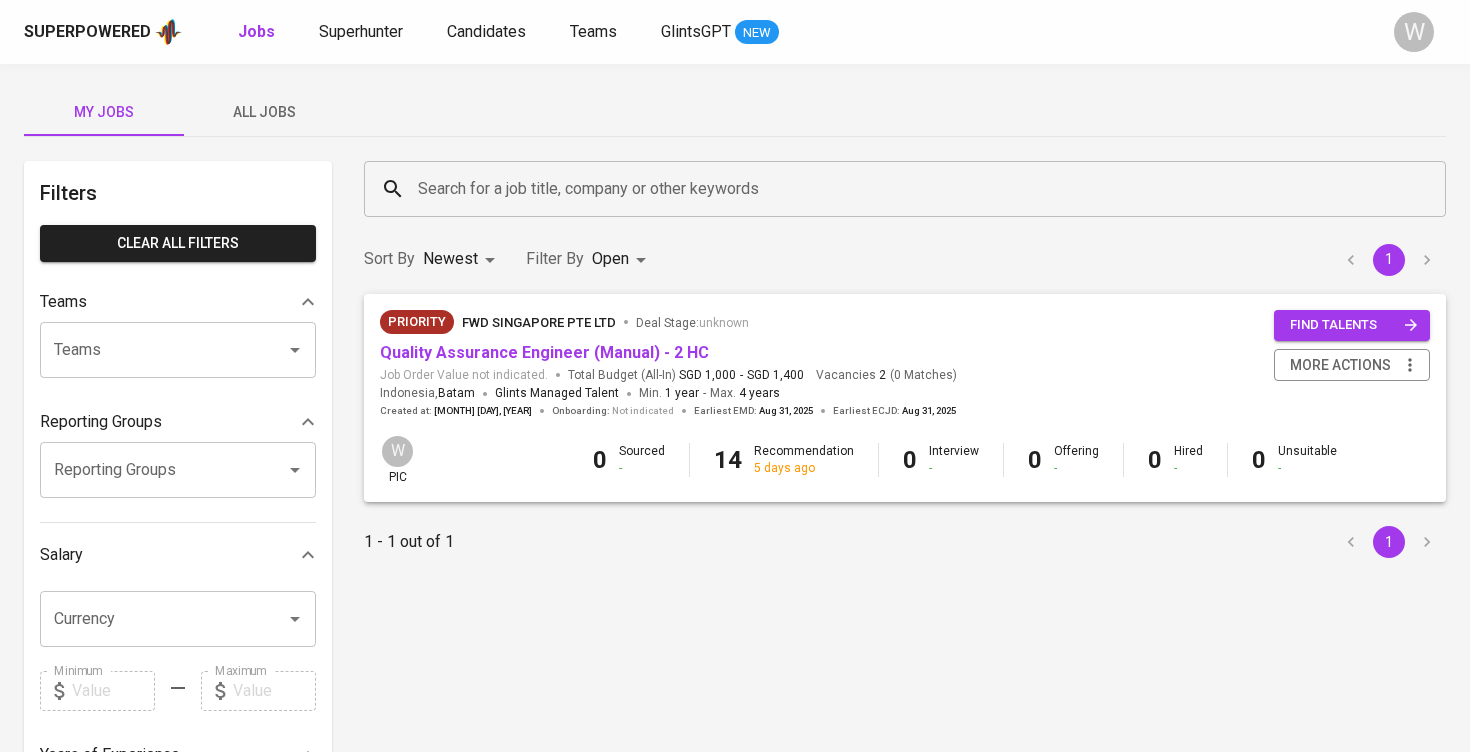 click on "All Jobs" at bounding box center [264, 112] 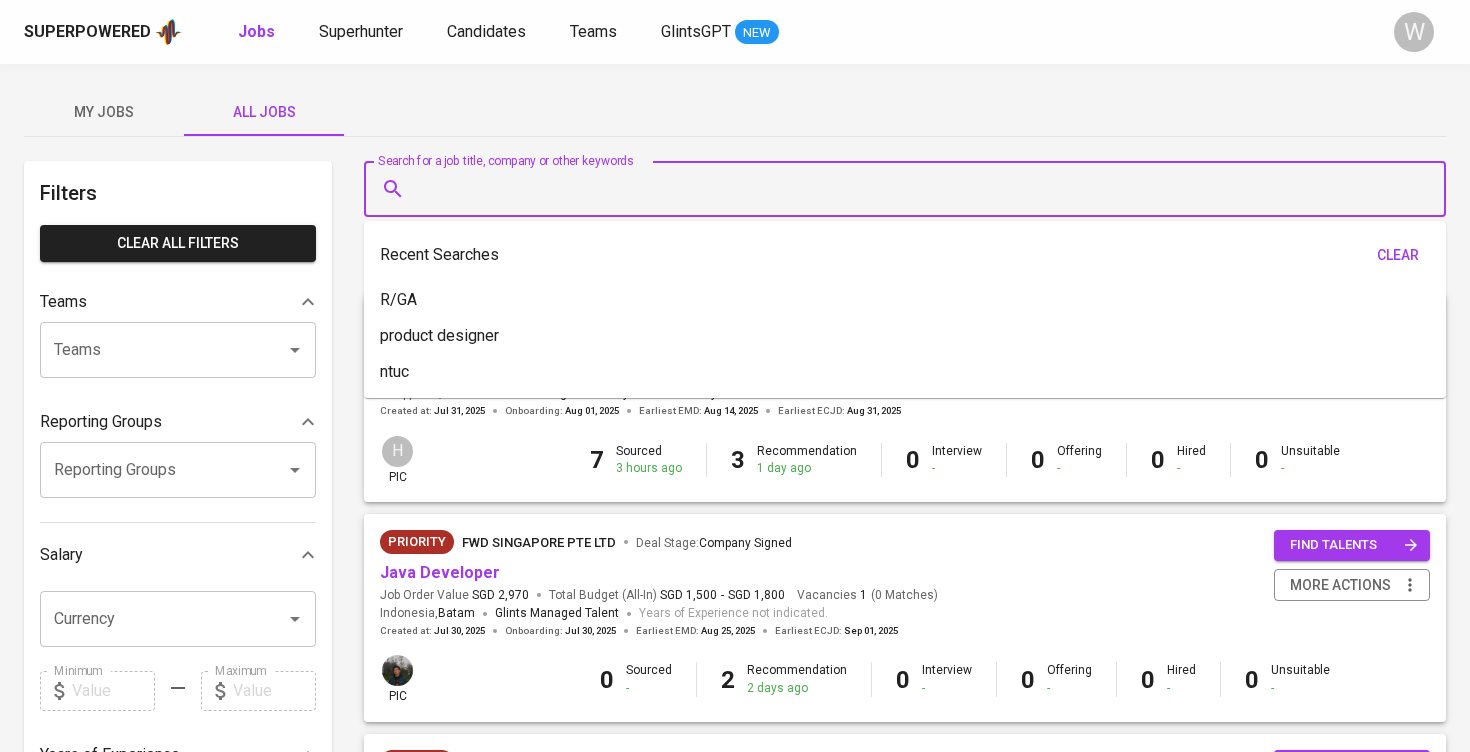 click on "Search for a job title, company or other keywords" at bounding box center (910, 189) 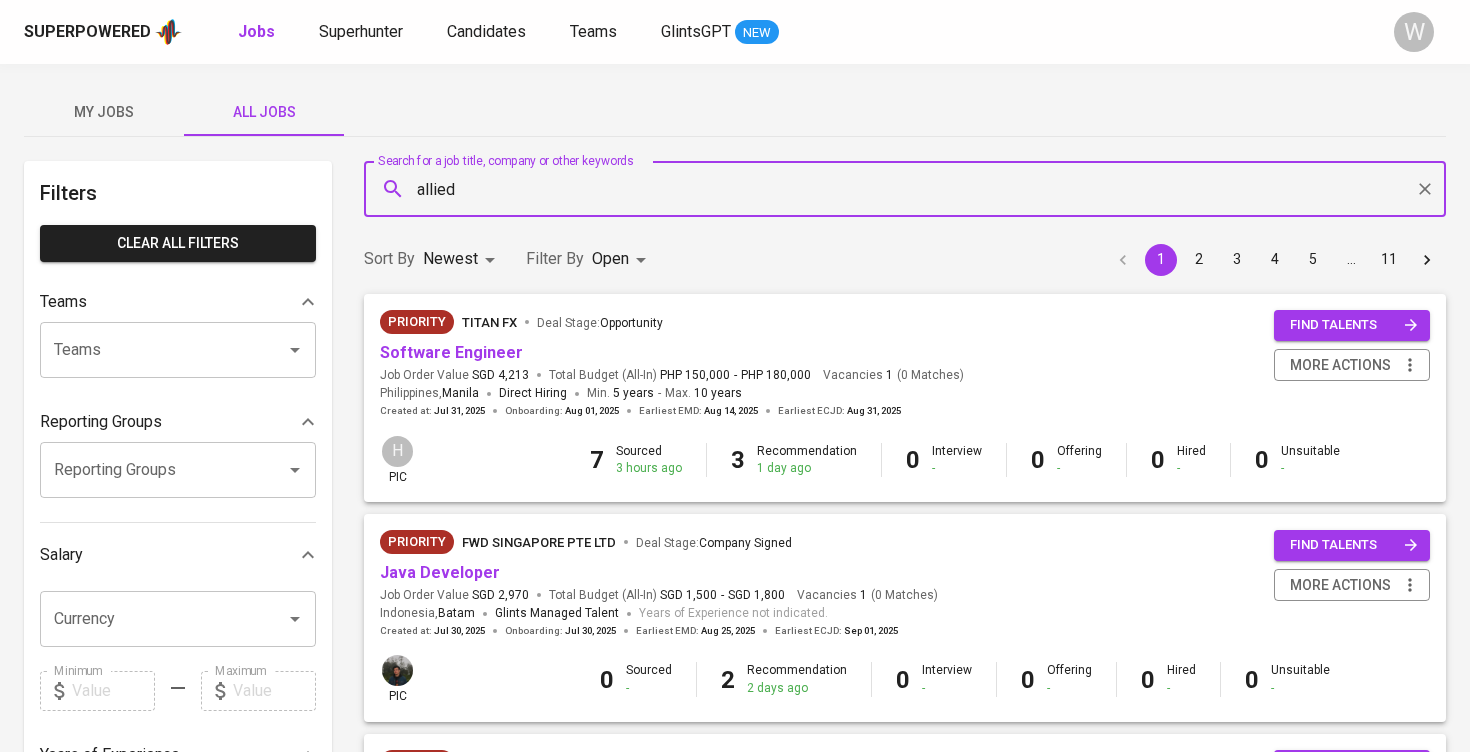 type on "allied" 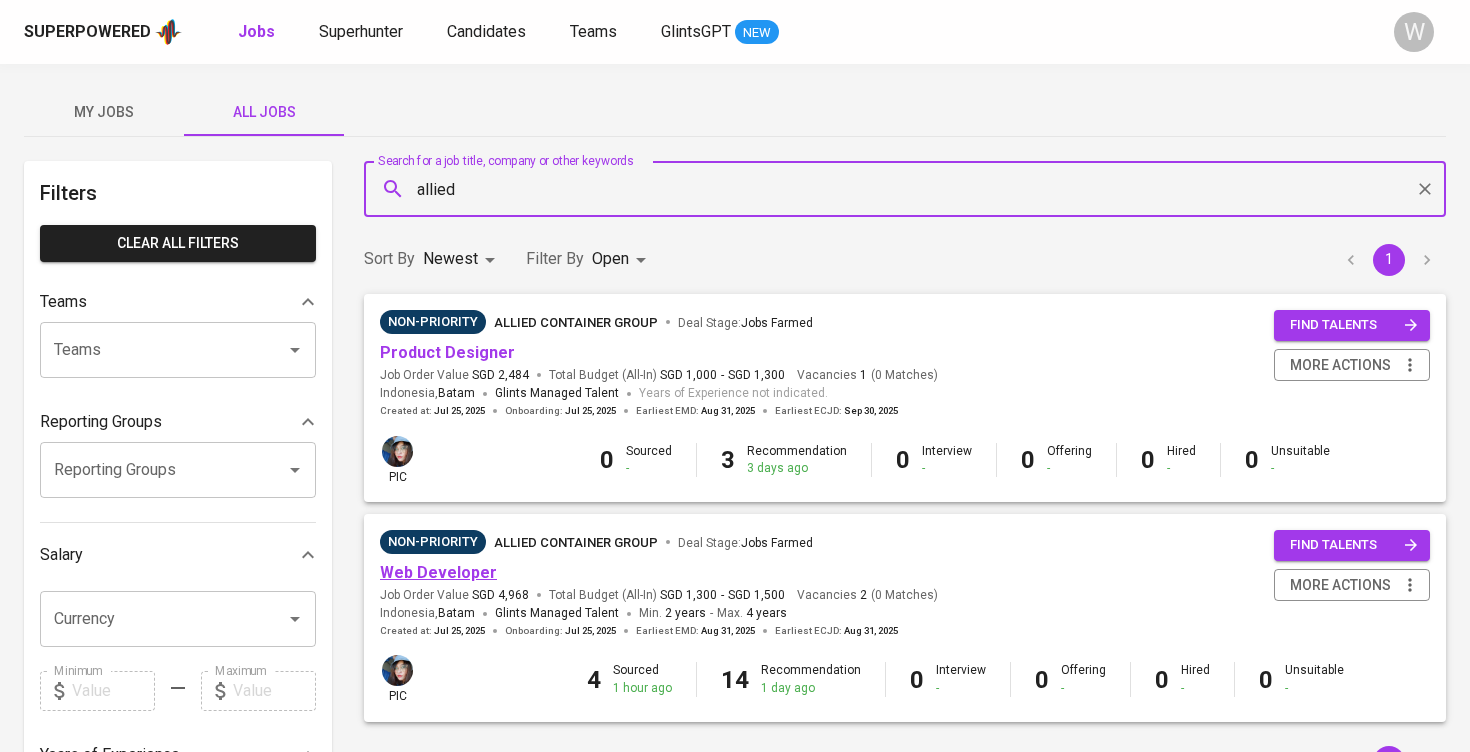 click on "Web Developer" at bounding box center (438, 572) 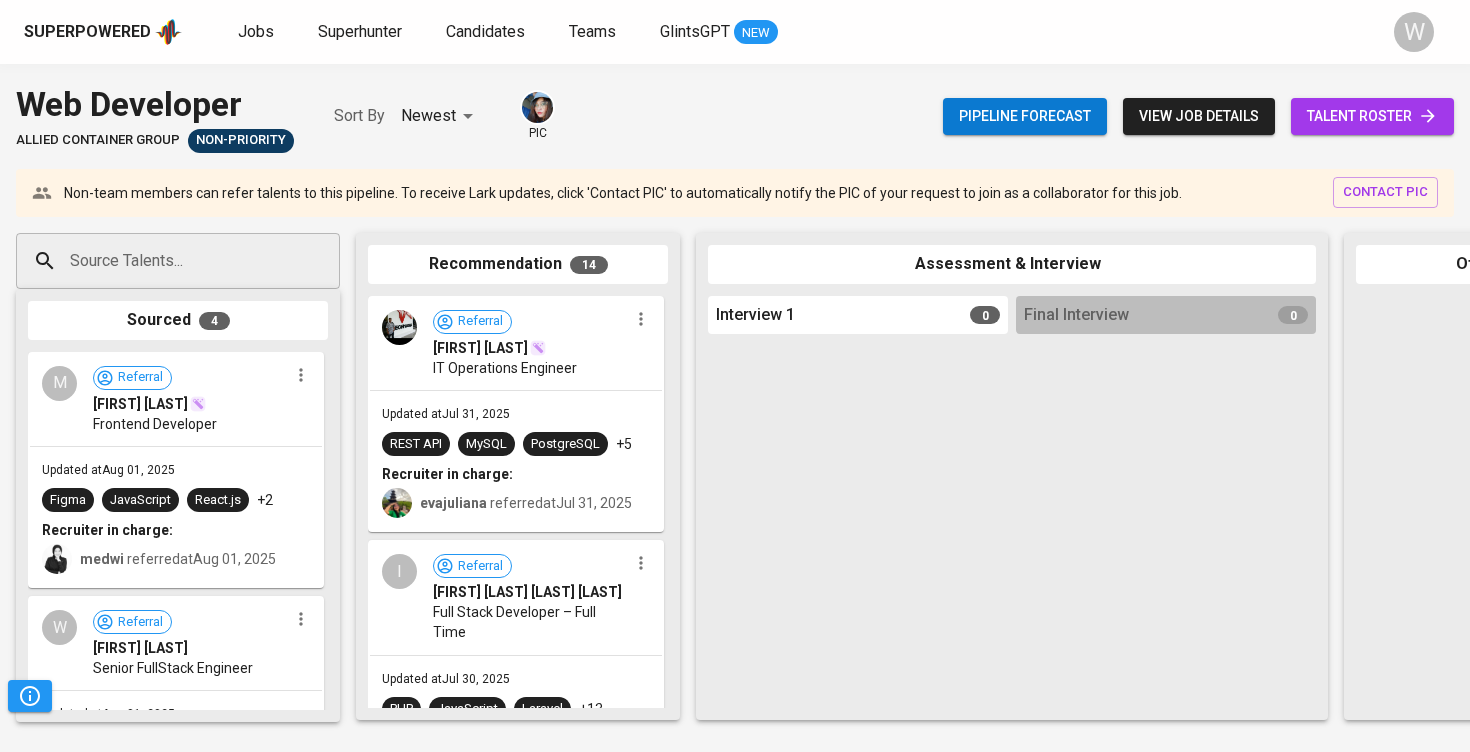 click on "talent roster" at bounding box center [1372, 116] 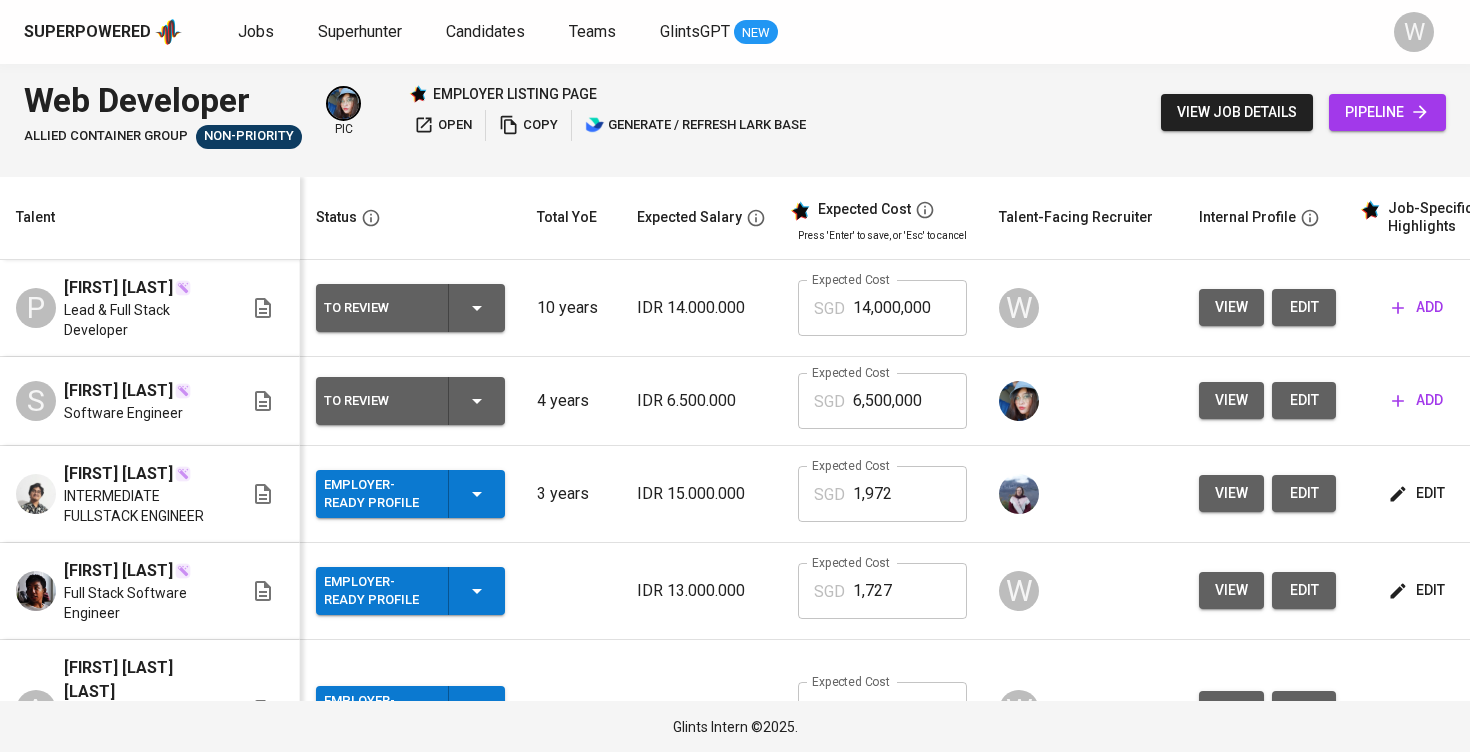 scroll, scrollTop: 0, scrollLeft: 51, axis: horizontal 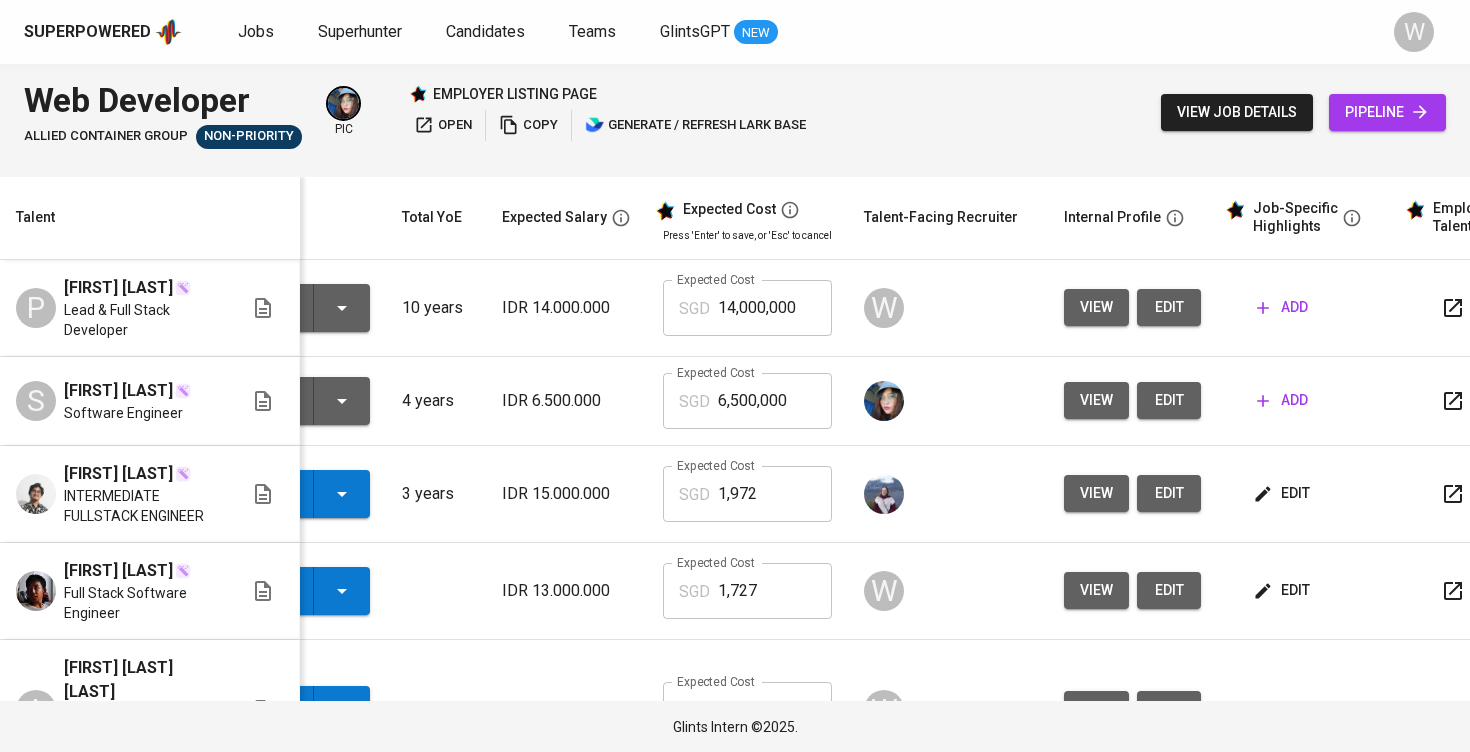 click on "add" at bounding box center (1282, 307) 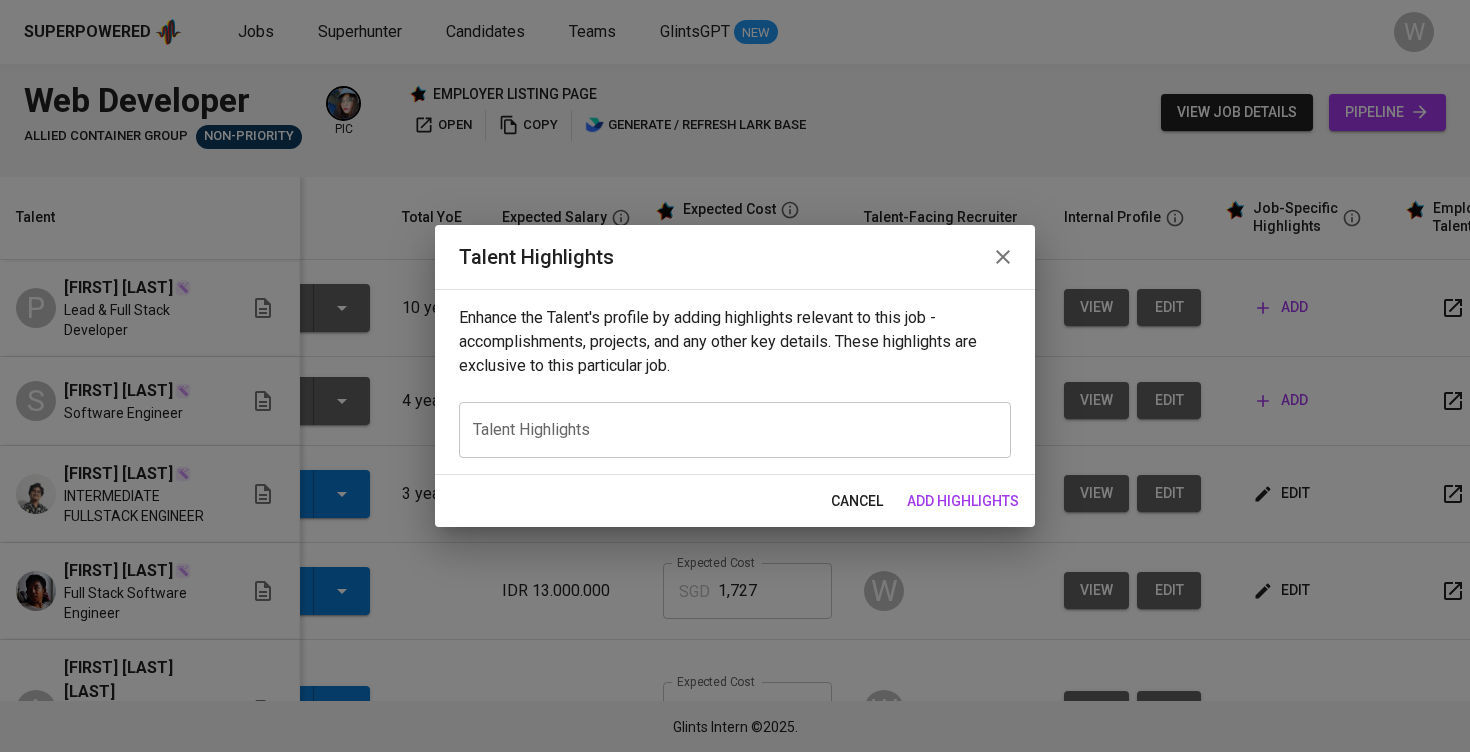 click on "Enhance the Talent's profile by adding highlights relevant to this job - accomplishments, projects, and any other key details. These highlights are exclusive to this particular job. Talent Highlights x Talent Highlights" at bounding box center [735, 382] 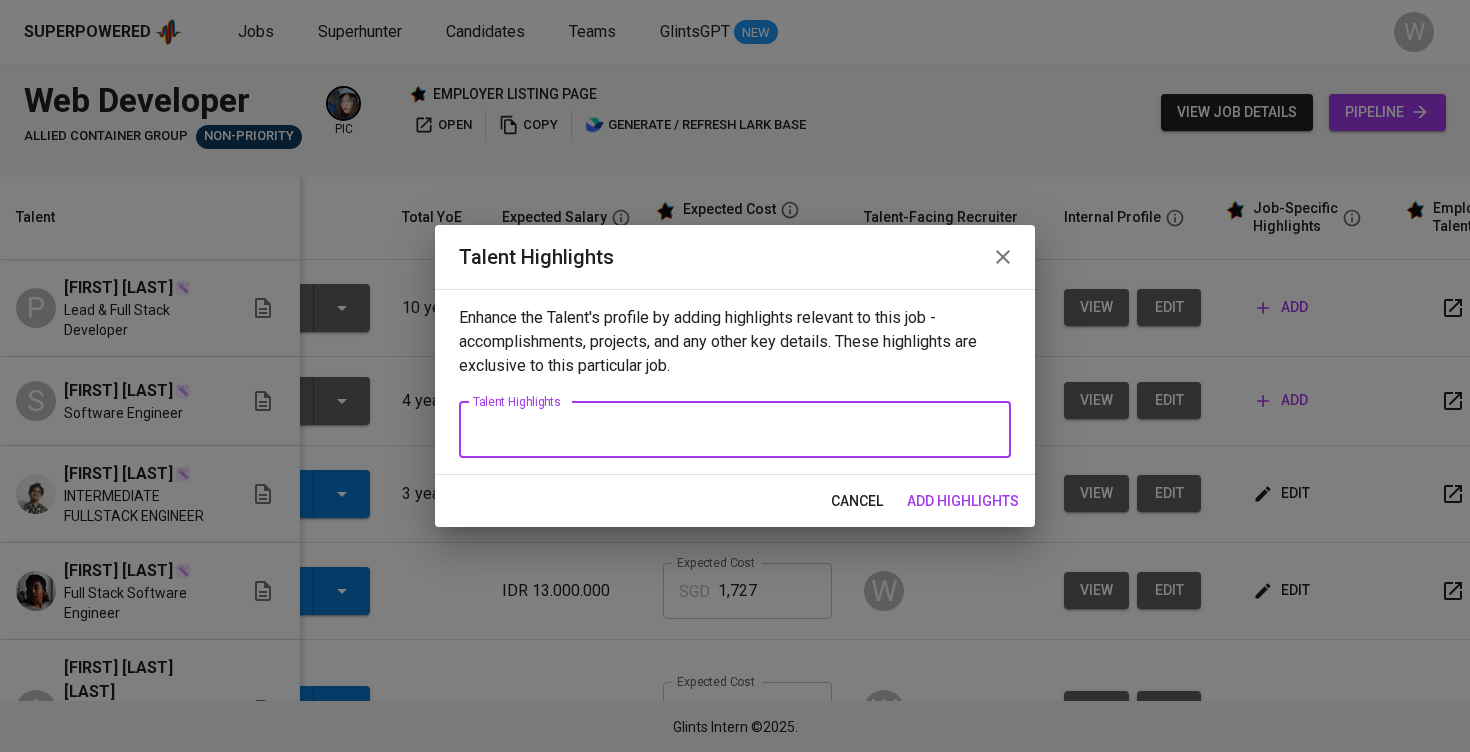 paste on "Saka Mahendra Arioka is a full-stack software engineer with approximately 10 years of experience in web and application development. His core technical strengths are in PHP using the Laravel framework and frontend development with React.js. He has a consistent track record of delivering backend services and frontend interfaces for various web applications across industries such as media, e-commerce, logistics, and technology services.
In his most recent role at PT Lintas Media Danawa, he worked as both a full-stack developer and later as a project lead. He developed internal systems used by the parent company, including a dashboard and mapping system for Garuda-related projects. The tech stack included Laravel for backend services and React.js for the frontend, deployed on environments like GCP and managed through Nginx and Linux servers. His responsibilities also included database design using Postgres and PostGIS, configuring environments, and managing teams.
Prior to that, he worked at PT Berawal Dari..." 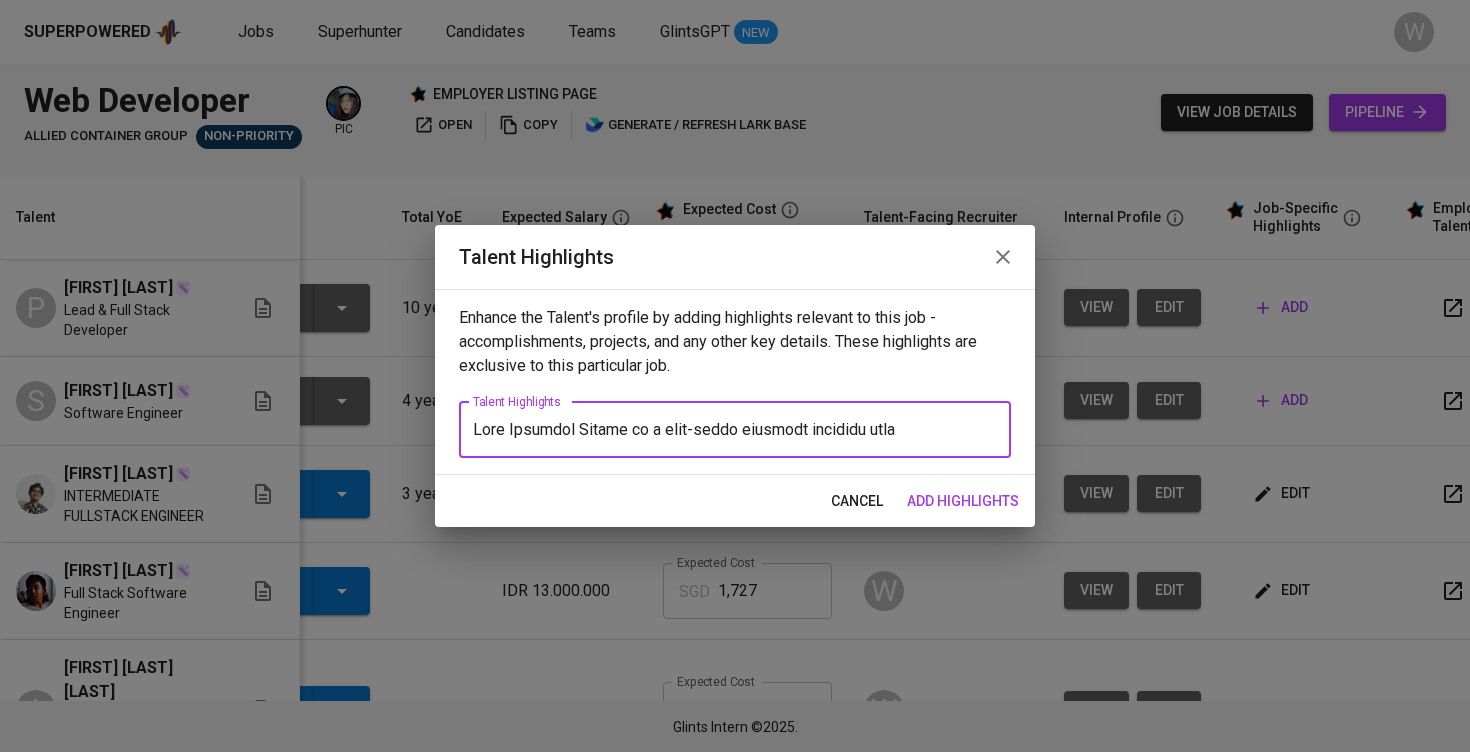 scroll, scrollTop: 279, scrollLeft: 0, axis: vertical 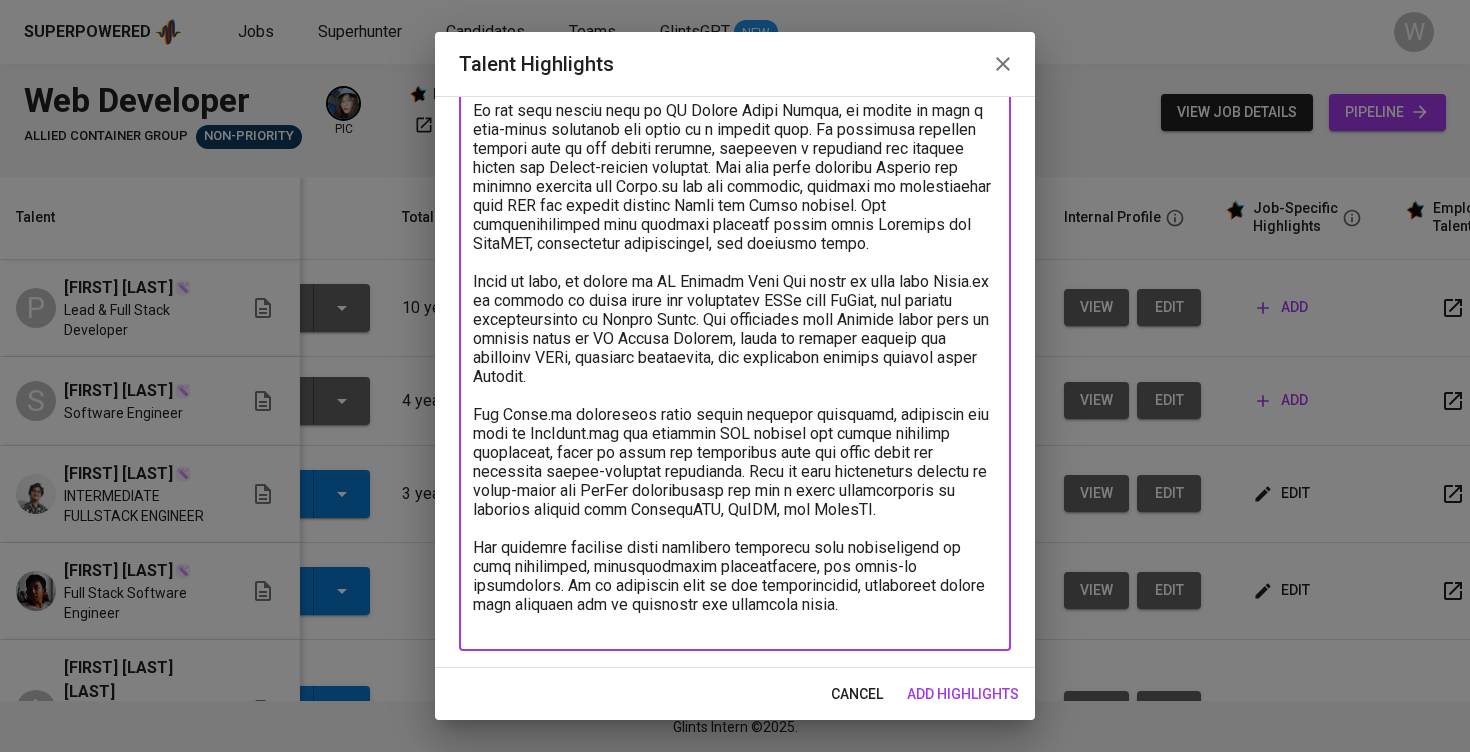 drag, startPoint x: 730, startPoint y: 606, endPoint x: 413, endPoint y: 528, distance: 326.4552 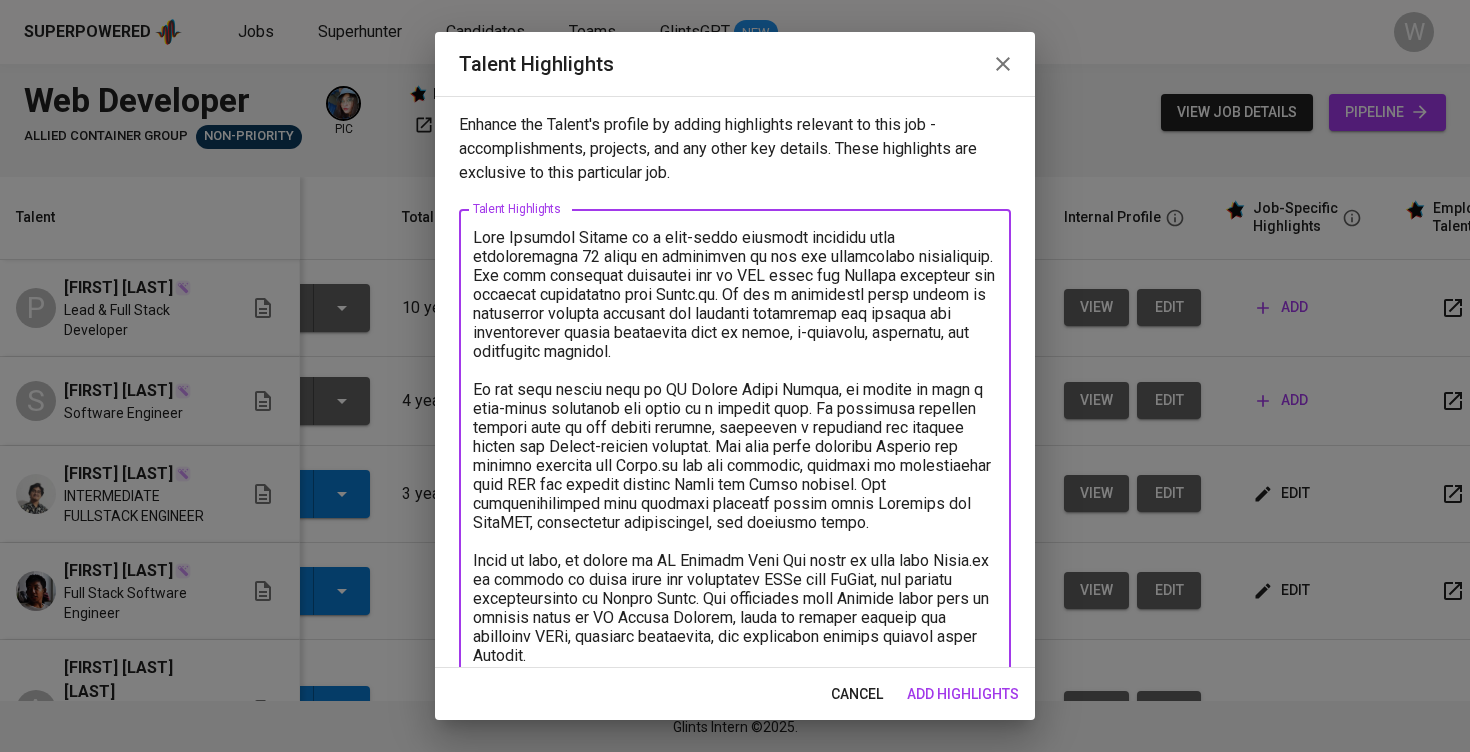 scroll, scrollTop: 0, scrollLeft: 0, axis: both 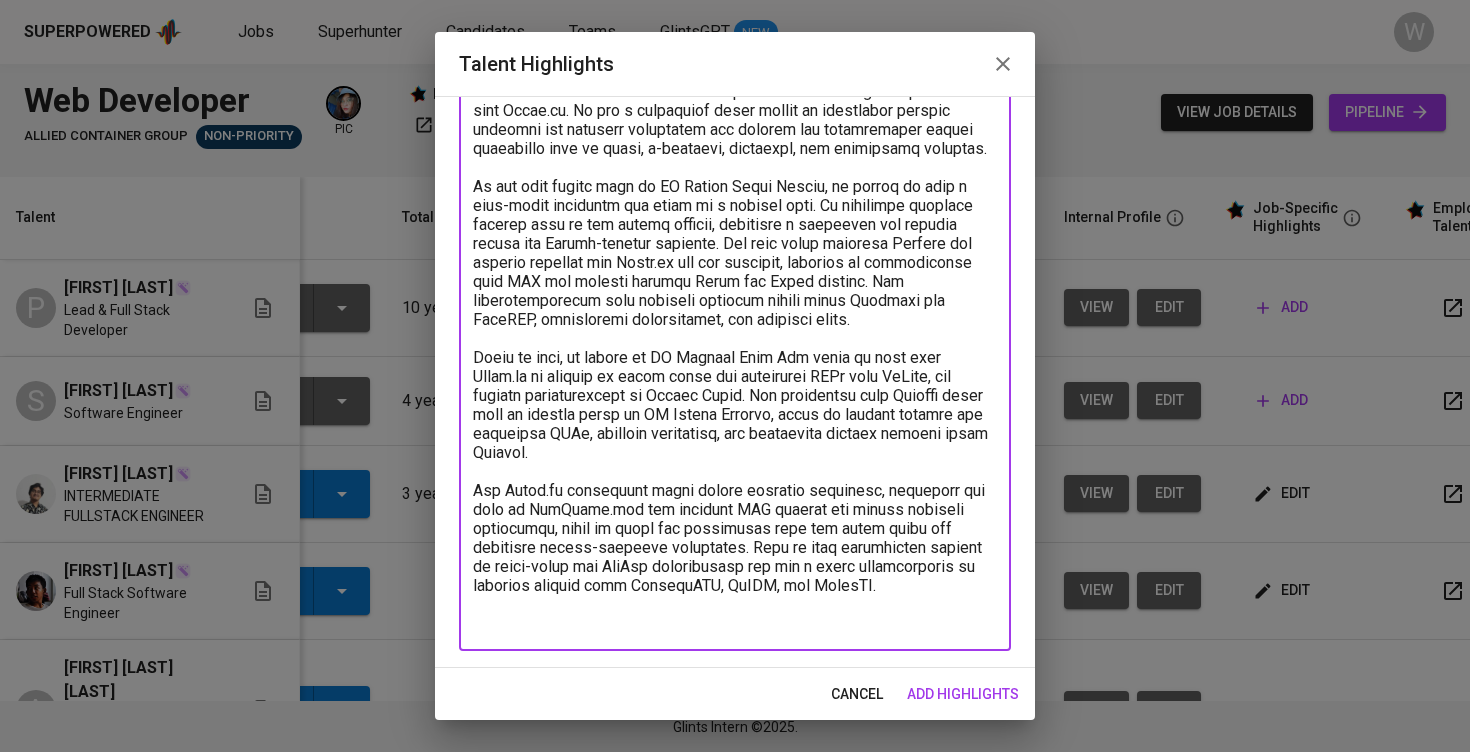 click at bounding box center [735, 338] 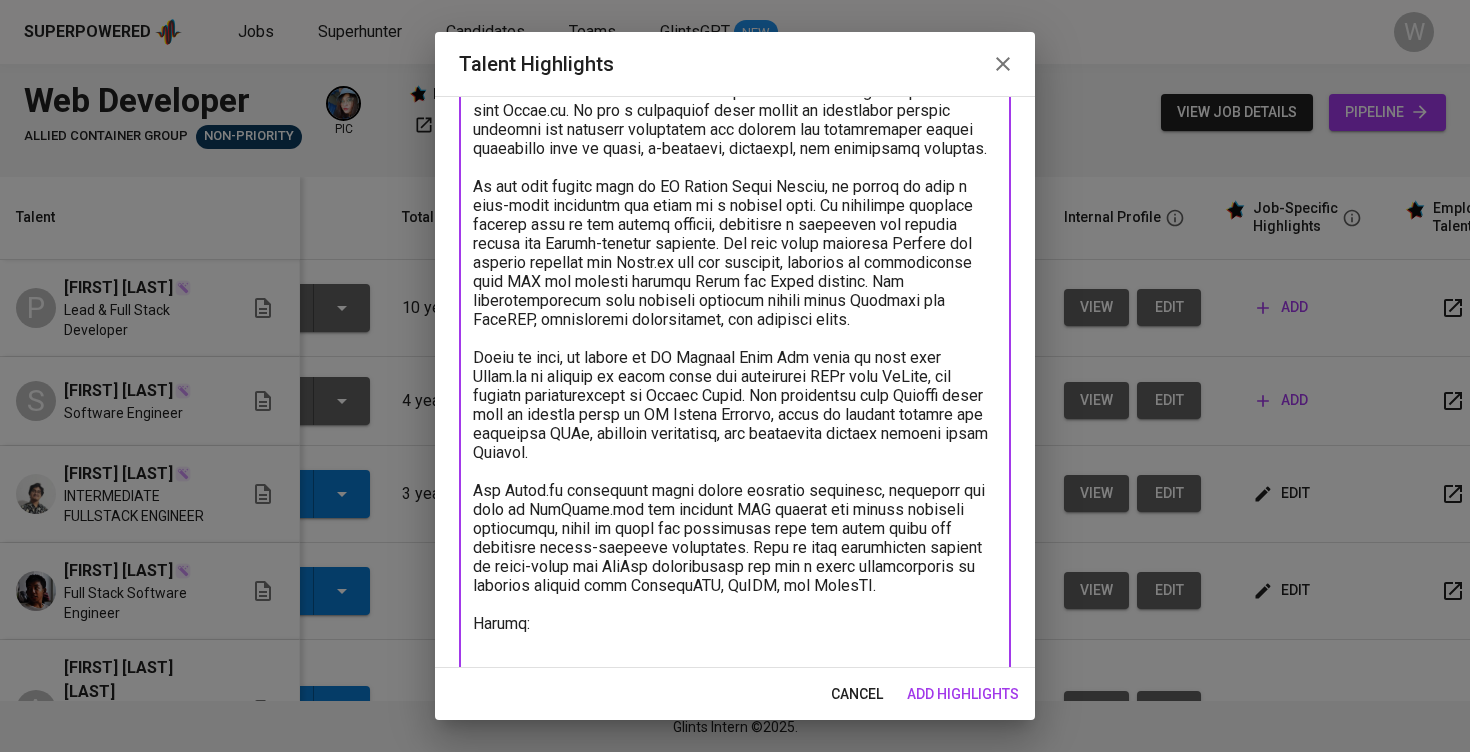 scroll, scrollTop: 222, scrollLeft: 0, axis: vertical 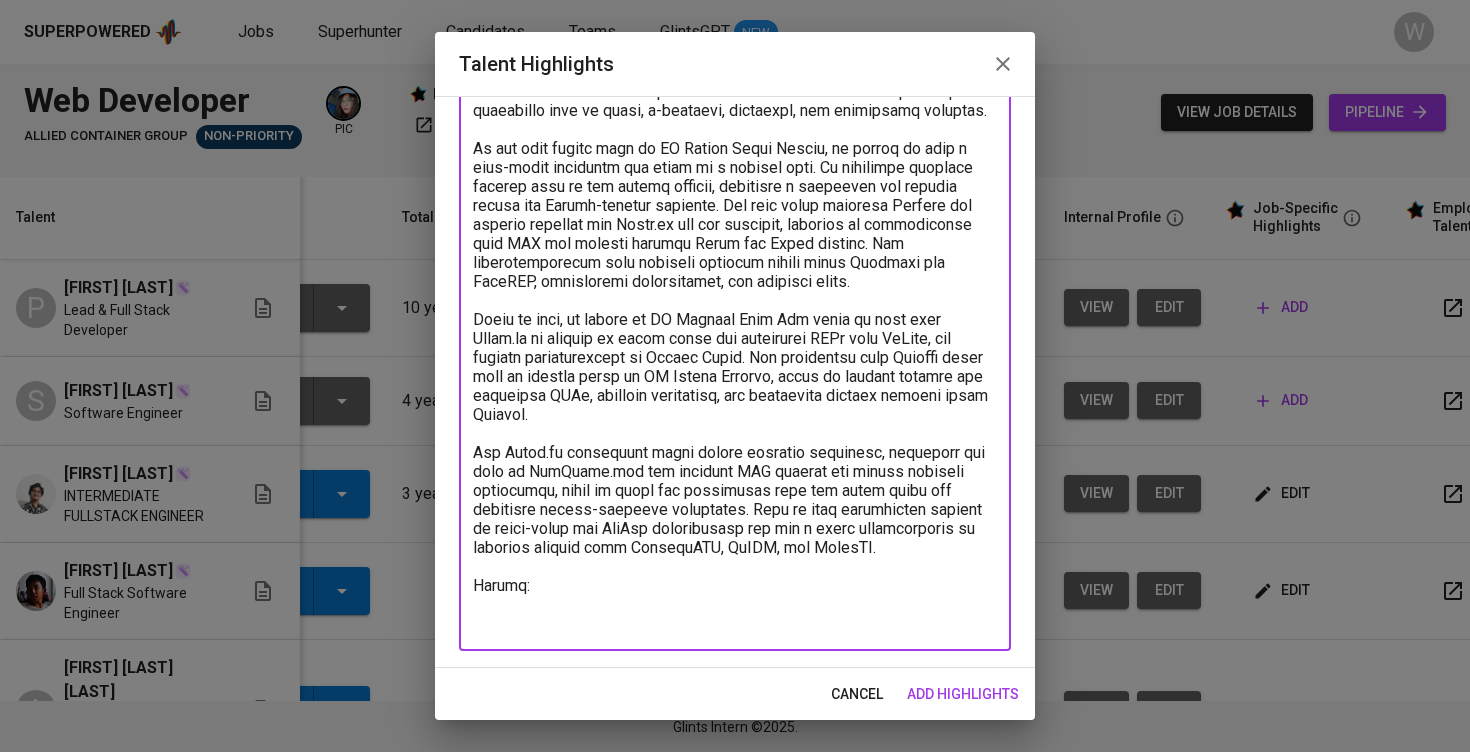 paste on "https://glints.sg.larksuite.com/file/QlktbCPKuoq32ixisw5lmRObgSd?from=from_copylink" 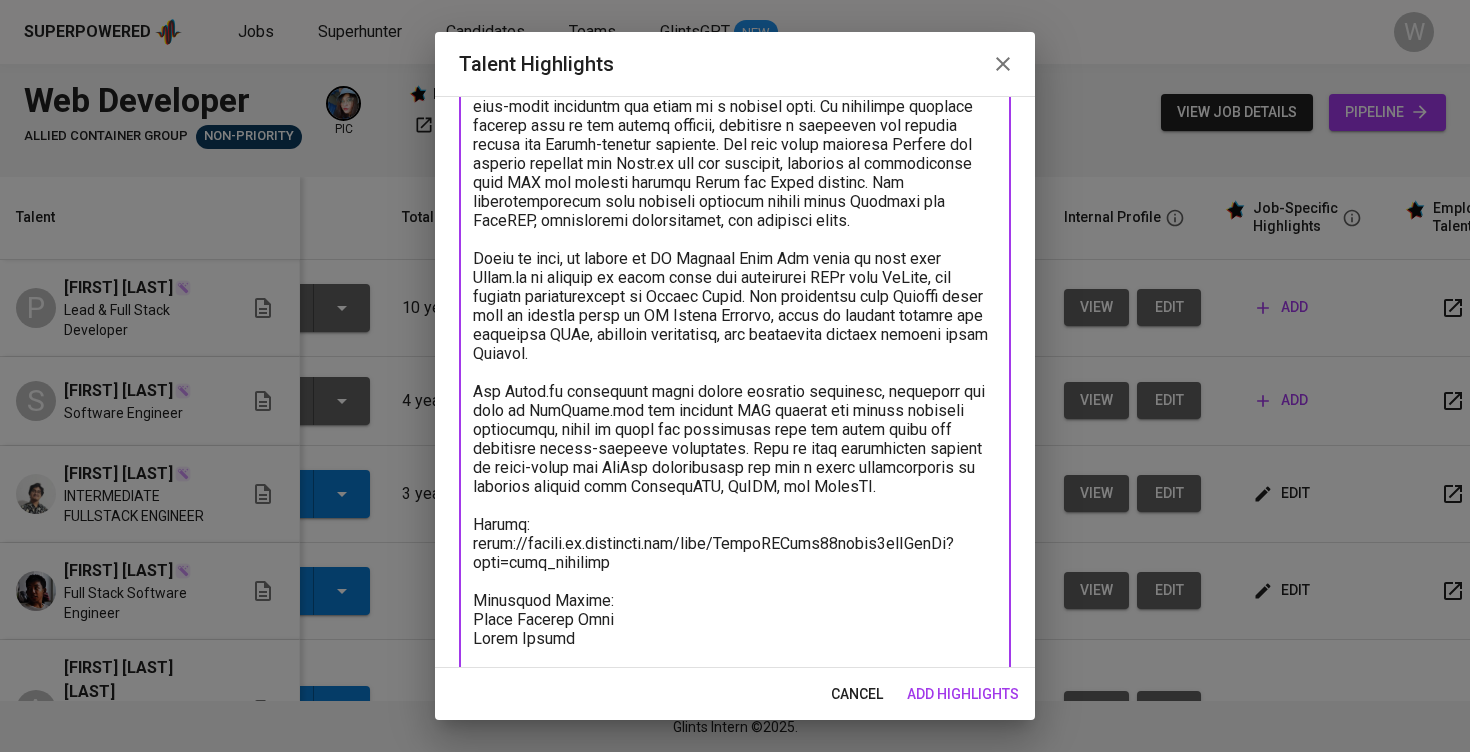 scroll, scrollTop: 302, scrollLeft: 0, axis: vertical 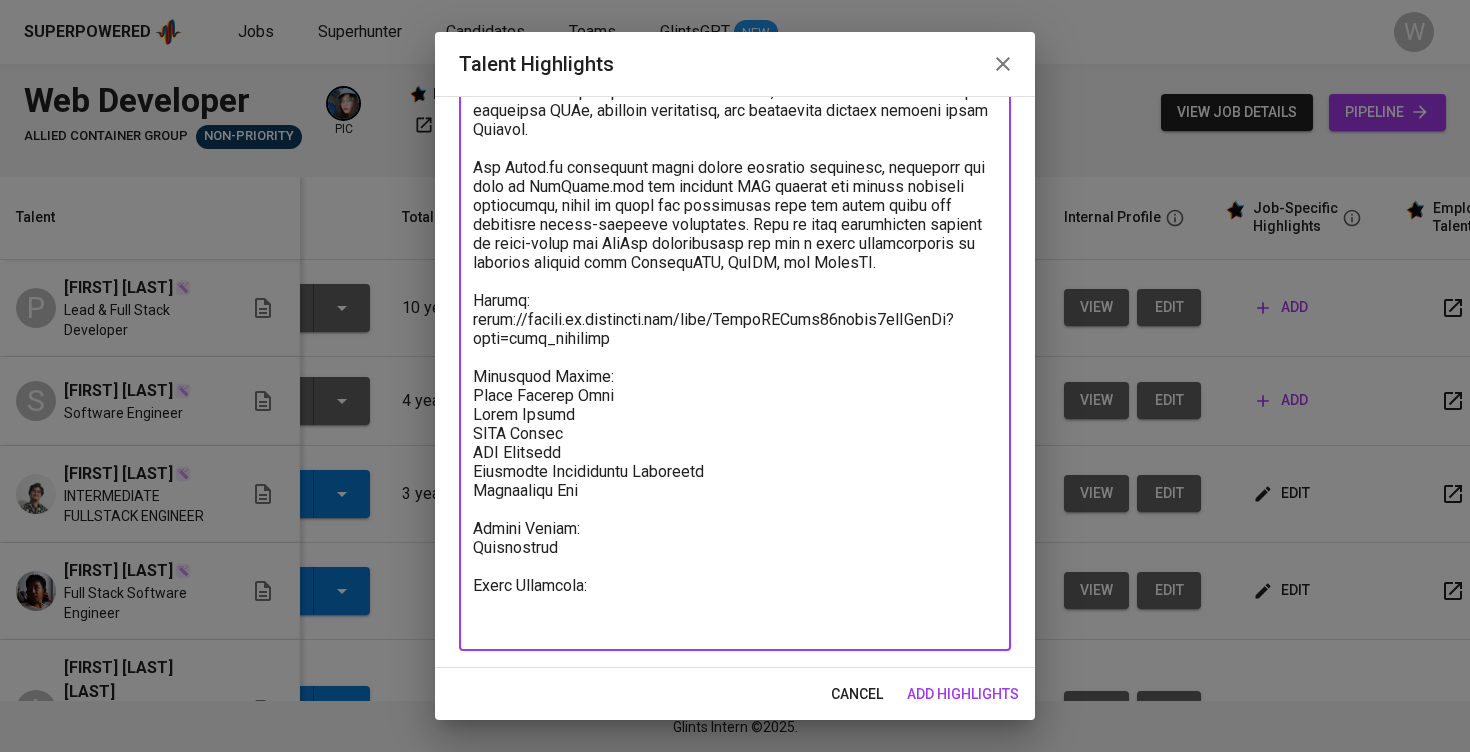 type on "Saka is a full-stack software engineer with approximately 10 years of experience in web and application development. His core technical strengths are in PHP using the Laravel framework and frontend development with React.js. He has a consistent track record of delivering backend services and frontend interfaces for various web applications across industries such as media, e-commerce, logistics, and technology services.
In his most recent role at PT Lintas Media Danawa, he worked as both a full-stack developer and later as a project lead. He developed internal systems used by the parent company, including a dashboard and mapping system for Garuda-related projects. The tech stack included Laravel for backend services and React.js for the frontend, deployed on environments like GCP and managed through Nginx and Linux servers. His responsibilities also included database design using Postgres and PostGIS, configuring environments, and managing teams.
Prior to that, he worked at PT Berawal Dari Kue where he al..." 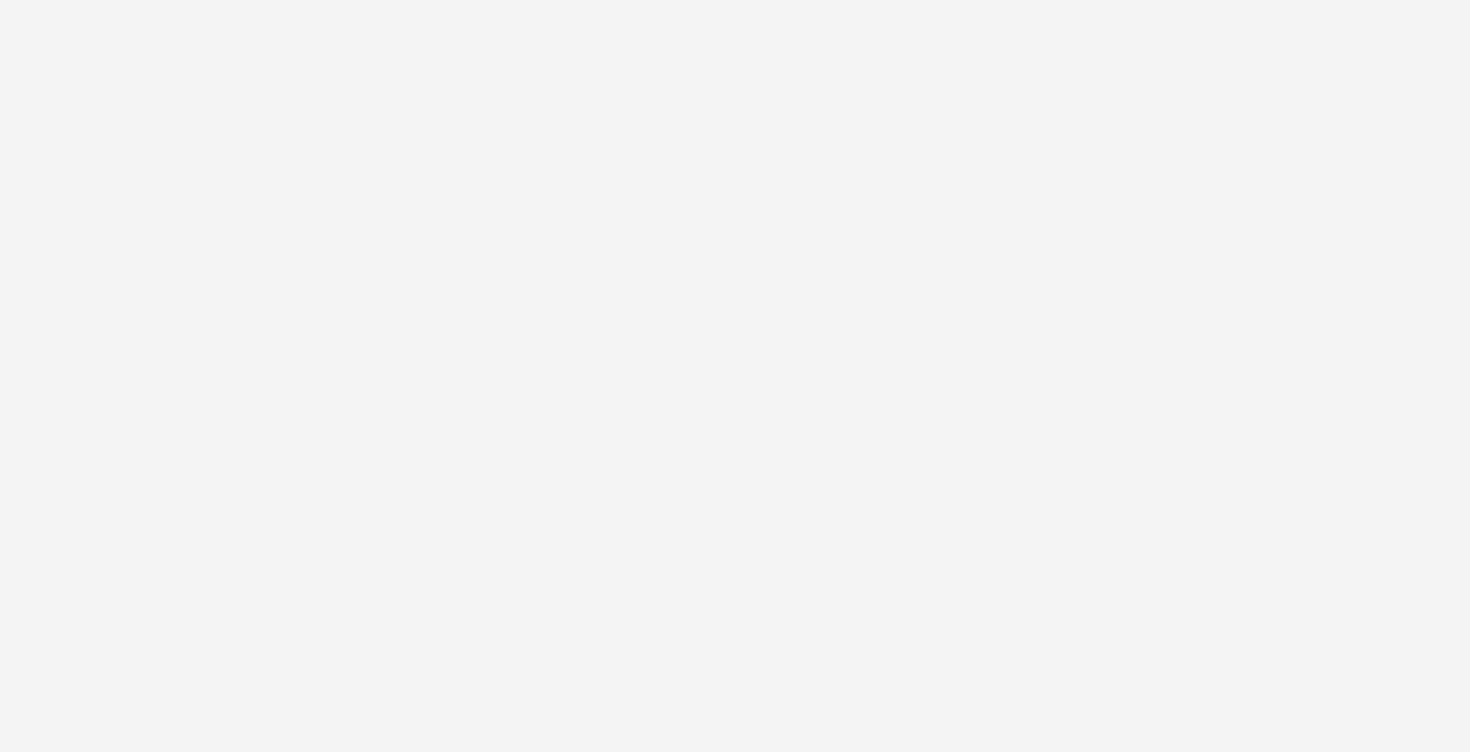 scroll, scrollTop: 0, scrollLeft: 0, axis: both 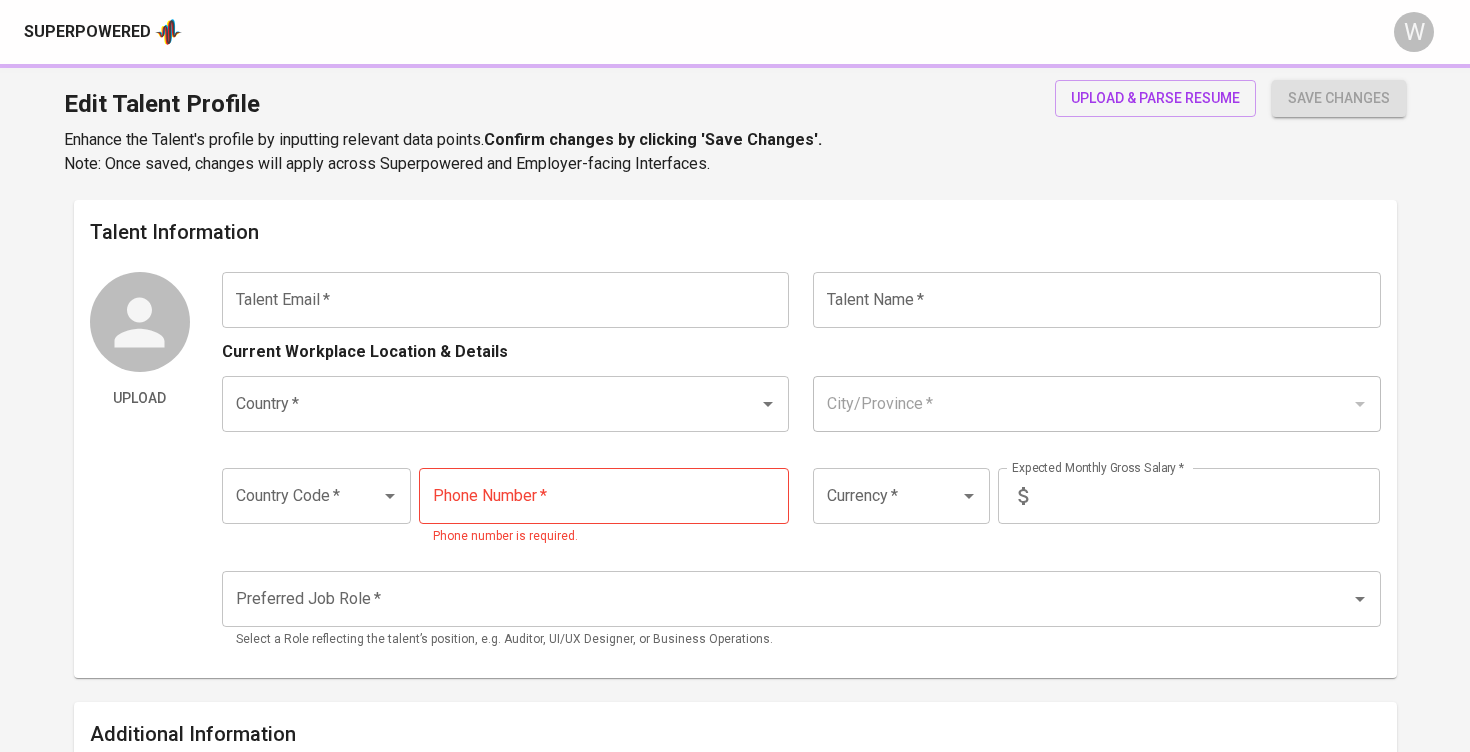 type on "[EMAIL]" 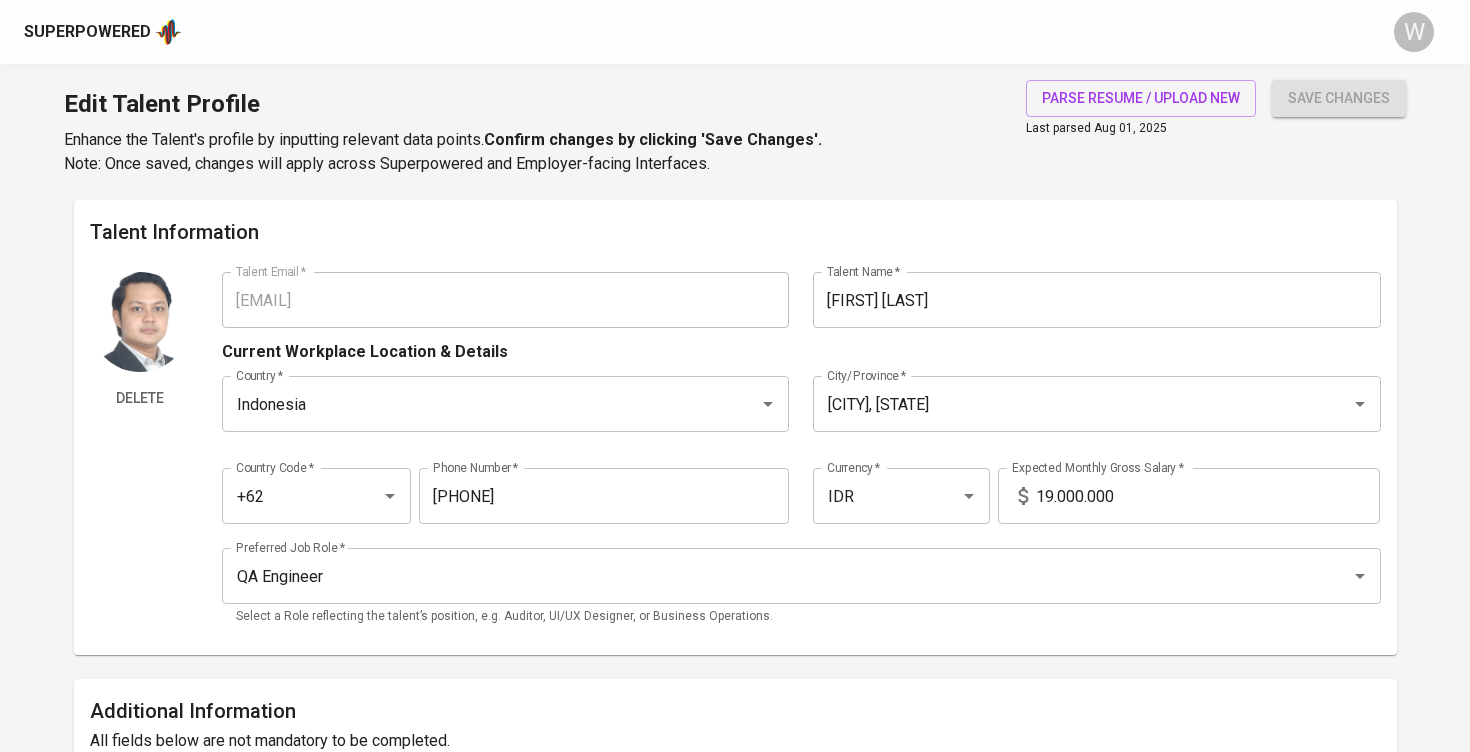 click on "19.000.000" at bounding box center [1208, 496] 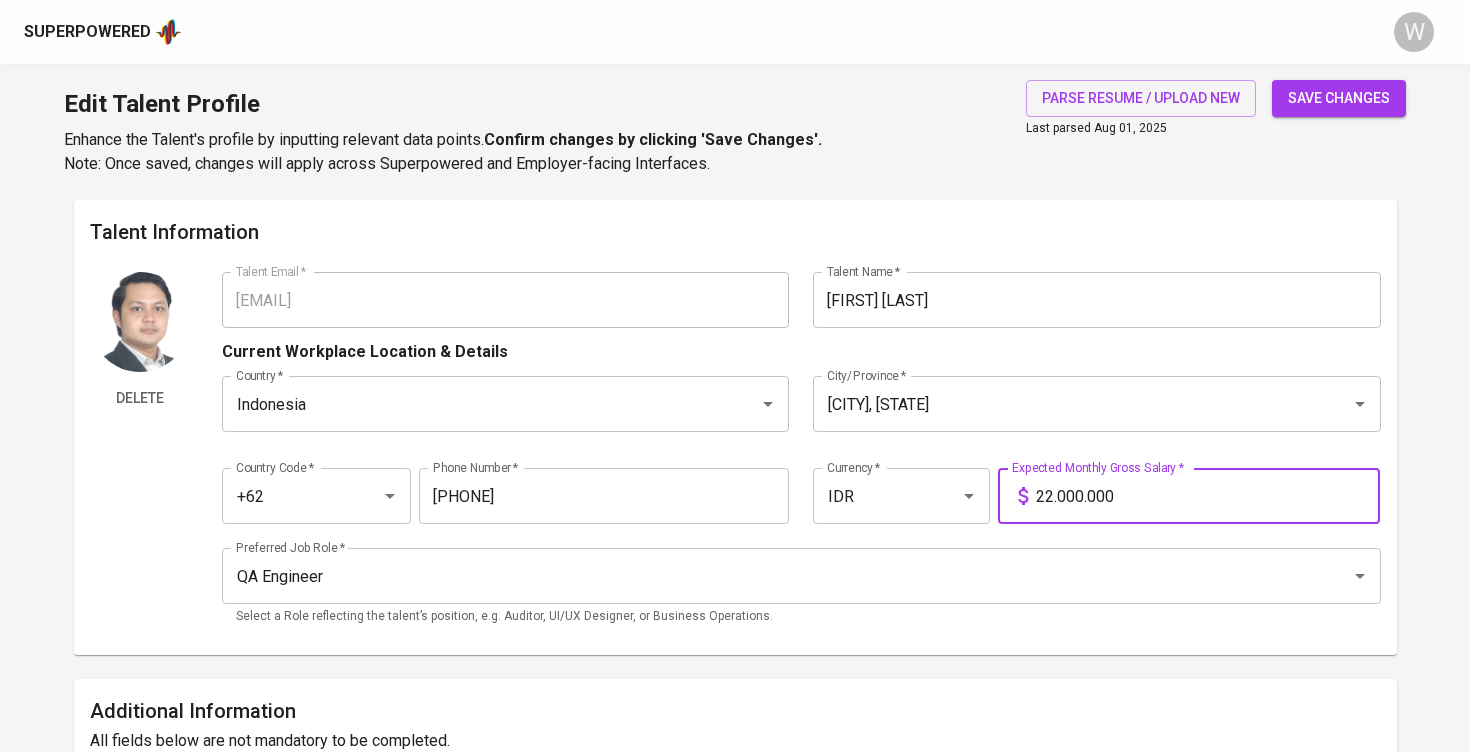type on "22.000.000" 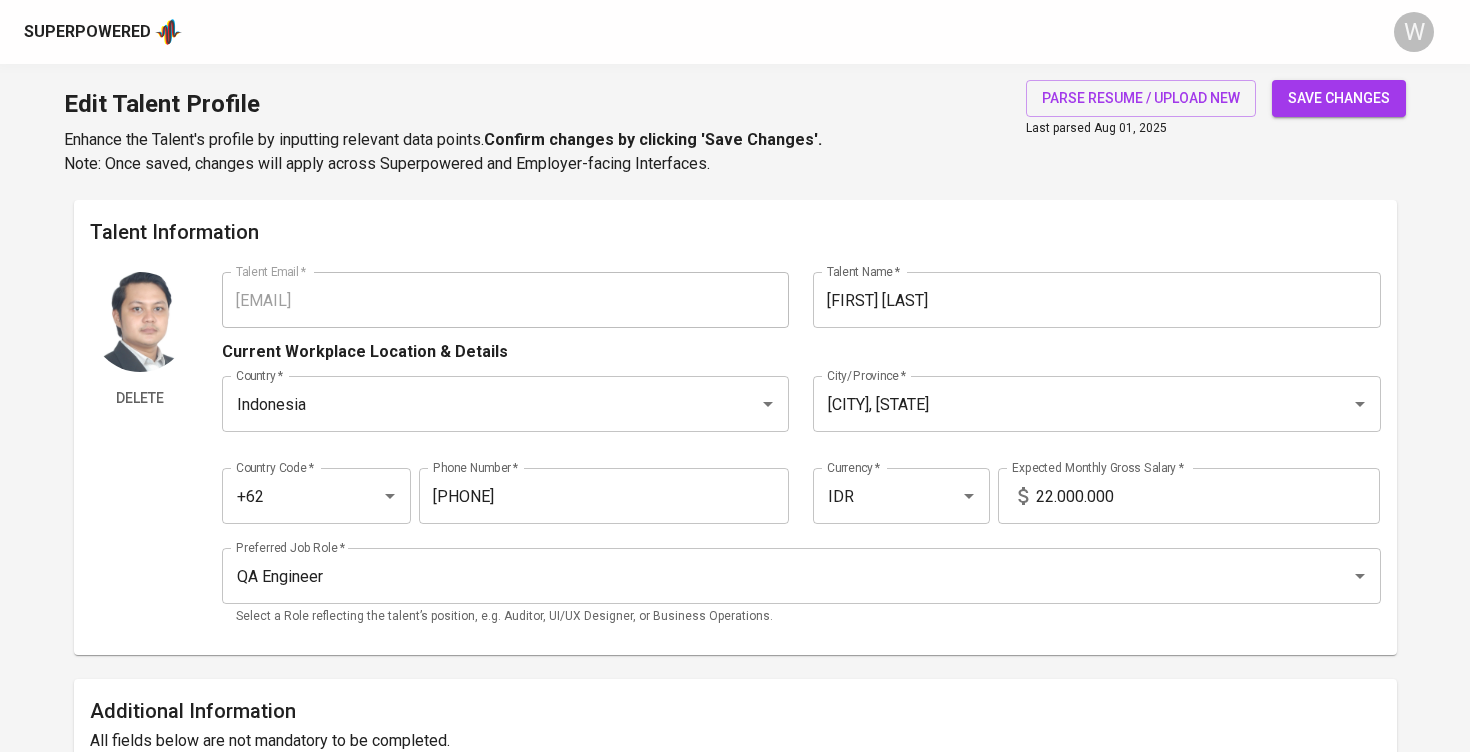 click on "save changes" at bounding box center [1339, 98] 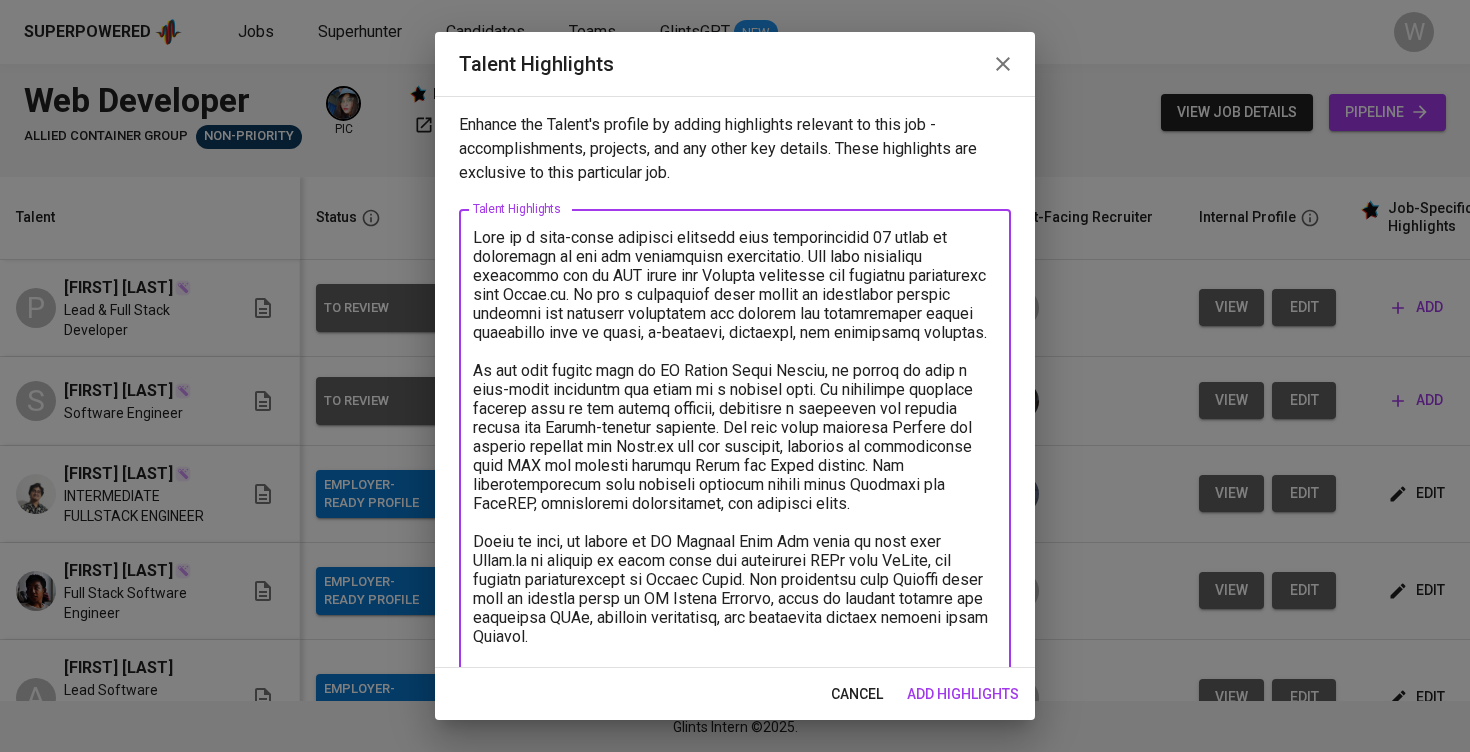 scroll, scrollTop: 0, scrollLeft: 0, axis: both 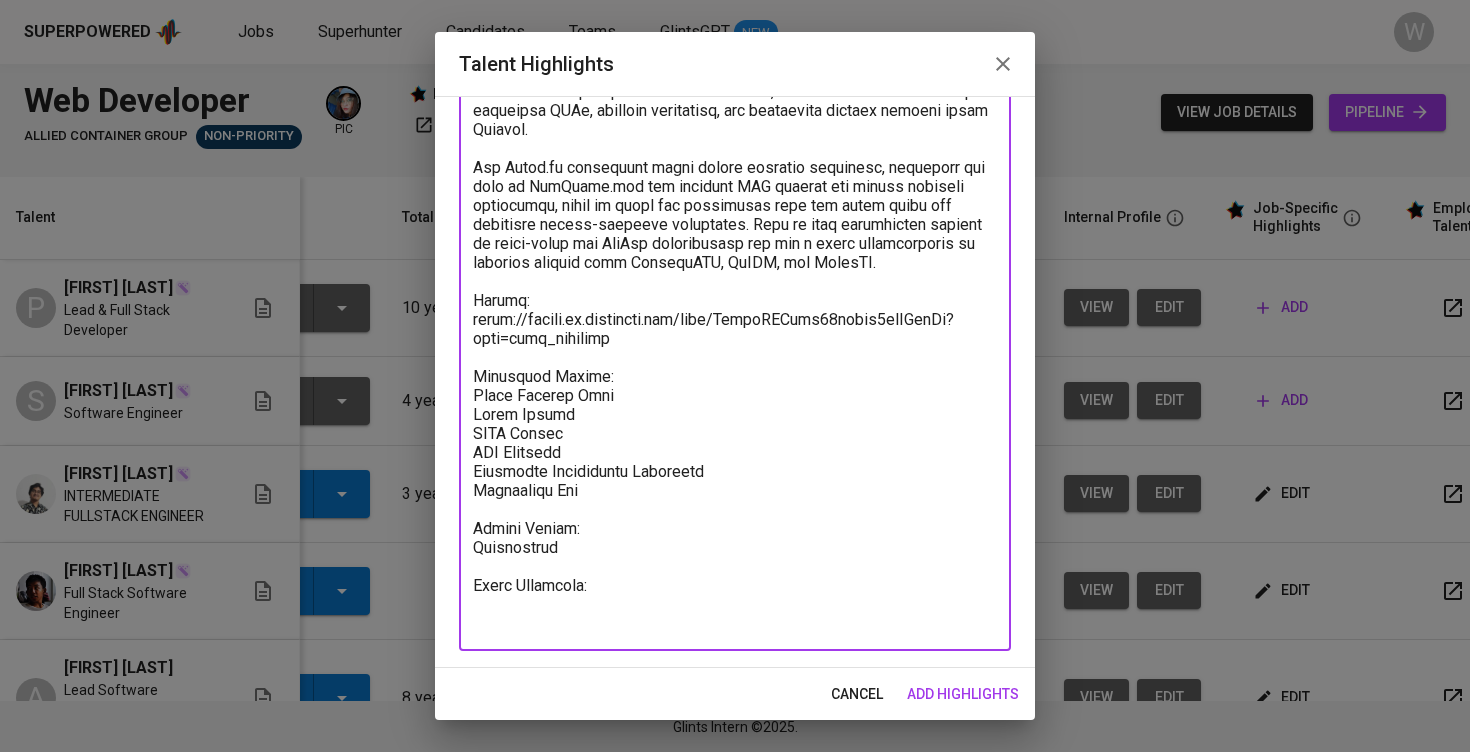 paste on "https://glints.sg.larksuite.com/minutes/obsgz3x9629b2r99s9298lso?from=from_copylink" 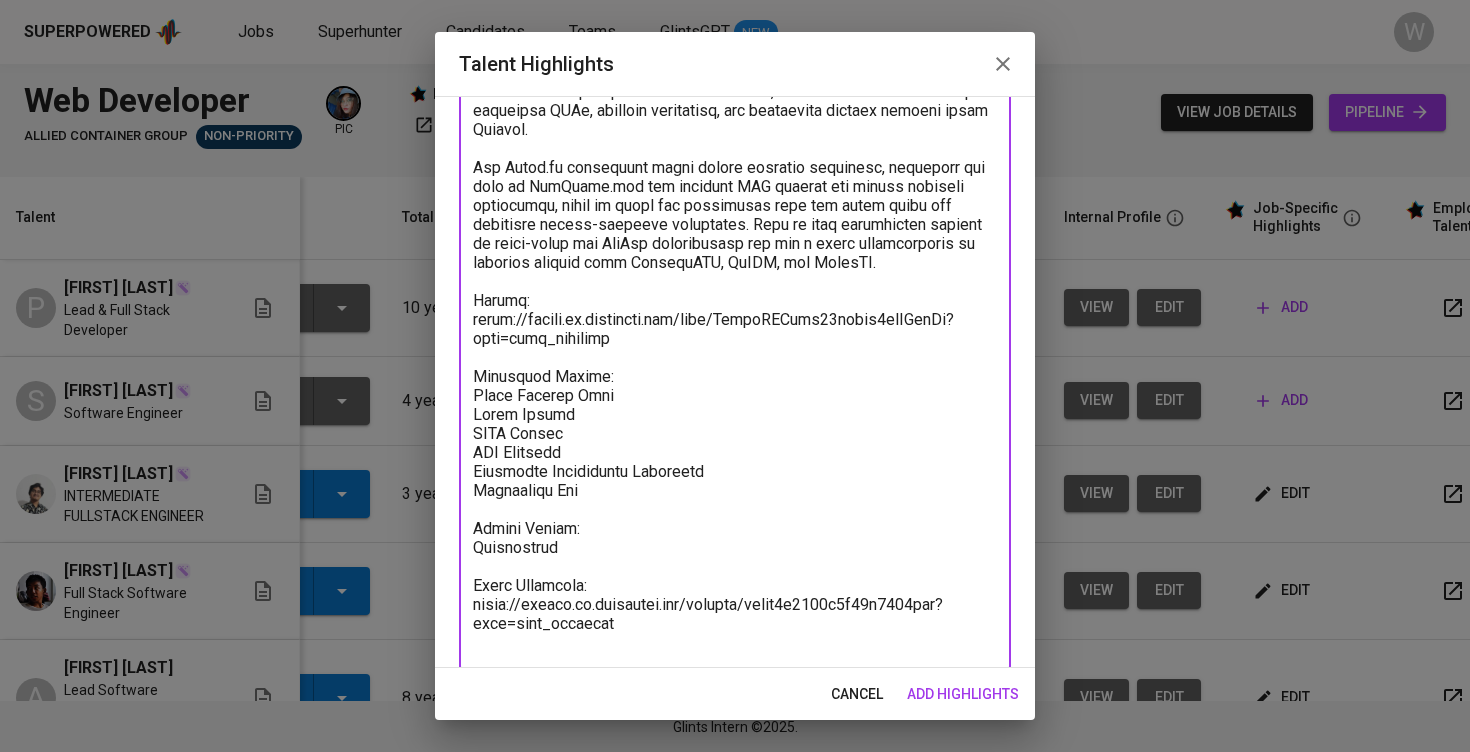click at bounding box center (735, 186) 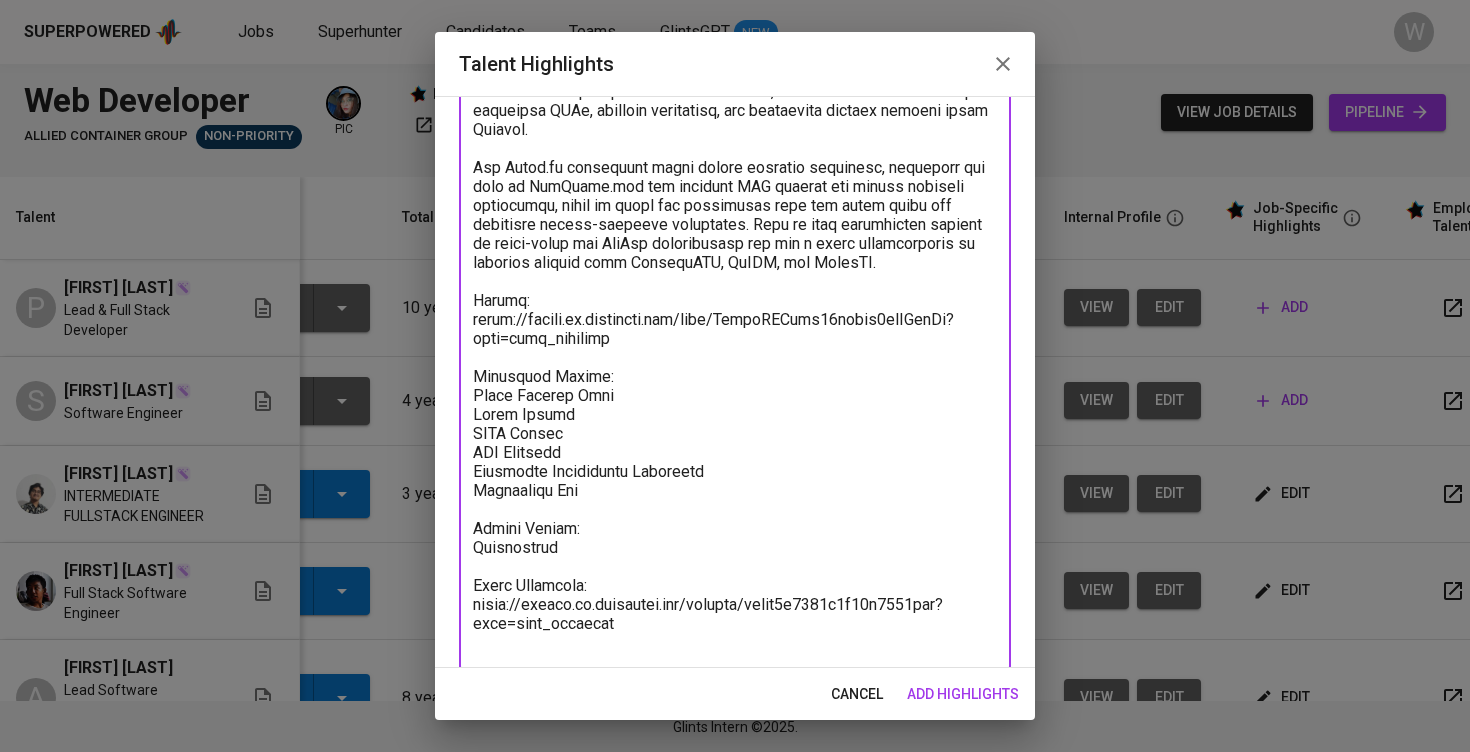 paste on "1,307.71" 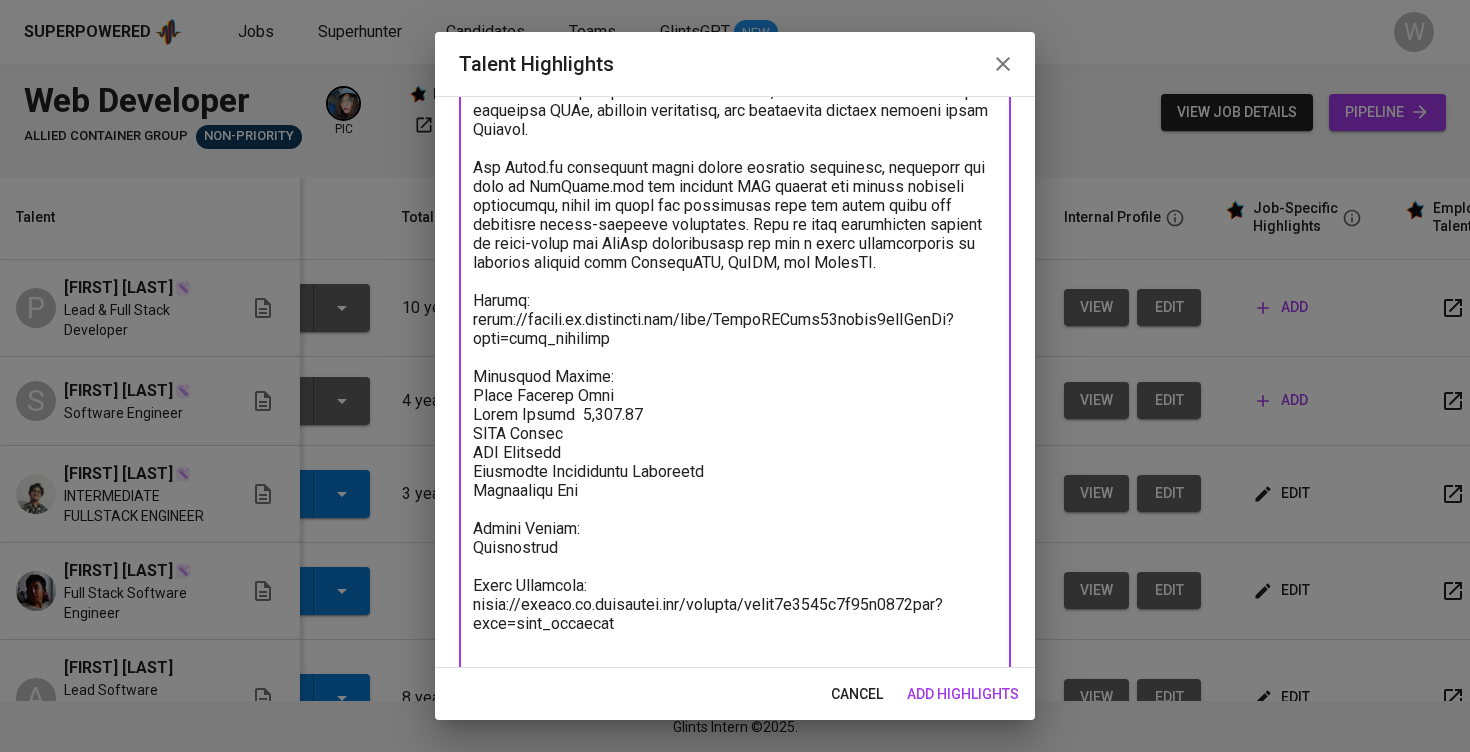 click at bounding box center [735, 186] 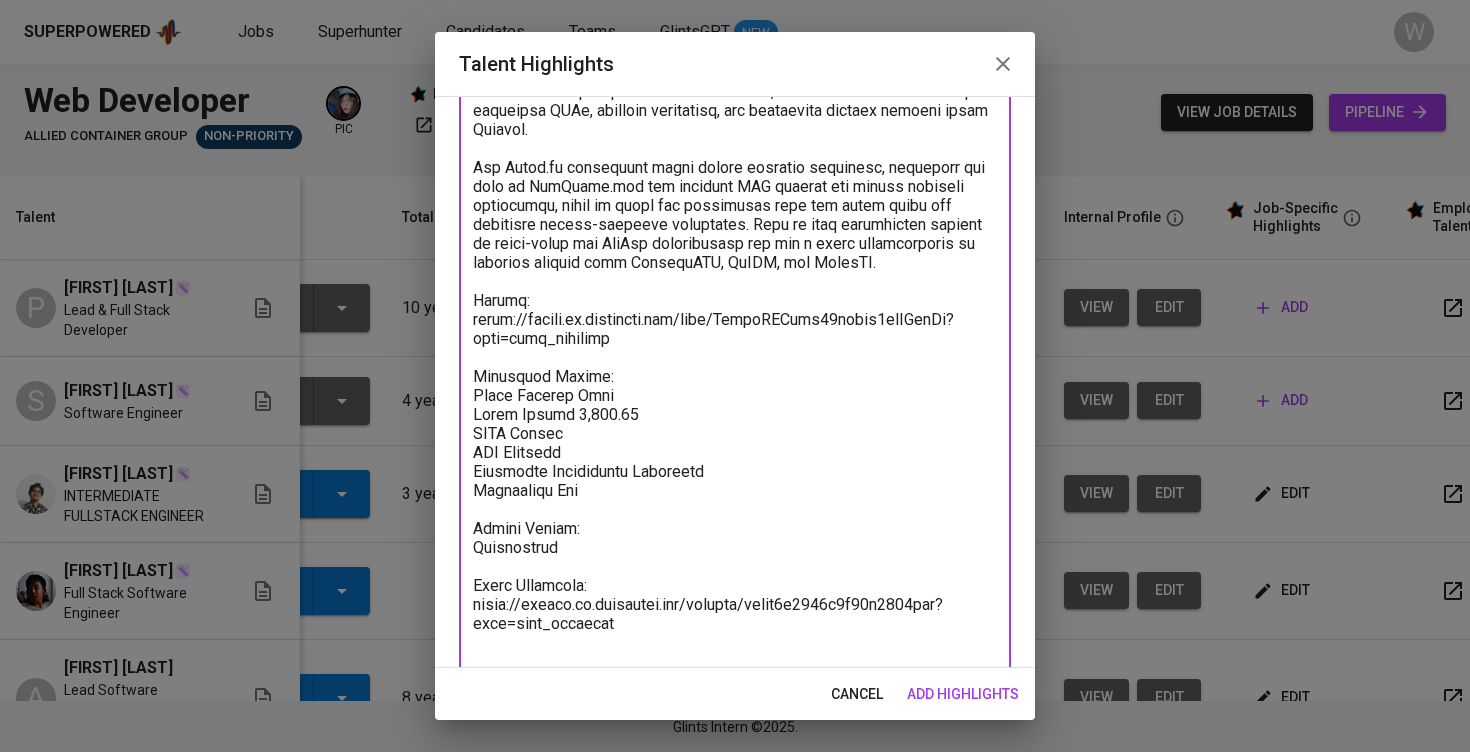 click at bounding box center [735, 186] 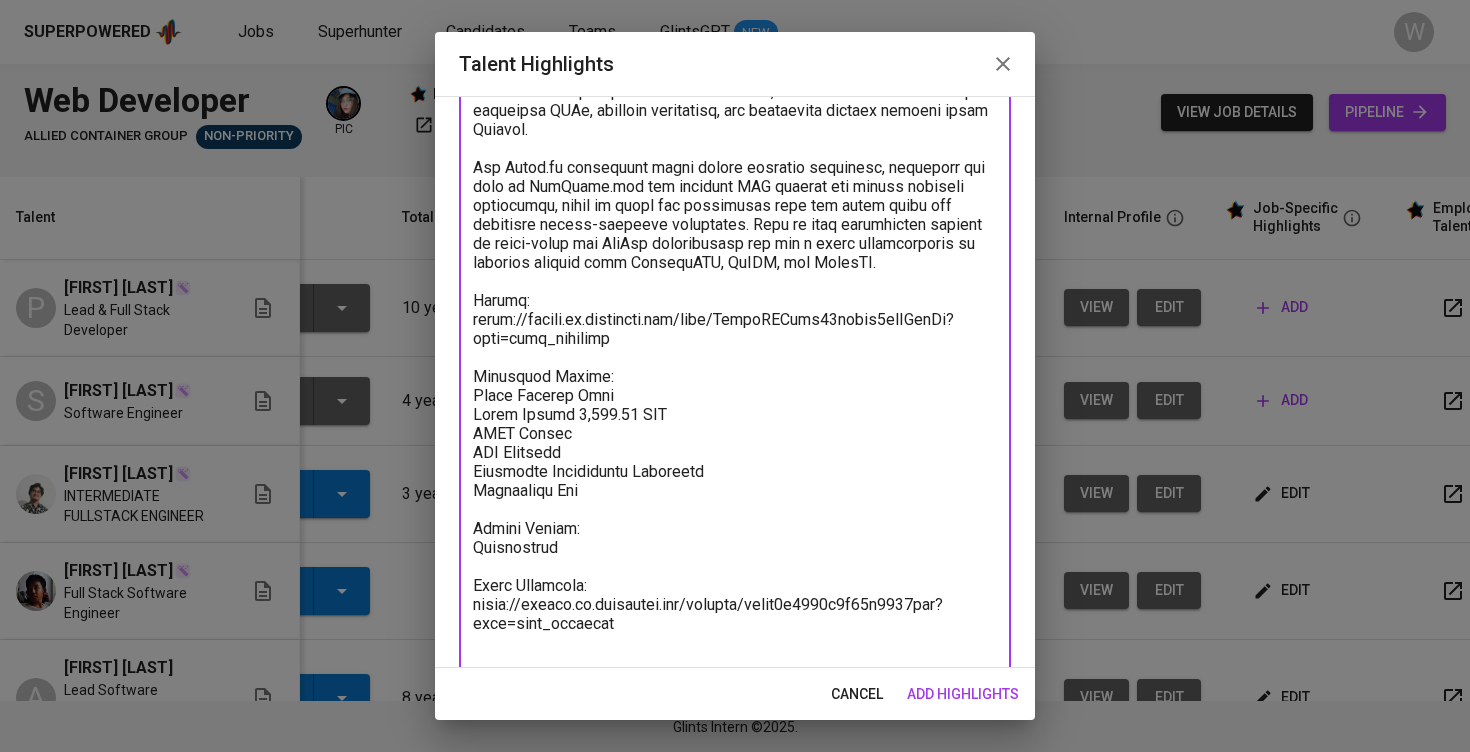 paste on "50.26" 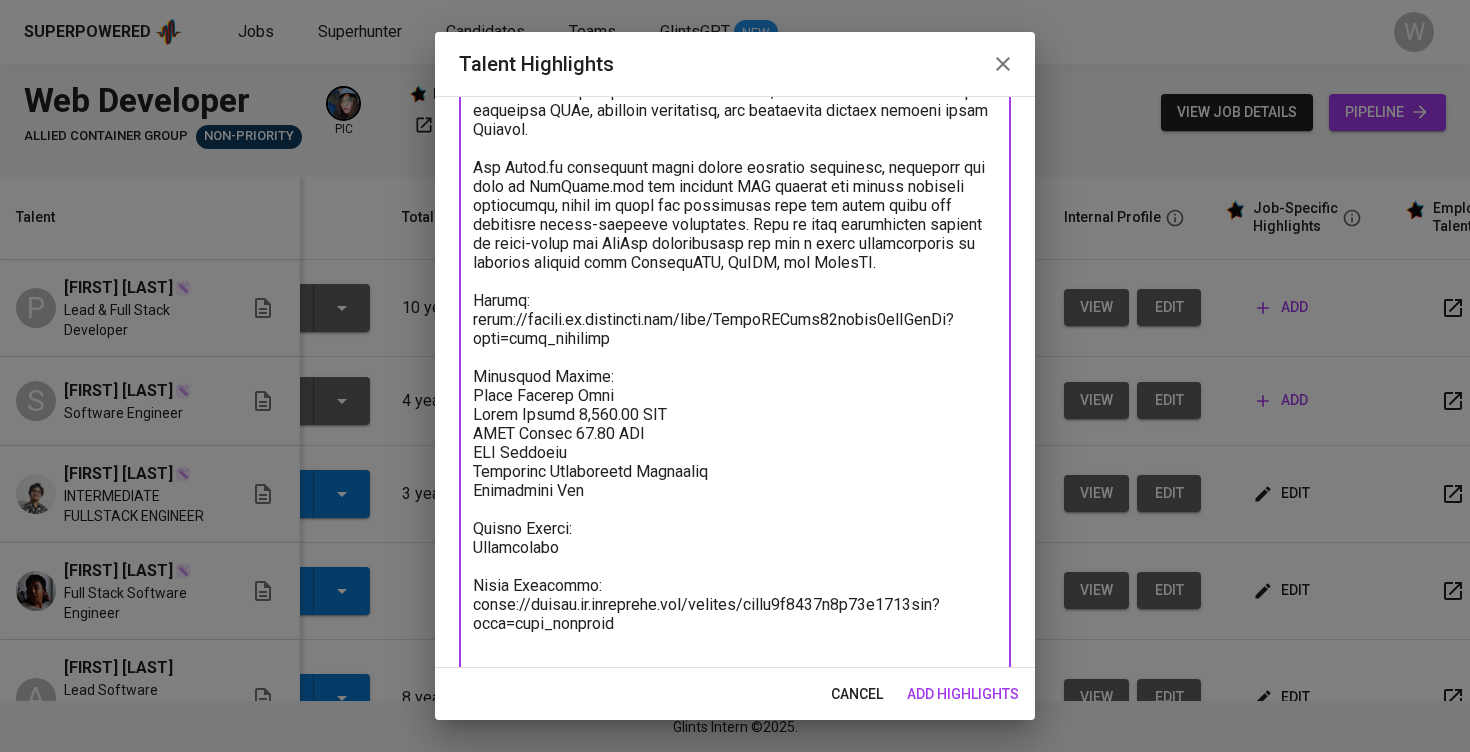 paste on "73.12" 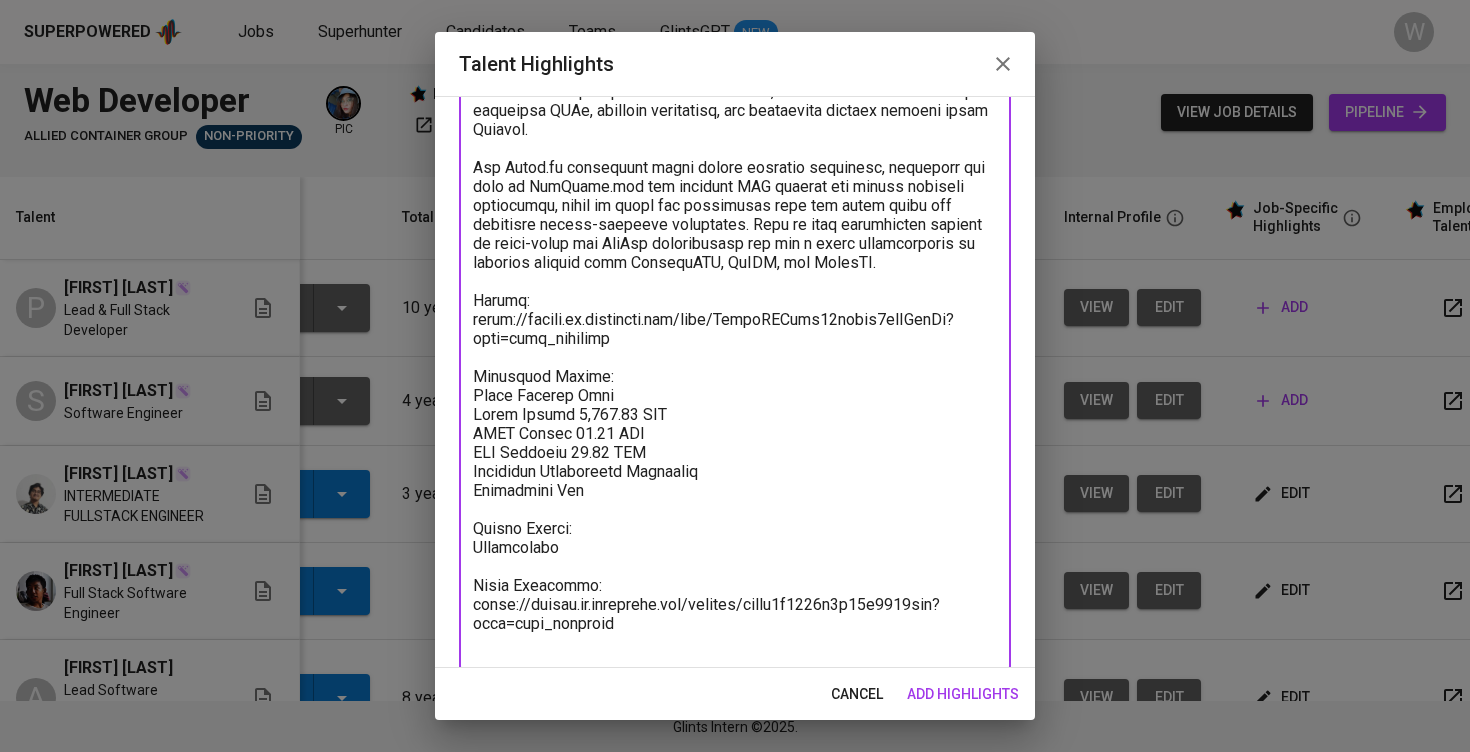 click at bounding box center (735, 186) 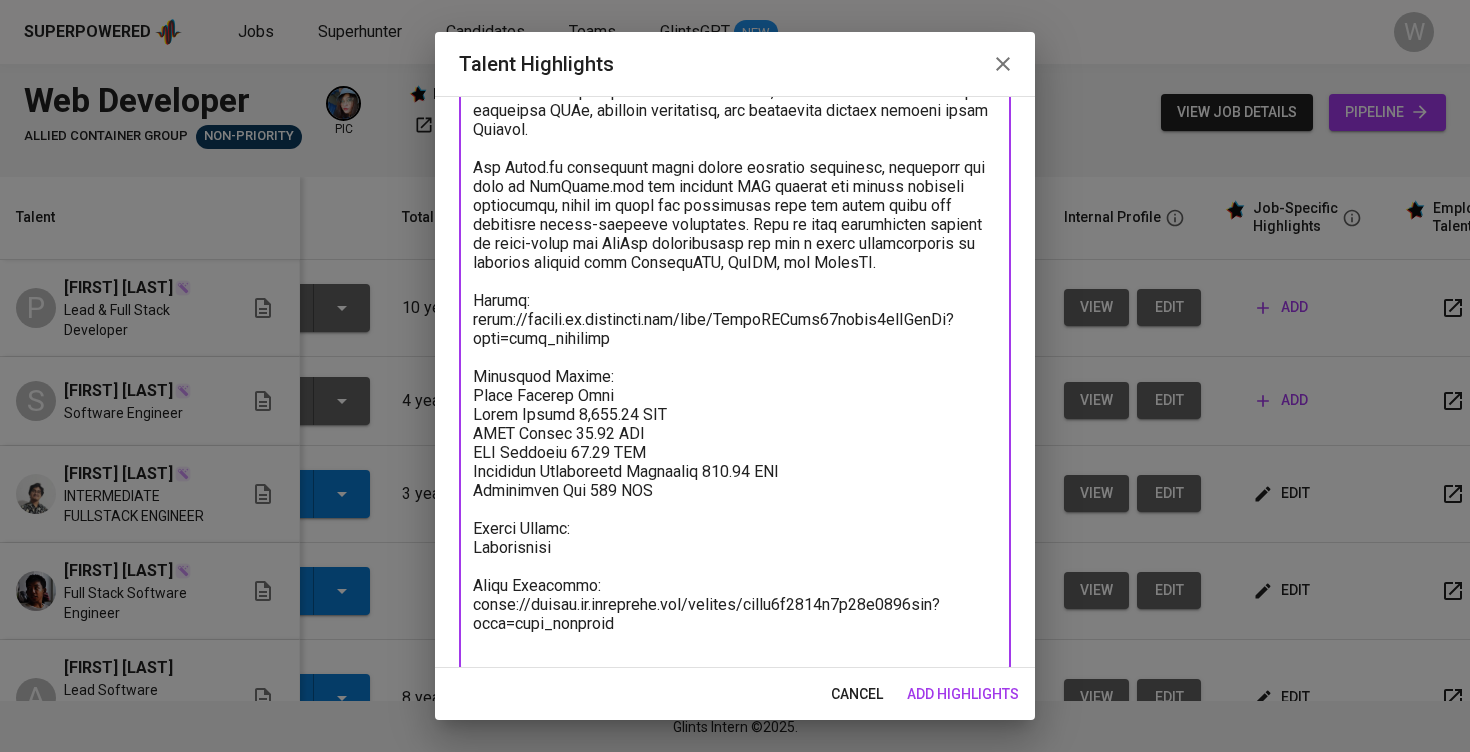 click at bounding box center [735, 186] 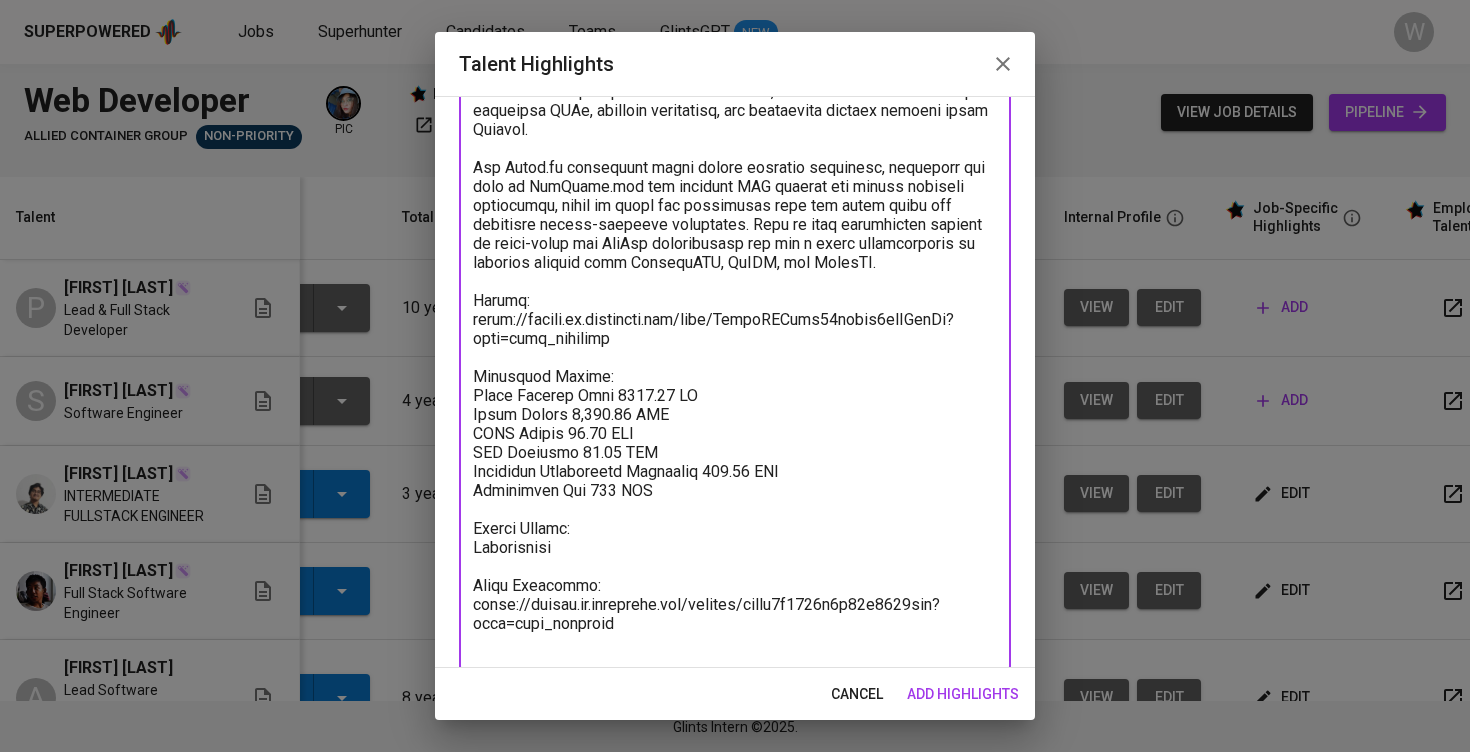 type on "[FIRST] is a full-stack software engineer with approximately 10 years of experience in web and application development. His core technical strengths are in PHP using the Laravel framework and frontend development with React.js. He has a consistent track record of delivering backend services and frontend interfaces for various web applications across industries such as media, e-commerce, logistics, and technology services.
In his most recent role at PT Lintas Media Danawa, he worked as both a full-stack developer and later as a project lead. He developed internal systems used by the parent company, including a dashboard and mapping system for Garuda-related projects. The tech stack included Laravel for backend services and React.js for the frontend, deployed on environments like GCP and managed through Nginx and Linux servers. His responsibilities also included database design using Postgres and PostGIS, configuring environments, and managing teams.
Prior to that, he worked at PT Berawal Dari Kue where he al..." 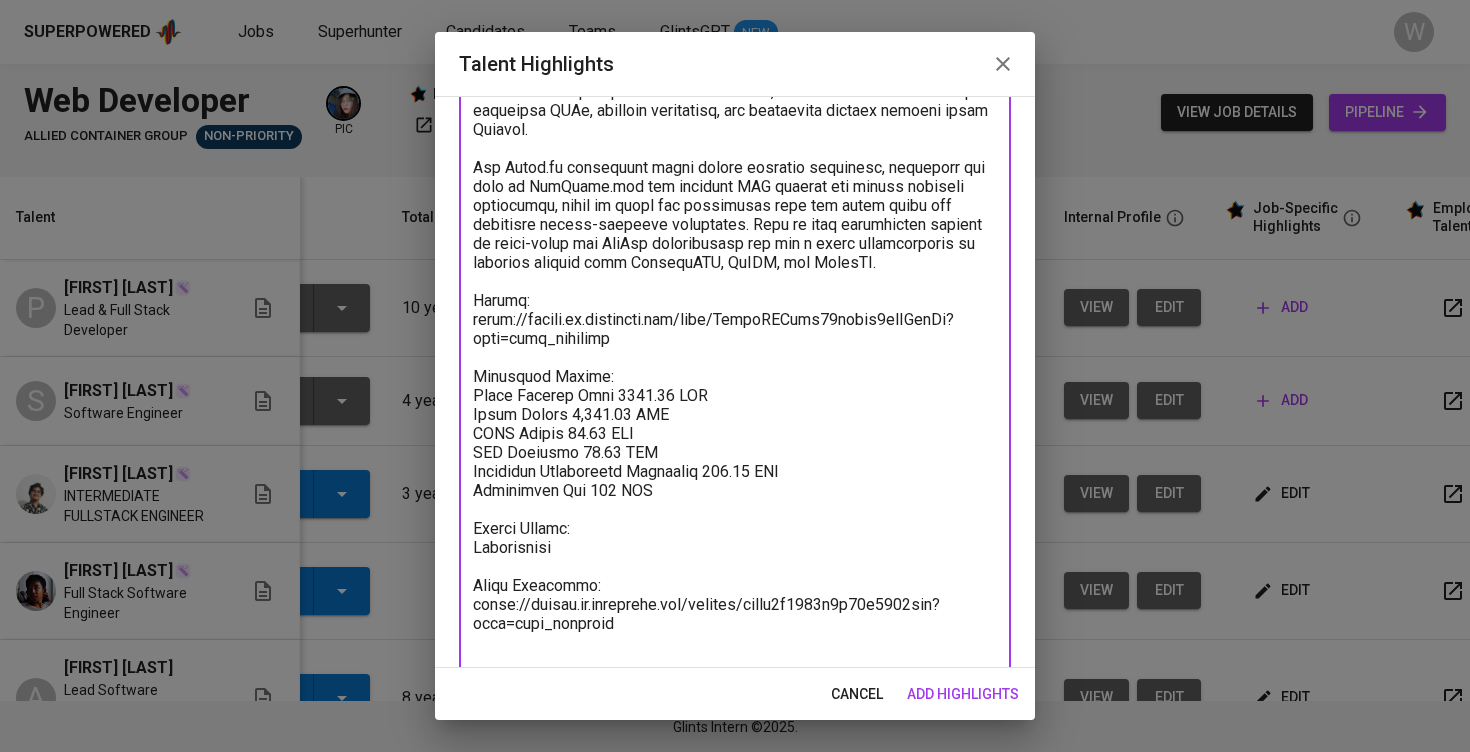 click on "add highlights" at bounding box center (963, 694) 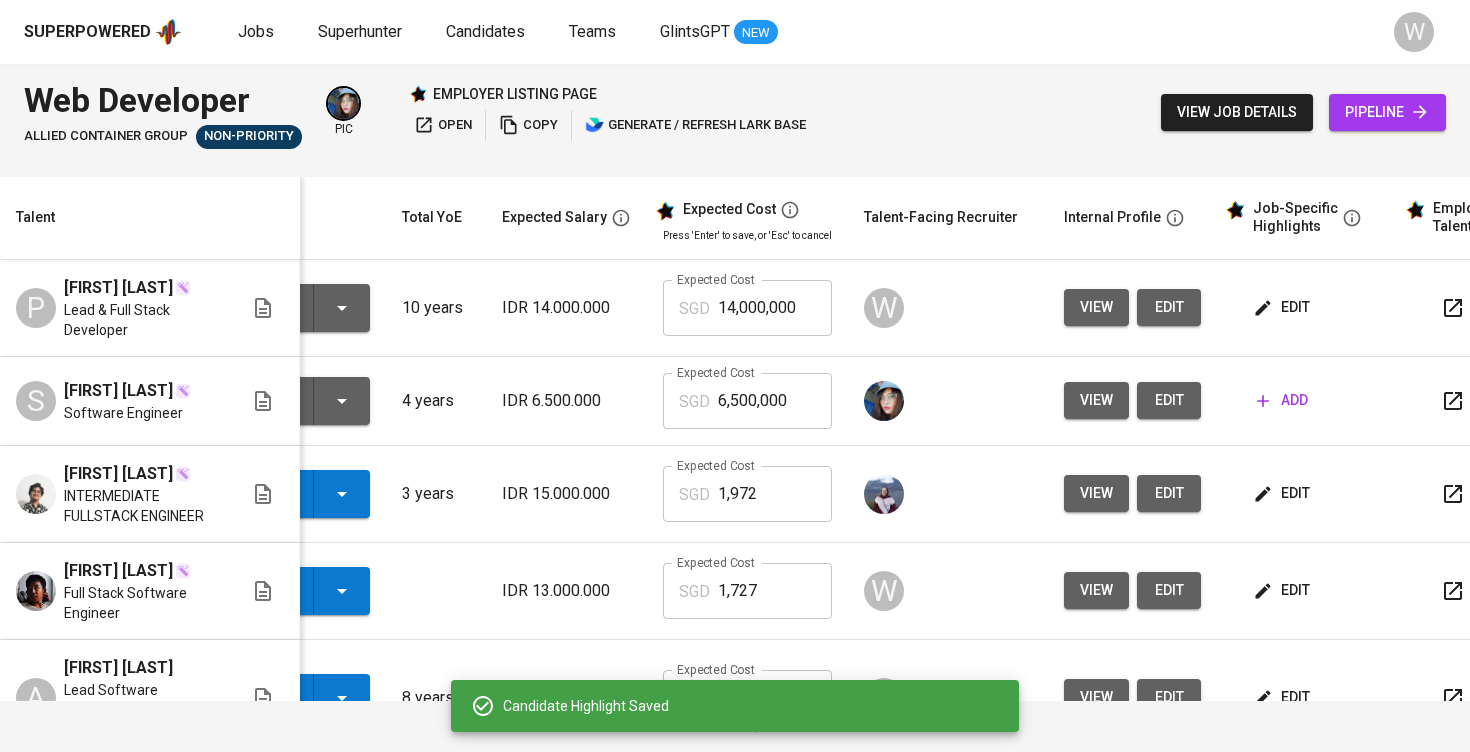 click on "14,000,000" at bounding box center [775, 308] 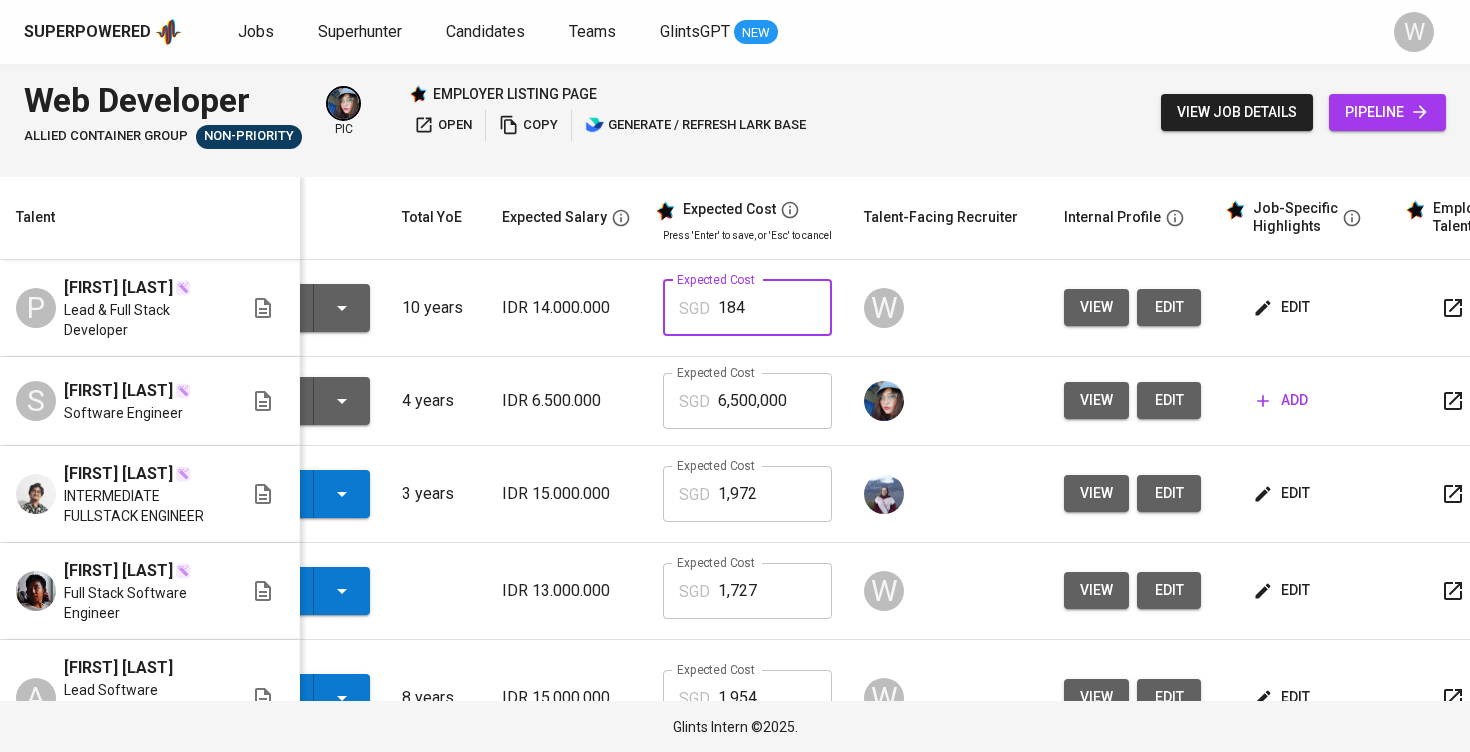 type on "1,841" 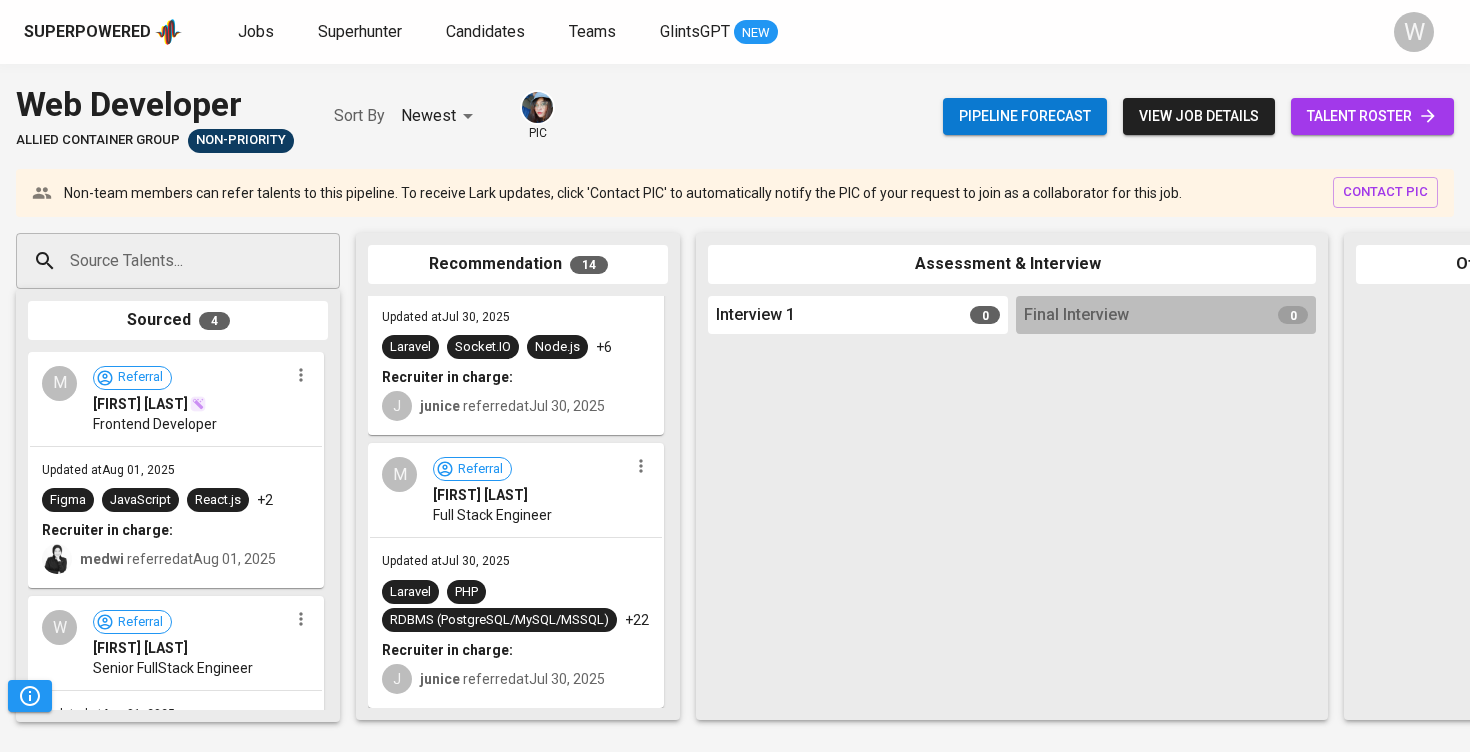 scroll, scrollTop: 3032, scrollLeft: 0, axis: vertical 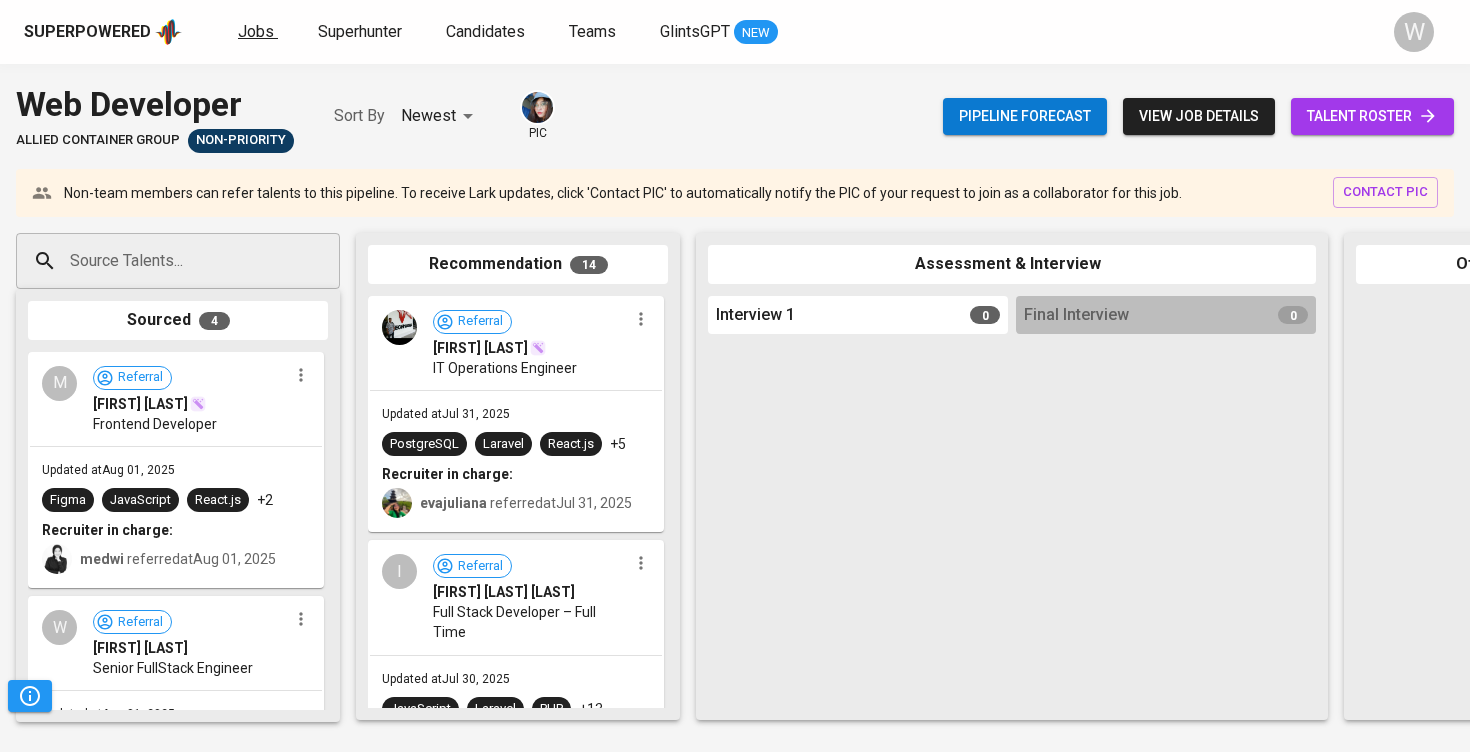 click on "Jobs" at bounding box center [256, 31] 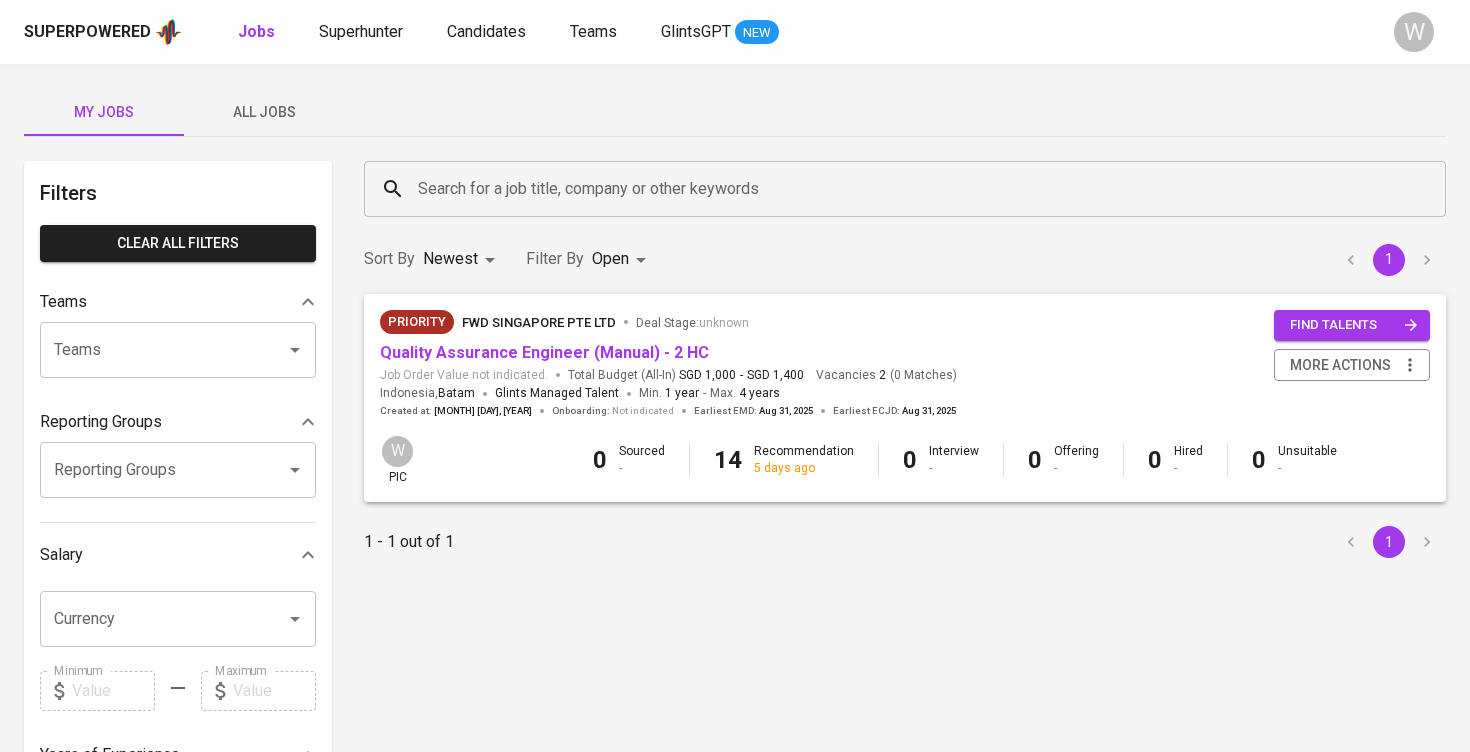click on "All Jobs" at bounding box center (264, 112) 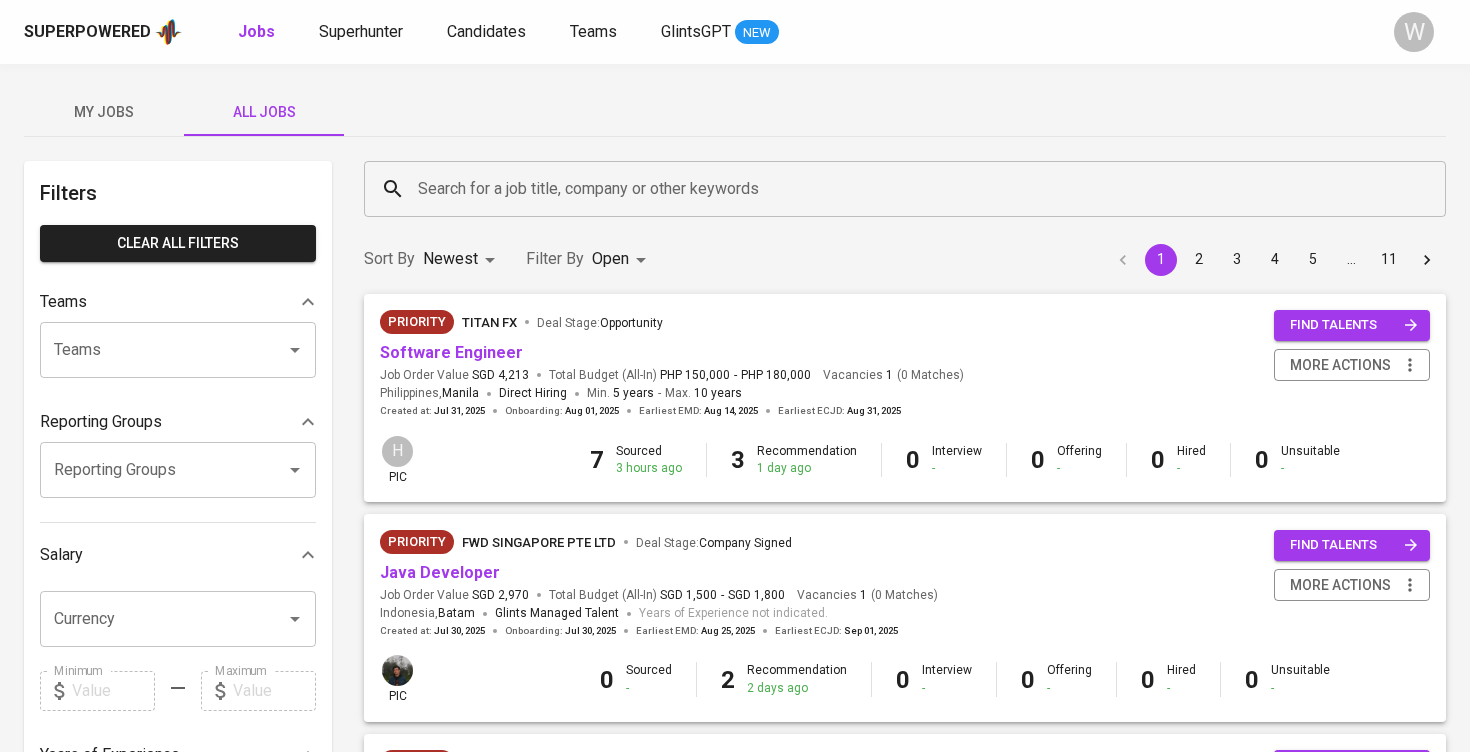 click on "Search for a job title, company or other keywords" at bounding box center [910, 189] 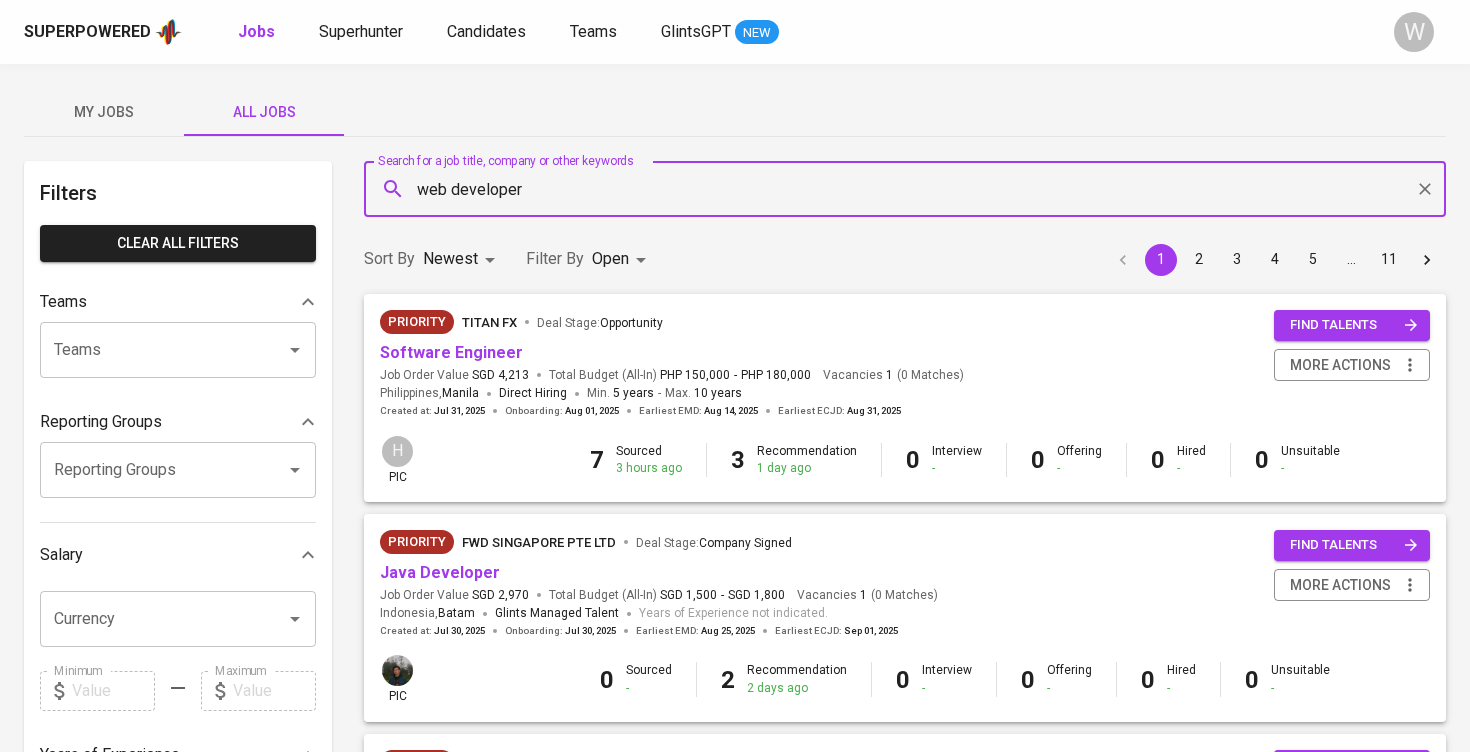 type on "web developer" 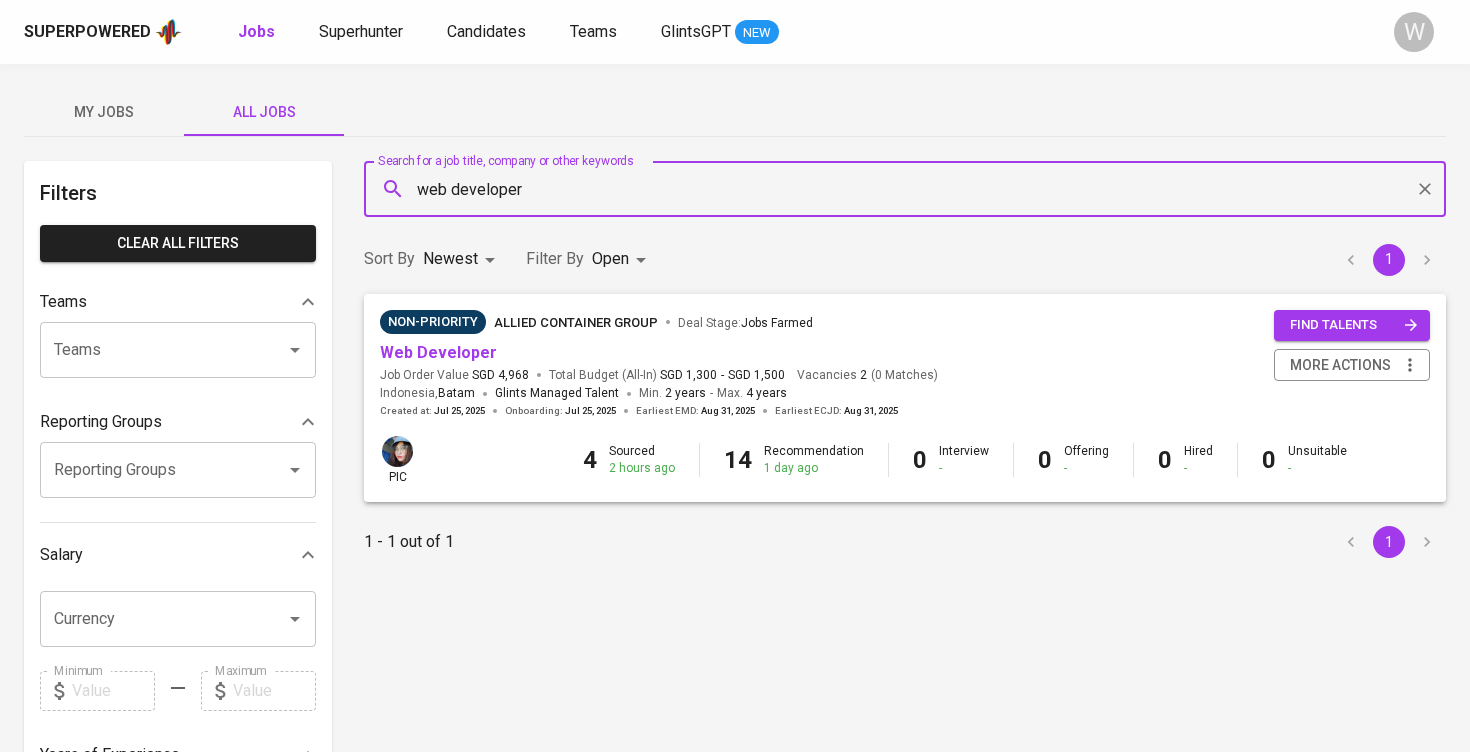 click on "SGD 4,968 Total Budget (All-In)  SGD 1,300 - SGD 1,500 Vacancies  2 ( 0  Matches ) [COUNTRY], [CITY] Glints Managed Talent Min.  2 years - Max.  4 years Created at :  Jul 25, 2025 Onboarding :  Jul 25, 2025 Earliest EMD :  Aug 31, 2025 Earliest ECJD :  Aug 31, 2025 find talents more actions pic 4 Sourced 2 hours ago 14 Recommendation 1 day ago 0 Interview - 0 Offering - 0 Hired - 0 Unsuitable" at bounding box center [735, 682] 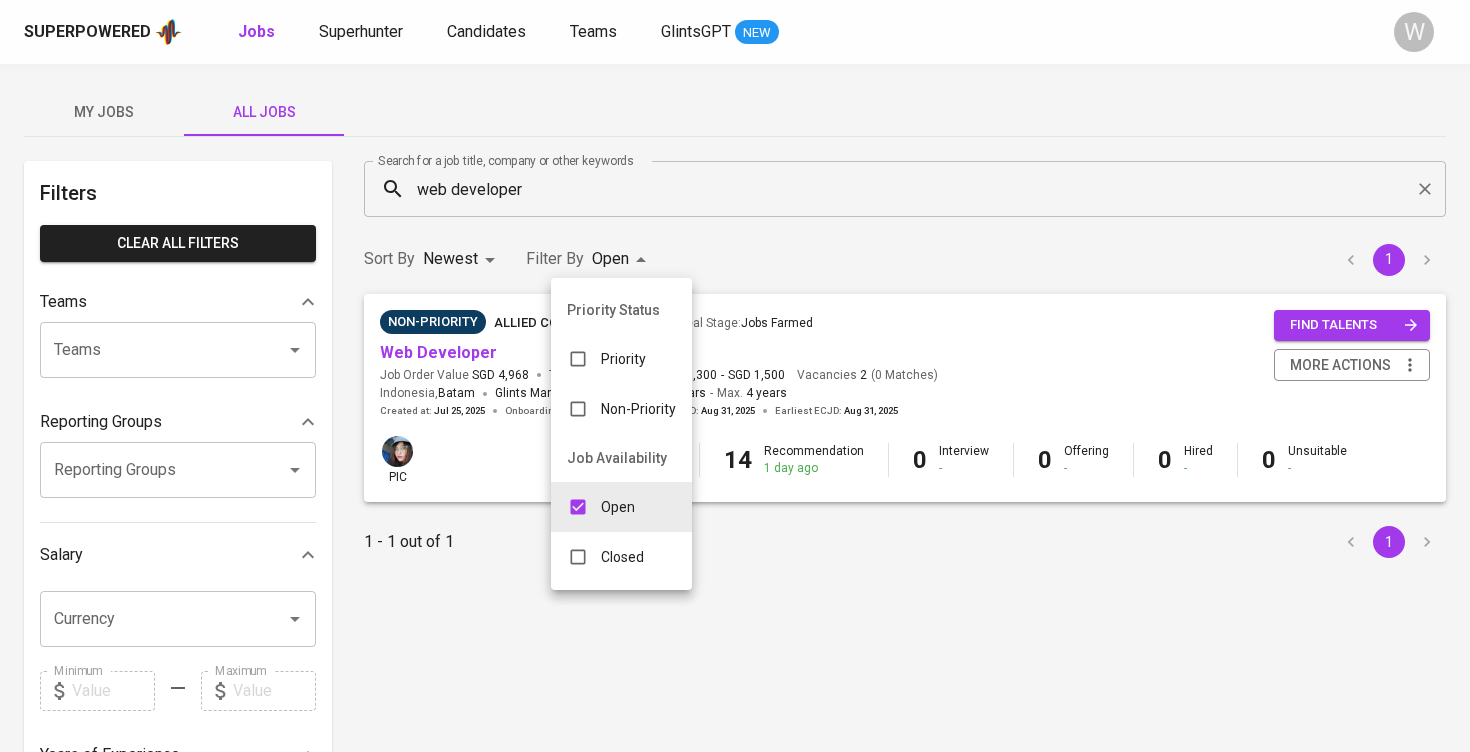 click on "Closed" at bounding box center [622, 557] 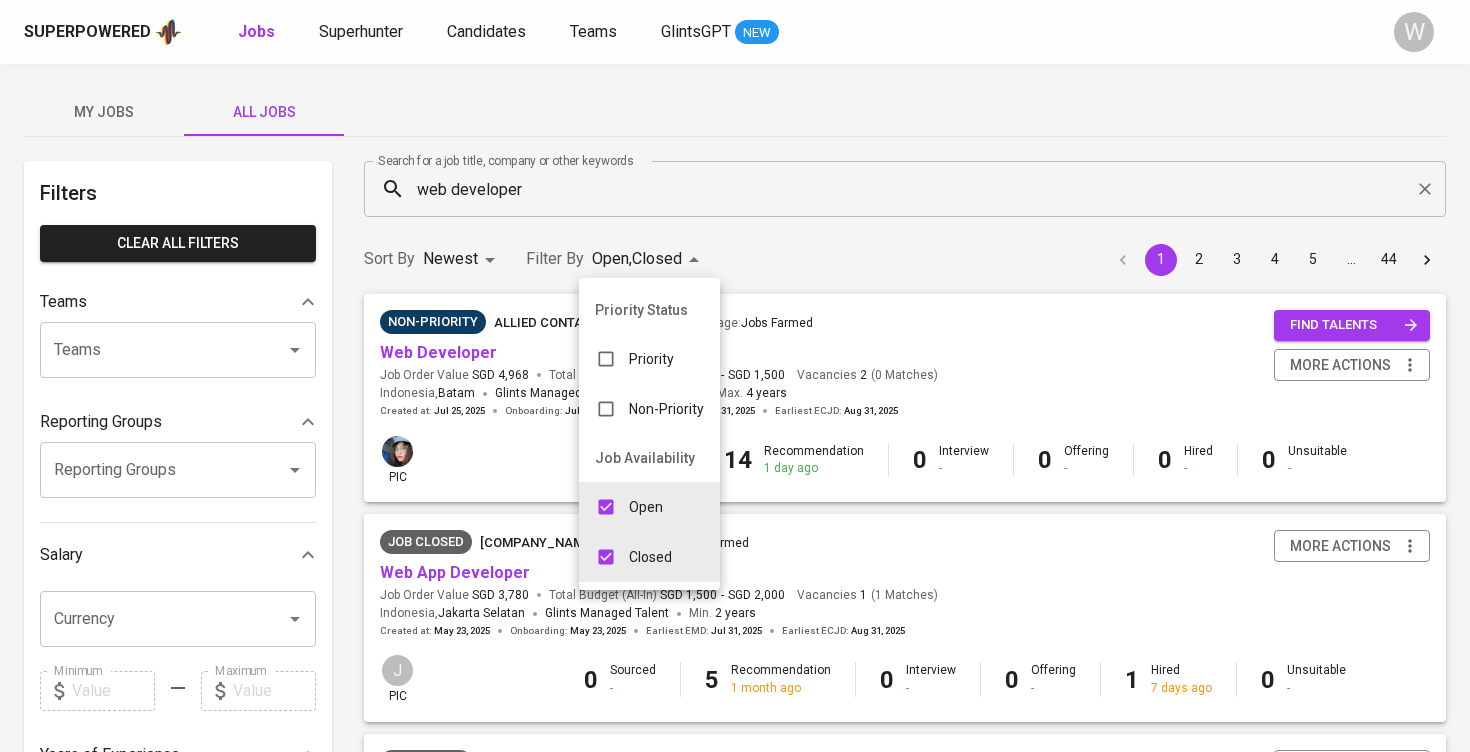 click at bounding box center [735, 376] 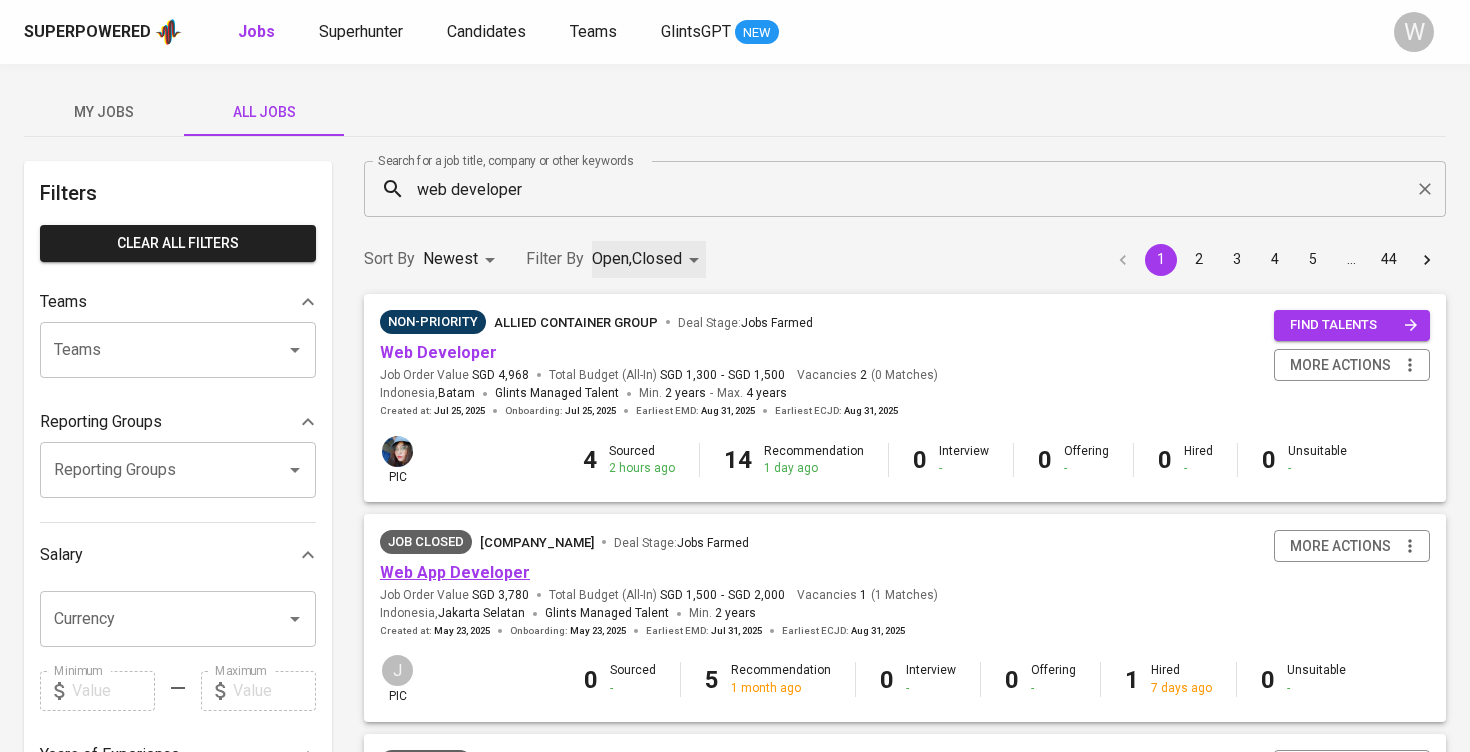 scroll, scrollTop: 211, scrollLeft: 0, axis: vertical 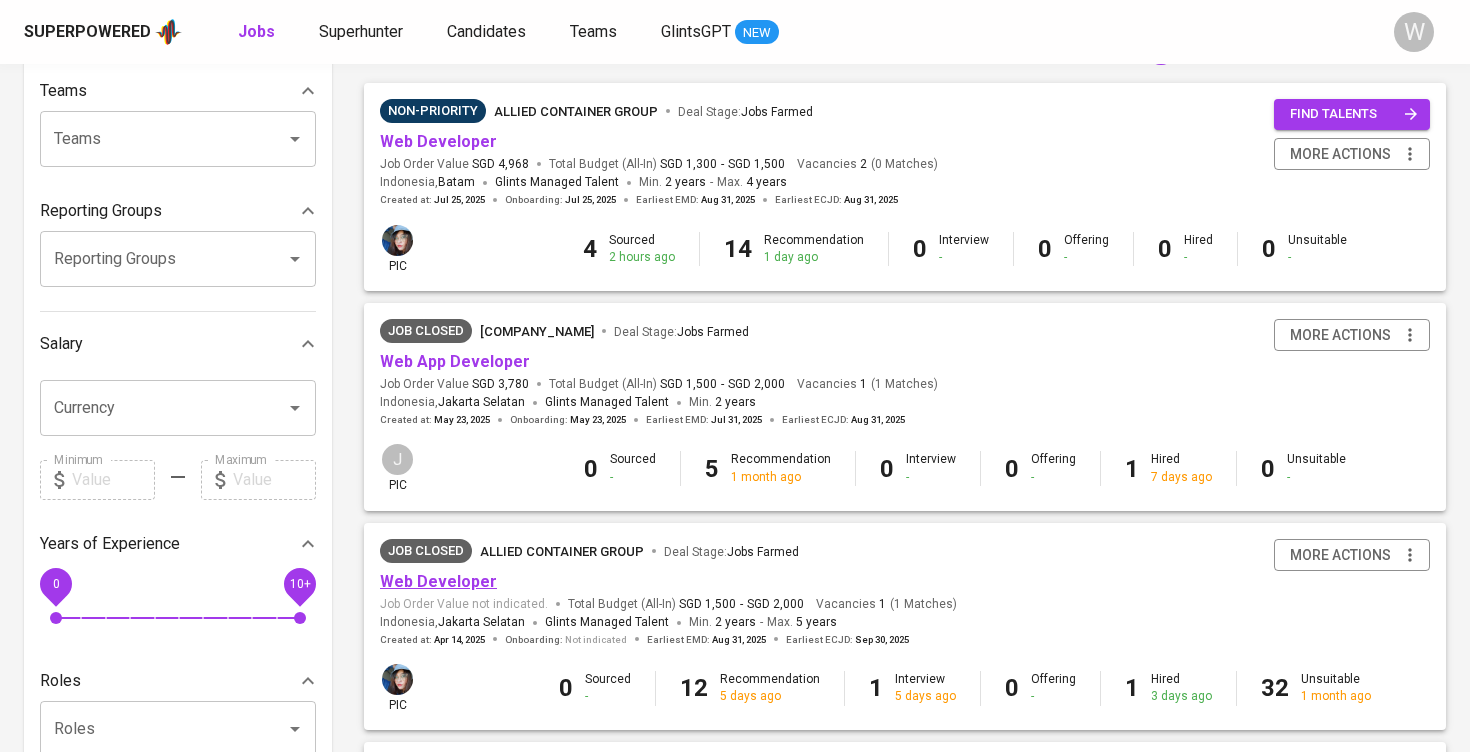 click on "Web Developer" at bounding box center [438, 581] 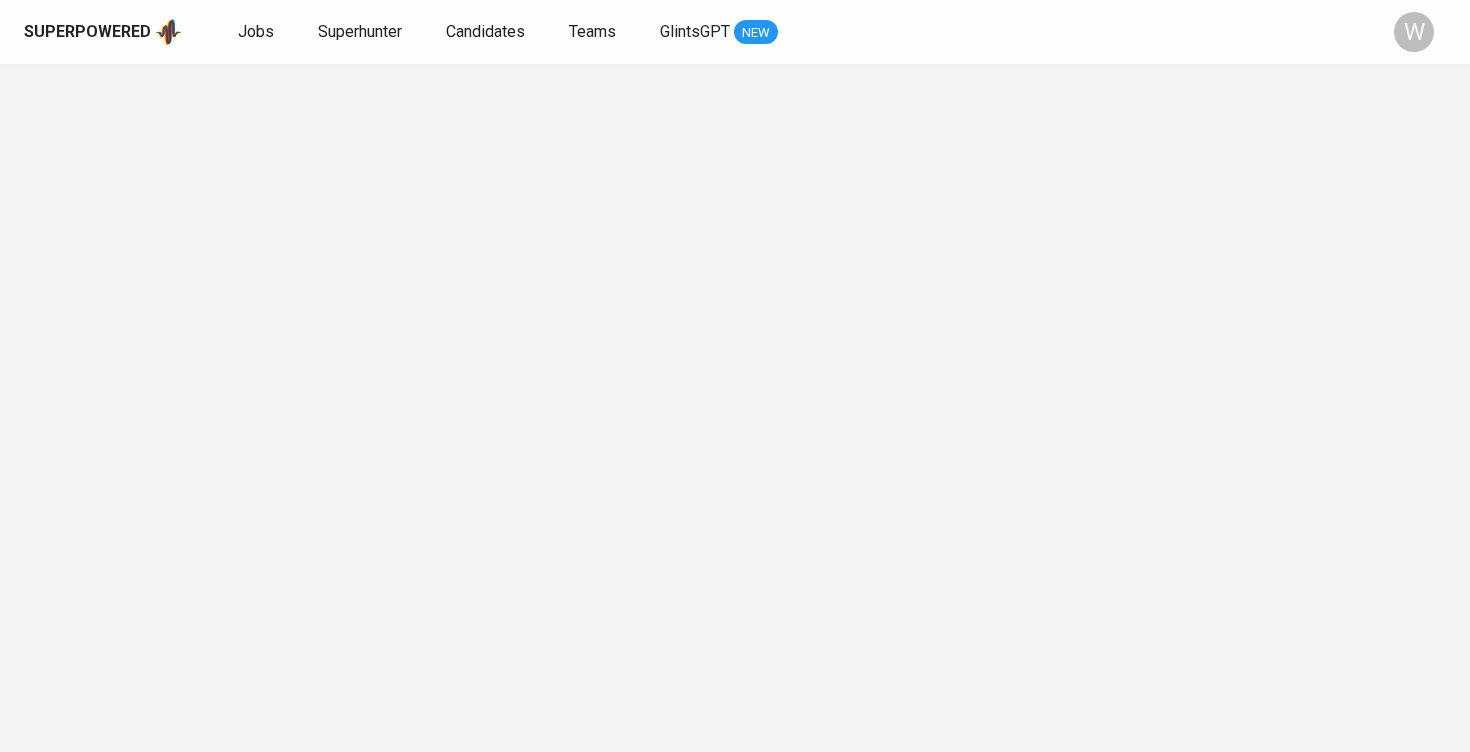 scroll, scrollTop: 0, scrollLeft: 0, axis: both 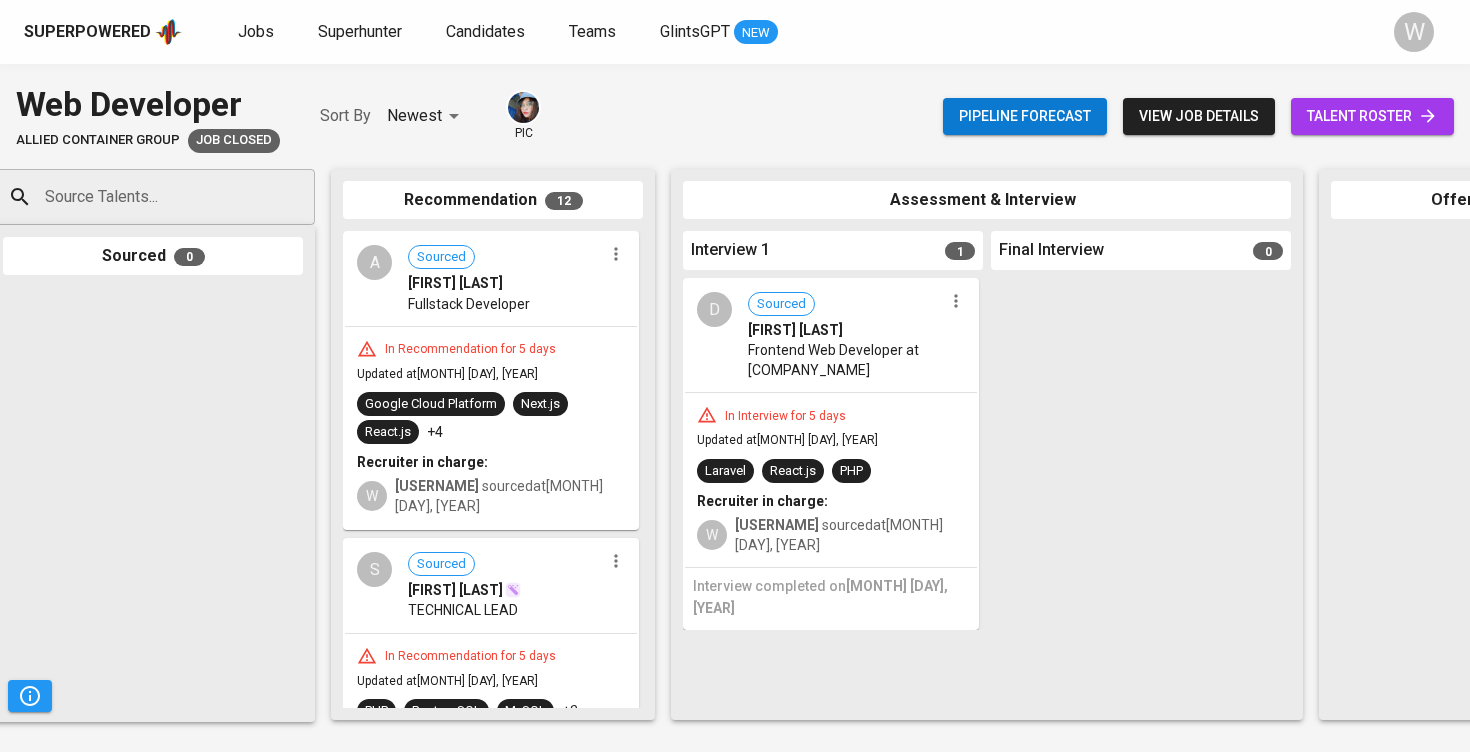 click on "D Sourced [FIRST] [LAST] Frontend Web Developer at [COMPANY_NAME]" at bounding box center (831, 336) 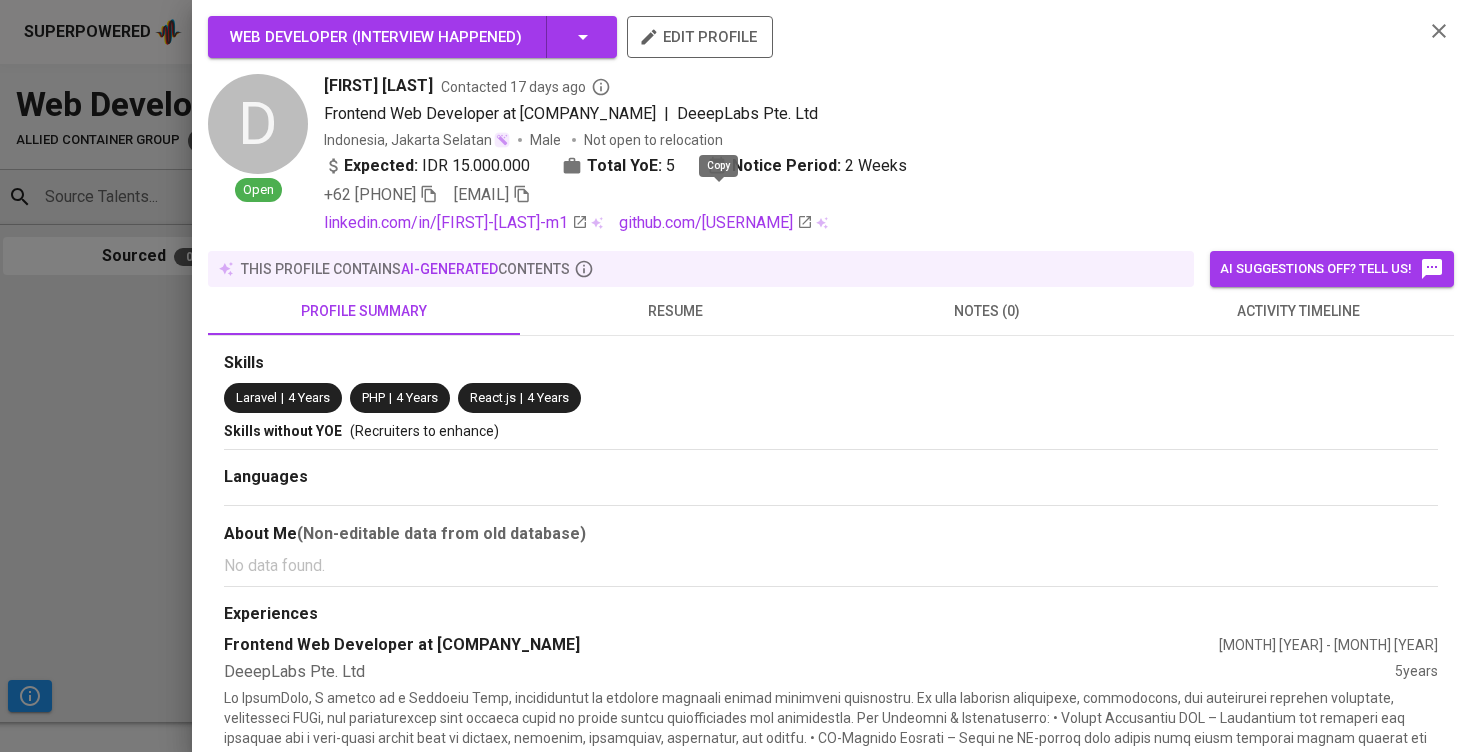 click 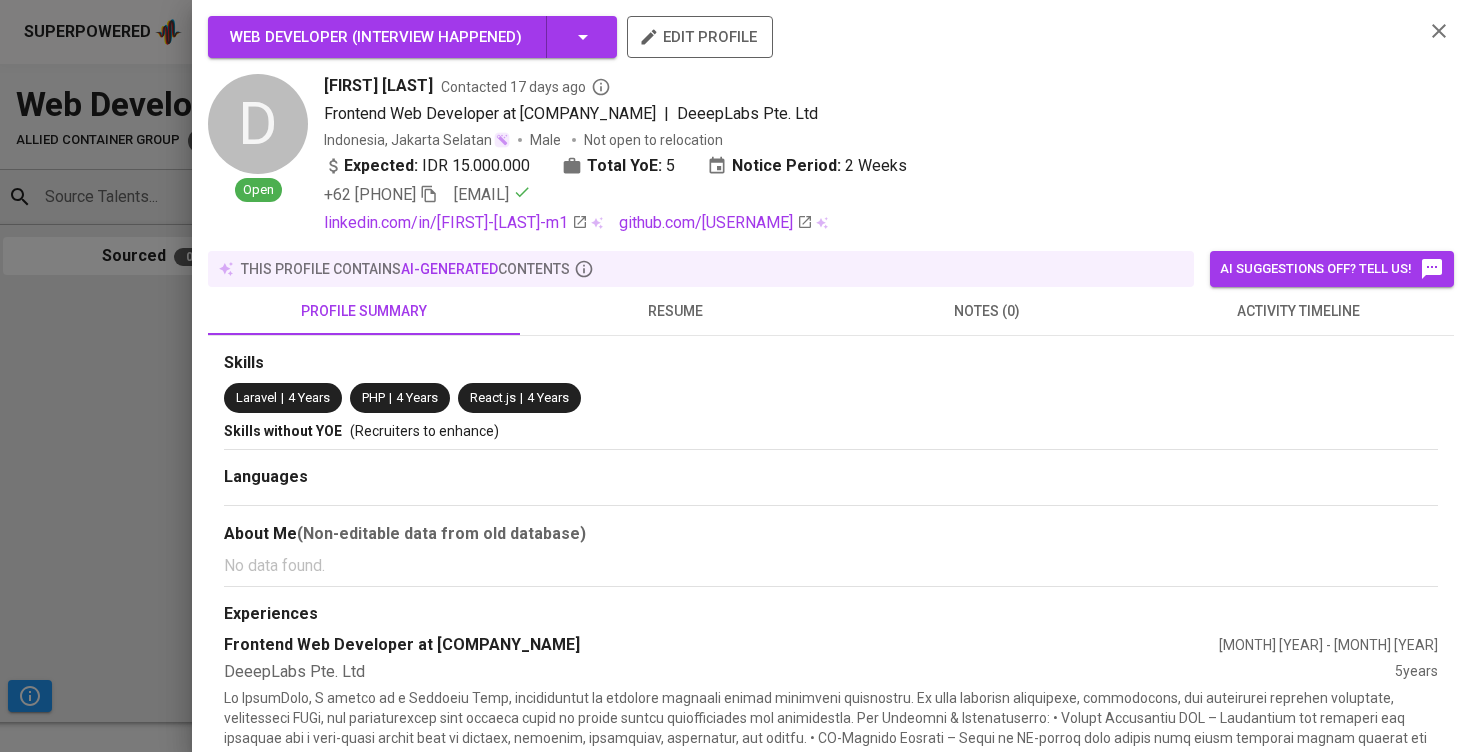 click on "Web Developer  ( Interview happened )  edit profile D Open Danny Steveson Contacted 17 days ago Frontend Web Developer at DeeepLabs Pte. Ltd | DeeepLabs Pte. Ltd [COUNTRY], [CITY] Male   Not open to relocation Expected:  IDR 15.000.000 Total YoE:  5 Notice Period:  2 Weeks +62 [PHONE]  dannysteve0693@gmail.com  linkedin.com/in/[NAME] github.com/[NAME] this profile contains  AI-generated  contents AI suggestions off? Tell us! profile summary resume notes (0) activity timeline Skills Laravel | 4   Years PHP | 4   Years React.js | 4   Years Skills without YOE (Recruiters to enhance) Languages About Me  (Non-editable data from old database) No data found. Experiences Frontend Web Developer at DeeepLabs Pte. Ltd [MONTH] [YEAR] - [MONTH] [YEAR] DeeepLabs Pte. Ltd   5  years Inferred Skill(s) No data found. Educations  (Non-editable data from old database) No data found." at bounding box center (831, 376) 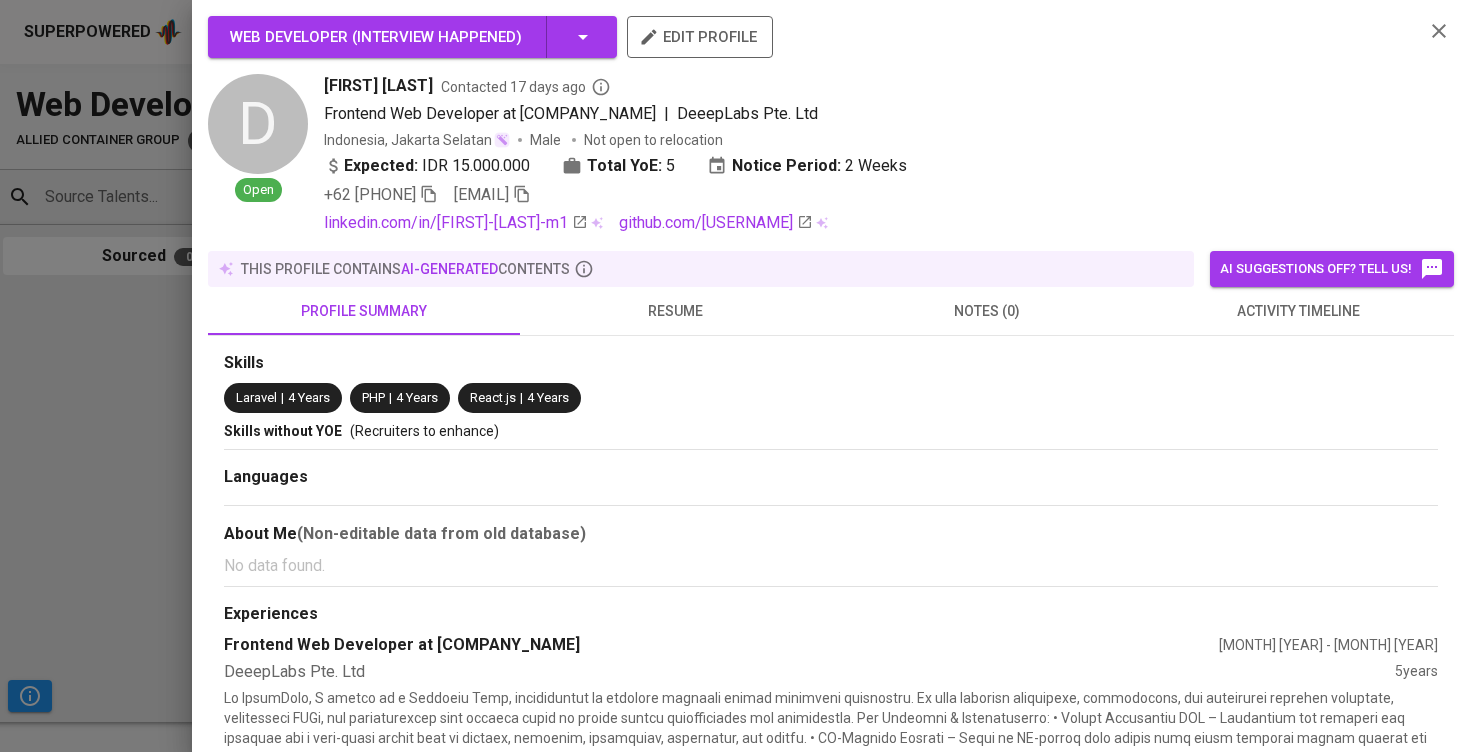 click at bounding box center [735, 376] 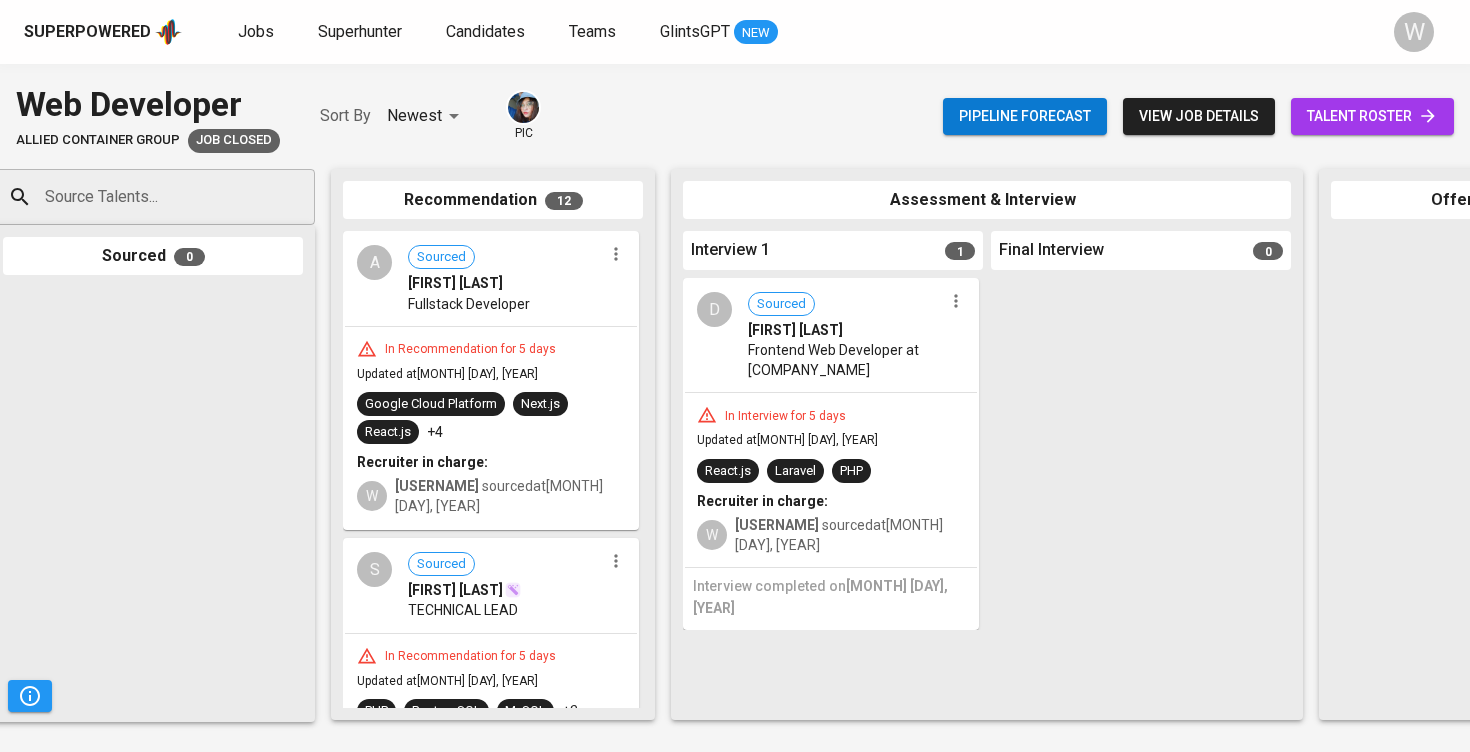 click on "In Recommendation for   5 days Updated at  Jul 27, 2025 Google Cloud Platform Next.js React.js +4 Recruiter in charge: W wendywijaya   sourced  at  Jul 27, 2025" at bounding box center [491, 428] 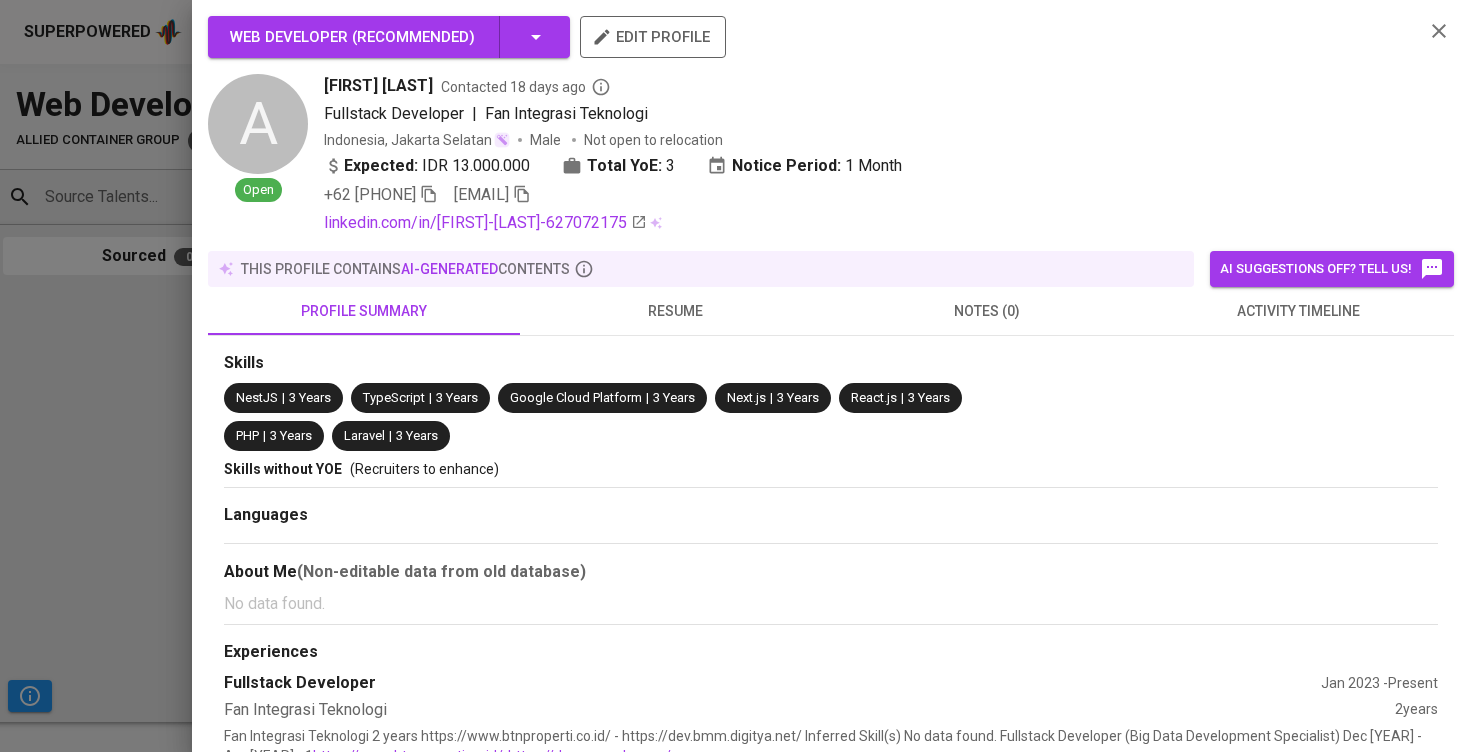 click 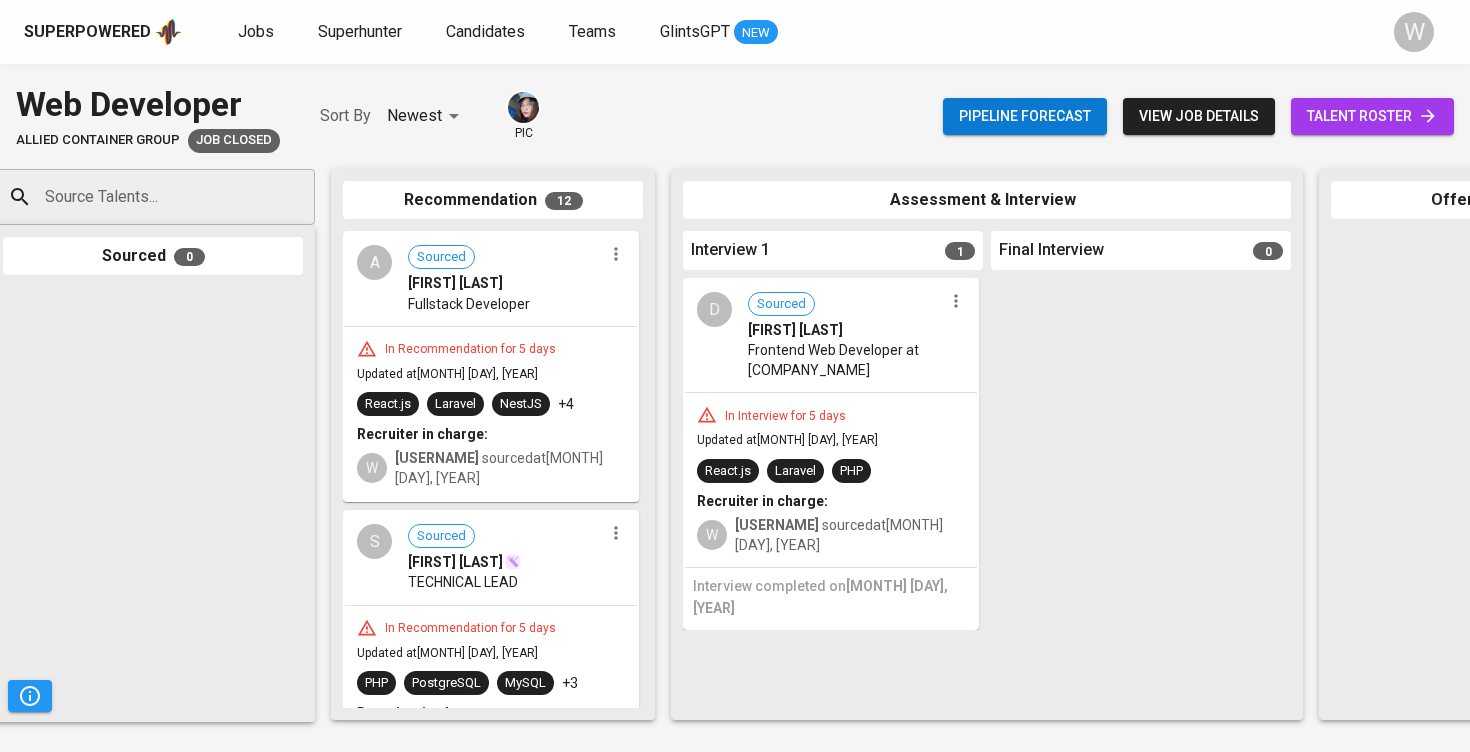 scroll, scrollTop: 0, scrollLeft: 0, axis: both 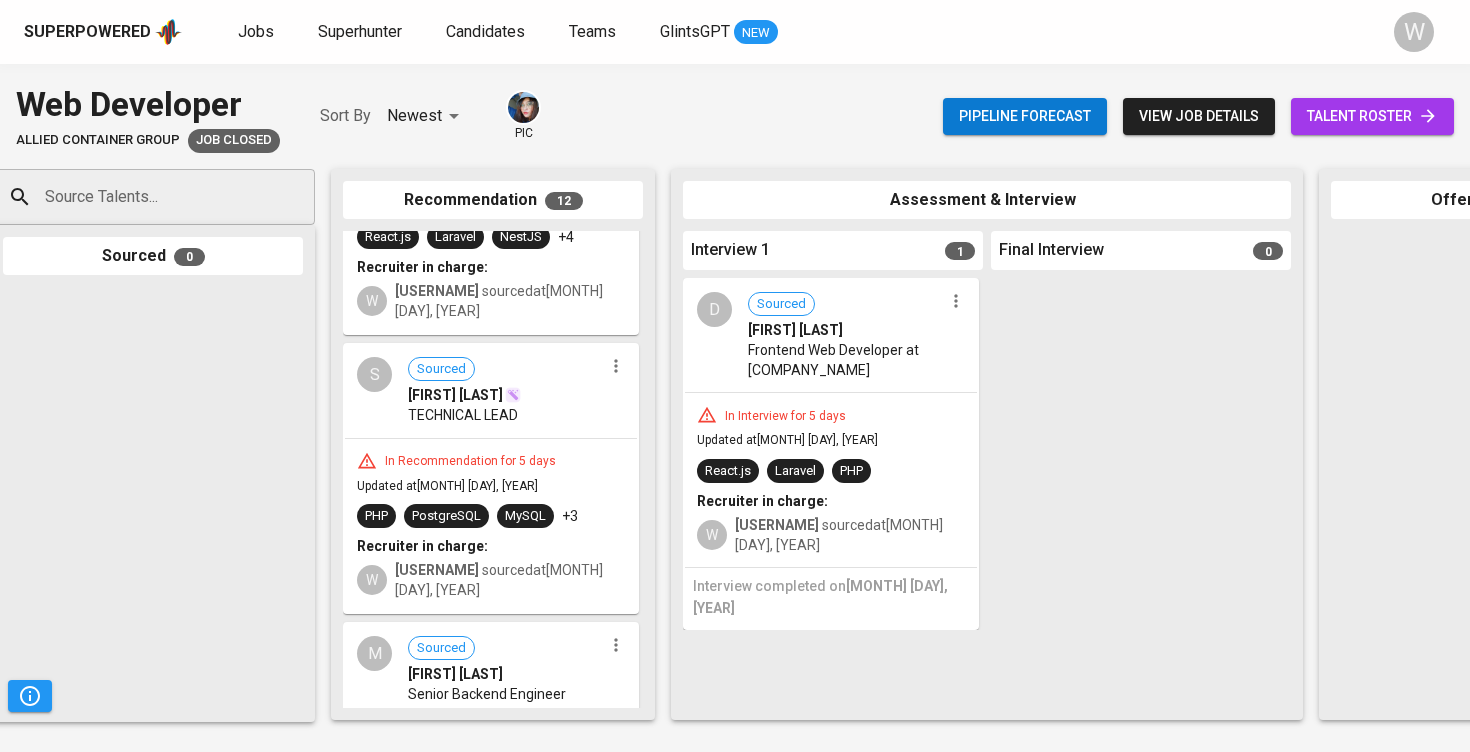 click on "In Recommendation for   5 days Updated at  Jul 27, 2025 PHP PostgreSQL MySQL +3 Recruiter in charge: W wendywijaya   sourced  at  Jul 27, 2025" at bounding box center (491, 526) 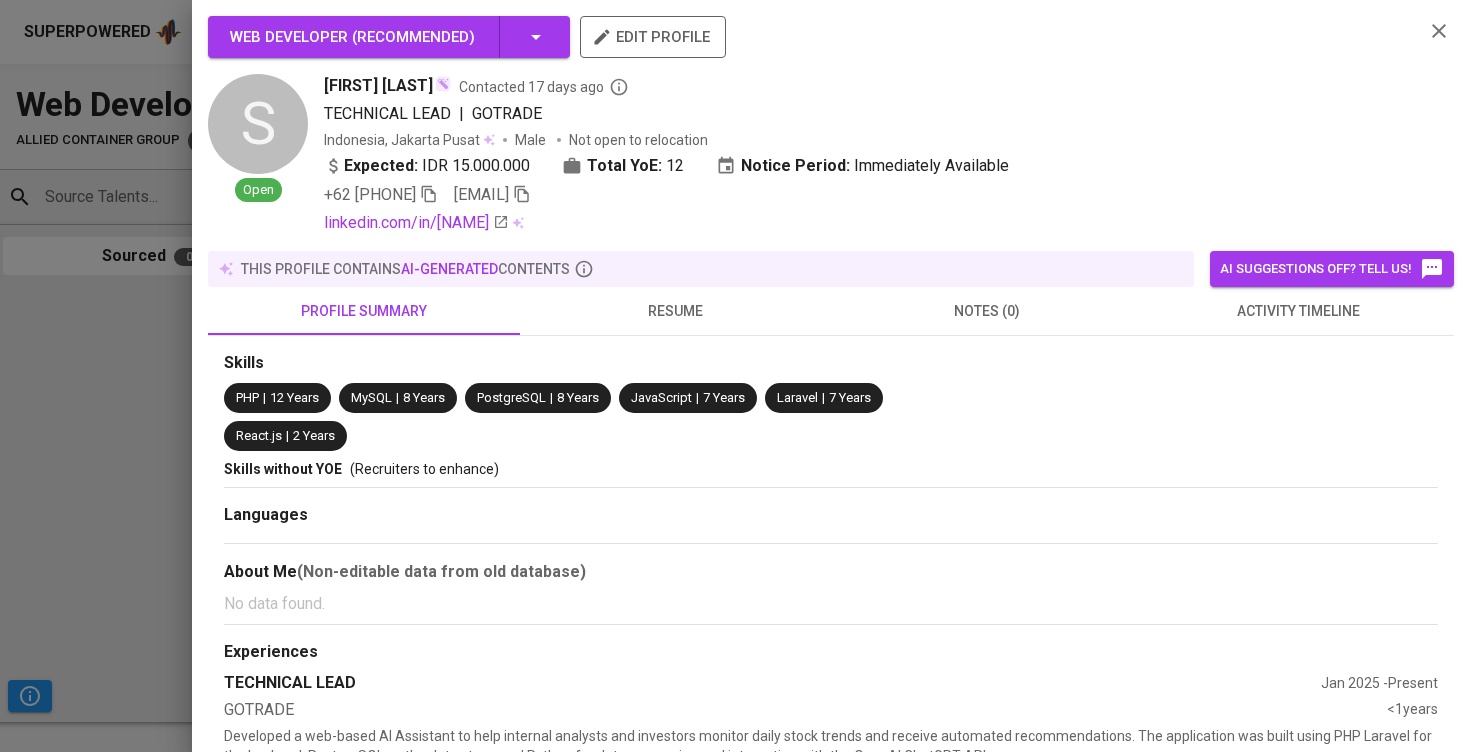 click at bounding box center [522, 194] 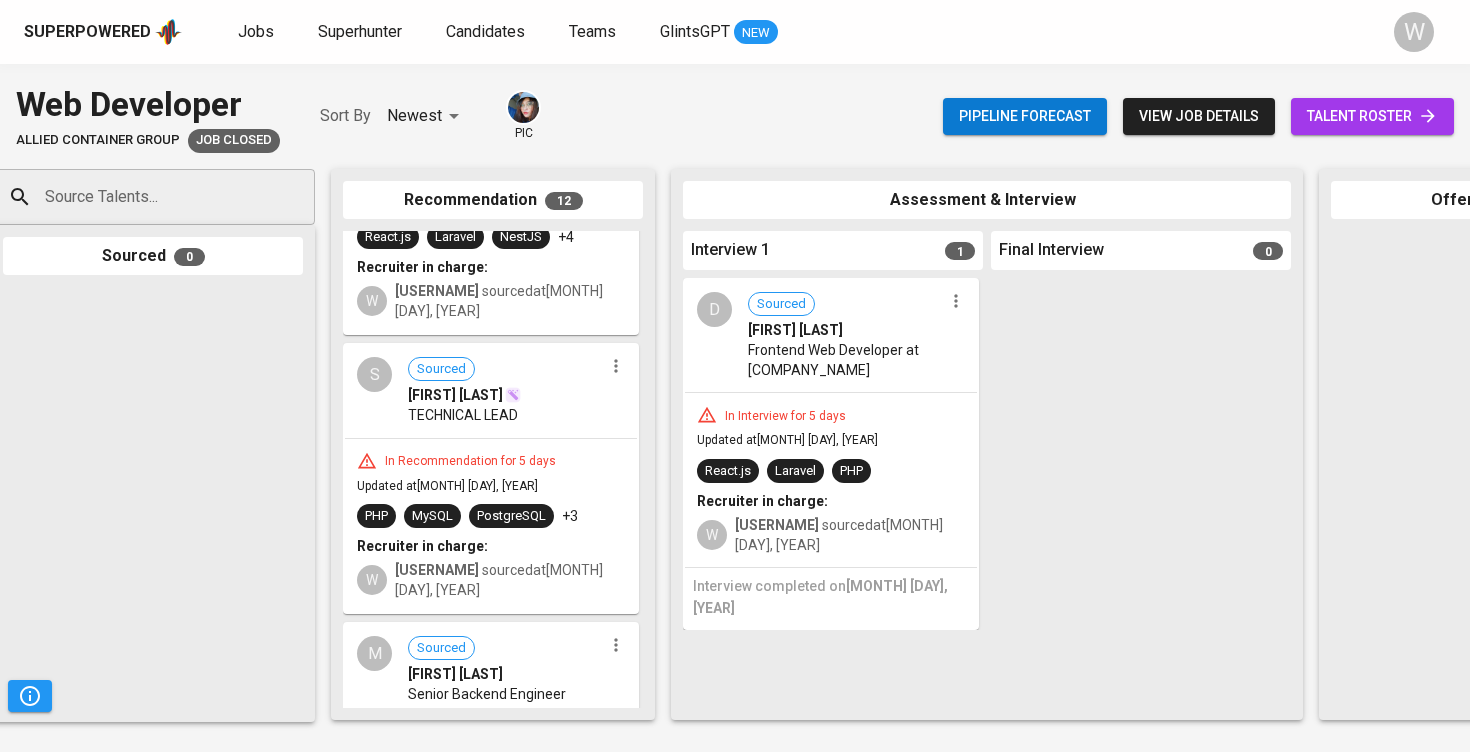 scroll, scrollTop: 0, scrollLeft: 0, axis: both 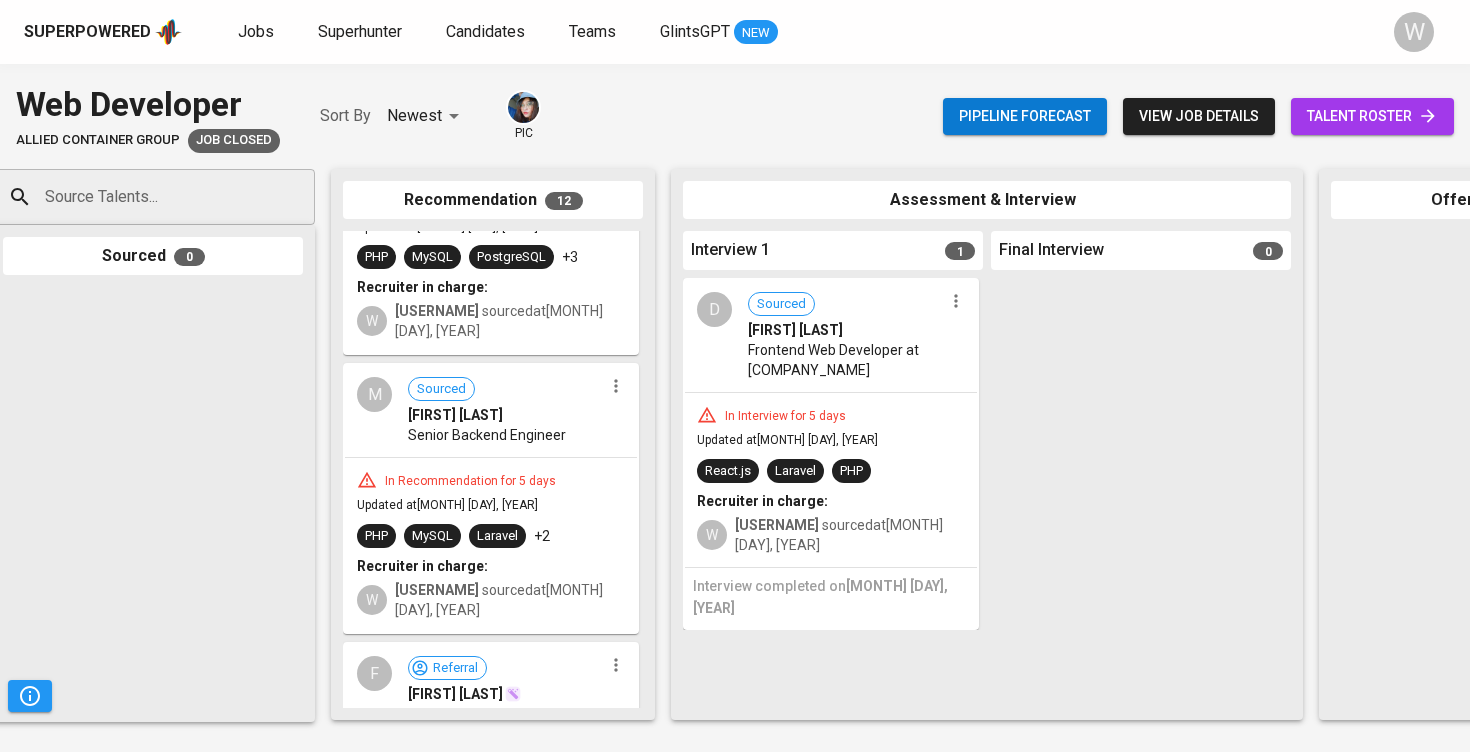 click on "PHP MySQL Laravel +2" at bounding box center [491, 536] 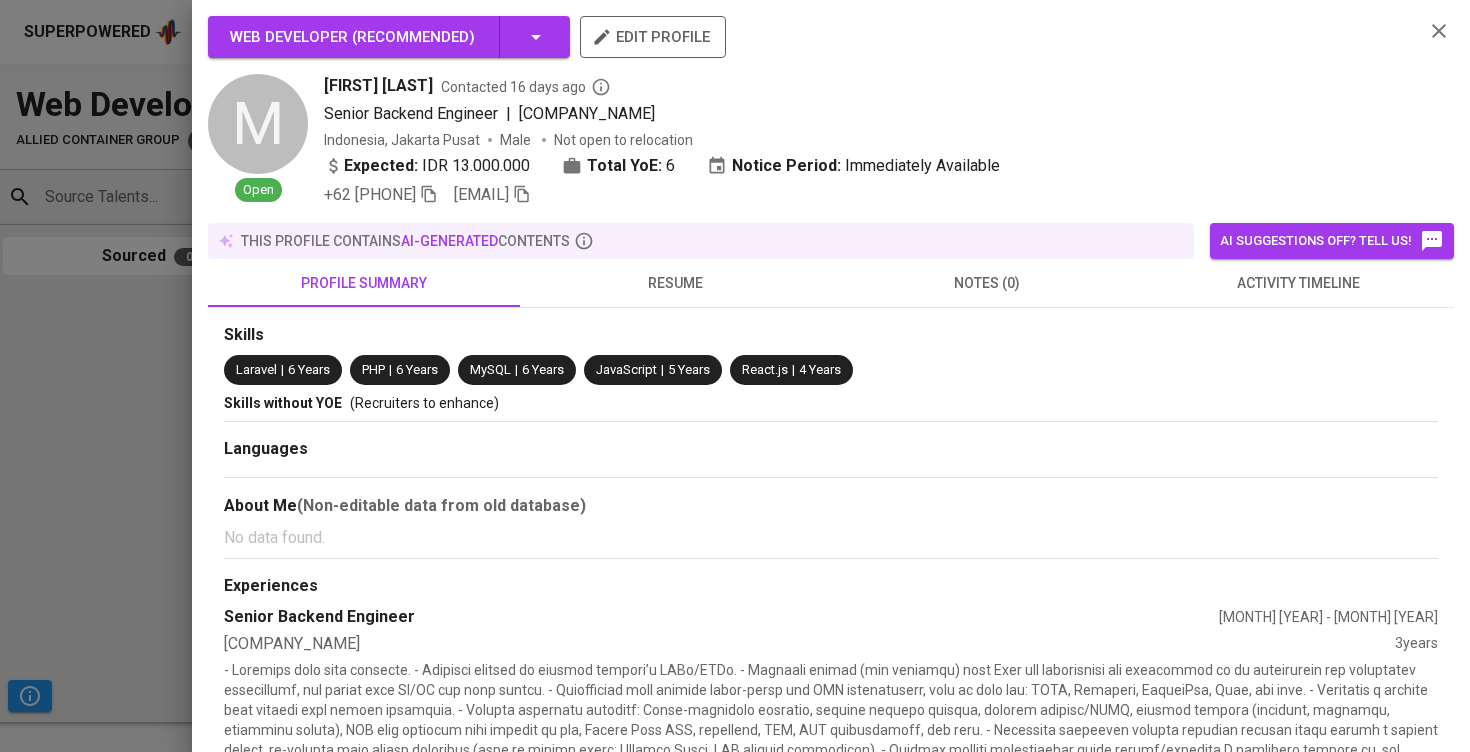 click 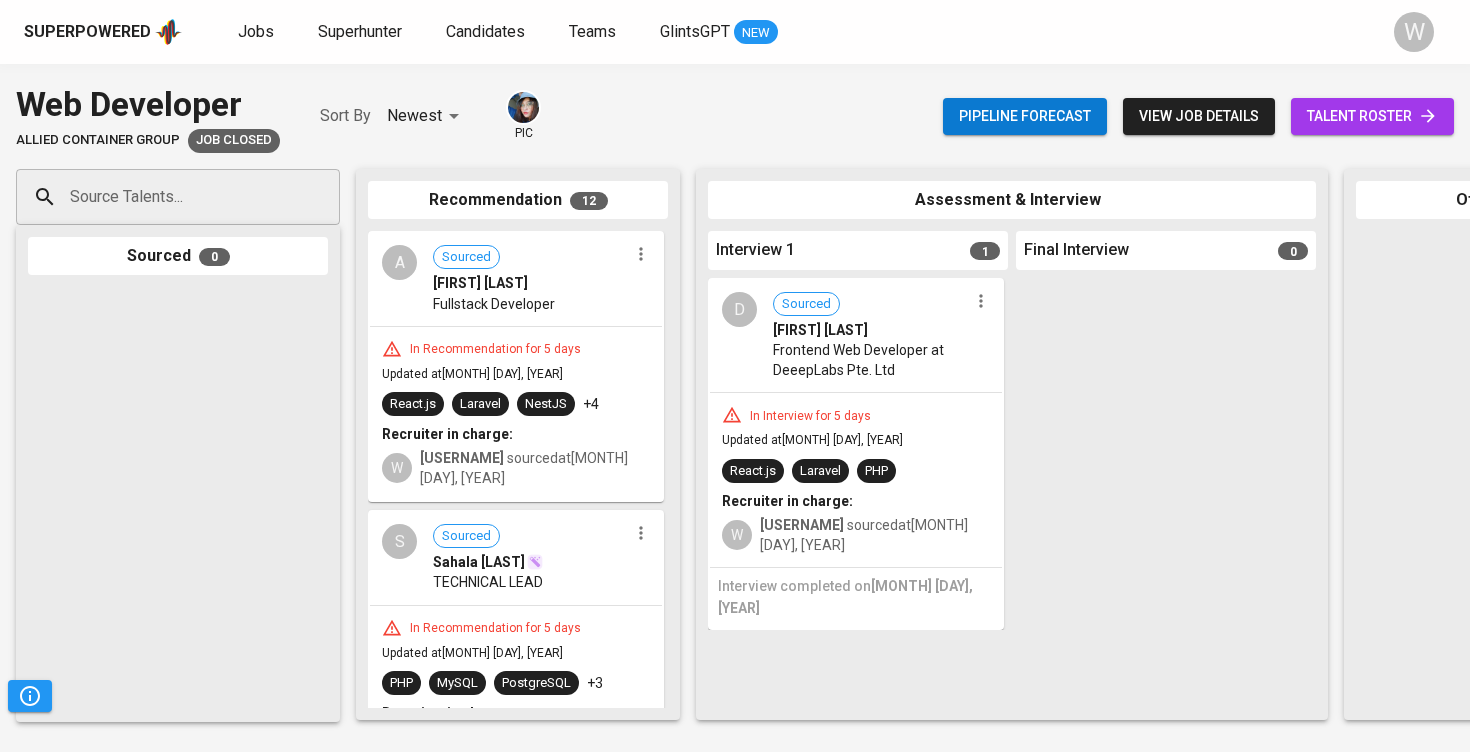 scroll, scrollTop: 0, scrollLeft: 0, axis: both 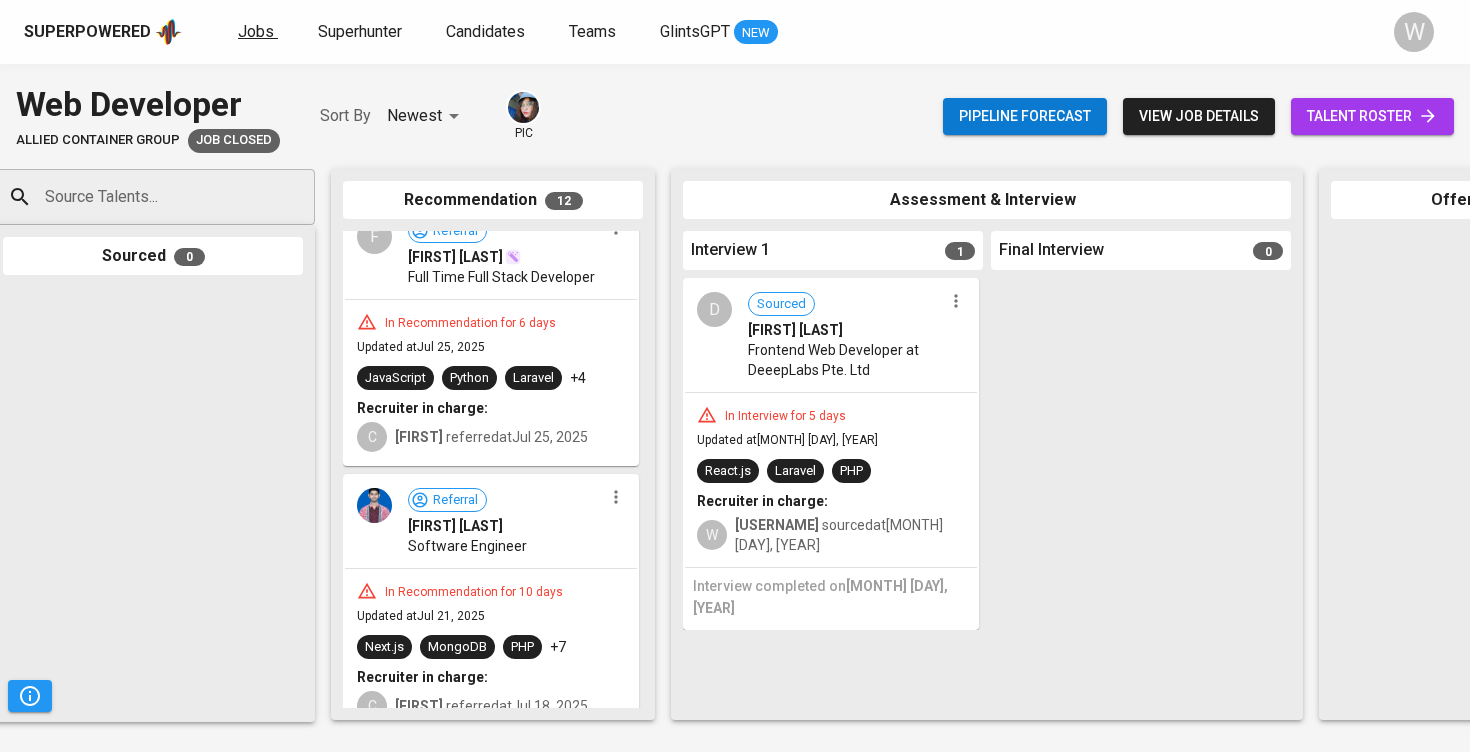 click on "Jobs" at bounding box center (258, 32) 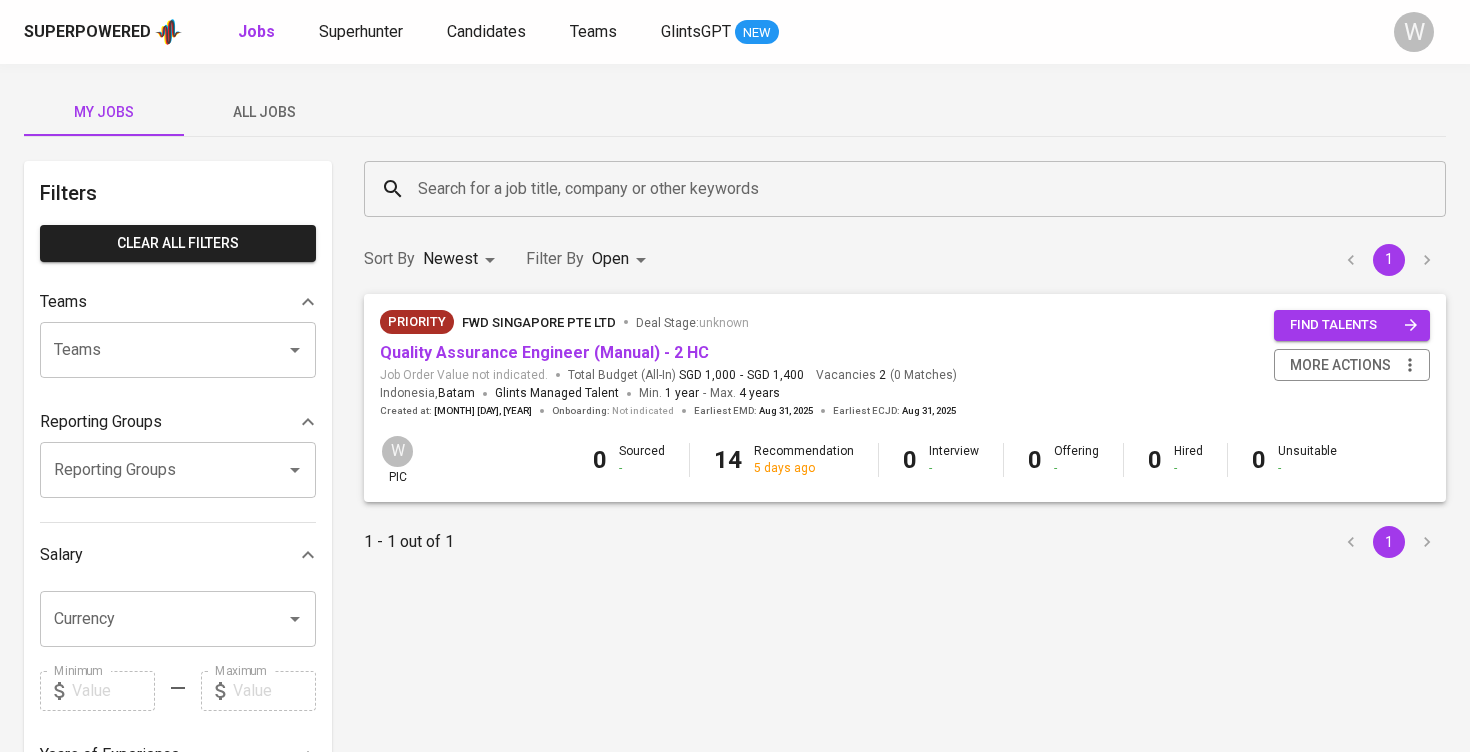 click on "My Jobs All Jobs Filters Clear All filters Teams Teams Teams Reporting Groups Reporting Groups Reporting Groups Salary Currency Currency Minimum Minimum Maximum Maximum Years of Experience 0 10+ Roles Roles Roles Skills Skills Skills Candidates Sourced by me Referred by me Search for a job title, company or other keywords Search for a job title, company or other keywords Sort By Newest NEWEST Filter By Open OPEN 1 Priority FWD Singapore Pte Ltd Deal Stage :  unknown Quality Assurance Engineer (Manual) - 2 HC Job Order Value not indicated. Total Budget (All-In)   SGD 1,000 - SGD 1,400 Vacancies   2 ( 0   Matches ) Indonesia ,  Batam Glints Managed Talent Min.   1 year - Max.   4 years Created at :   Jan 28, 2025 Onboarding :   Not indicated Earliest EMD :   Aug 31, 2025 Earliest ECJD :   Aug 31, 2025 find talents more actions W pic 0 Sourced - 14 Recommendation 5 days ago 0 Interview - 0 Offering - 0 Hired - 0 Unsuitable - 1 - 1 out of 1 1" at bounding box center [735, 688] 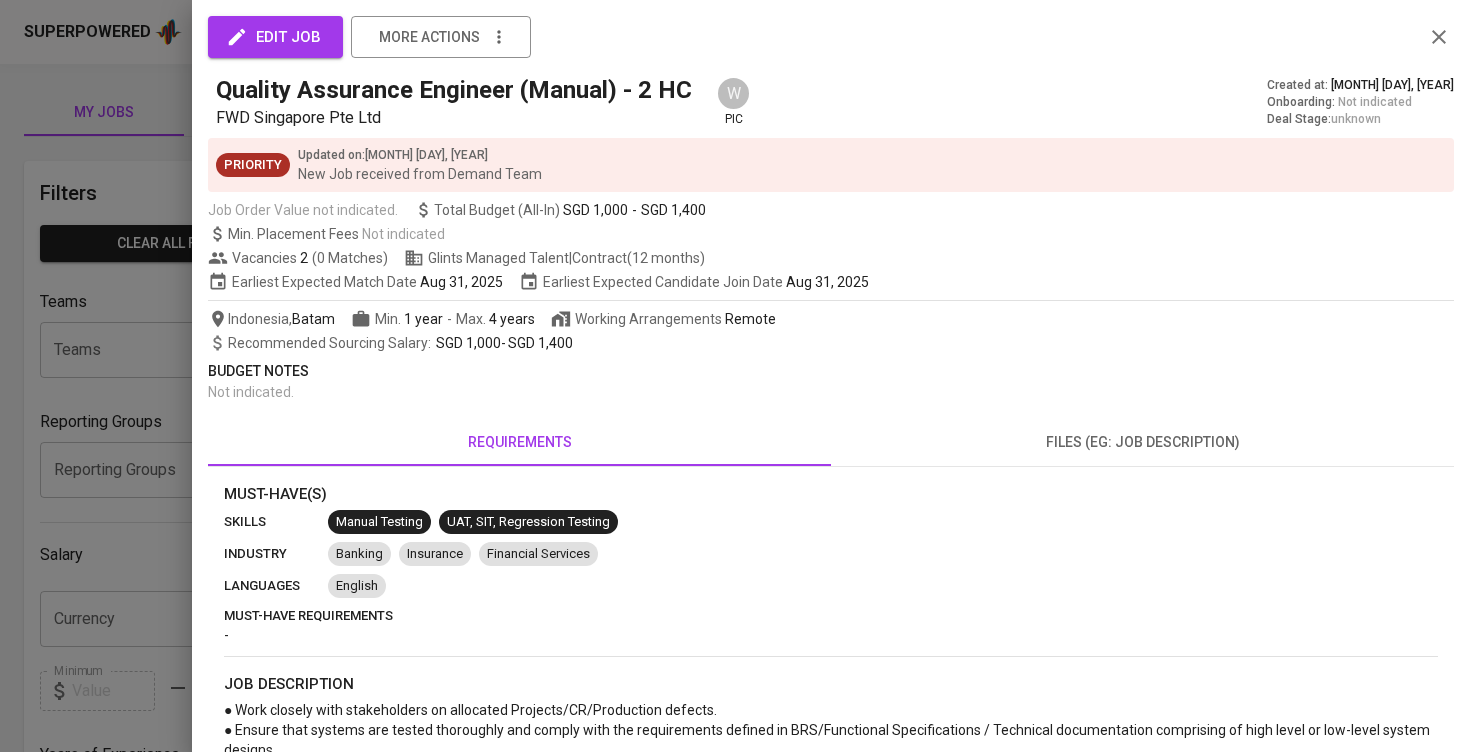 click at bounding box center (735, 376) 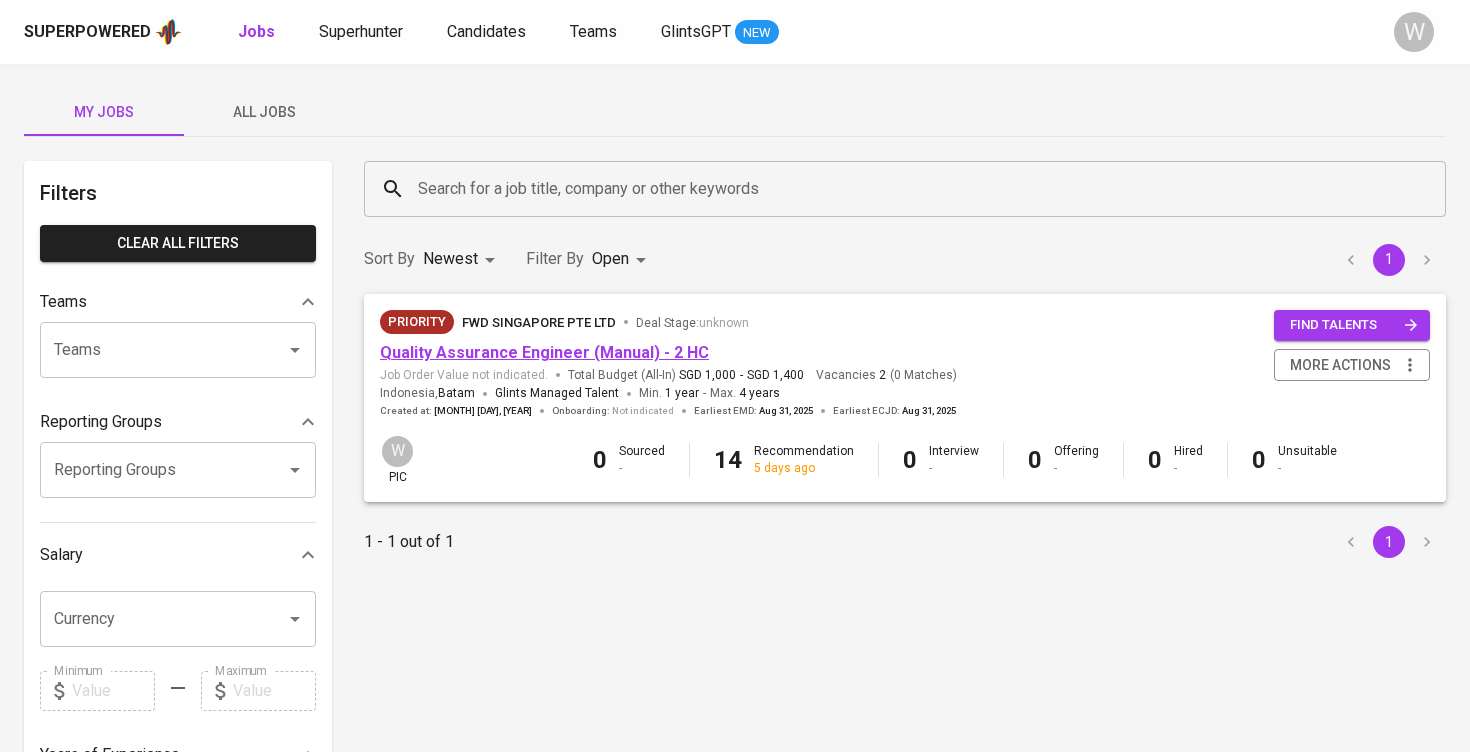 click on "Quality Assurance Engineer (Manual) - 2 HC" at bounding box center (544, 352) 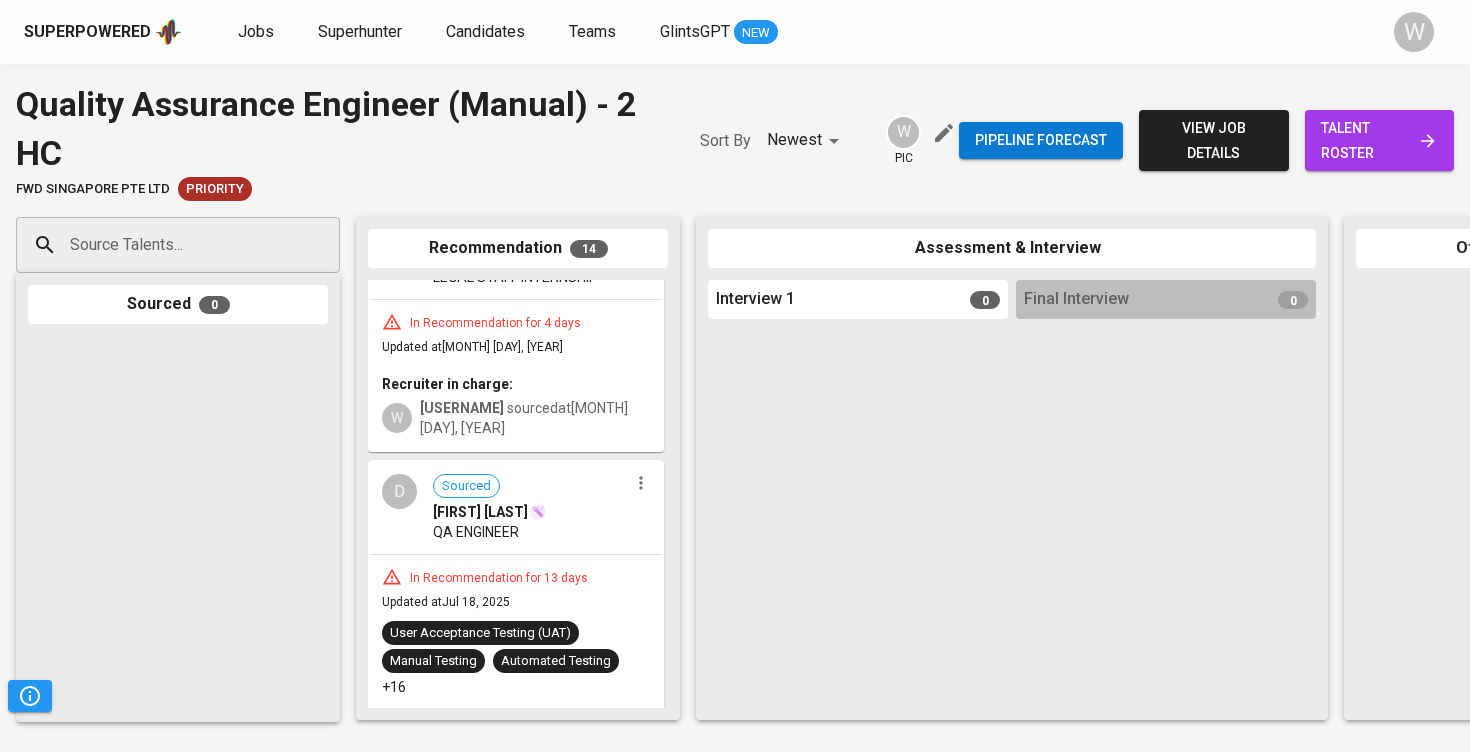 scroll, scrollTop: 2835, scrollLeft: 0, axis: vertical 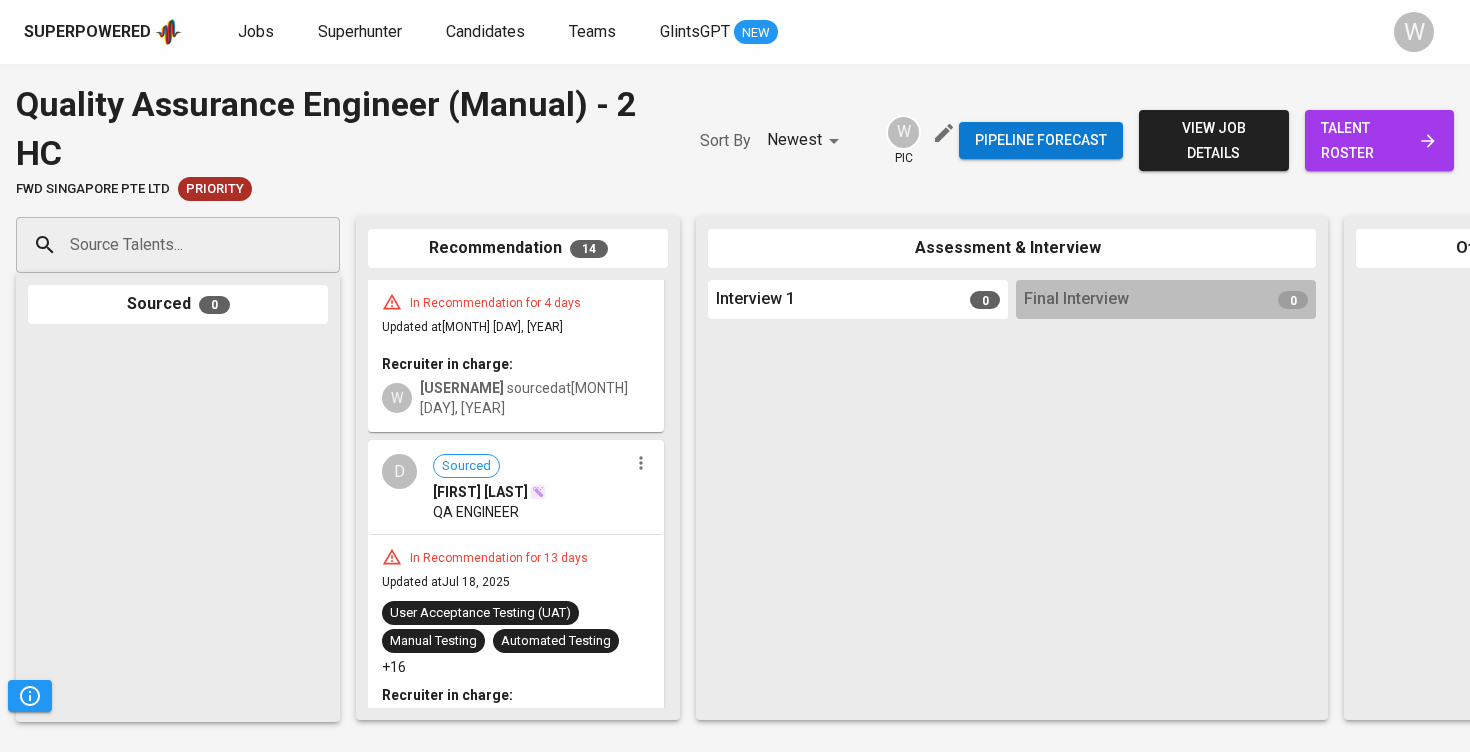 click on "Recruiter in charge:" at bounding box center (516, 364) 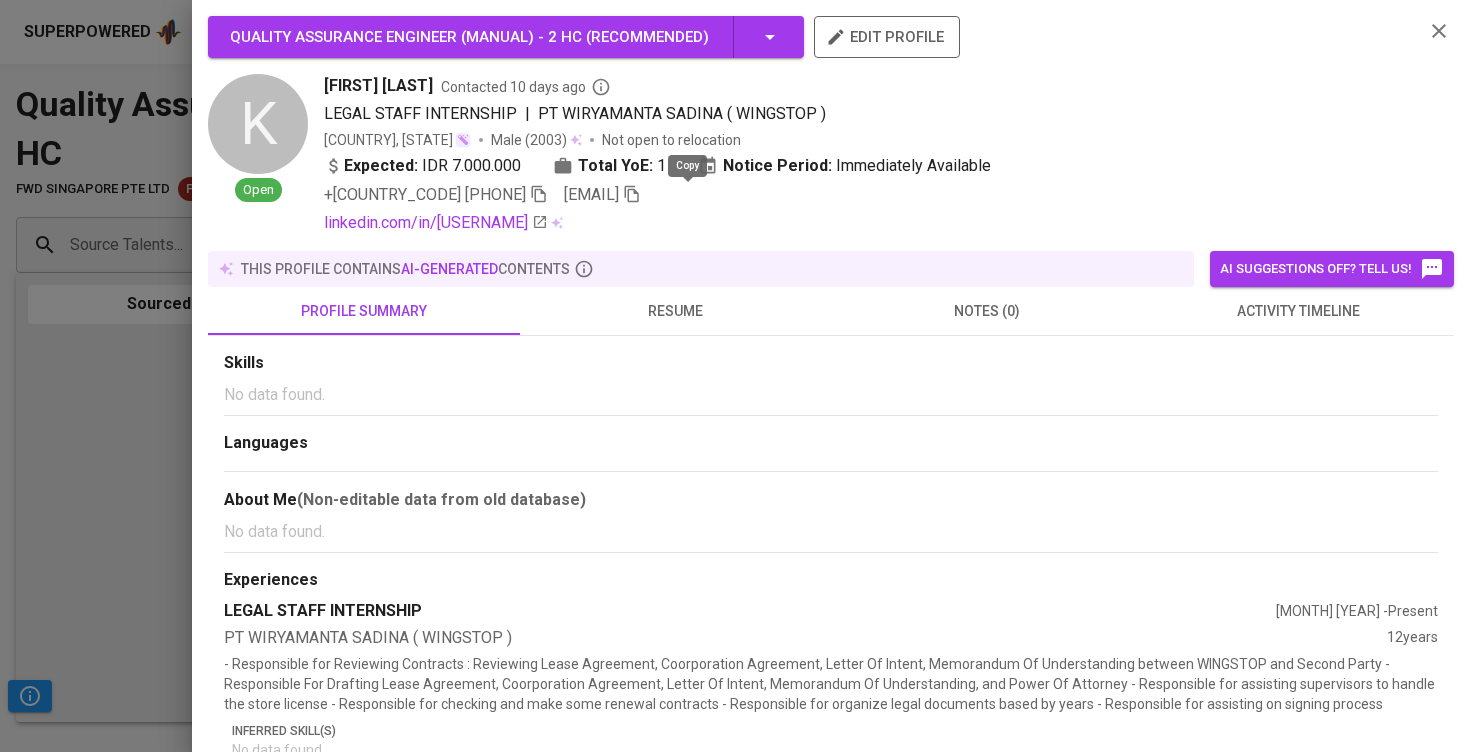 click 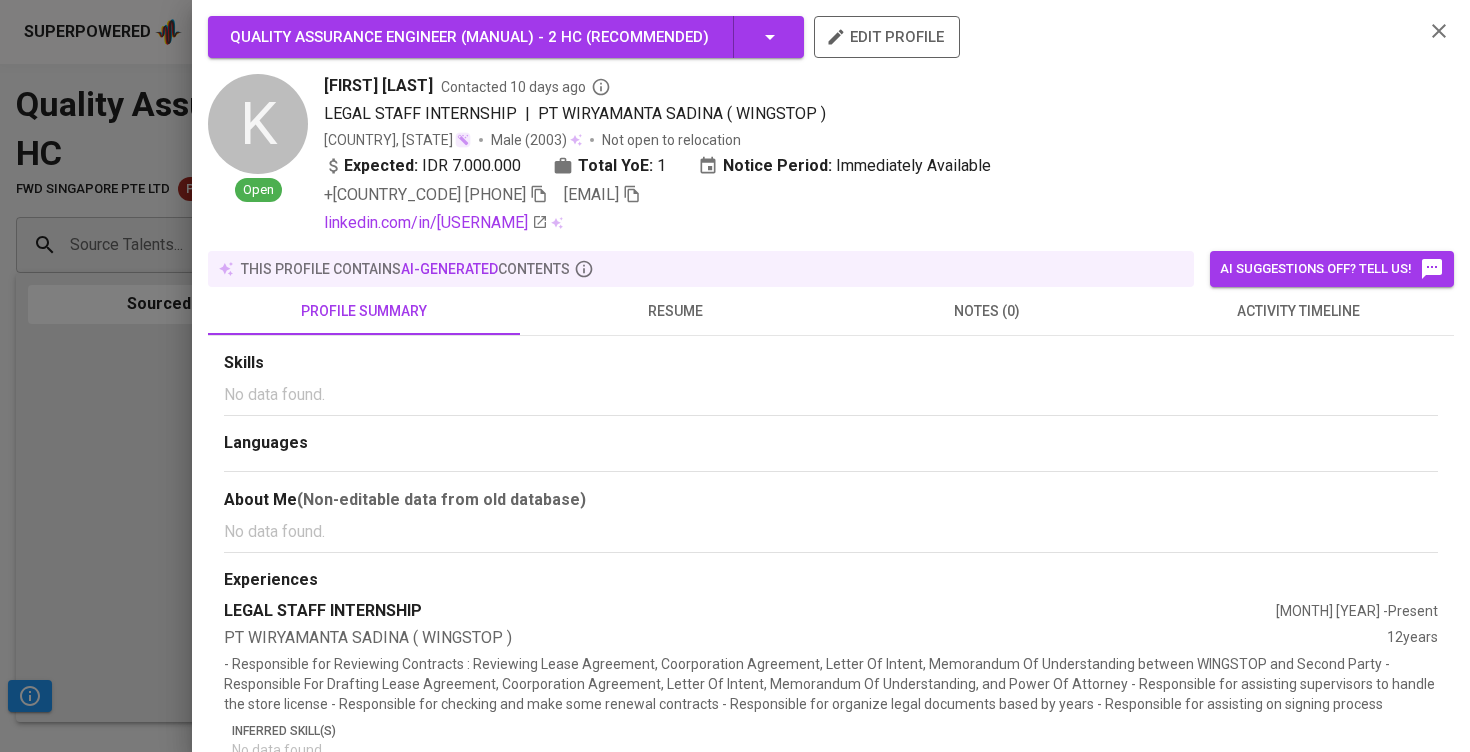 click at bounding box center (735, 376) 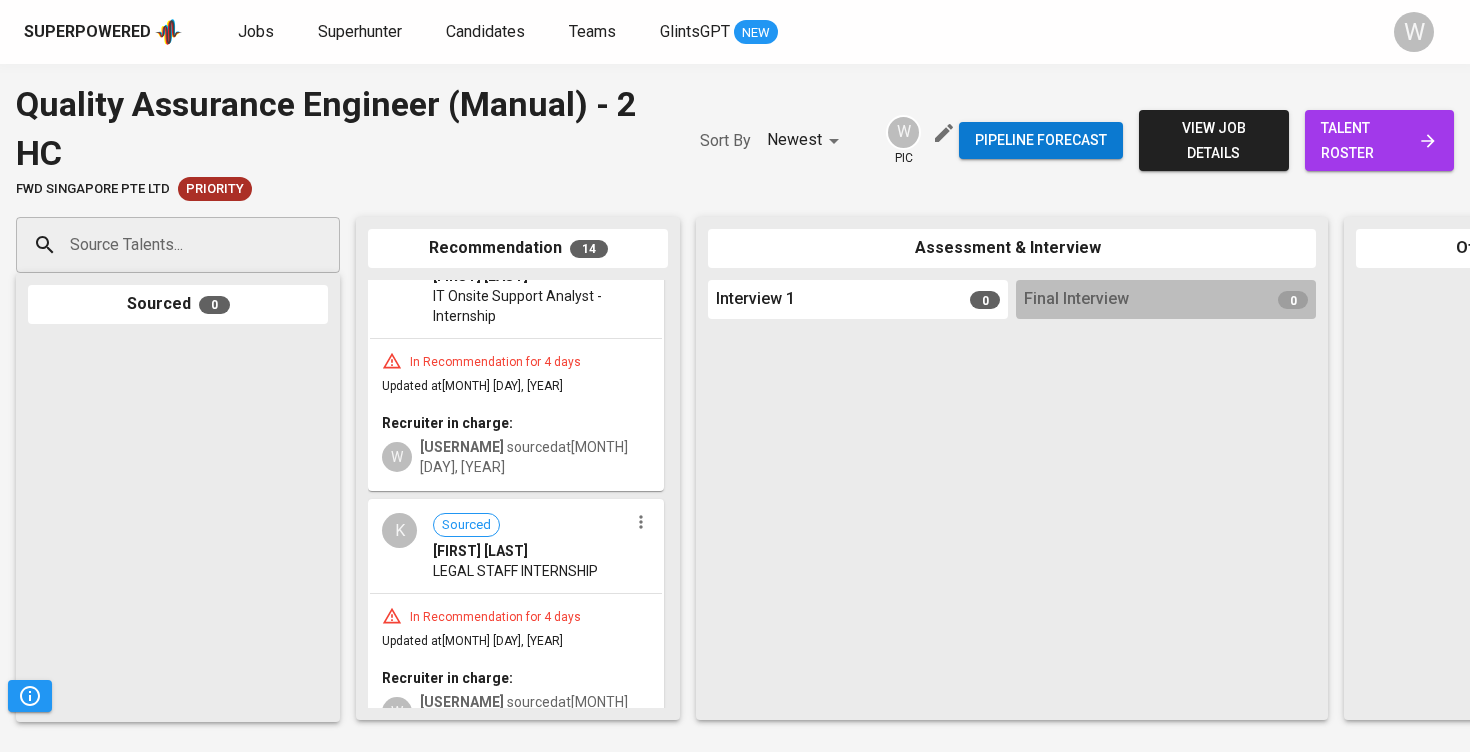 scroll, scrollTop: 2509, scrollLeft: 0, axis: vertical 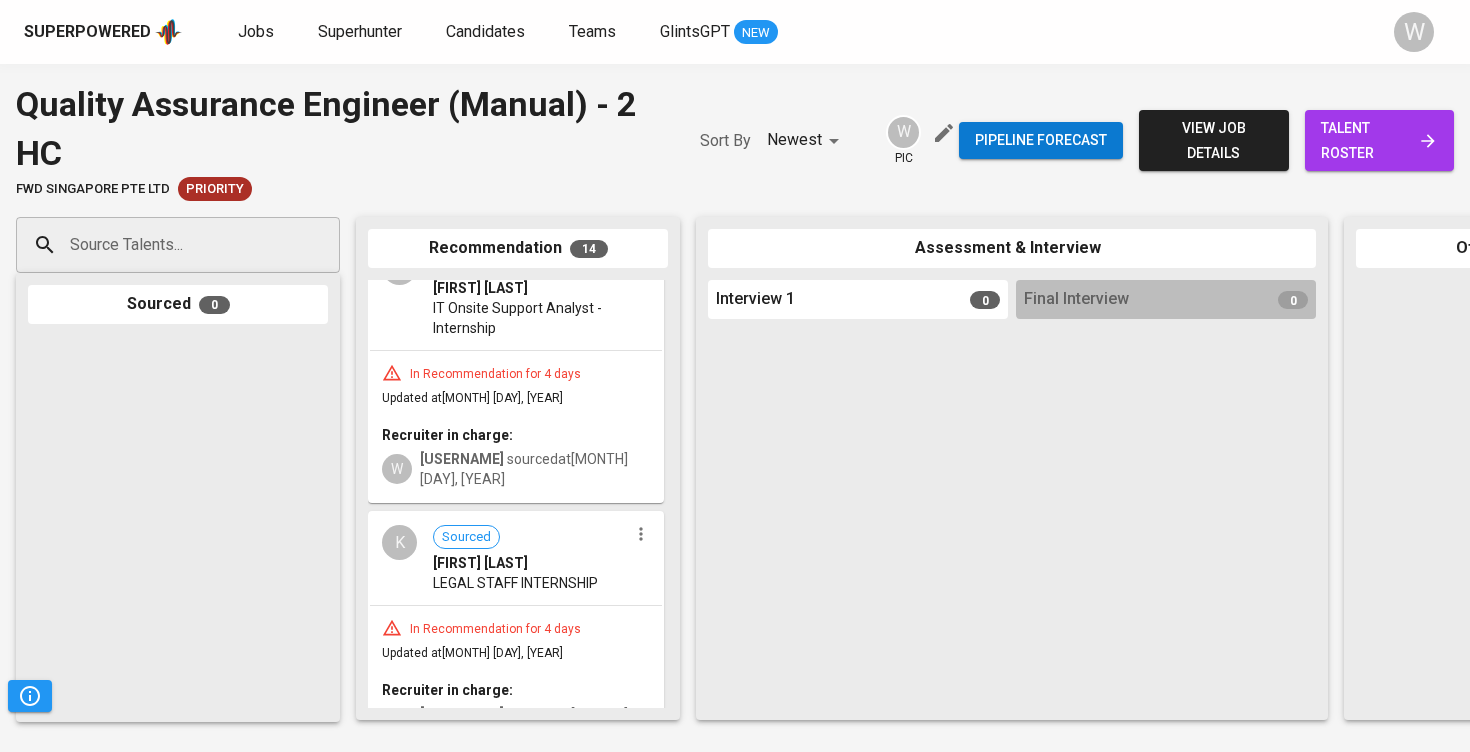 click on "In Recommendation for   4 days Updated at  Jul 27, 2025 Recruiter in charge: W wendywijaya   sourced  at  Jul 27, 2025" at bounding box center (516, 426) 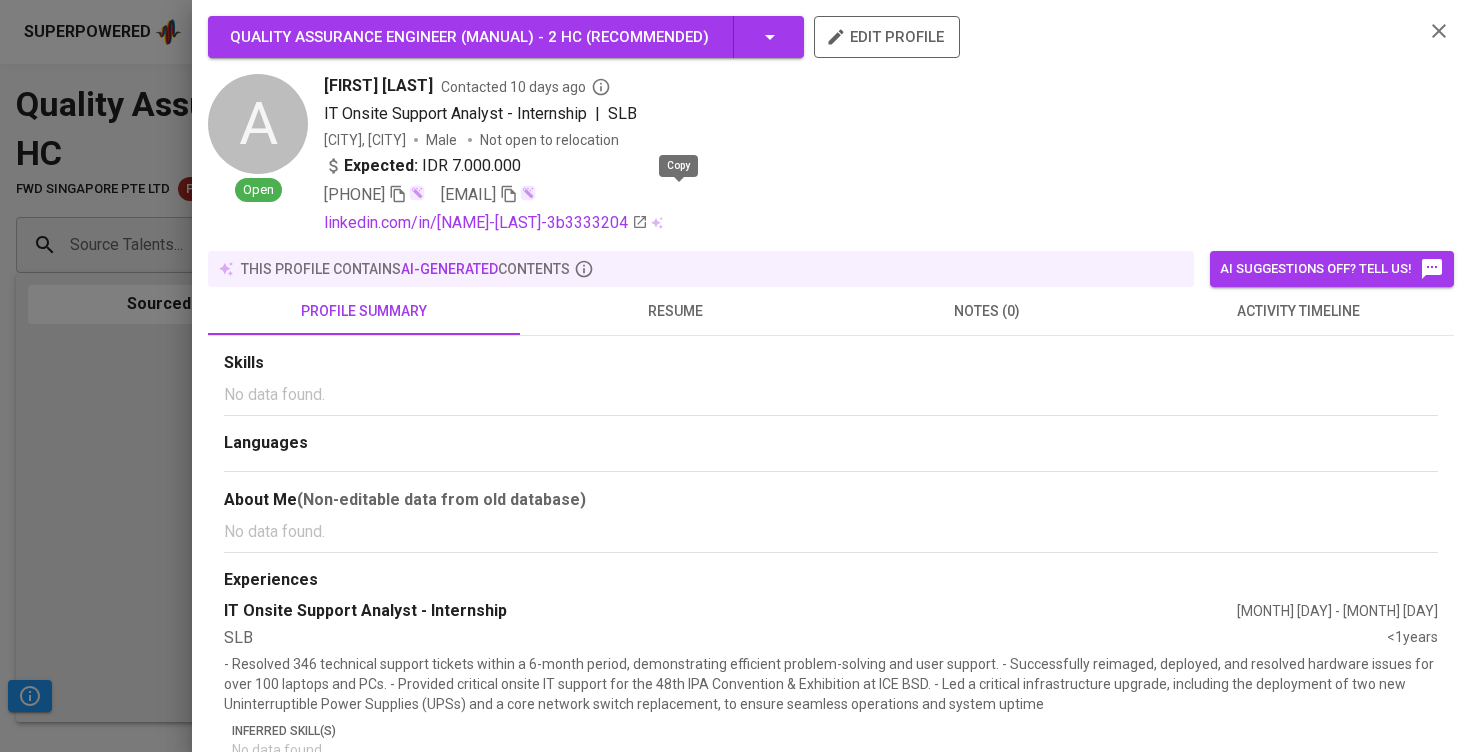 click 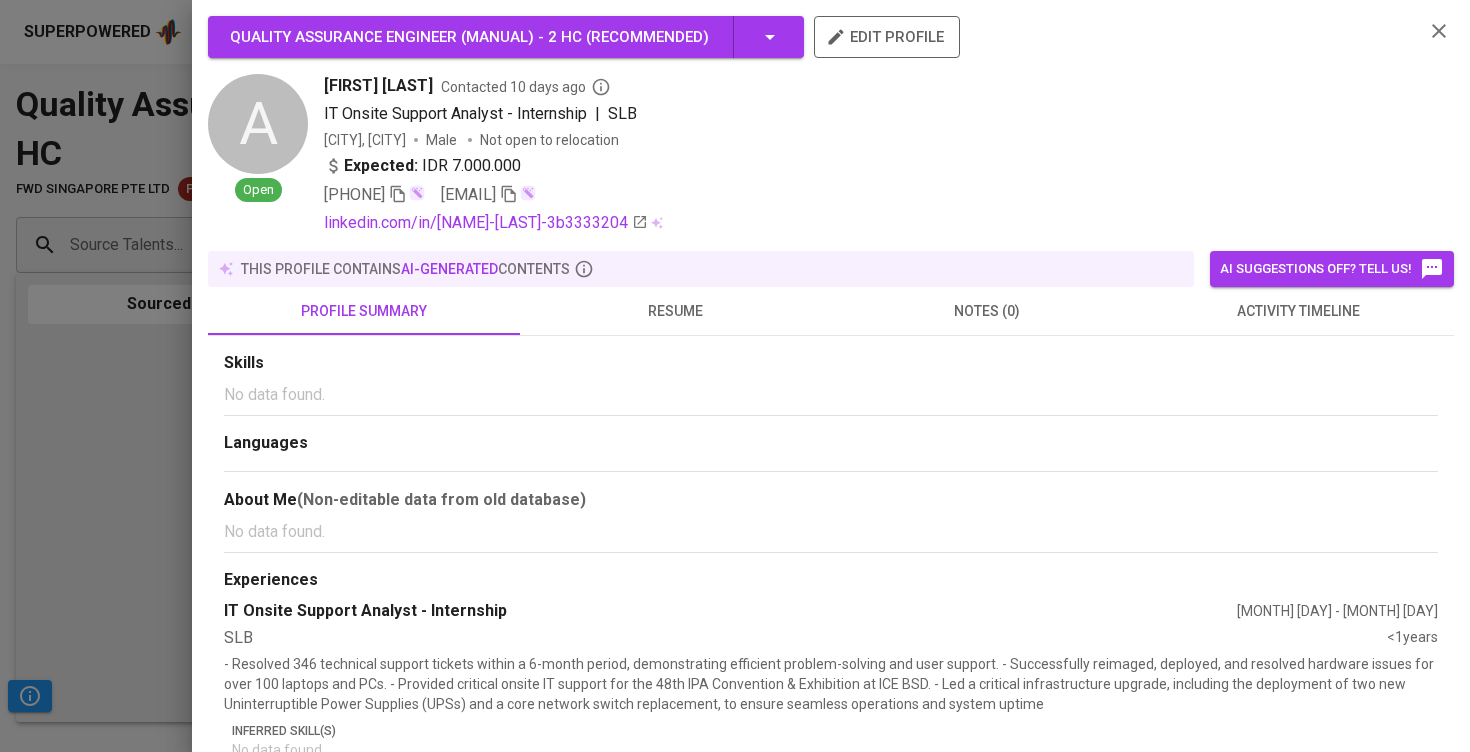 click at bounding box center (735, 376) 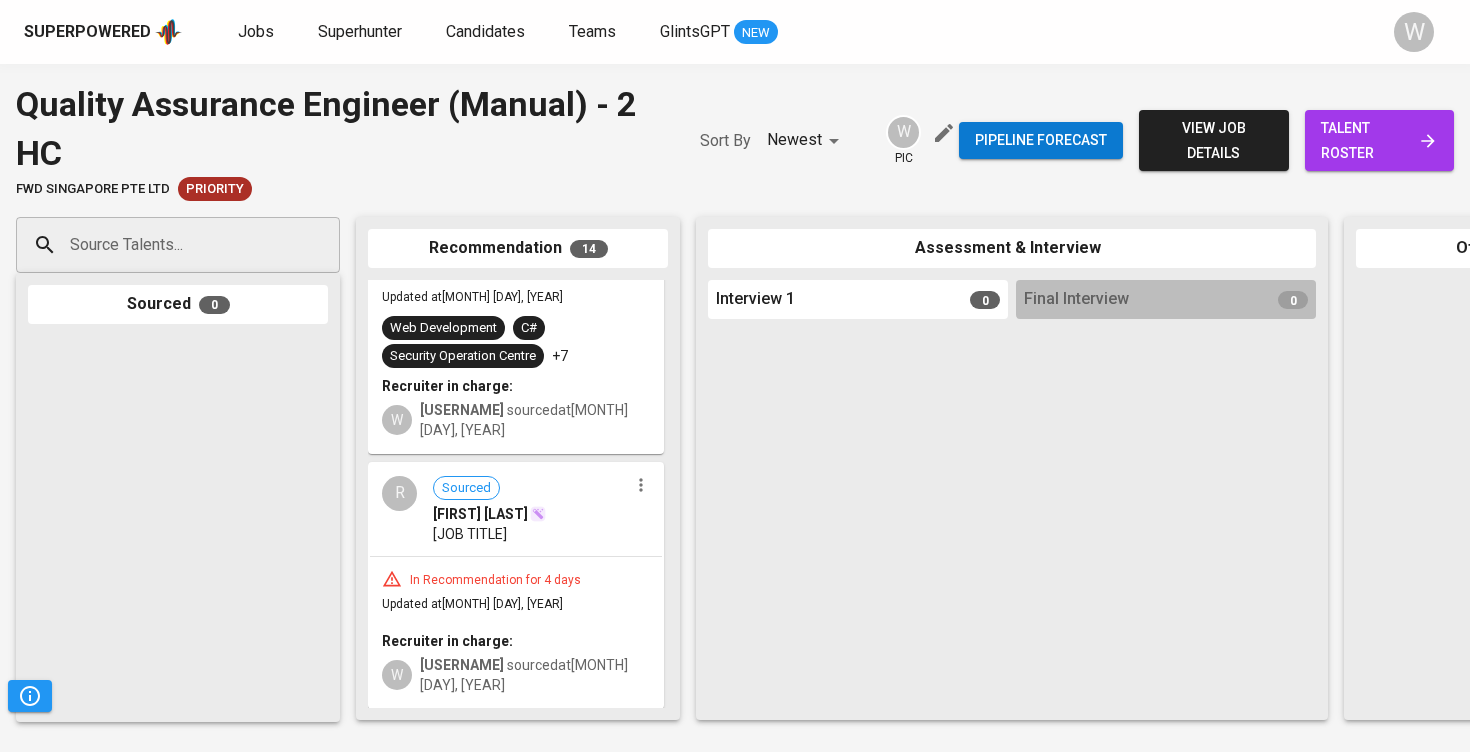 scroll, scrollTop: 2061, scrollLeft: 0, axis: vertical 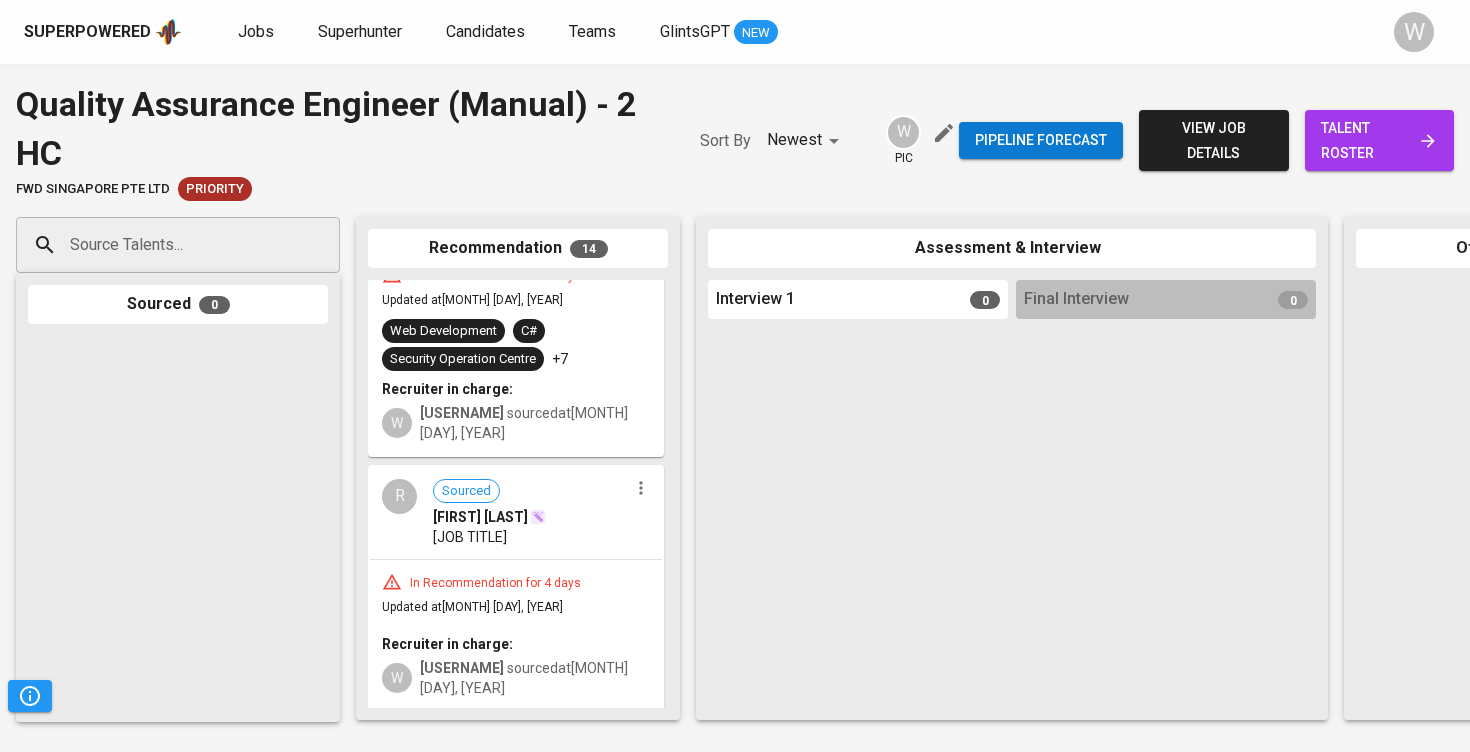 click on "R Sourced Raymond Seow IT & Web Support Specialist" at bounding box center (516, 513) 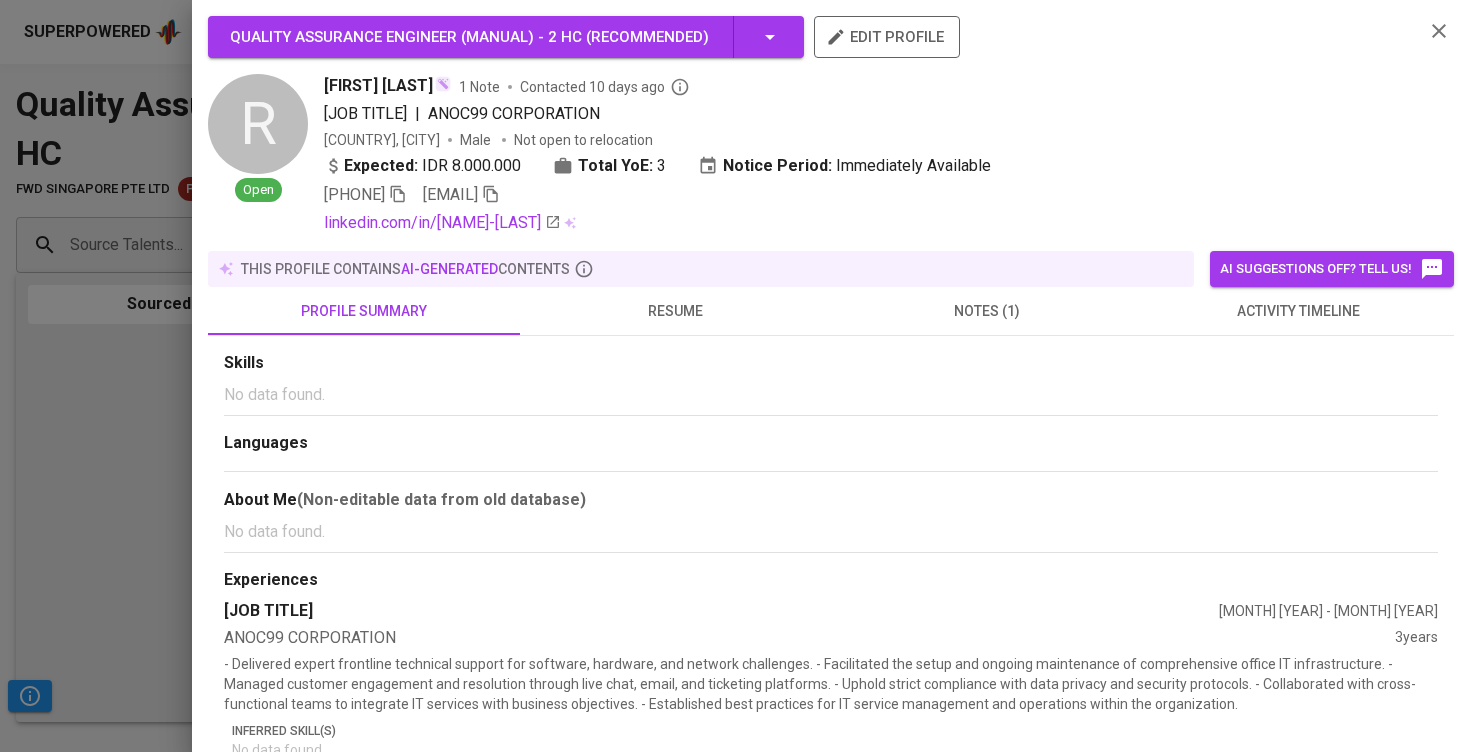 click 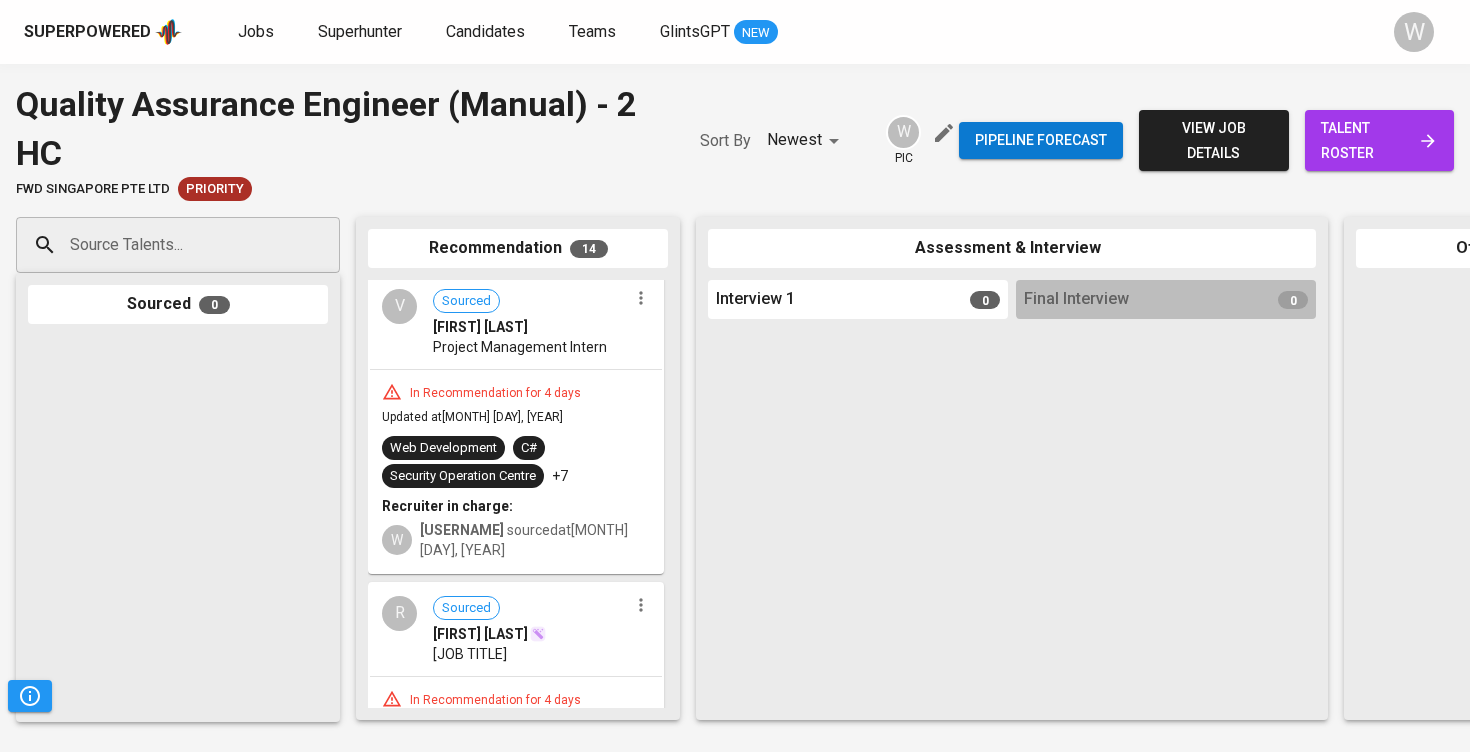 scroll, scrollTop: 1942, scrollLeft: 0, axis: vertical 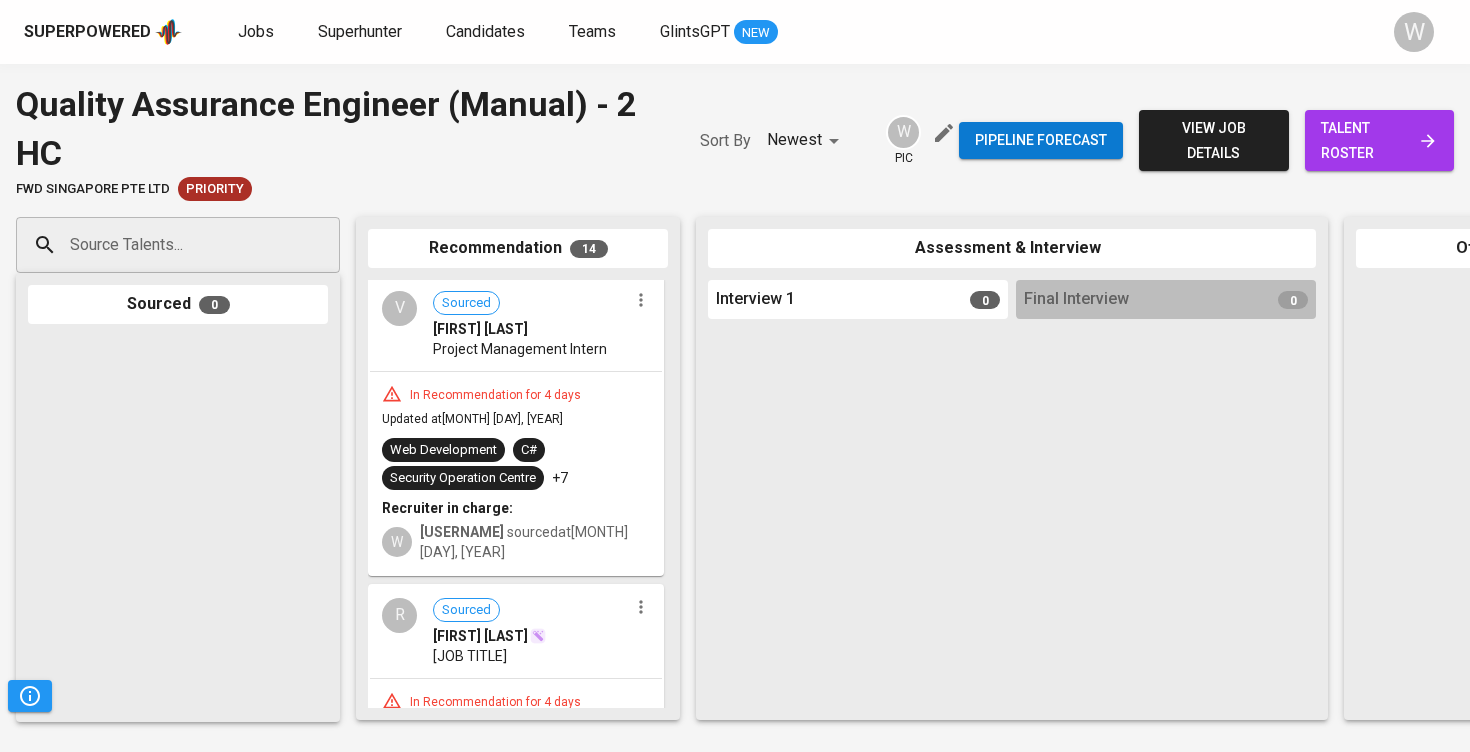 click on "Web Development C# Security Operation Centre +7" at bounding box center [516, 464] 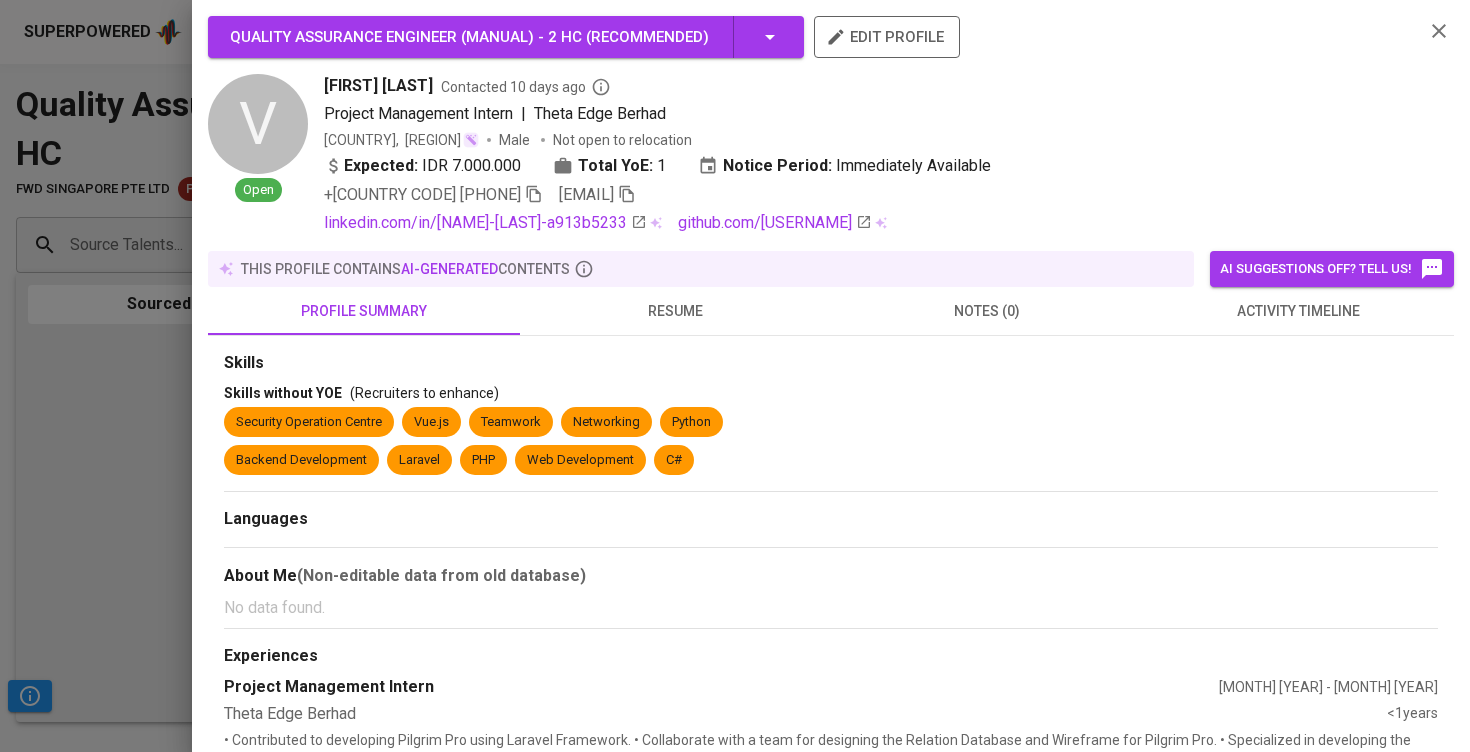 click 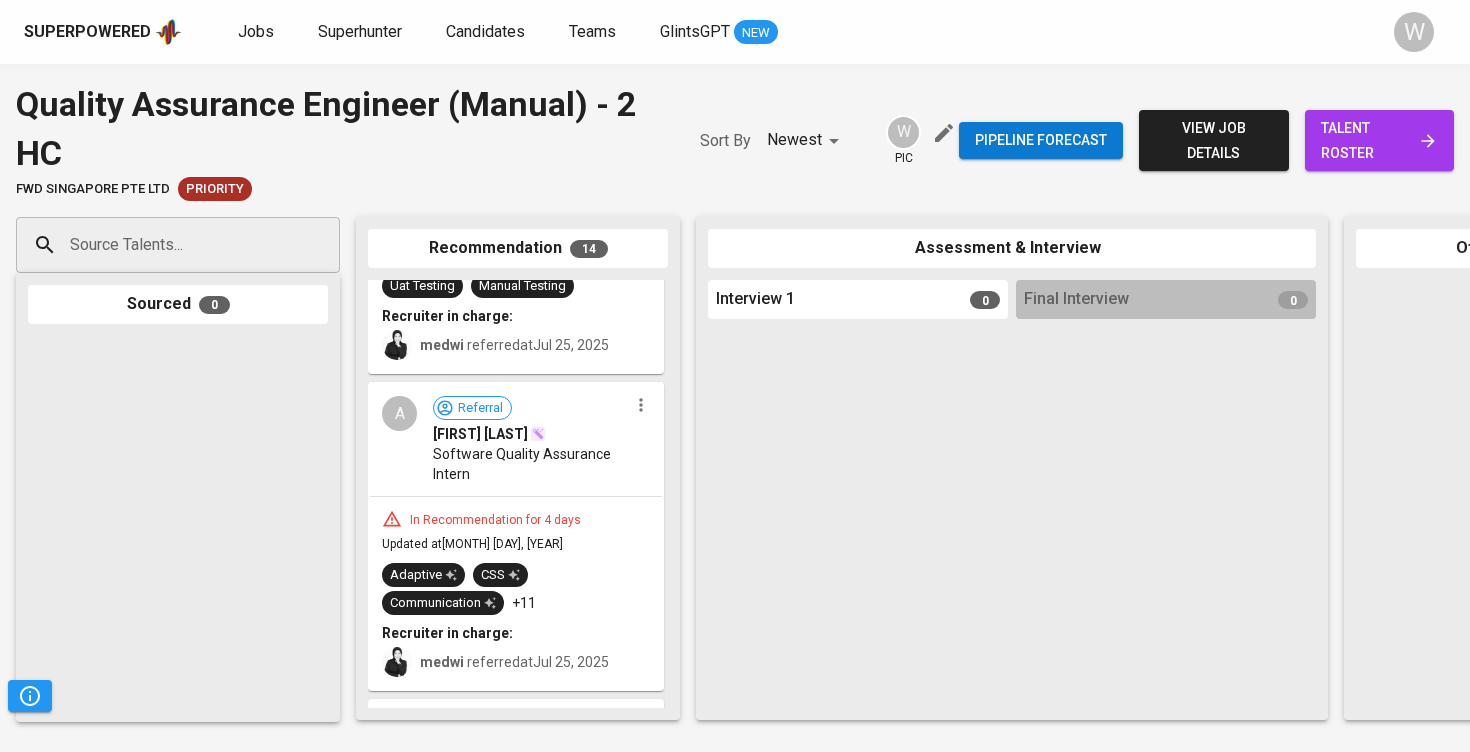 scroll, scrollTop: 1503, scrollLeft: 0, axis: vertical 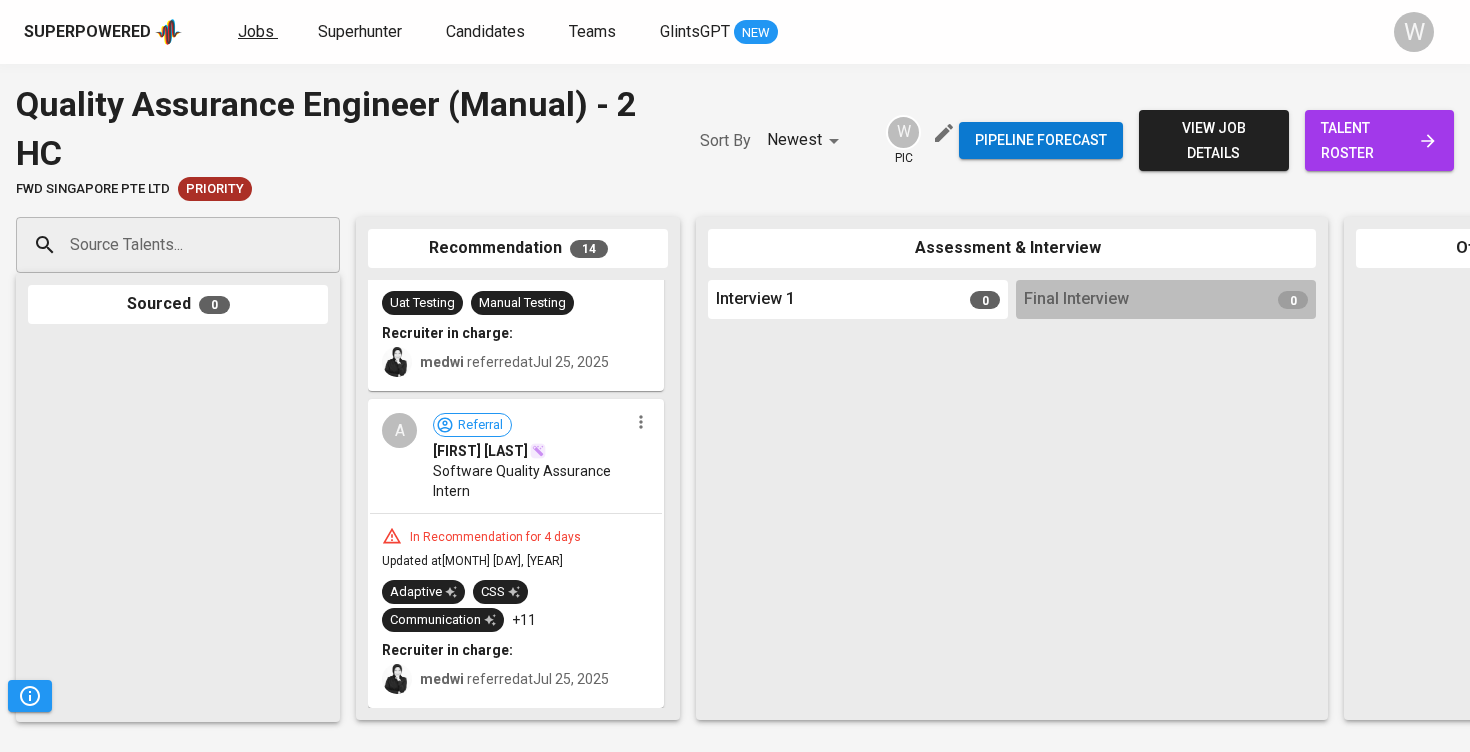 click on "Jobs" at bounding box center [256, 31] 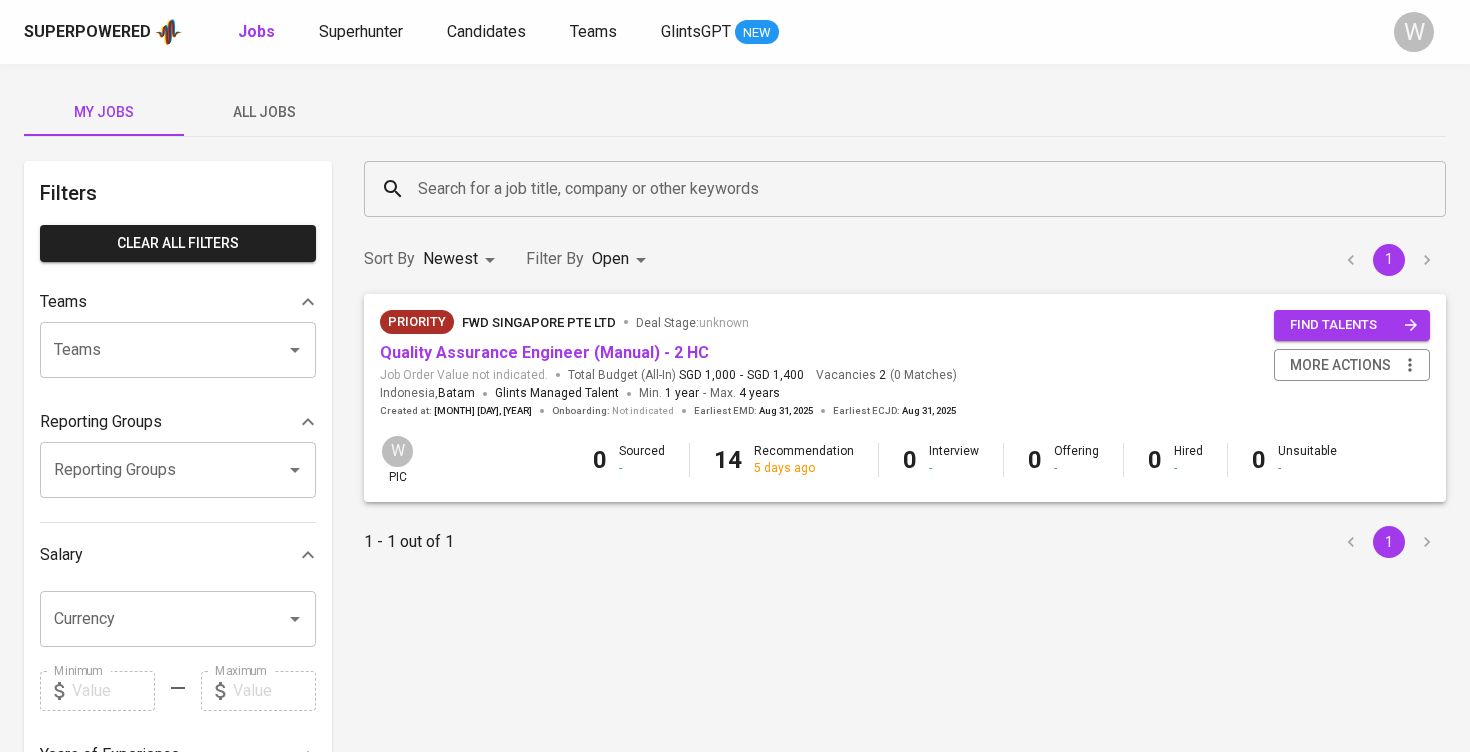 click on "All Jobs" at bounding box center [264, 112] 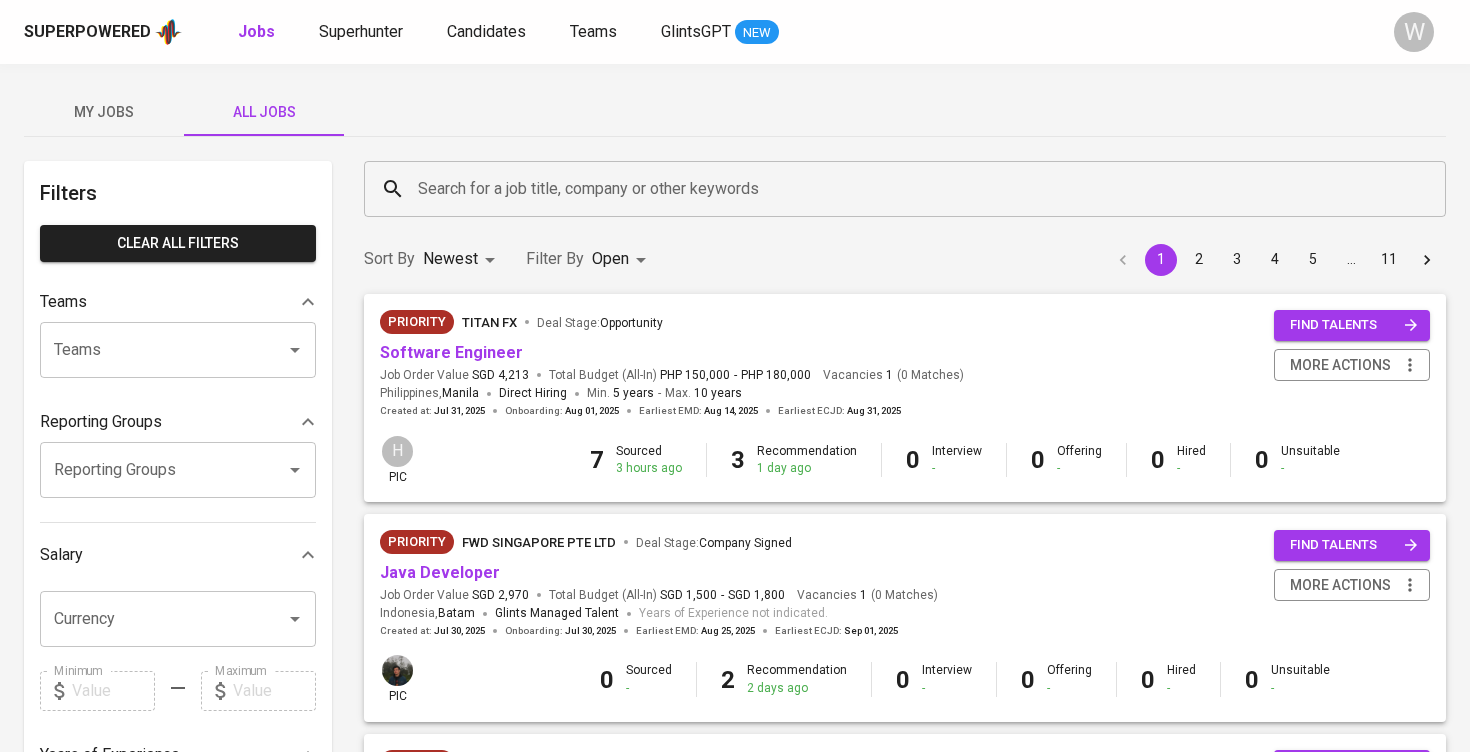 click on "Filter By Open OPEN" at bounding box center [589, 259] 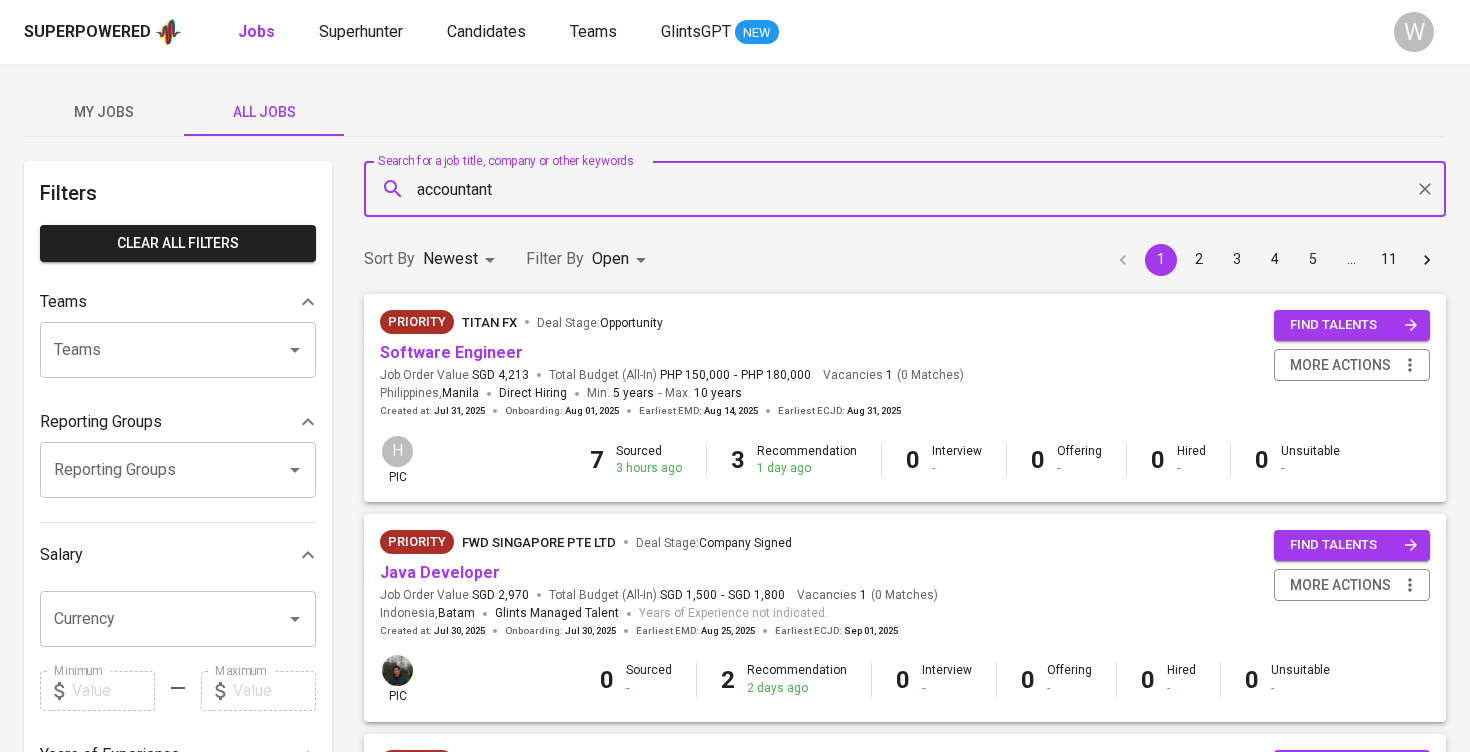 type on "accountant" 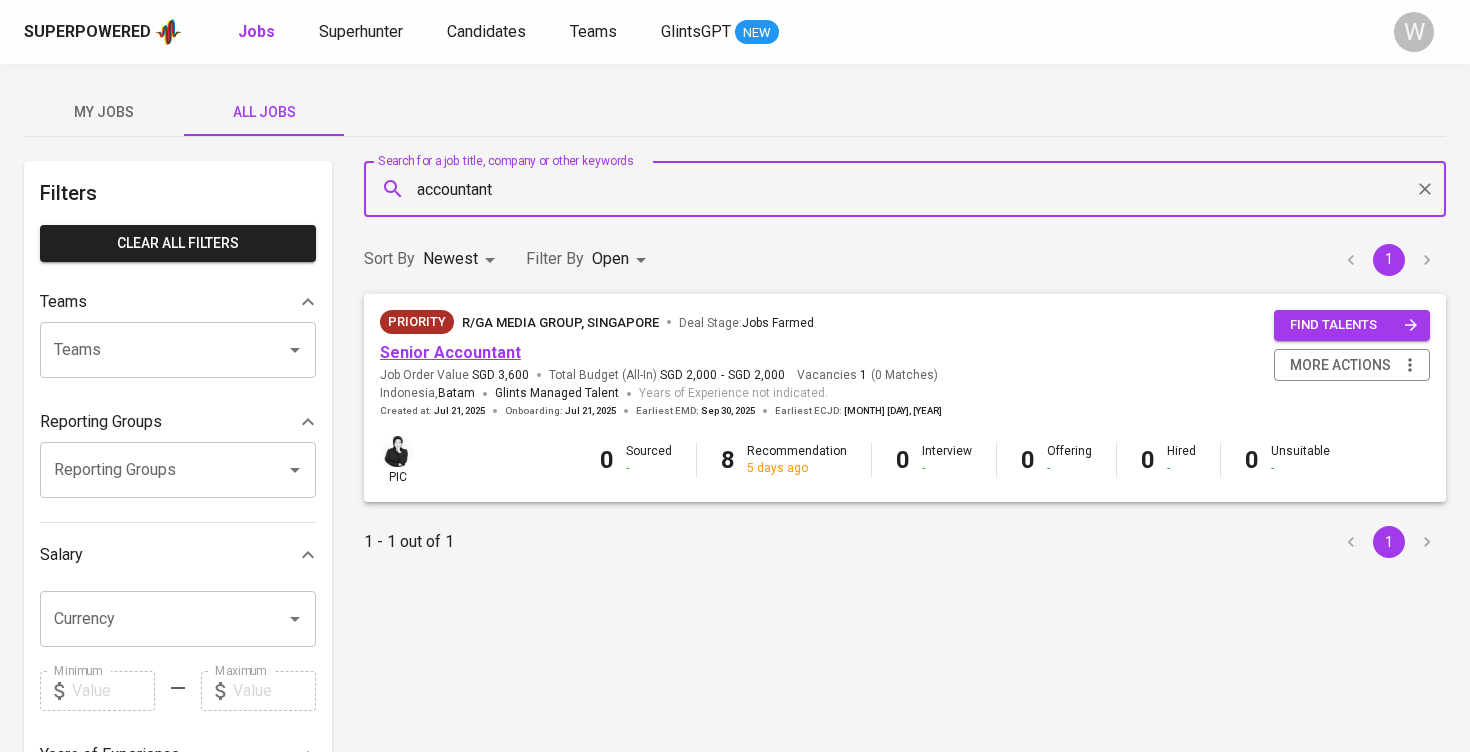 click on "Senior Accountant" at bounding box center [450, 352] 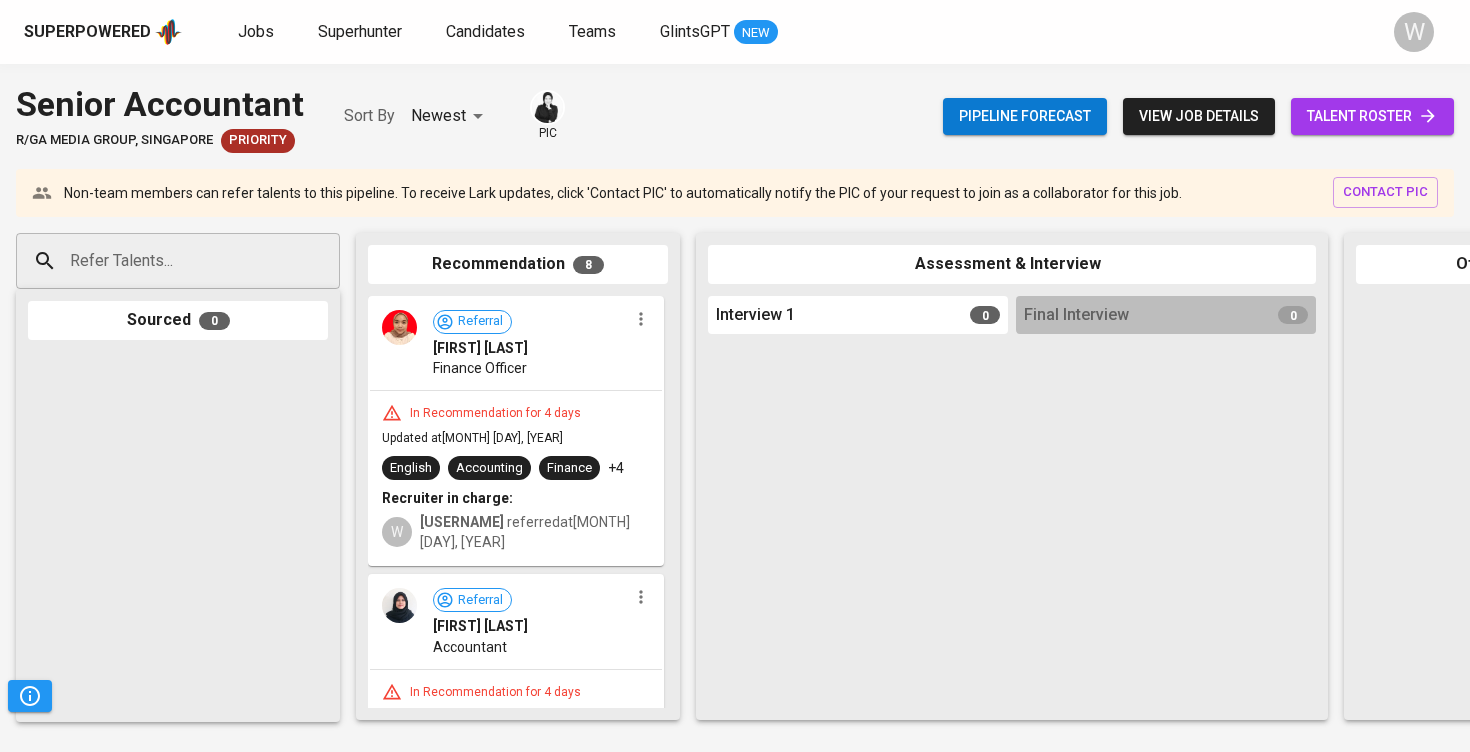 click on "Referral Putri Febri Yandita Finance Officer" at bounding box center [516, 344] 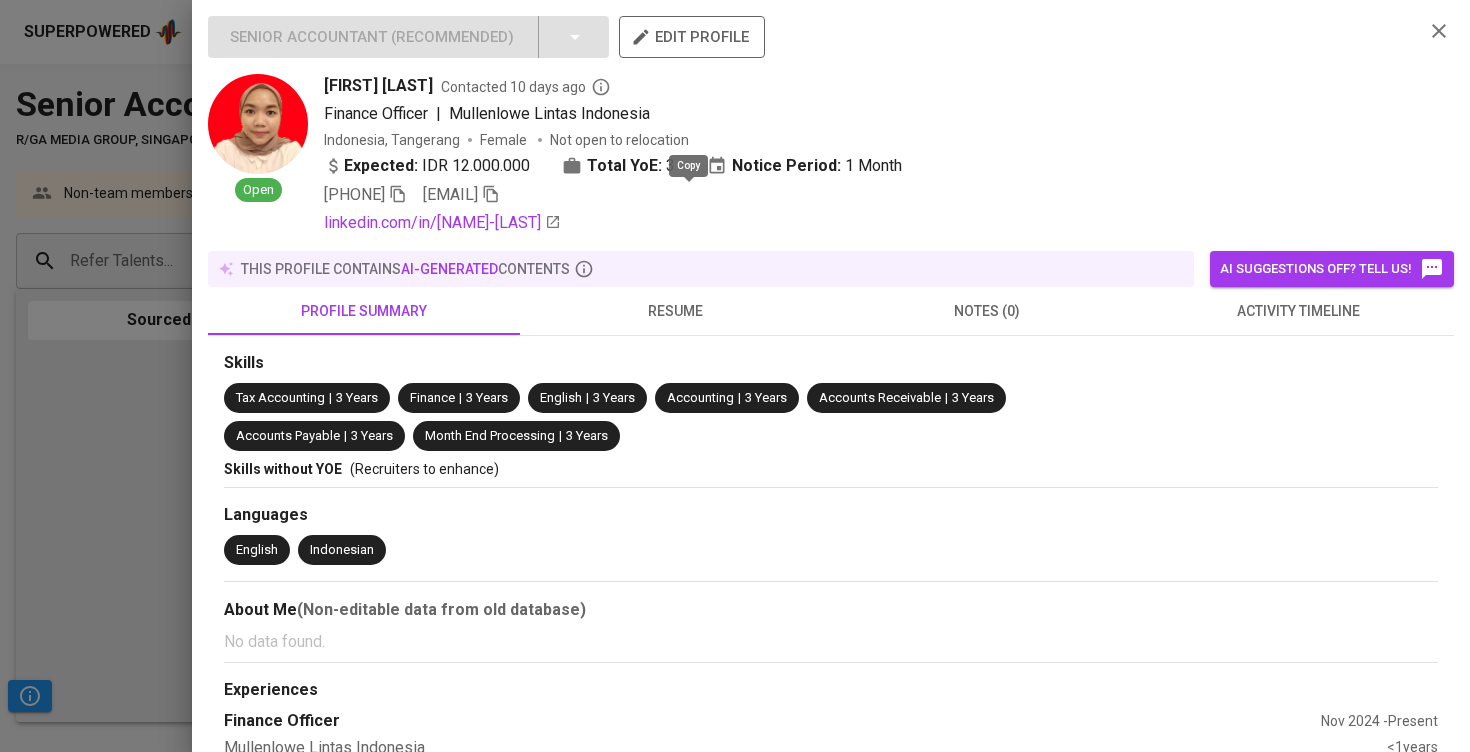 click 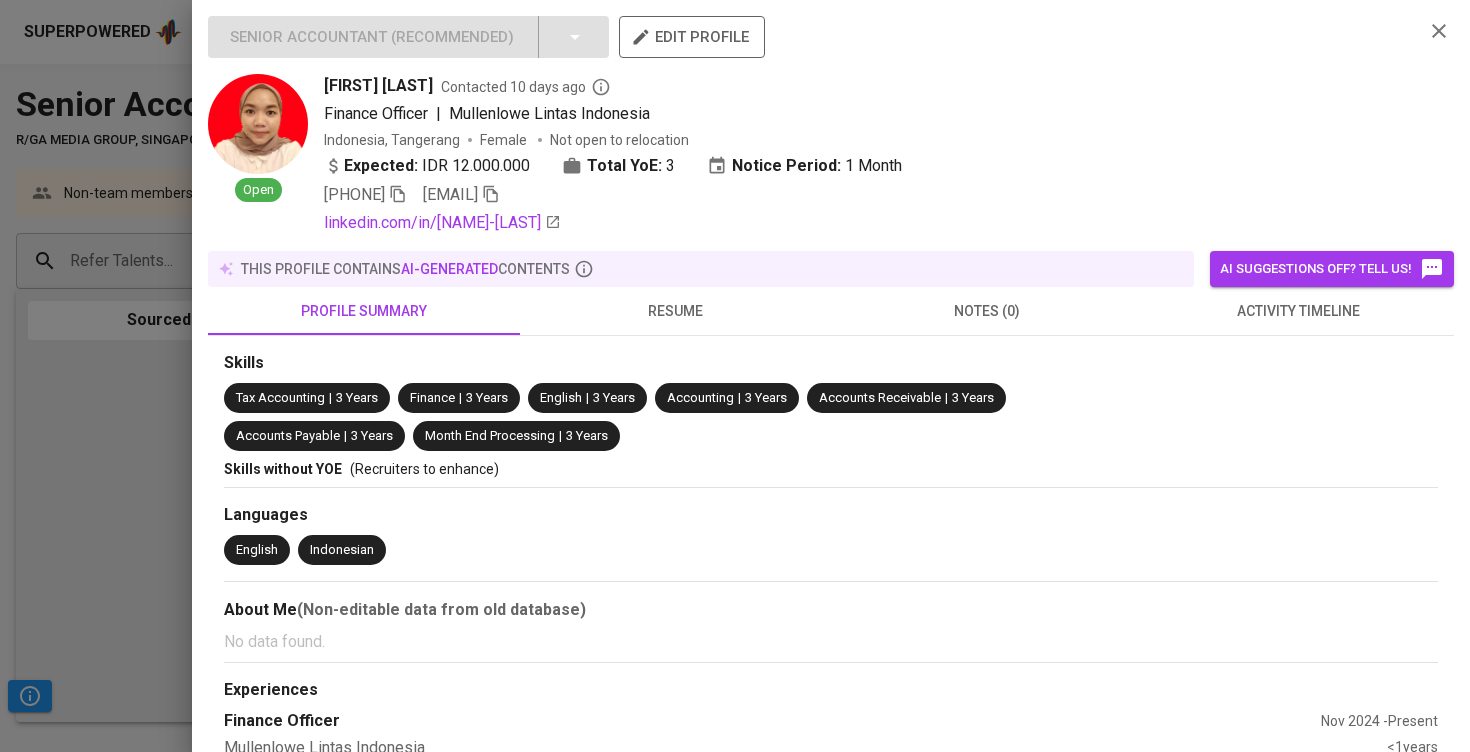 click at bounding box center (735, 376) 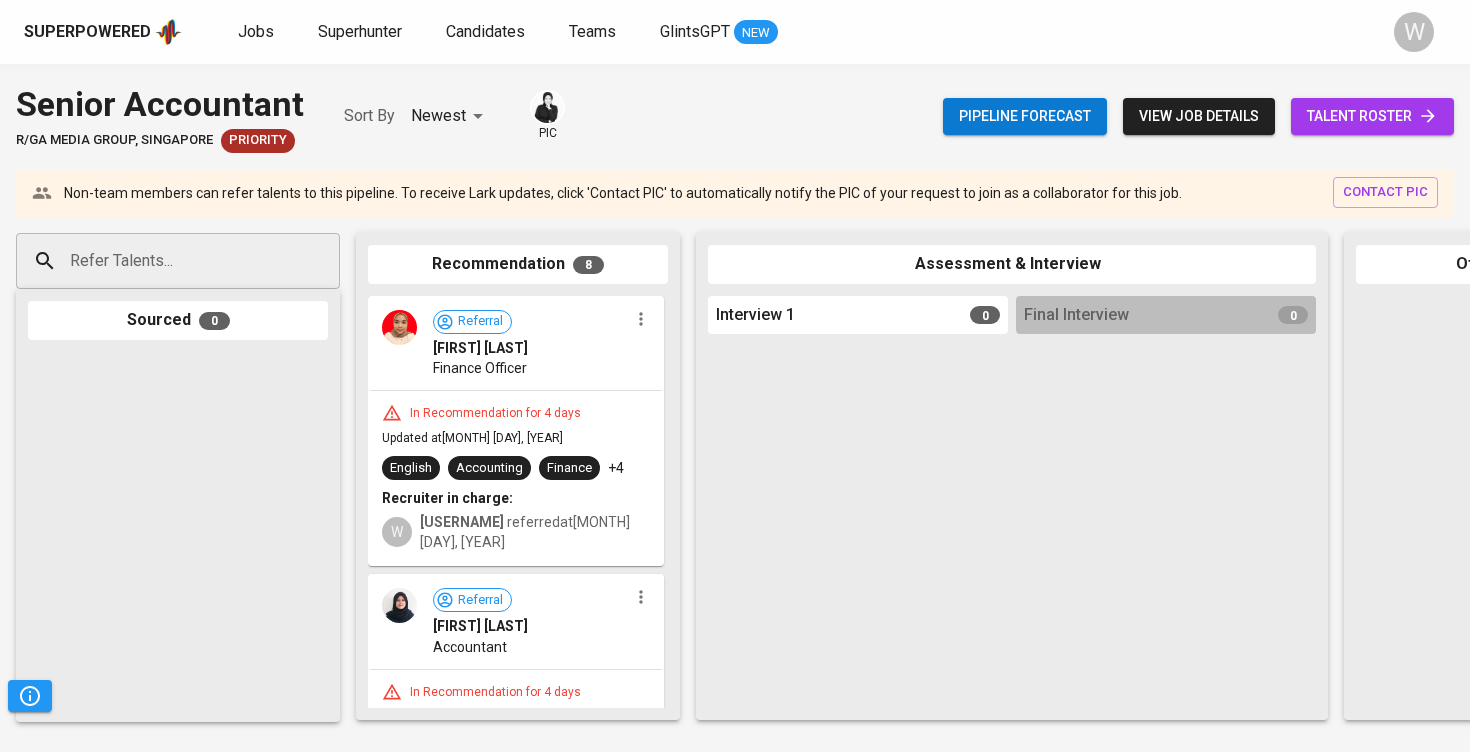 click on "Accountant" at bounding box center (530, 647) 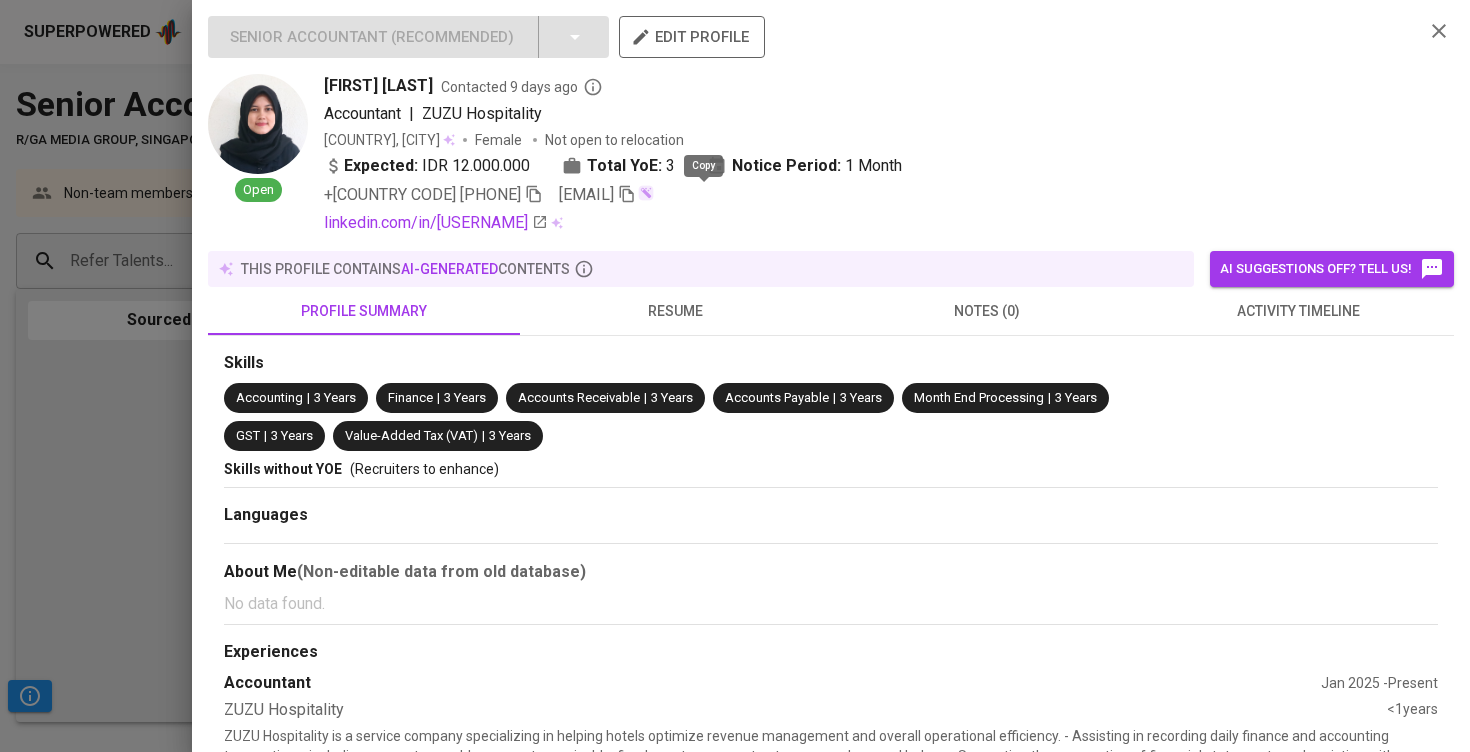 click 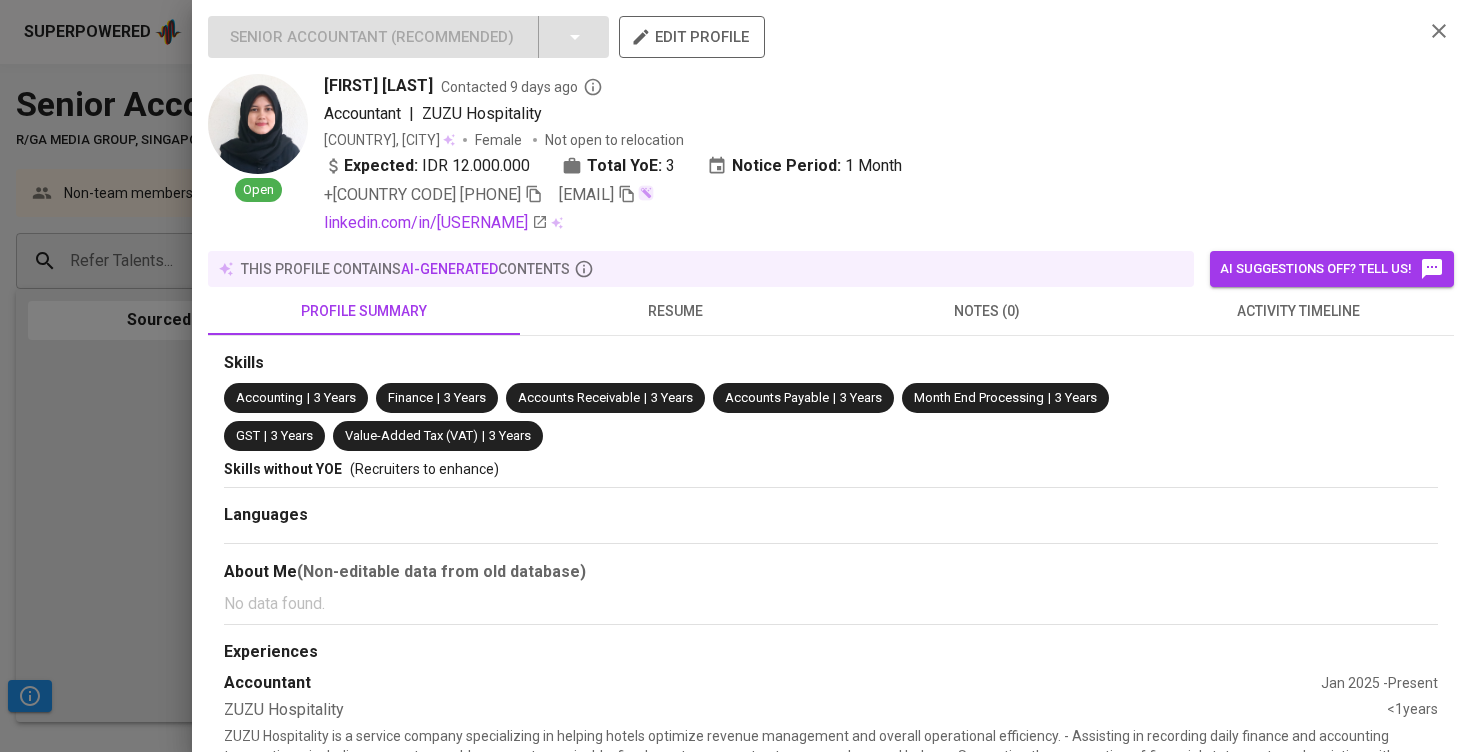 click at bounding box center (735, 376) 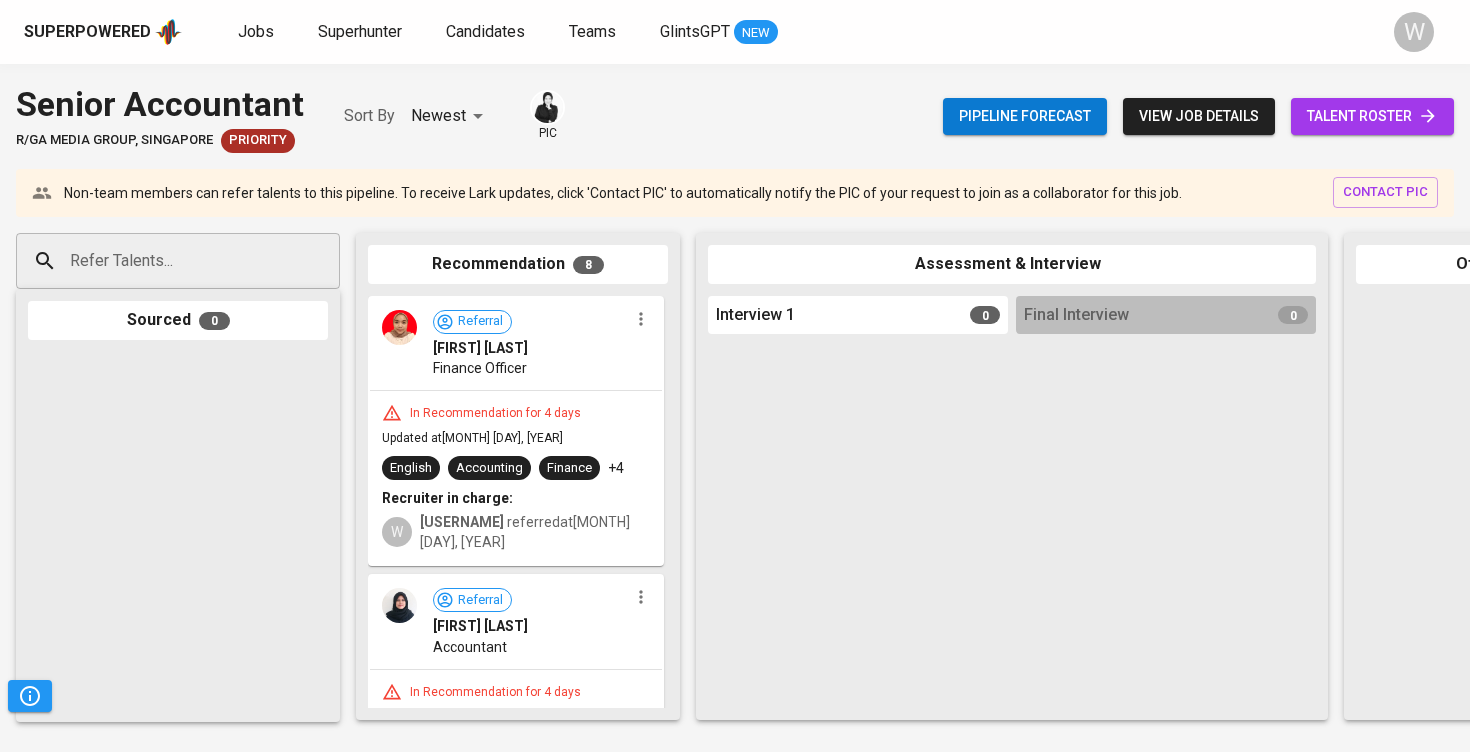 click on "Superpowered Jobs   Superhunter   Candidates   Teams   GlintsGPT   NEW W" at bounding box center [735, 32] 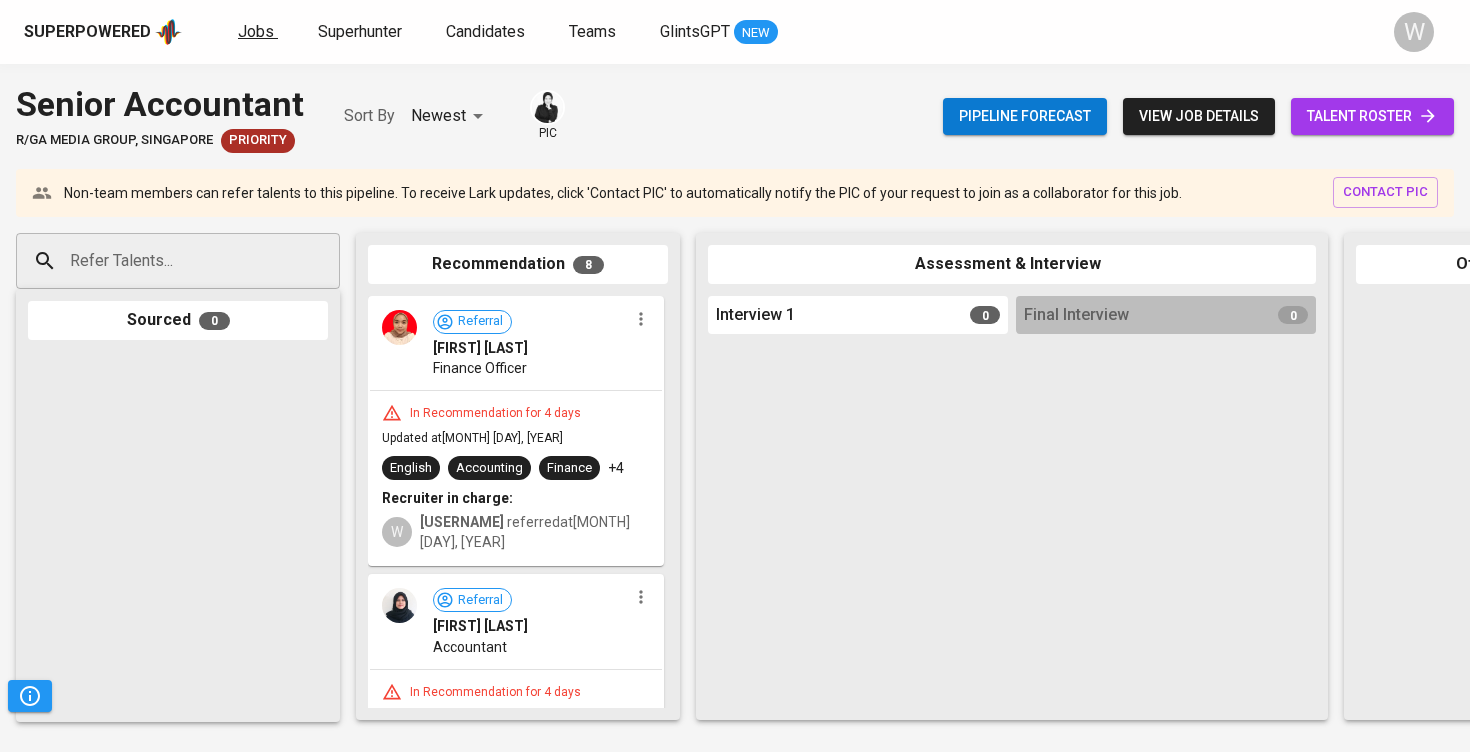 click on "Jobs" at bounding box center (256, 31) 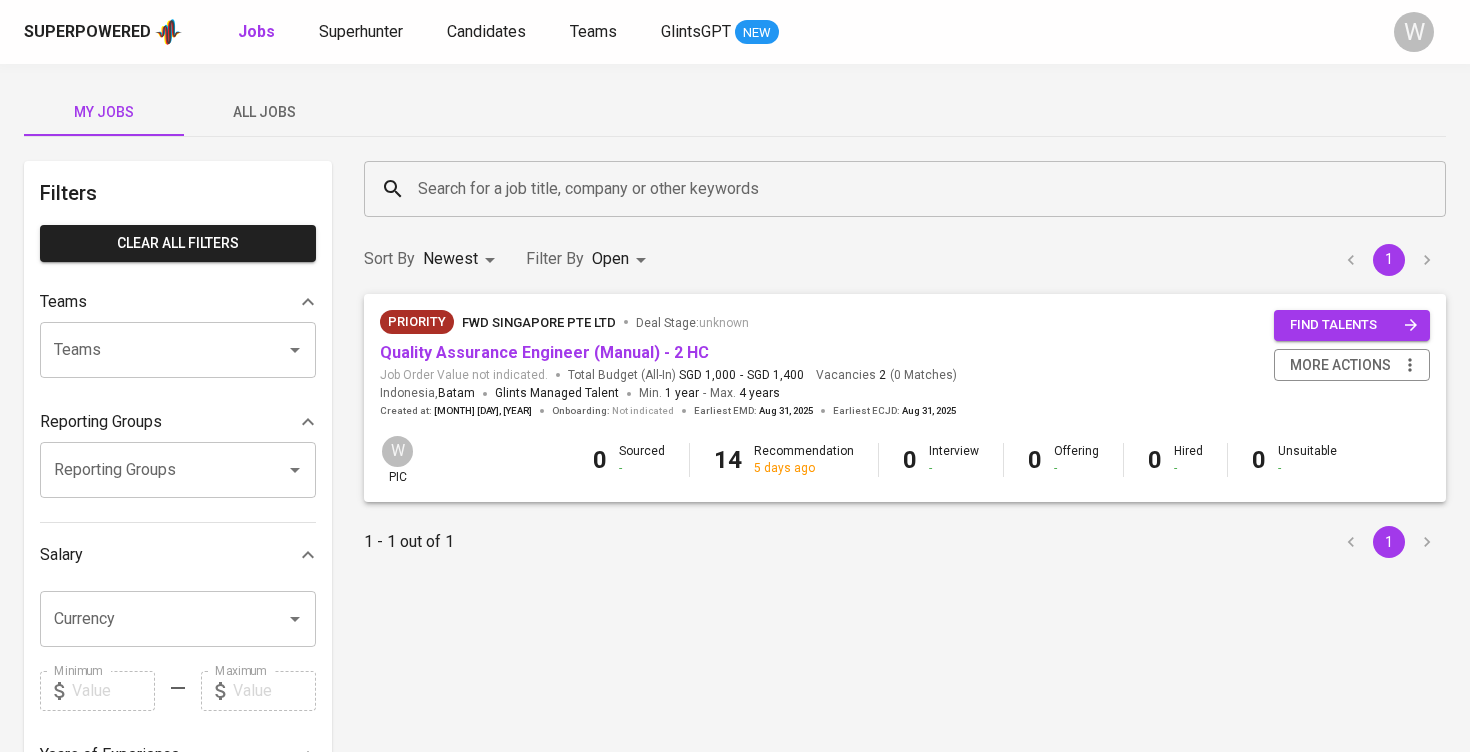 click on "All Jobs" at bounding box center [264, 112] 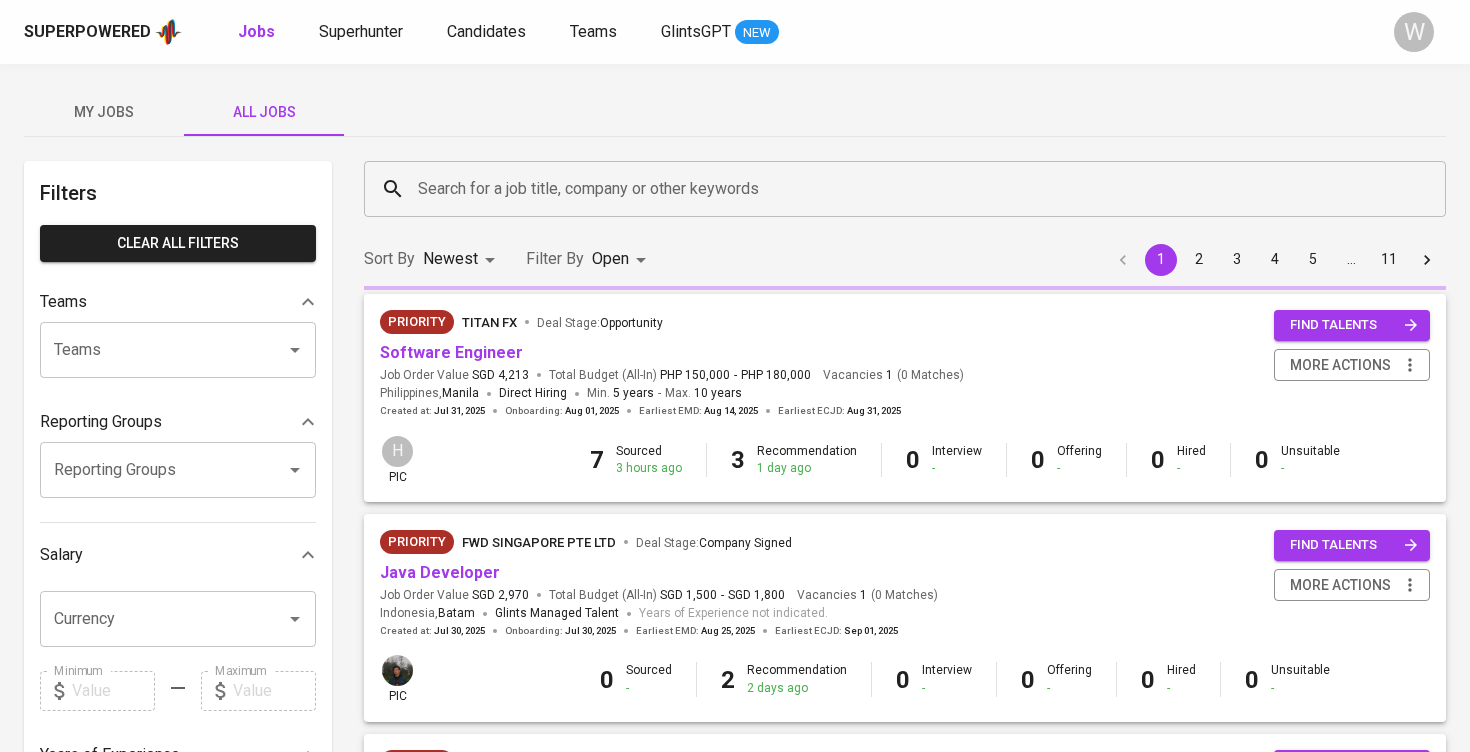 click on "Search for a job title, company or other keywords" at bounding box center [910, 189] 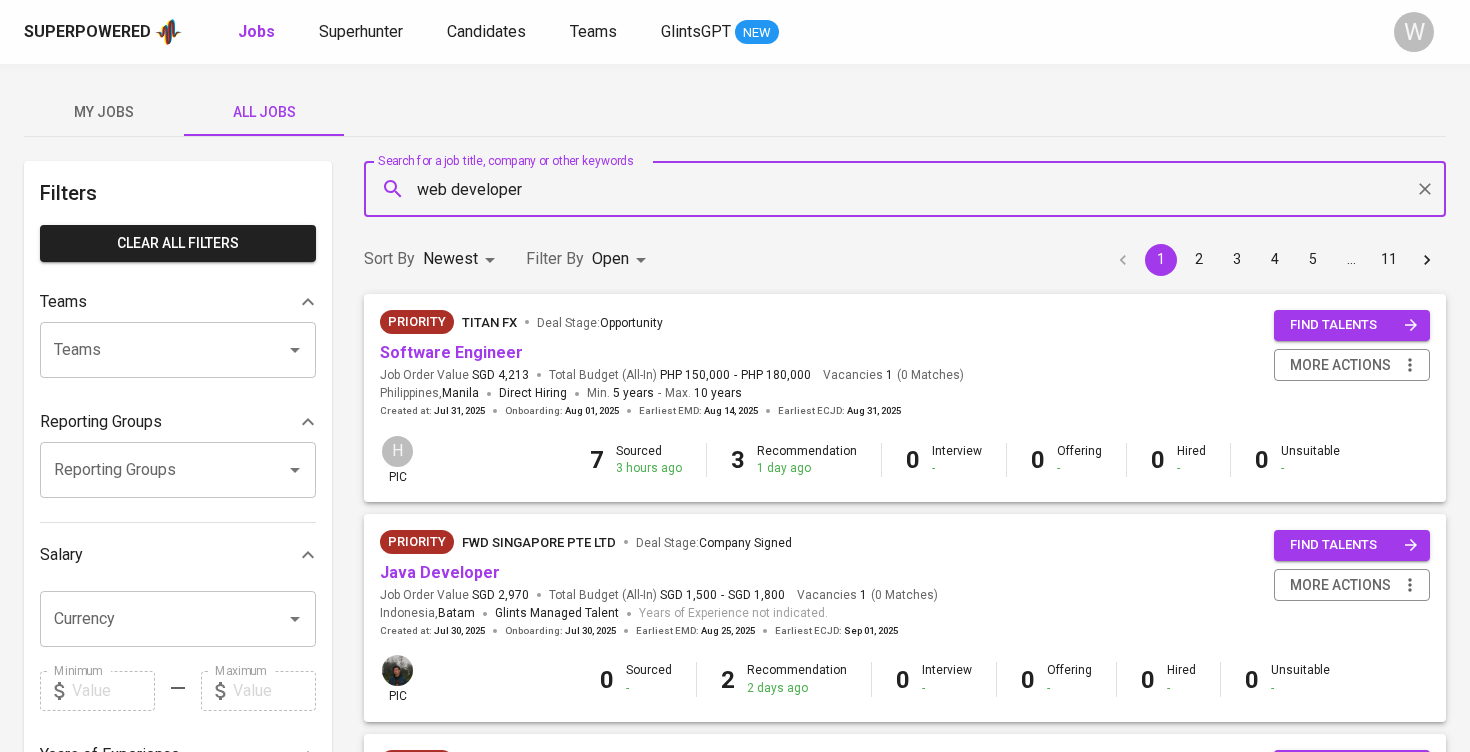 type on "web developer" 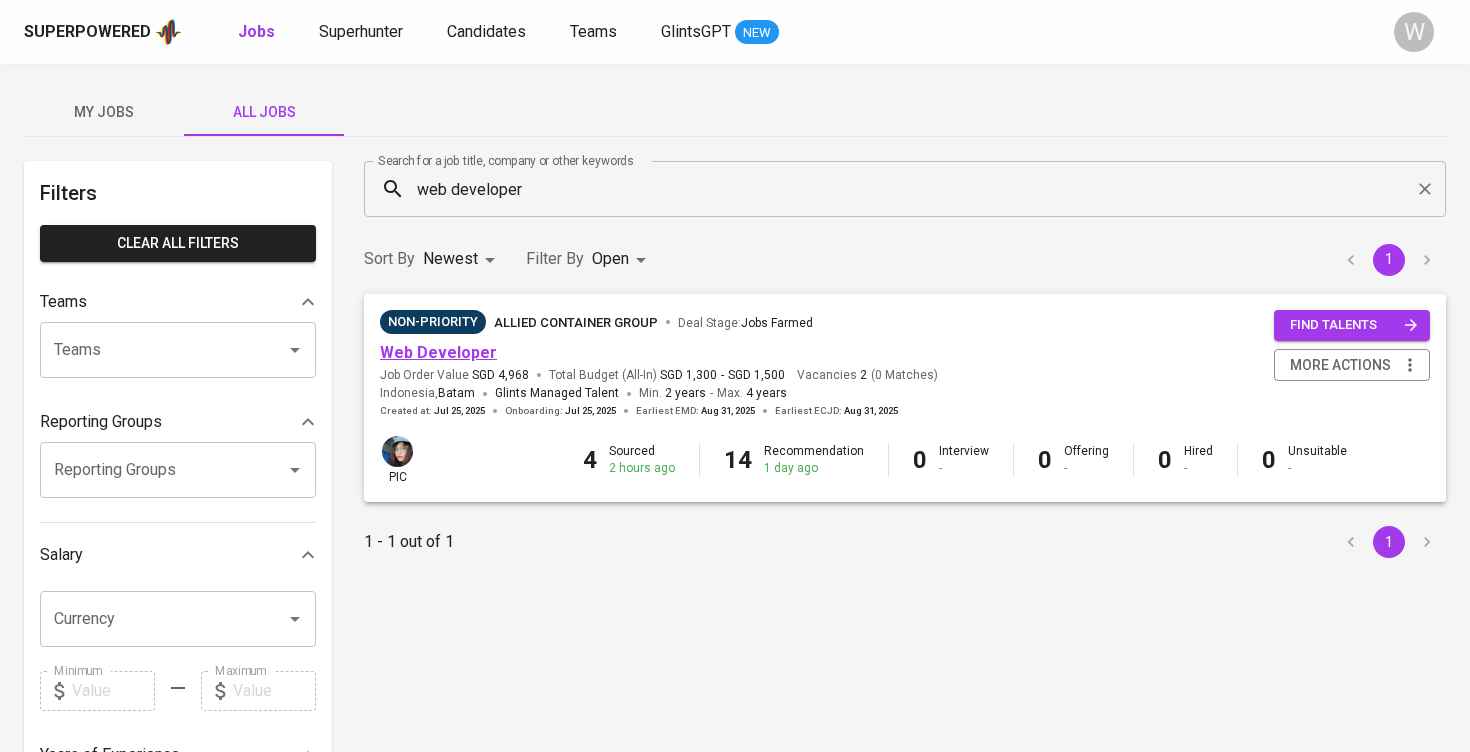click on "Web Developer" at bounding box center (438, 352) 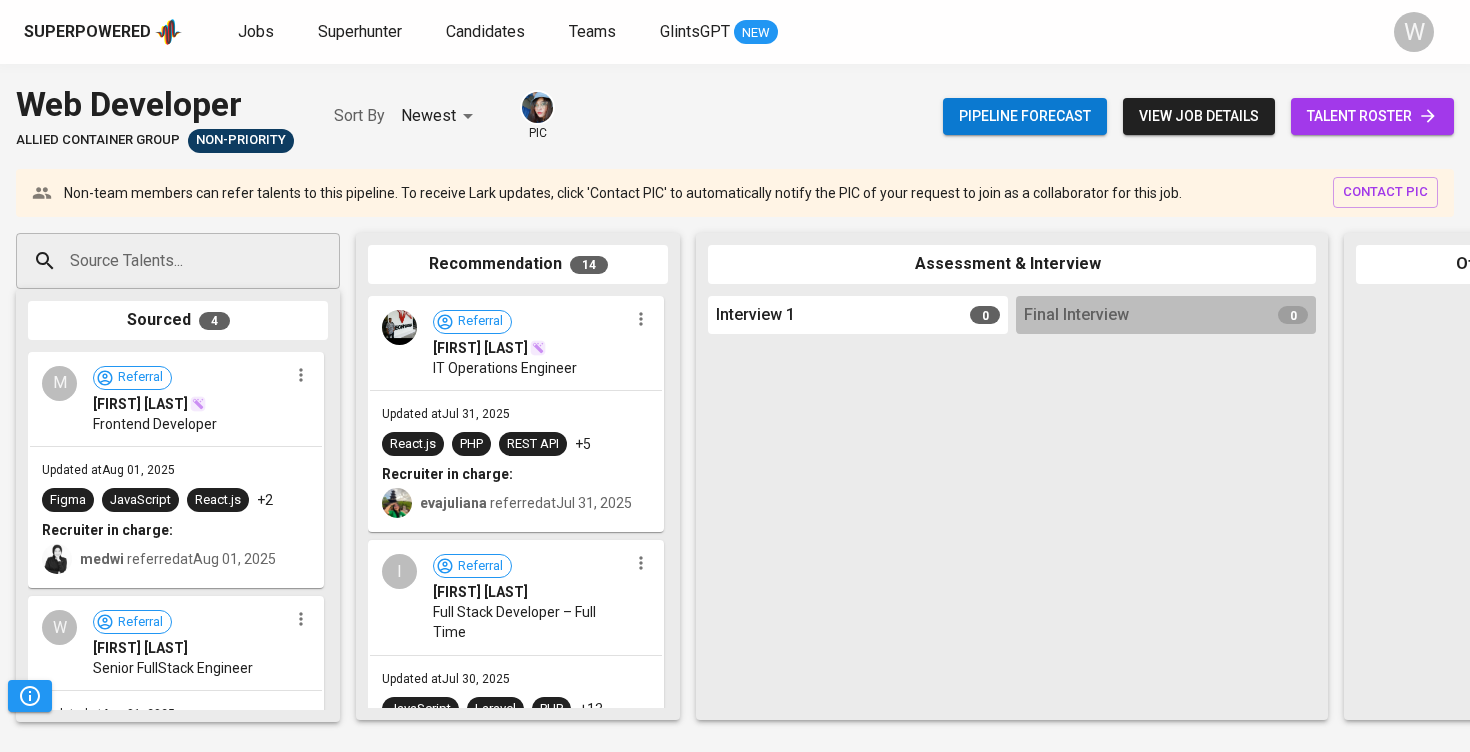click on "talent roster" at bounding box center (1372, 116) 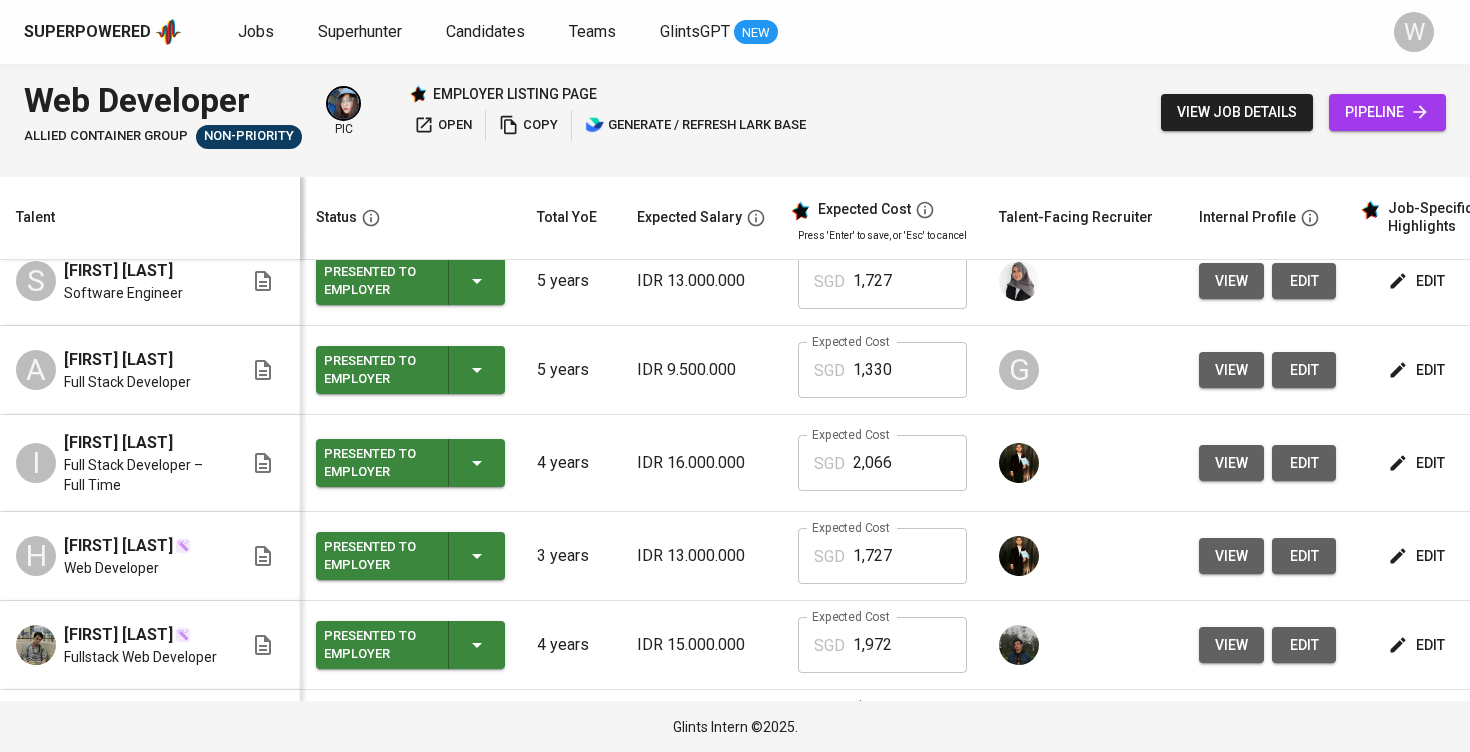 scroll, scrollTop: 722, scrollLeft: 1, axis: both 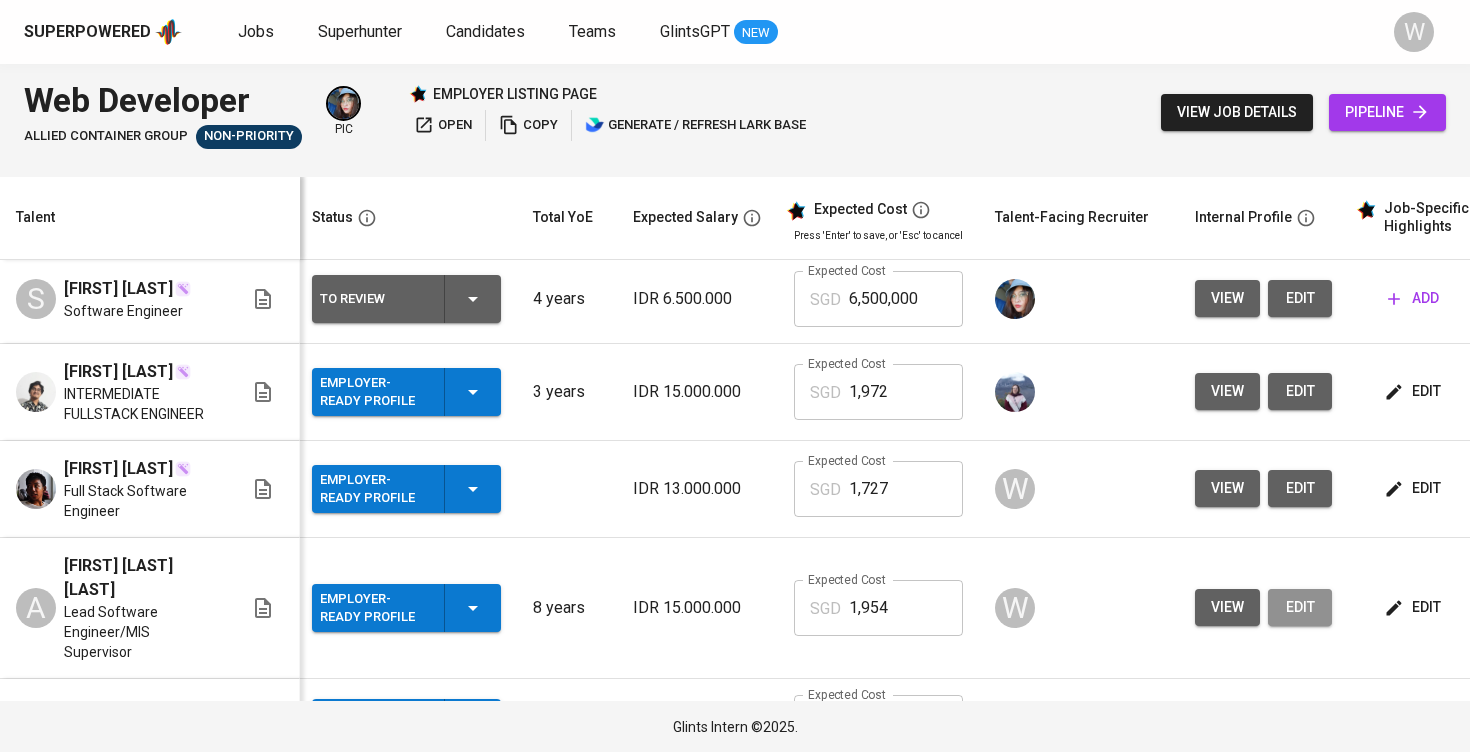 click on "edit" at bounding box center (1300, 607) 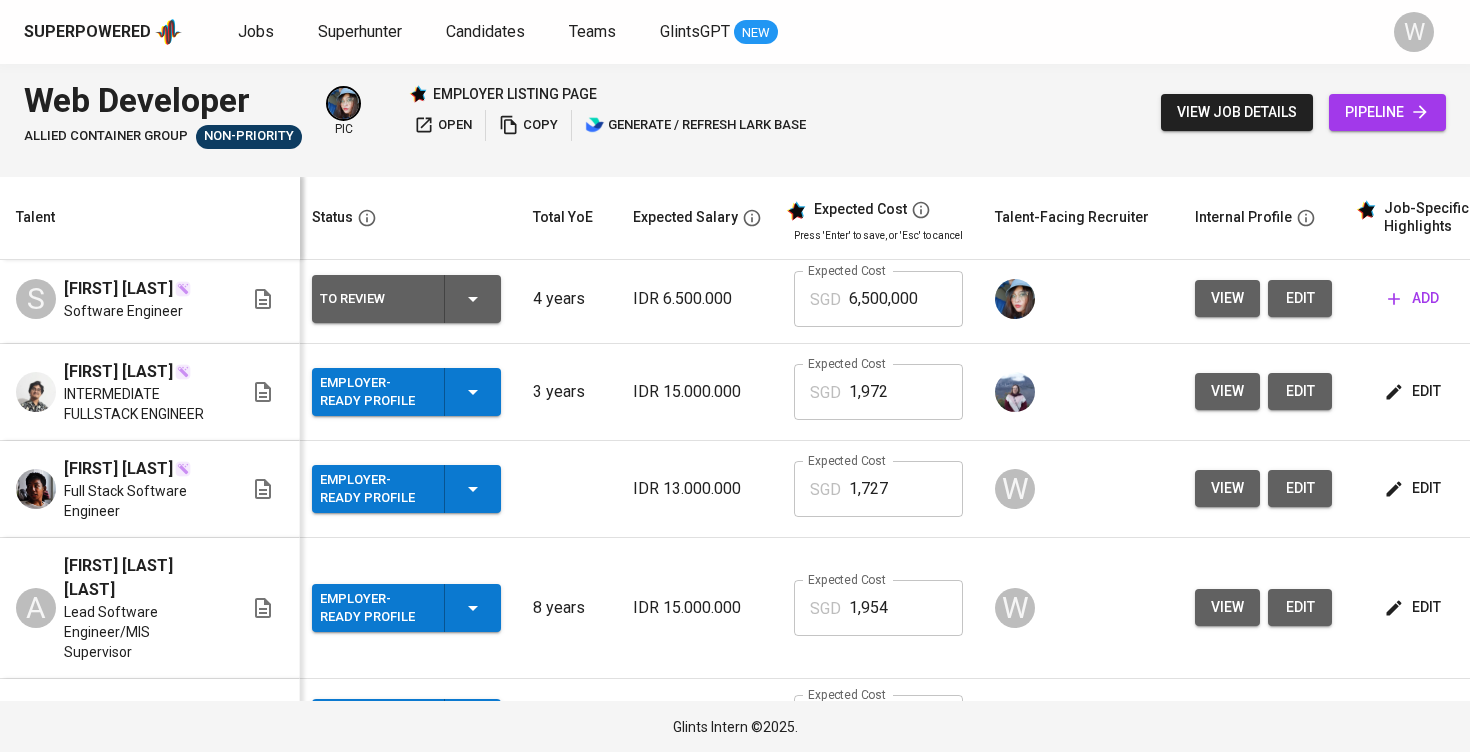 click on "view" at bounding box center [1227, 607] 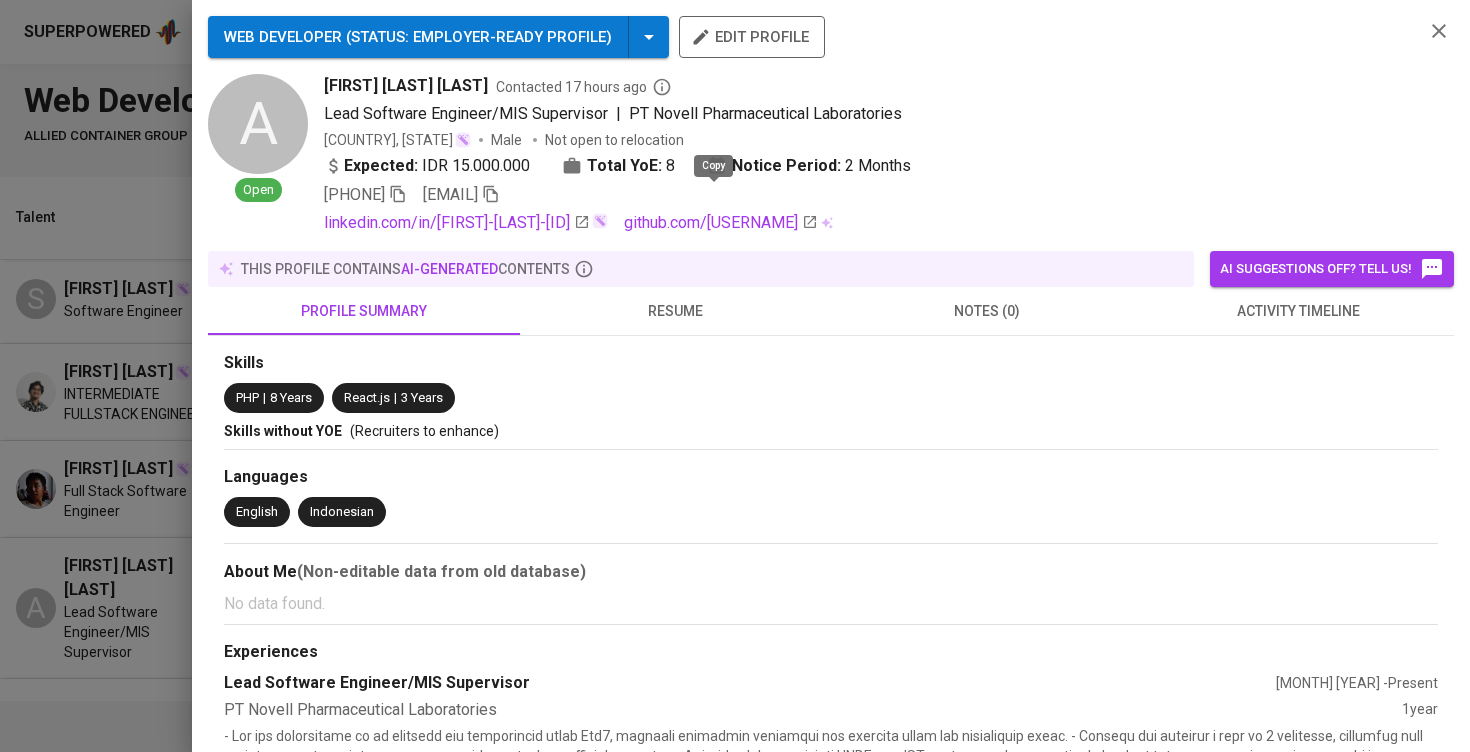 click 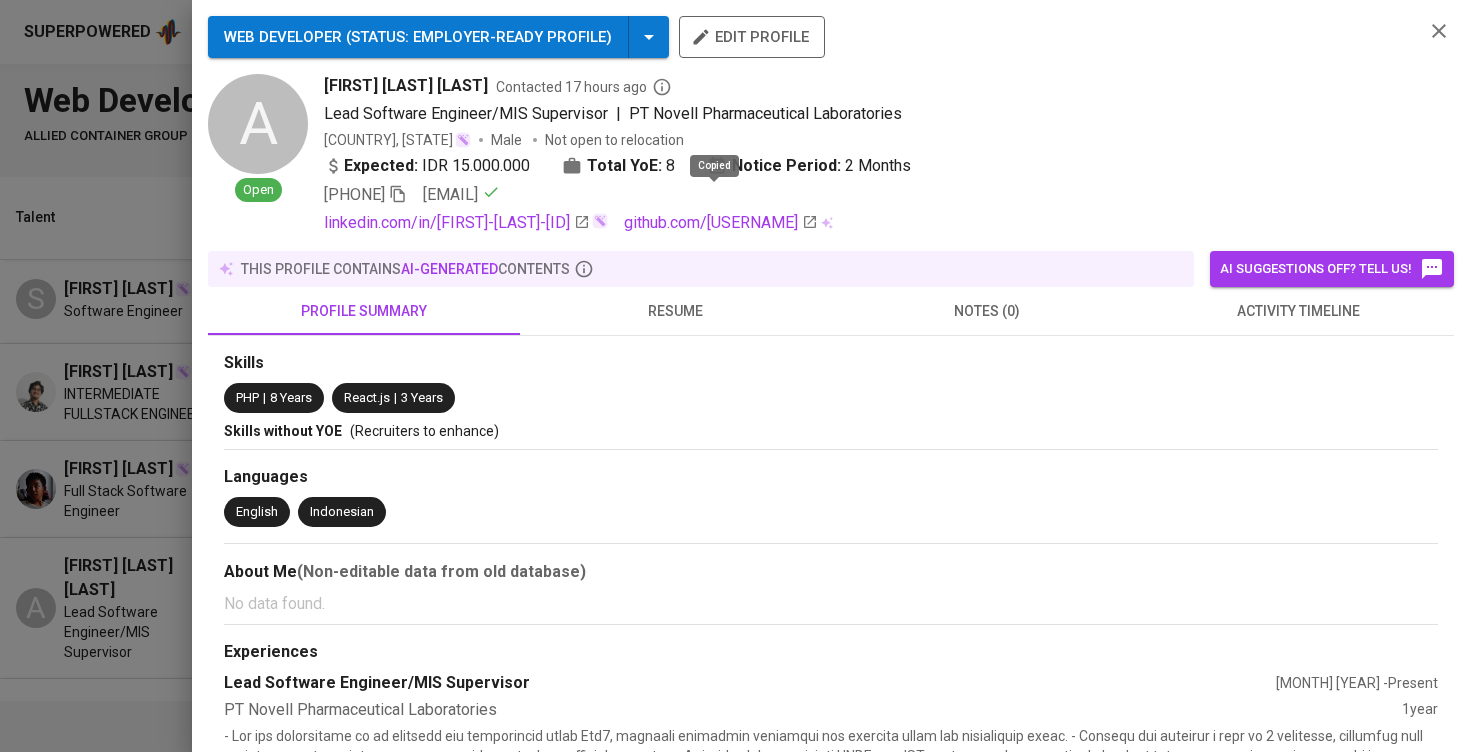 click 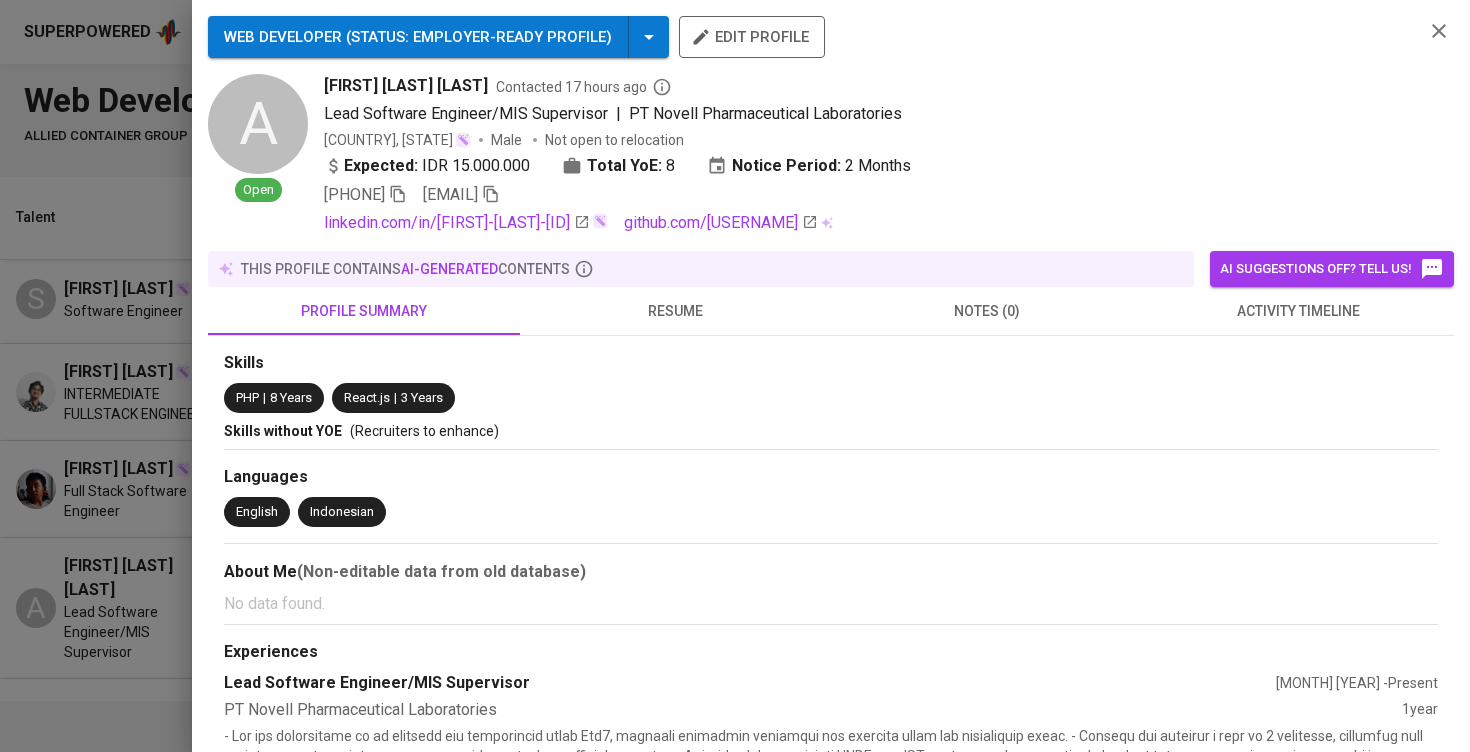 click at bounding box center (735, 376) 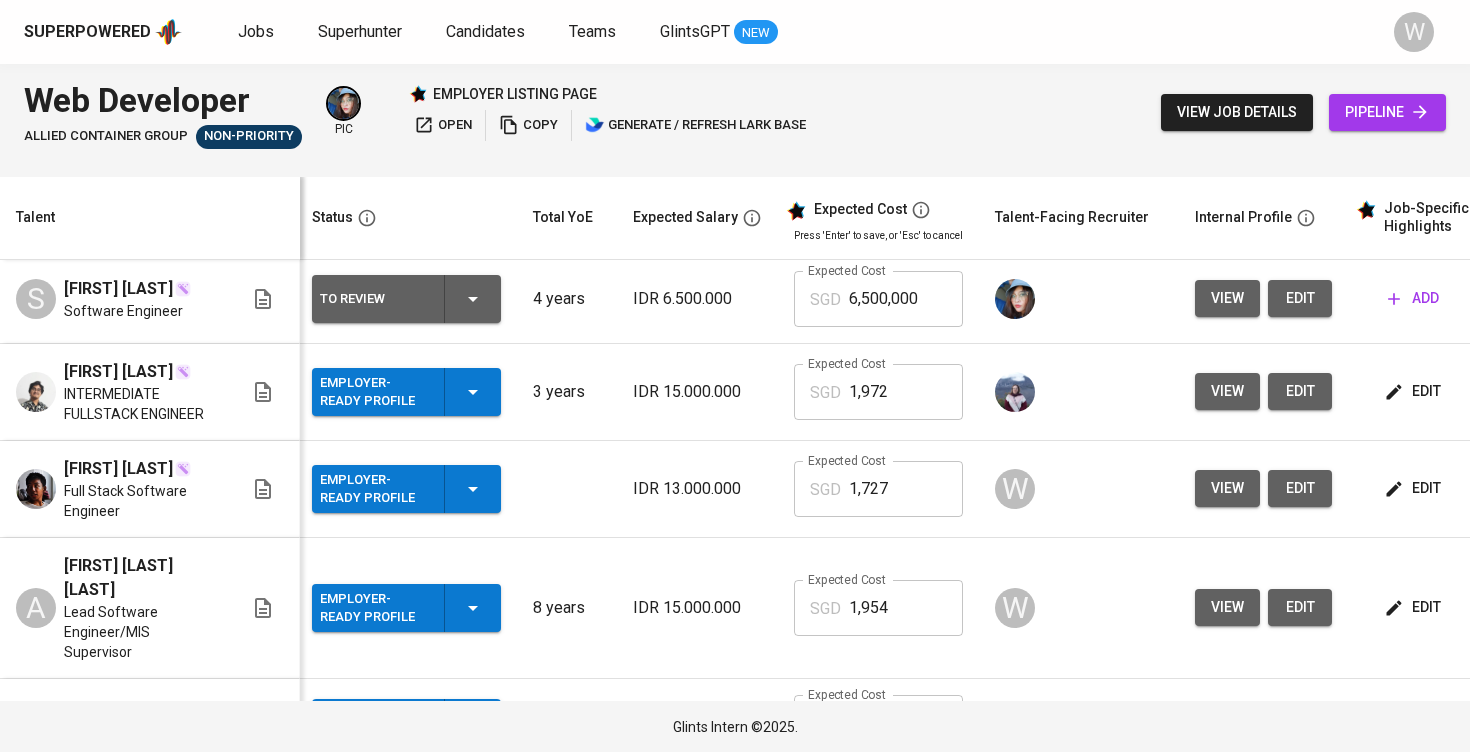 click on "edit" at bounding box center (1300, 607) 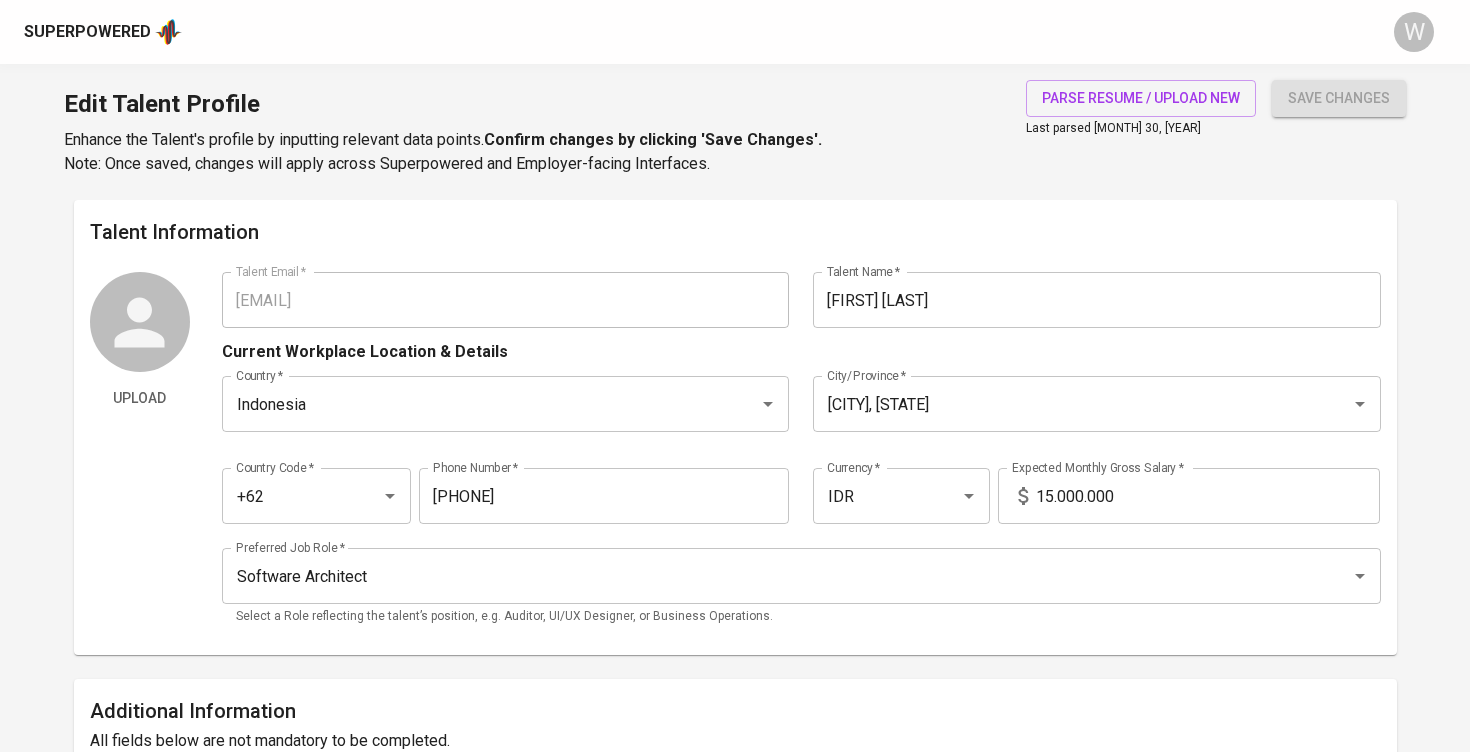 scroll, scrollTop: 0, scrollLeft: 0, axis: both 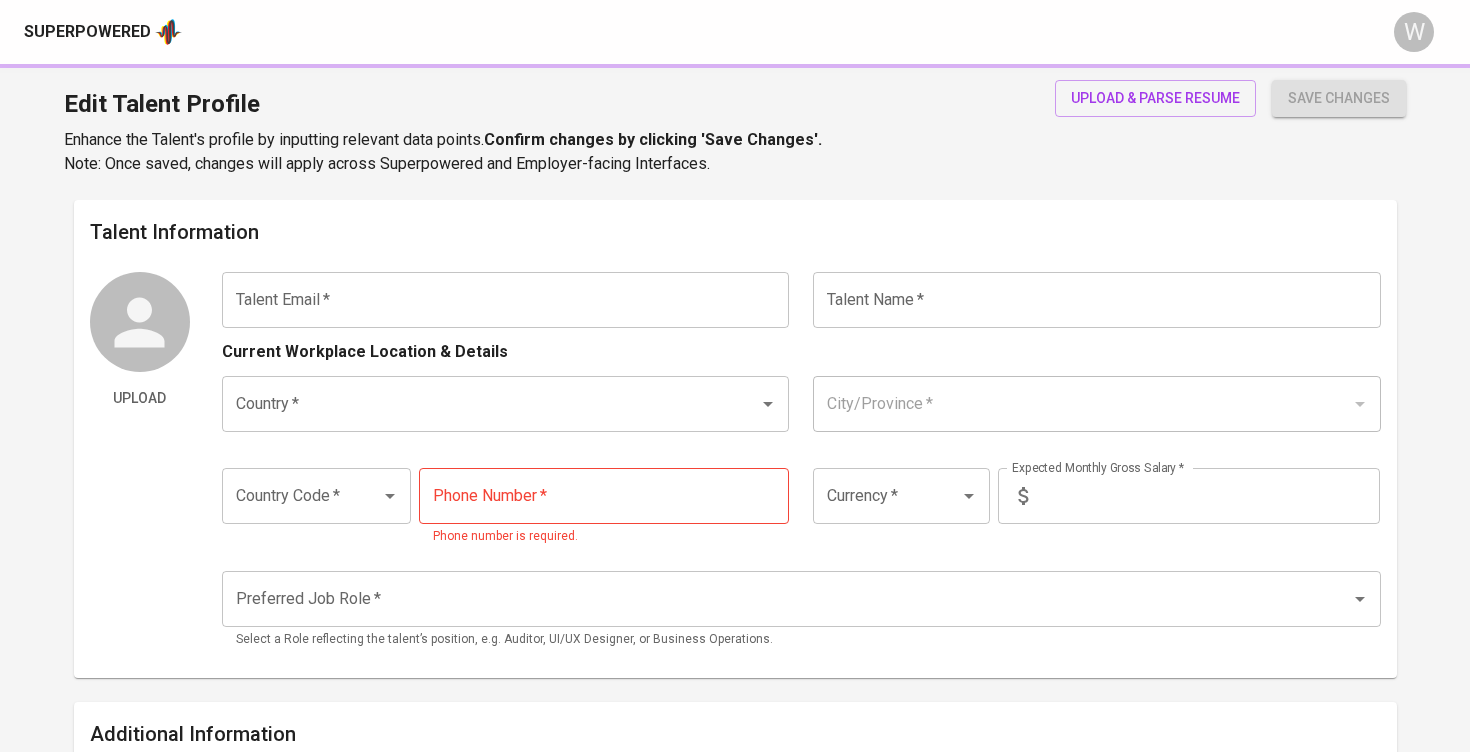 type on "[EMAIL]" 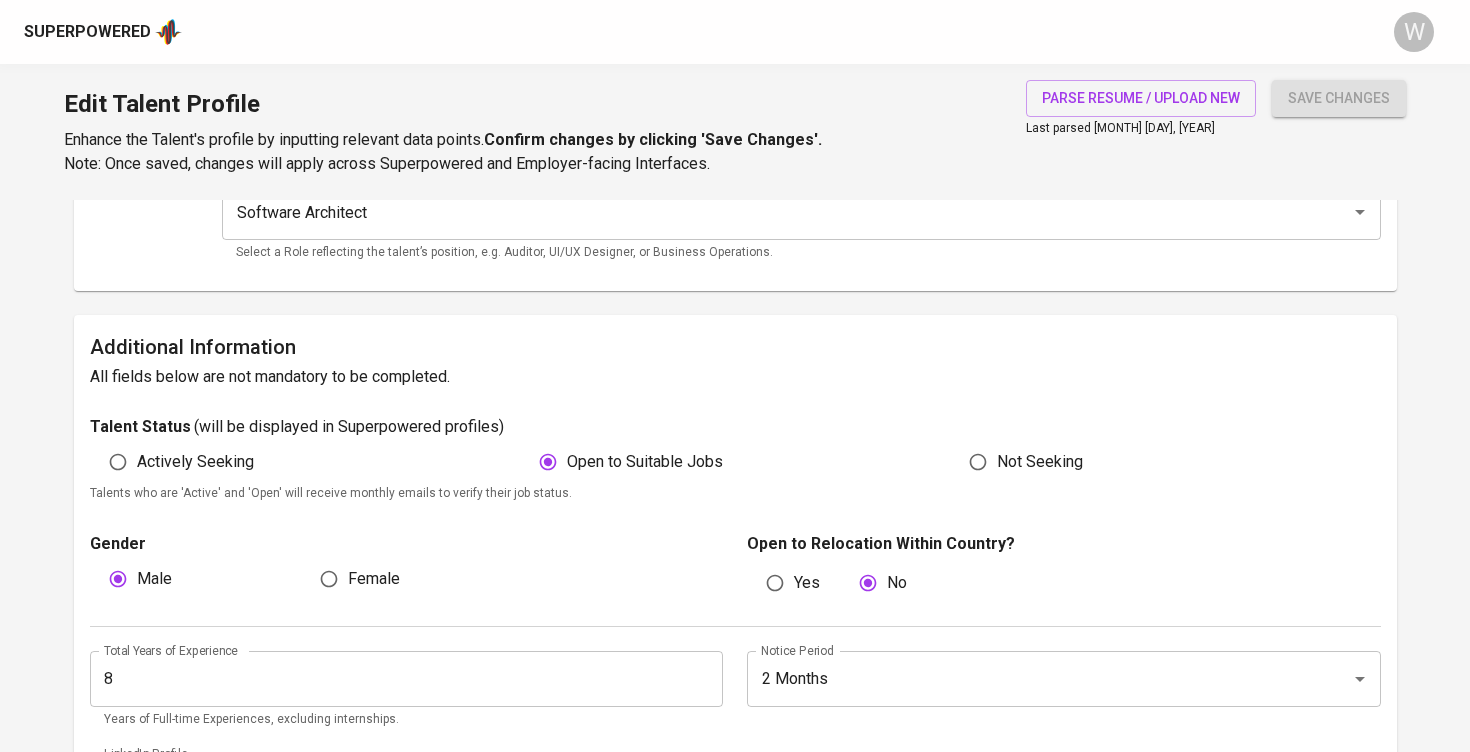 scroll, scrollTop: 381, scrollLeft: 0, axis: vertical 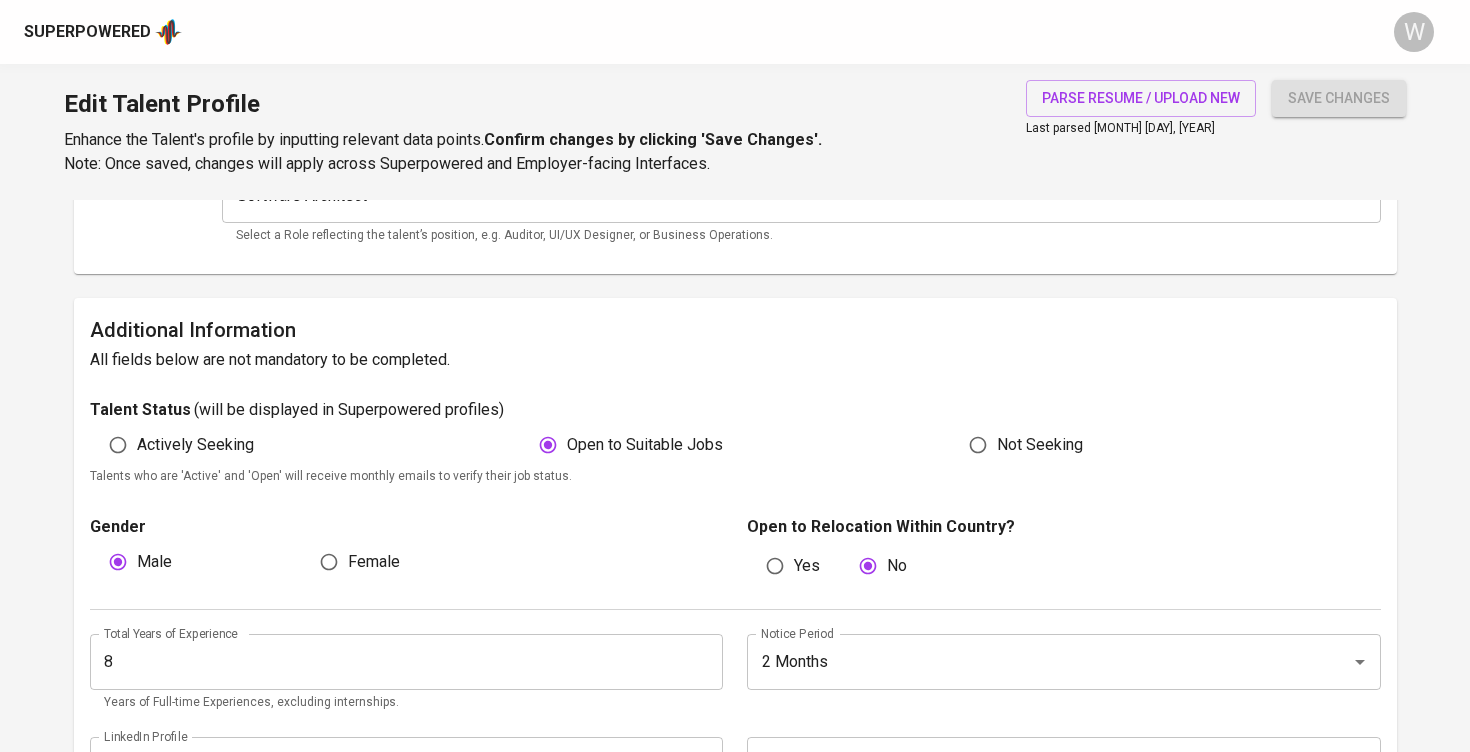 click on "8" at bounding box center [407, 662] 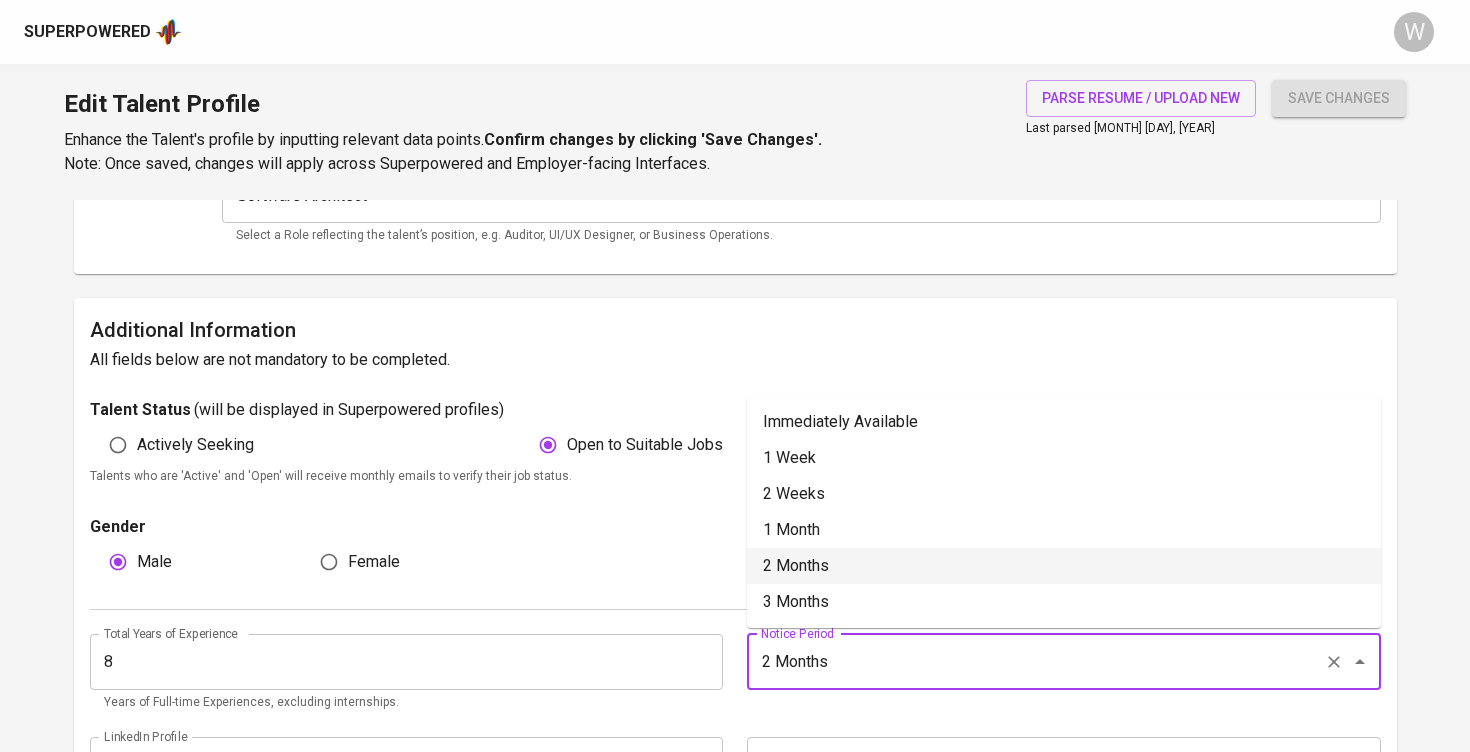 click on "2 Months" at bounding box center [1036, 662] 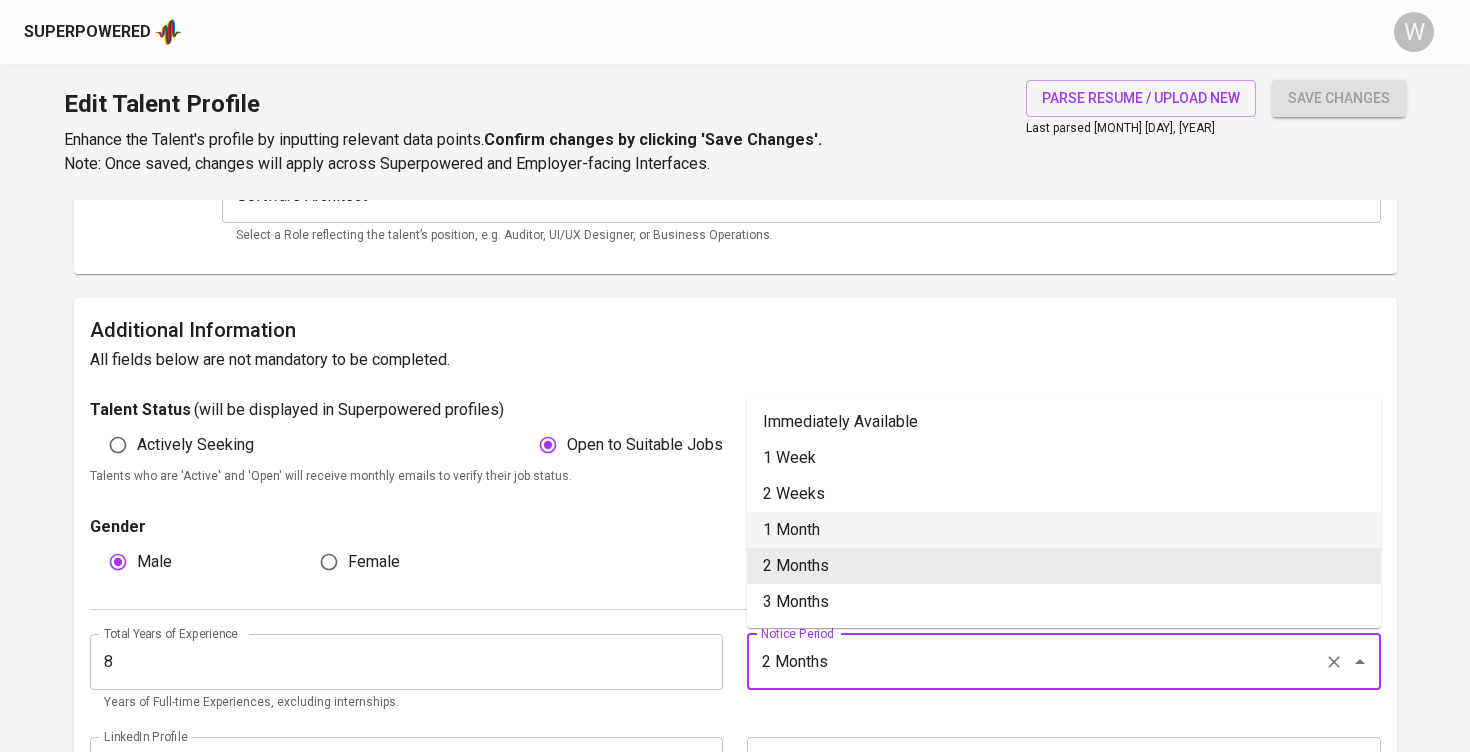 click on "1 Month" at bounding box center [1064, 530] 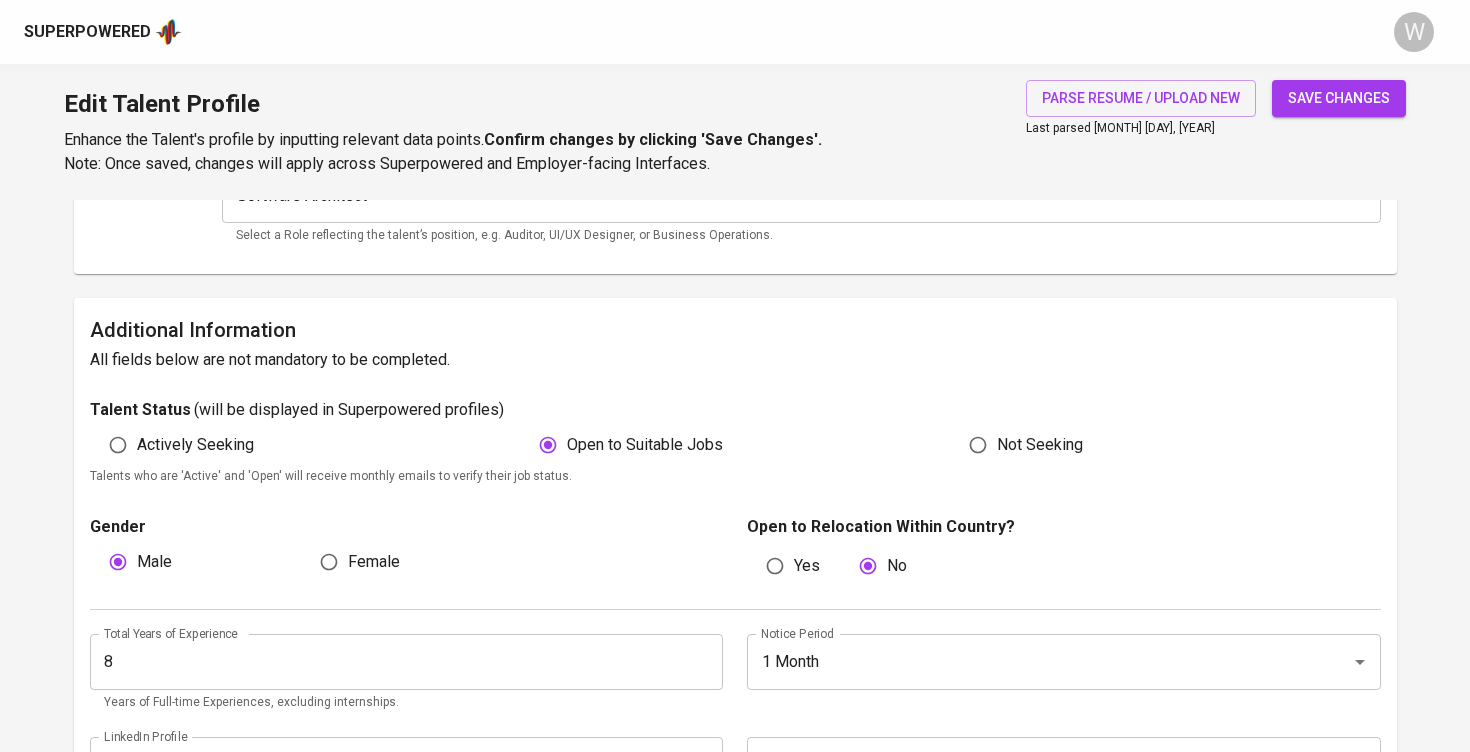 click on "save changes" at bounding box center [1339, 98] 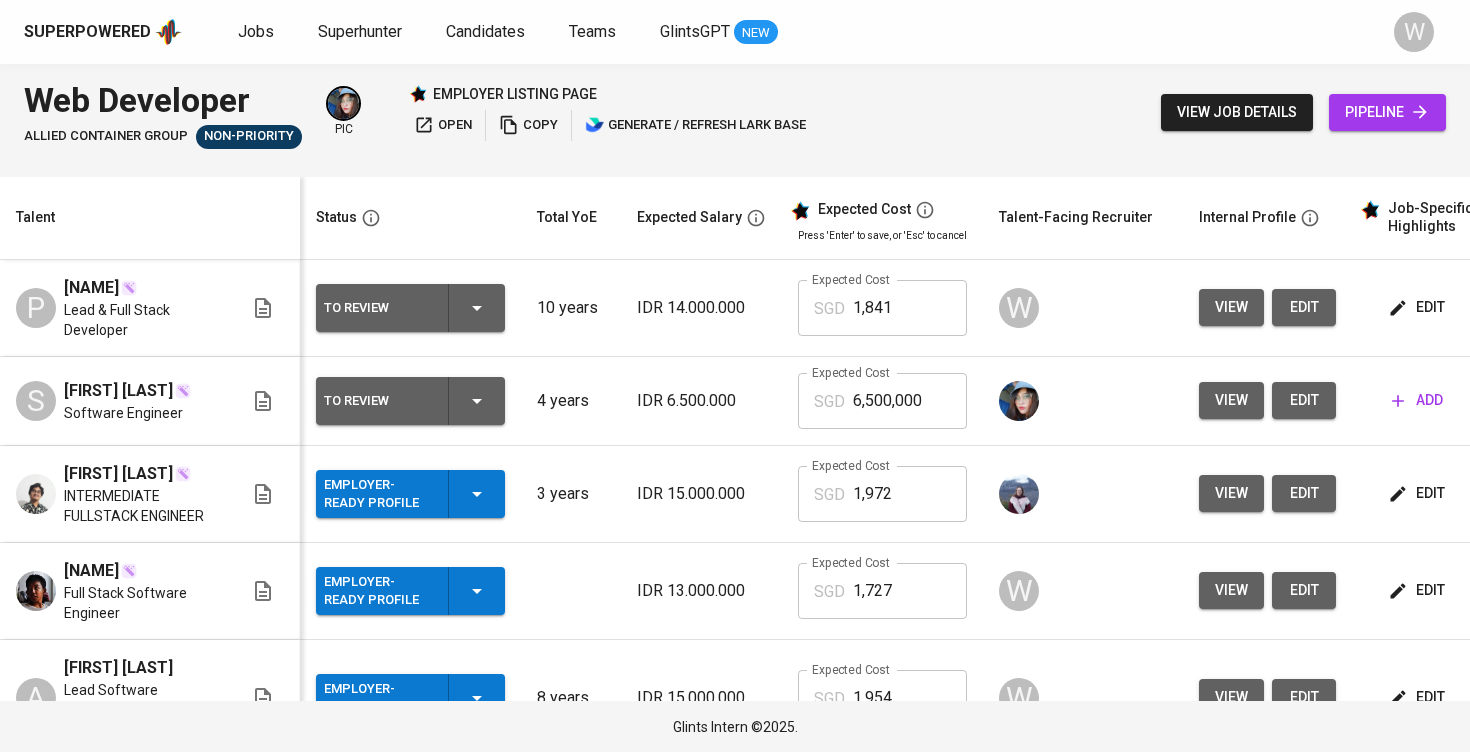 scroll, scrollTop: 0, scrollLeft: 0, axis: both 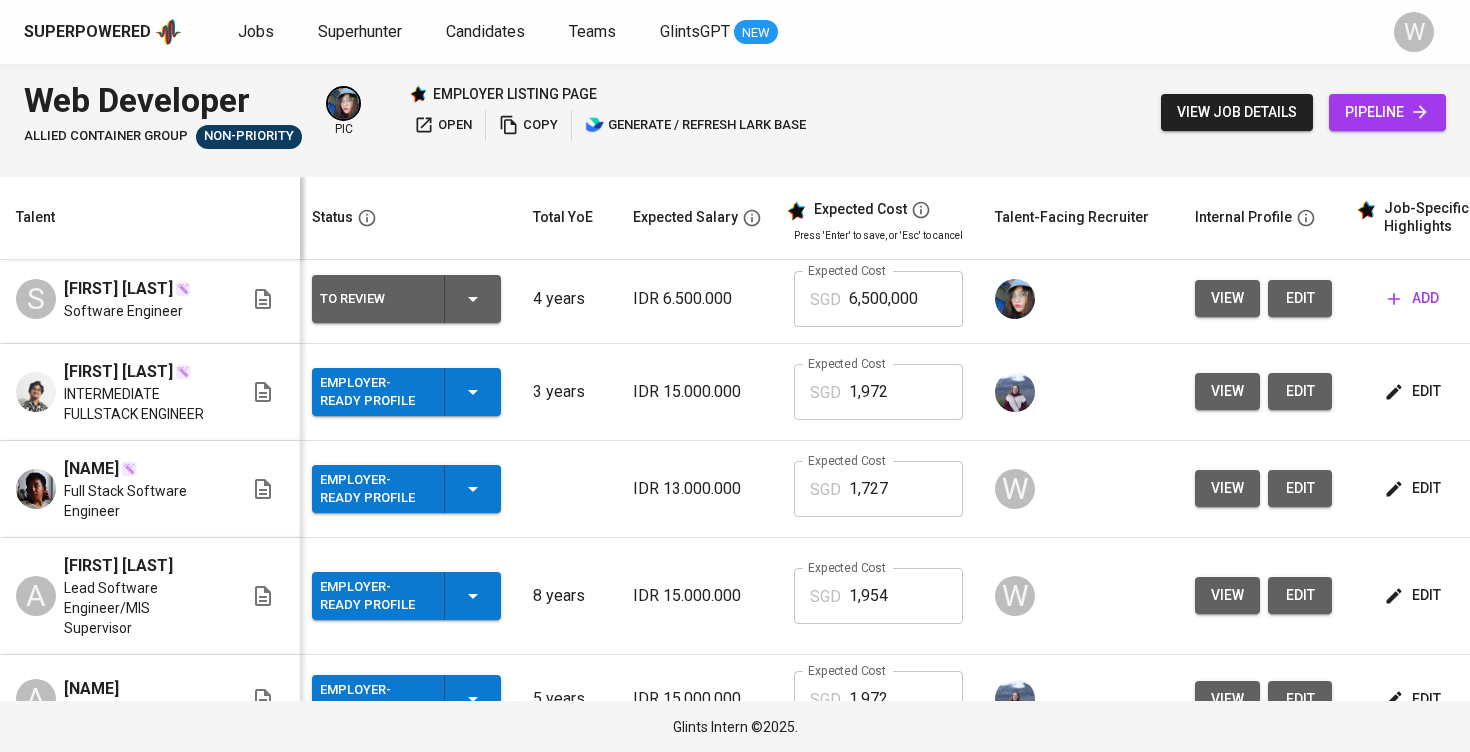 click on "view" at bounding box center [1227, 488] 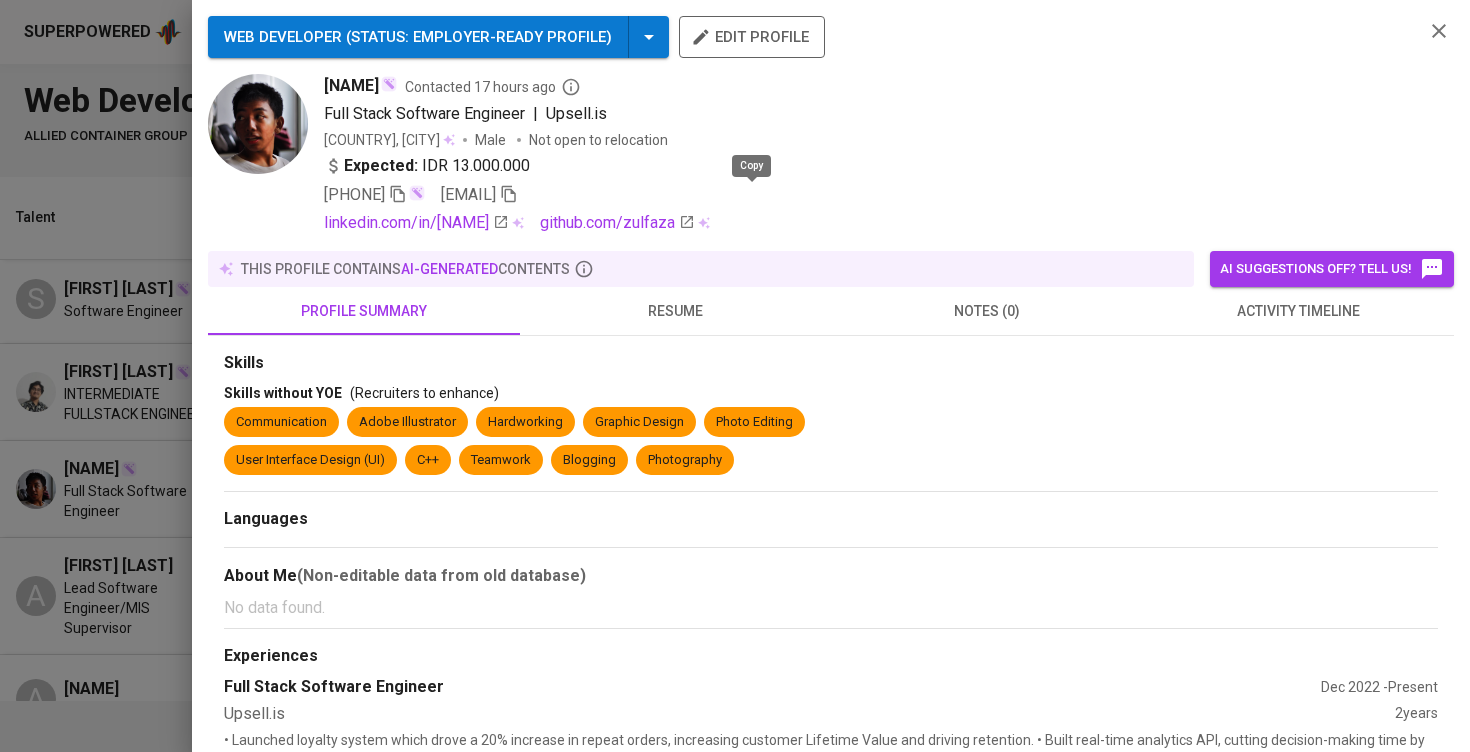 click 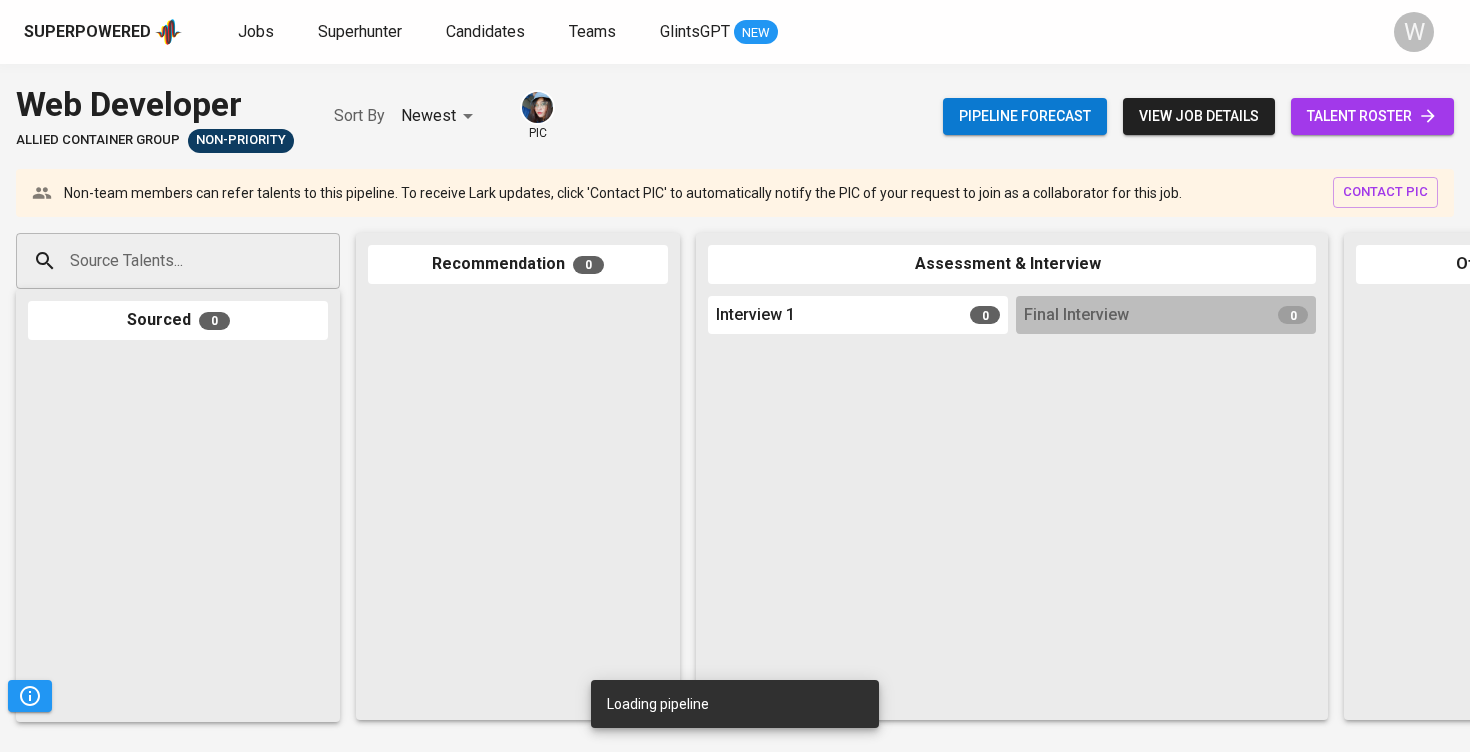 click on "Source Talents..." at bounding box center [170, 261] 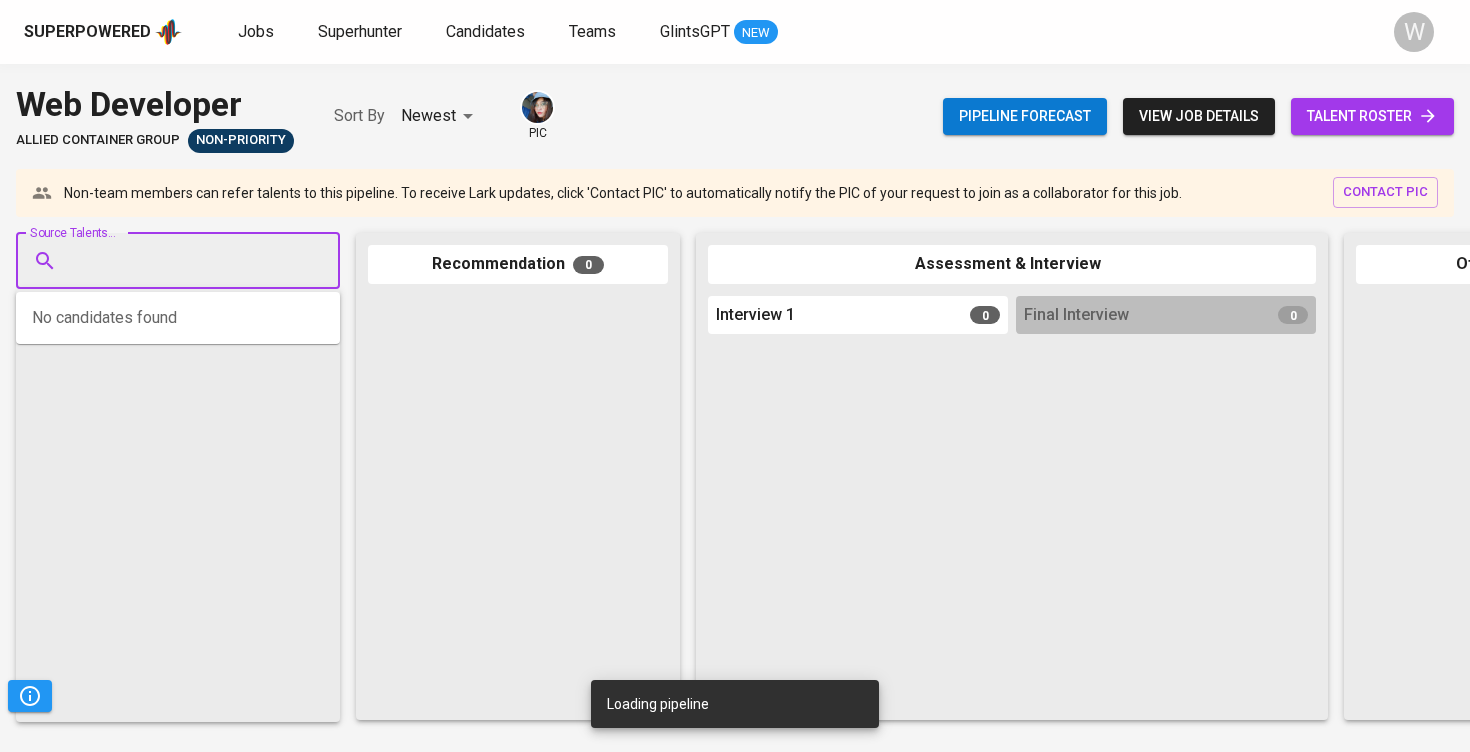 paste on "Web Developer" 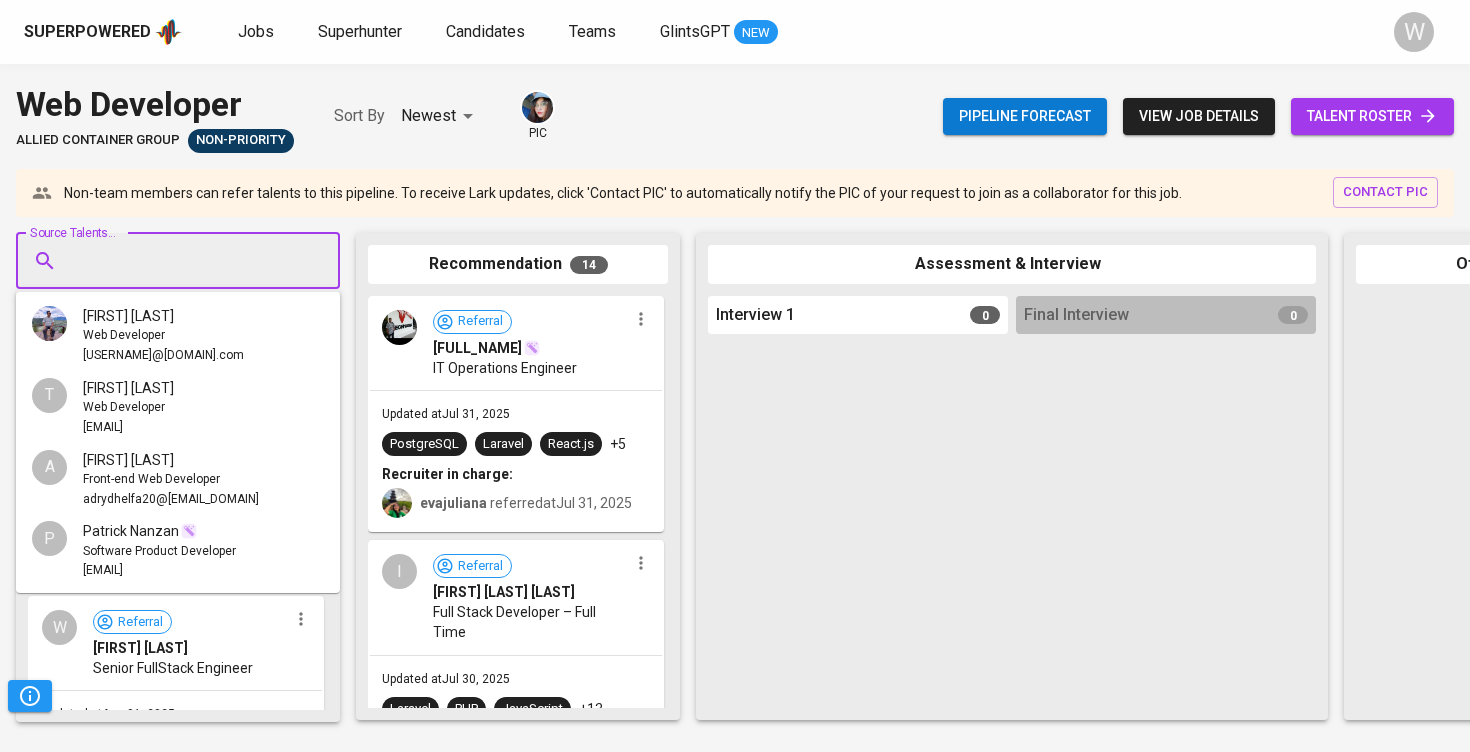 paste on "azika.syahputra@gmail.com" 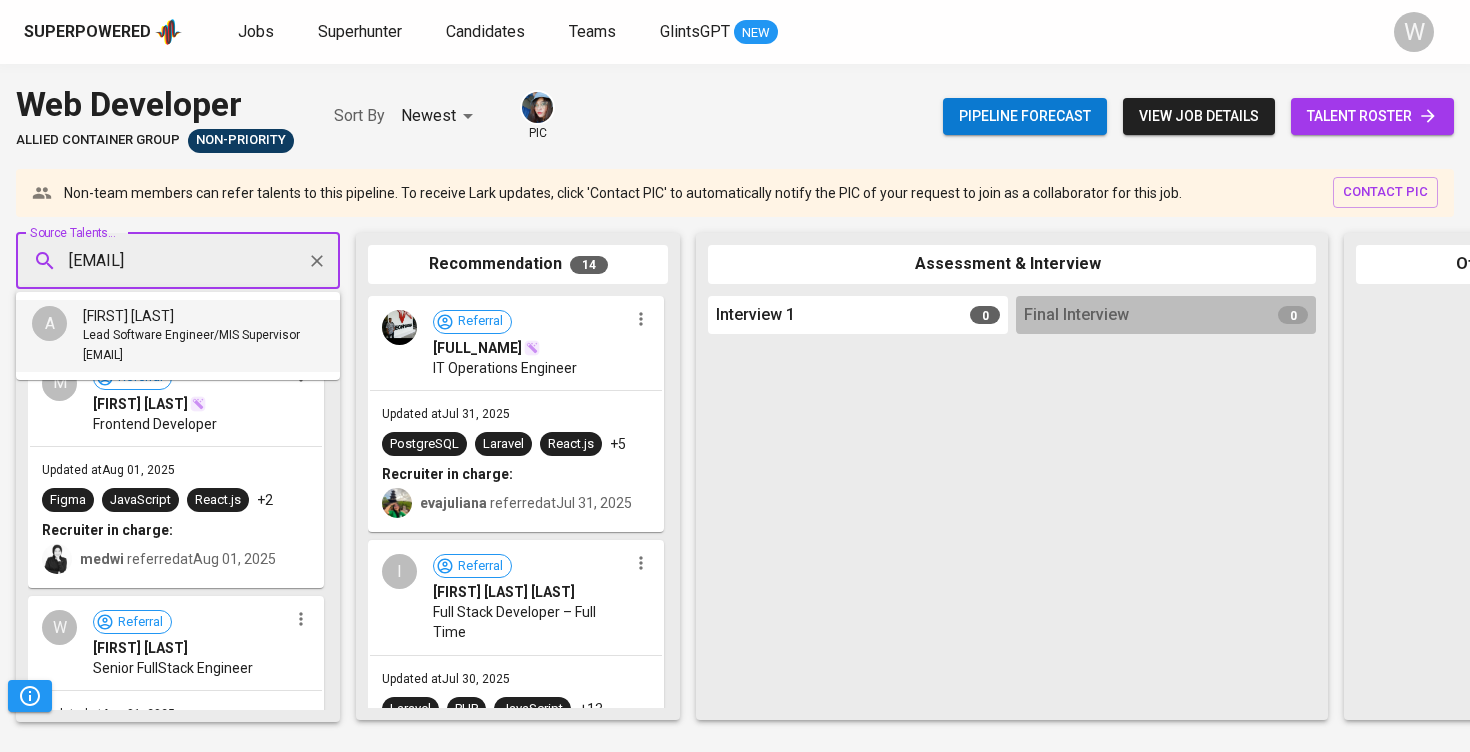 click on "Lead Software Engineer/MIS Supervisor" at bounding box center [191, 336] 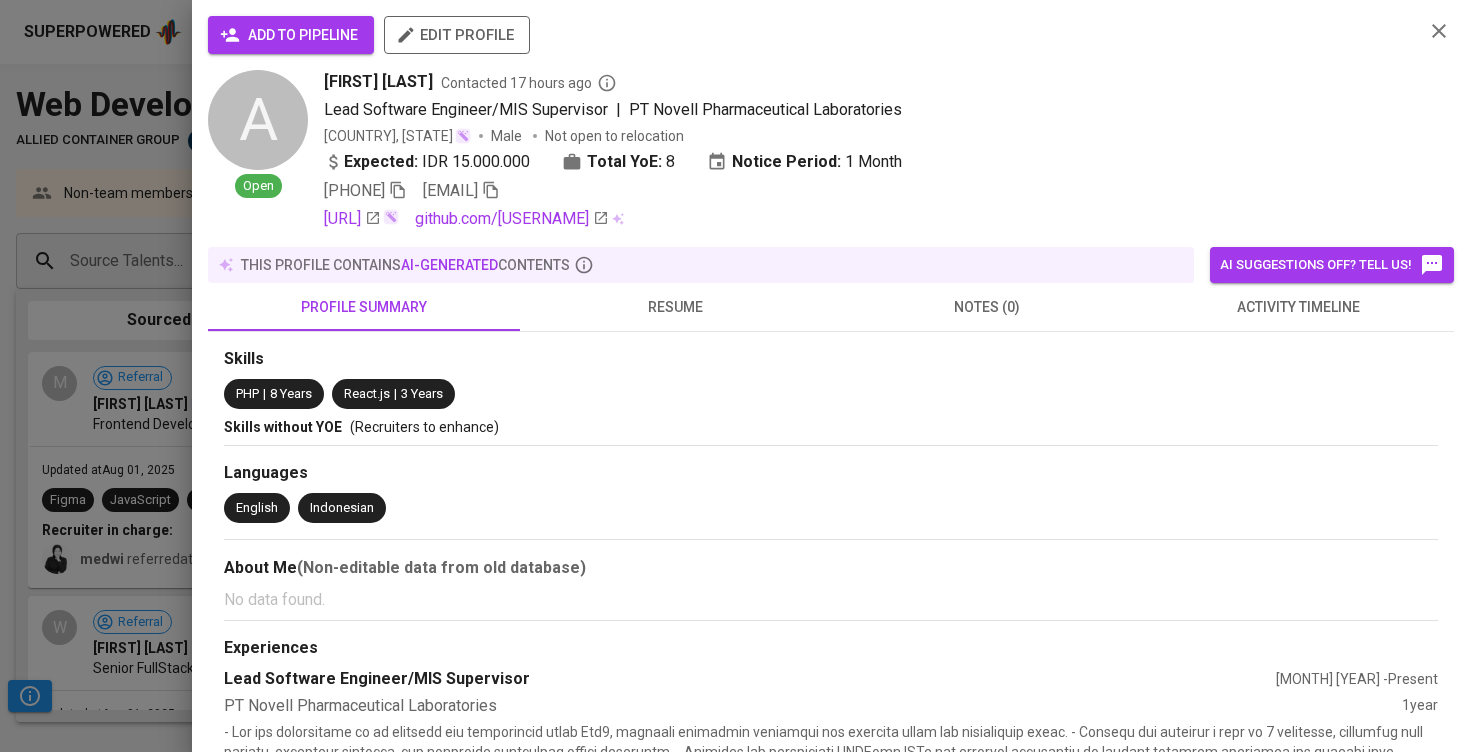 click on "add to pipeline" at bounding box center (291, 35) 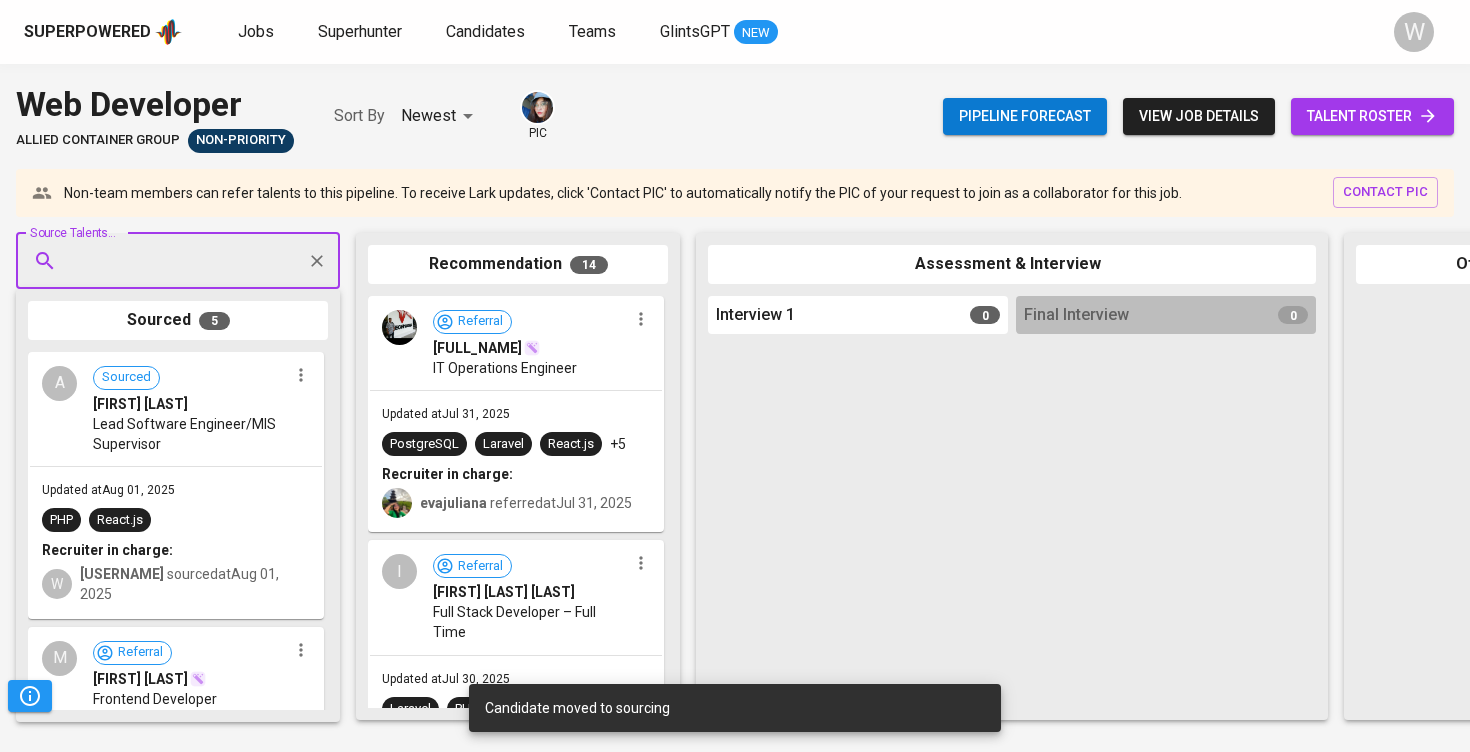 paste on "zulfazamakarima@gmail.com" 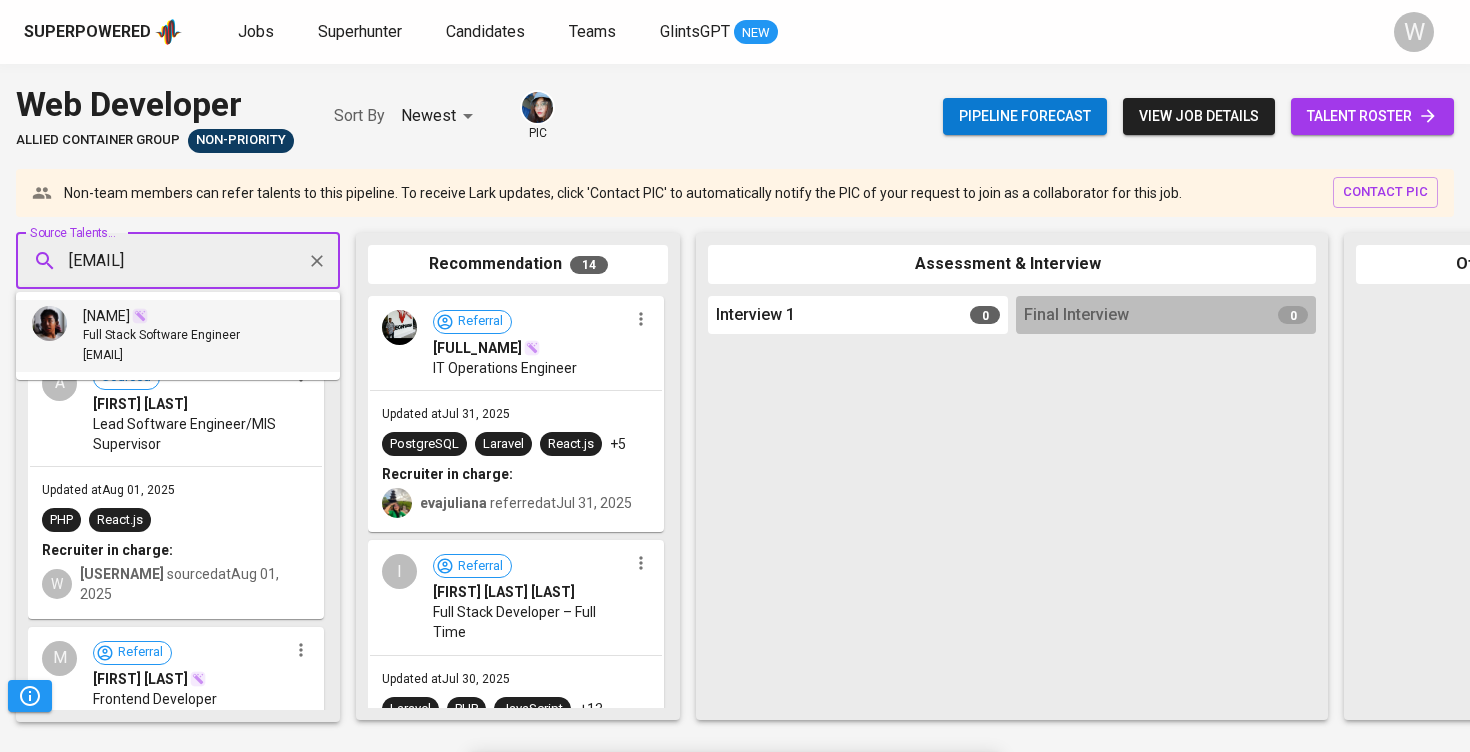 click on "Full Stack Software Engineer" at bounding box center (161, 336) 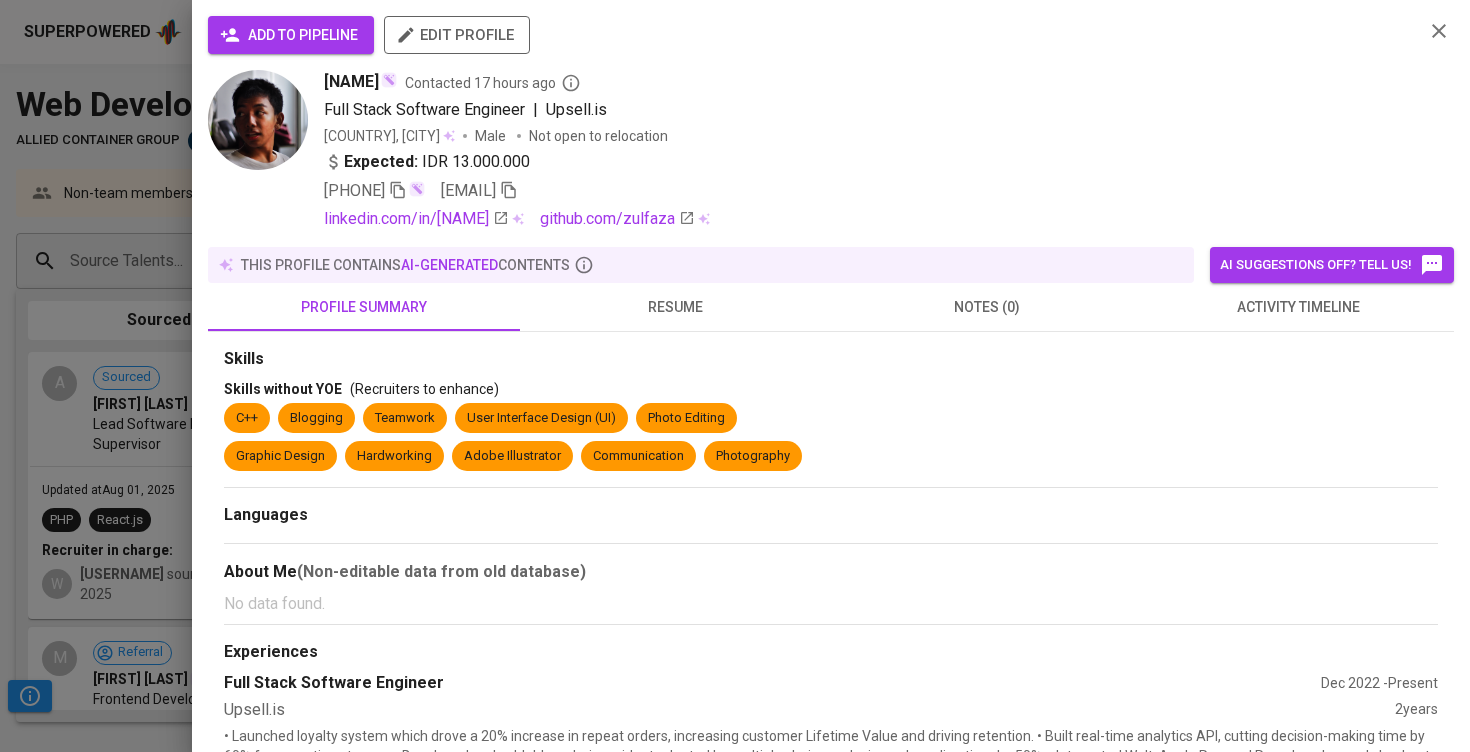 click on "add to pipeline" at bounding box center [291, 35] 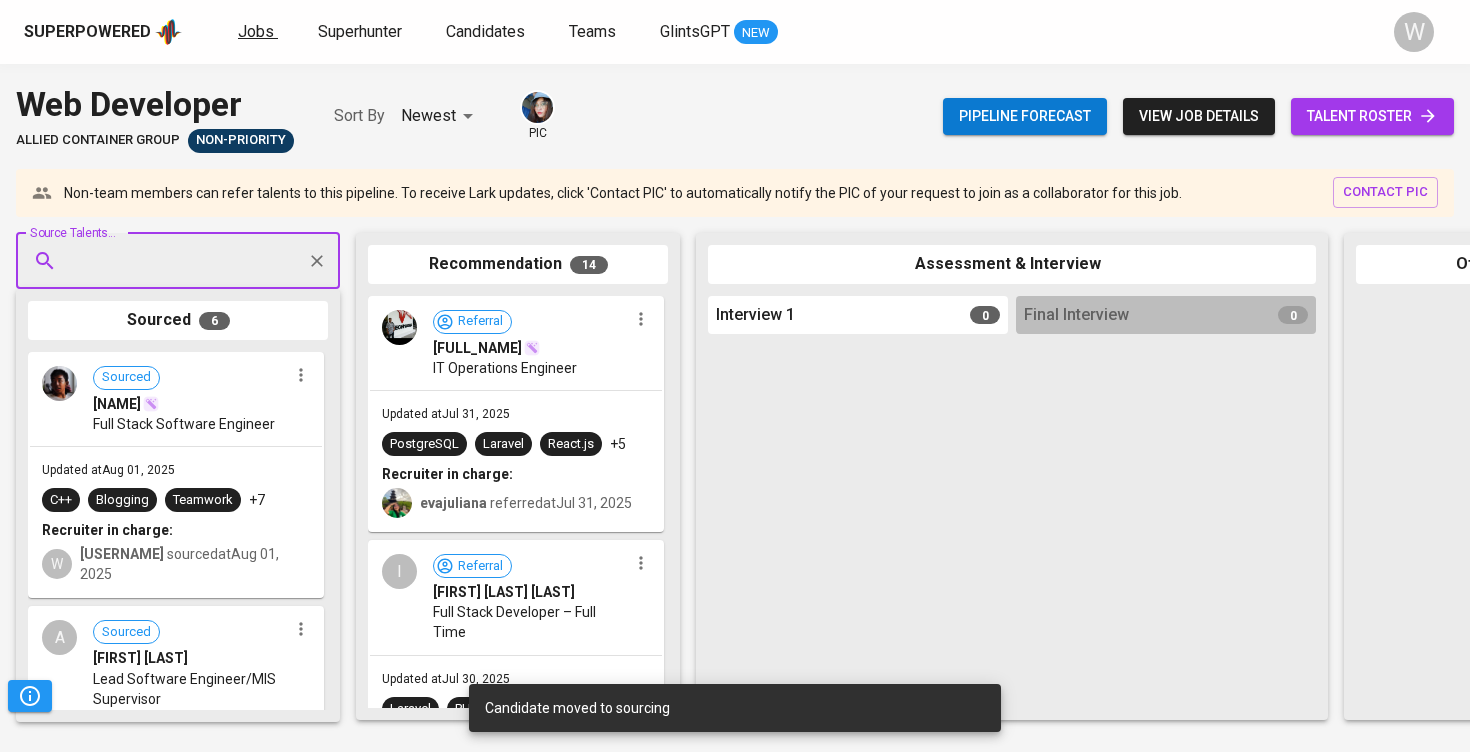 click on "Jobs" at bounding box center (258, 32) 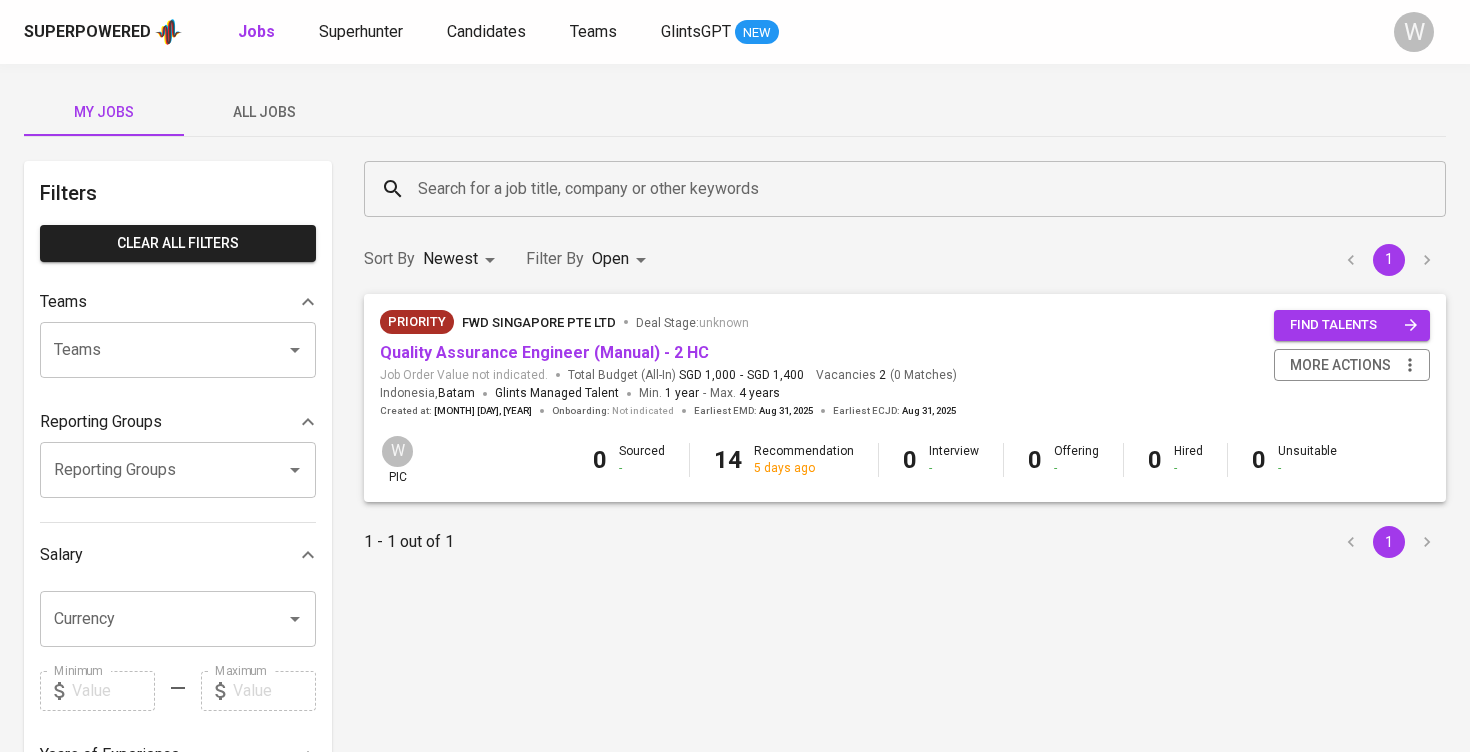 click on "All Jobs" at bounding box center (264, 112) 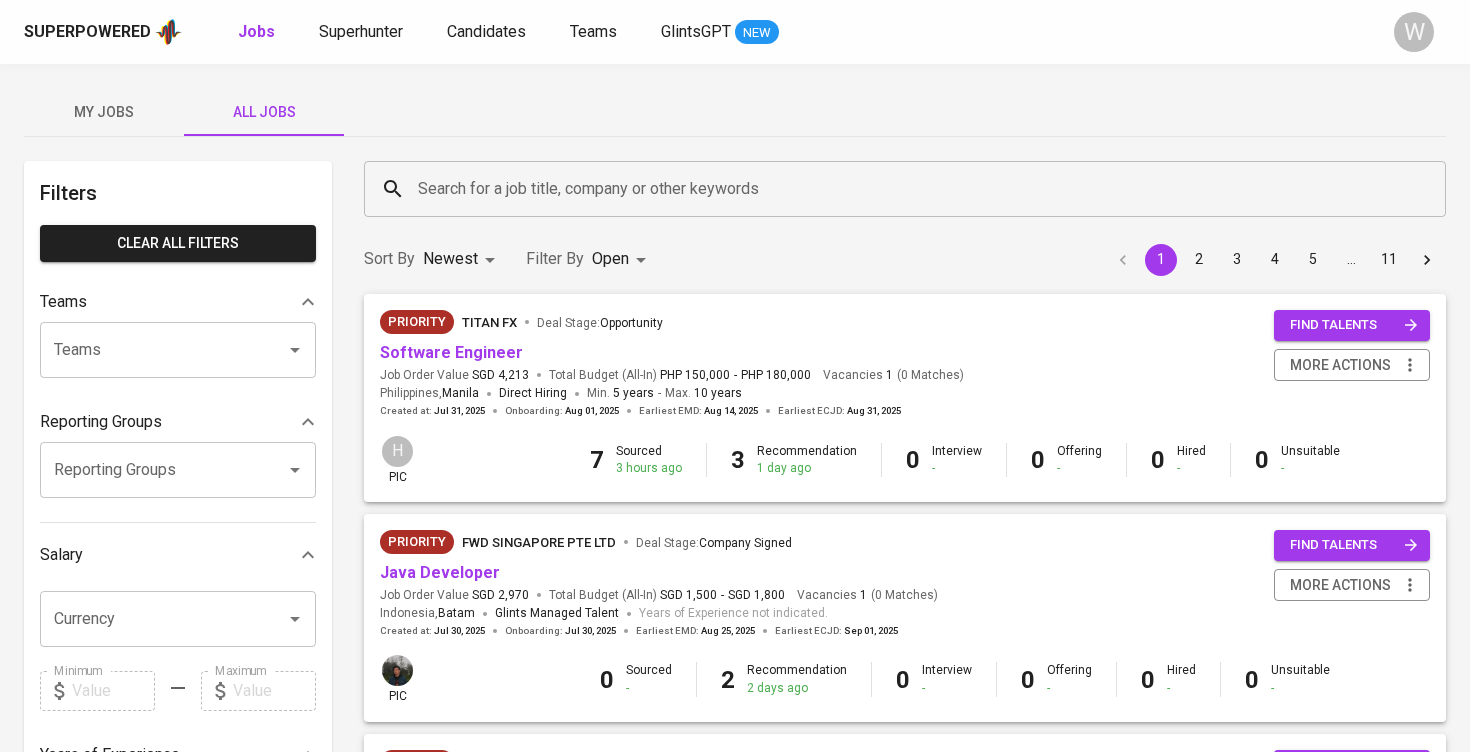 click on "Search for a job title, company or other keywords" at bounding box center (910, 189) 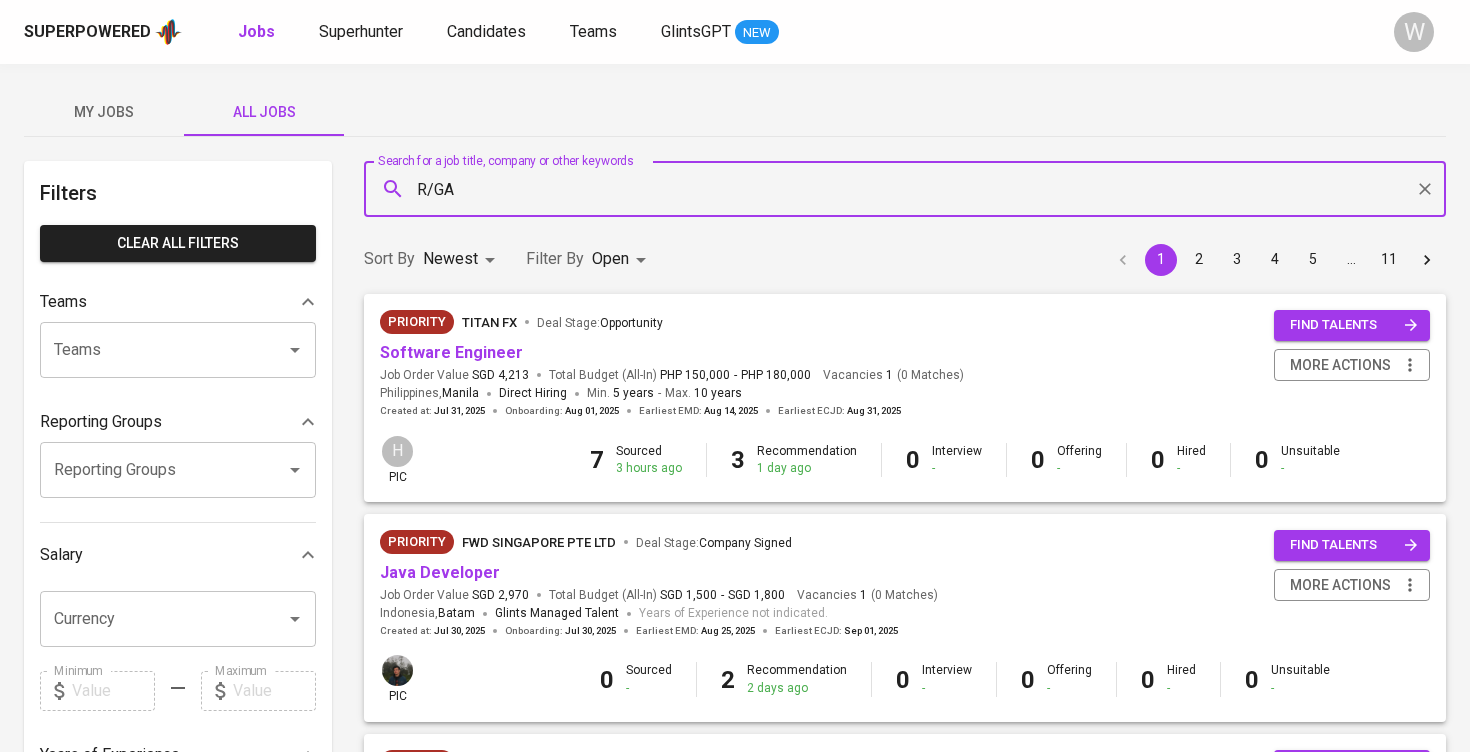 type on "R/GA" 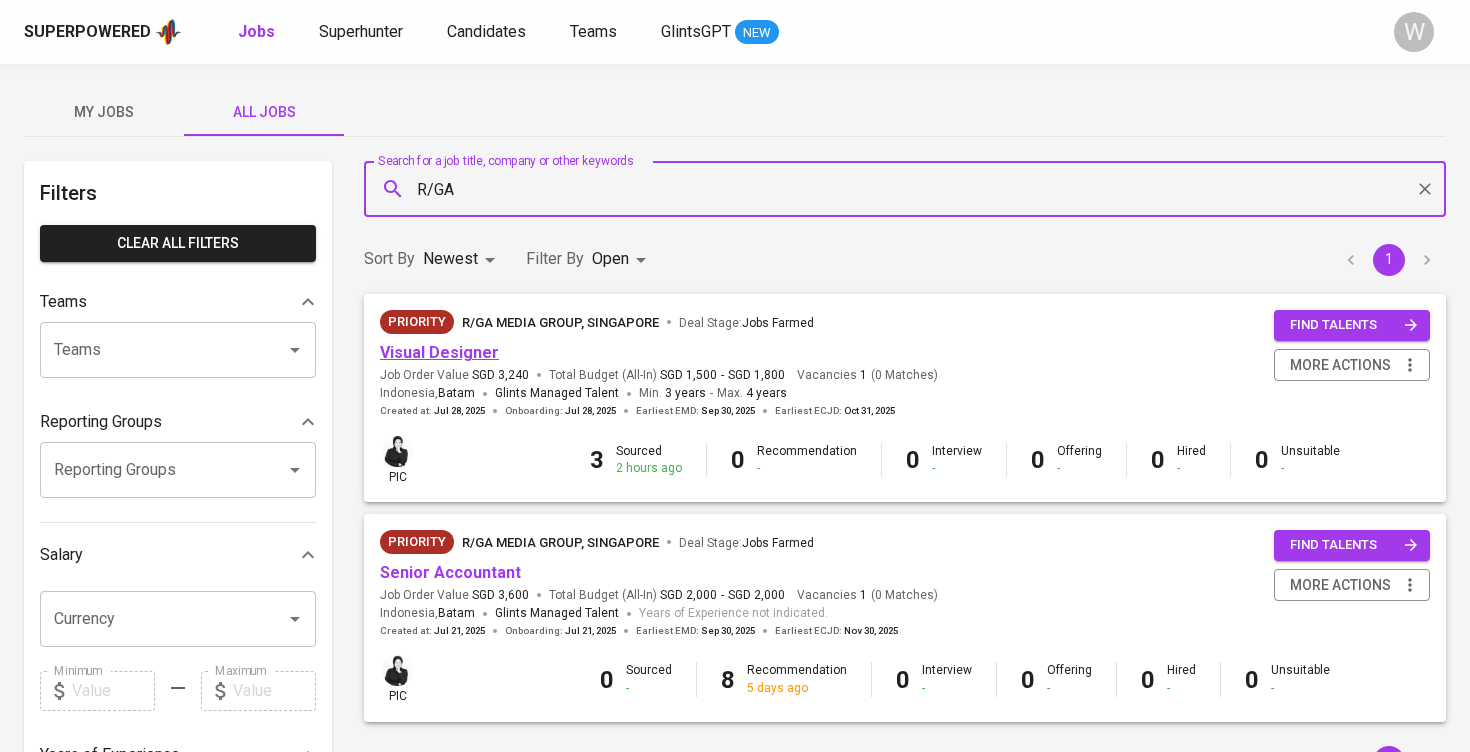 click on "Visual Designer" at bounding box center (439, 352) 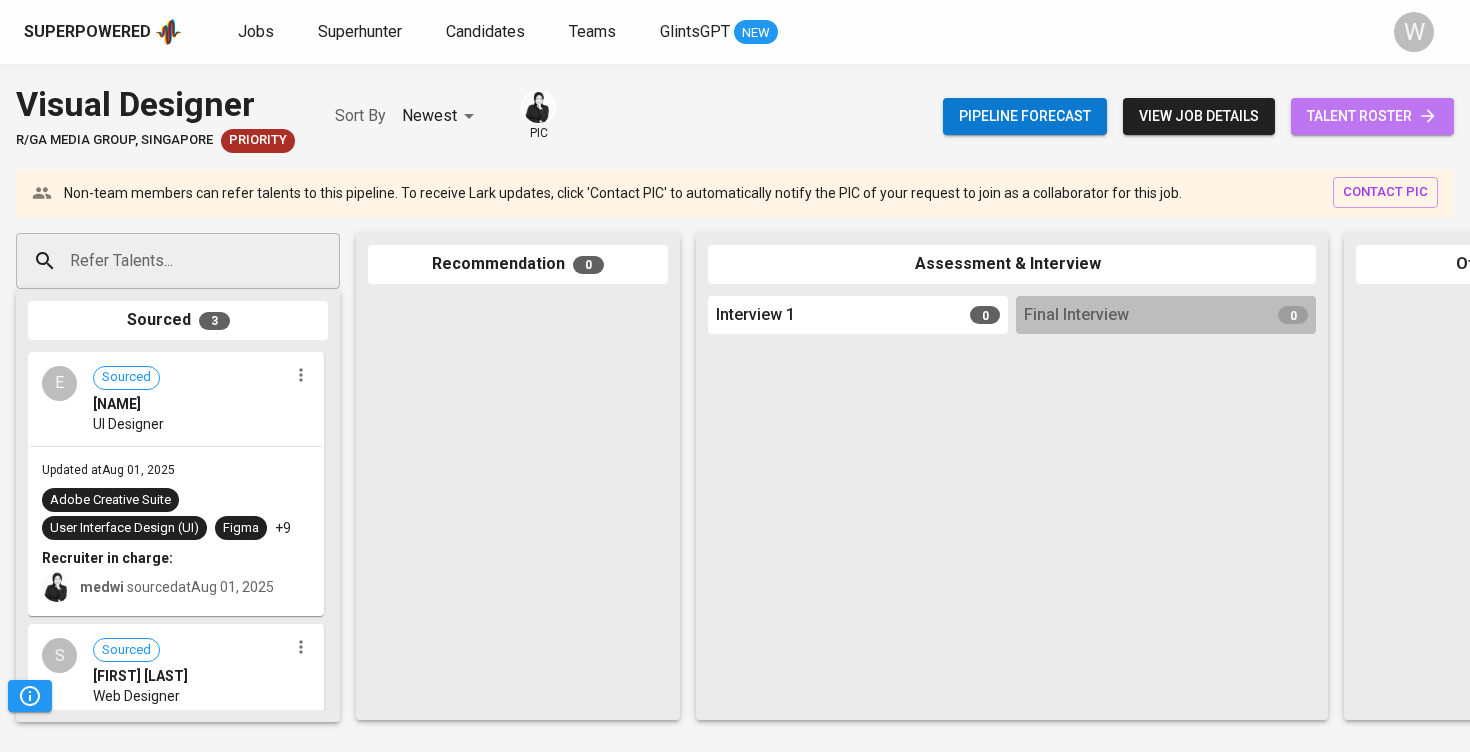 click on "talent roster" at bounding box center [1372, 116] 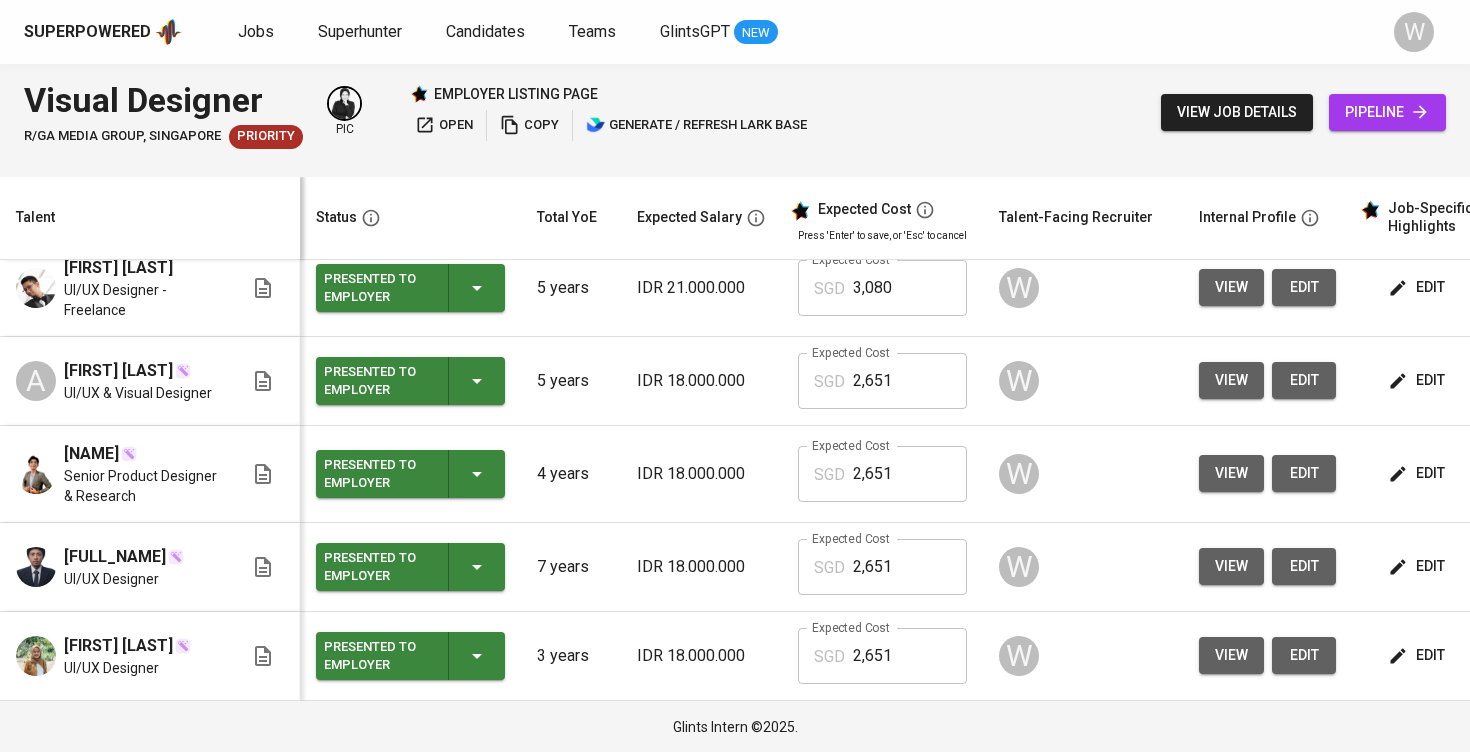 scroll, scrollTop: 412, scrollLeft: 0, axis: vertical 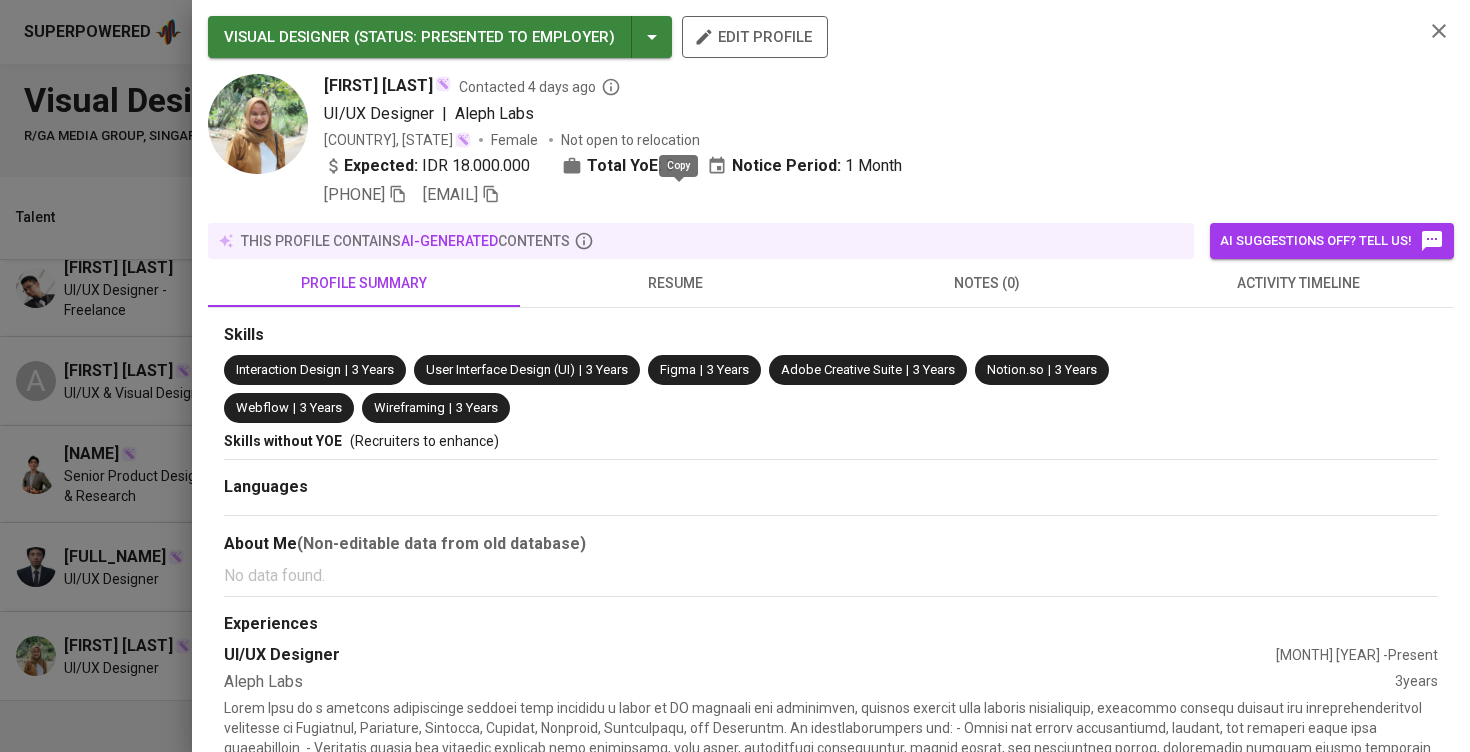 click 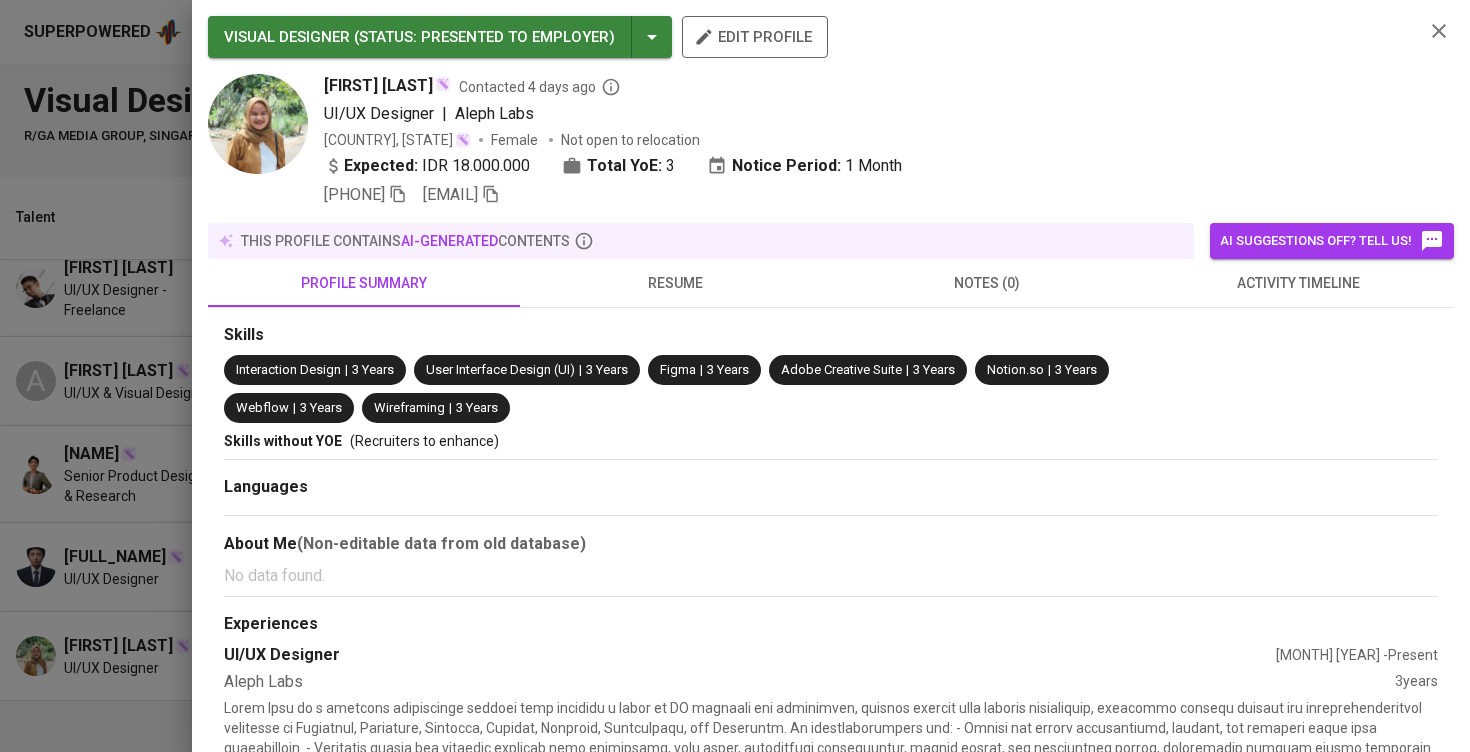 click at bounding box center [735, 376] 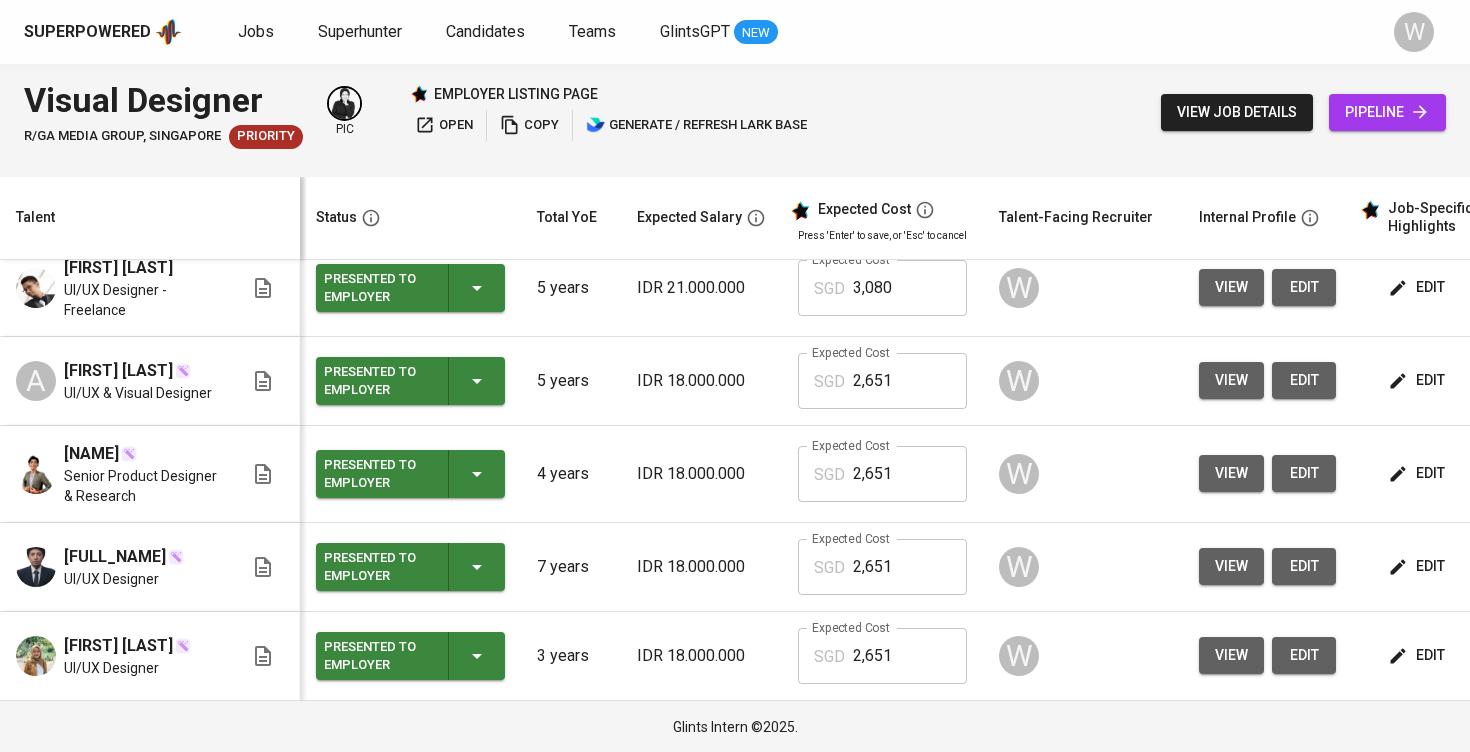 click on "view" at bounding box center [1231, 566] 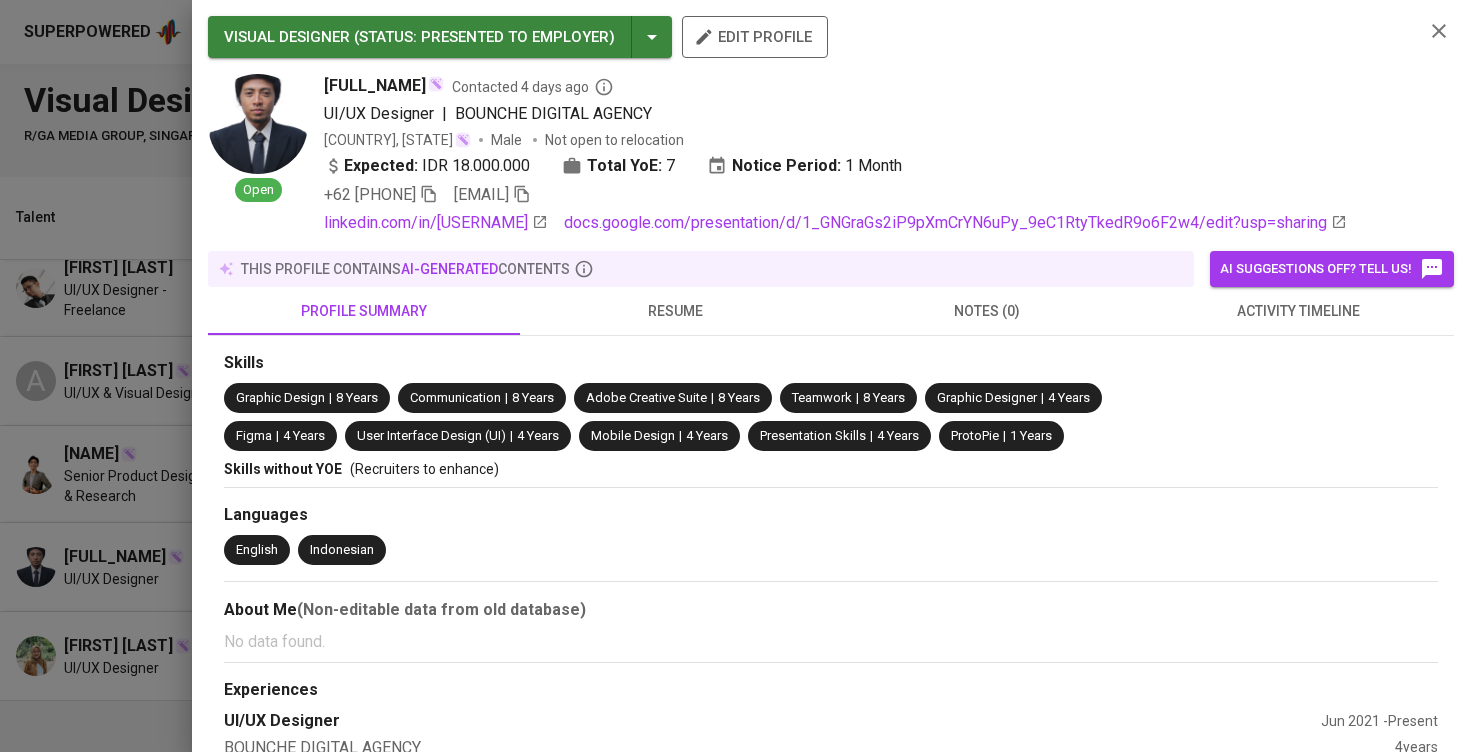 click on "andriansyahroni14@gmail.com" at bounding box center [492, 195] 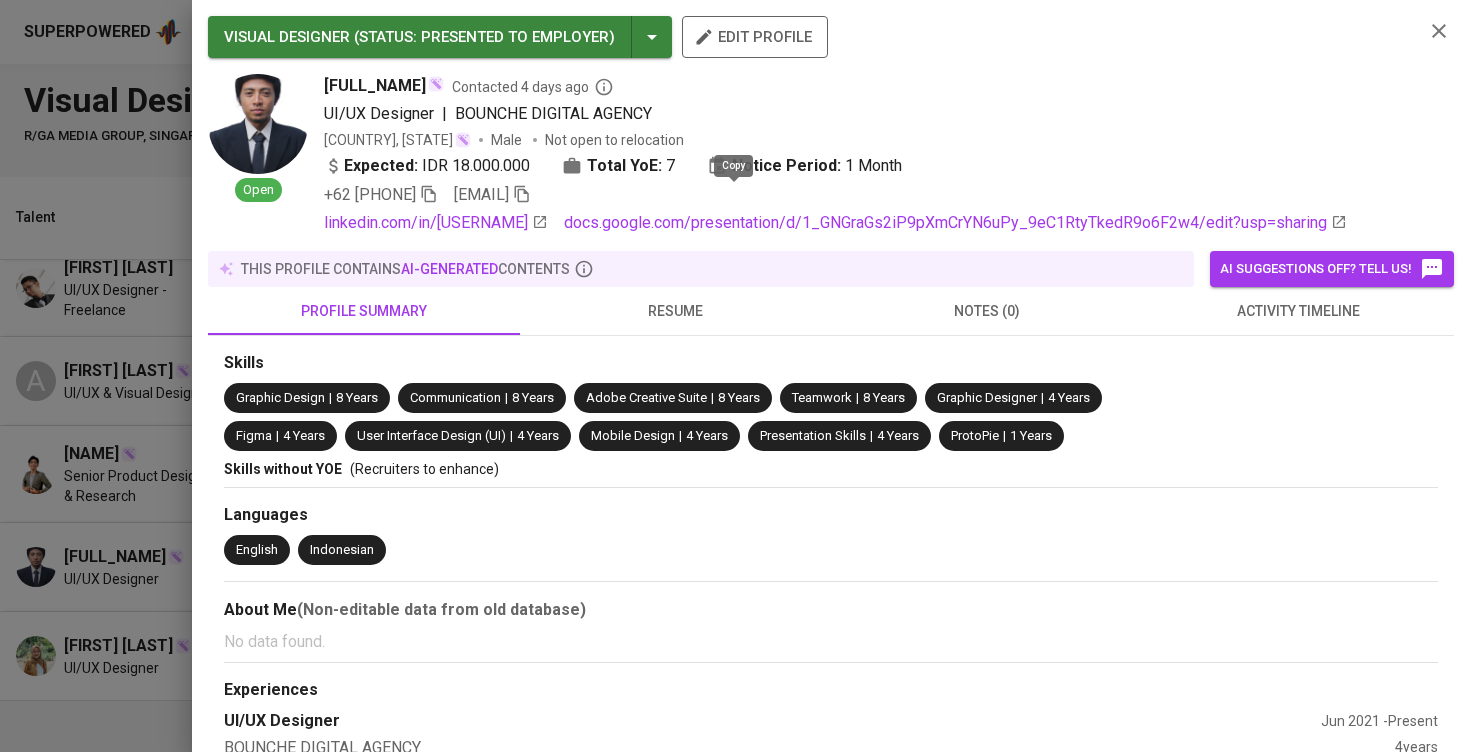 click 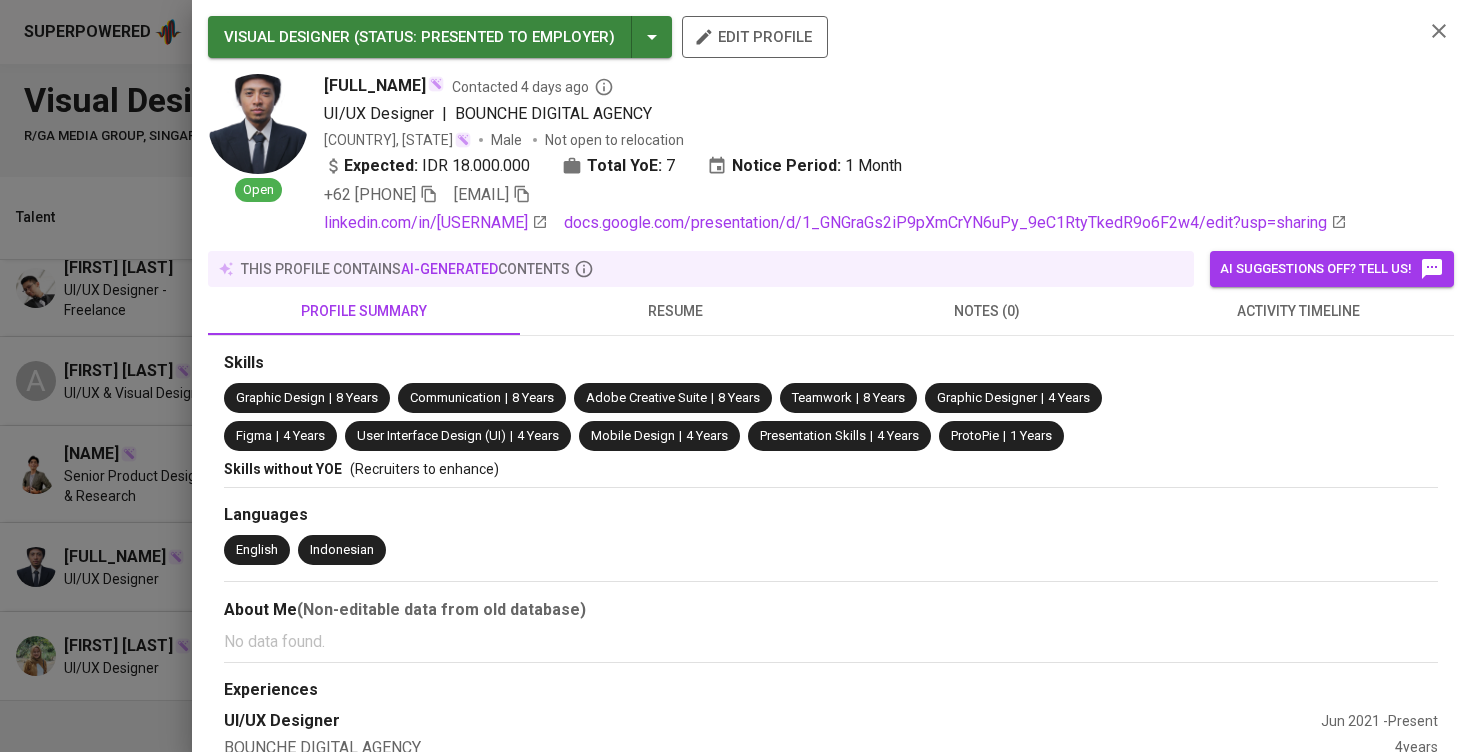 click at bounding box center [735, 376] 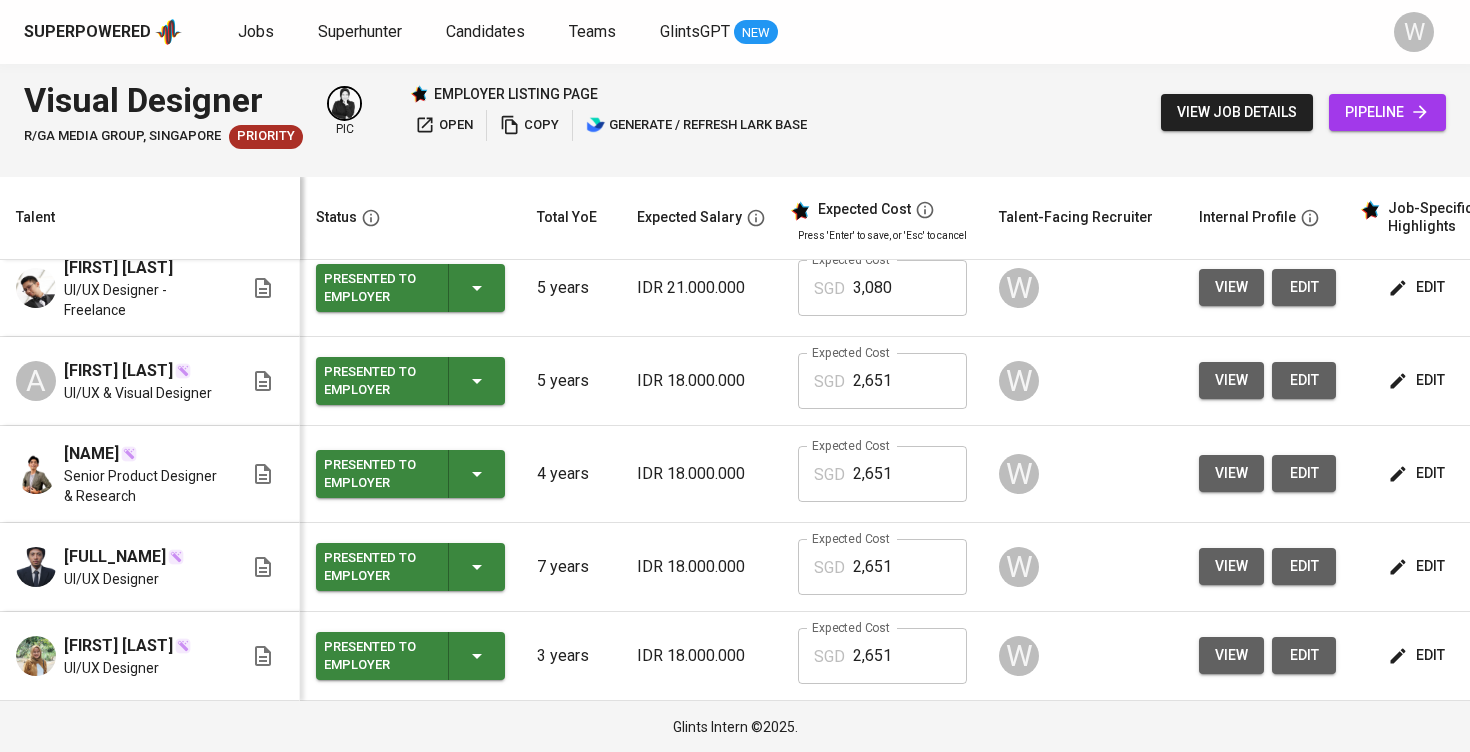 click on "view" at bounding box center [1231, 473] 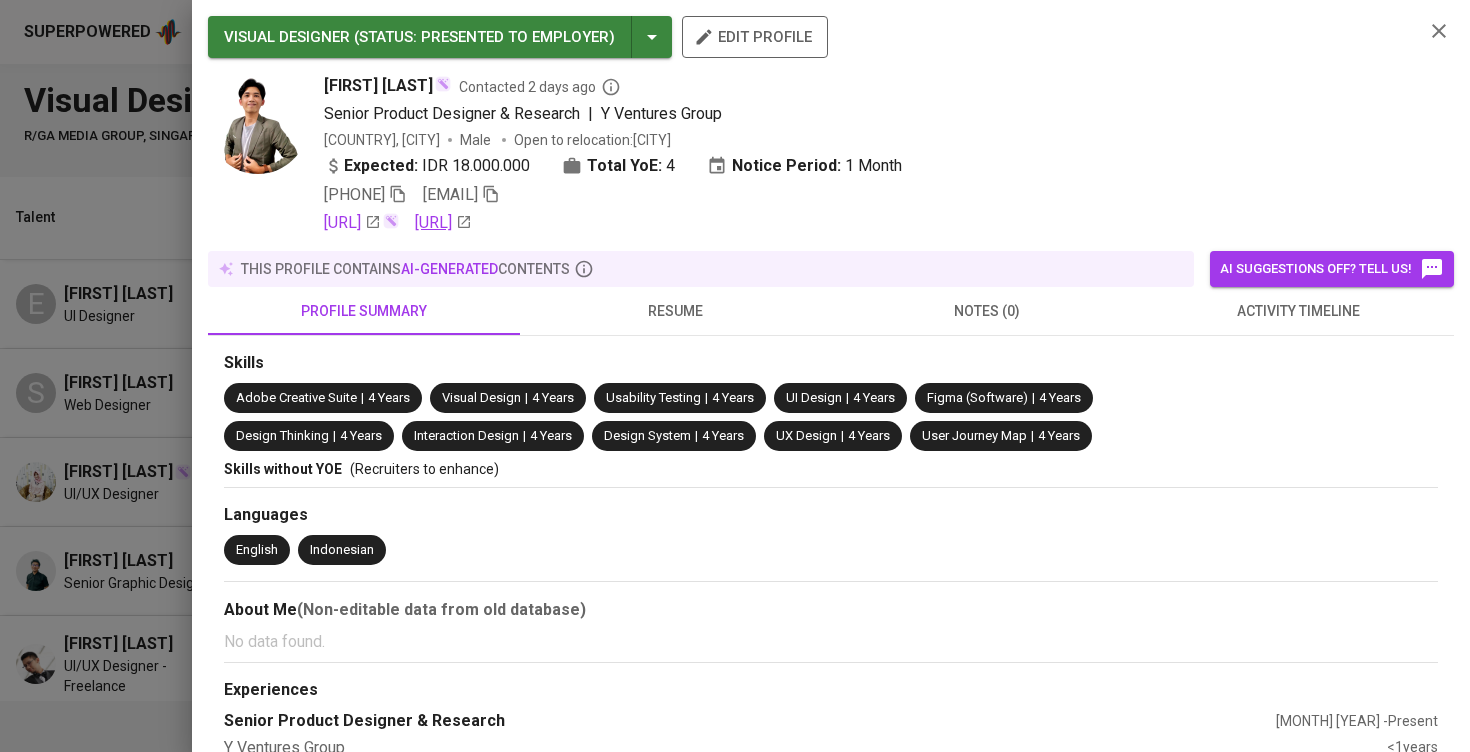 scroll, scrollTop: 0, scrollLeft: 0, axis: both 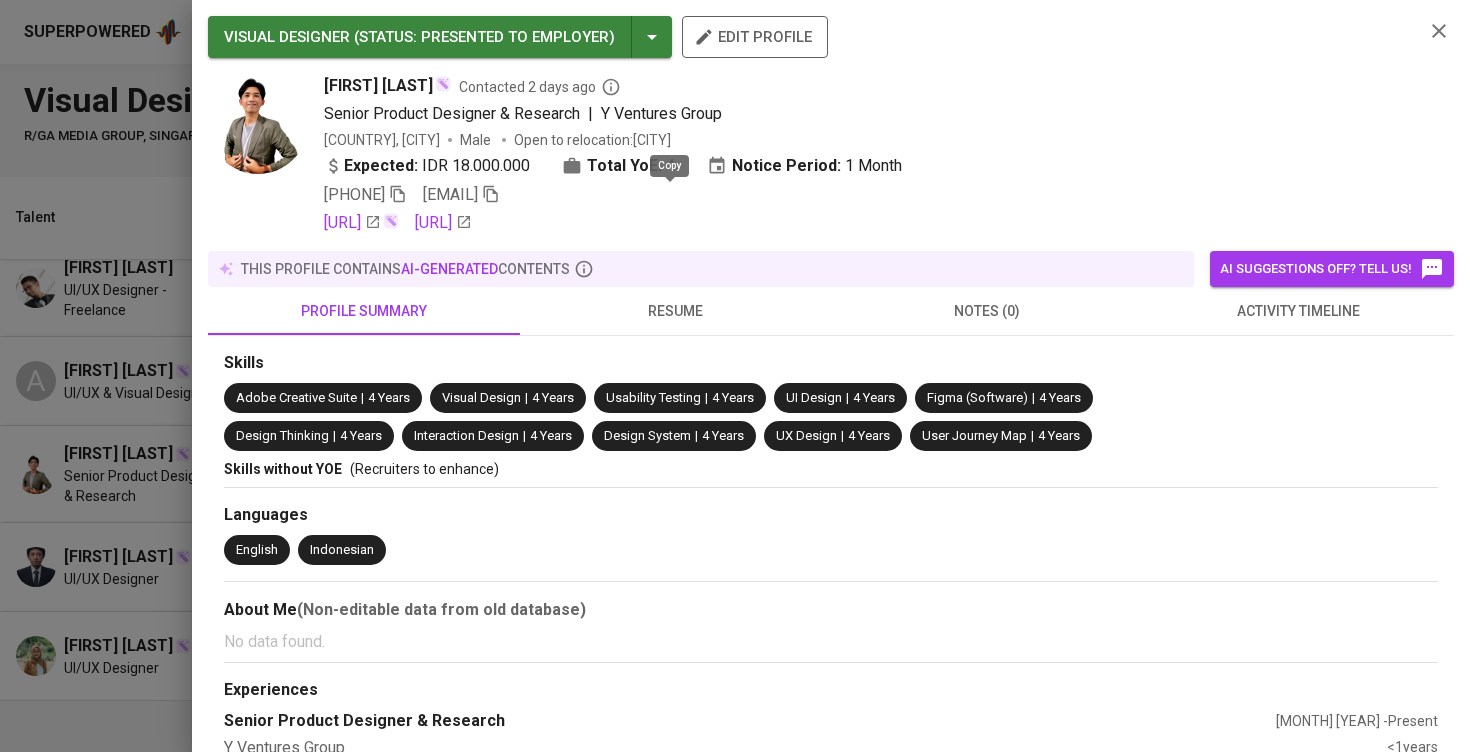 click 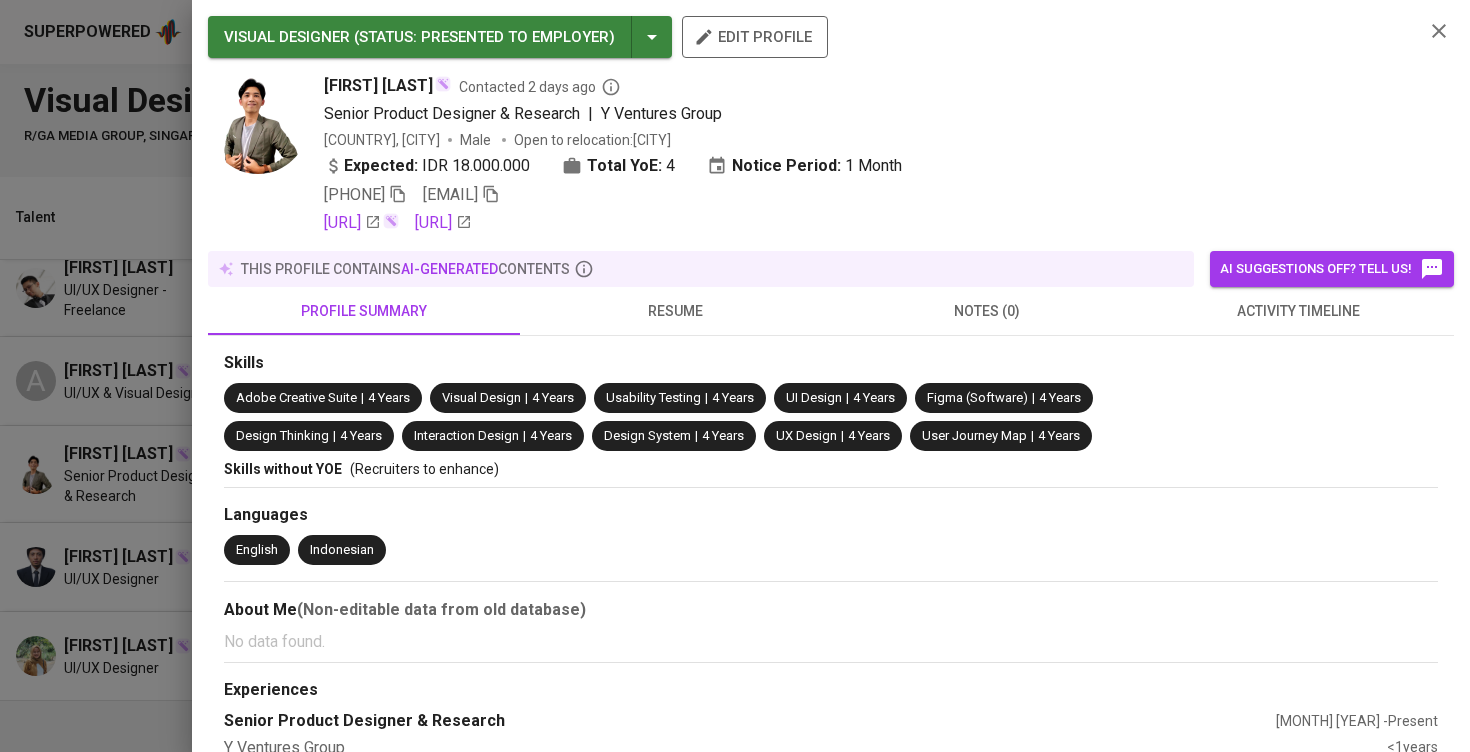 click at bounding box center [735, 376] 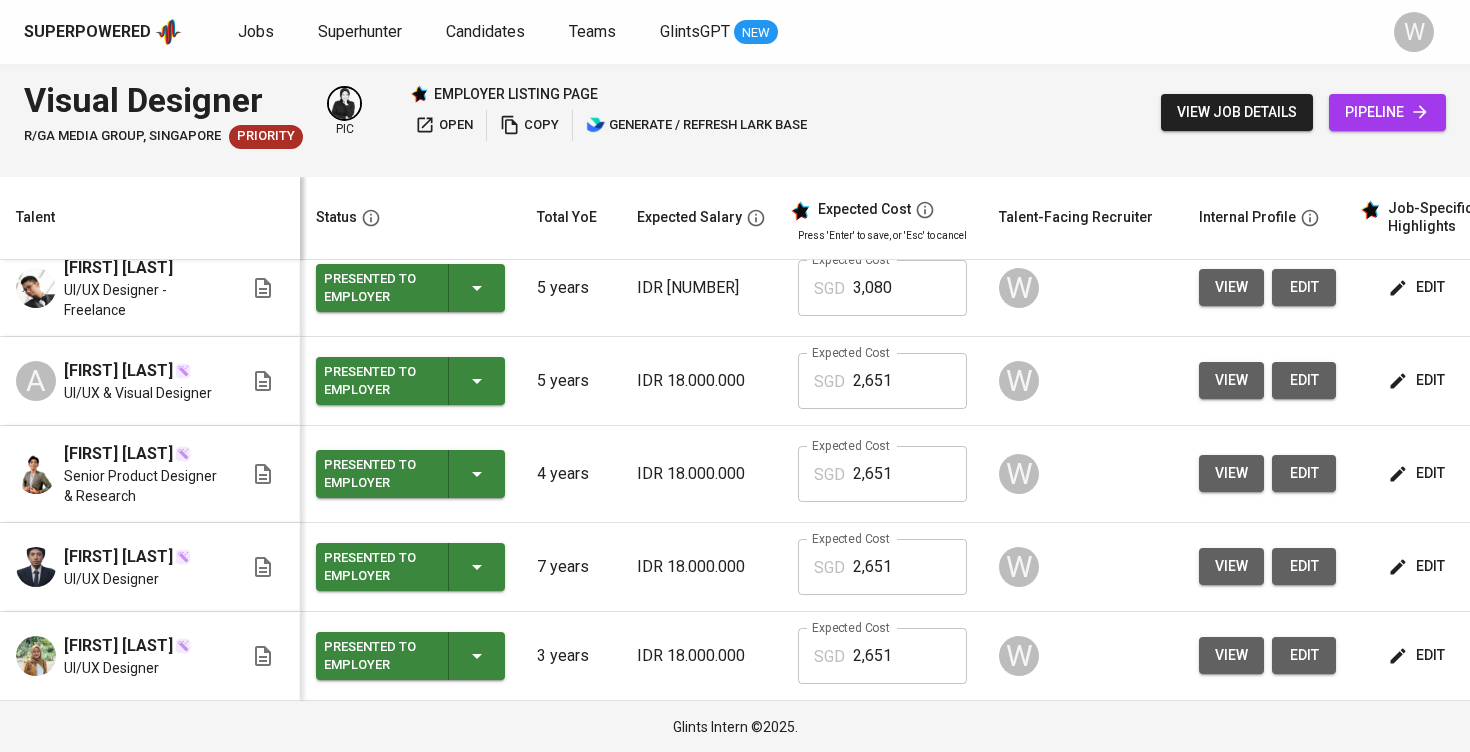 scroll, scrollTop: 0, scrollLeft: 0, axis: both 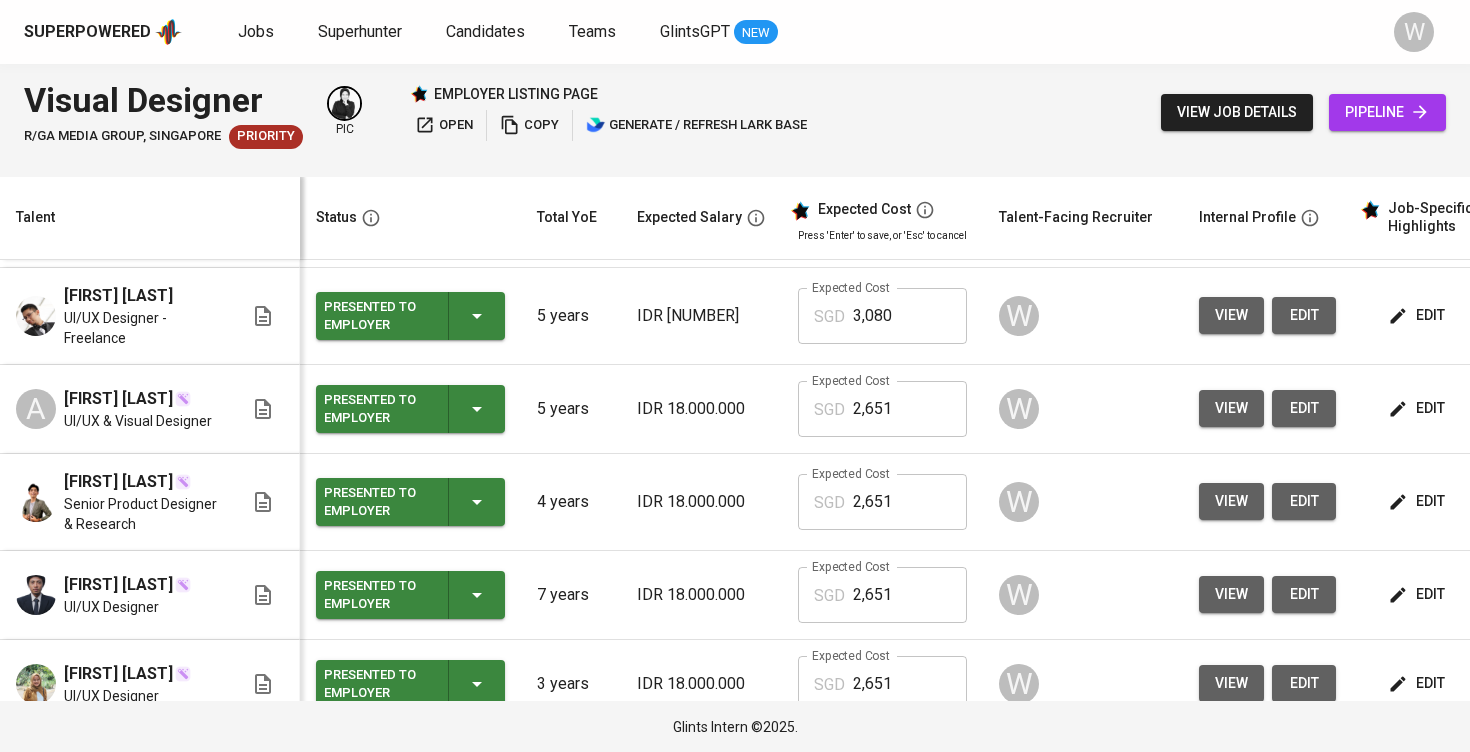click on "view" at bounding box center [1231, 408] 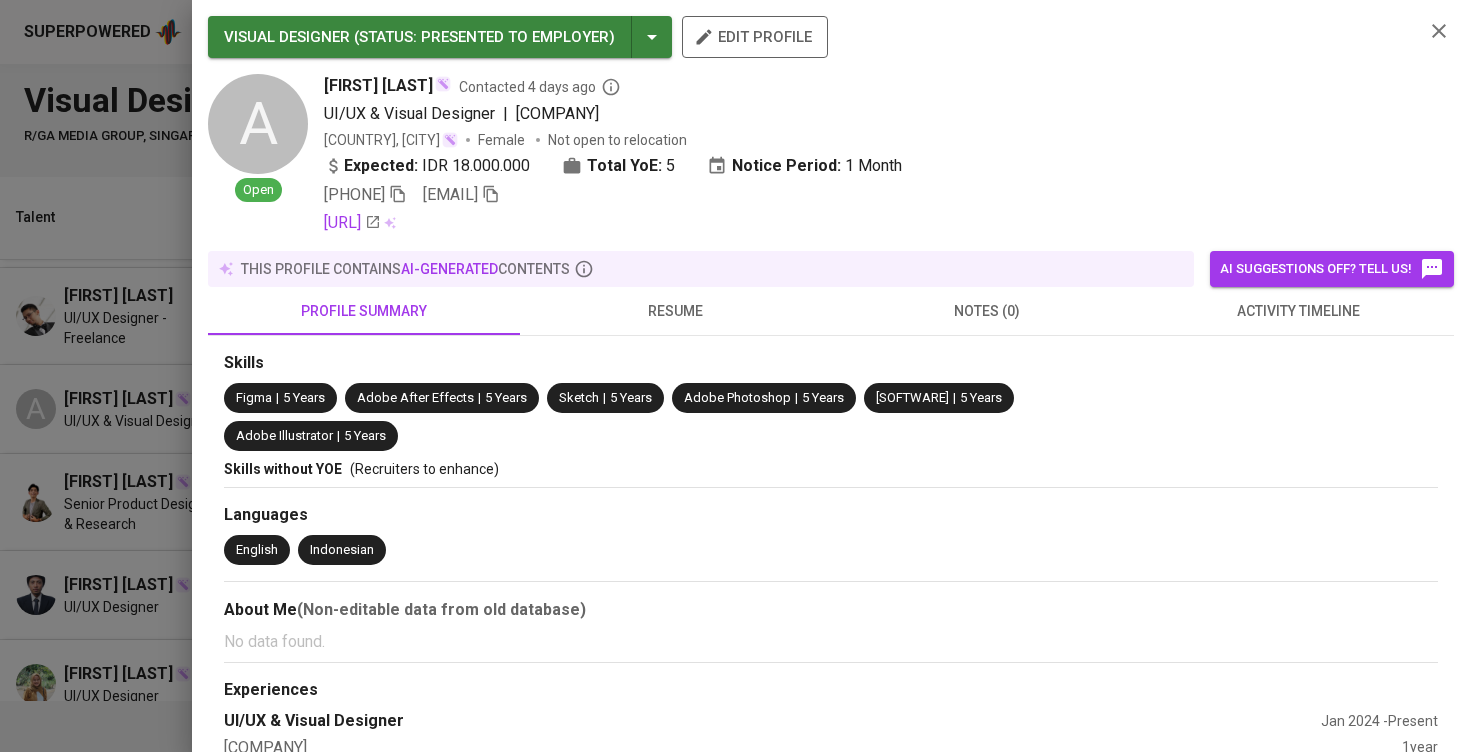 click 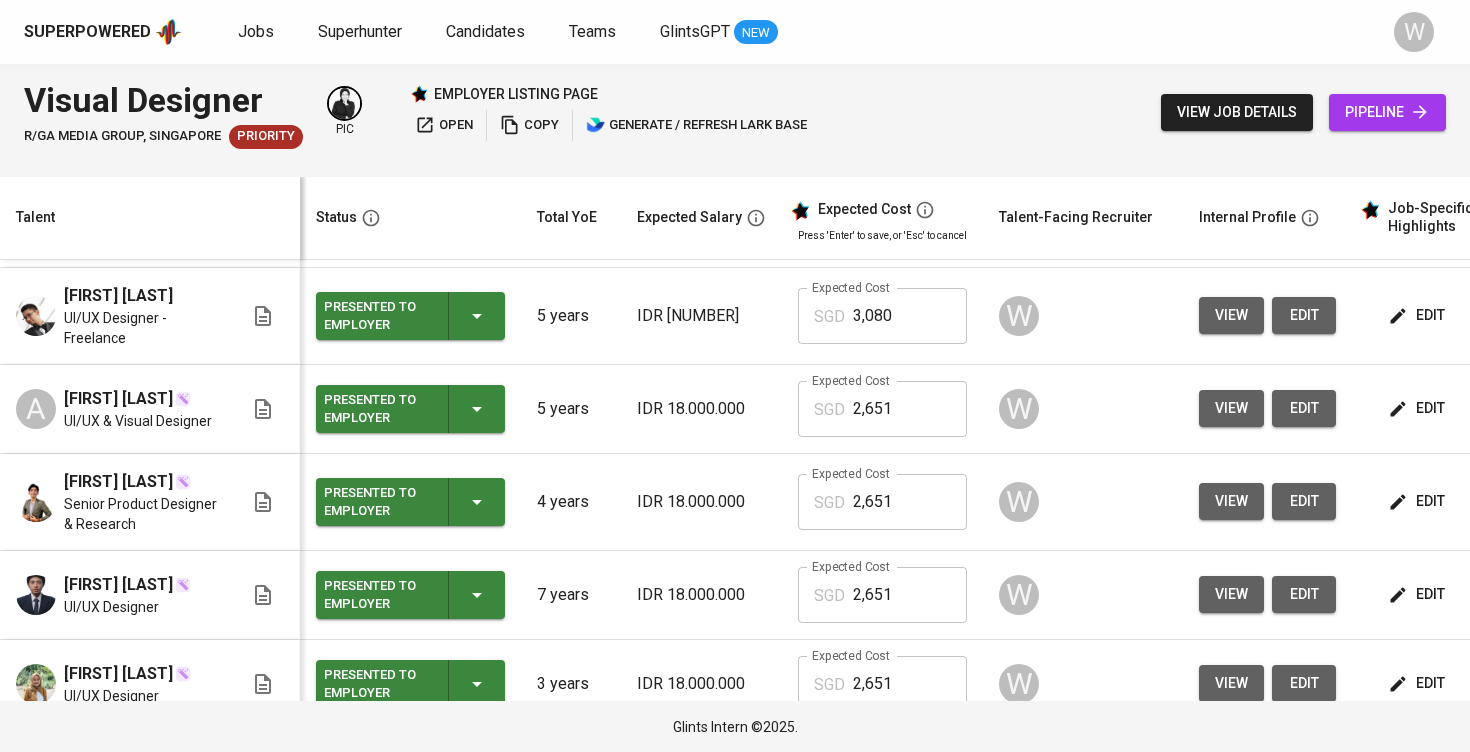 click on "view" at bounding box center (1231, 315) 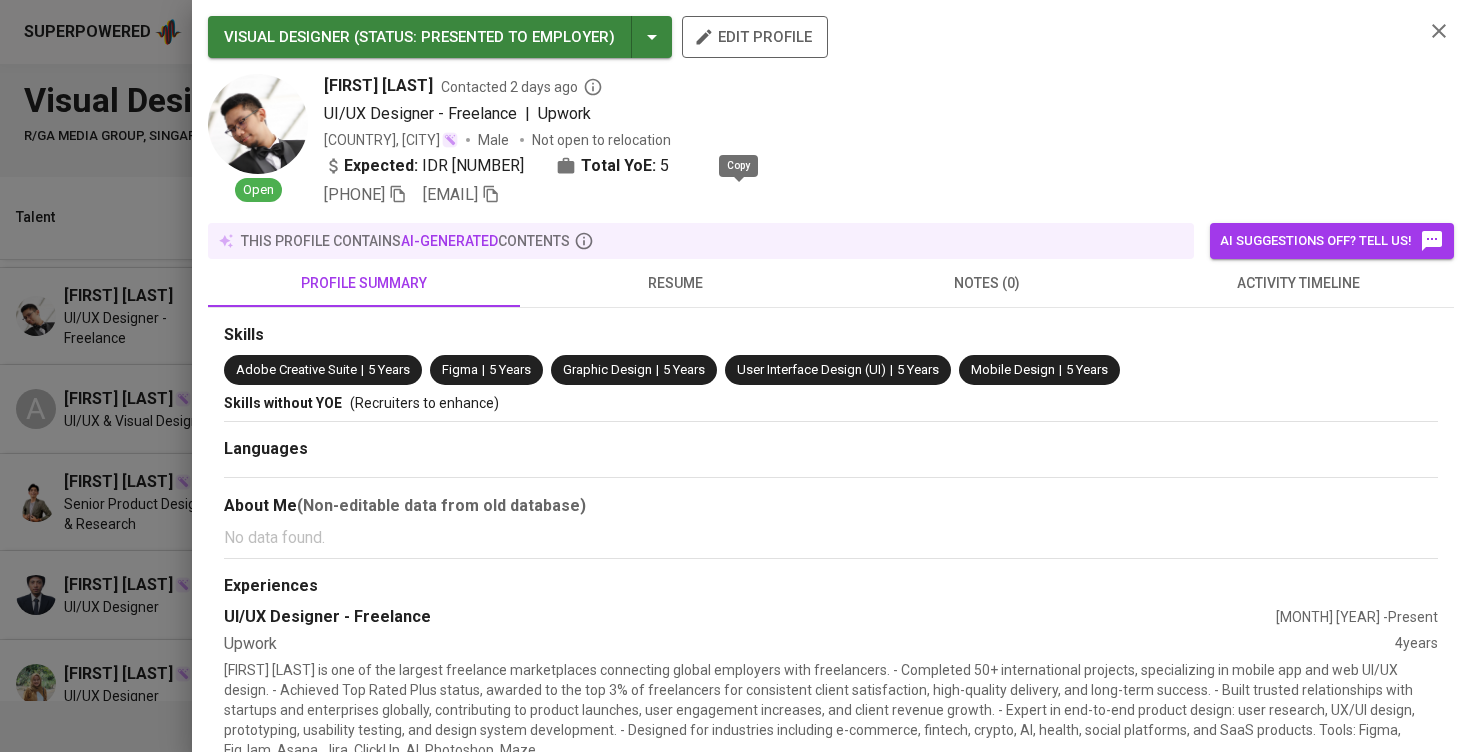 click 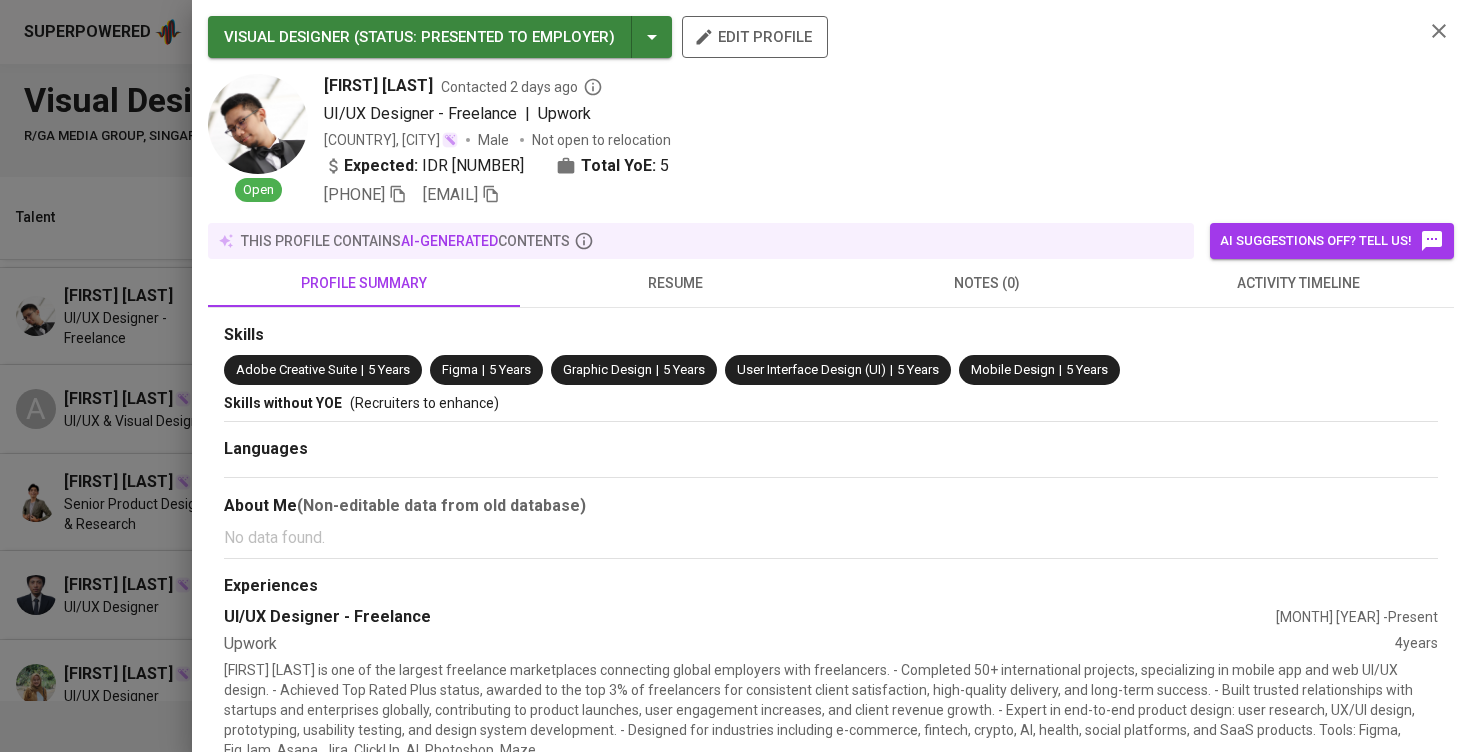 click at bounding box center (735, 376) 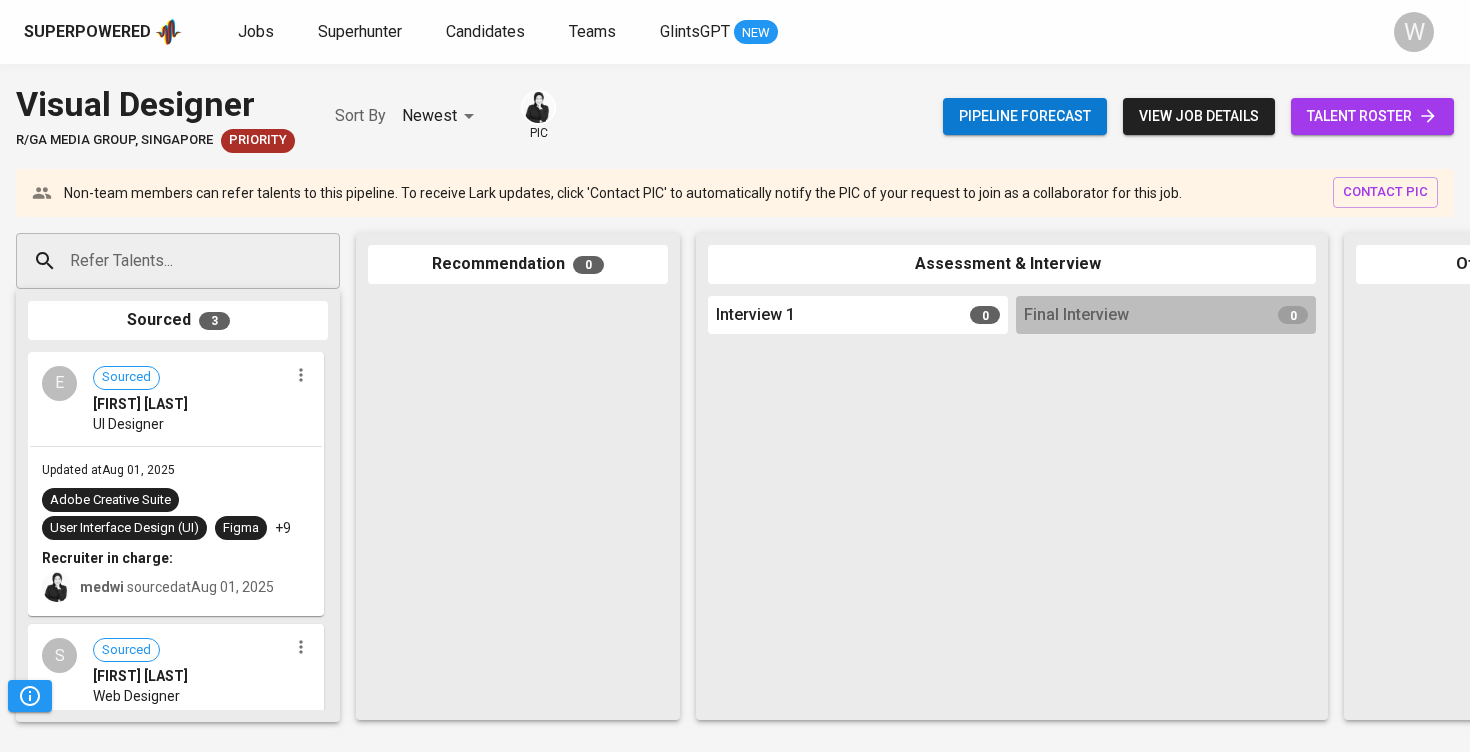 click on "Refer Talents..." at bounding box center (178, 261) 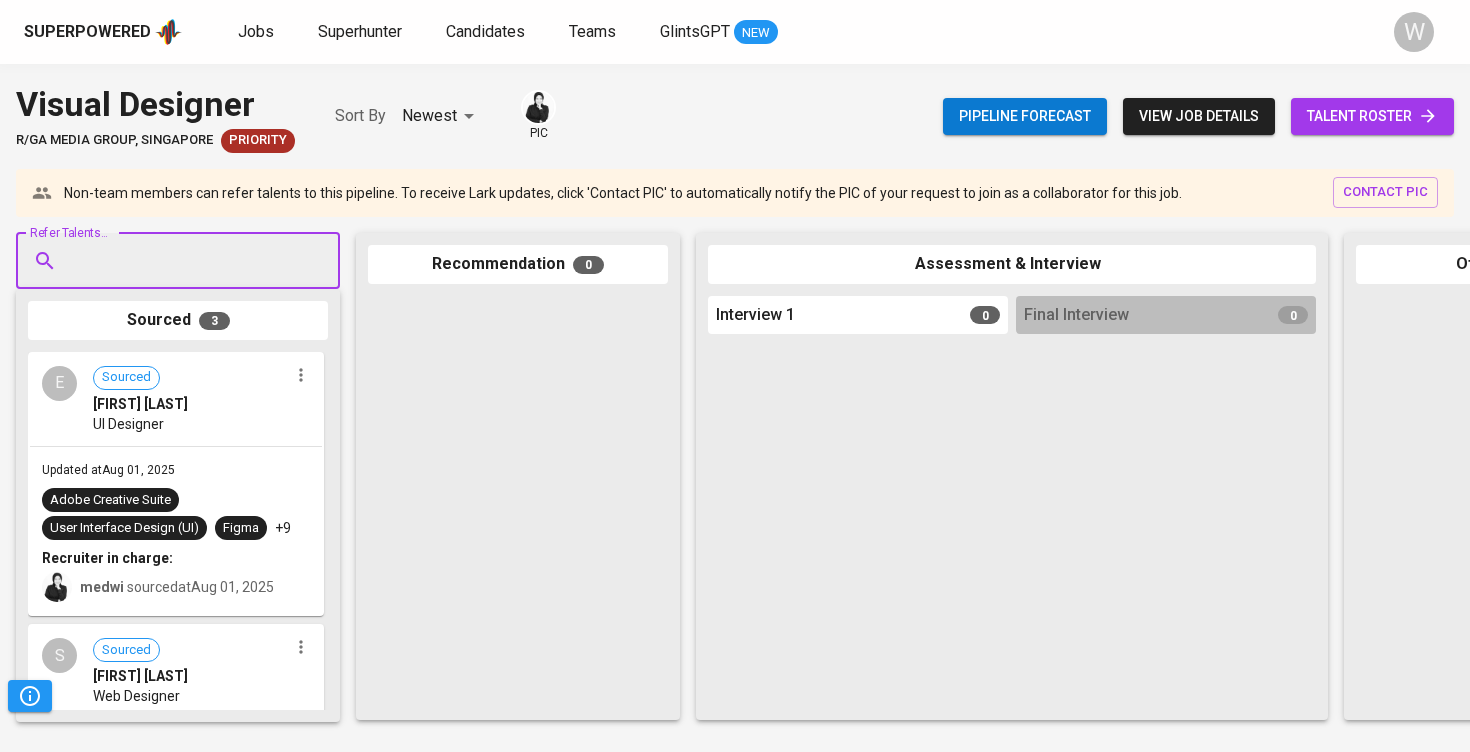 paste on "novrezaridwansyah@gmail.com" 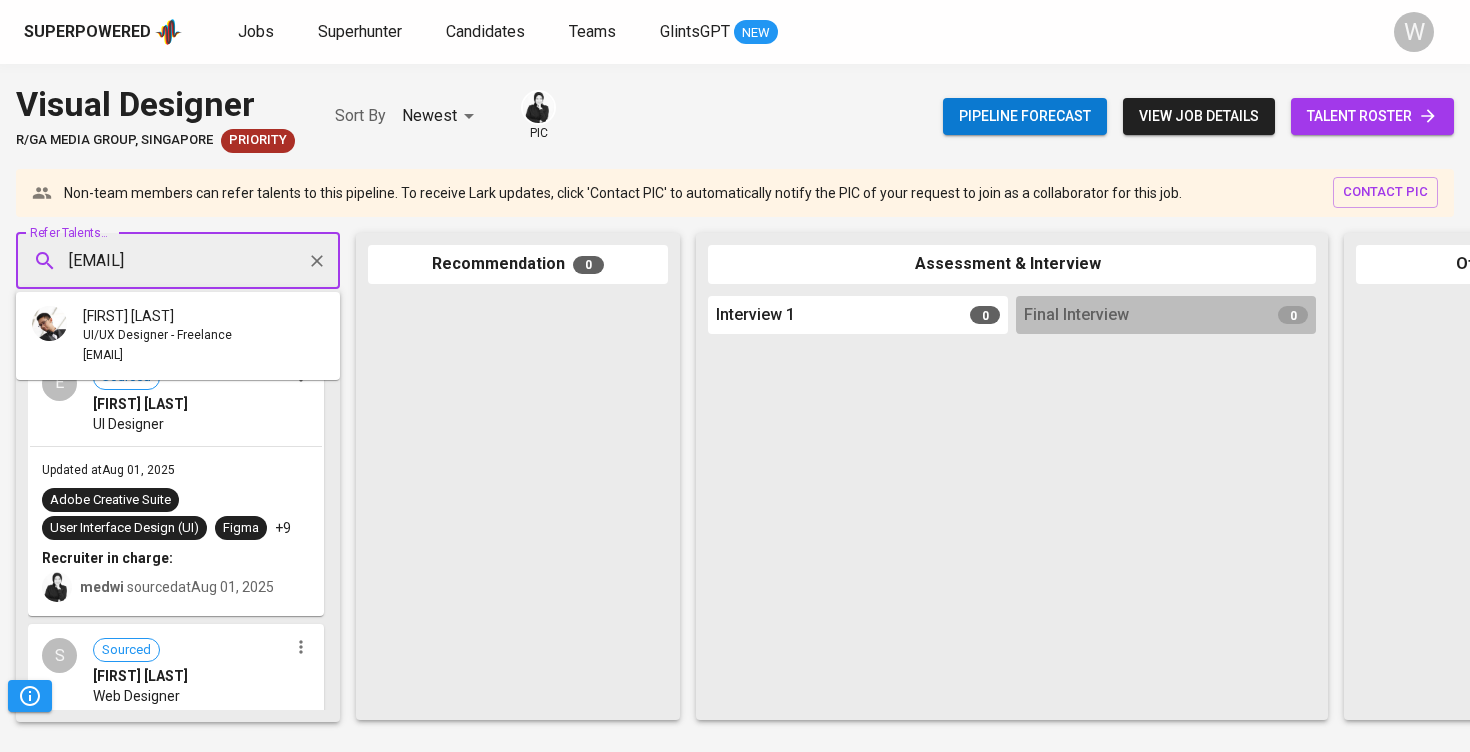 click on "Novreza Ridwansyah" at bounding box center [128, 316] 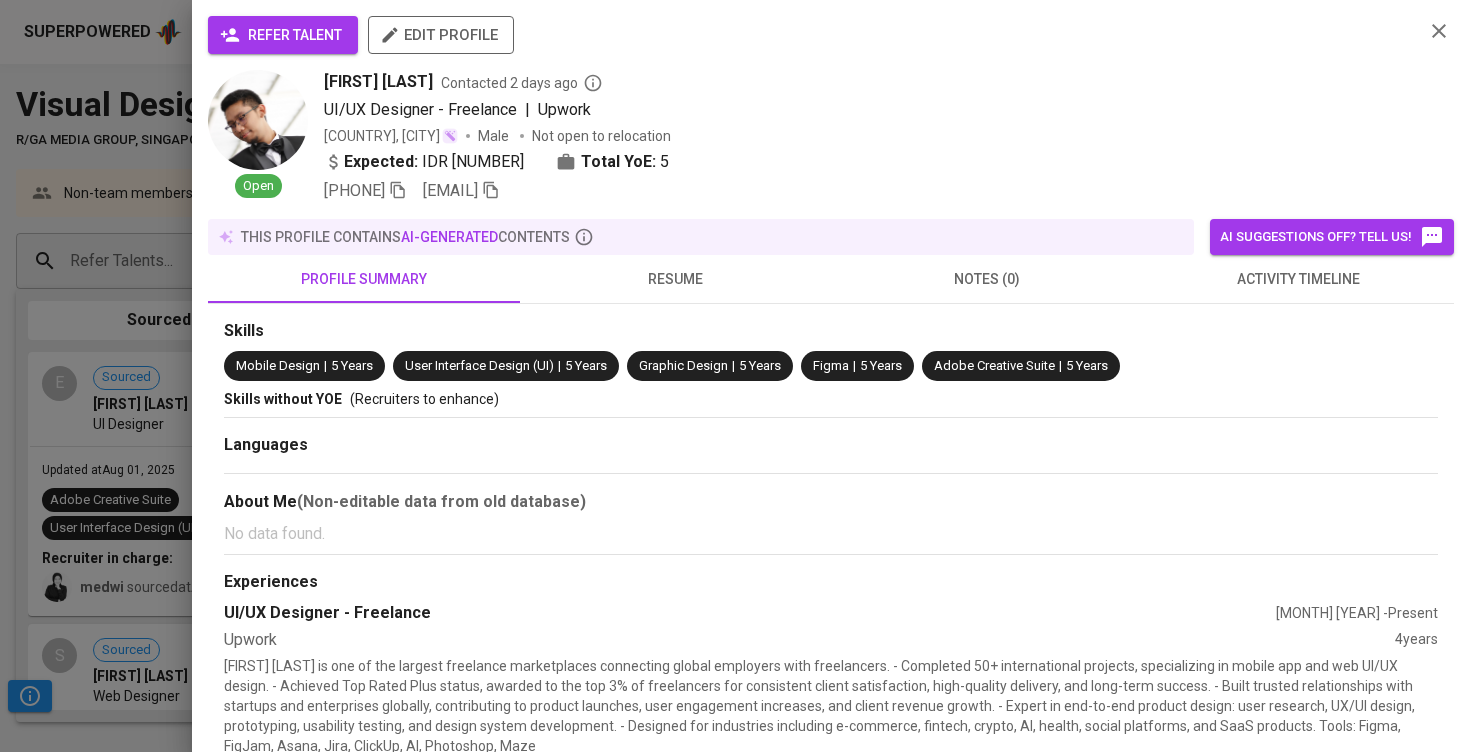 click on "refer talent" at bounding box center (283, 35) 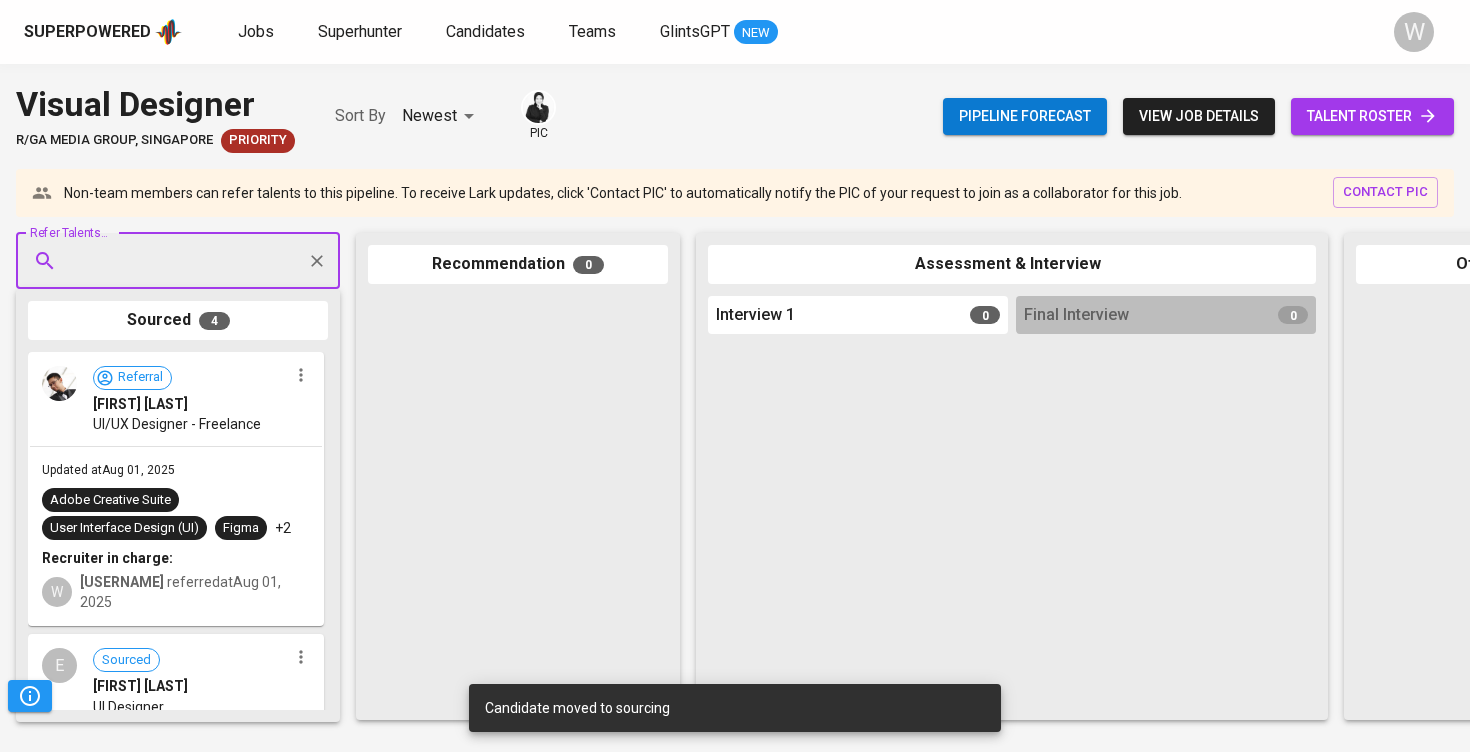 paste on "alethiacho@gmail.com" 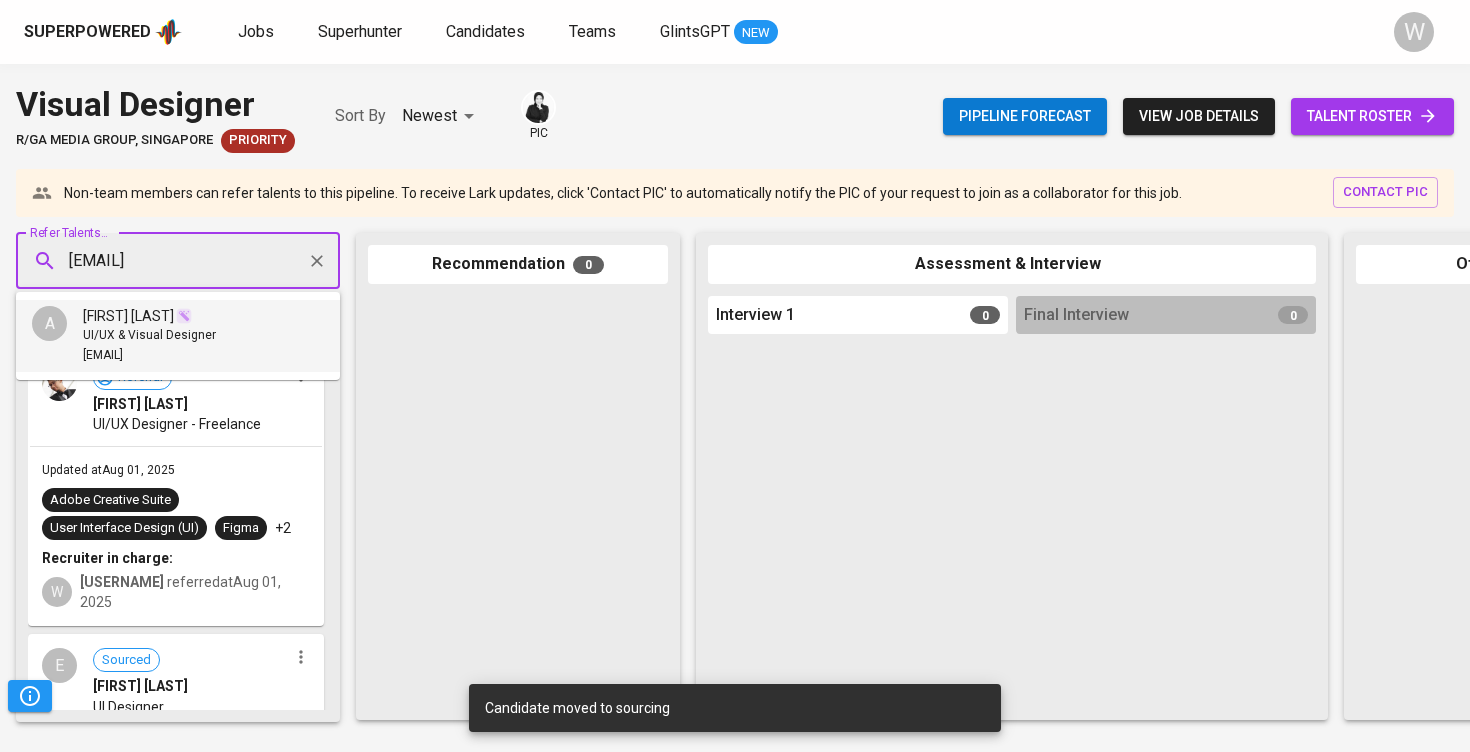 click at bounding box center [184, 316] 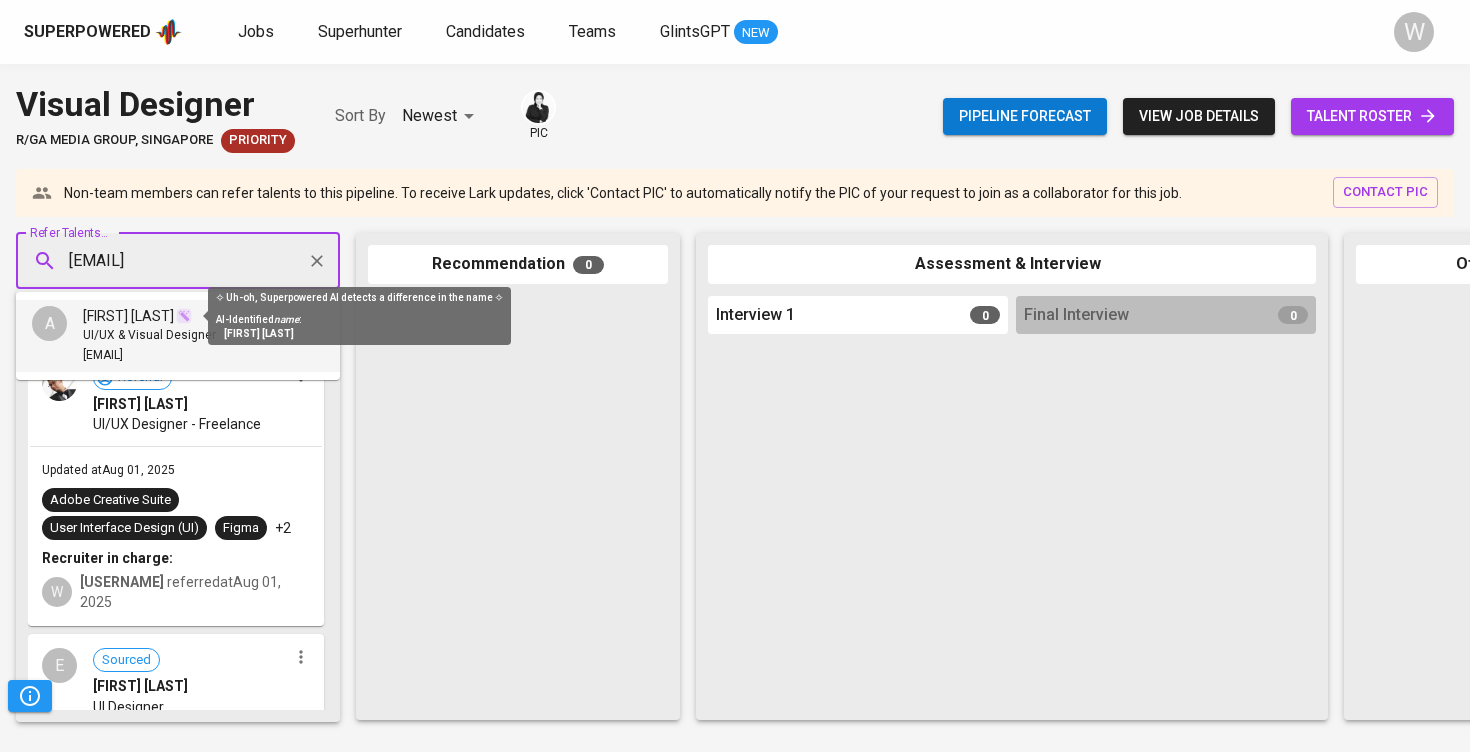 click at bounding box center [184, 316] 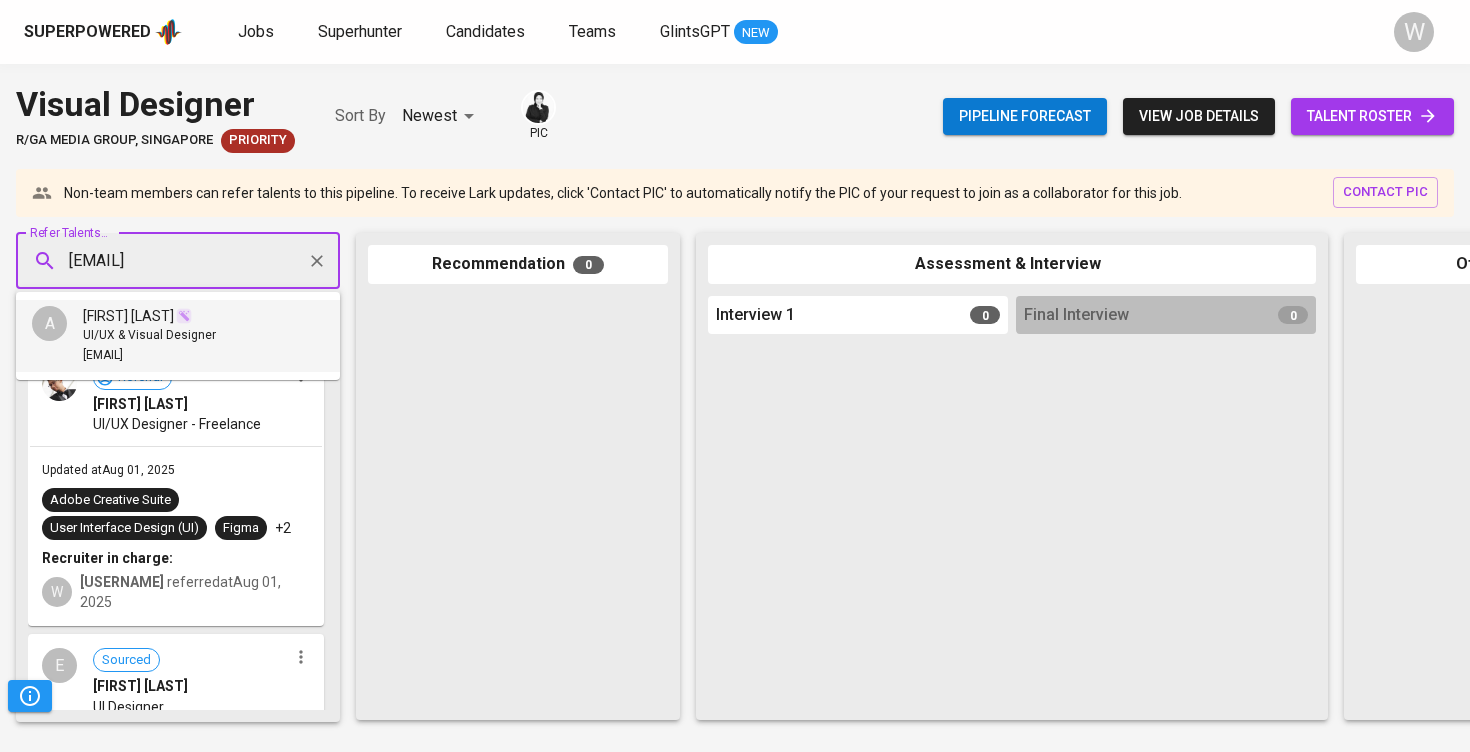 click on "UI/UX & Visual Designer" at bounding box center (149, 336) 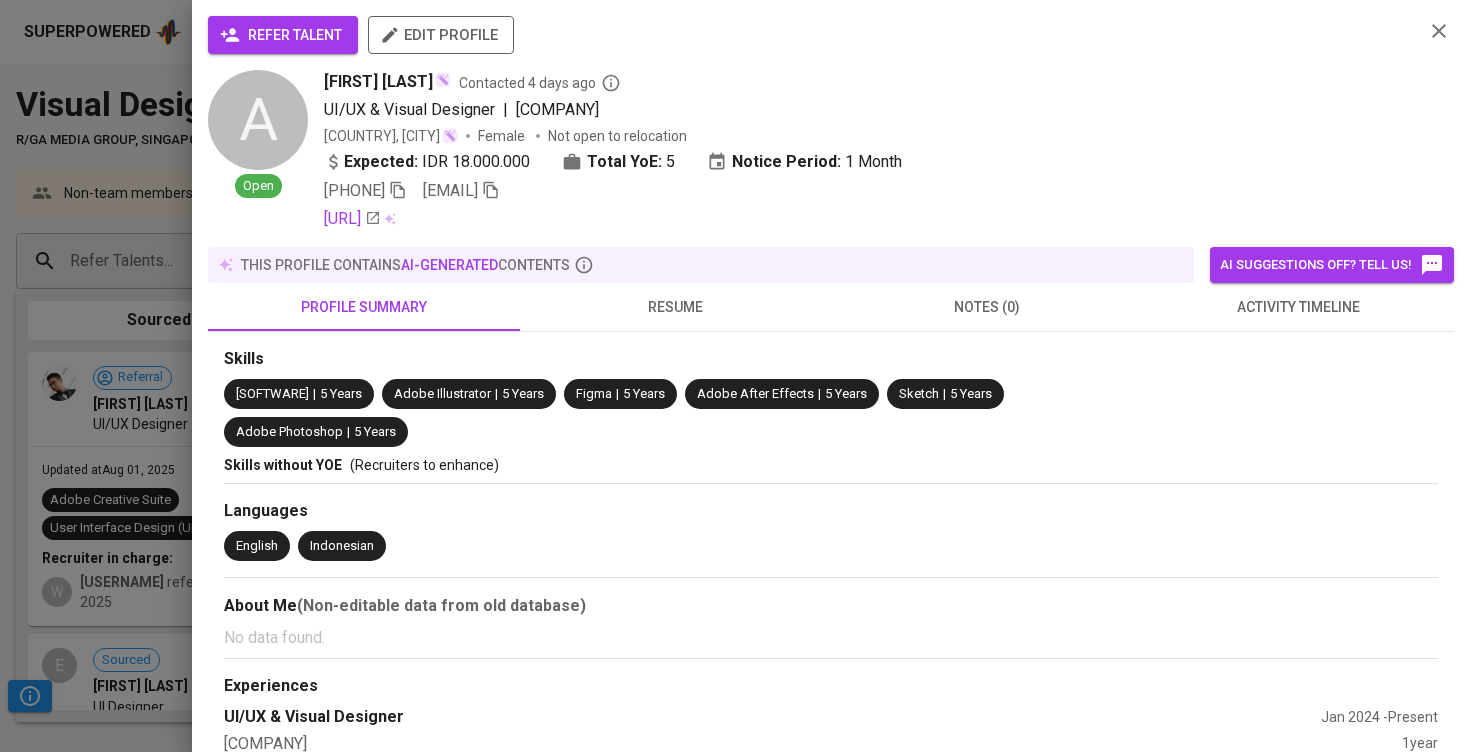 click on "refer talent" at bounding box center (283, 35) 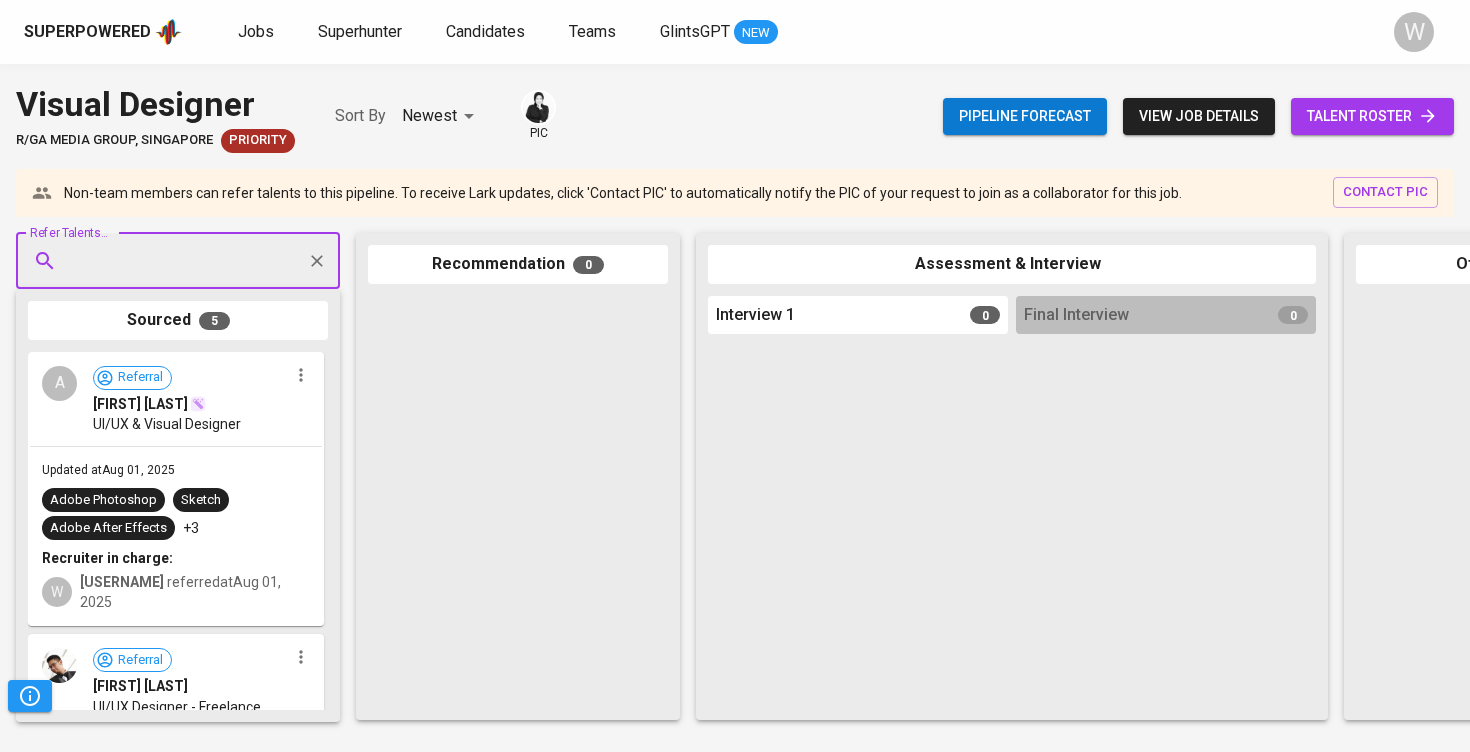 paste on "yusrontfq@gmail.com" 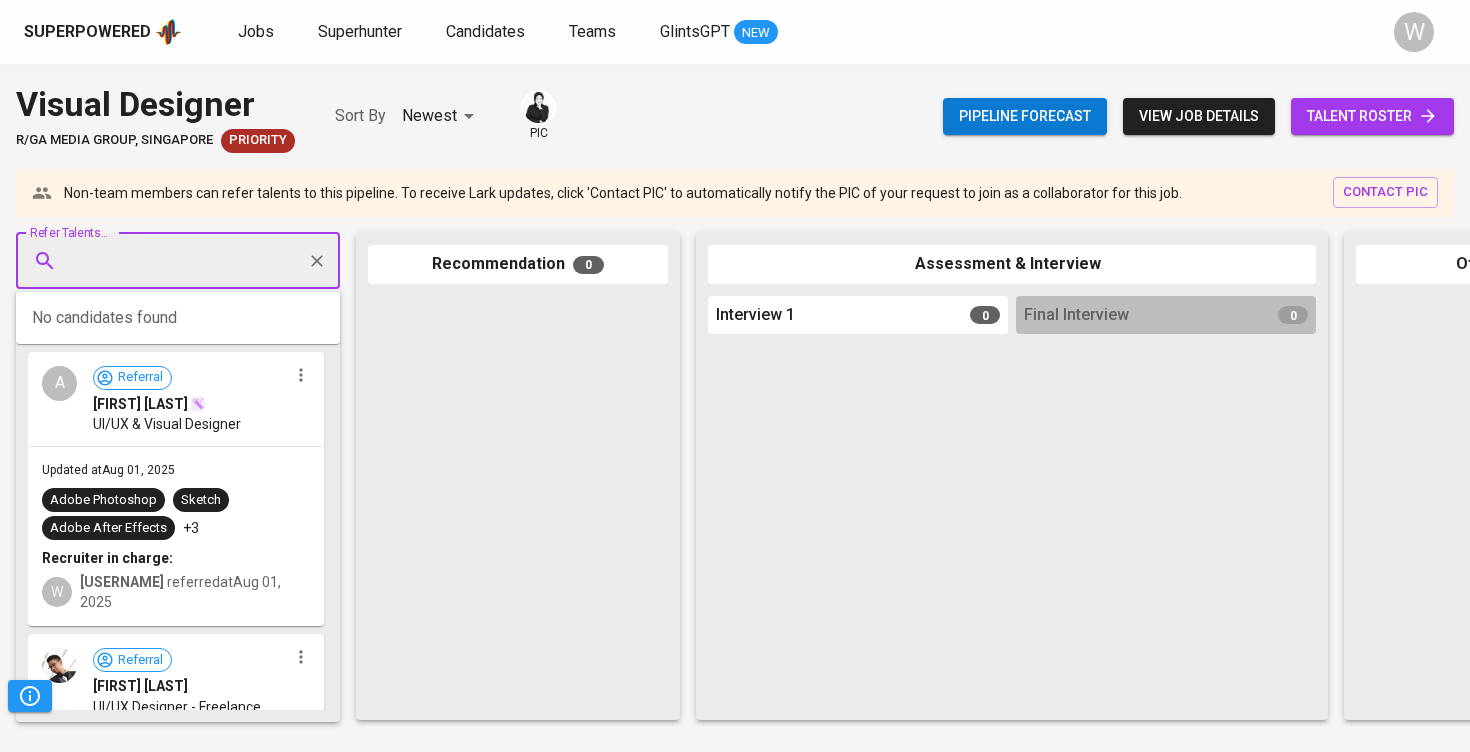 type on "yusrontfq@gmail.com" 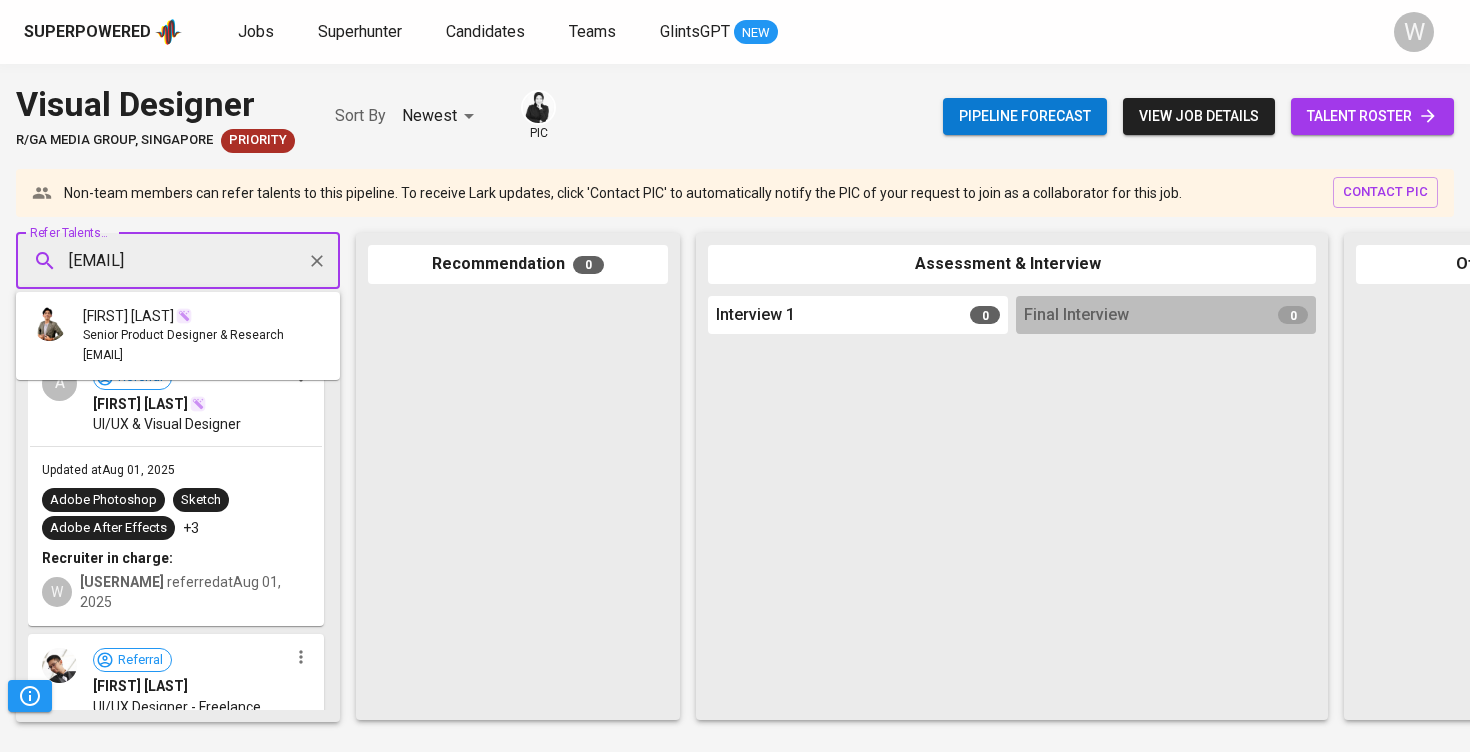 click on "Yusron Taufiq" at bounding box center [128, 316] 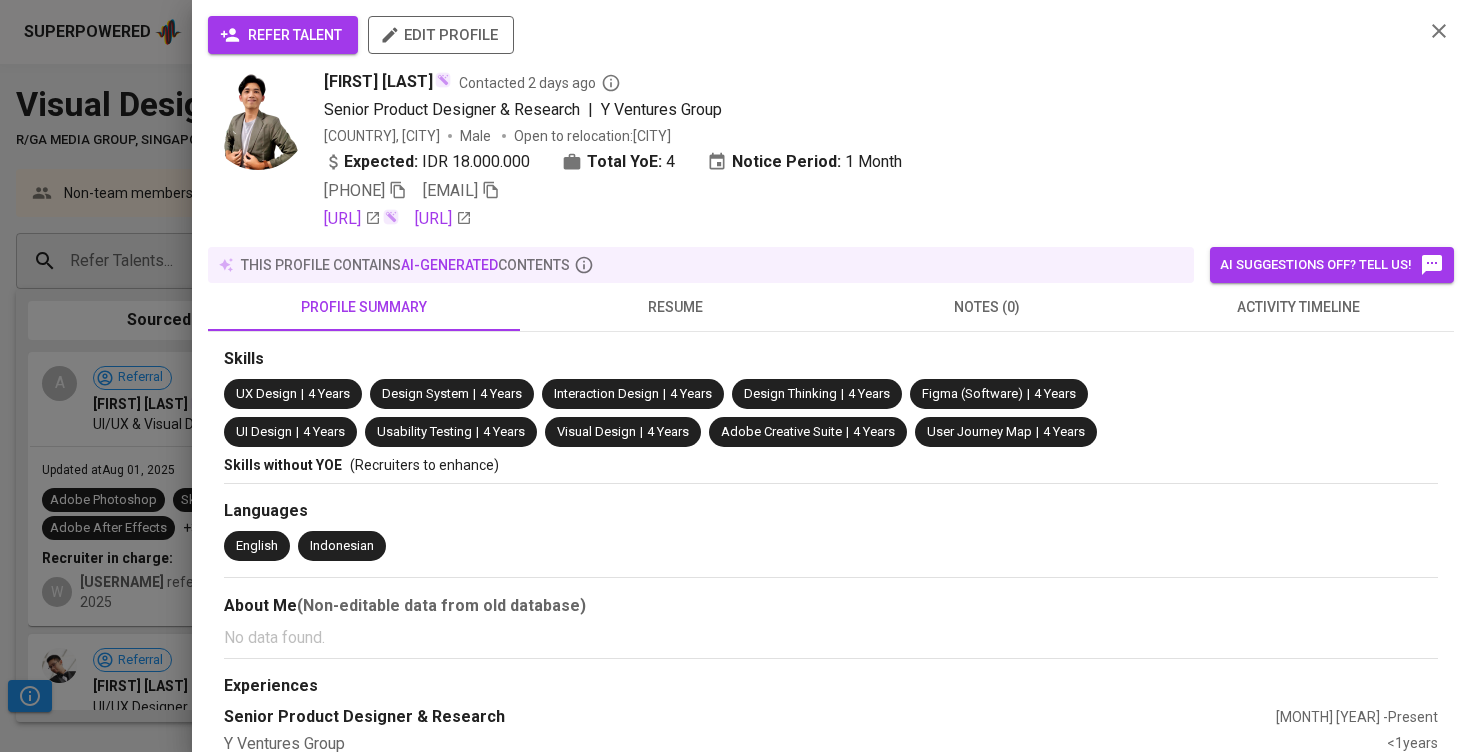 click on "refer talent" at bounding box center [283, 35] 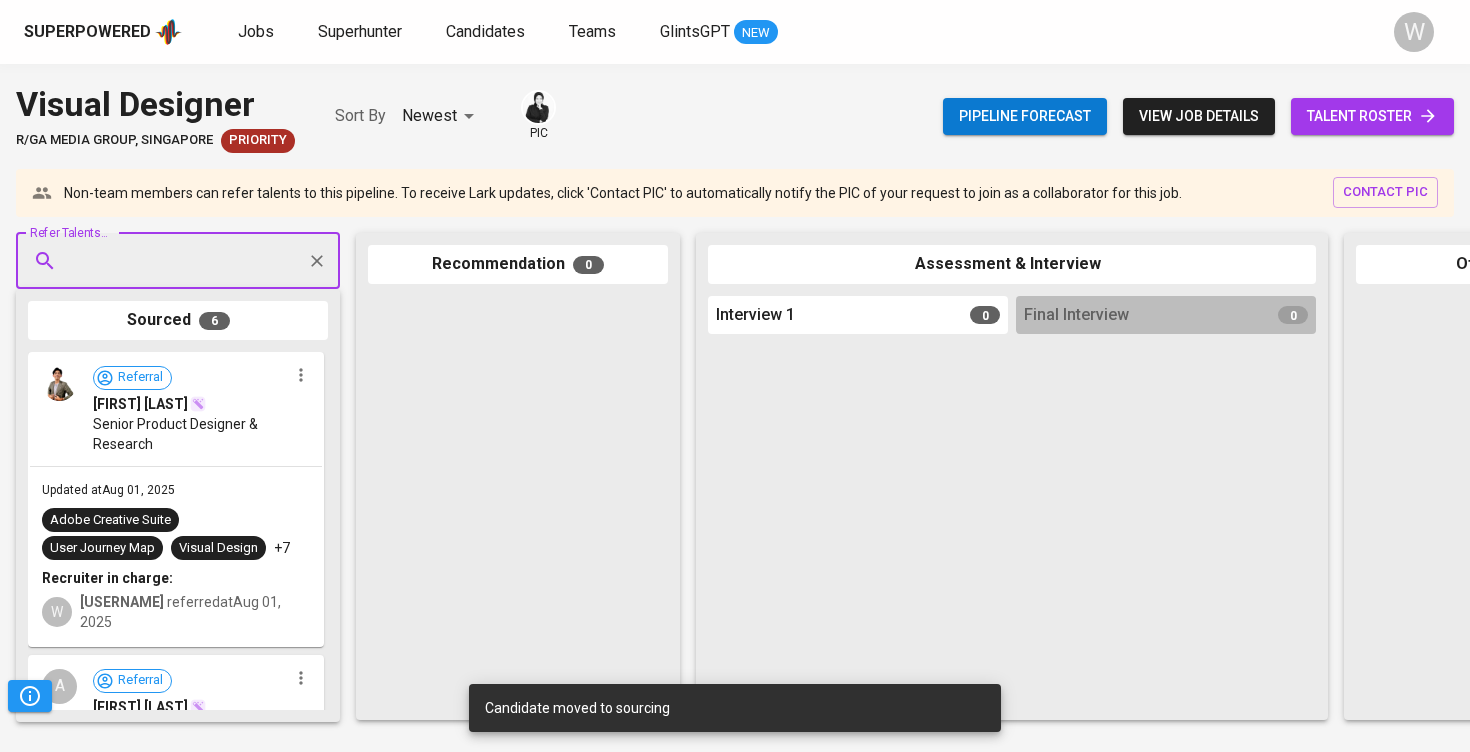 paste on "andriansyahroni14@gmail.com" 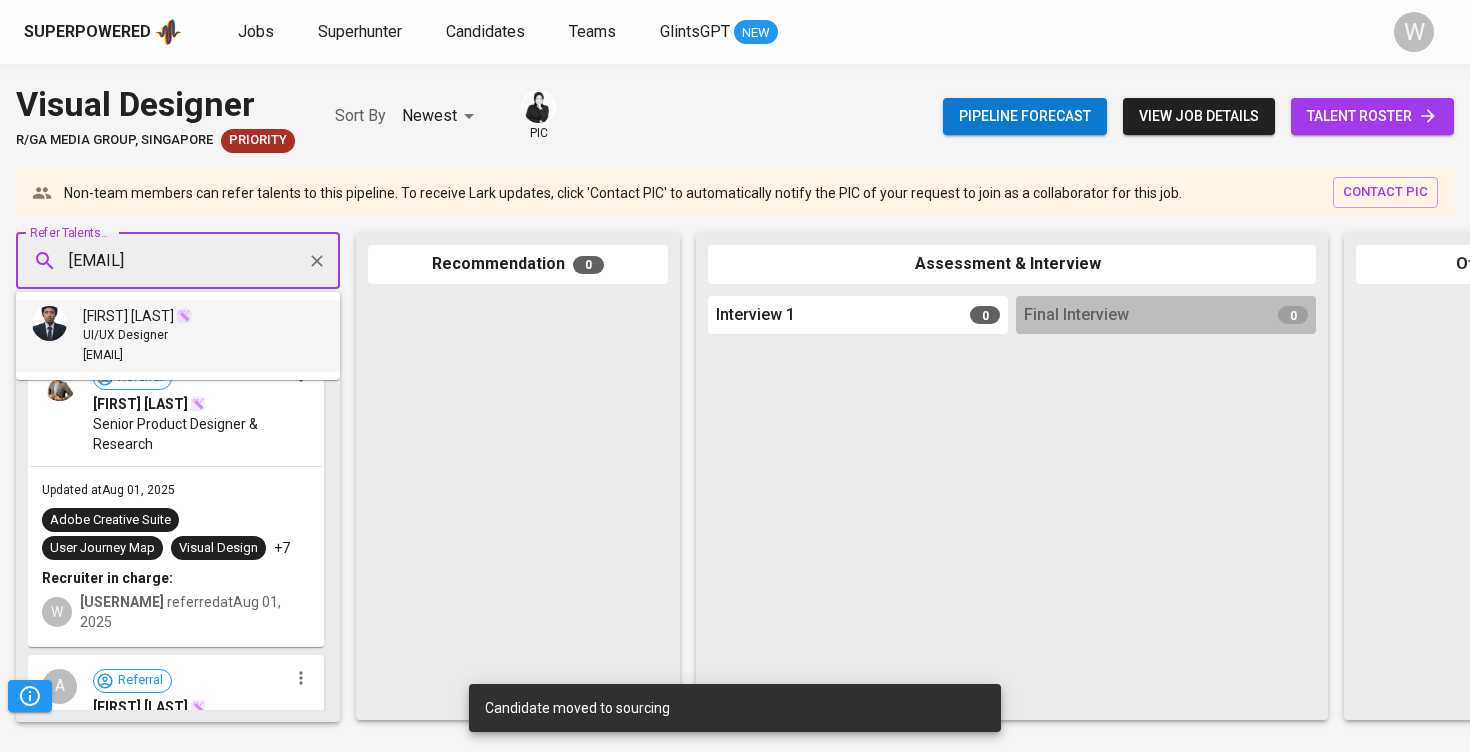 click on "Andrian SYAHRONI" at bounding box center [128, 316] 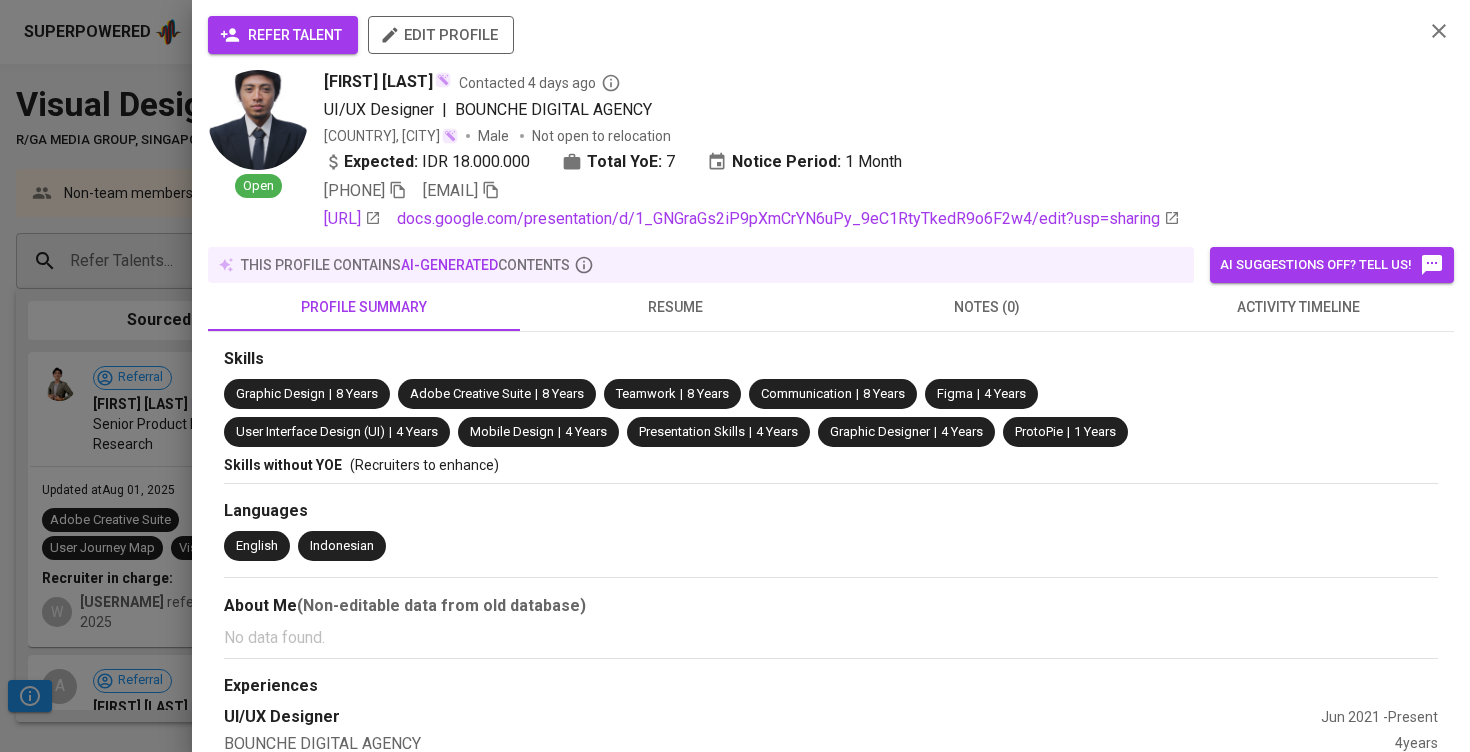 click on "refer talent" at bounding box center [283, 35] 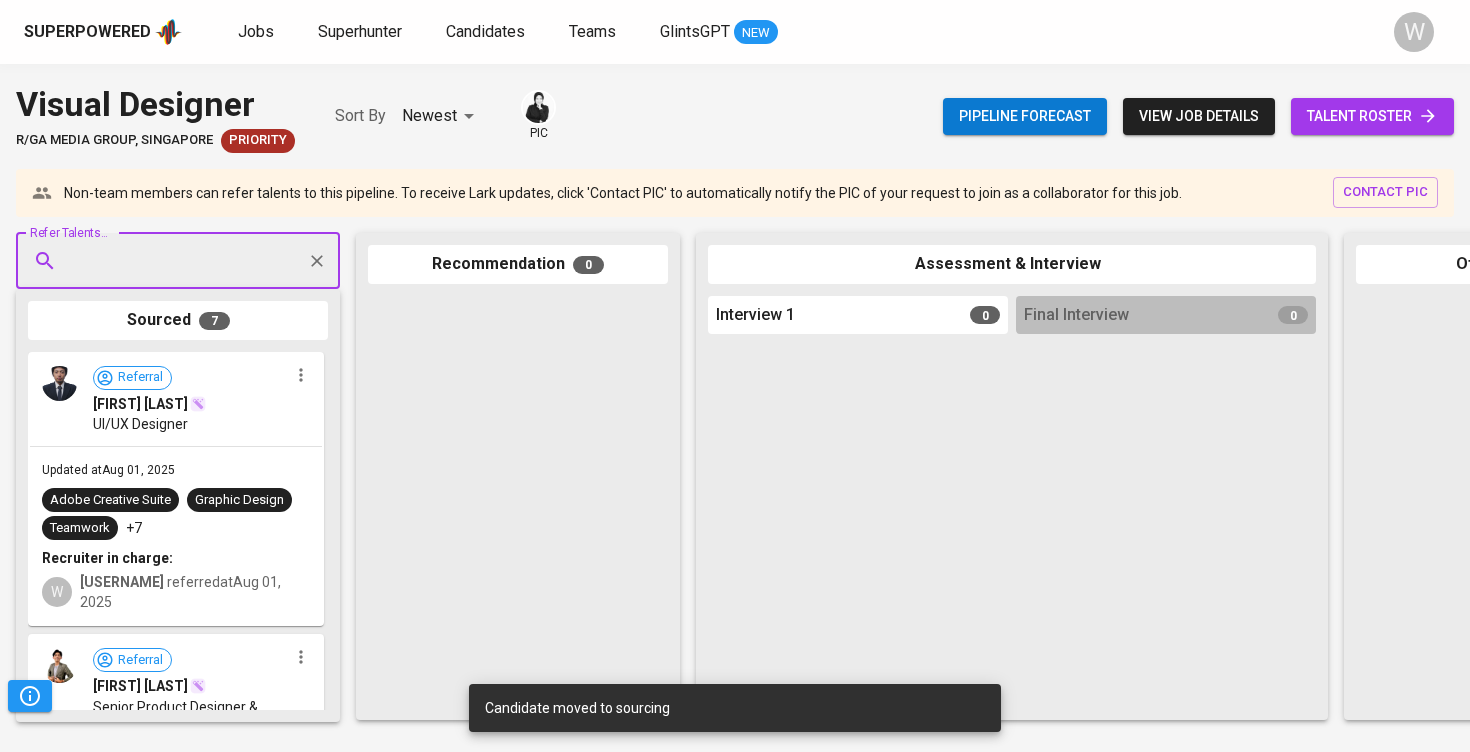 paste on "alyadzahra@gmail.com" 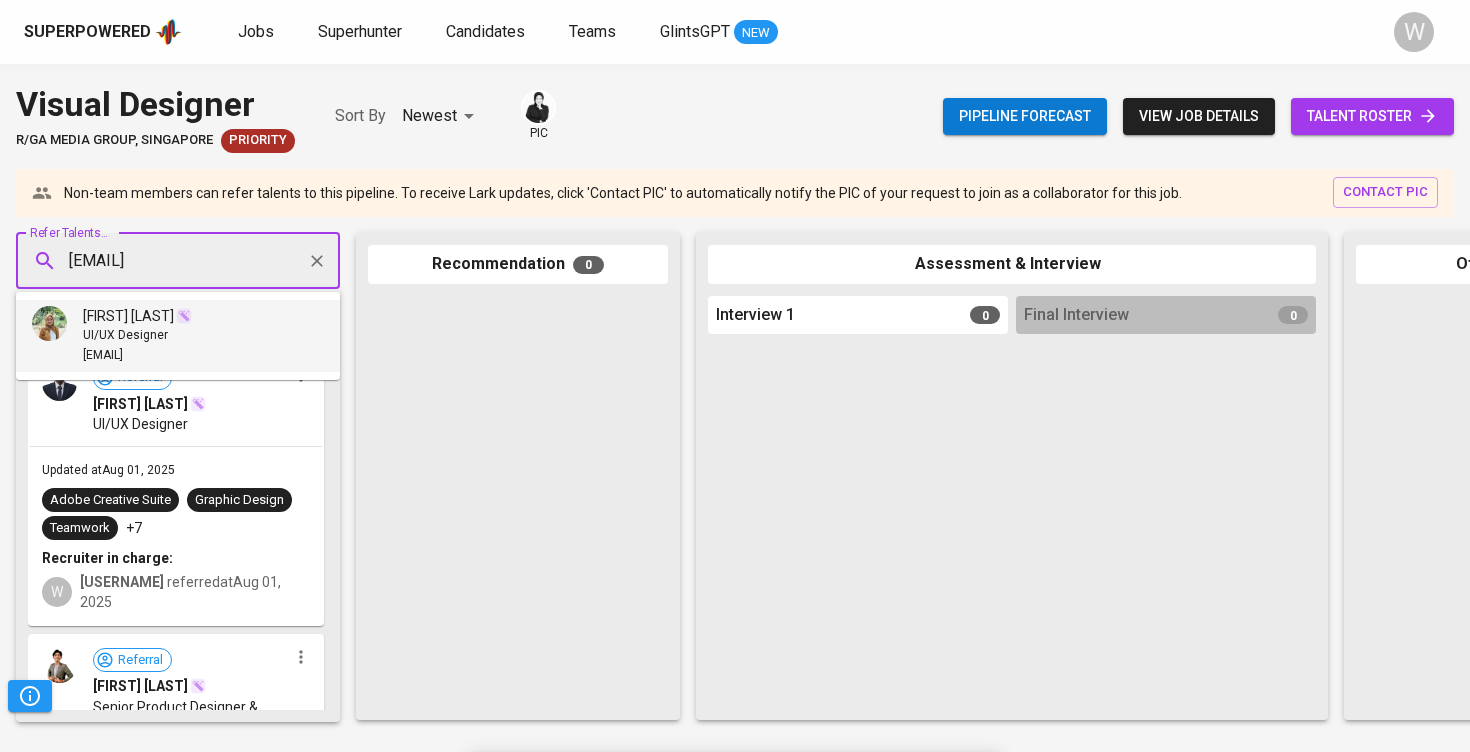 click on "alyadzahra@gmail.com" at bounding box center [103, 356] 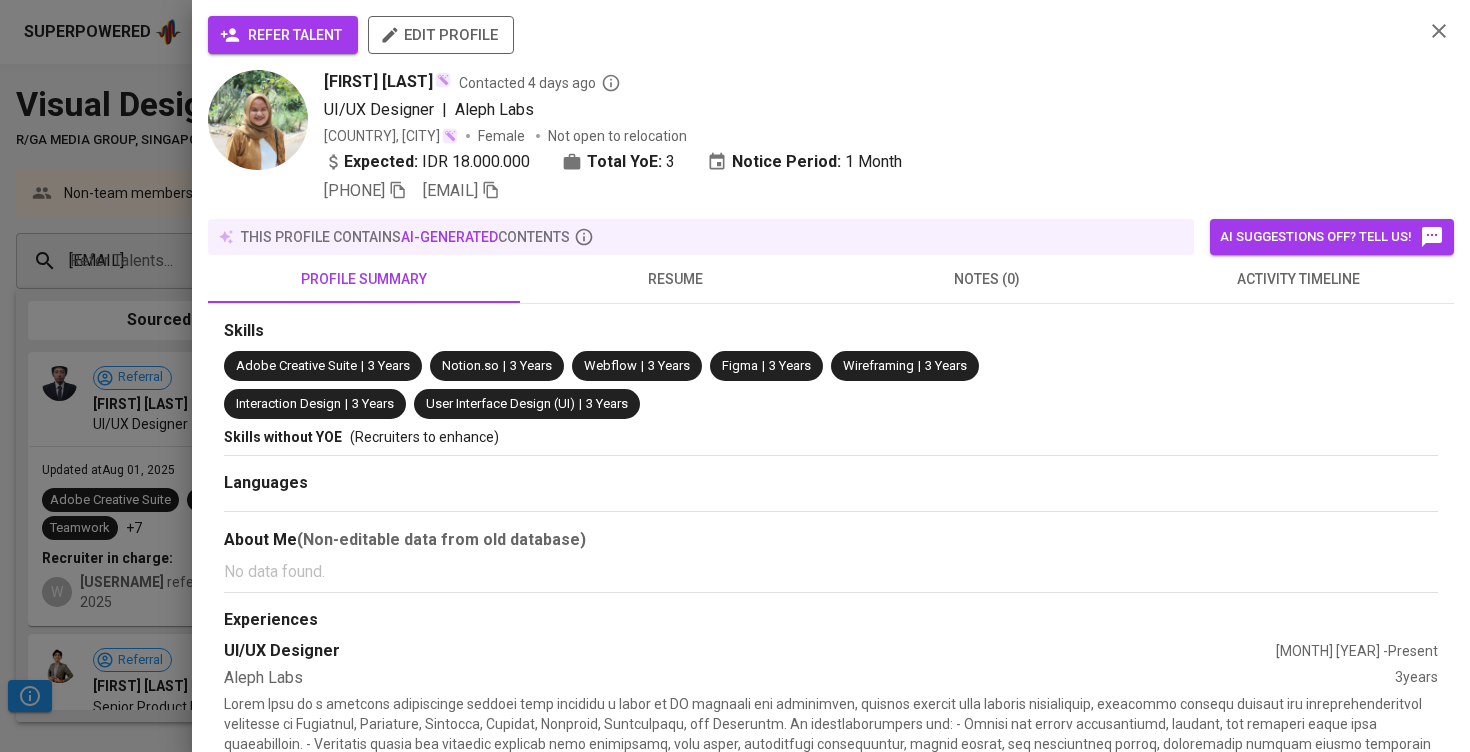 type 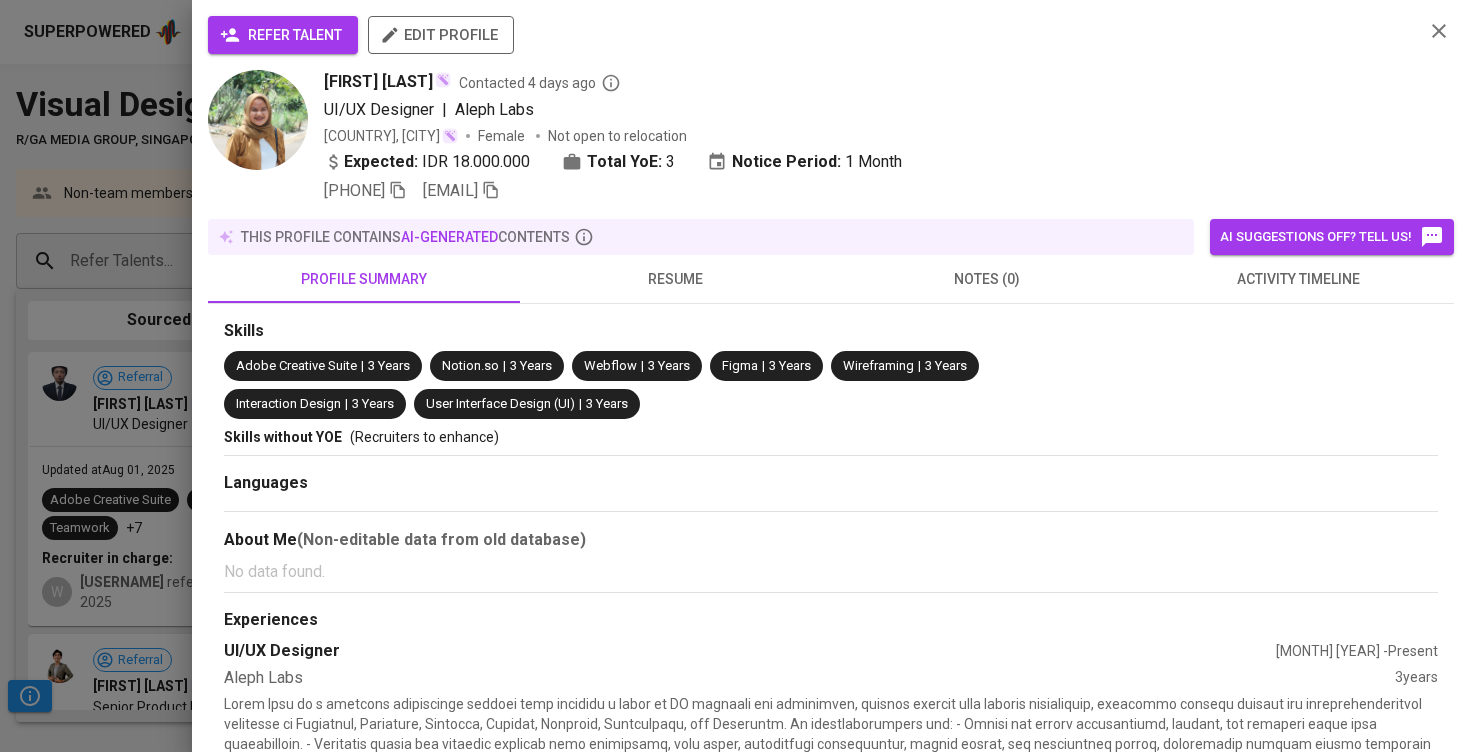 click on "refer talent" at bounding box center [283, 35] 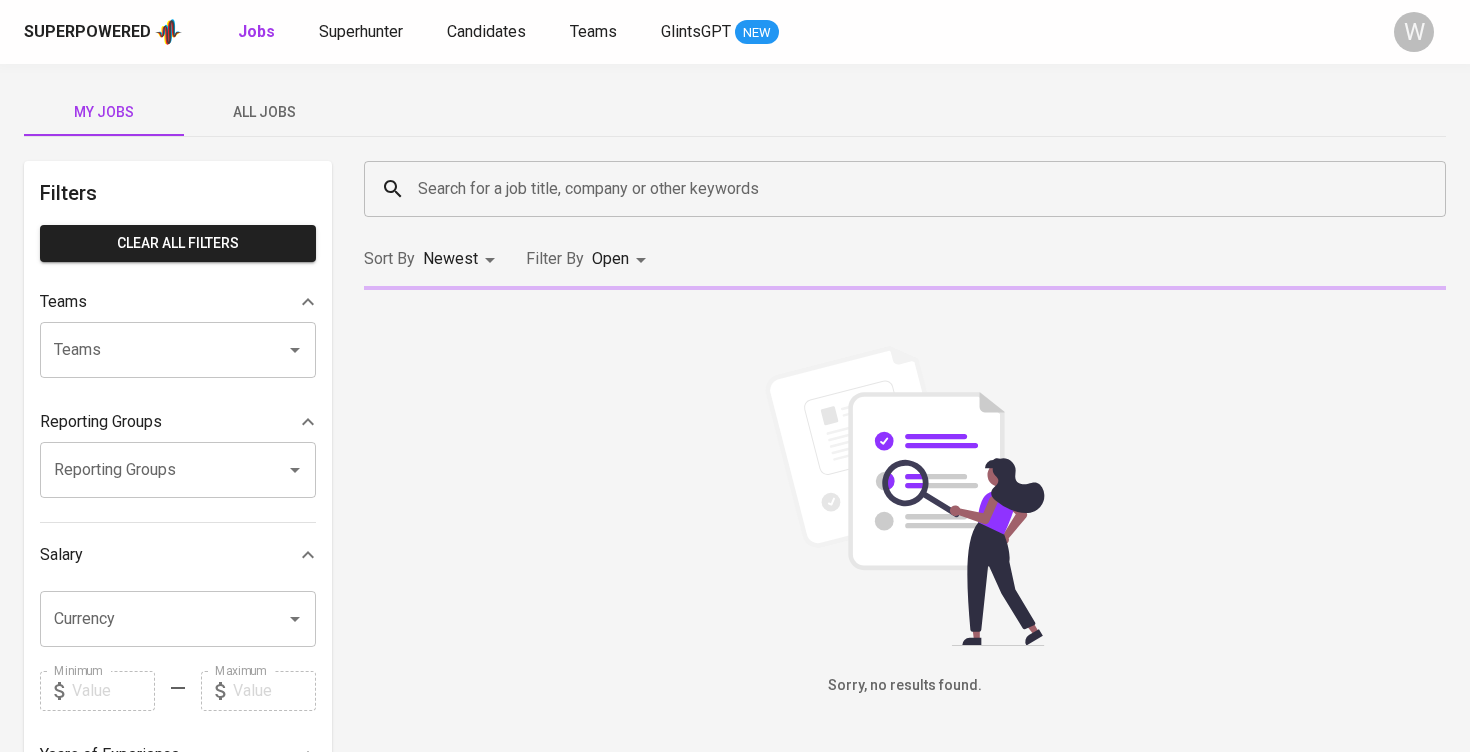 scroll, scrollTop: 0, scrollLeft: 0, axis: both 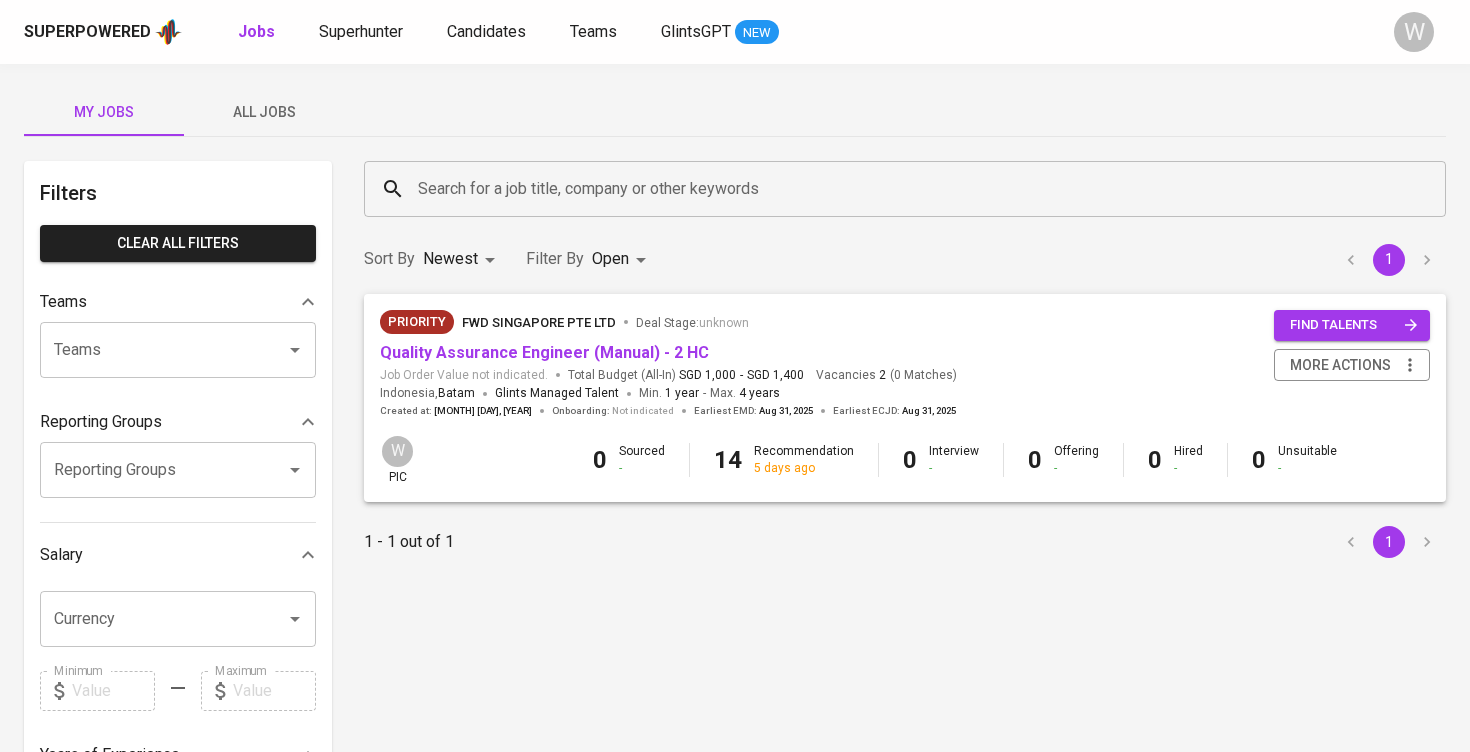 click on "All Jobs" at bounding box center [264, 112] 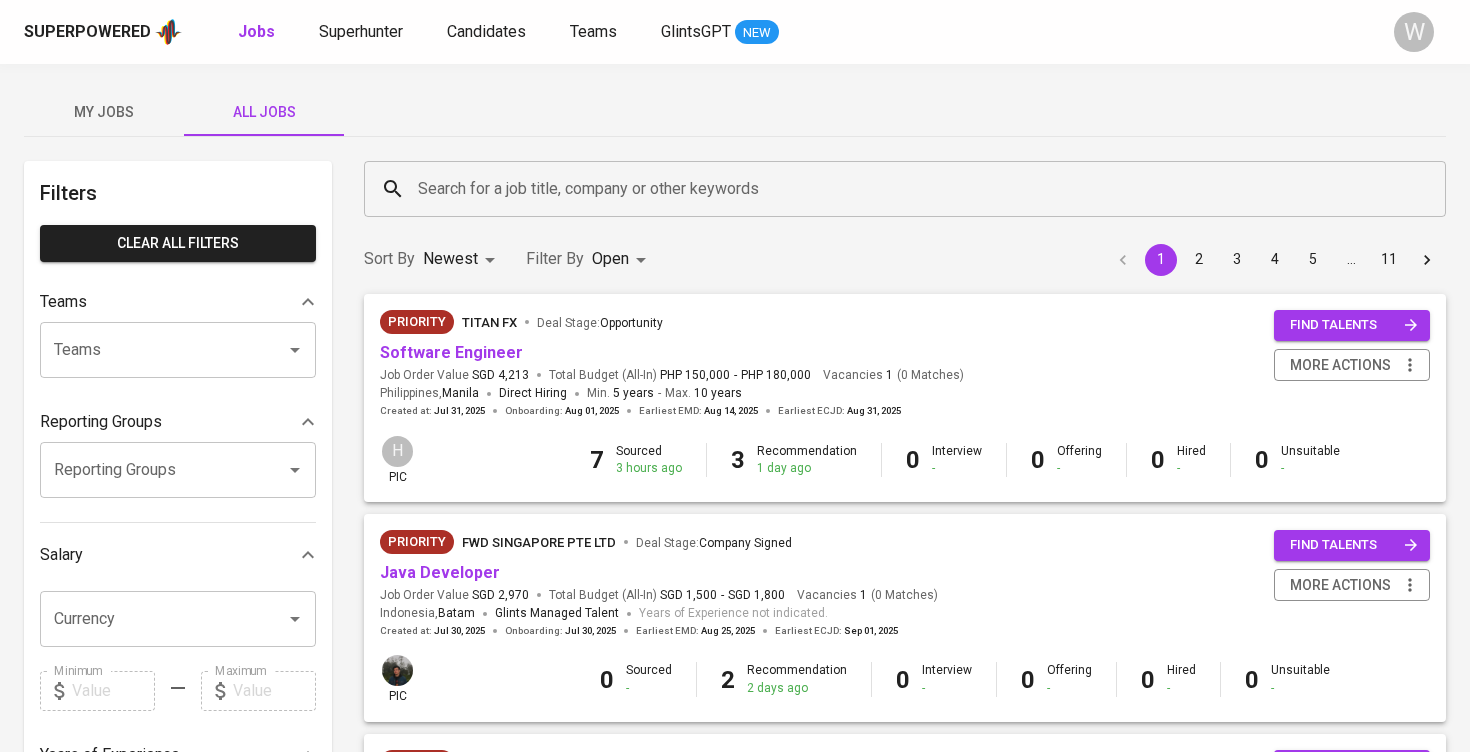 click on "Search for a job title, company or other keywords" at bounding box center [910, 189] 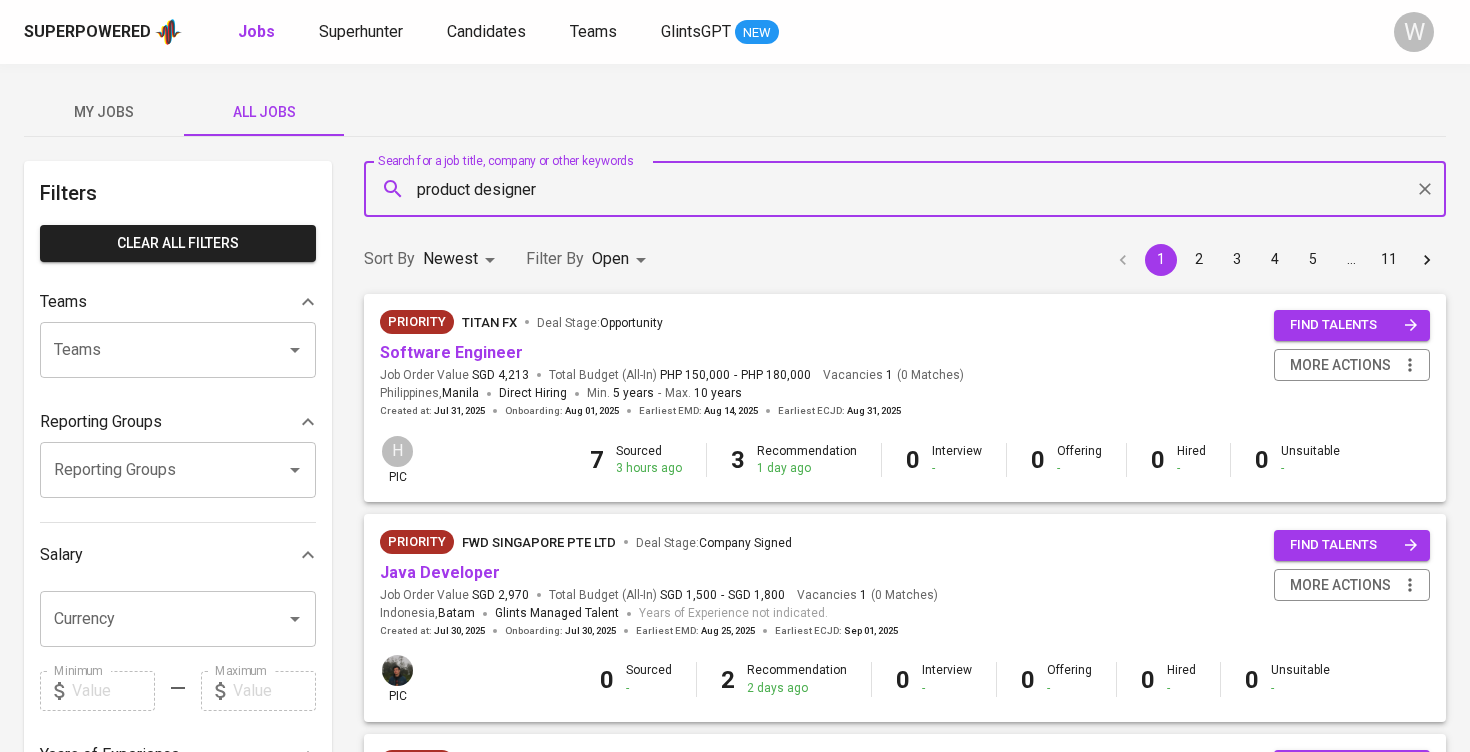 type on "product designer" 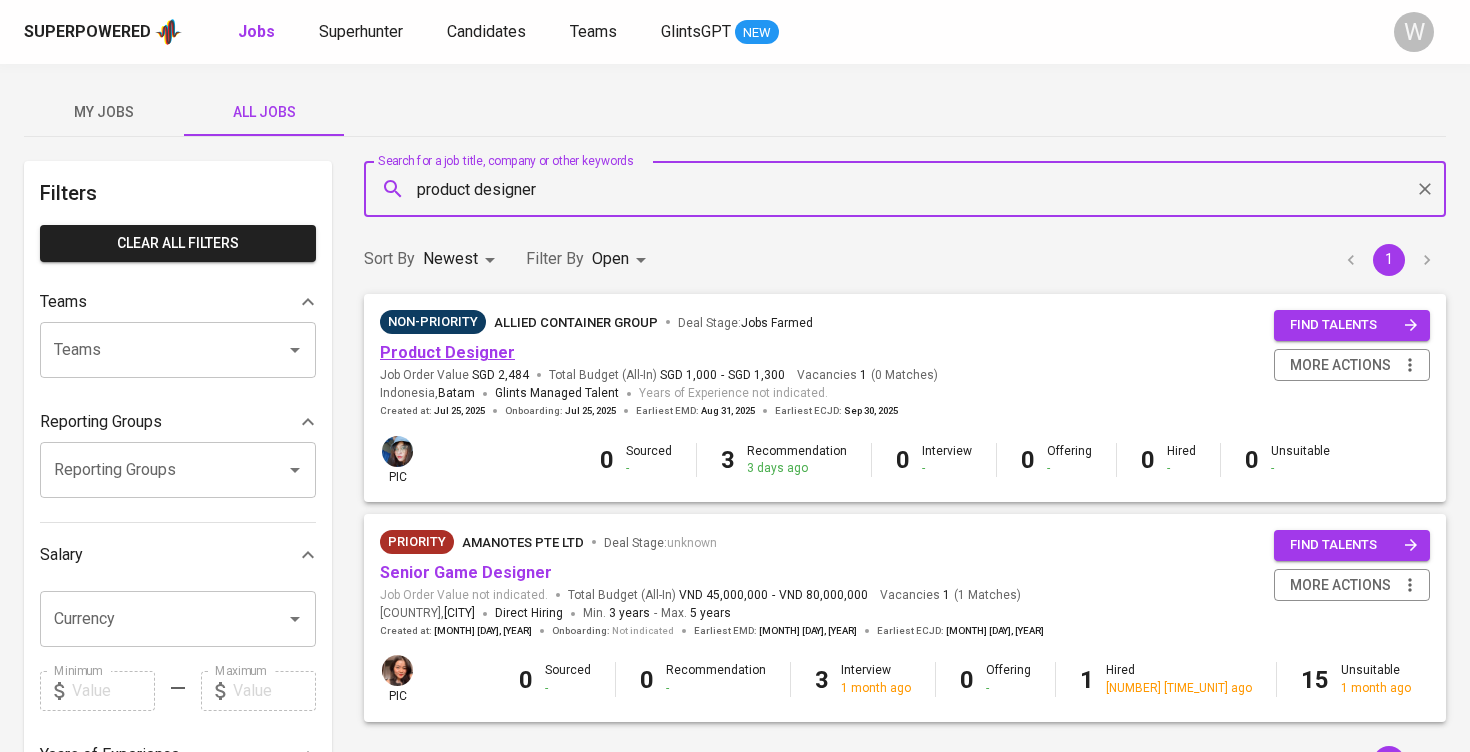 click on "Product Designer" at bounding box center (447, 352) 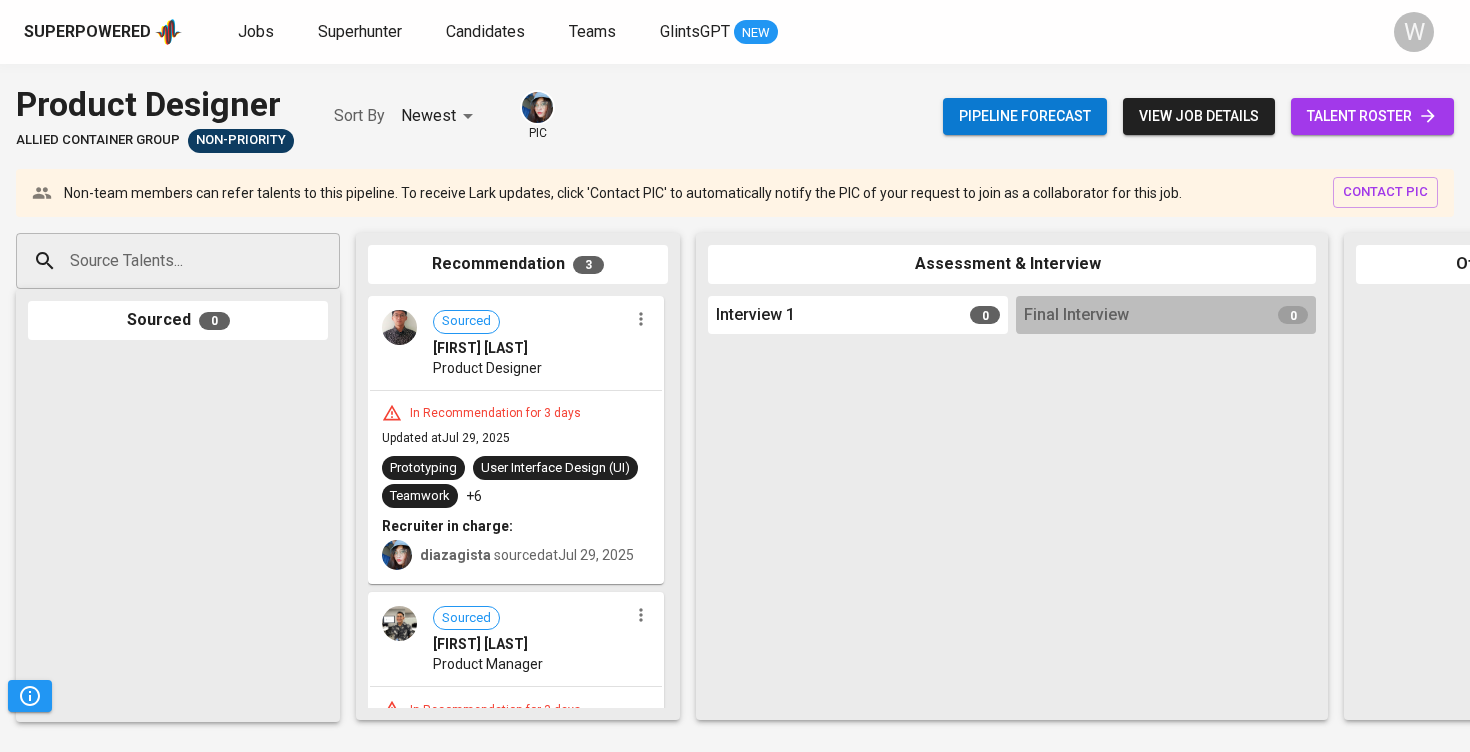 click on "talent roster" at bounding box center [1372, 116] 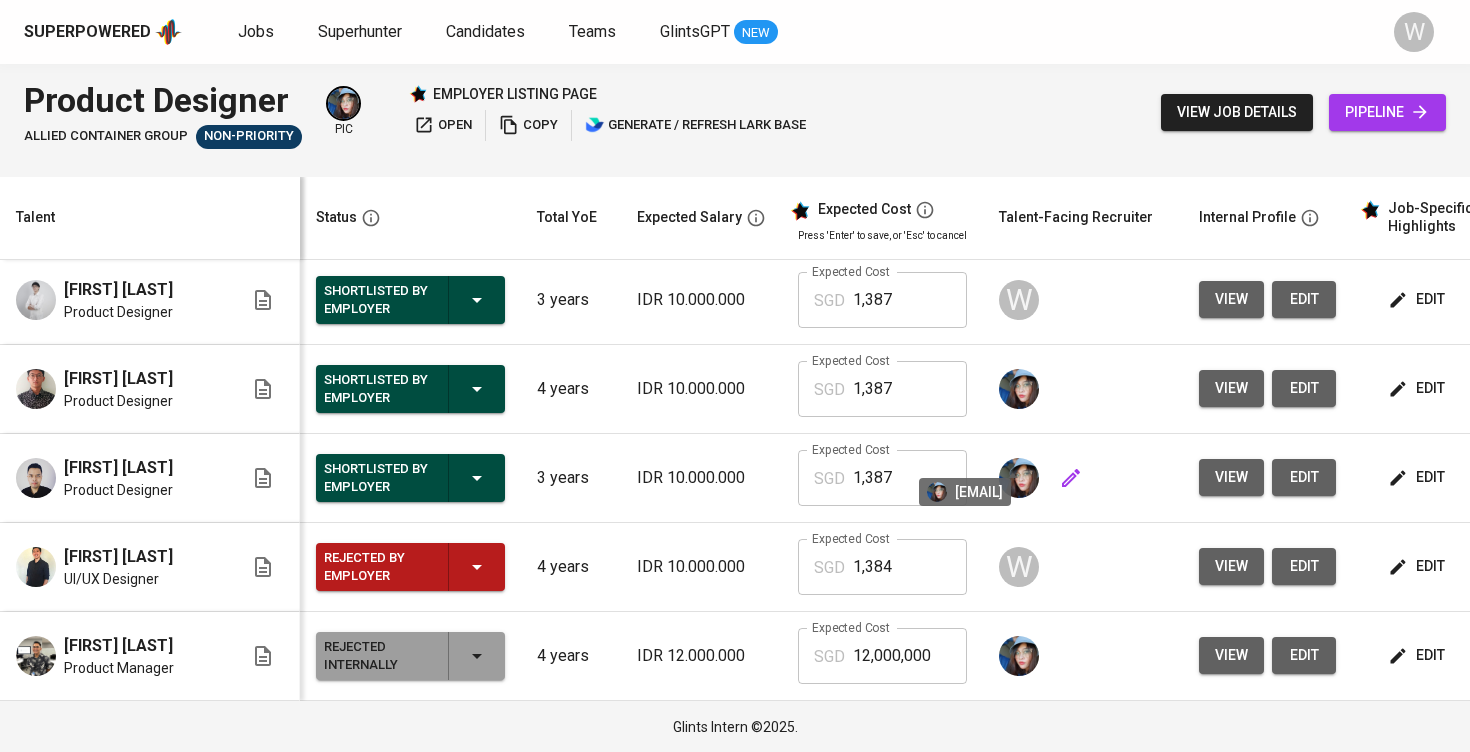 scroll, scrollTop: 130, scrollLeft: 0, axis: vertical 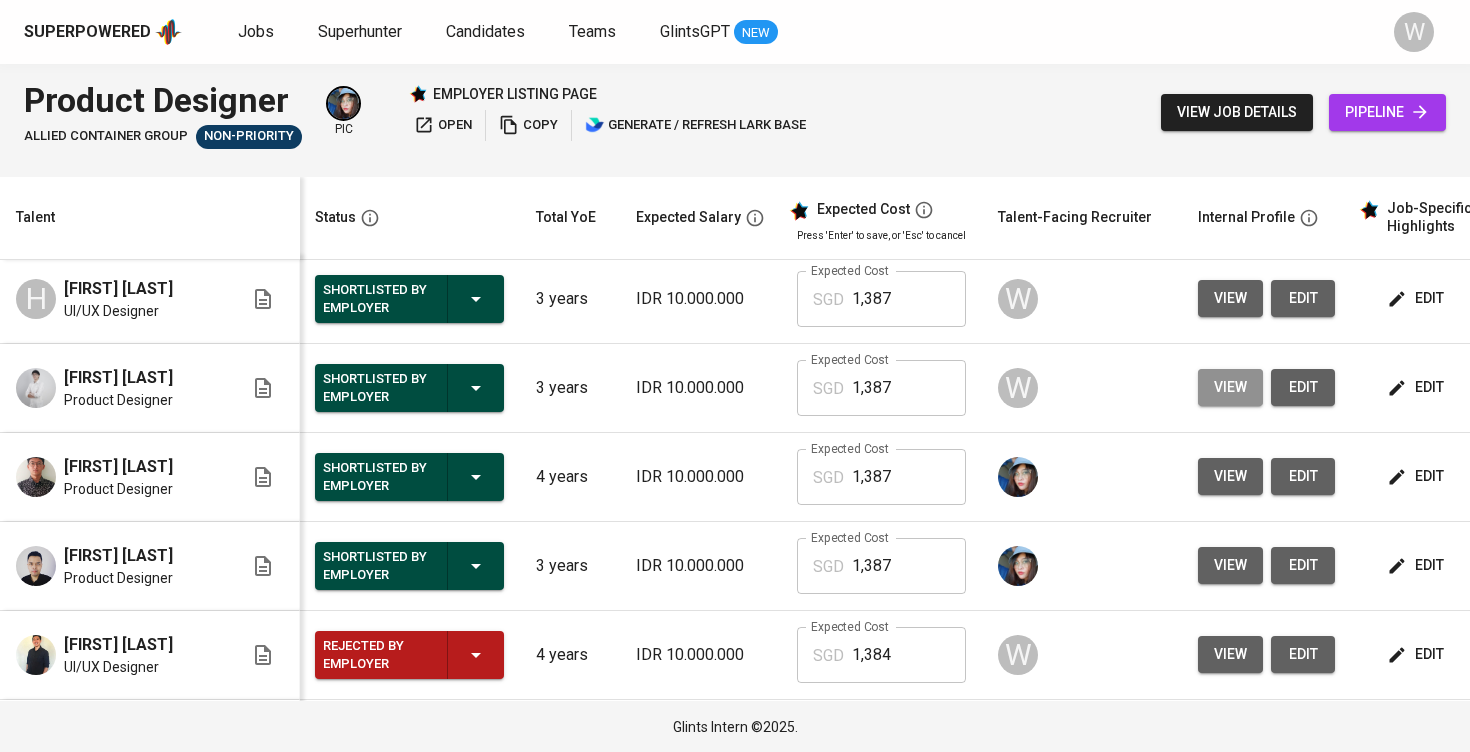 click on "view" at bounding box center [1230, 387] 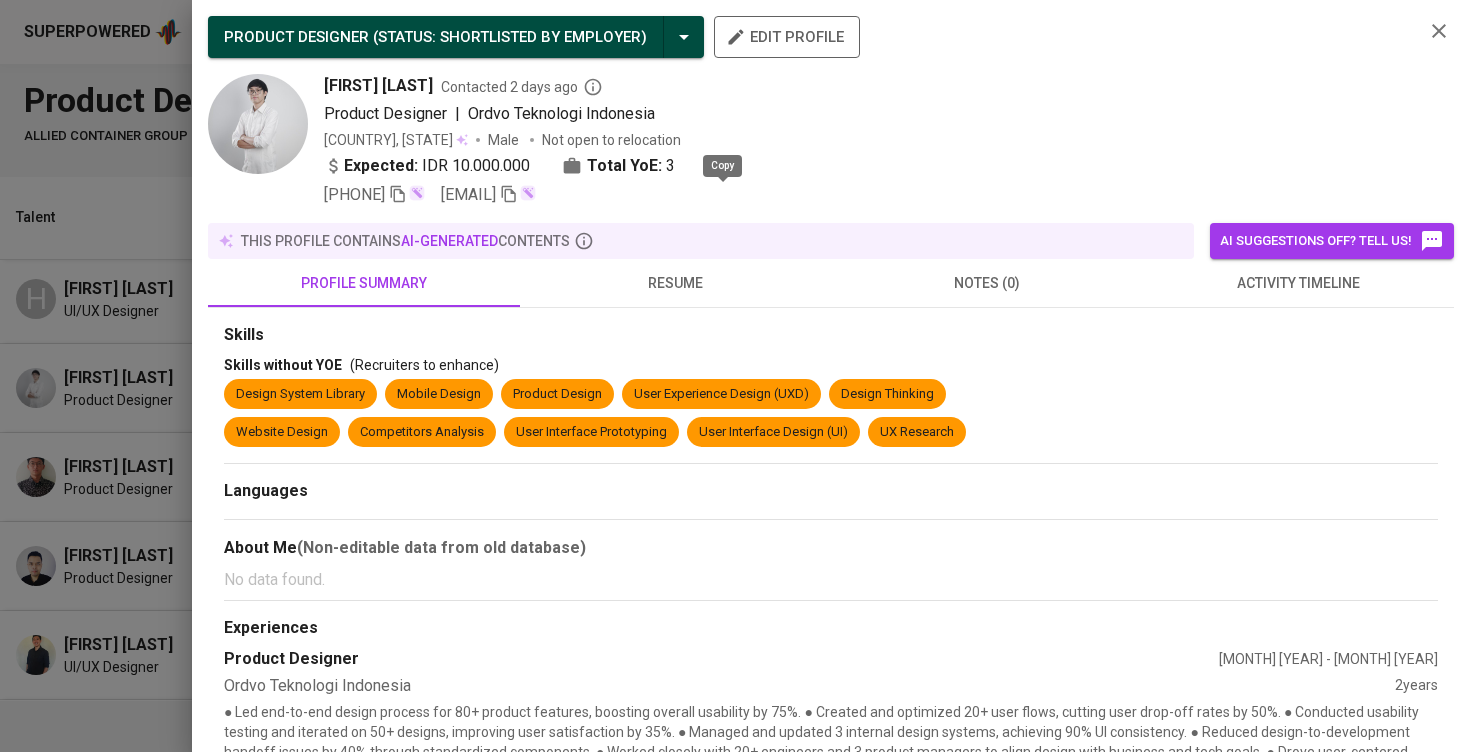 click 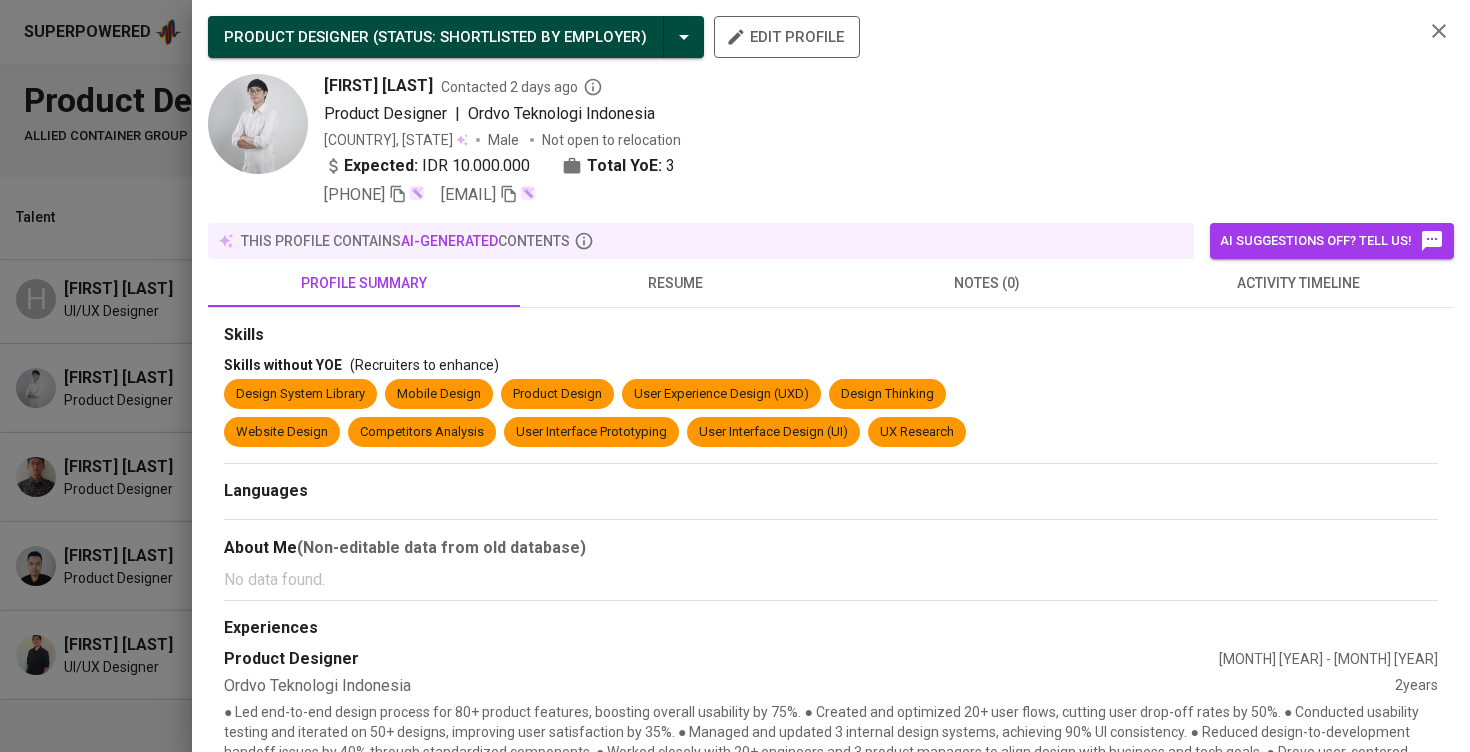 click at bounding box center (735, 376) 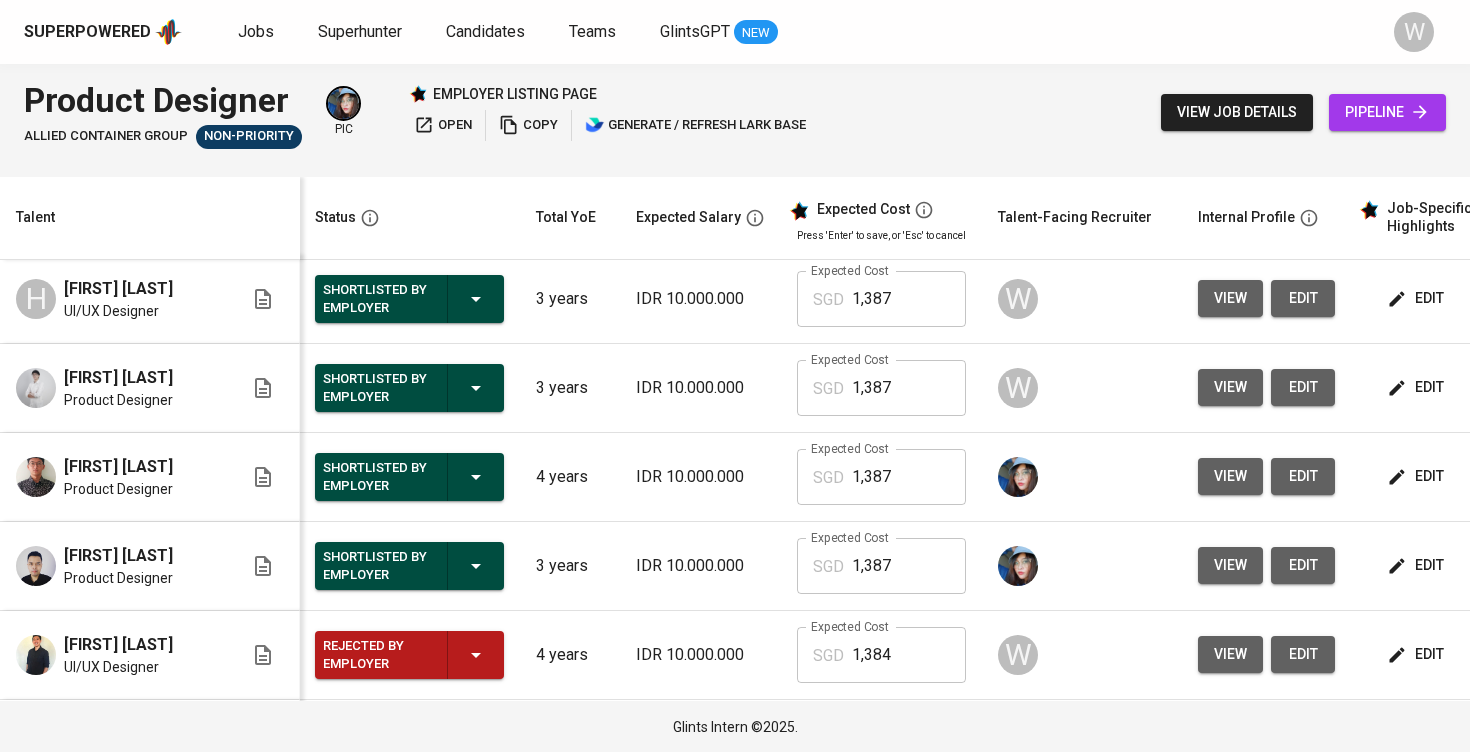 click on "view" at bounding box center (1230, 298) 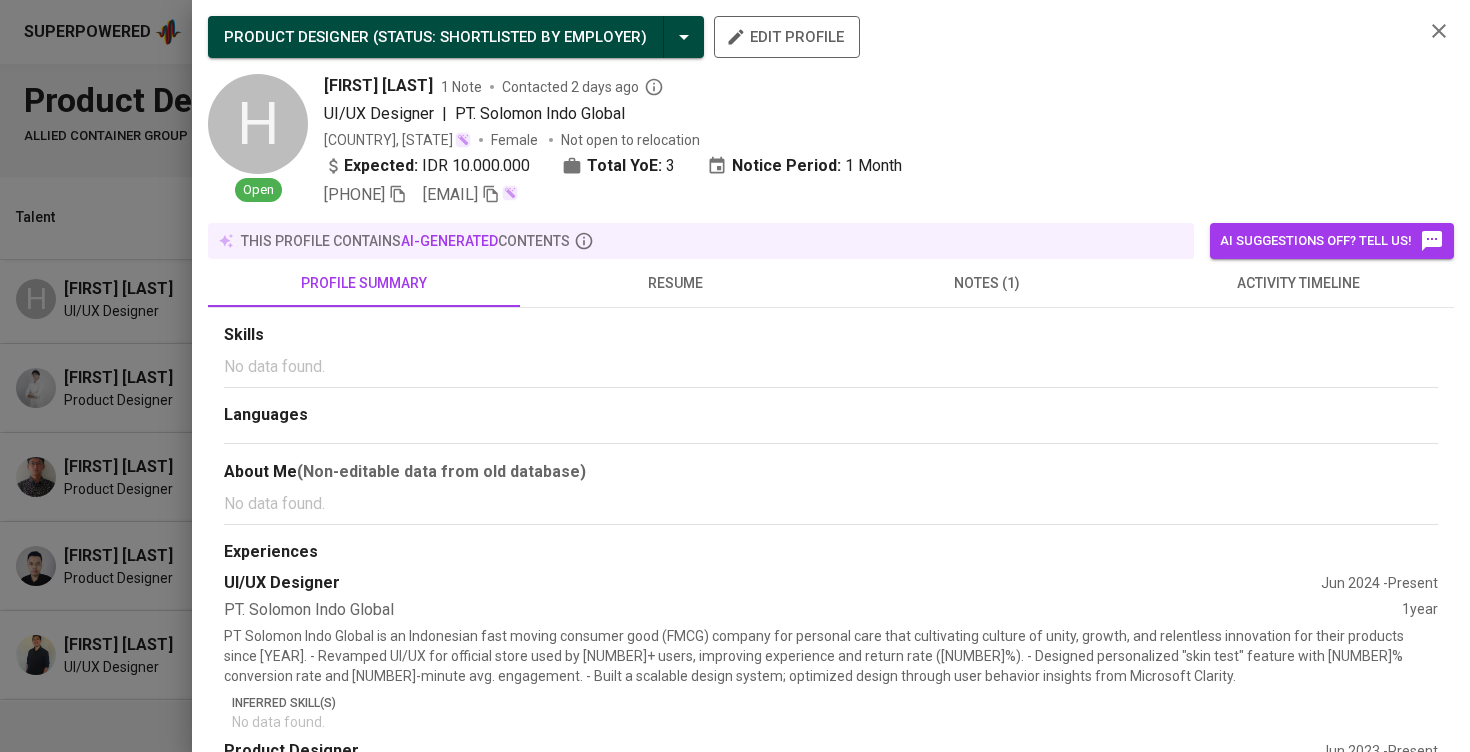 click 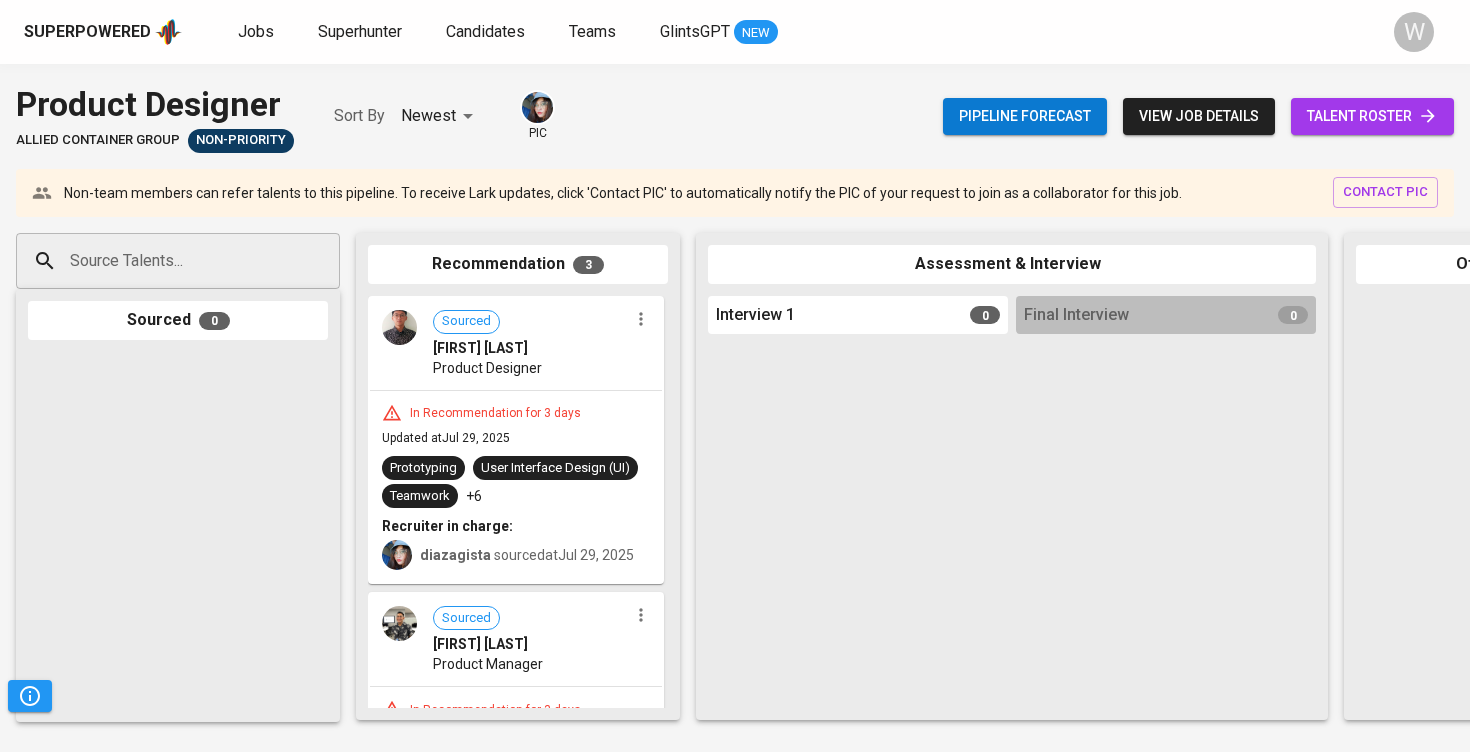 click on "Source Talents..." at bounding box center [170, 261] 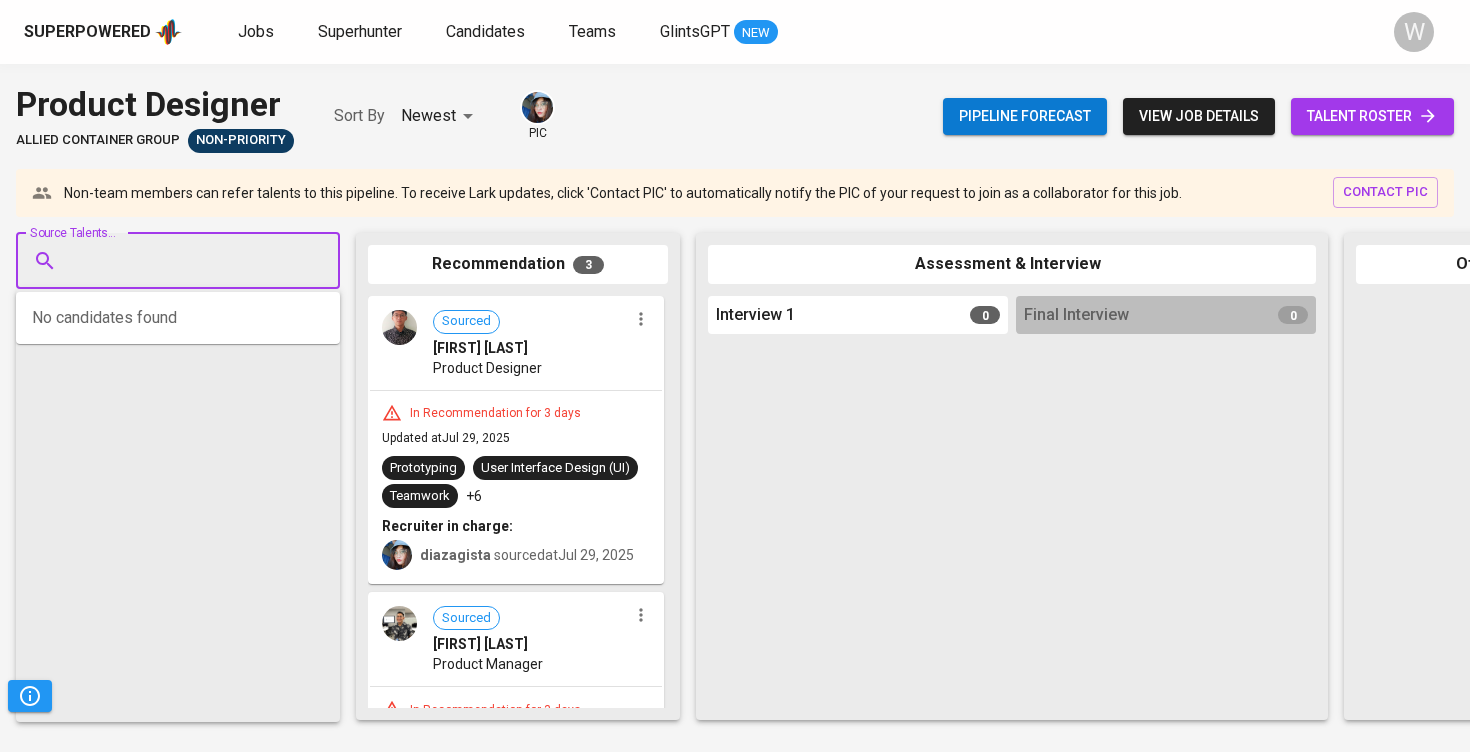 paste on "[EMAIL]" 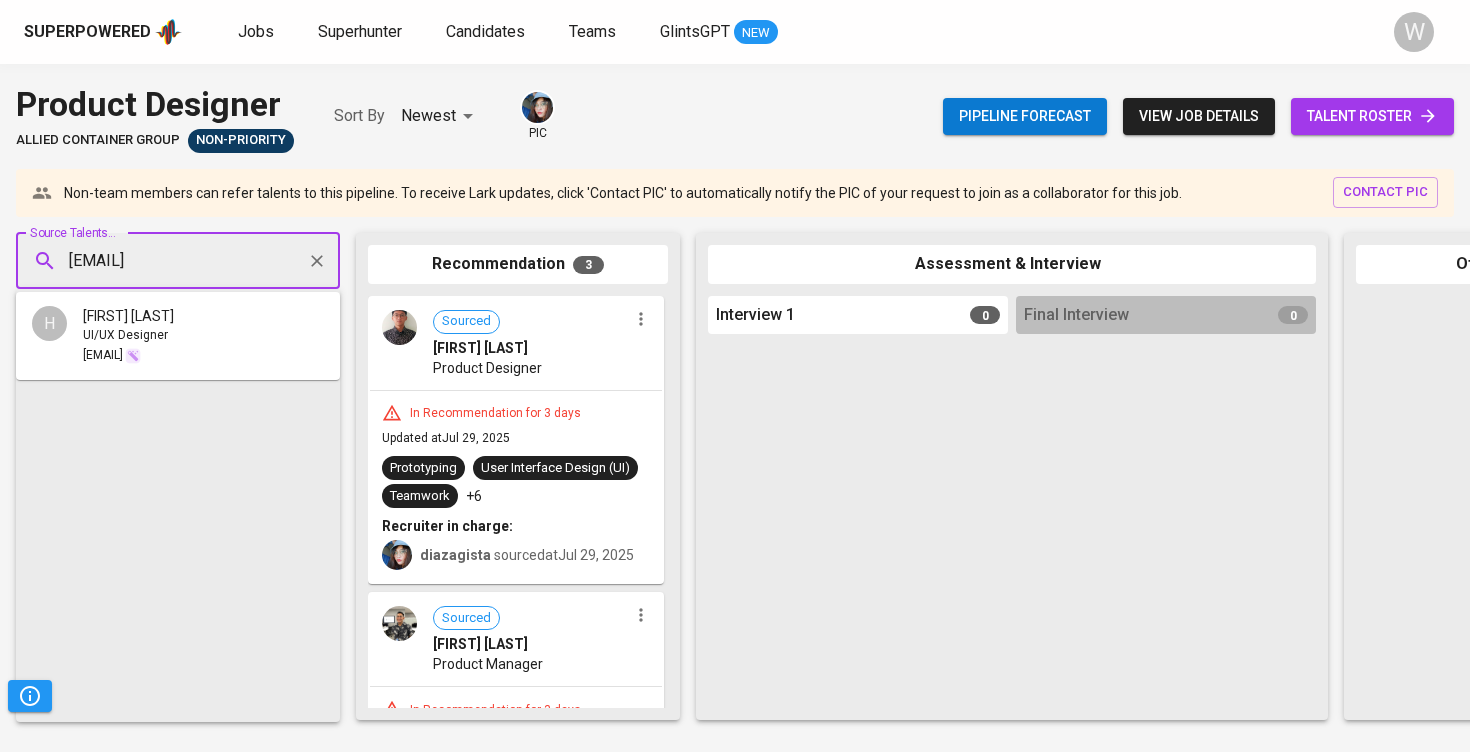 click on "UI/UX Designer" at bounding box center (128, 336) 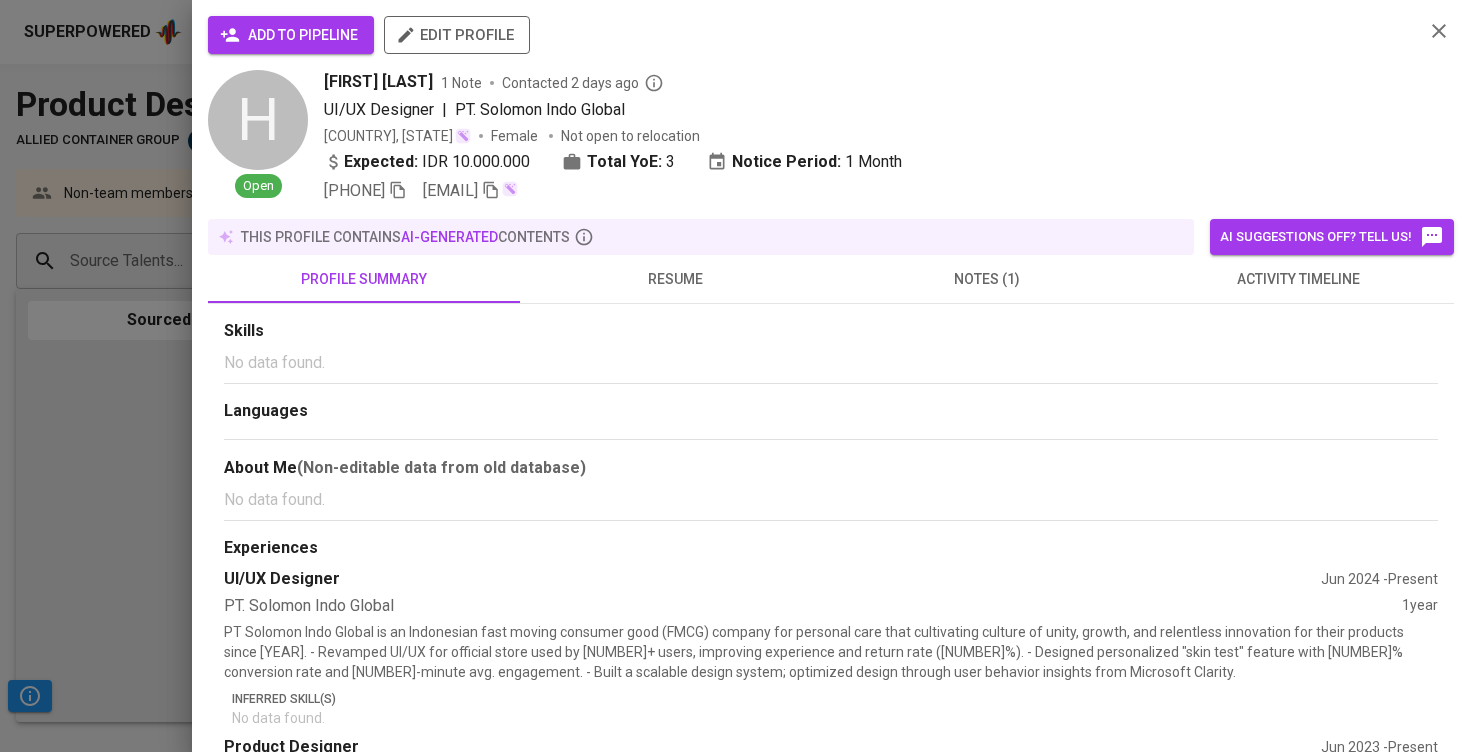 click on "add to pipeline" at bounding box center [291, 35] 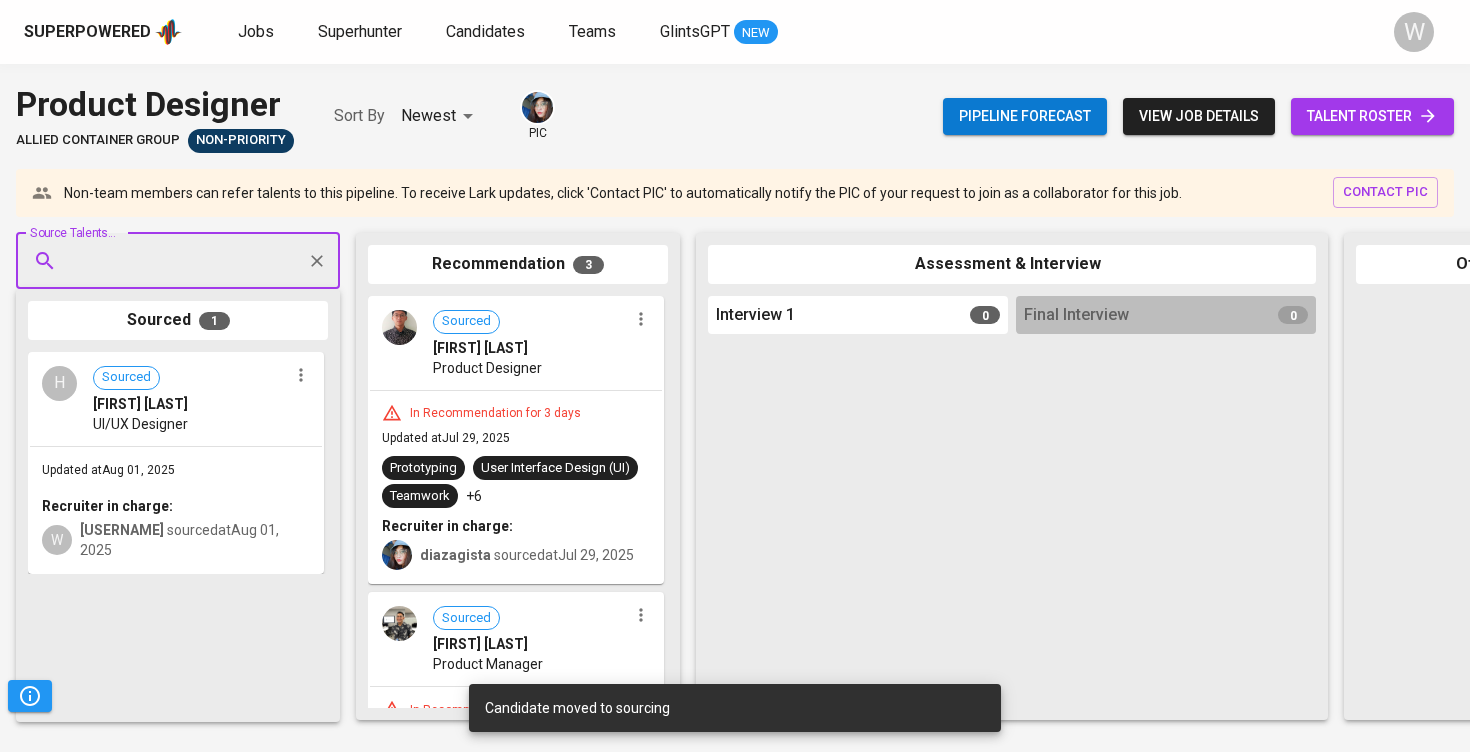 click on "Pipeline forecast view job details talent roster" at bounding box center [1198, 116] 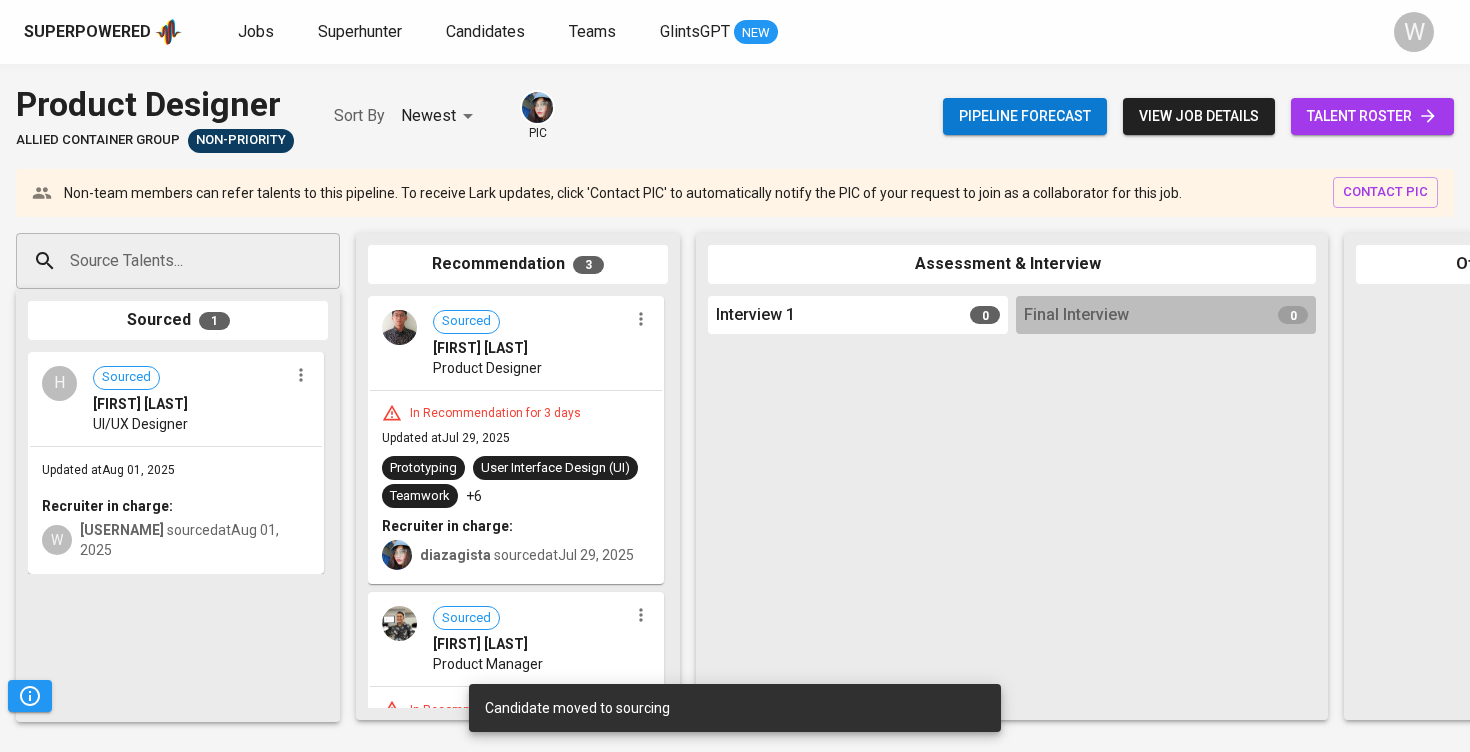 click on "talent roster" at bounding box center (1372, 116) 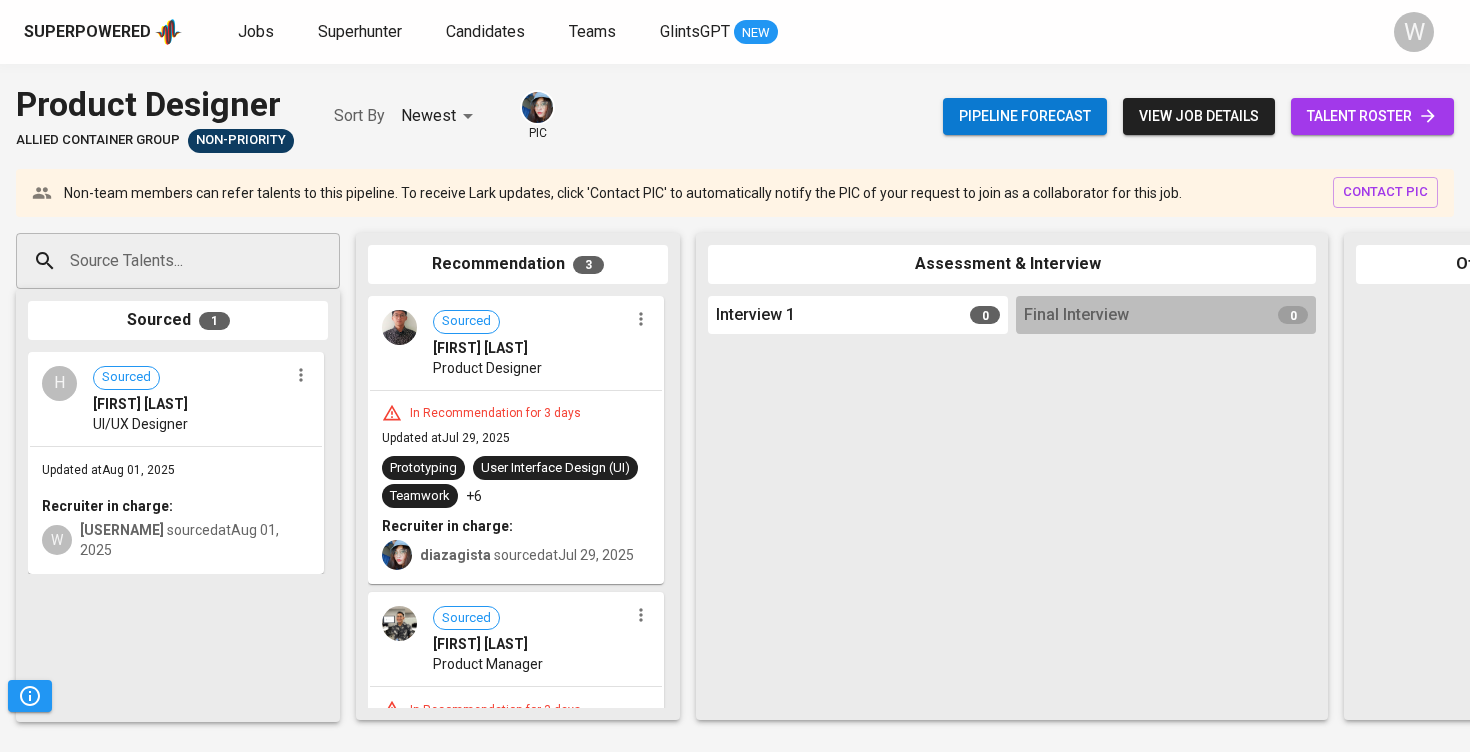 click on "Source Talents..." at bounding box center (170, 261) 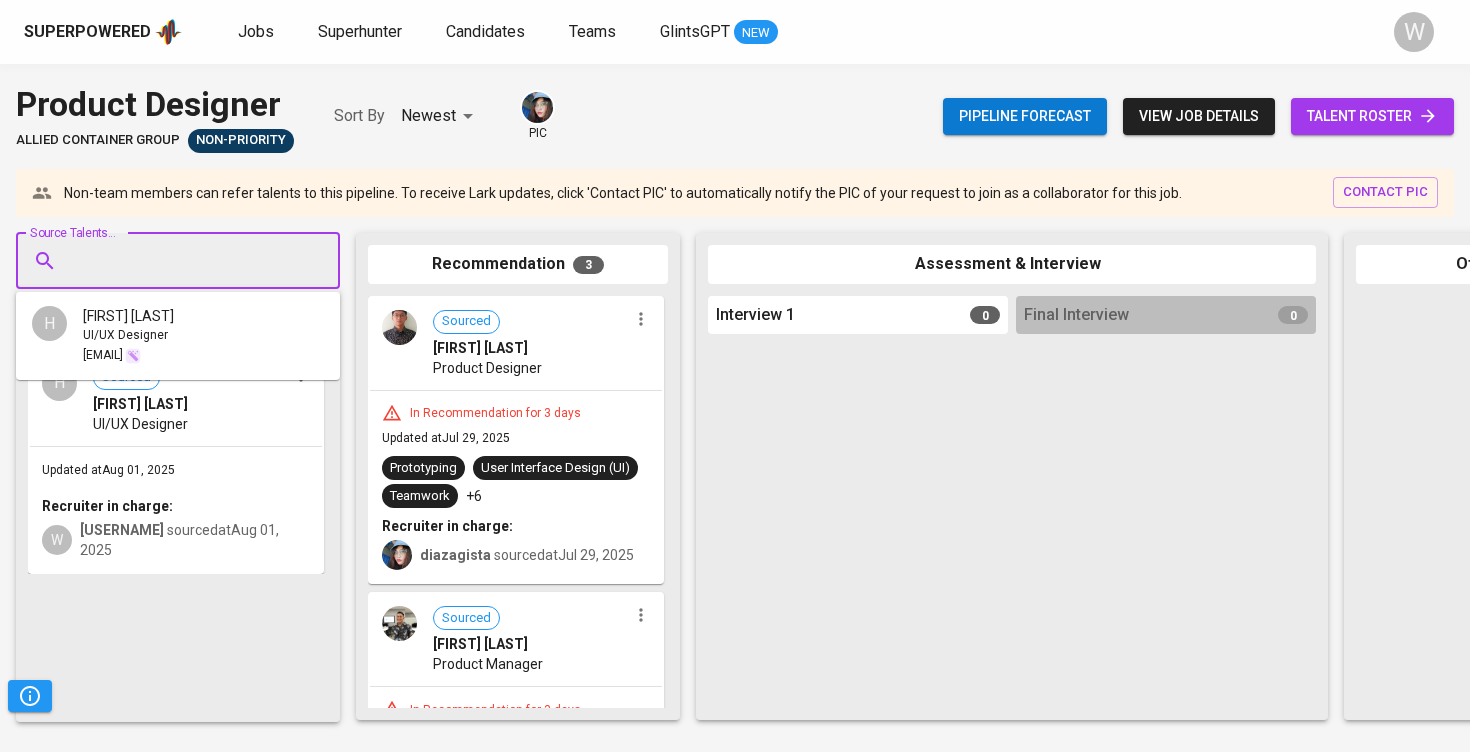 paste on "[EMAIL]" 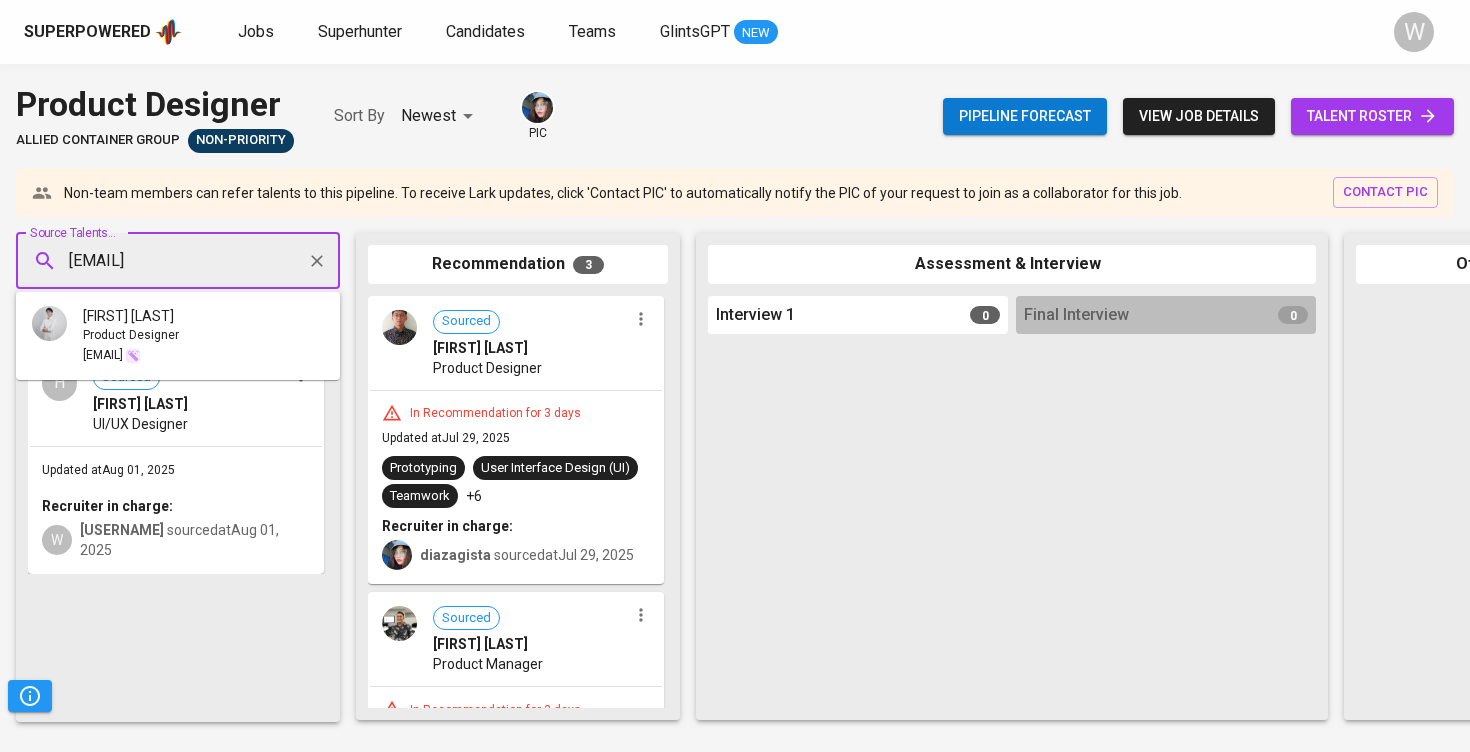 click on "[FIRST] [LAST]" at bounding box center [128, 316] 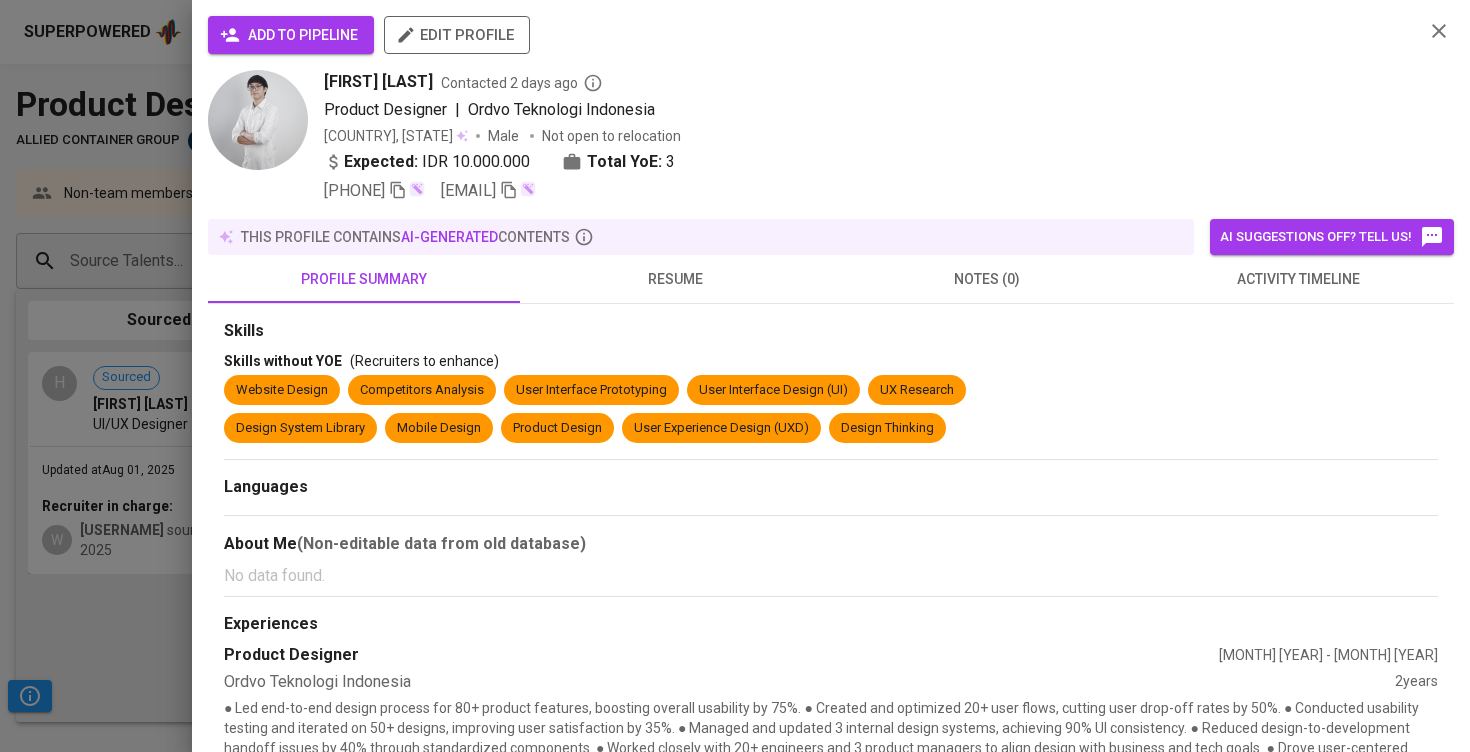 click on "add to pipeline" at bounding box center [291, 35] 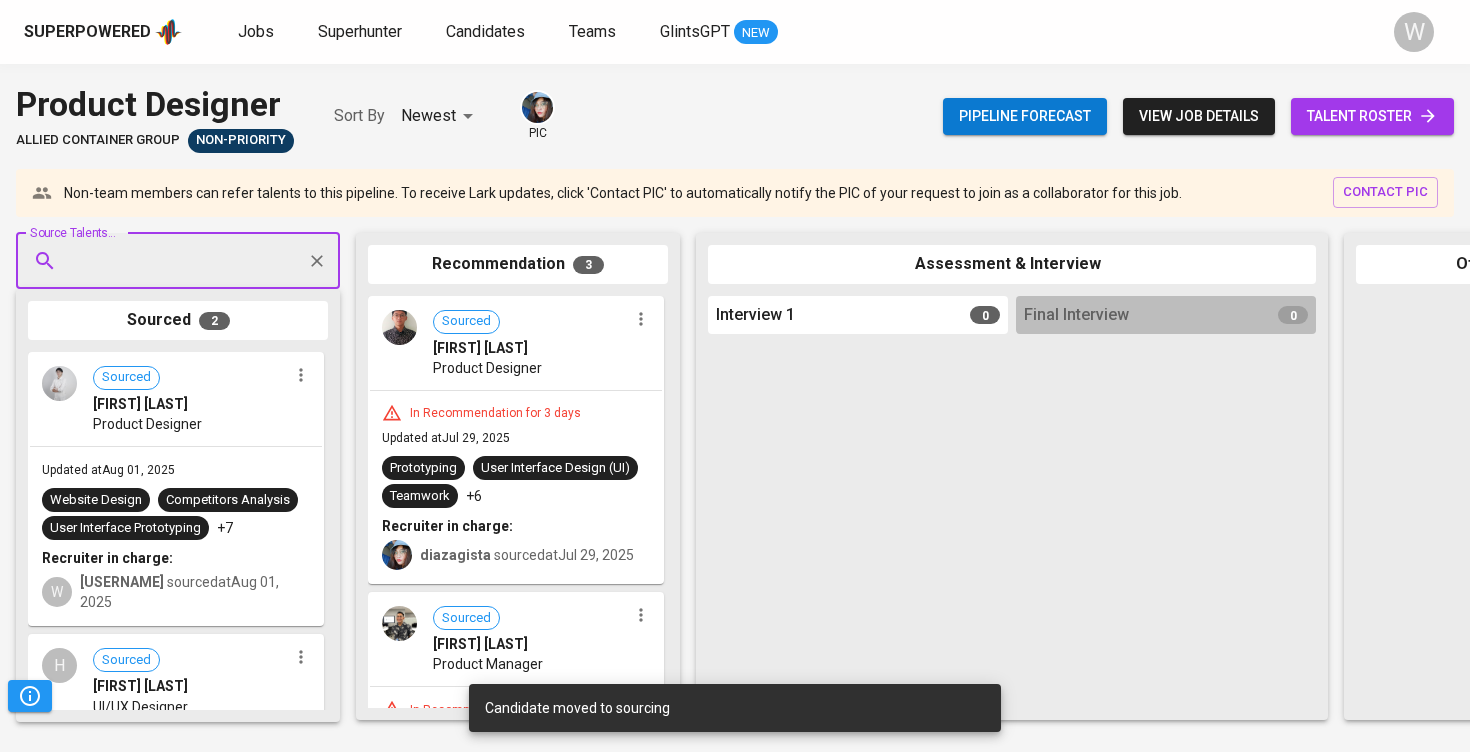 click on "talent roster" at bounding box center (1372, 116) 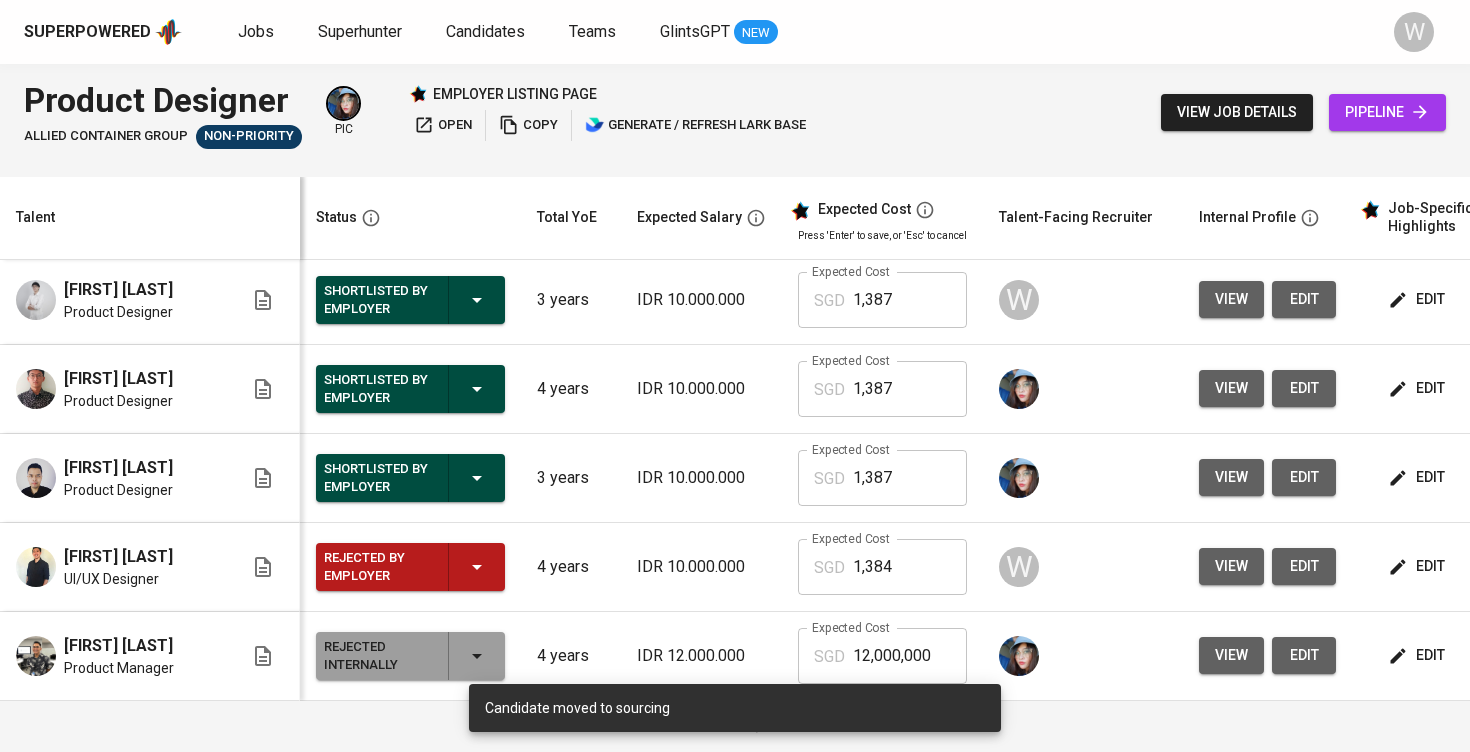 scroll, scrollTop: 129, scrollLeft: 0, axis: vertical 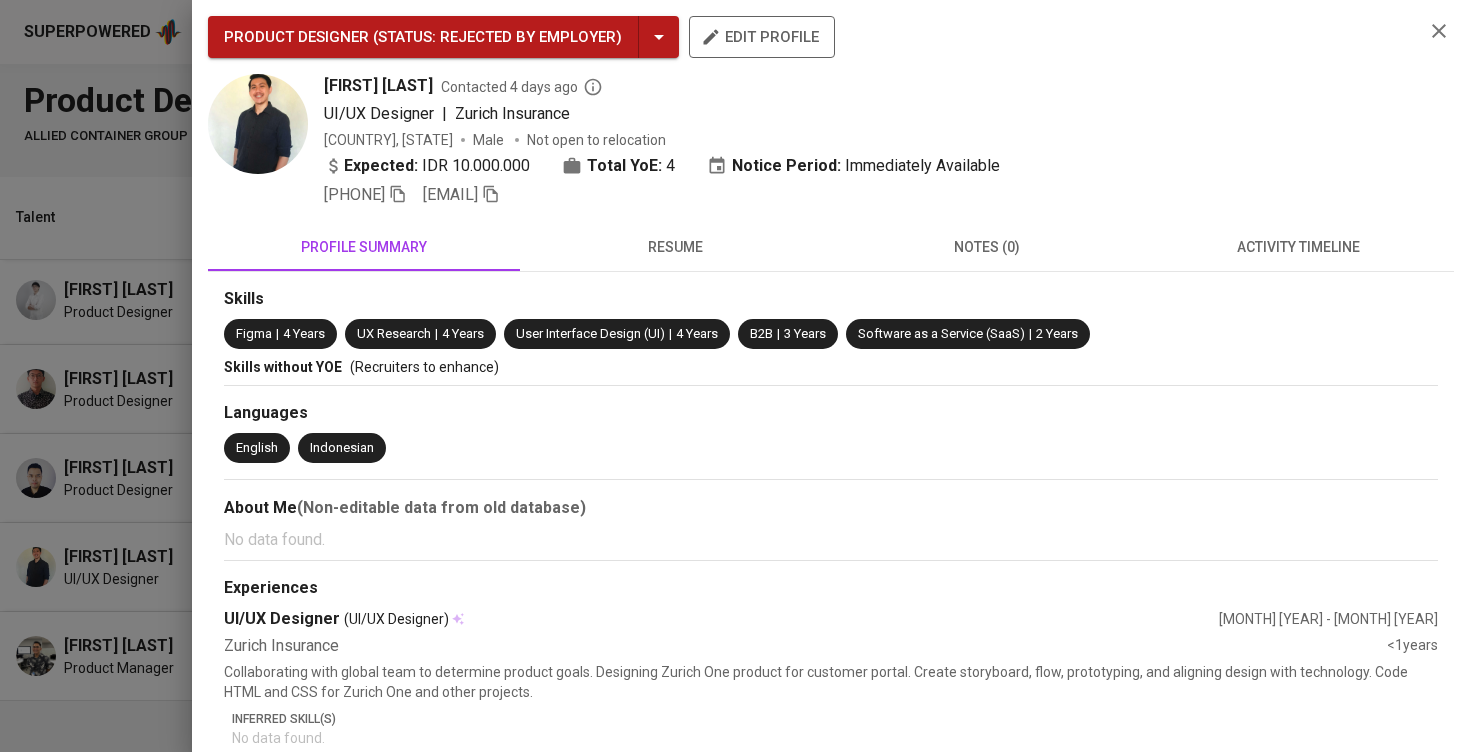 click 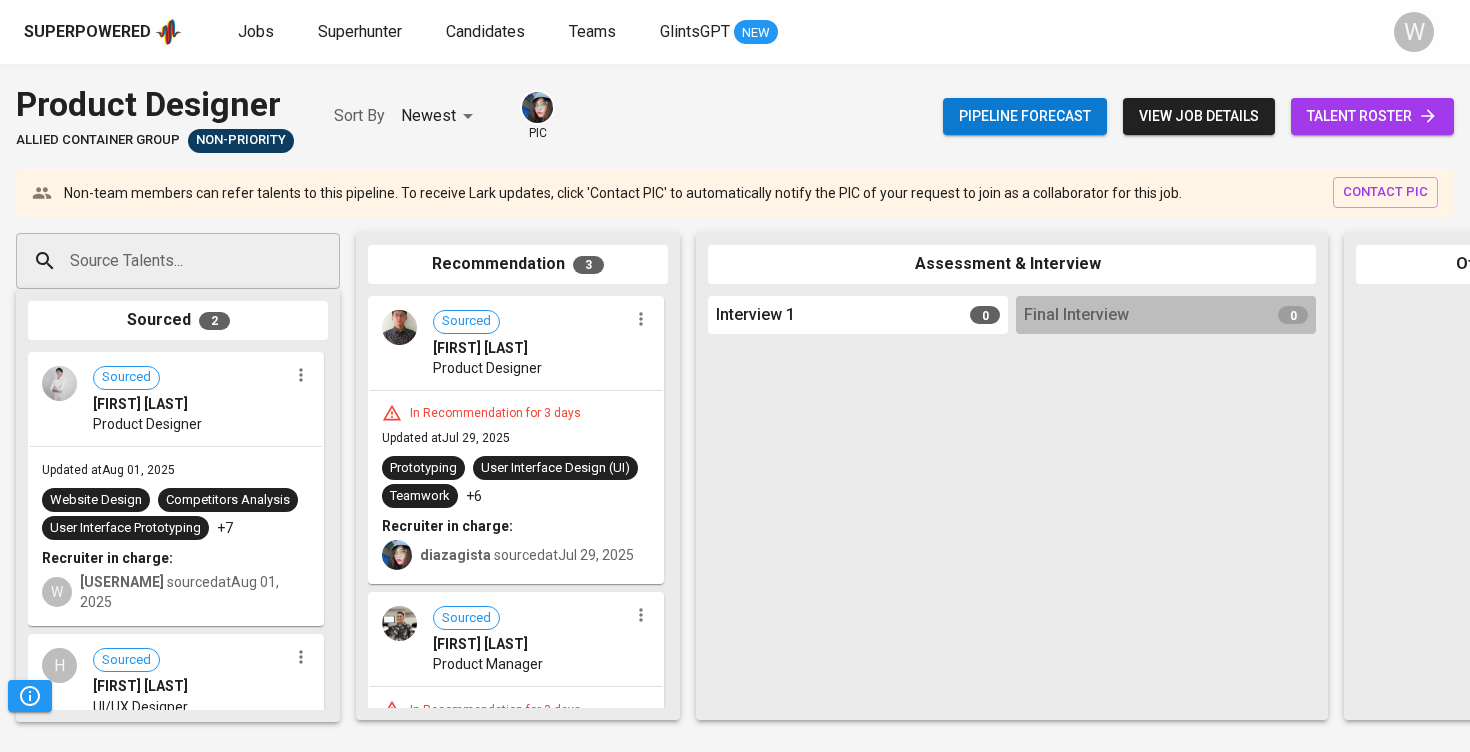 click on "Source Talents..." at bounding box center [170, 261] 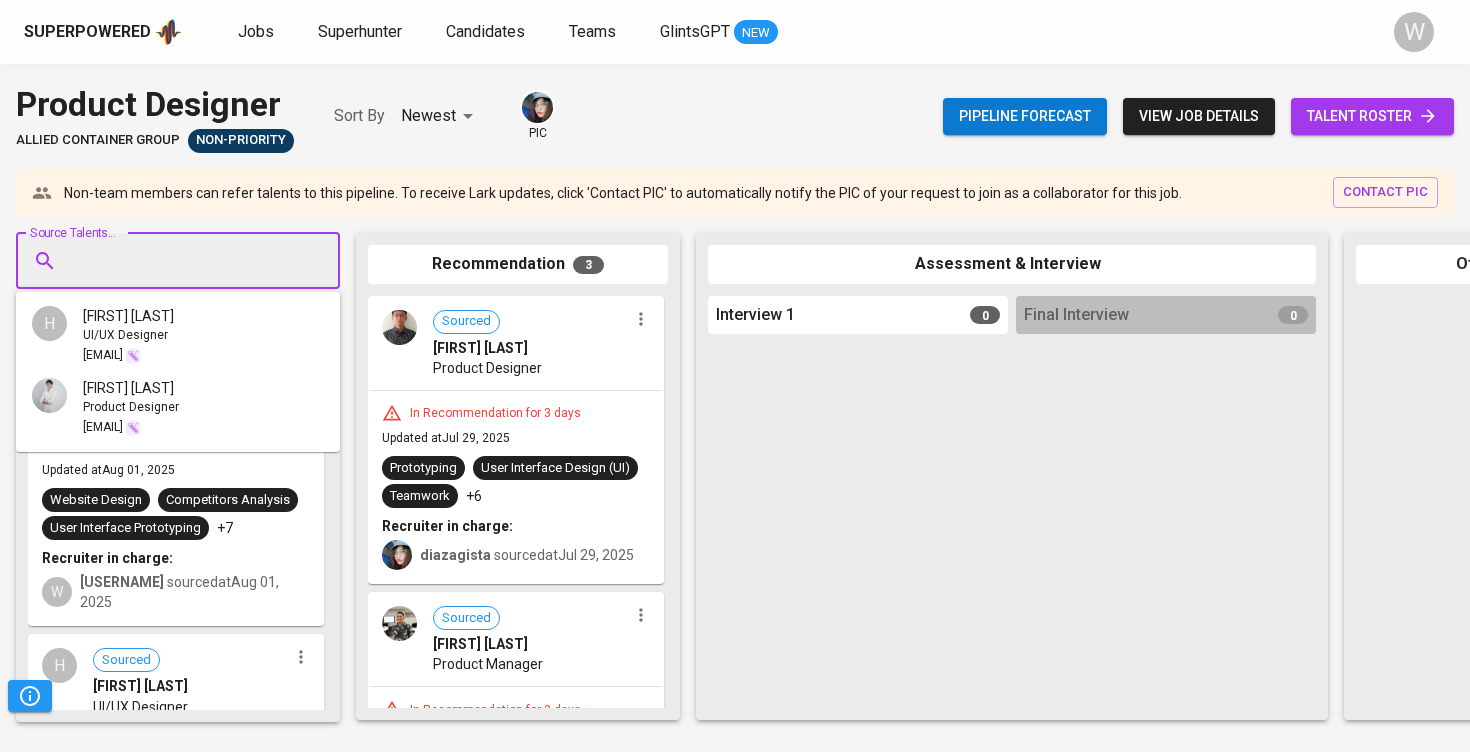 paste on "Allied Container	Product Designer" 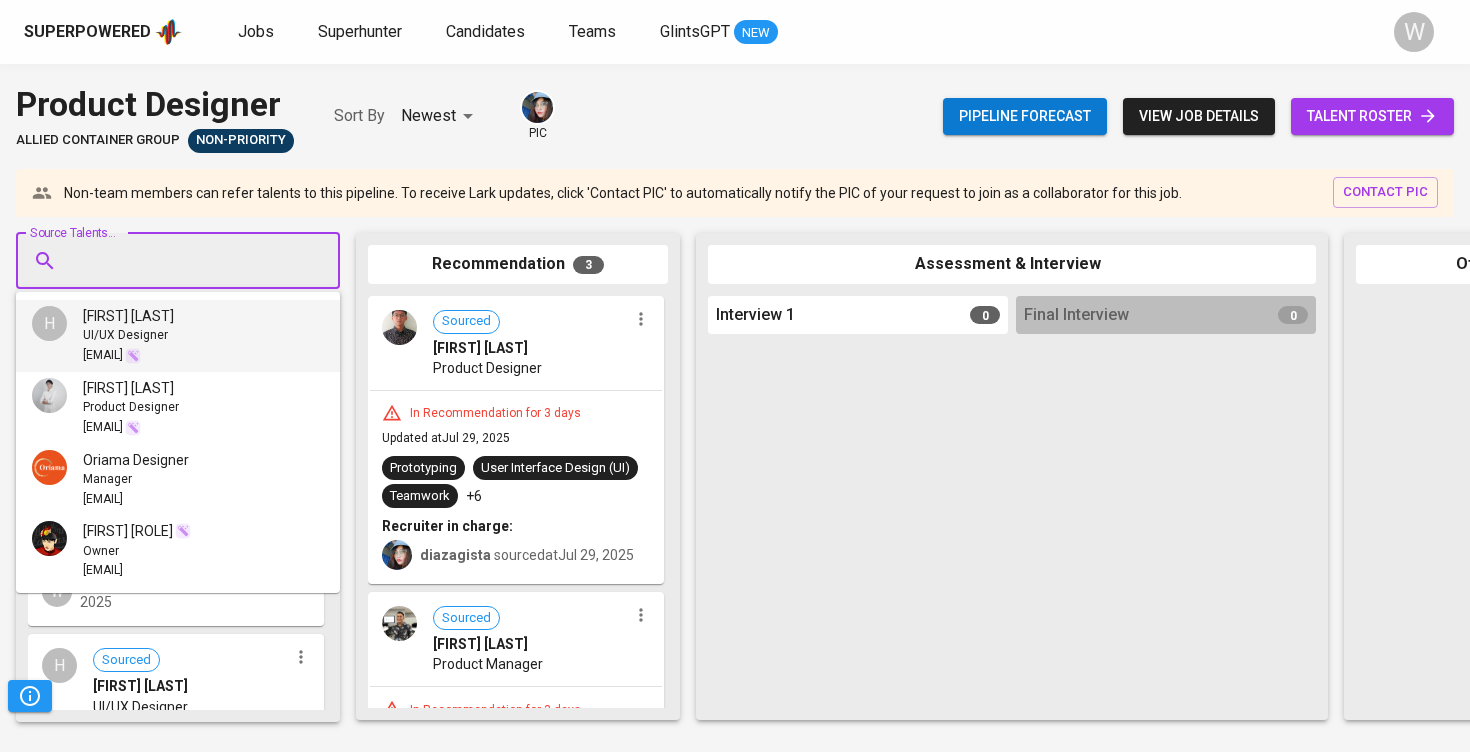 paste on "[EMAIL]" 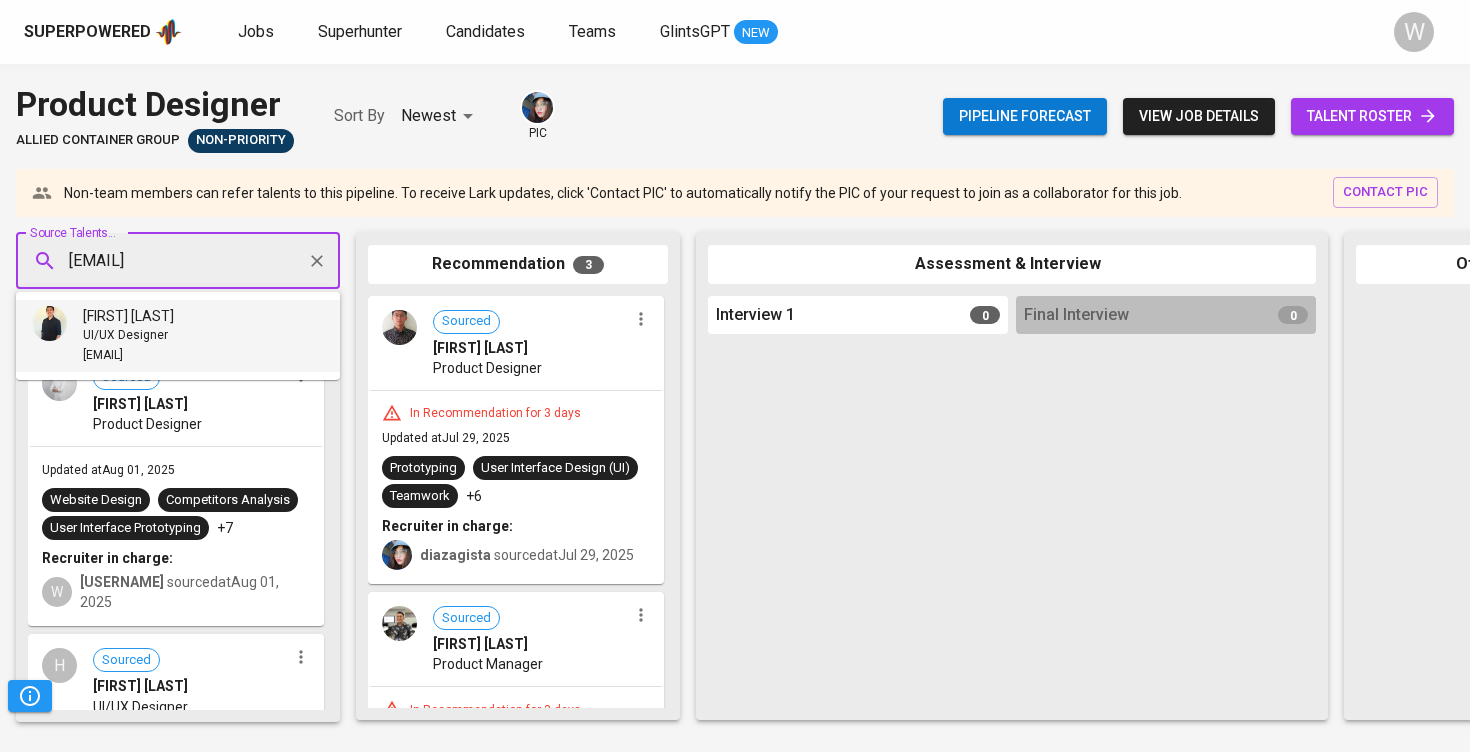 click on "[EMAIL]" at bounding box center (103, 356) 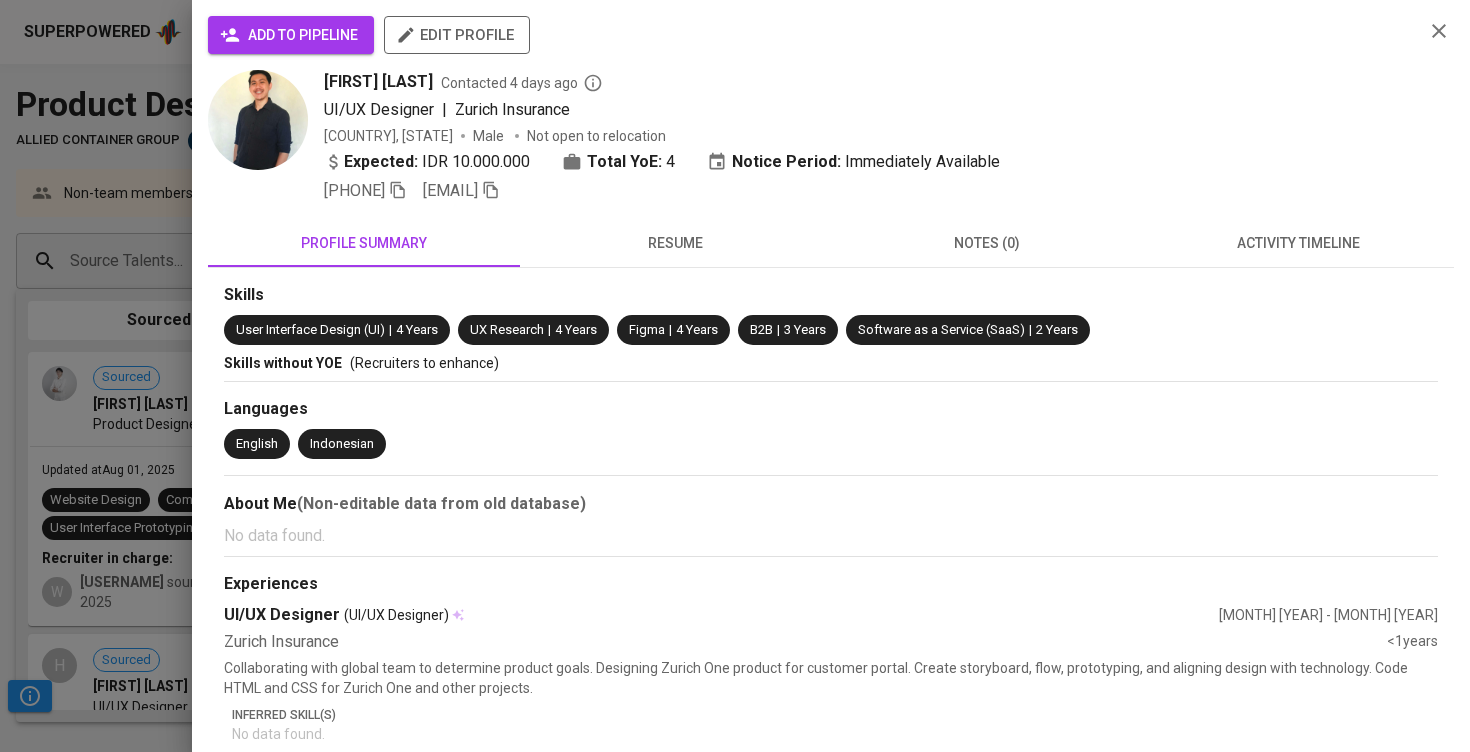 click on "add to pipeline" at bounding box center [291, 35] 